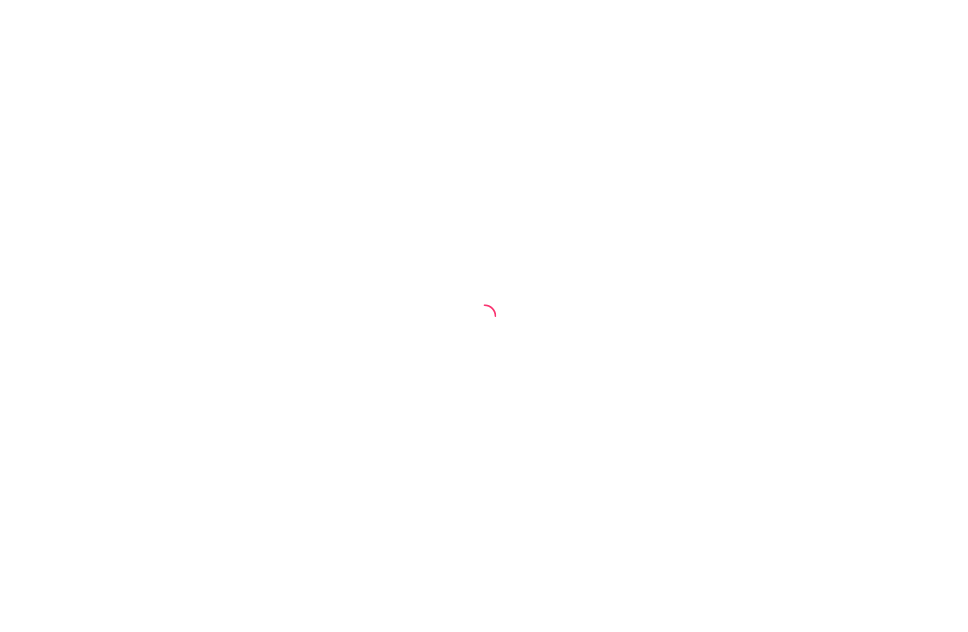 scroll, scrollTop: 0, scrollLeft: 0, axis: both 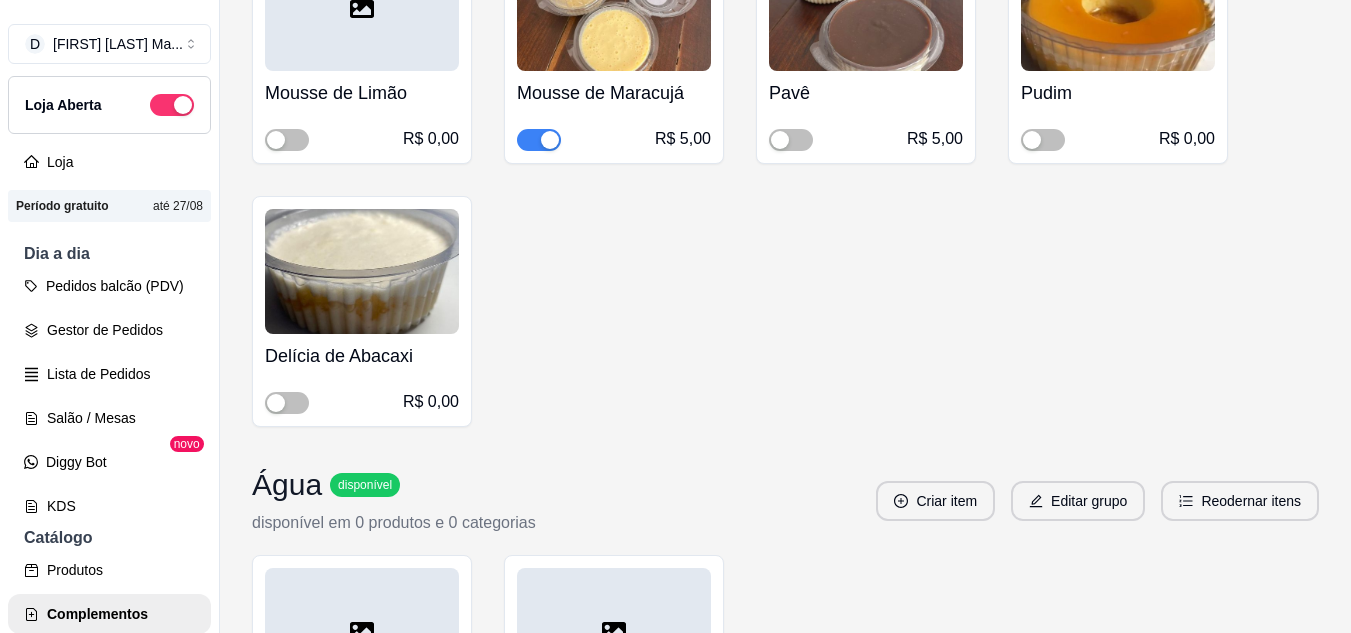 click on "Mousse de Limão R$ 0,00 Mousse de Maracujá R$ 5,00 Pavê R$ 5,00 Pudim R$ 0,00 Delícia de Abacaxi R$ 0,00" at bounding box center (785, 180) 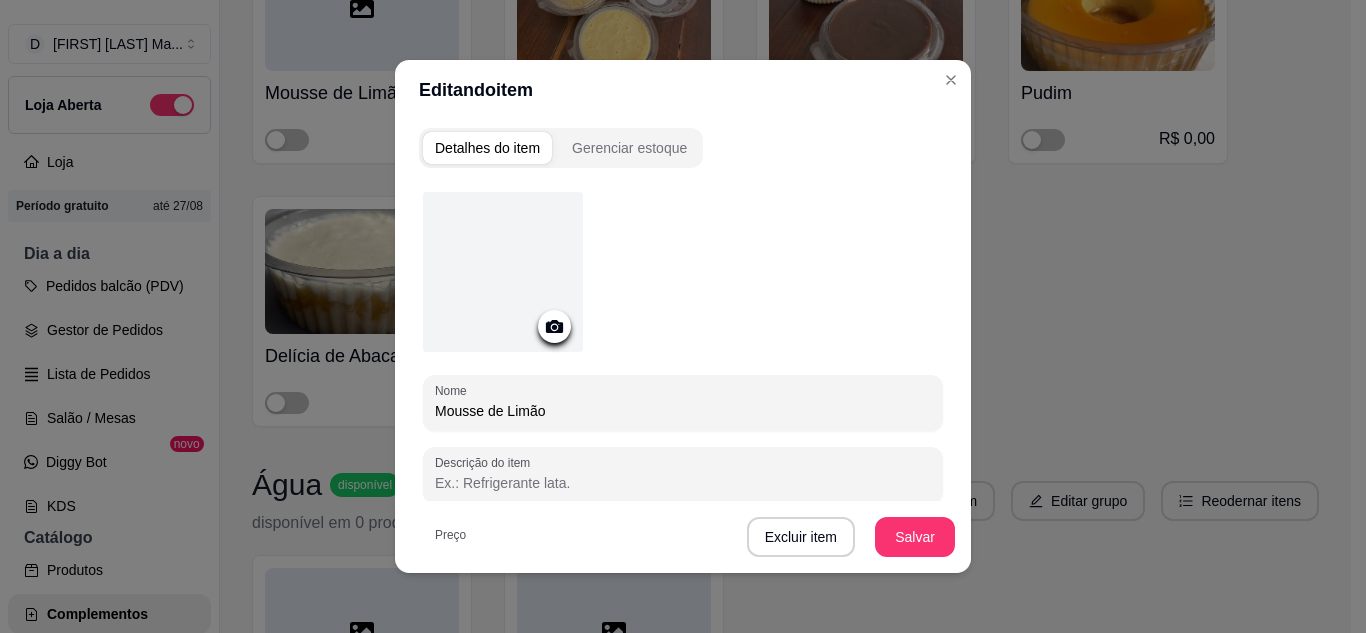 click at bounding box center [503, 272] 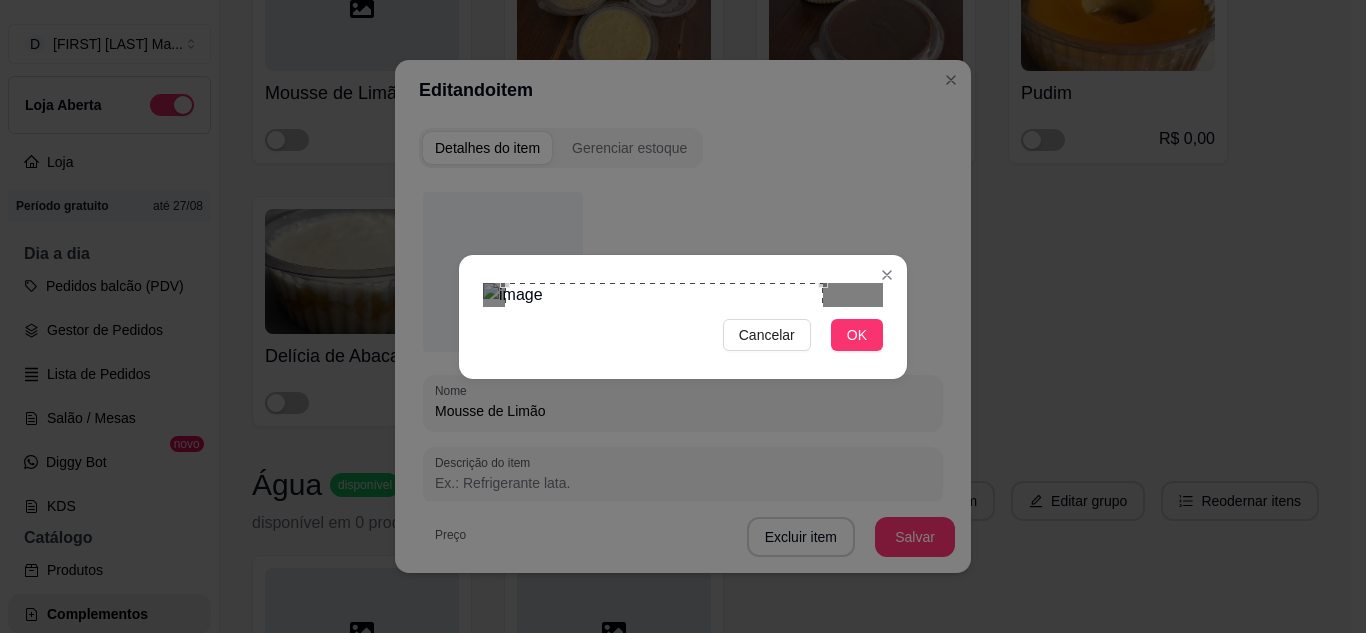 click at bounding box center [664, 422] 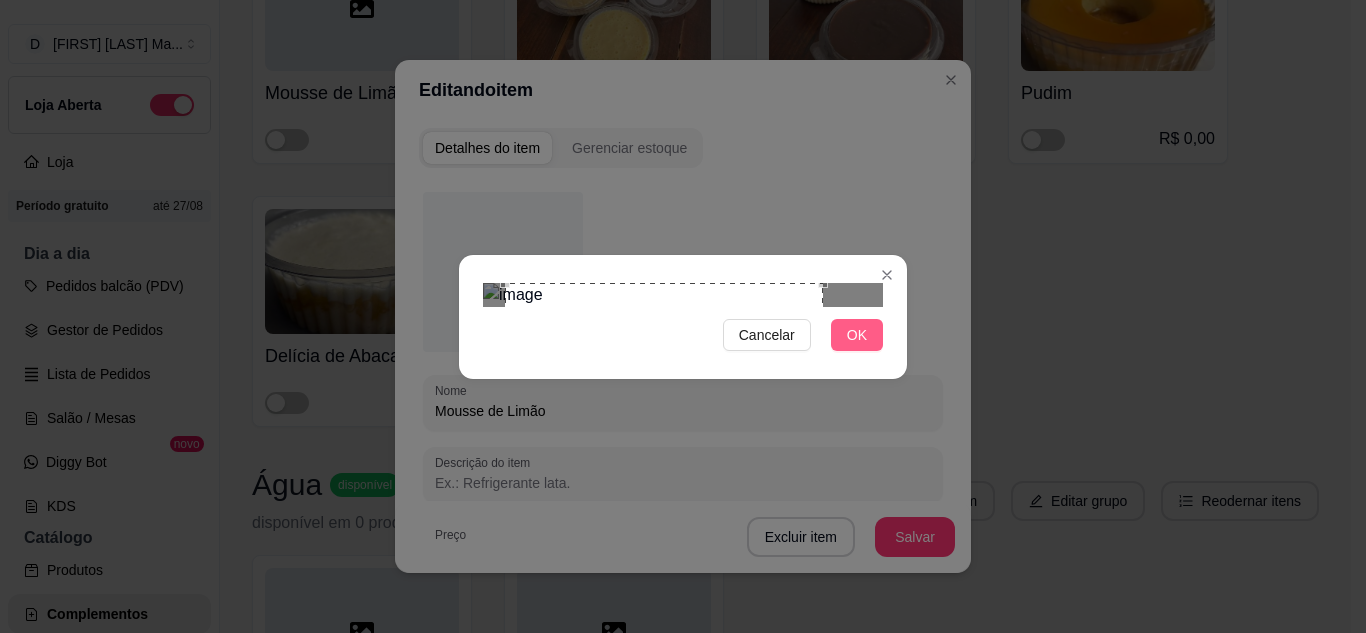 click on "OK" at bounding box center (857, 335) 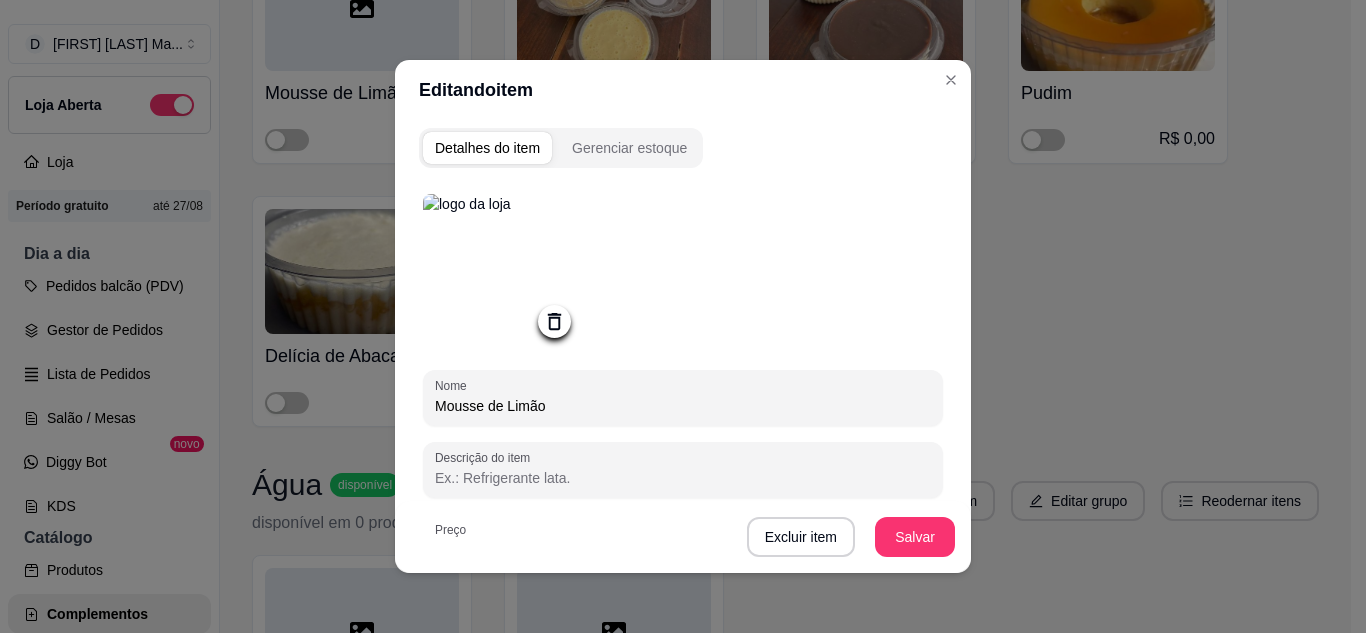 click on "Salvar" at bounding box center [915, 537] 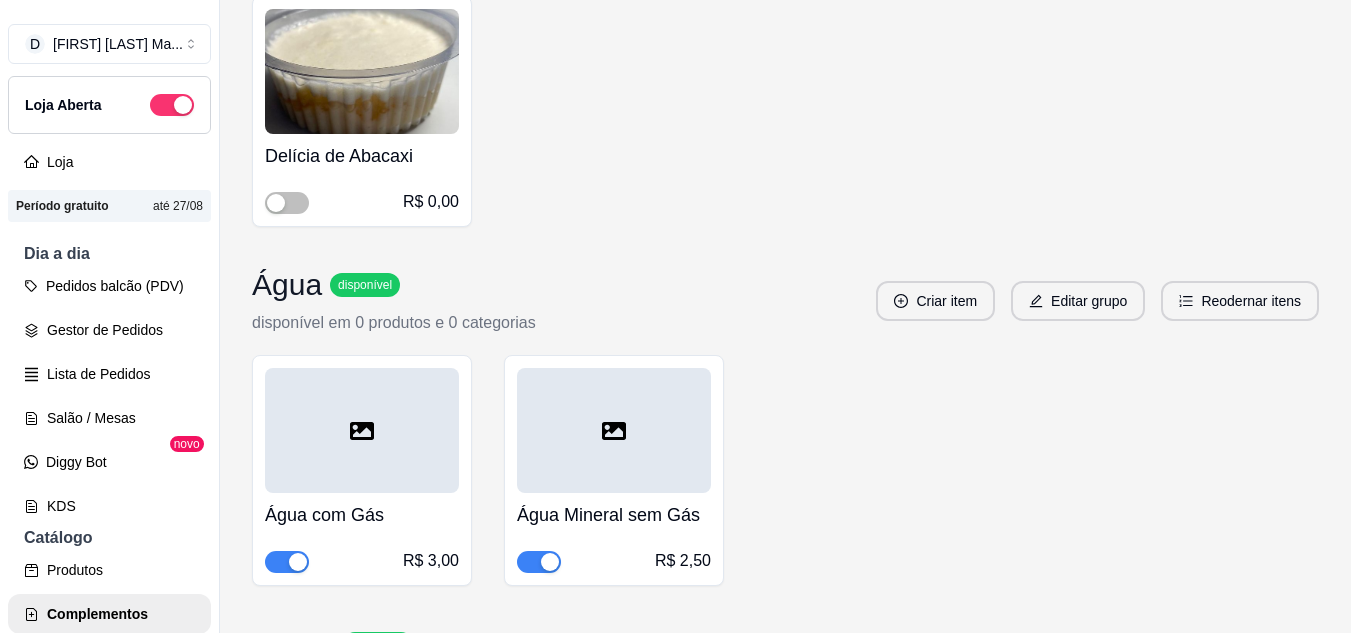 scroll, scrollTop: 5300, scrollLeft: 0, axis: vertical 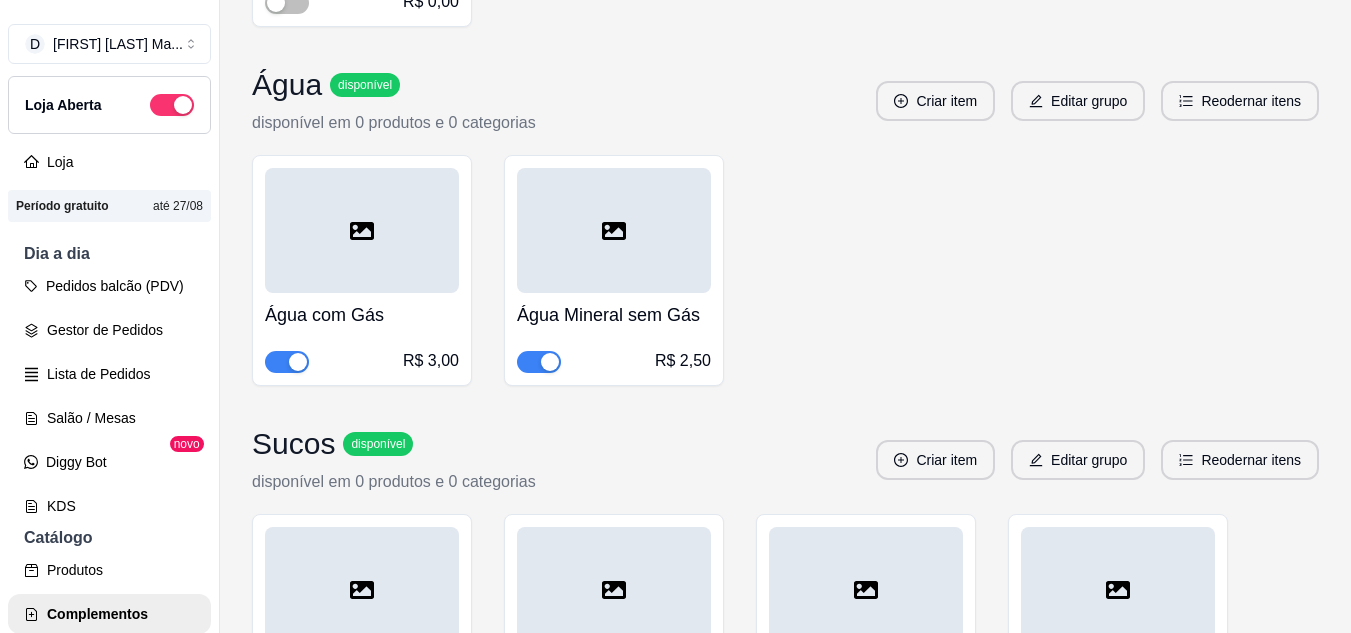 click 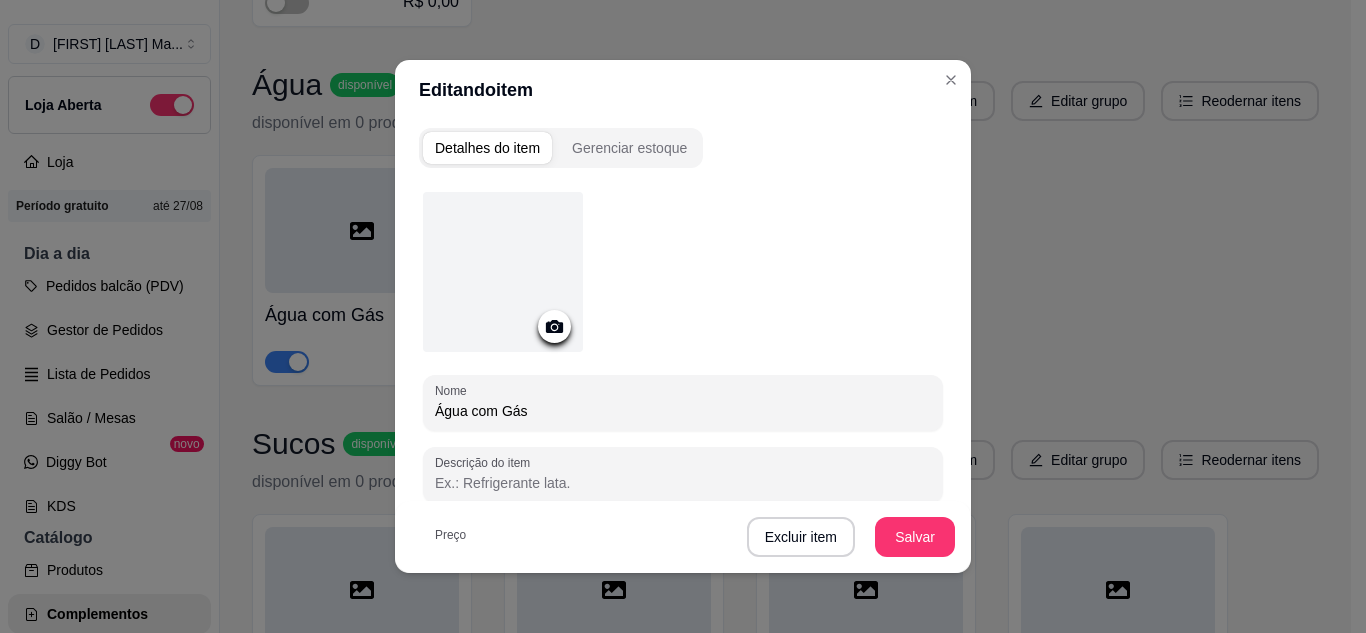click at bounding box center [503, 272] 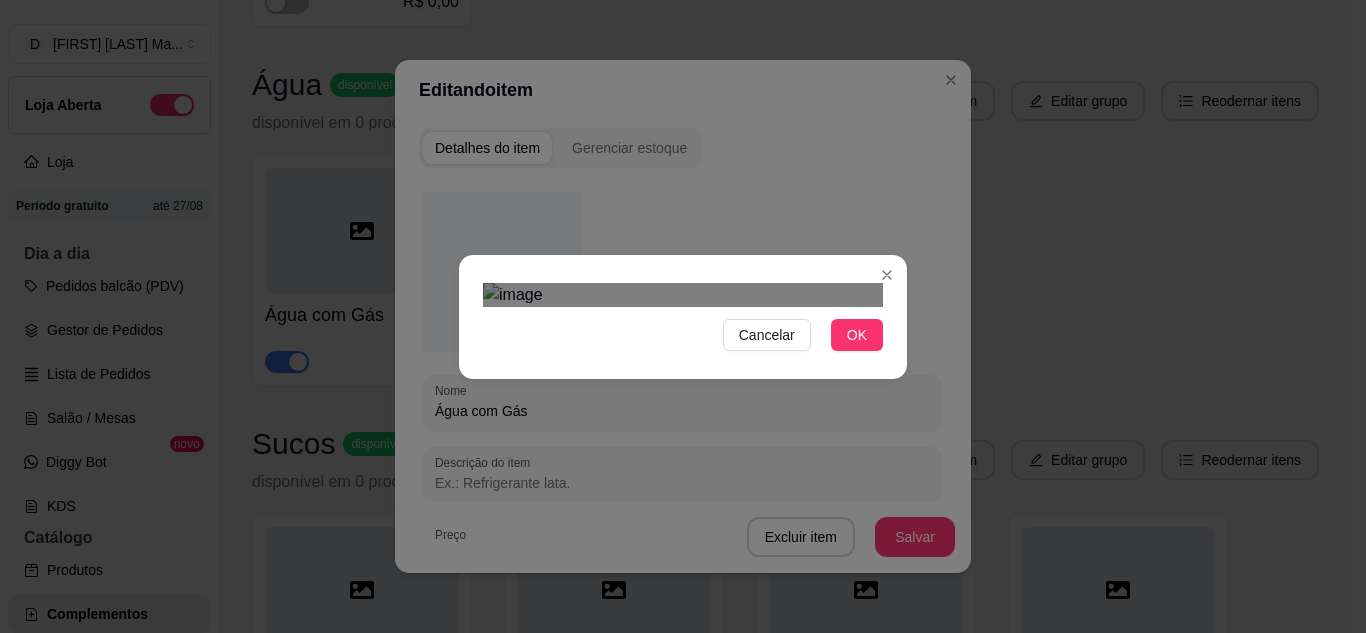 click on "Cancelar OK" at bounding box center (683, 316) 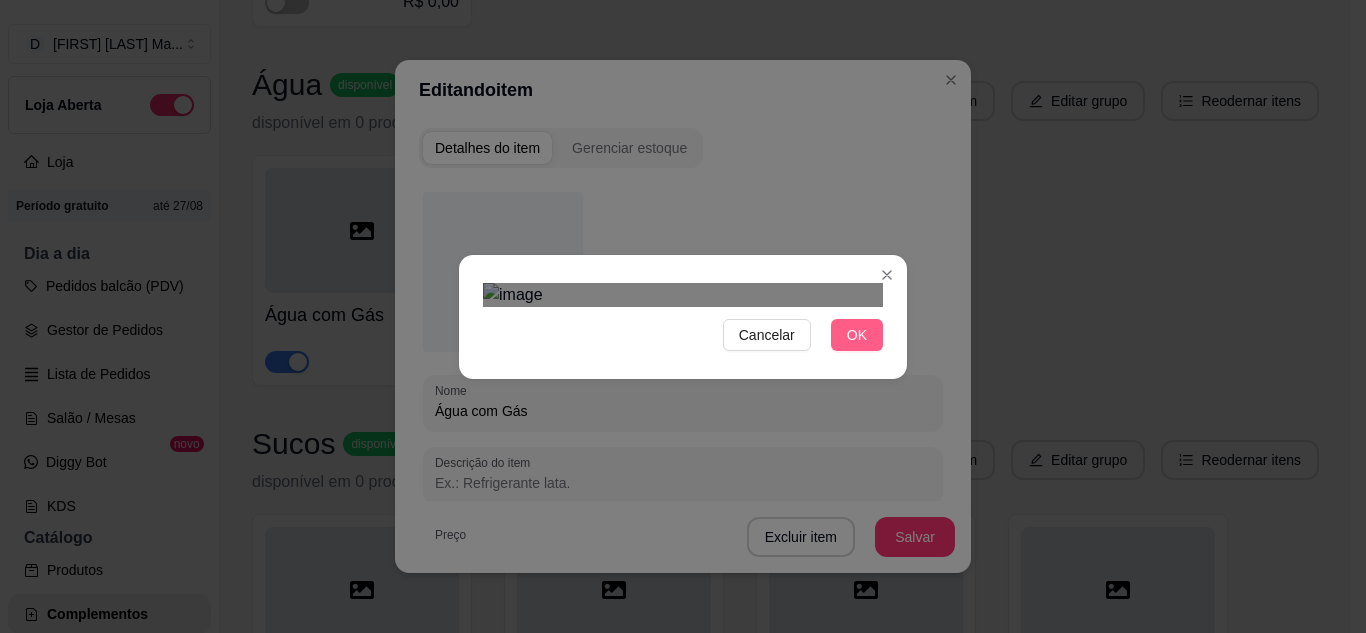 click on "OK" at bounding box center (857, 335) 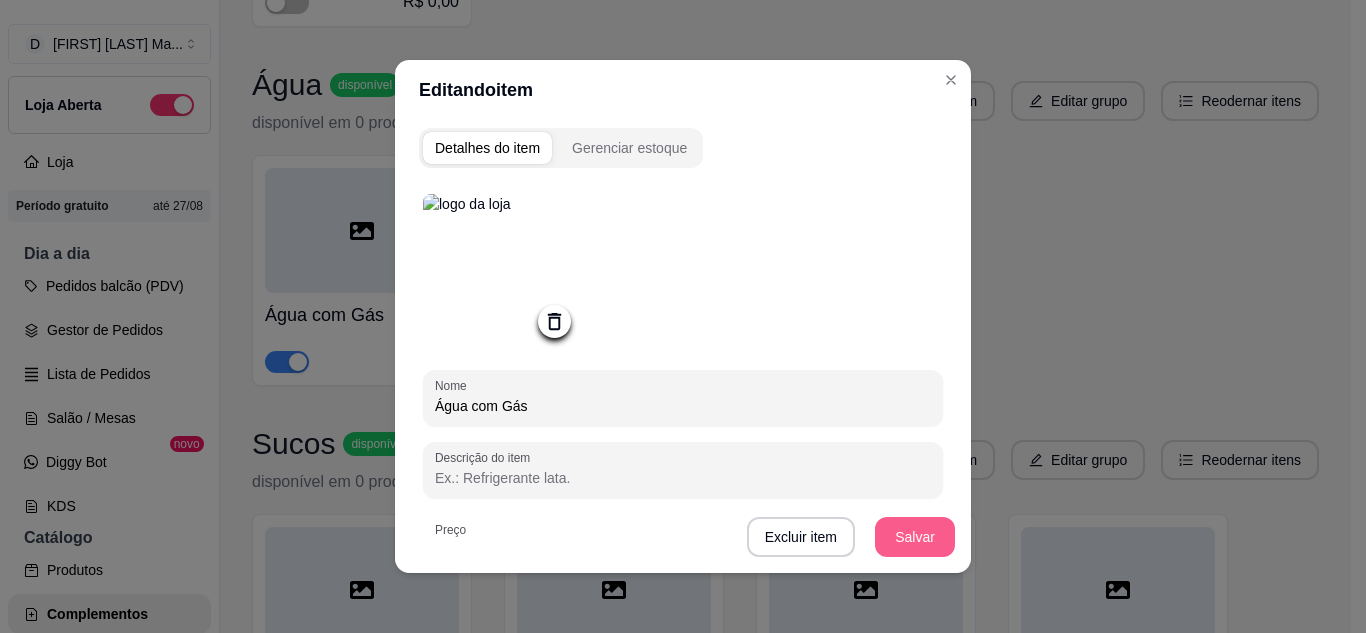 click on "Salvar" at bounding box center (915, 537) 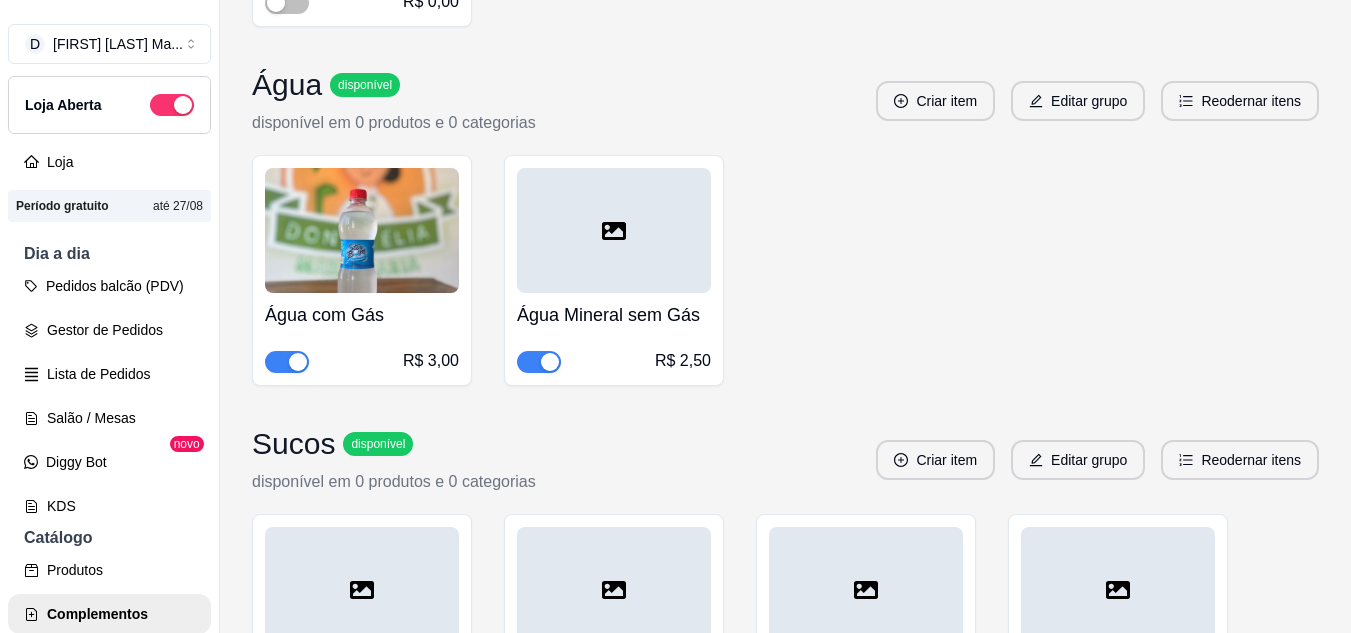 click at bounding box center [614, 230] 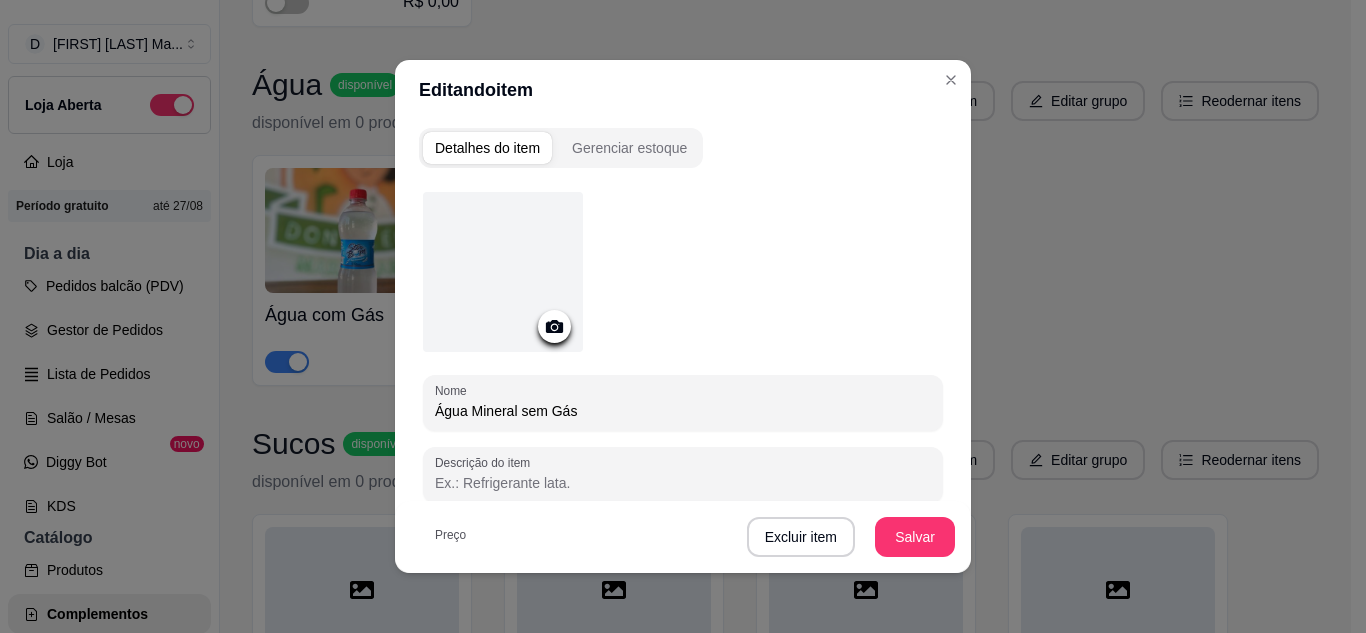 click at bounding box center [503, 272] 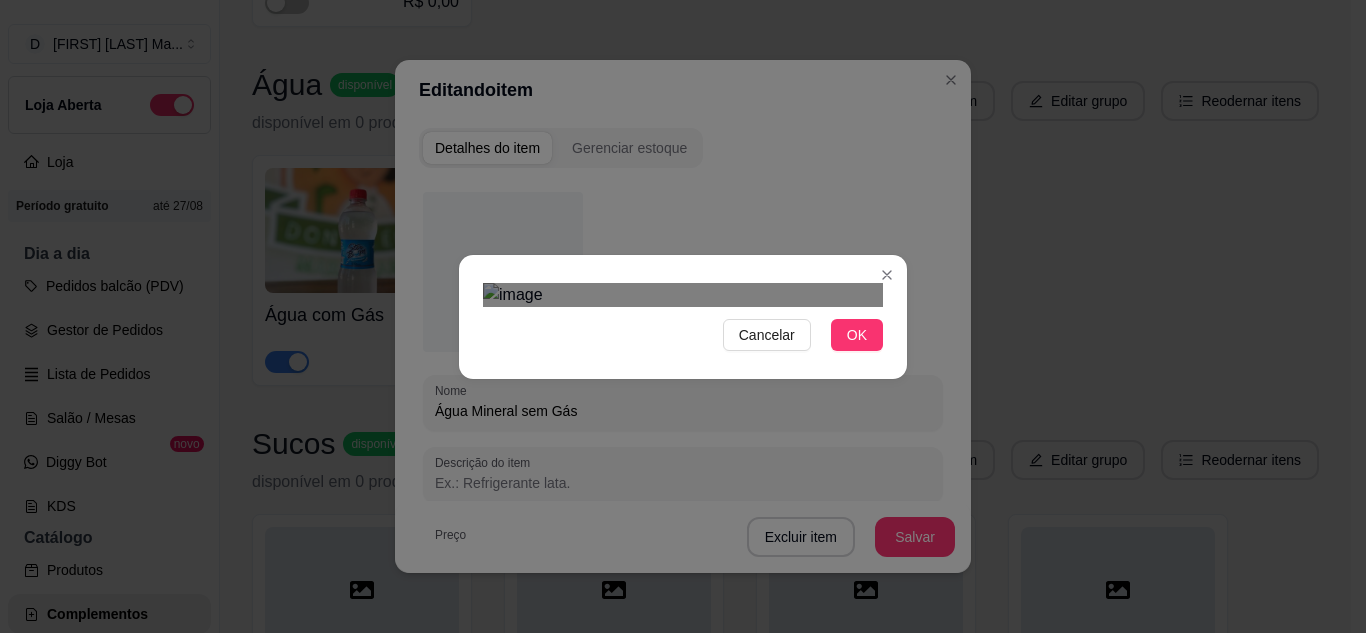 click on "Cancelar OK" at bounding box center [683, 317] 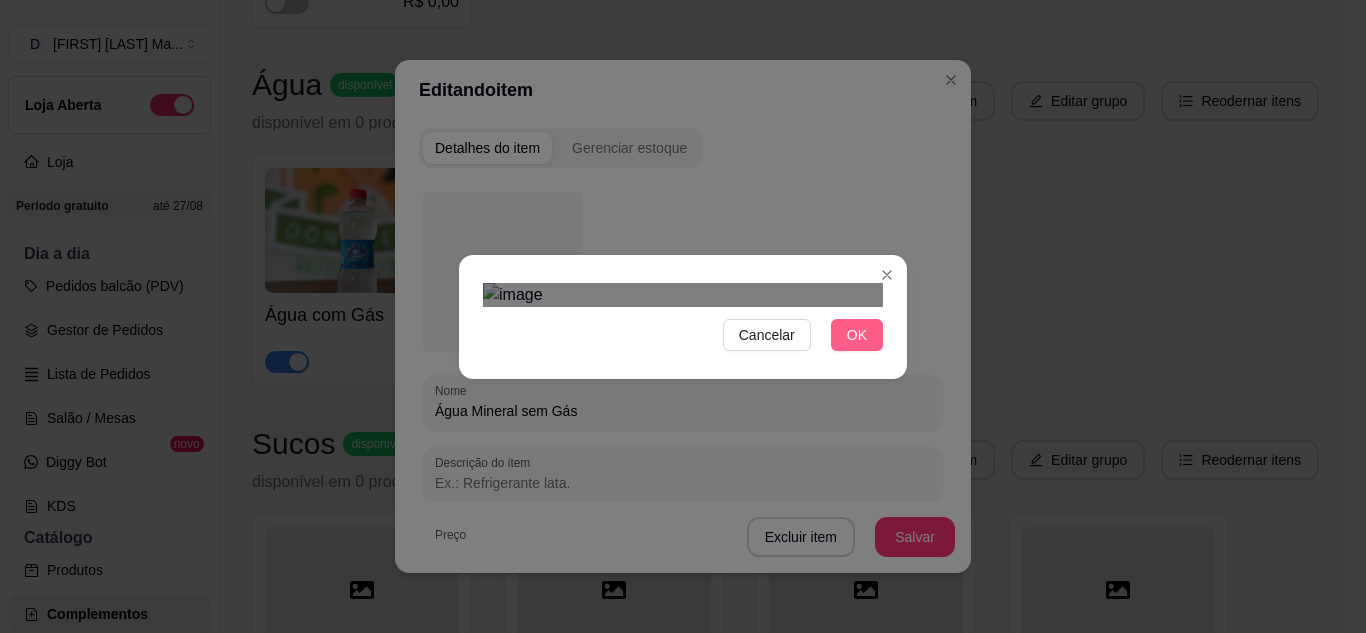 click on "OK" at bounding box center (857, 335) 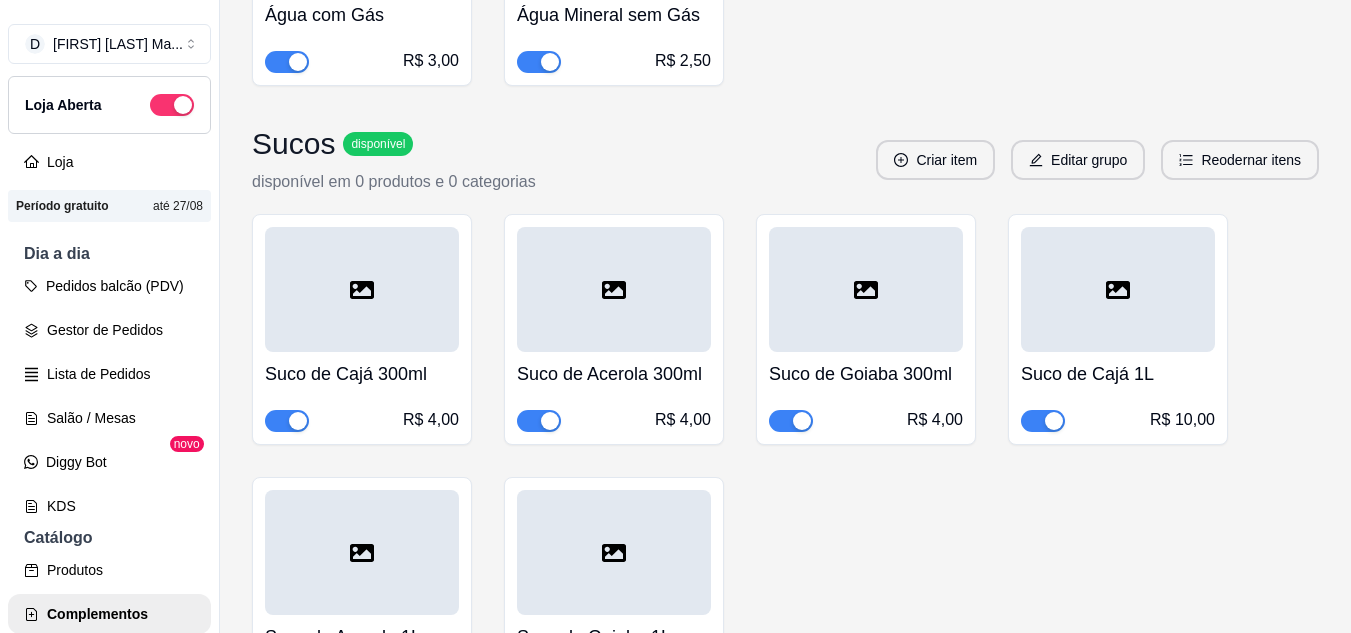 scroll, scrollTop: 5400, scrollLeft: 0, axis: vertical 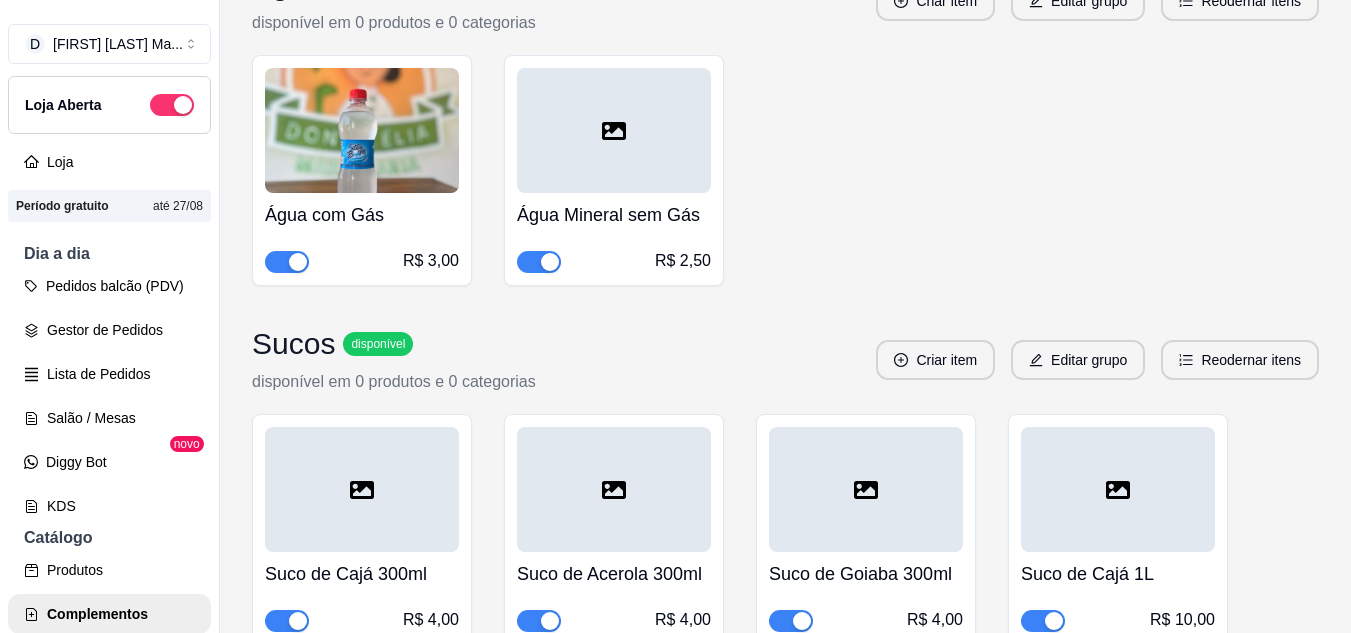 click at bounding box center (614, 130) 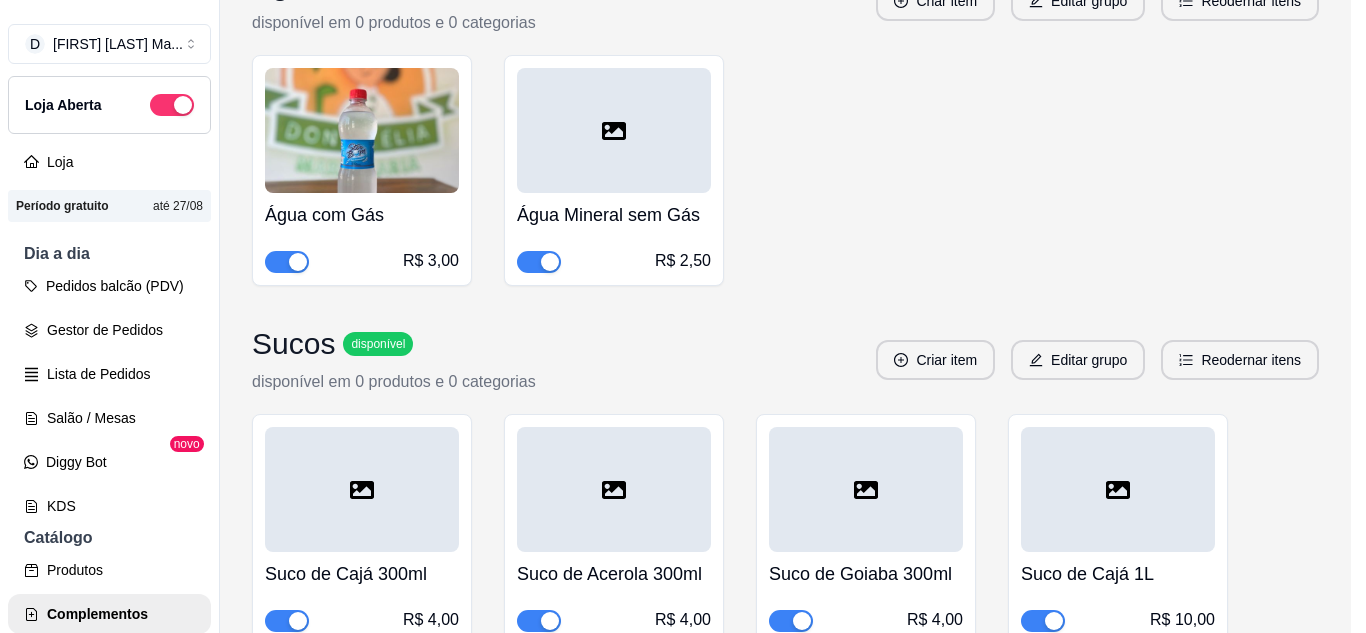 click at bounding box center [503, 272] 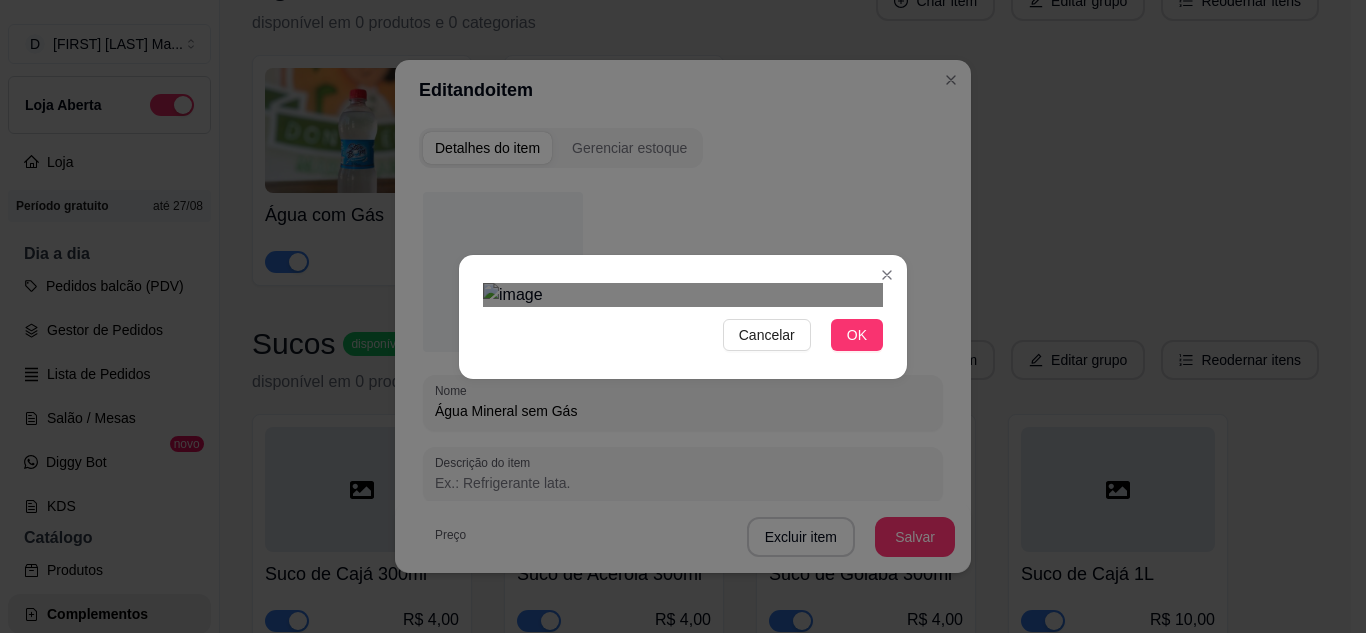 click at bounding box center [680, 536] 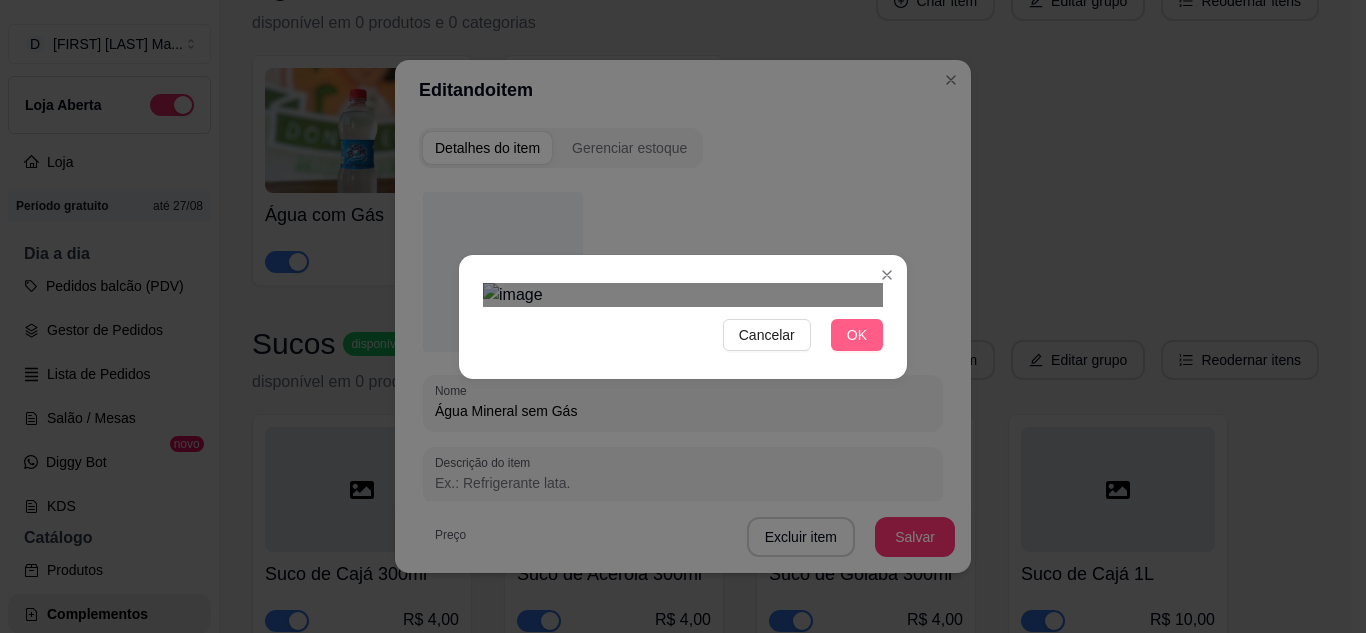 click on "OK" at bounding box center [857, 335] 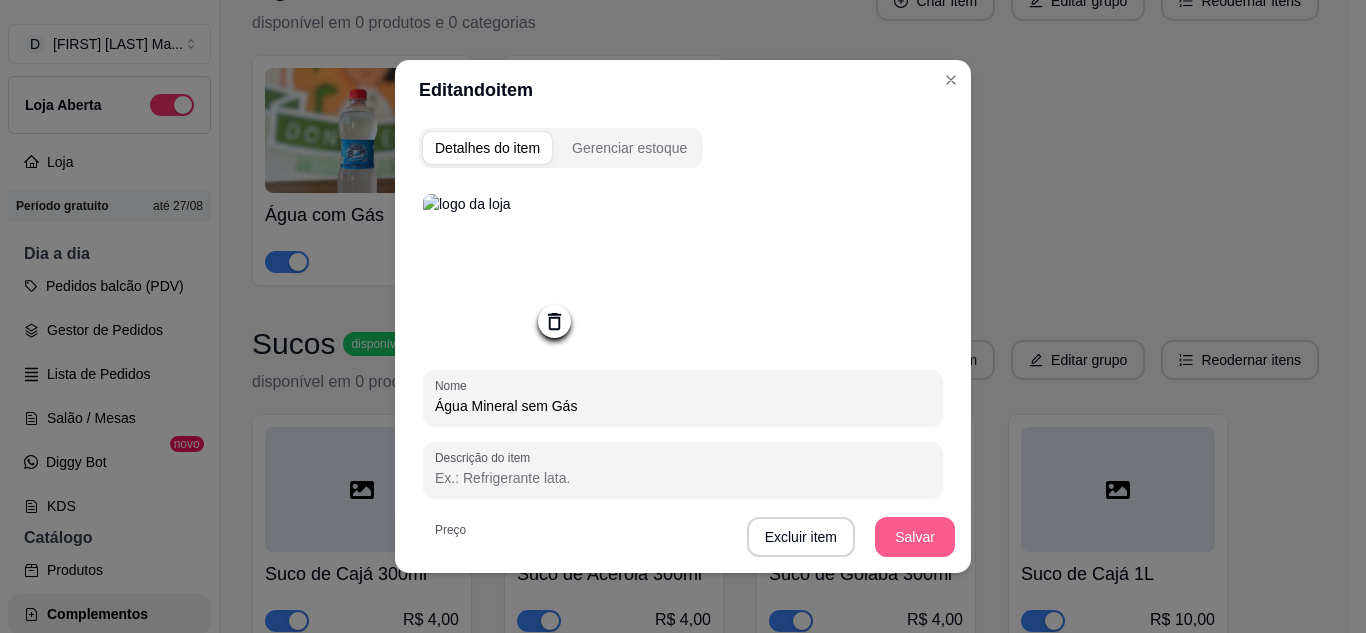 click on "Salvar" at bounding box center (915, 537) 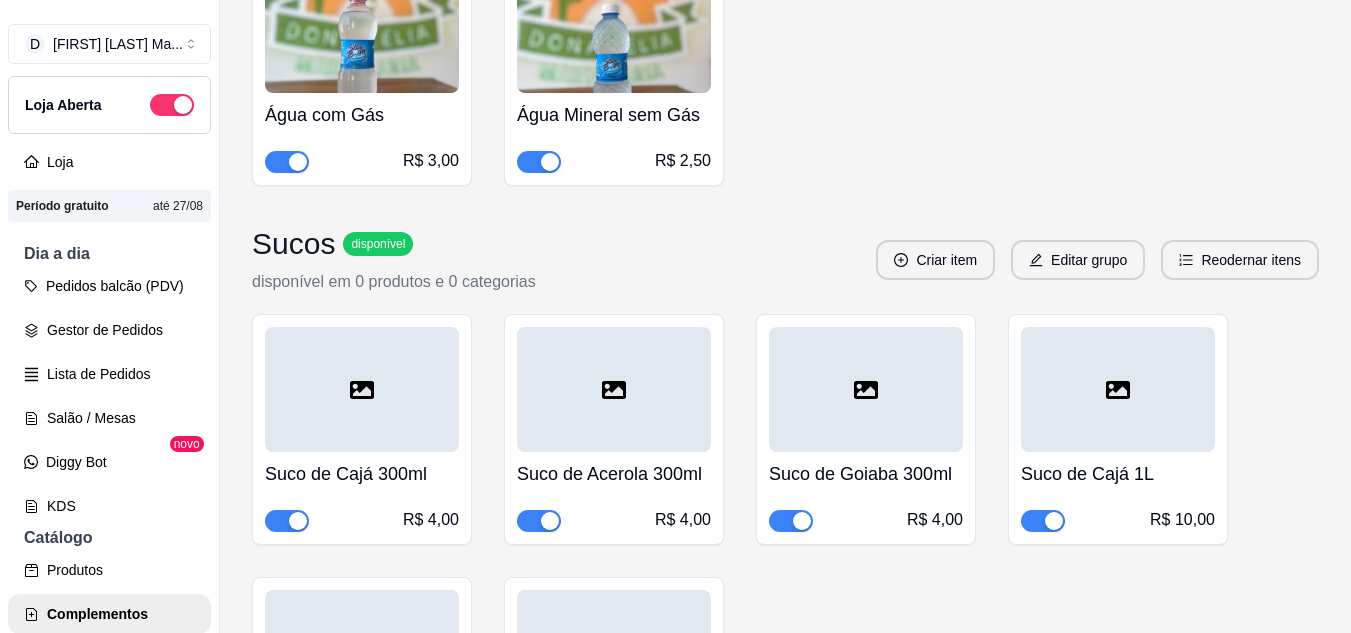 scroll, scrollTop: 5700, scrollLeft: 0, axis: vertical 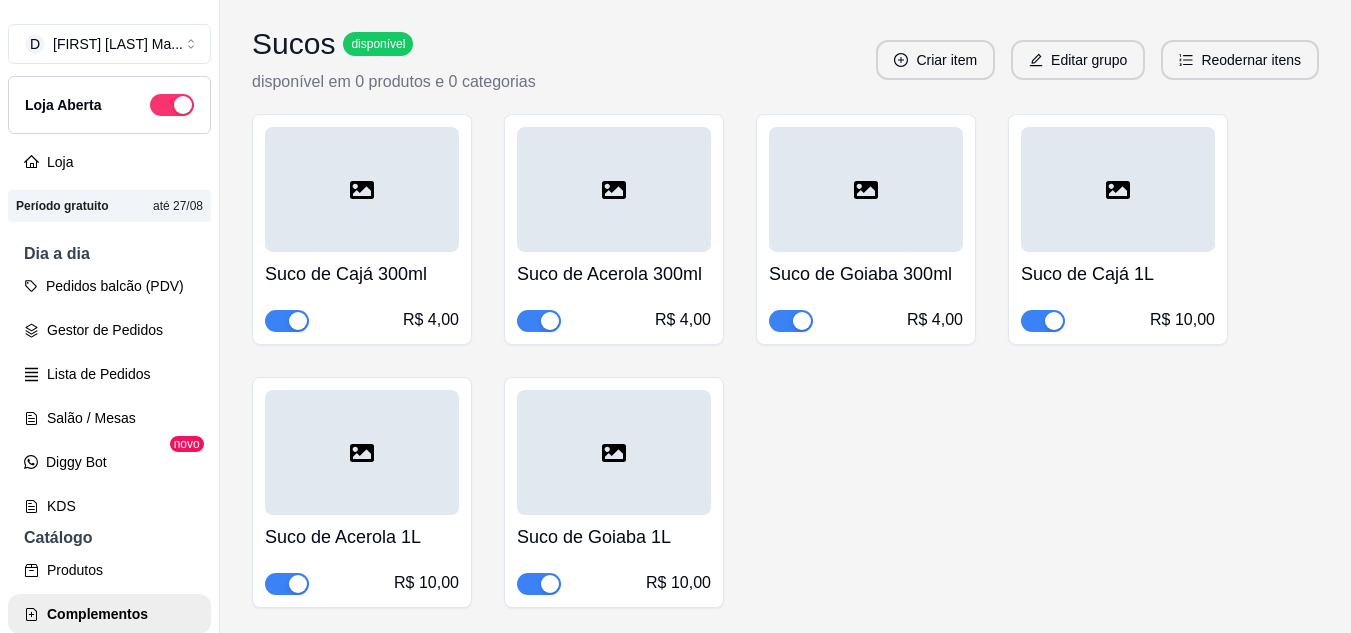 click at bounding box center [362, 189] 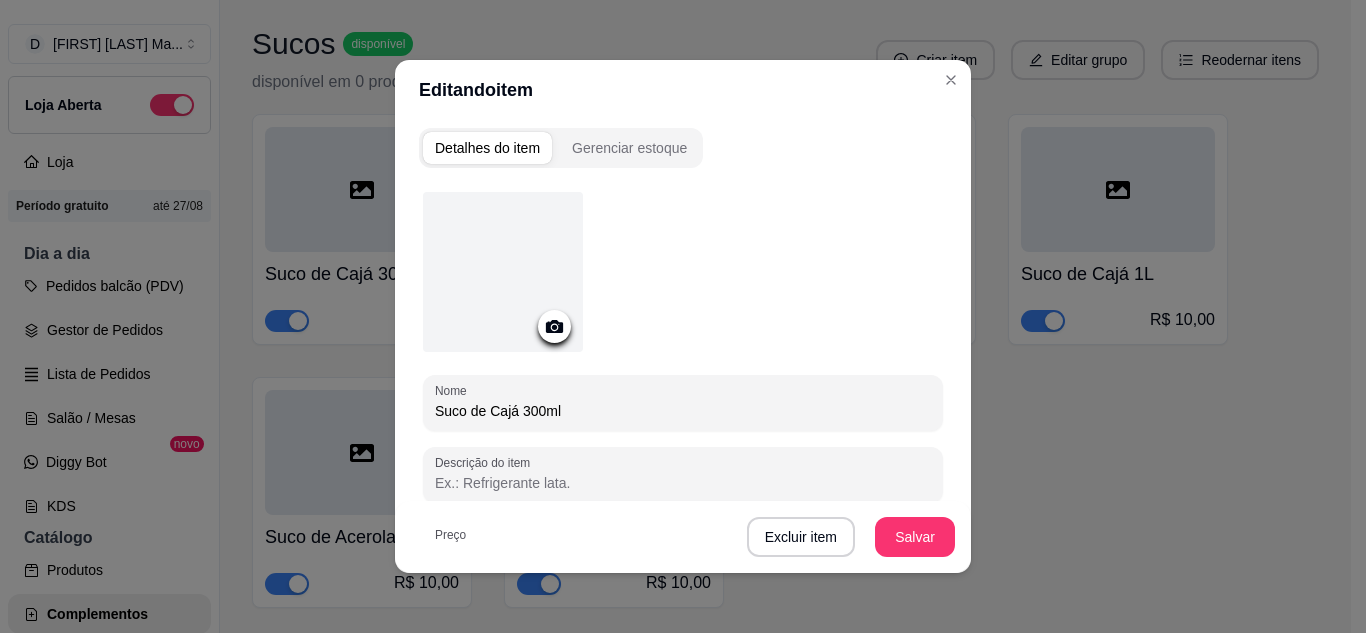 click at bounding box center [503, 272] 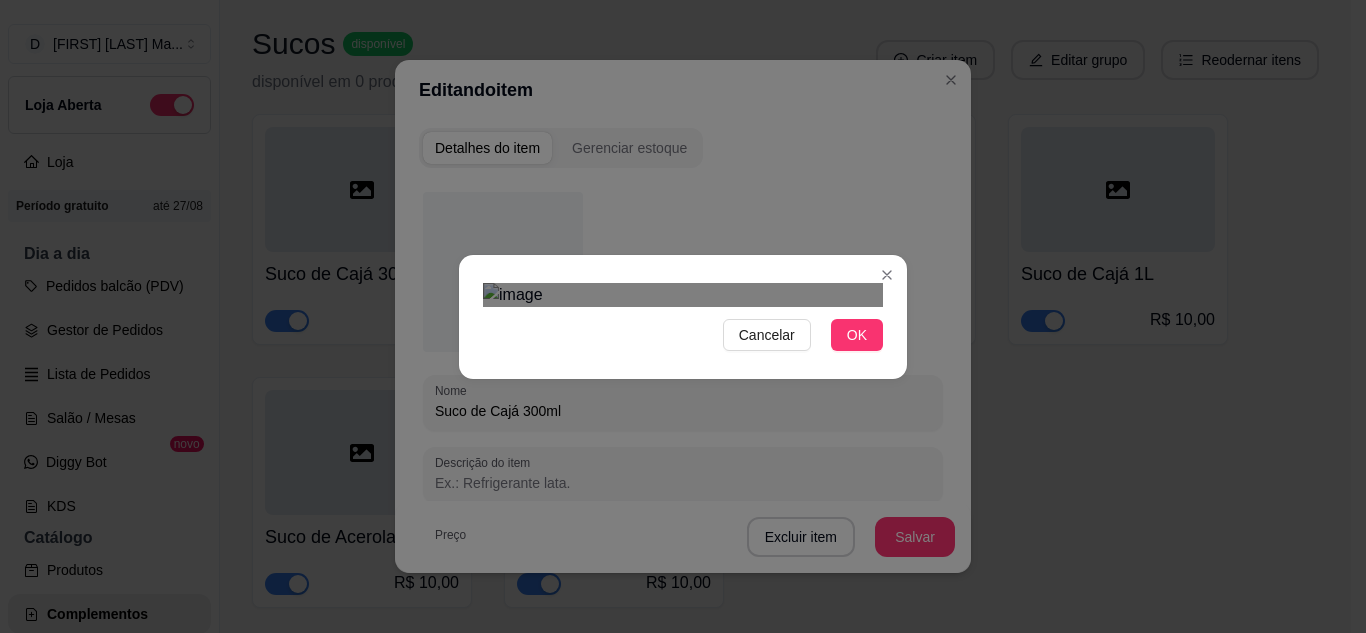 click on "Cancelar OK" at bounding box center [683, 317] 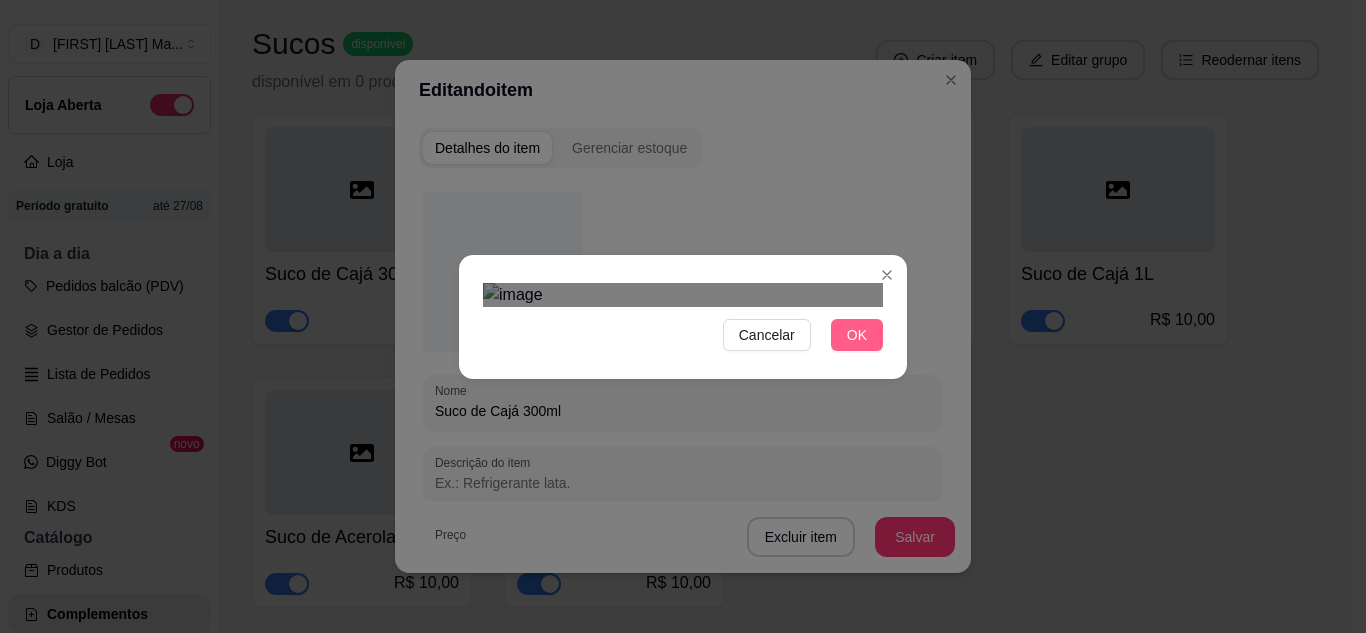 click on "OK" at bounding box center (857, 335) 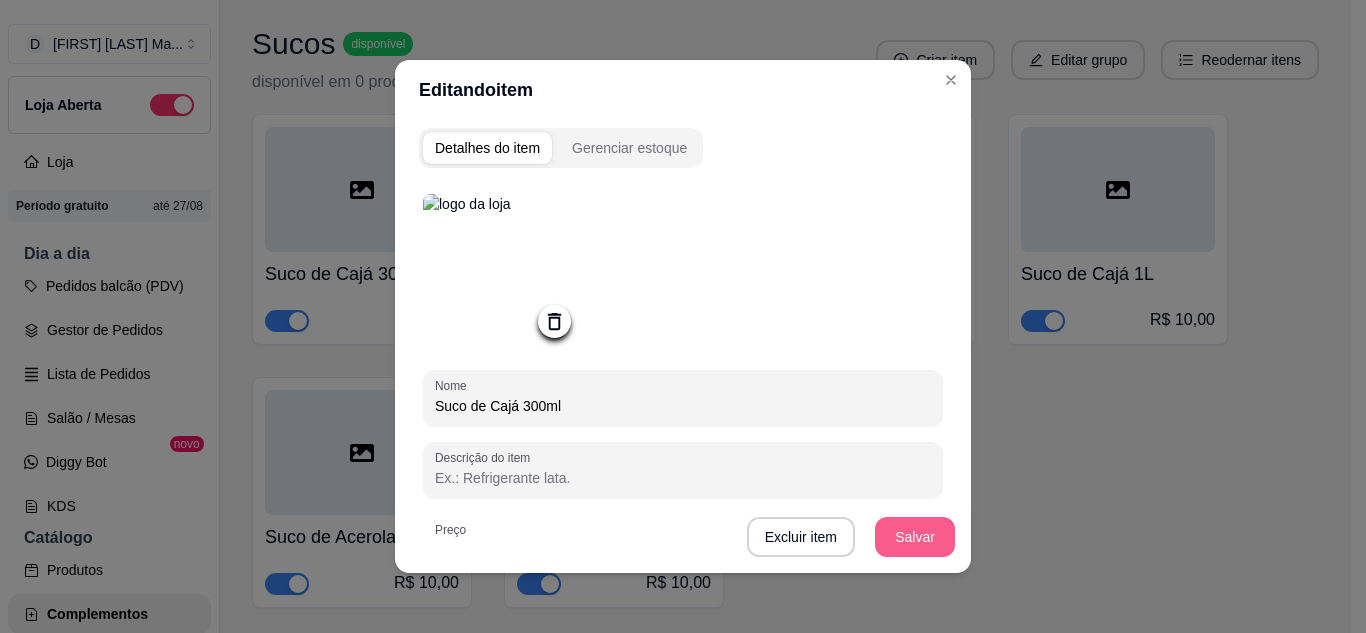 click on "Salvar" at bounding box center [915, 537] 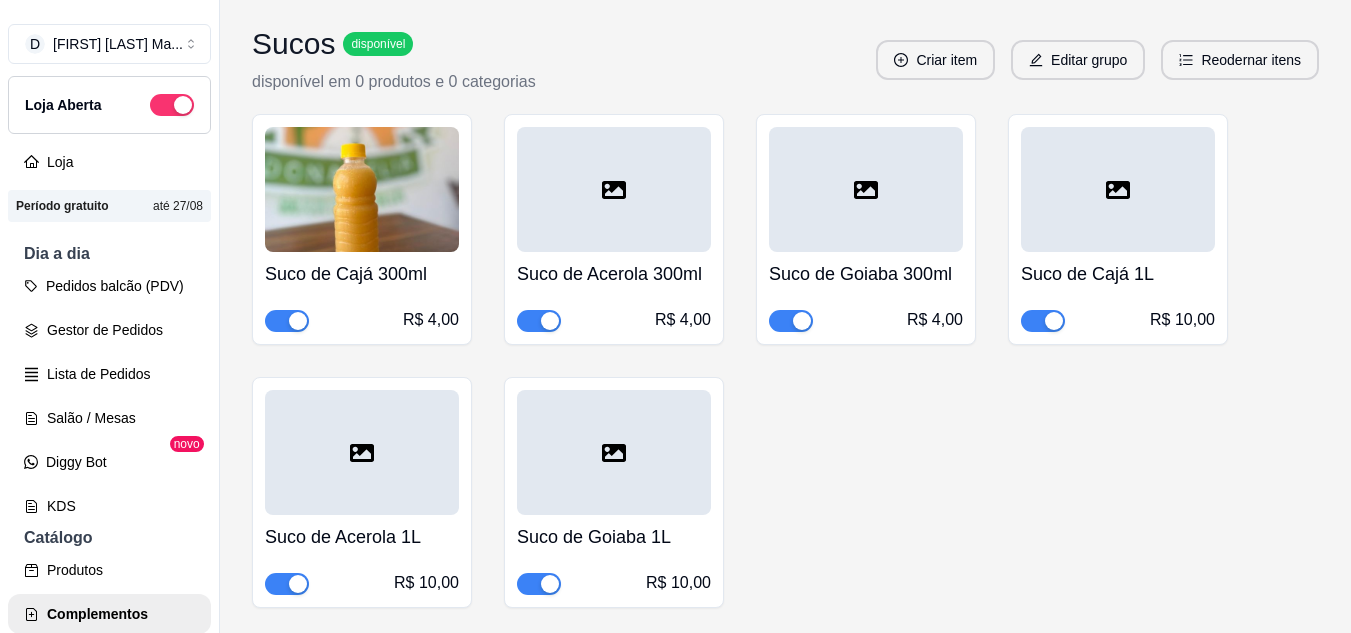 click at bounding box center [614, 189] 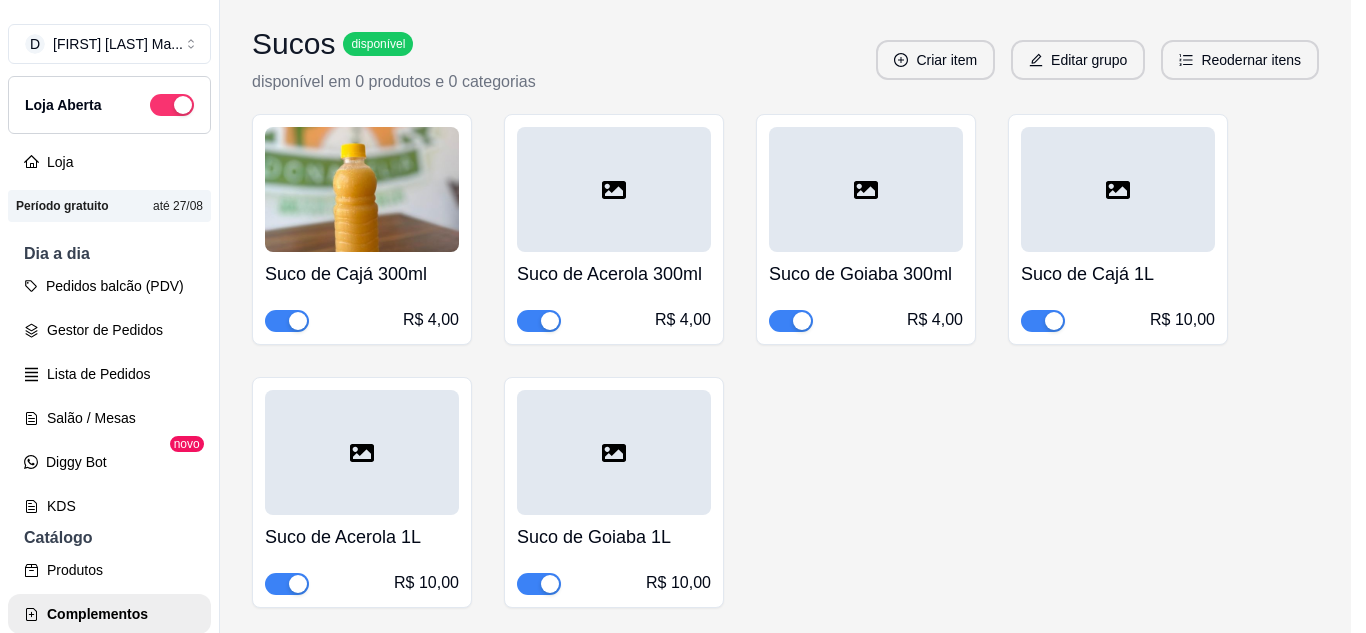 click at bounding box center (503, 272) 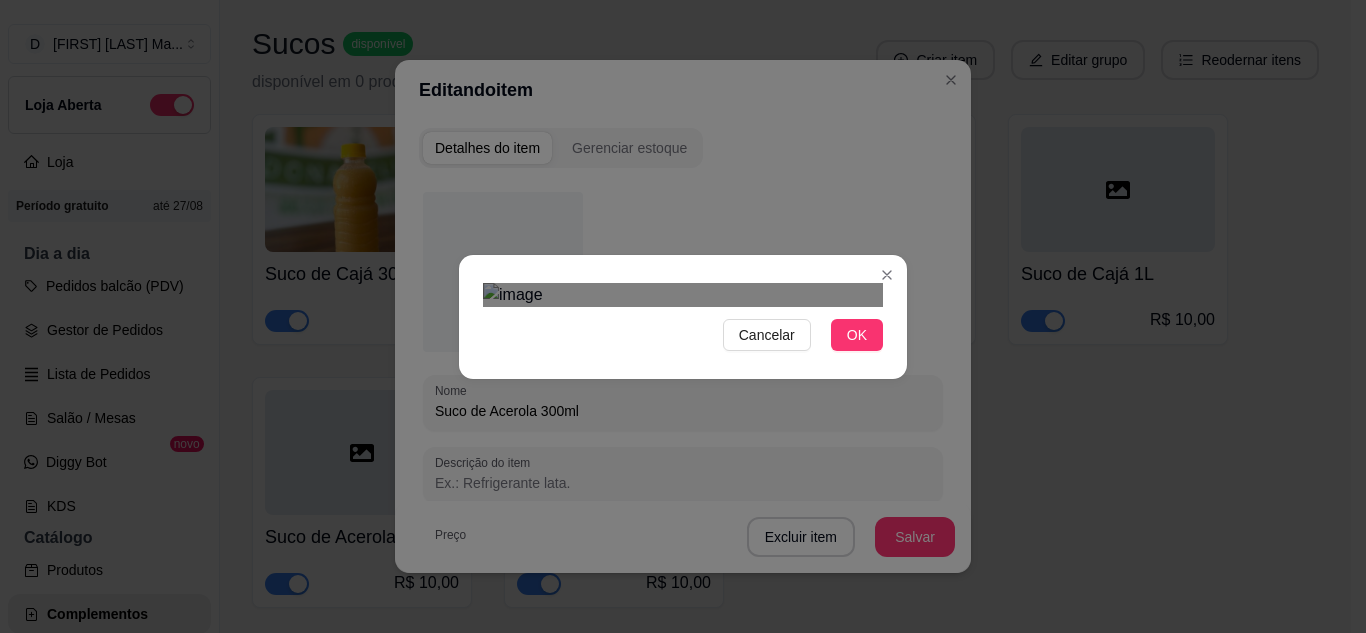 click on "Cancelar OK" at bounding box center (683, 317) 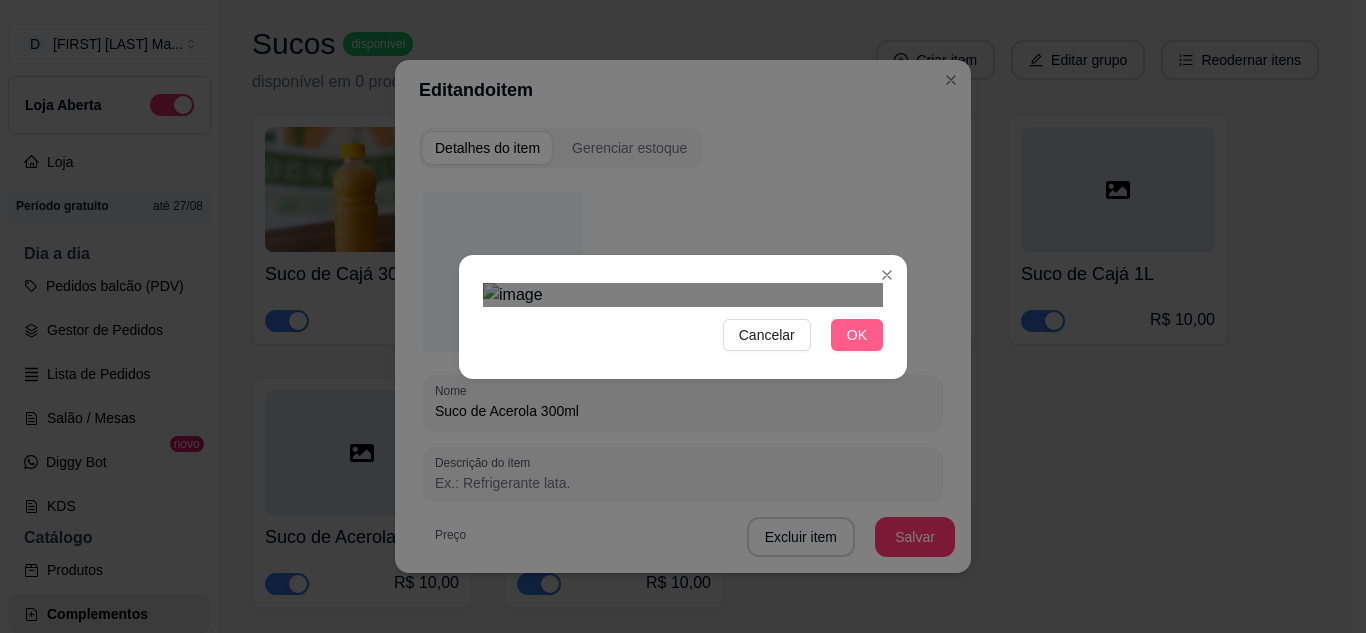 click on "OK" at bounding box center (857, 335) 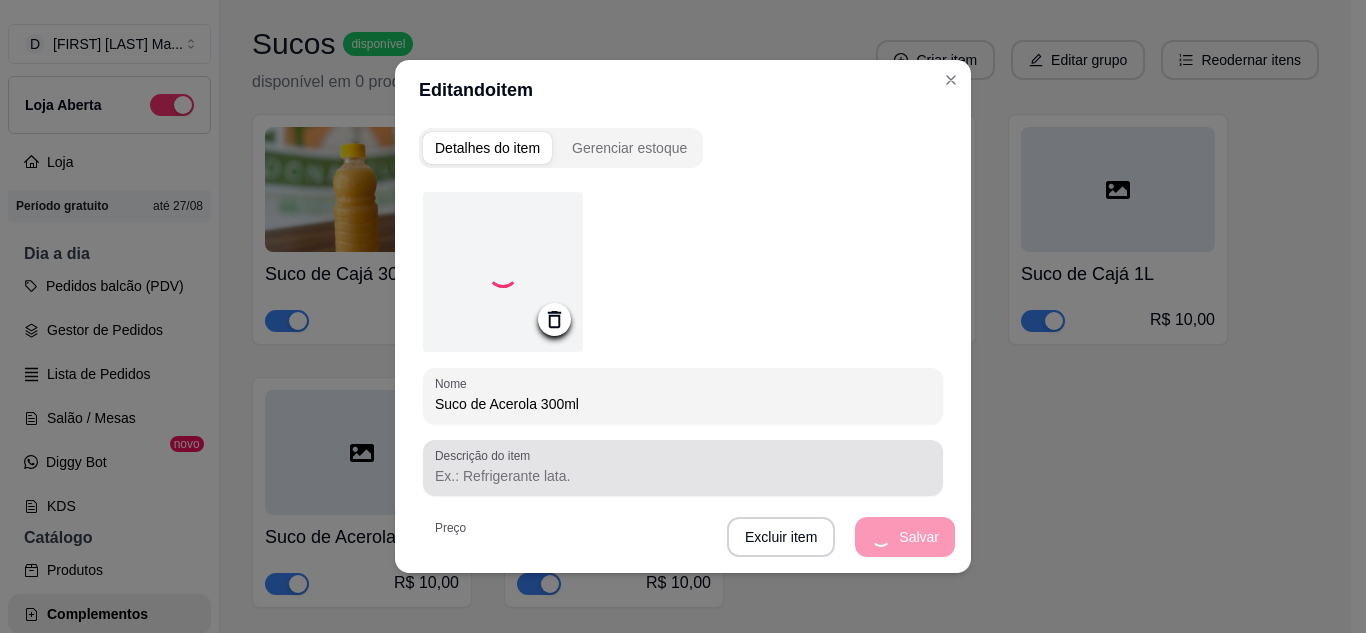 click on "Descrição do item" at bounding box center [683, 476] 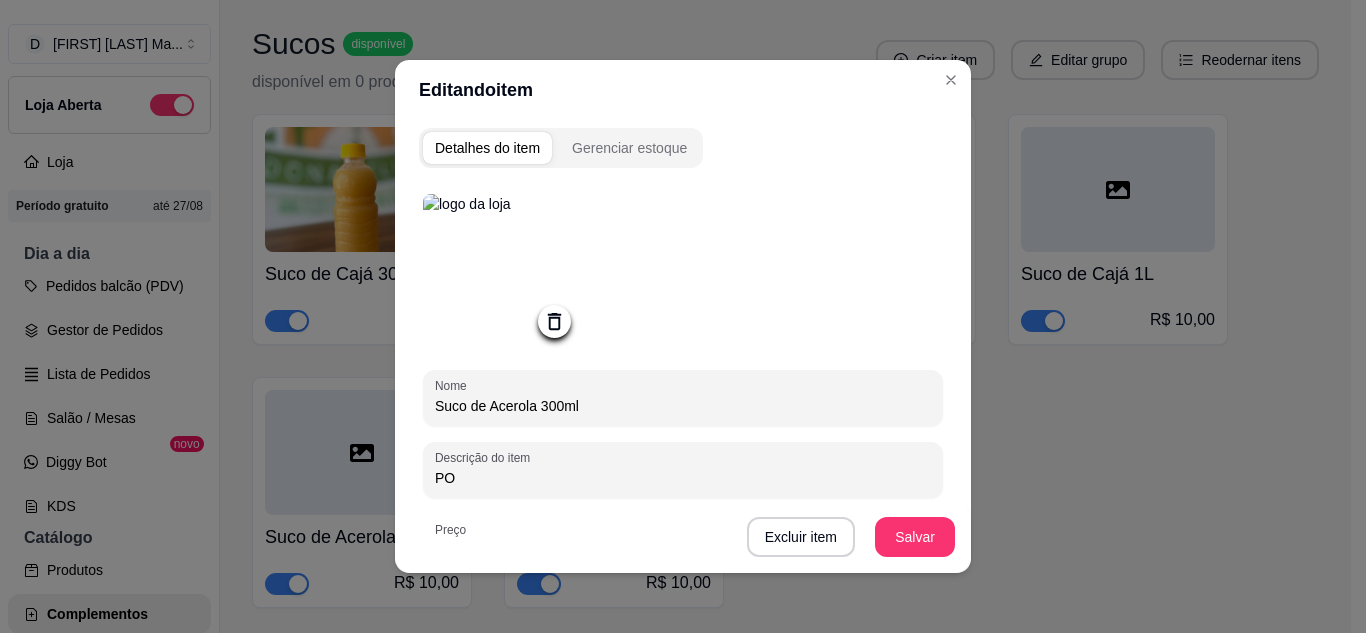 type on "P" 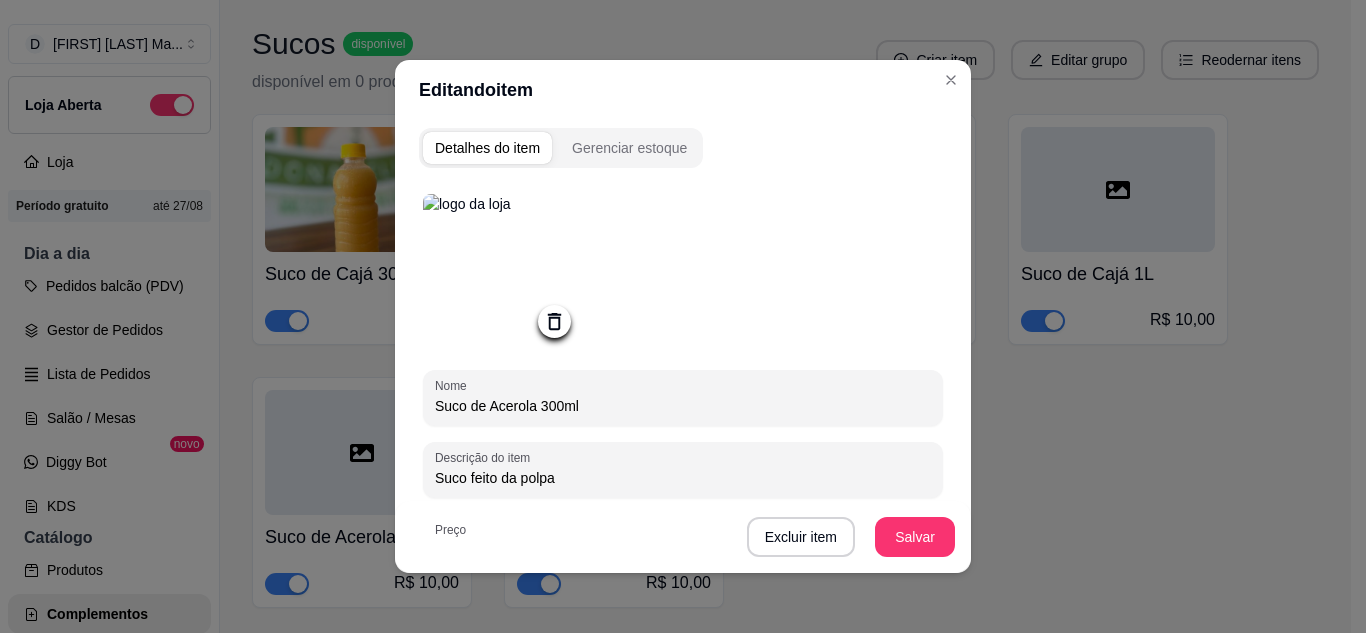 type on "Suco feito da polpa" 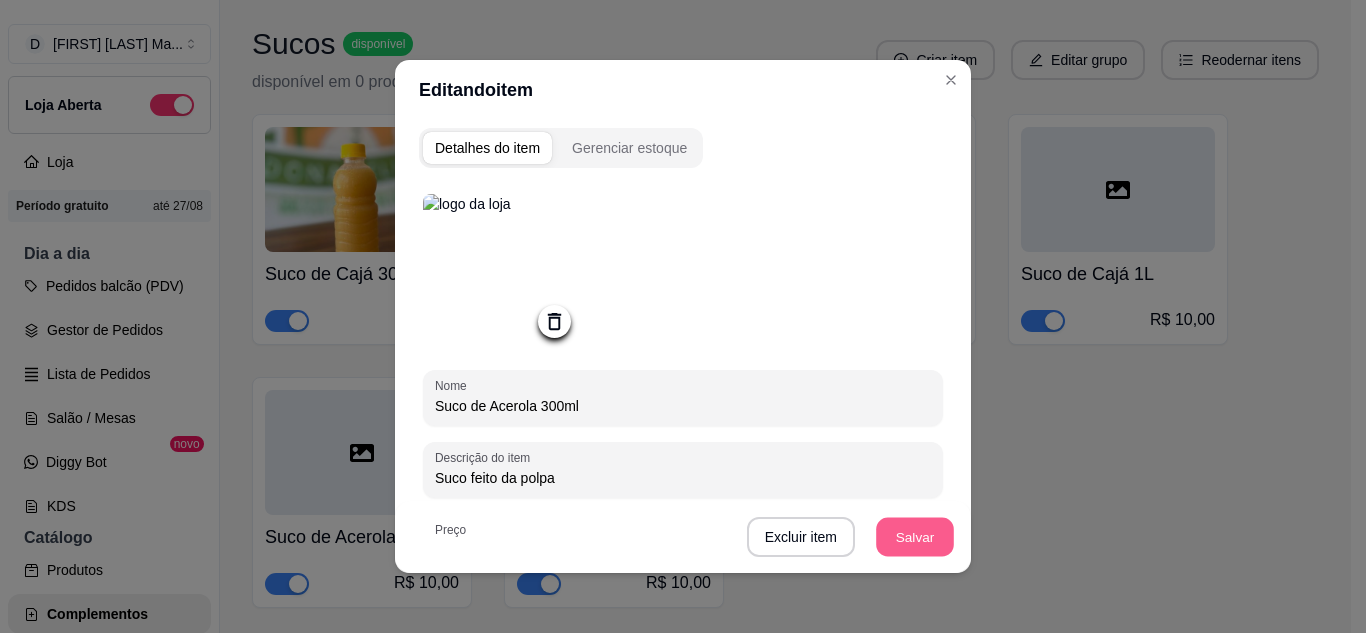 click on "Salvar" at bounding box center (915, 537) 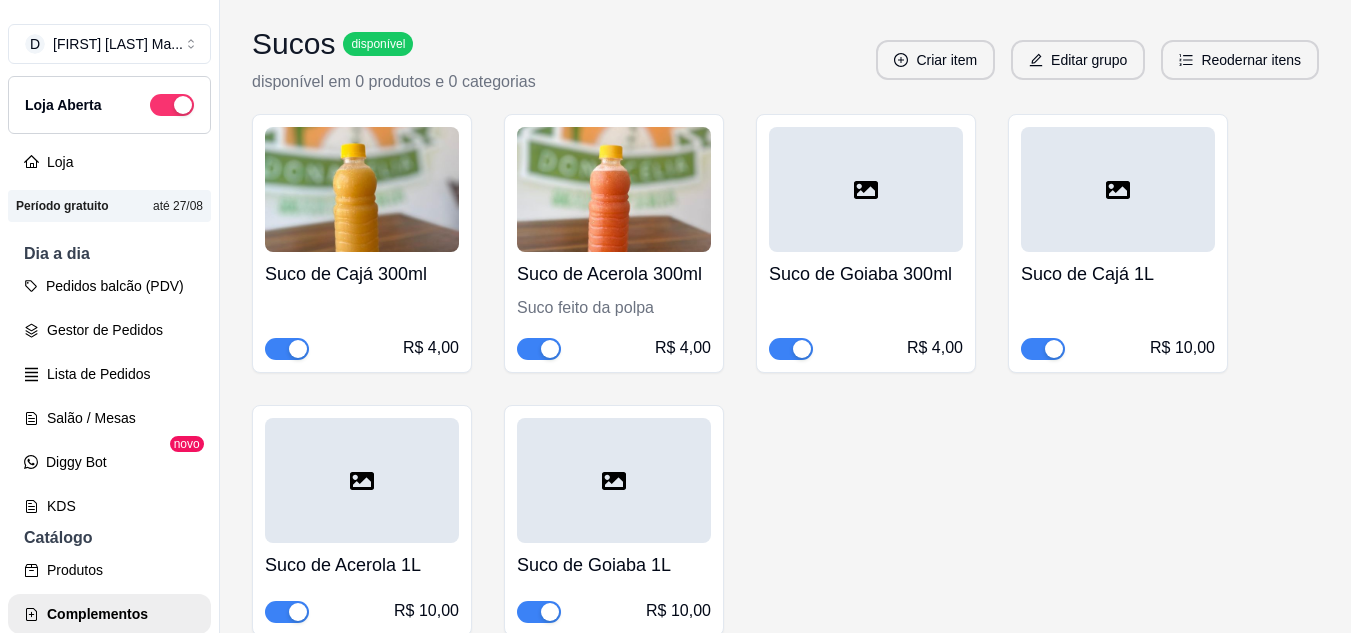 click on "Suco de Cajá 300ml" at bounding box center (362, 274) 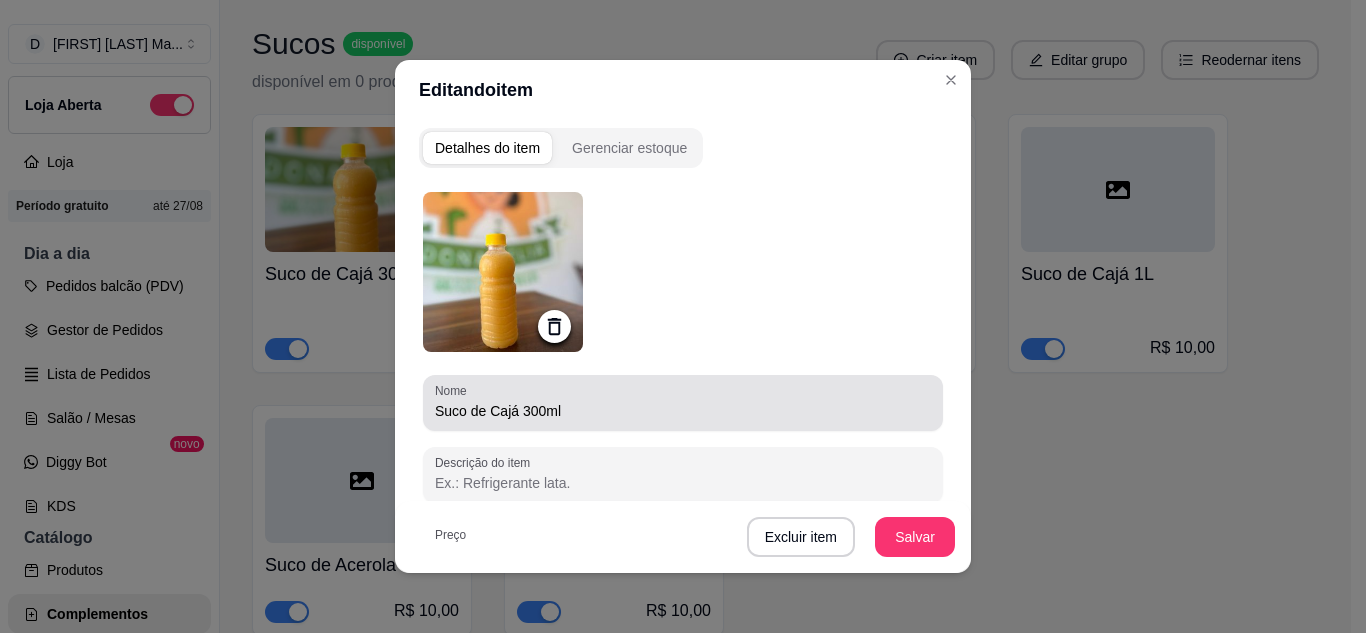 click on "Suco de Cajá 300ml" at bounding box center [683, 411] 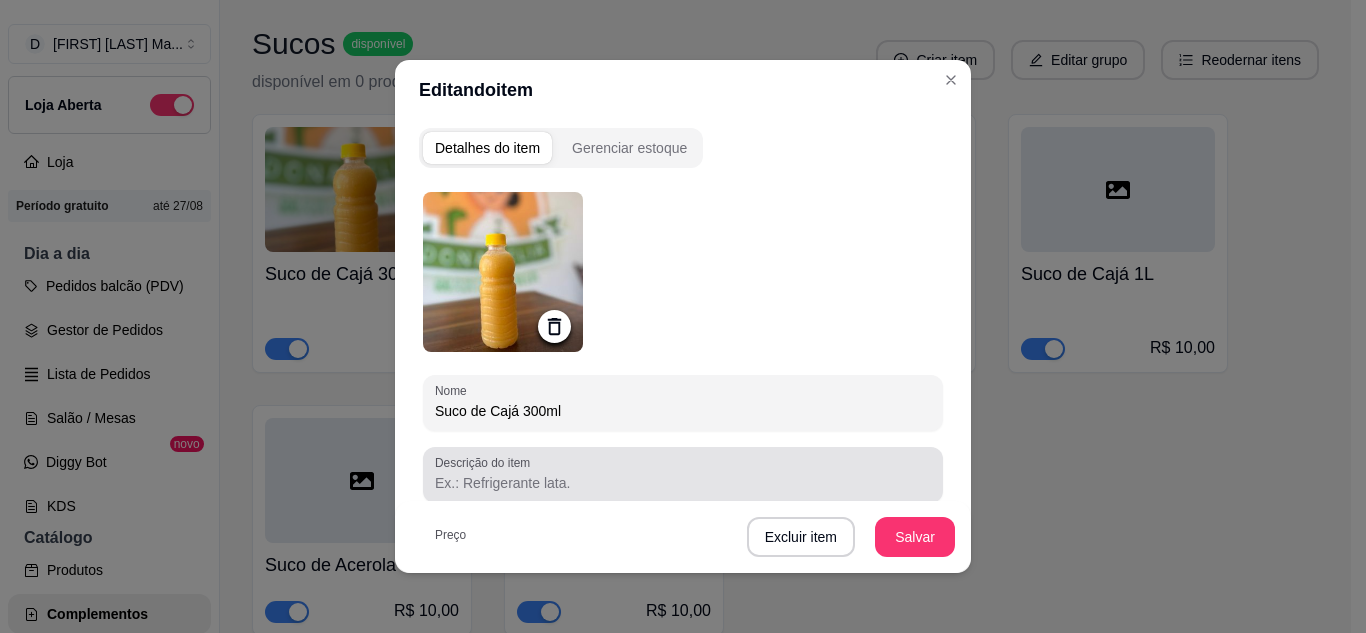 click on "Descrição do item" at bounding box center [486, 462] 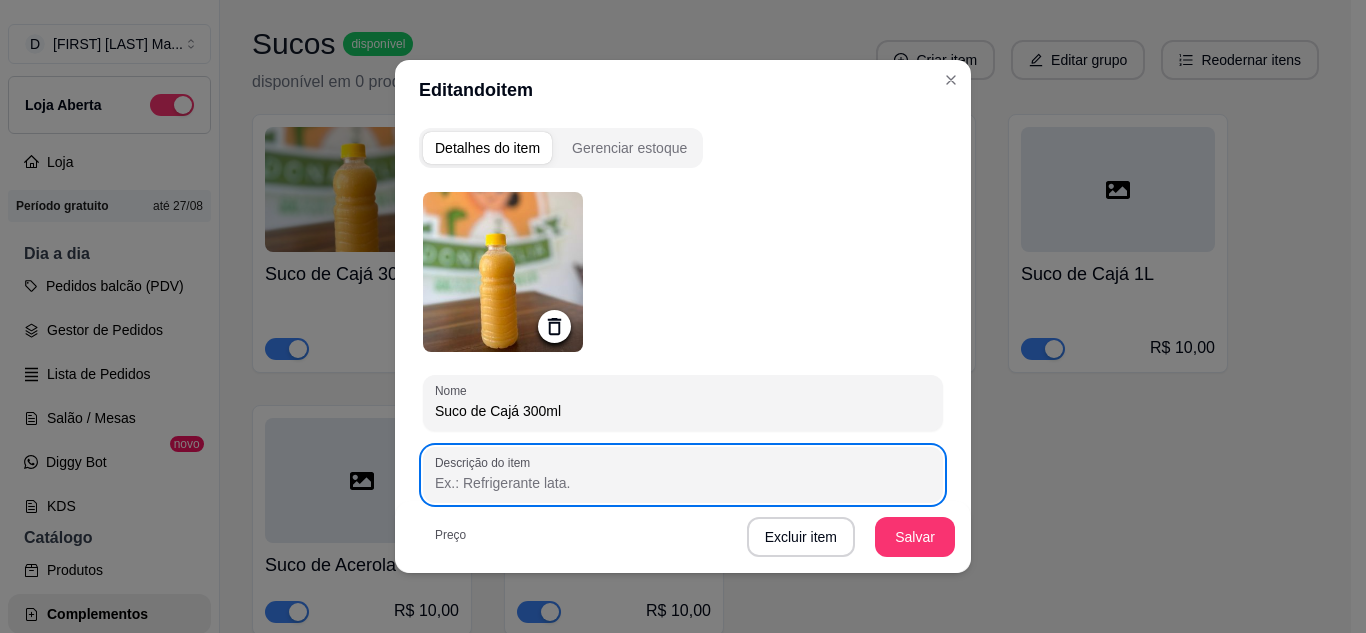 paste on "Suco feito da polpa" 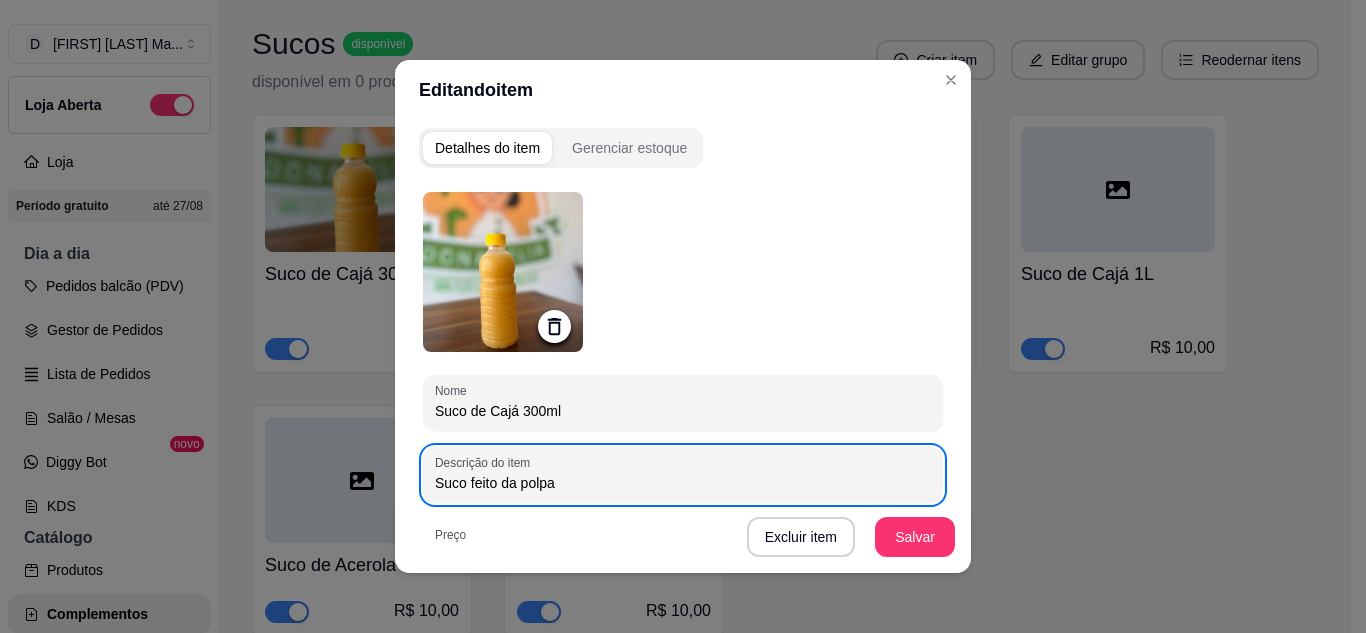 type on "Suco feito da polpa" 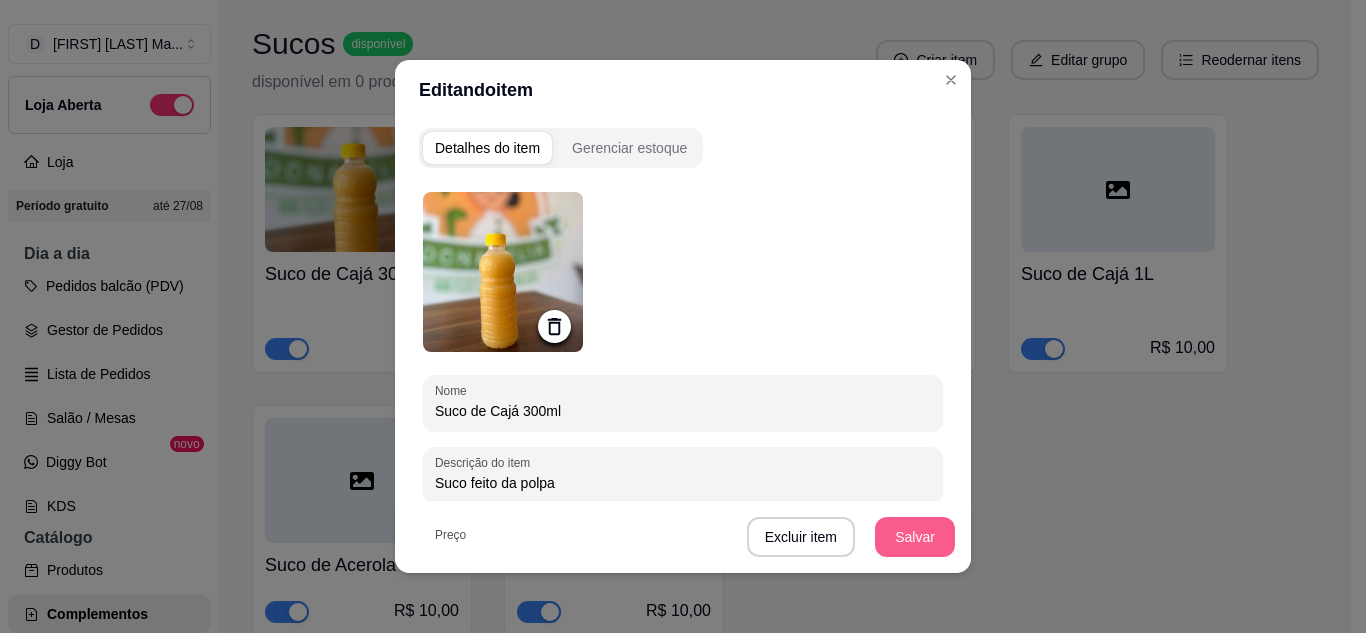 click on "Salvar" at bounding box center (915, 537) 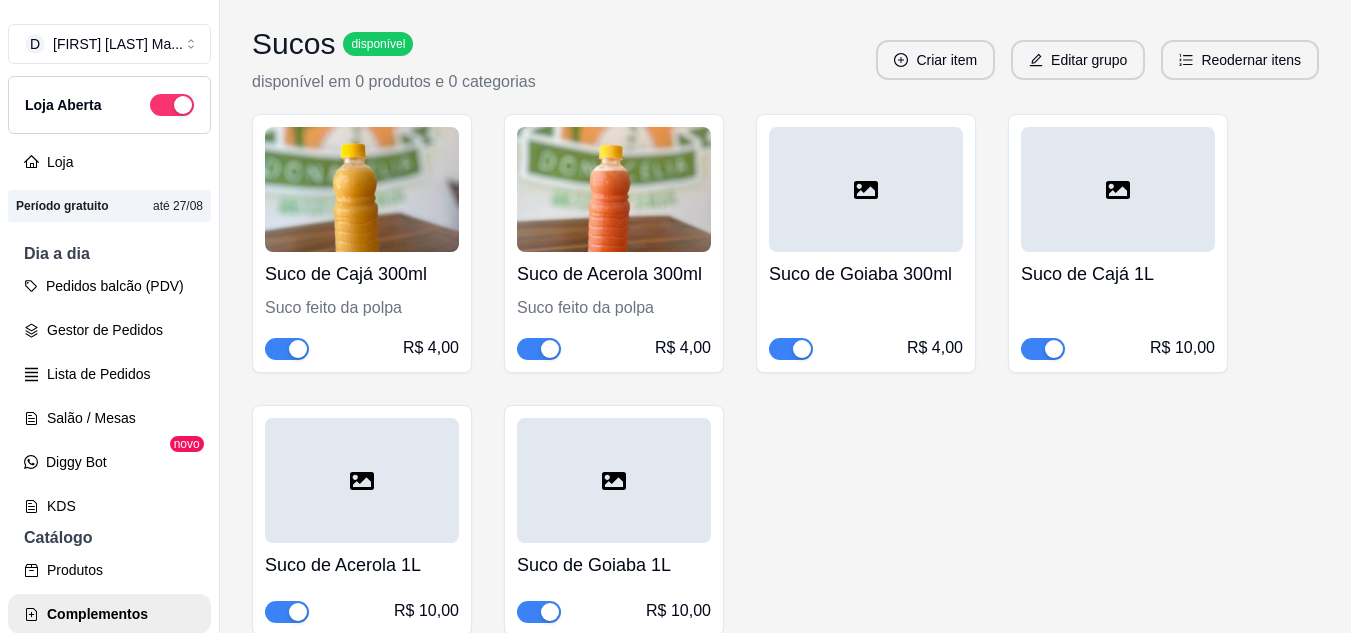 click on "Suco de Goiaba 300ml" at bounding box center (866, 274) 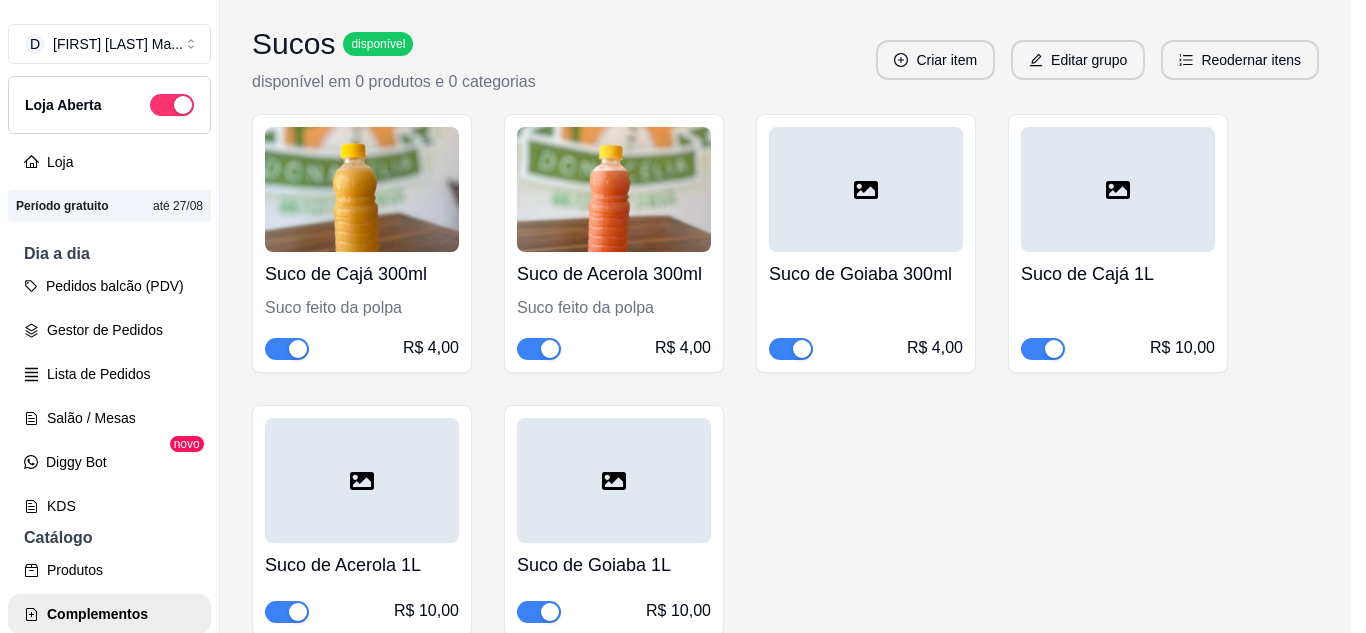 click on "Descrição do item" at bounding box center (683, 483) 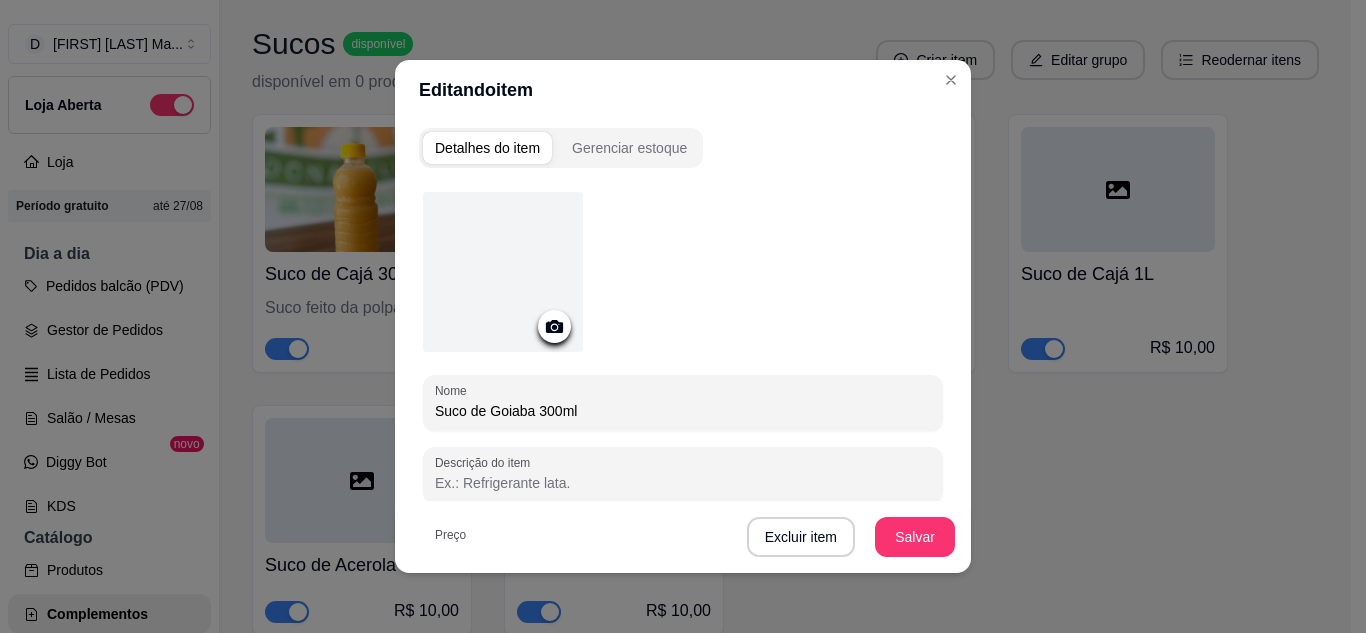paste on "Suco feito da polpa" 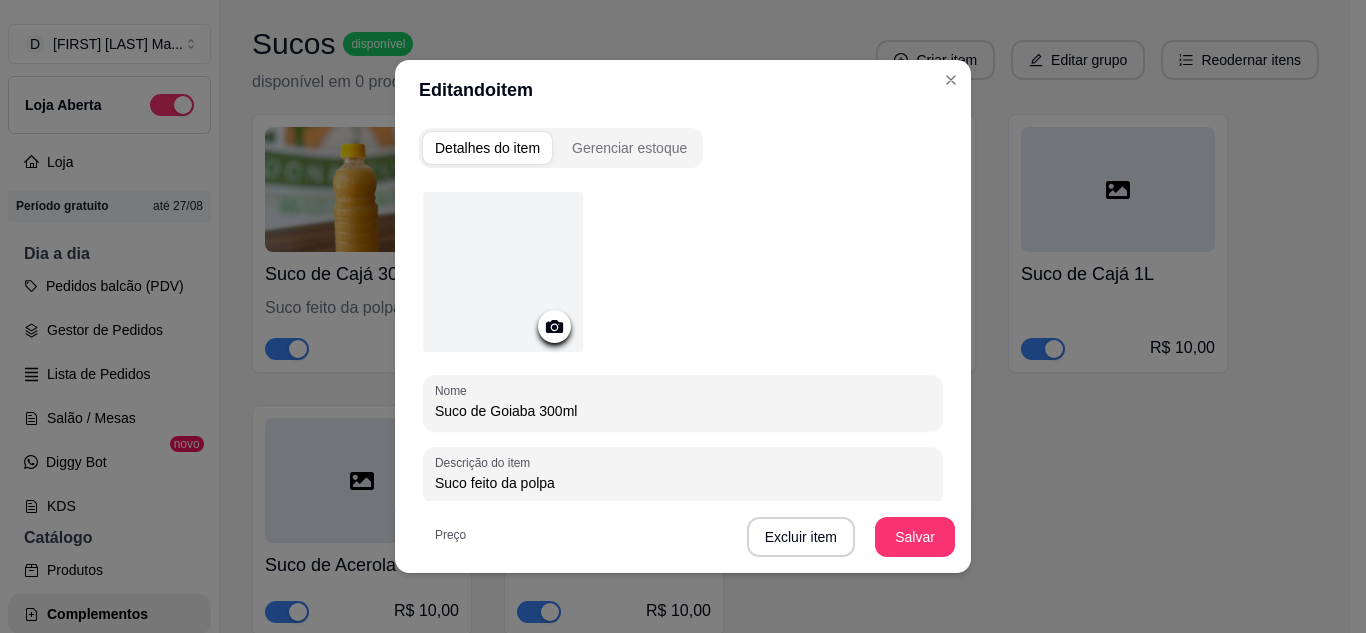 type on "Suco feito da polpa" 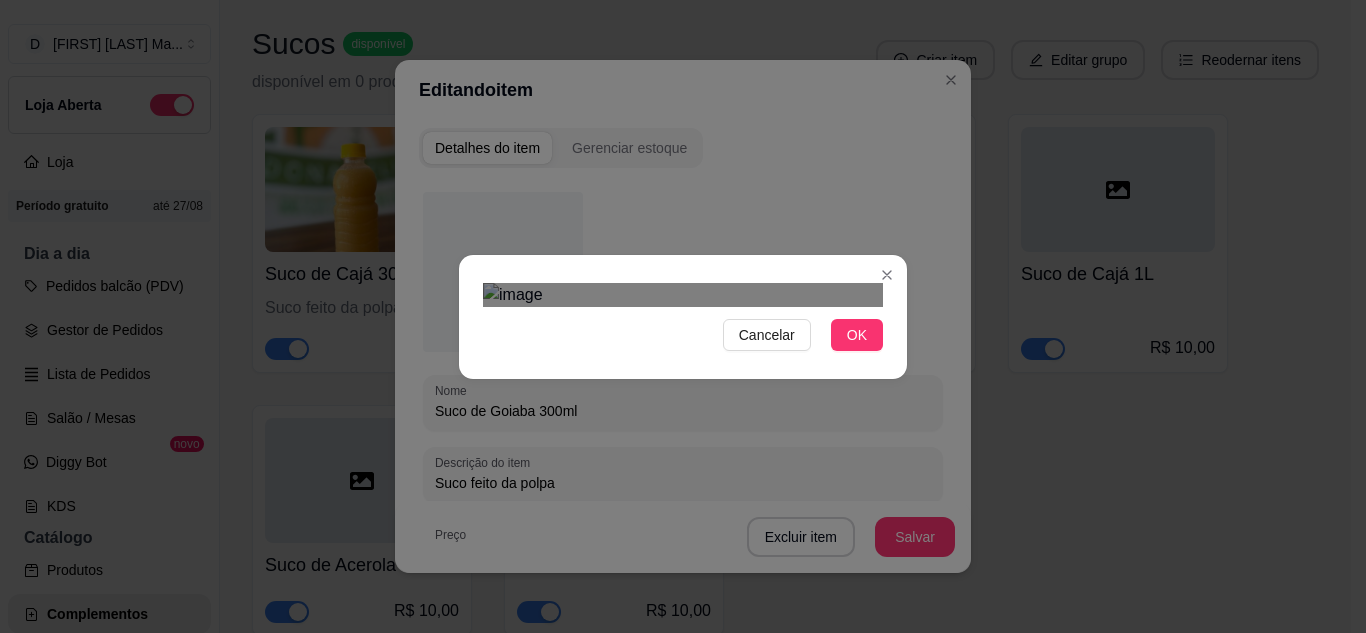 click at bounding box center [677, 578] 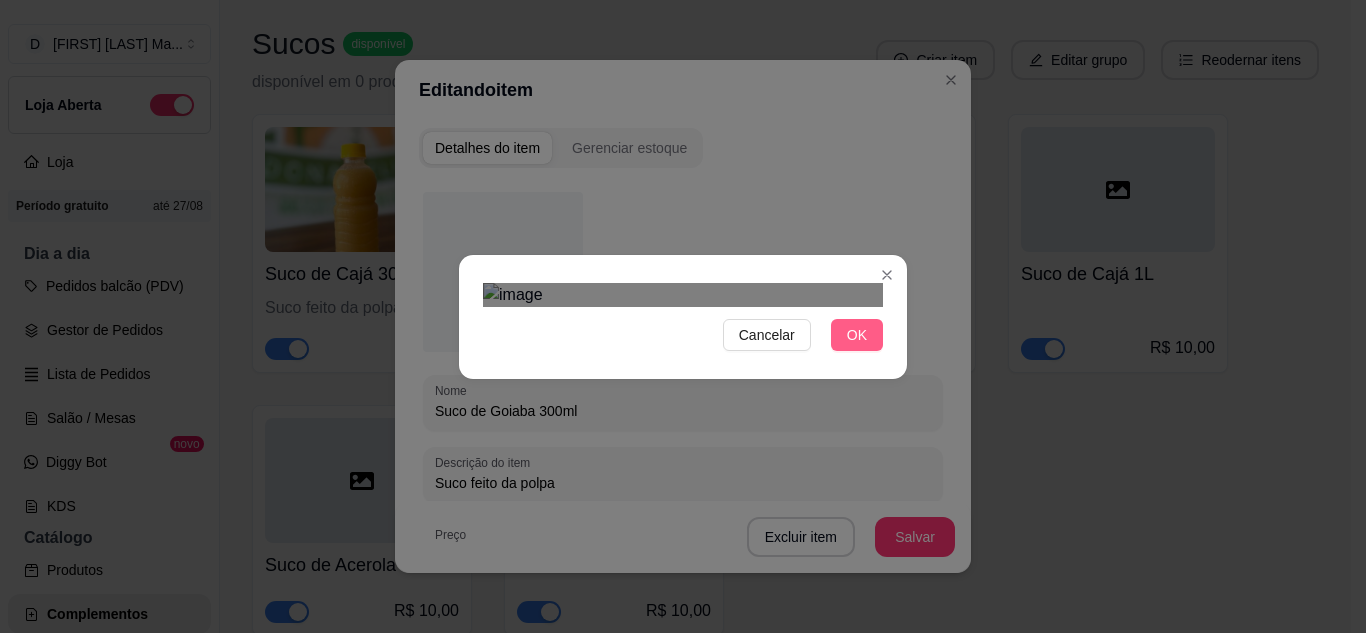 click on "OK" at bounding box center (857, 335) 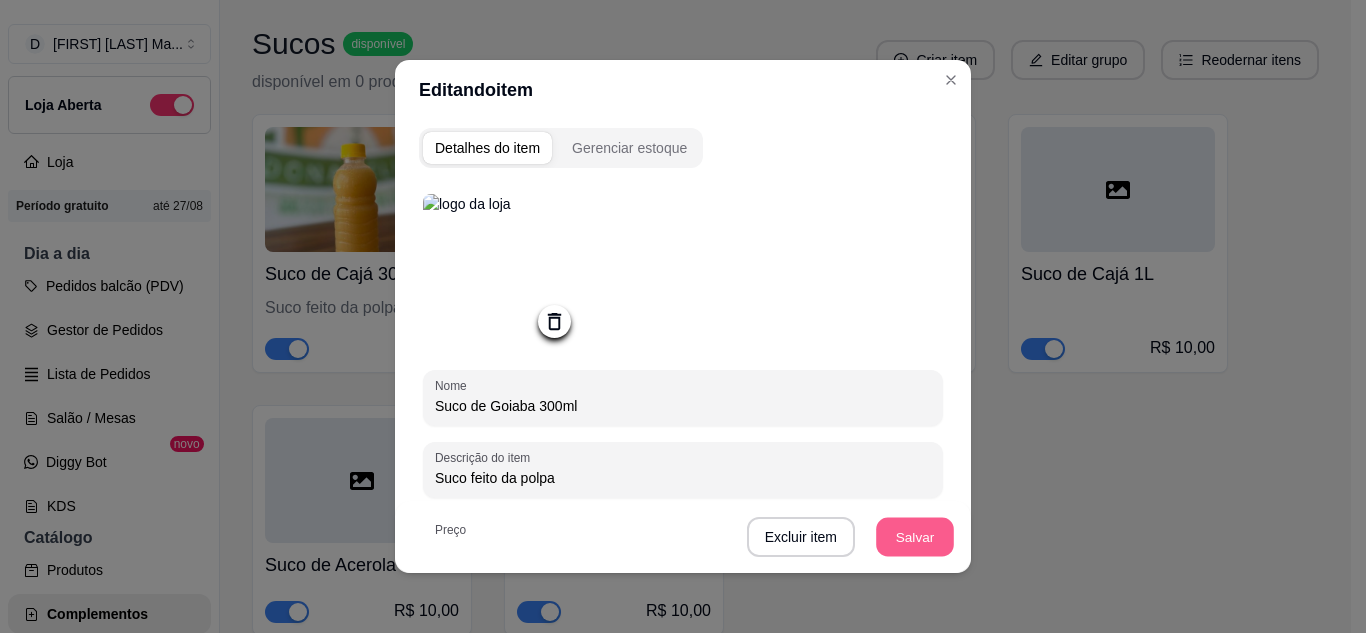click on "Salvar" at bounding box center [915, 537] 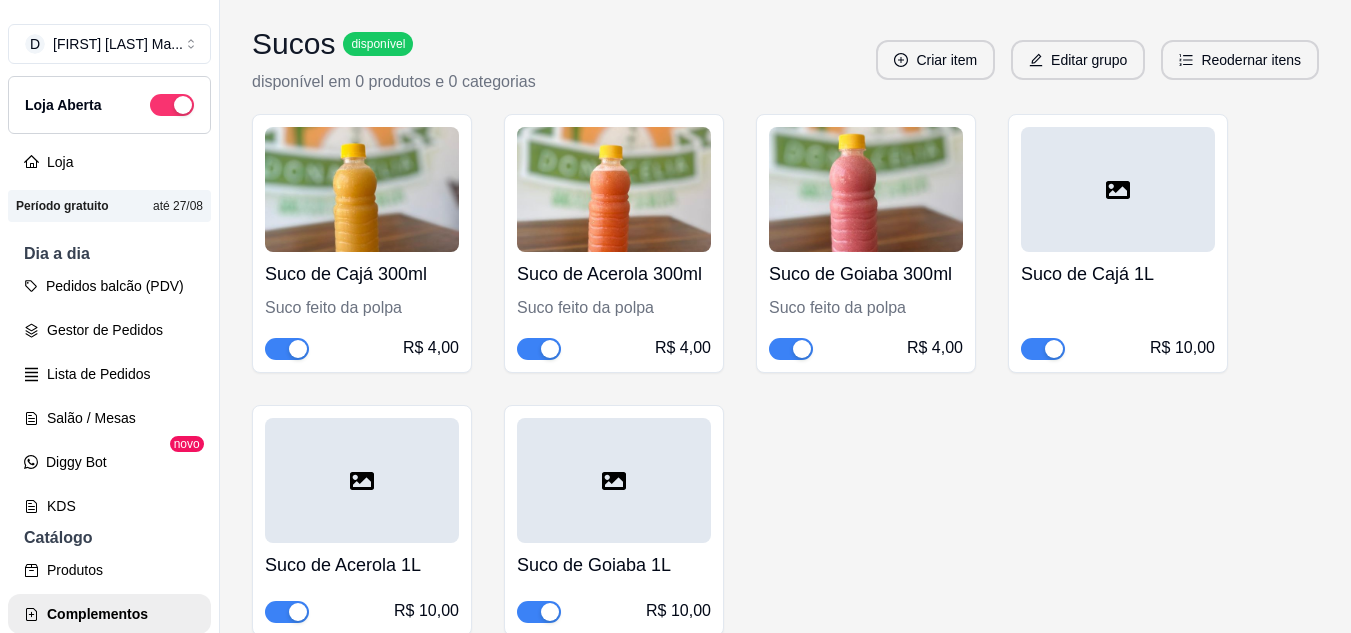 click at bounding box center (1118, 189) 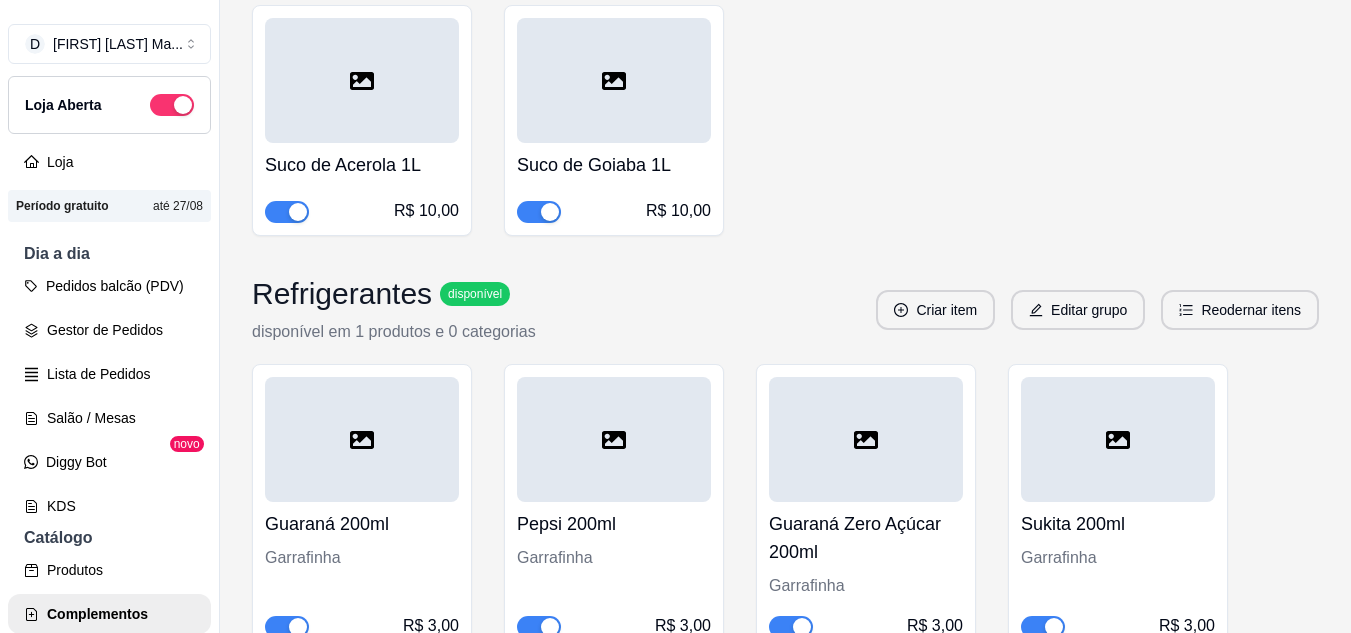scroll, scrollTop: 6400, scrollLeft: 0, axis: vertical 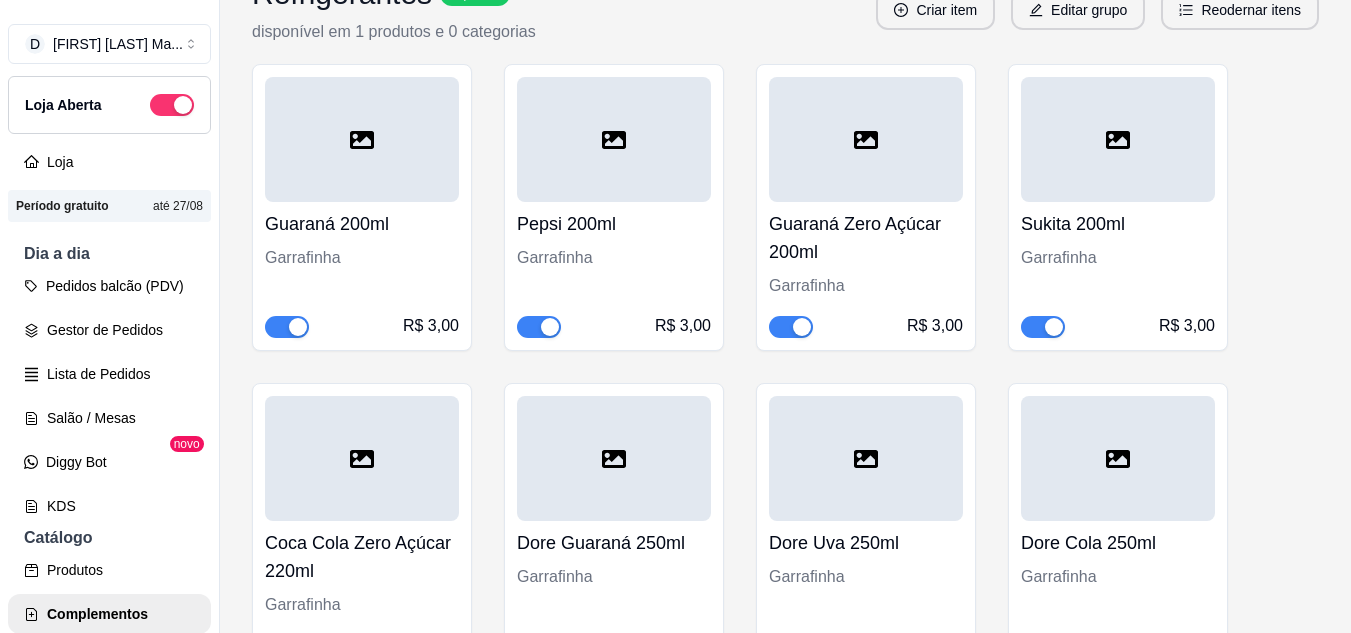 click 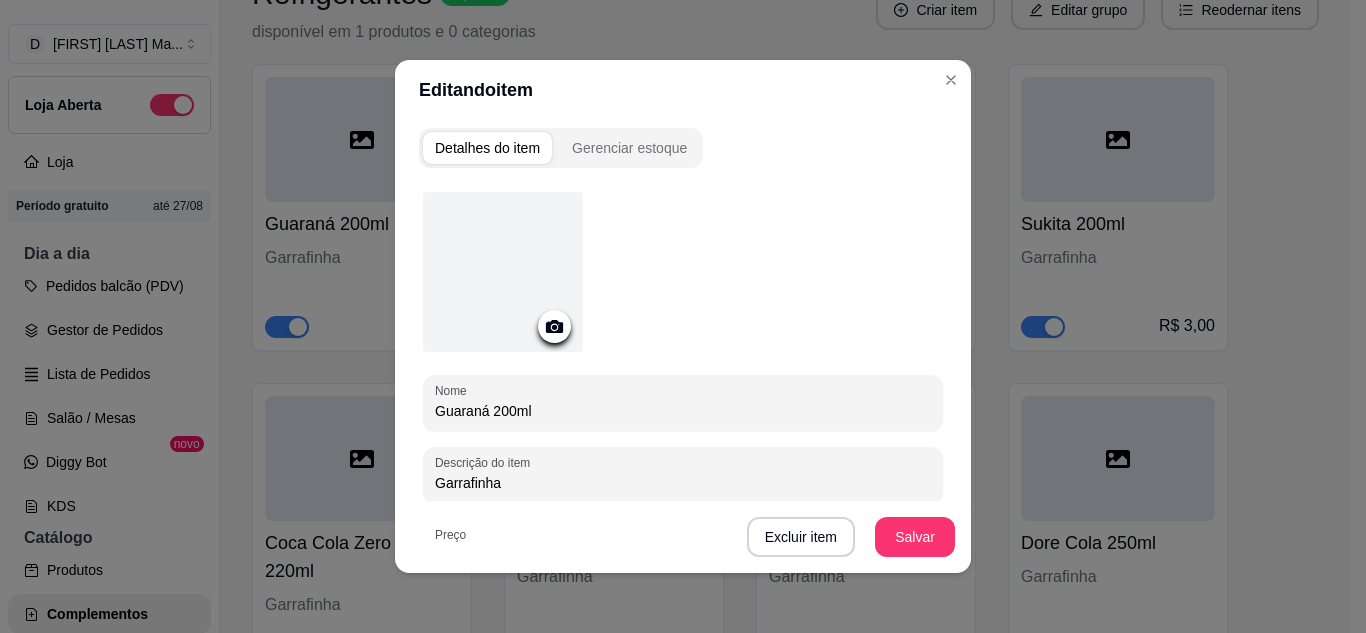 click at bounding box center (503, 272) 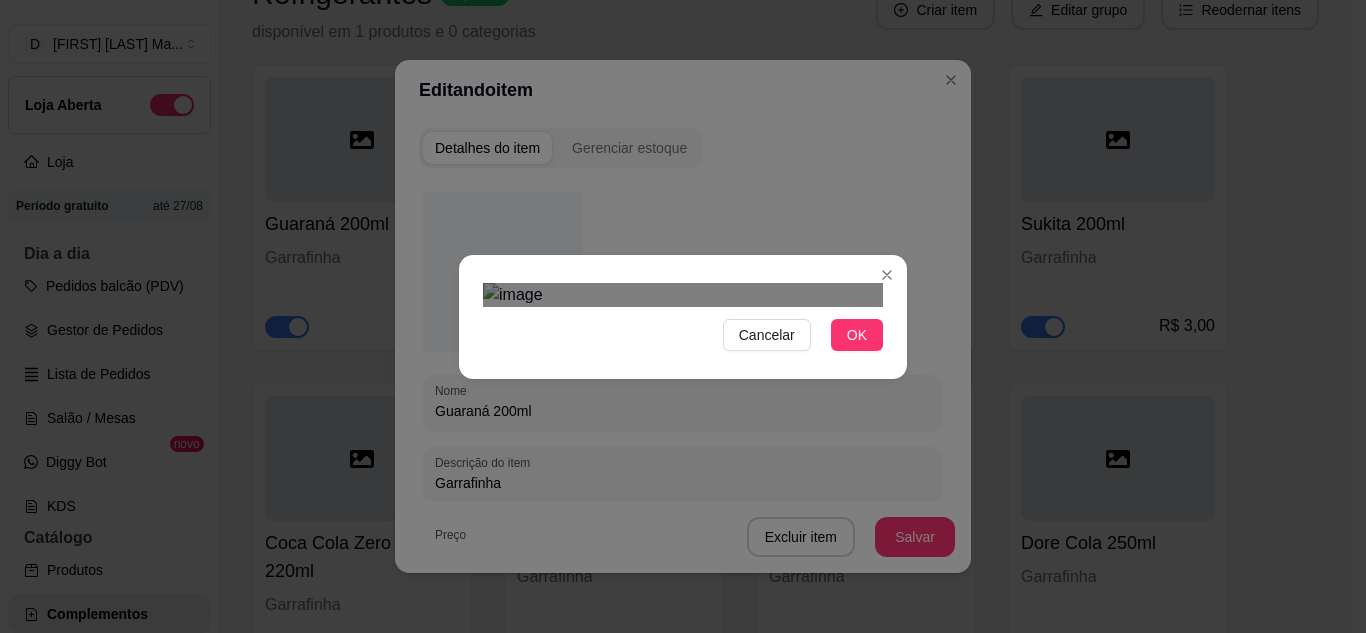 click on "Cancelar OK" at bounding box center [683, 316] 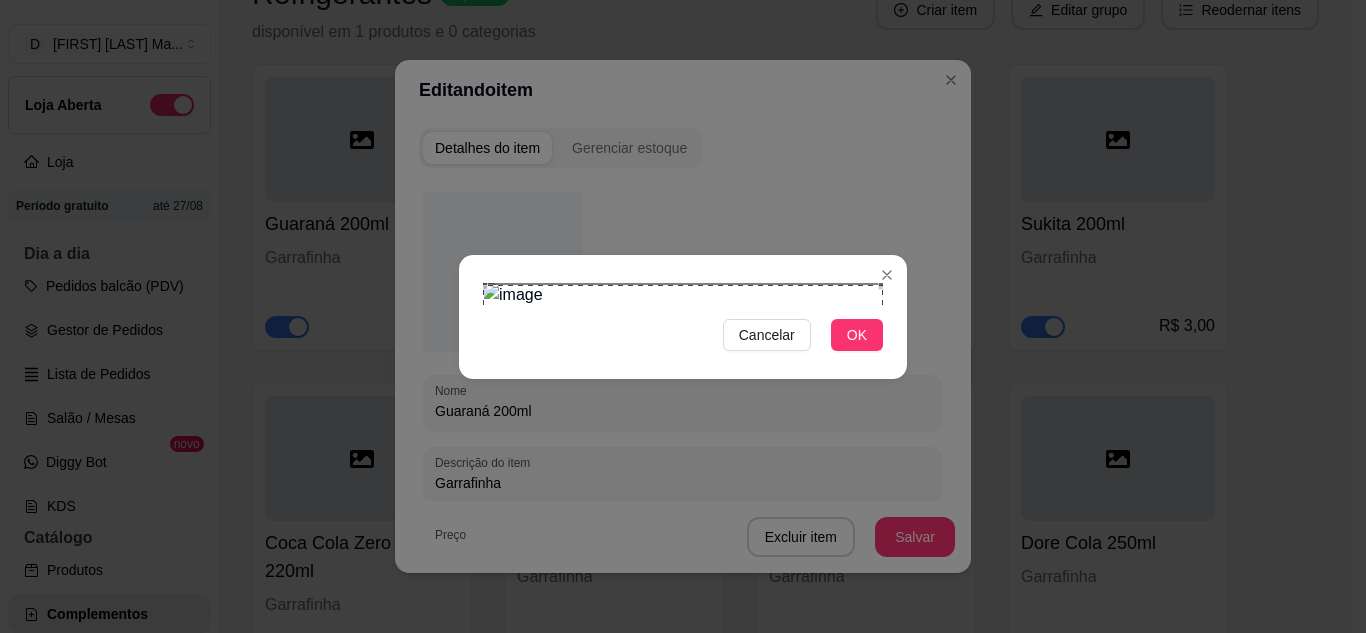 click at bounding box center [683, 485] 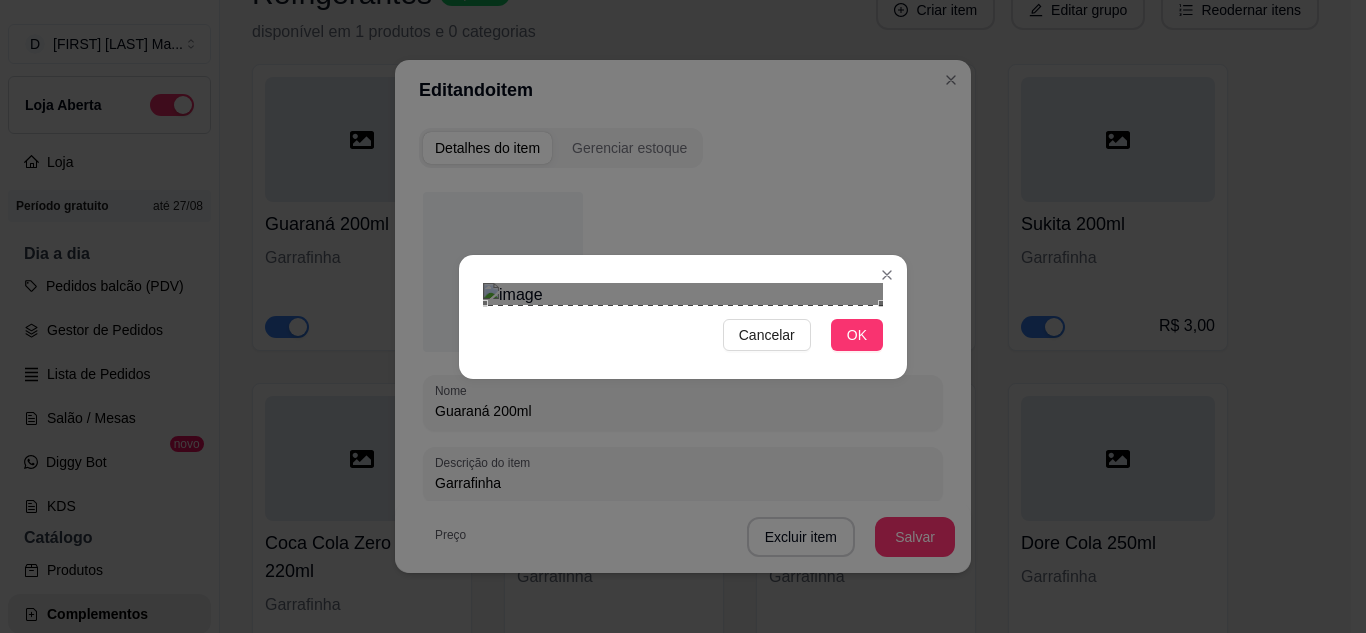 click at bounding box center [683, 505] 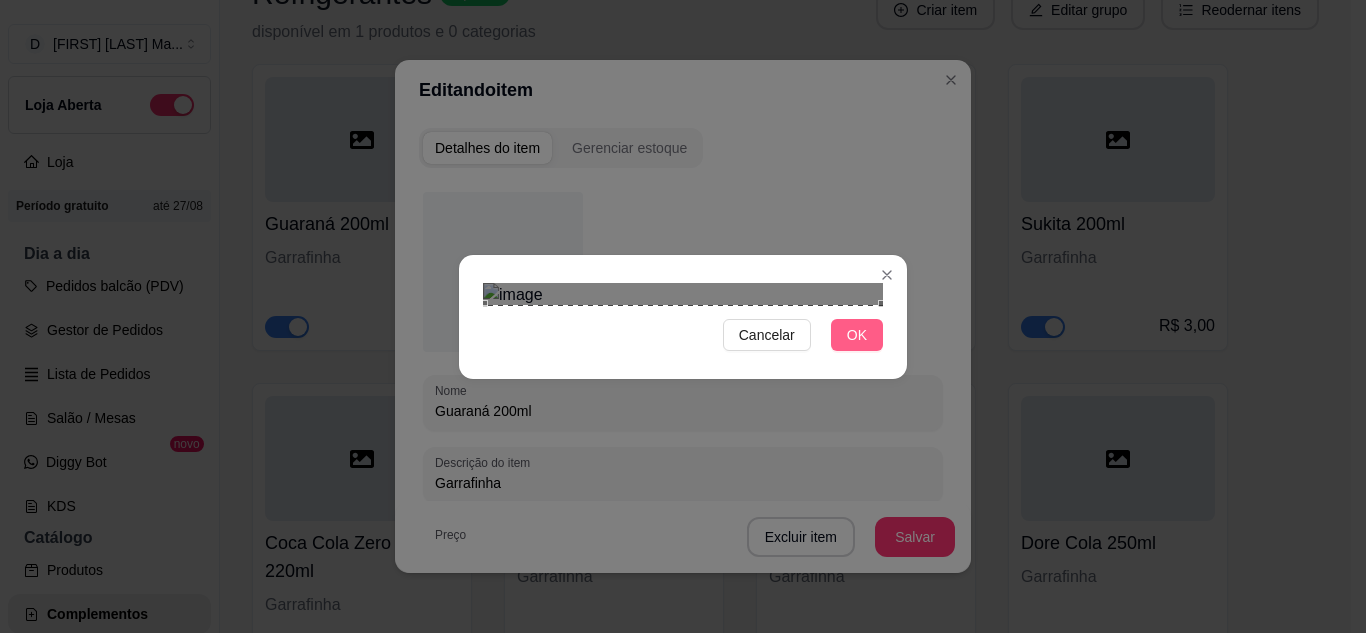 click on "OK" at bounding box center (857, 335) 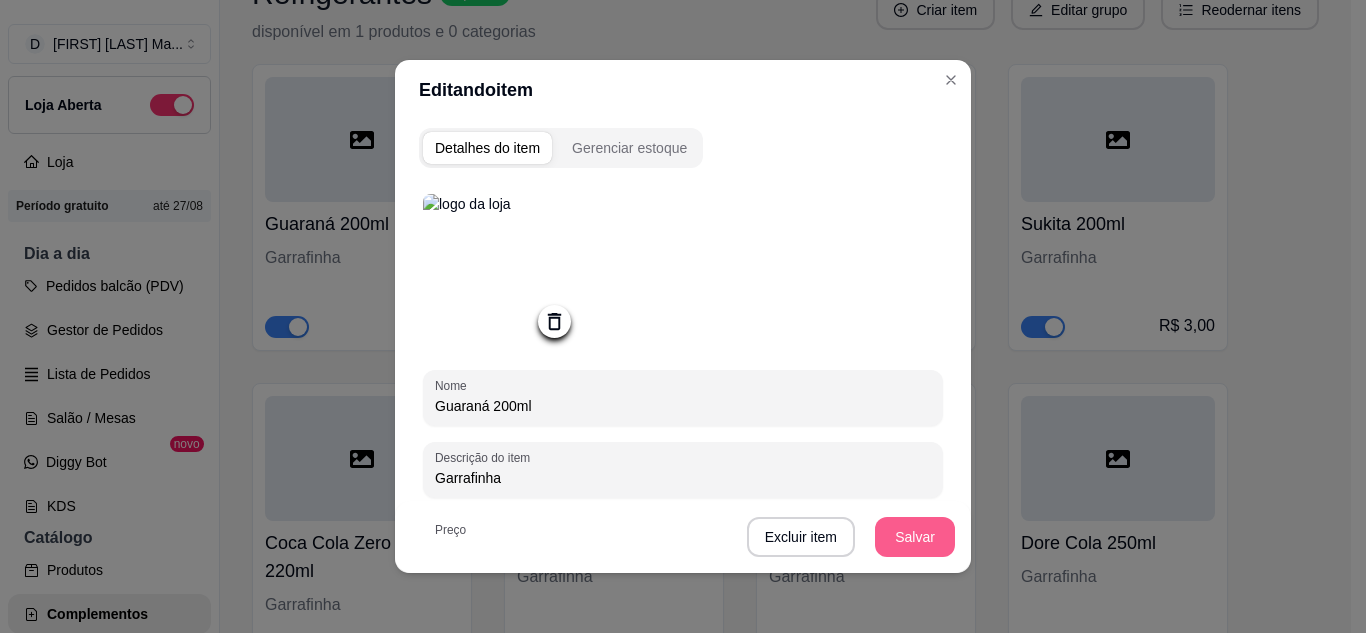 click on "Salvar" at bounding box center (915, 537) 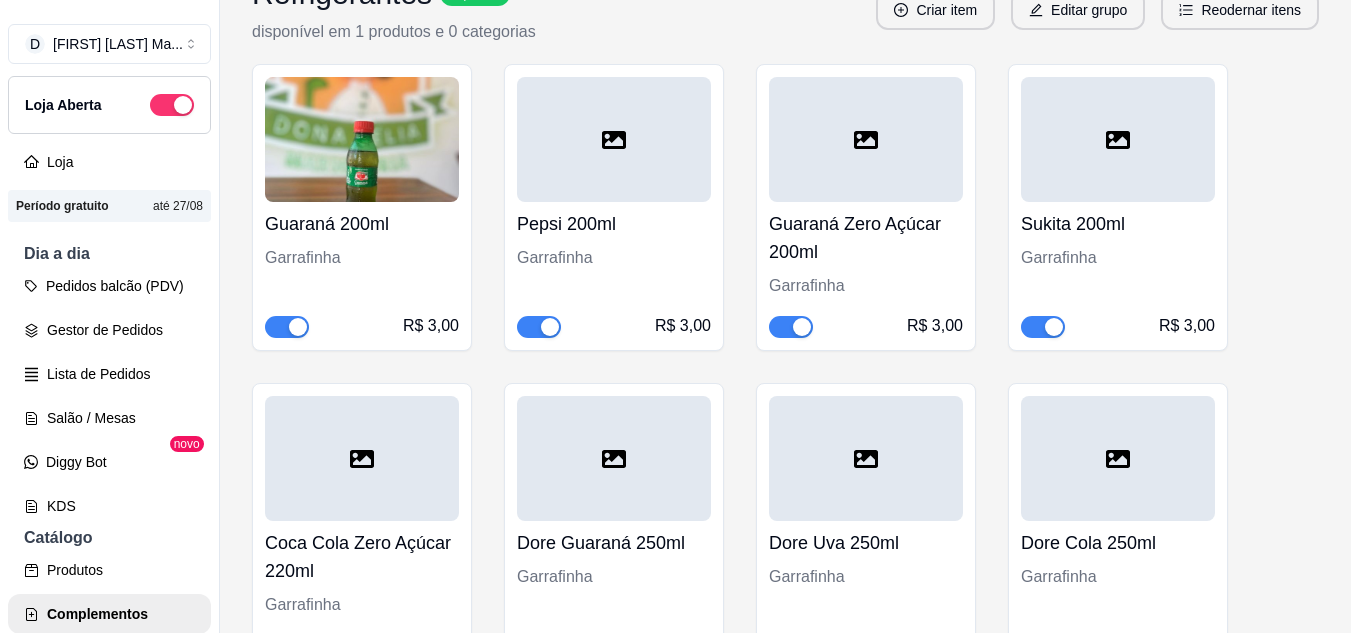 click 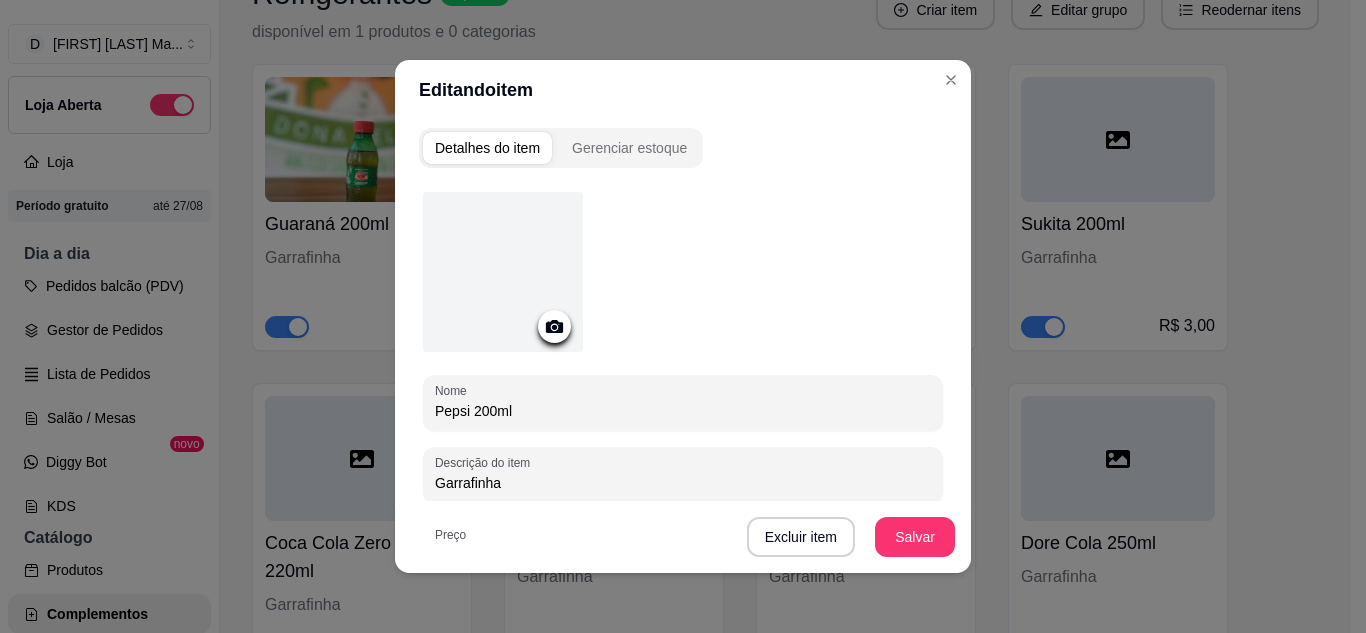 click at bounding box center [503, 272] 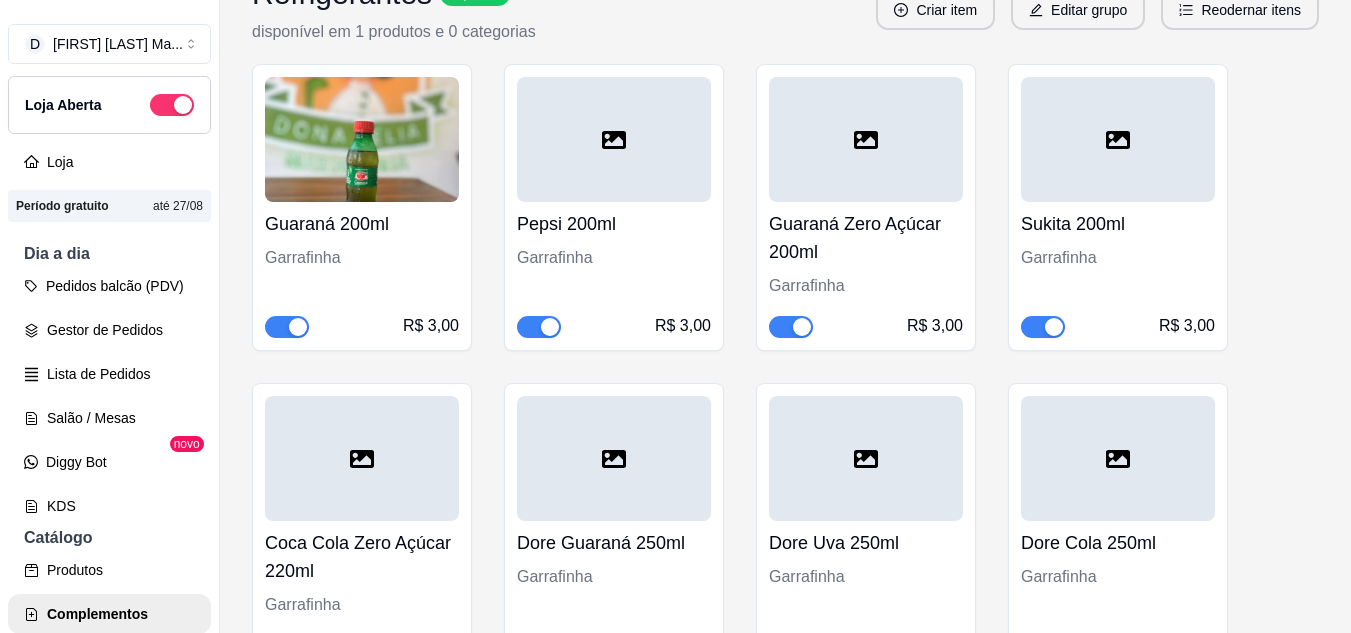 click at bounding box center (866, 139) 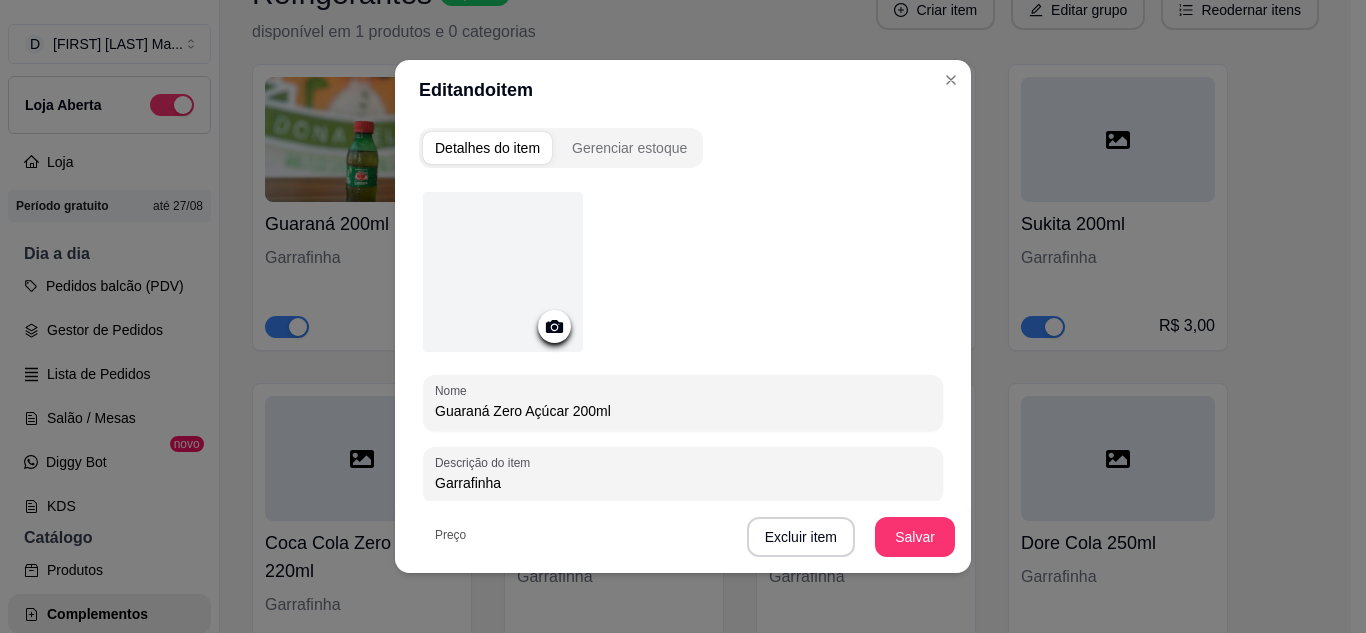 click at bounding box center [503, 272] 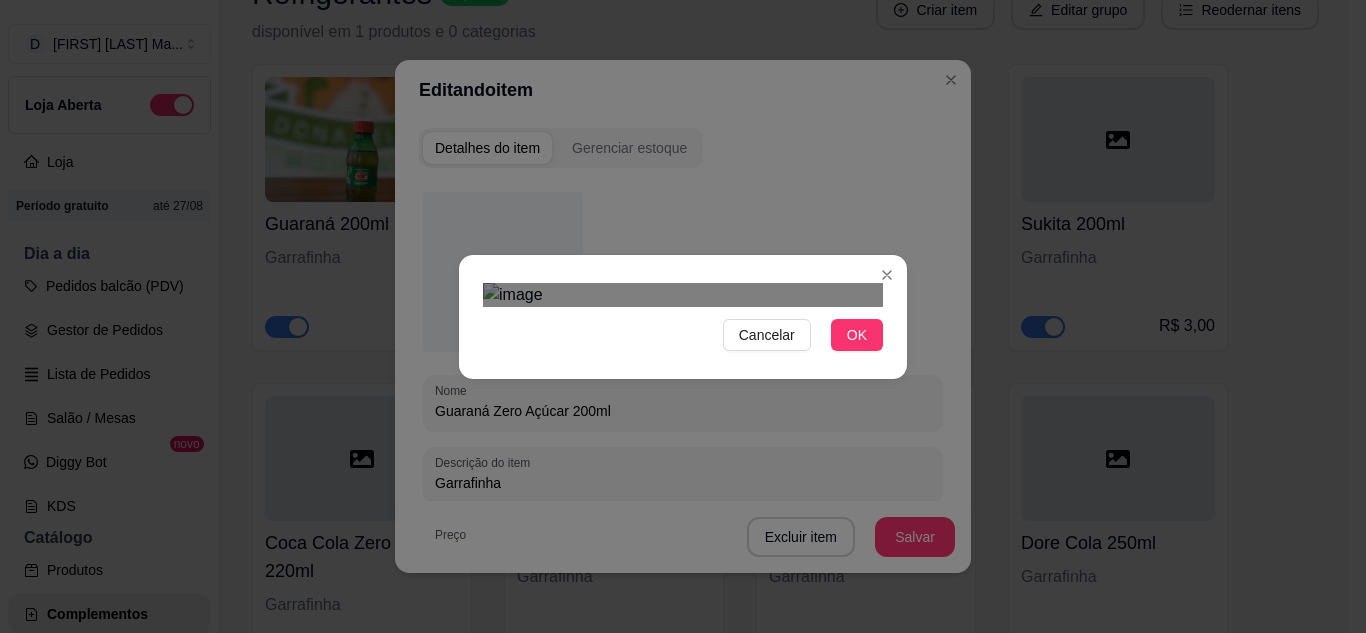 click at bounding box center [688, 567] 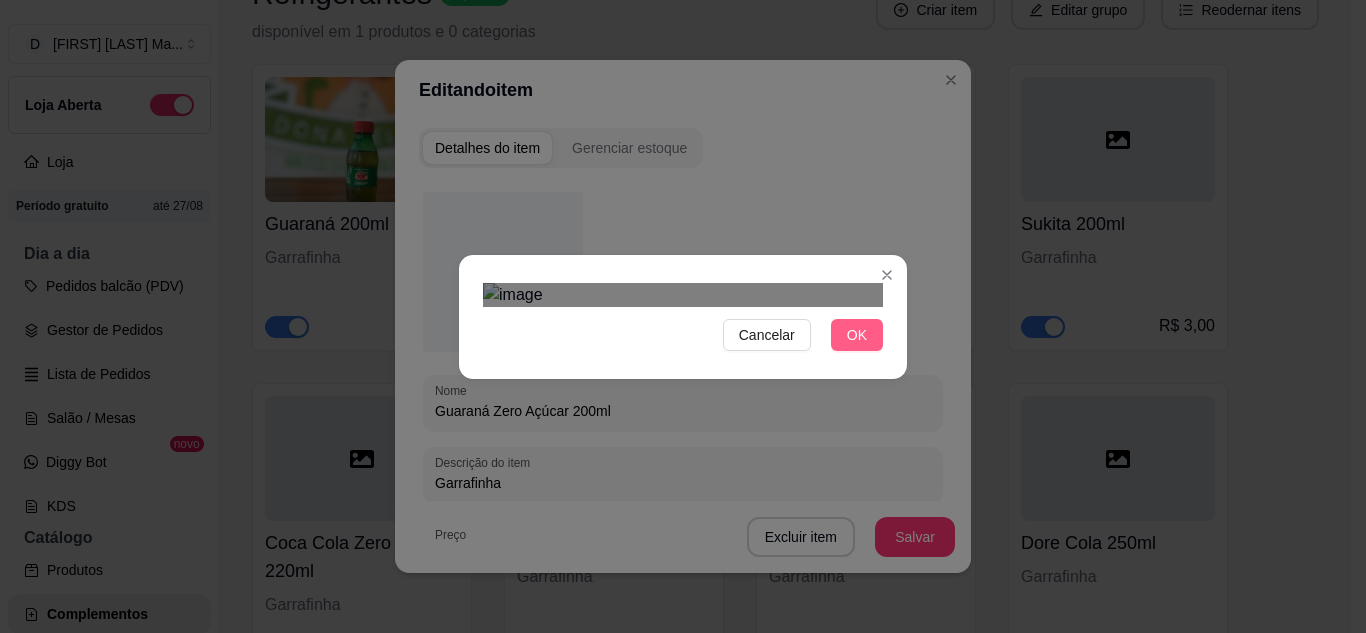 click on "OK" at bounding box center (857, 335) 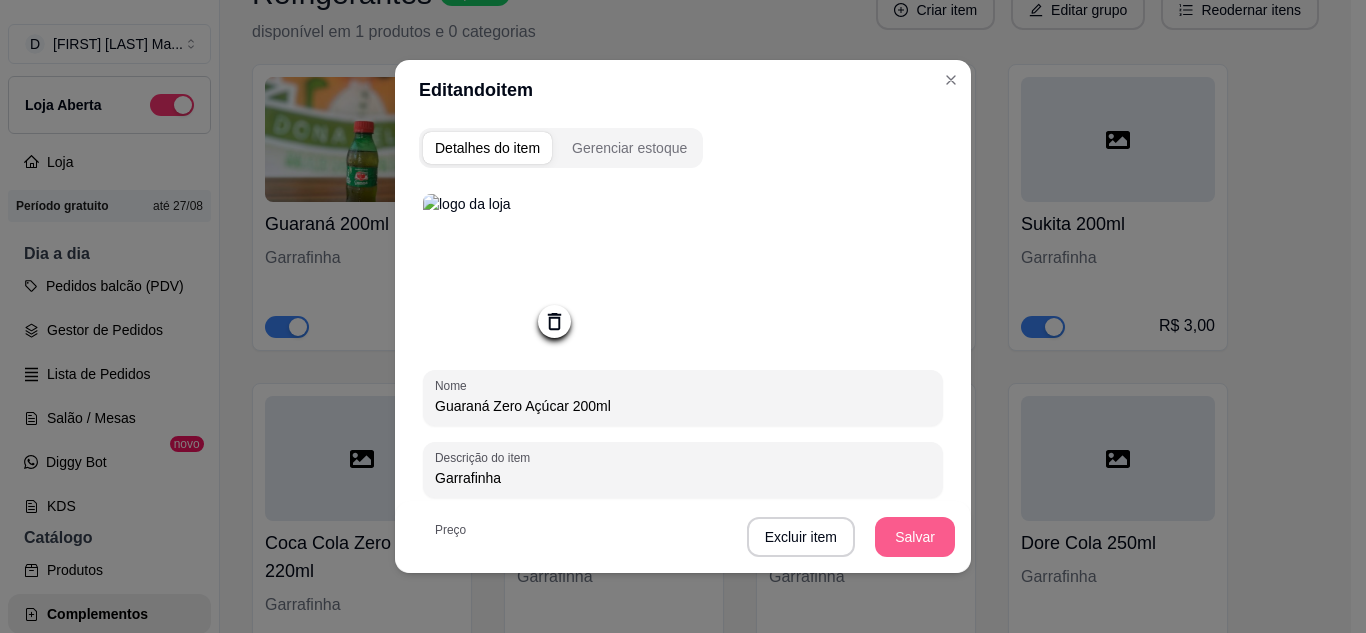 click on "Salvar" at bounding box center [915, 537] 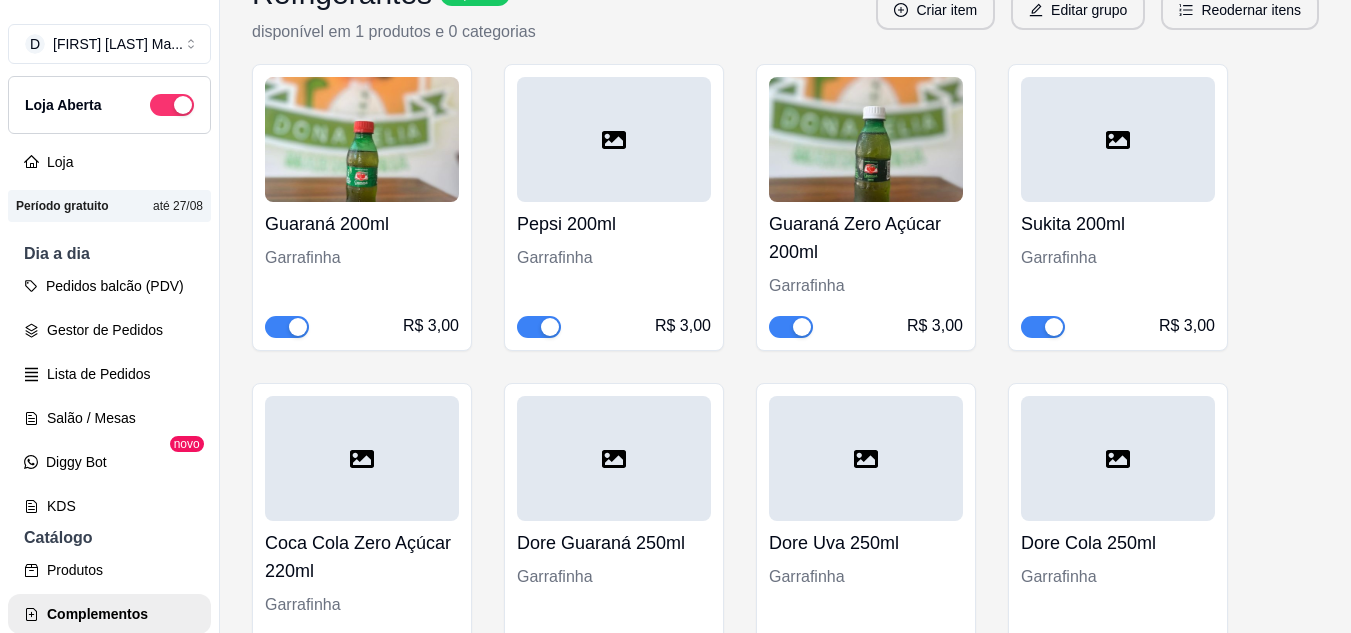 click at bounding box center [1118, 139] 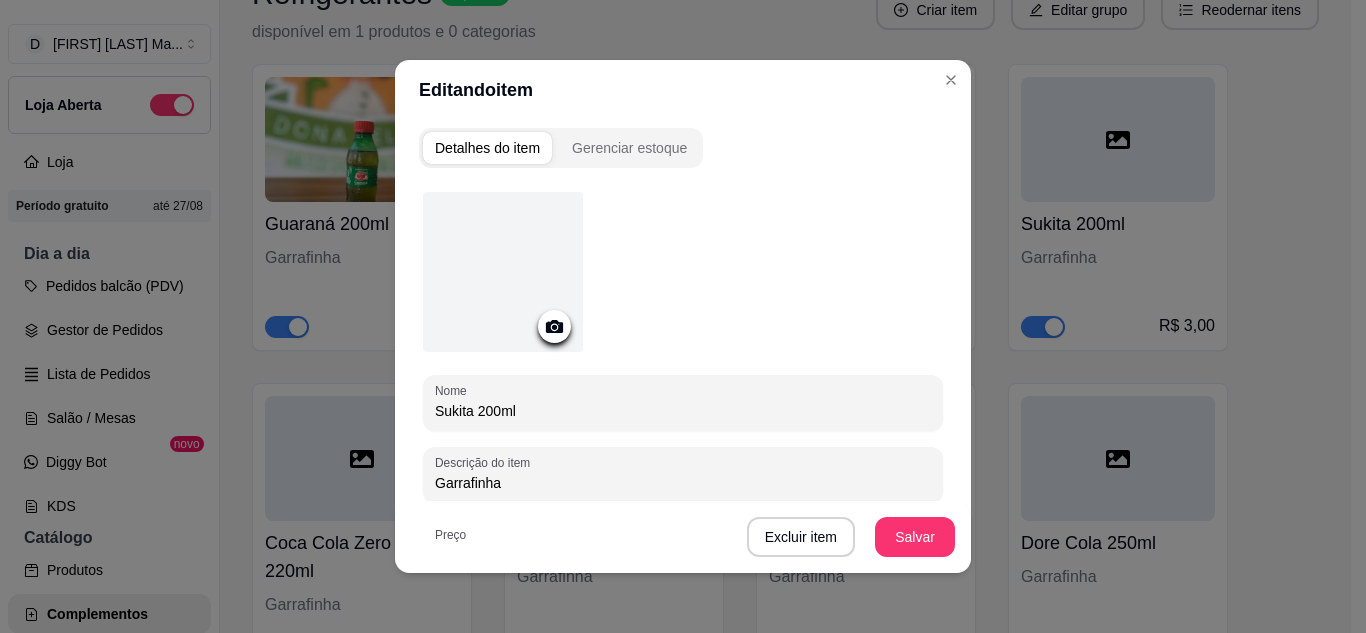 click at bounding box center [503, 272] 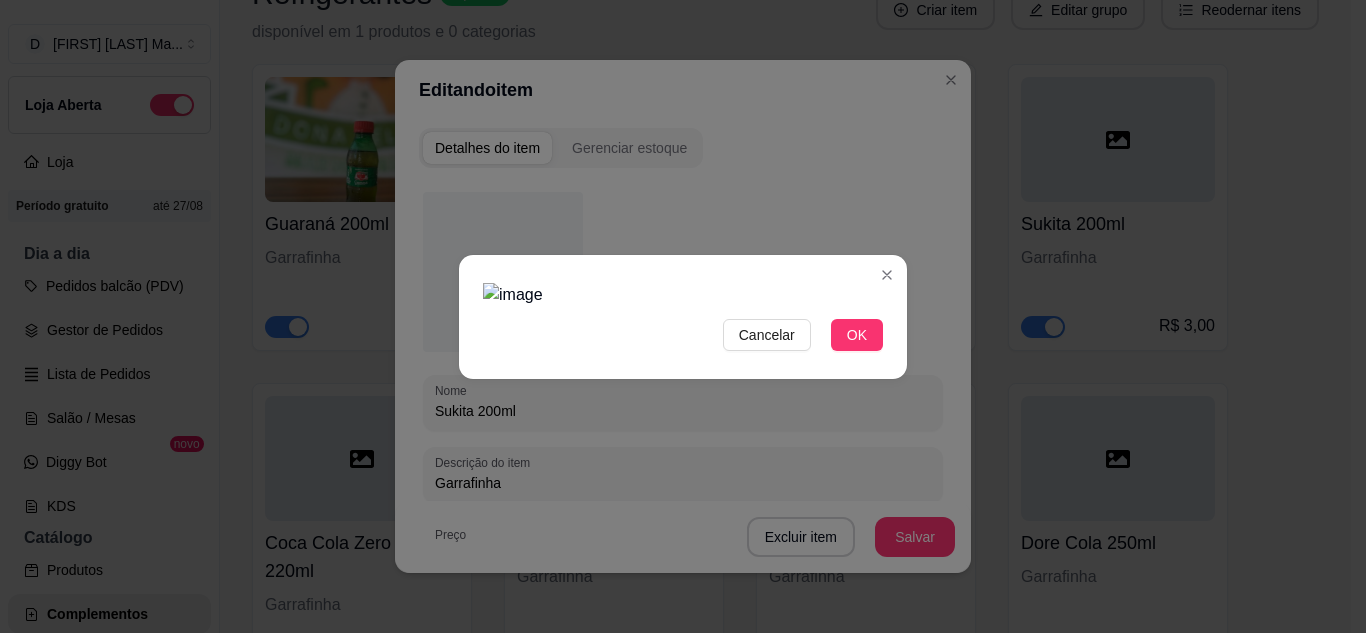 click at bounding box center [683, 295] 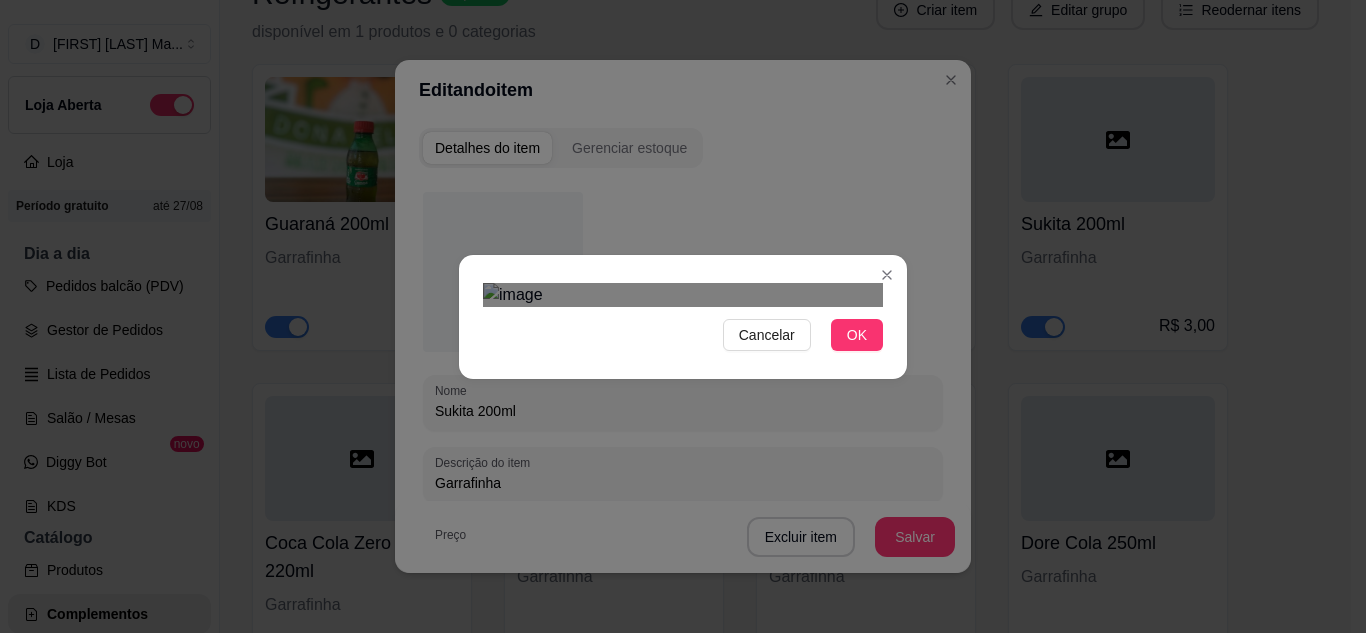 click on "D Dona Célia Ma ... Loja Aberta Loja Período gratuito até 27/08   Dia a dia Pedidos balcão (PDV) Gestor de Pedidos Lista de Pedidos Salão / Mesas Diggy Bot novo KDS Catálogo Produtos Complementos Relatórios Relatórios de vendas Relatório de clientes Relatório de mesas Relatório de fidelidade novo Gerenciar Entregadores novo Nota Fiscal (NFC-e) Controle de caixa Controle de fiado Cupons Clientes Estoque Configurações Diggy Planos Precisa de ajuda? Sair  Grupo de adicionais Adicionar grupo Clonar grupo  Aqui você cadastra e víncula os complementos aos produtos que seus clientes podem adicionar à mais em seus produtos, como por exemplo: (Bebidas, Coberturas, Talheres e etc...) Buscar grupo ou item de complemento Acompanhamentos disponível disponível em 4 produtos e 0 categorias Criar item Editar grupo Reodernar itens Feijão preto R$ 0,00 Feijão carioca R$ 0,00 Feijão Branco R$ 0,00 Feijão Farofado R$ 0,00 Feijão Tropeiro R$ 0,00 Arroz Refogado R$ 0,00 Arroz com Brócolis R$ 0,00 OK" at bounding box center (683, 316) 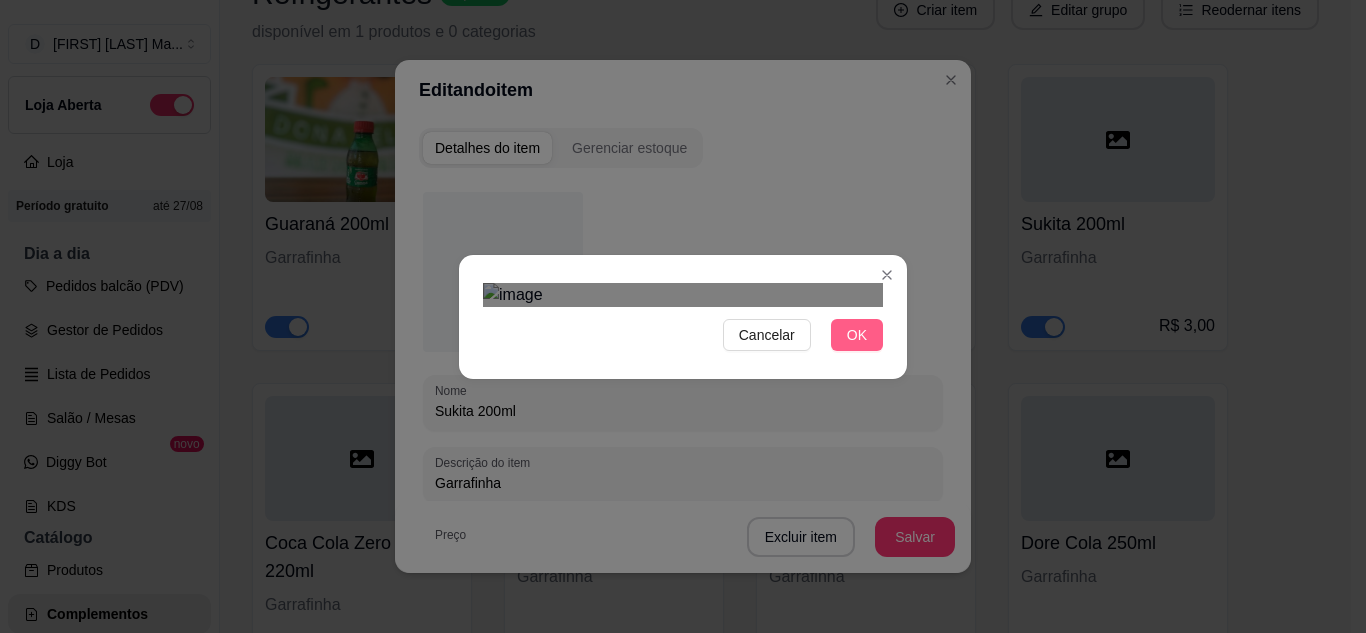 click on "OK" at bounding box center (857, 335) 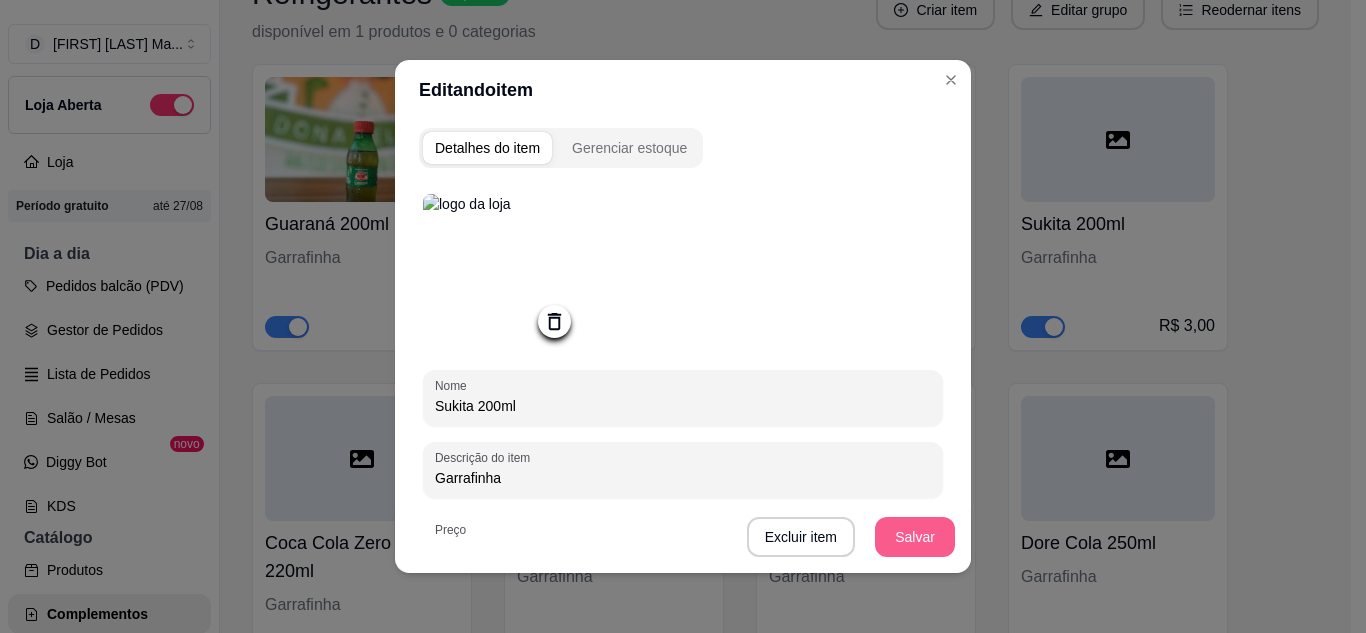 click on "Salvar" at bounding box center (915, 537) 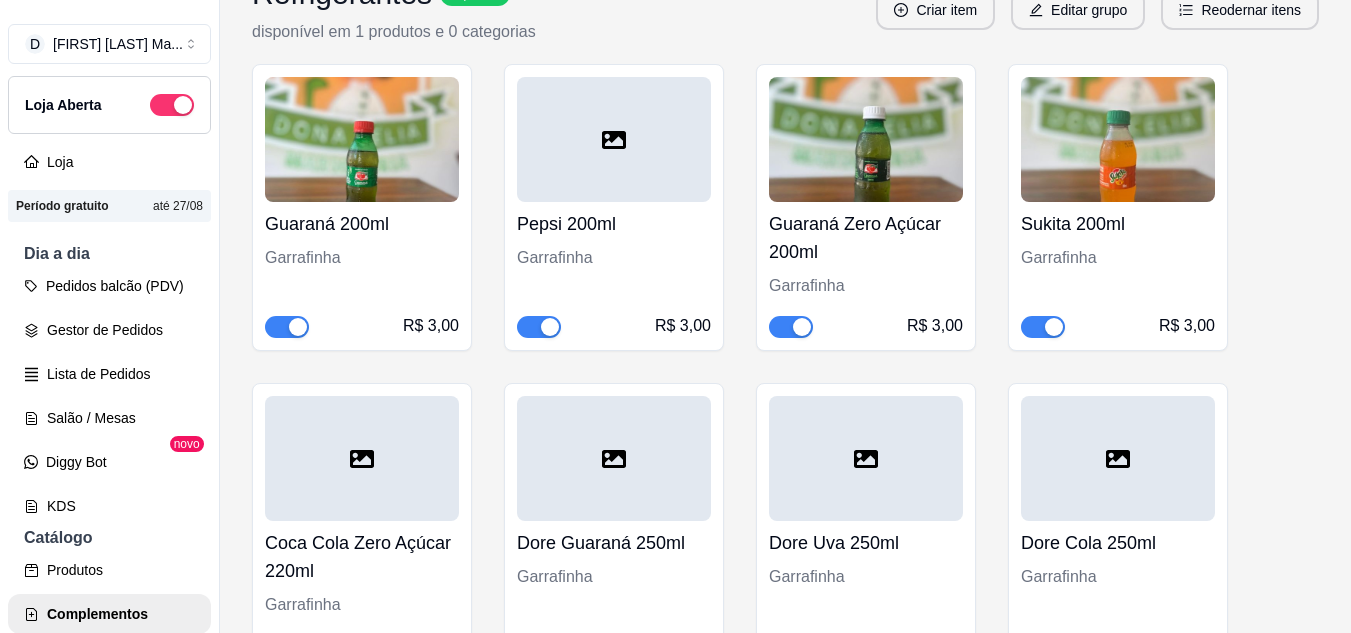 click at bounding box center (362, 458) 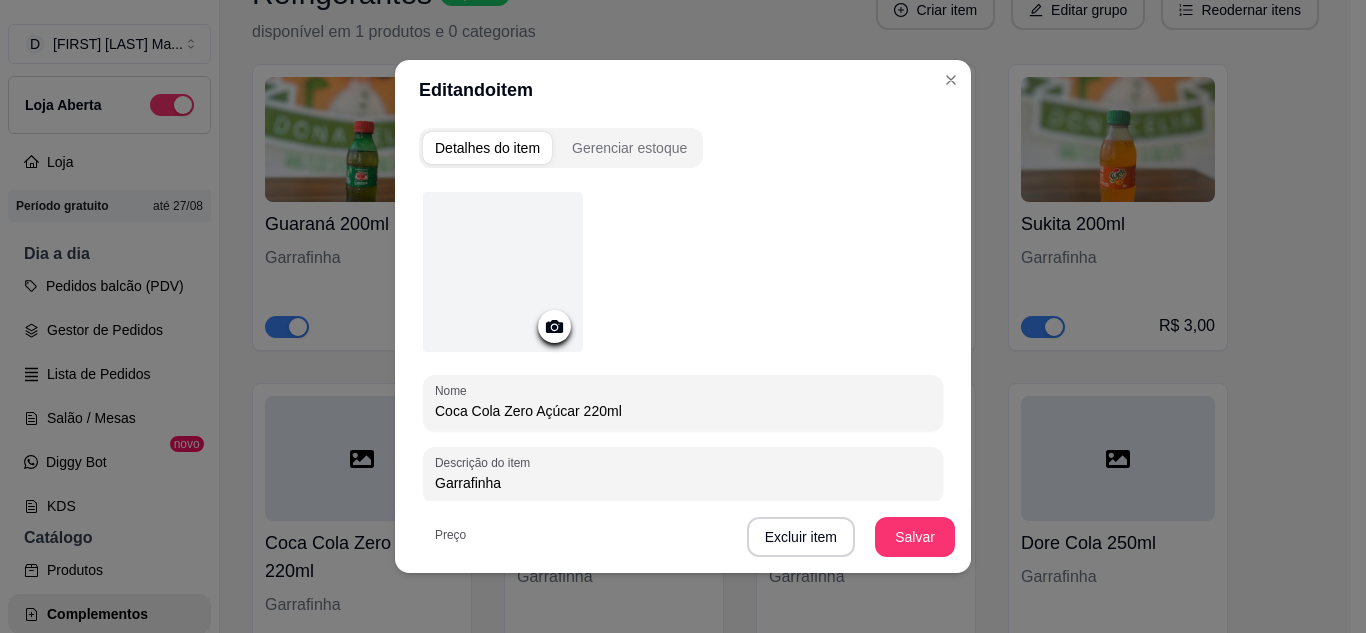 click at bounding box center [503, 272] 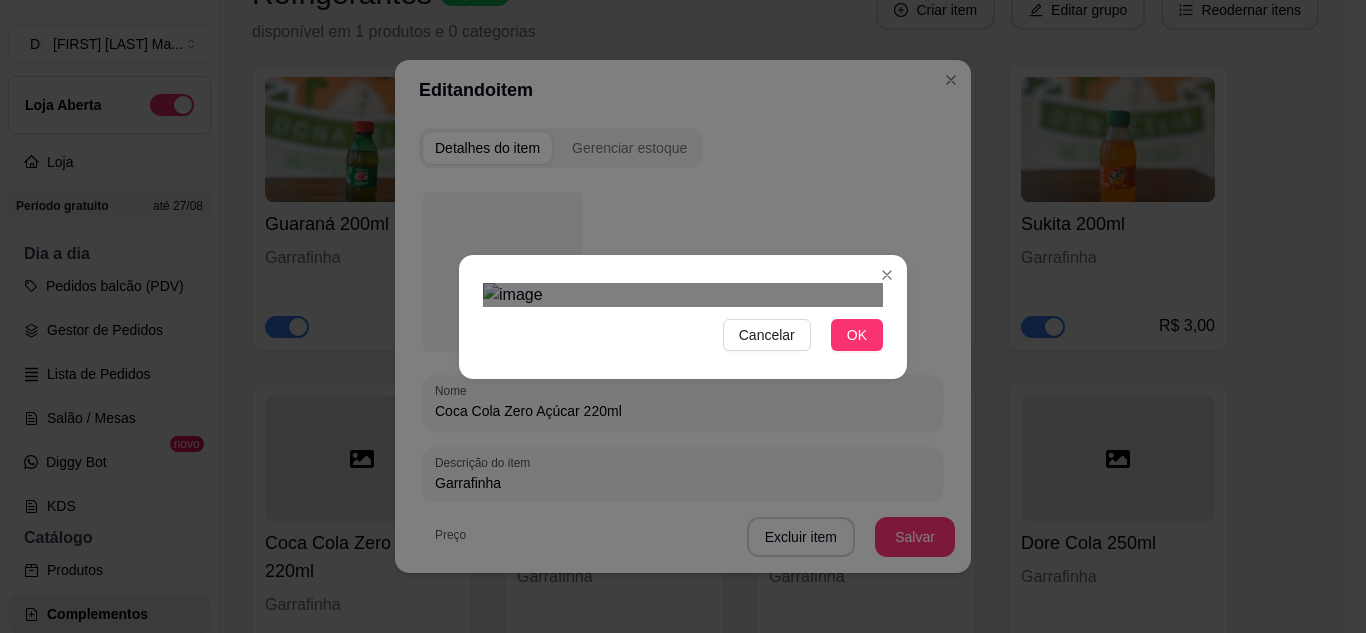 click on "Cancelar OK" at bounding box center [683, 316] 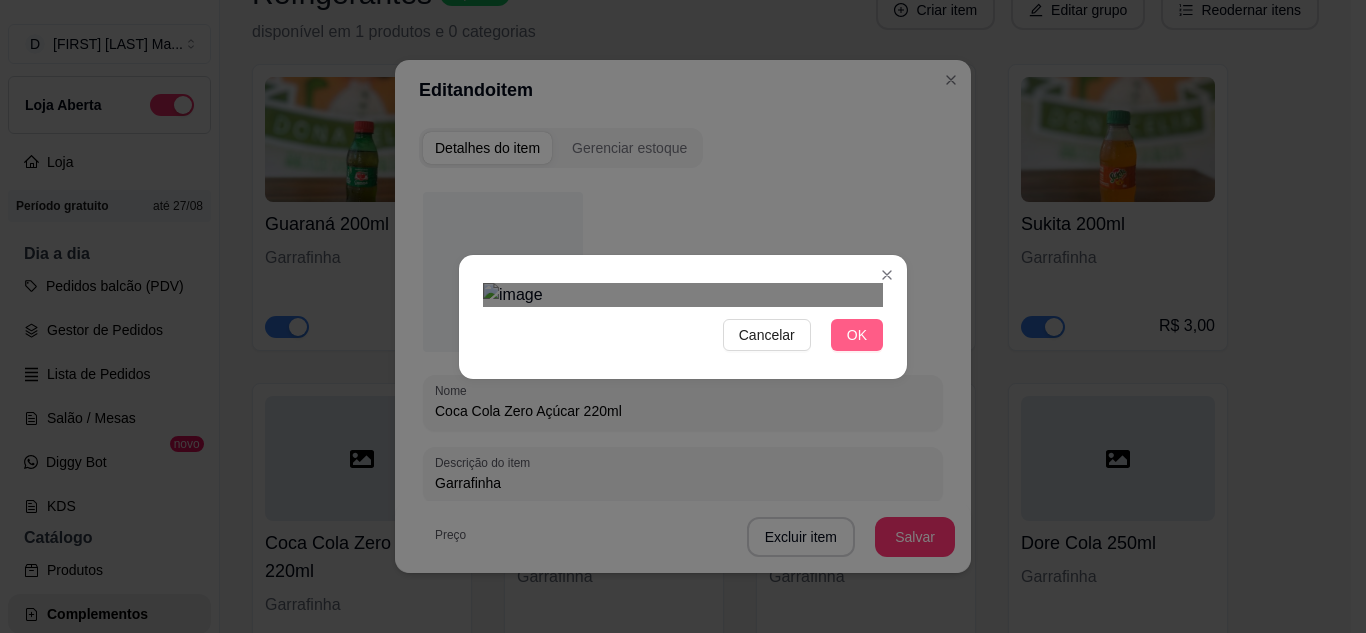 click on "OK" at bounding box center (857, 335) 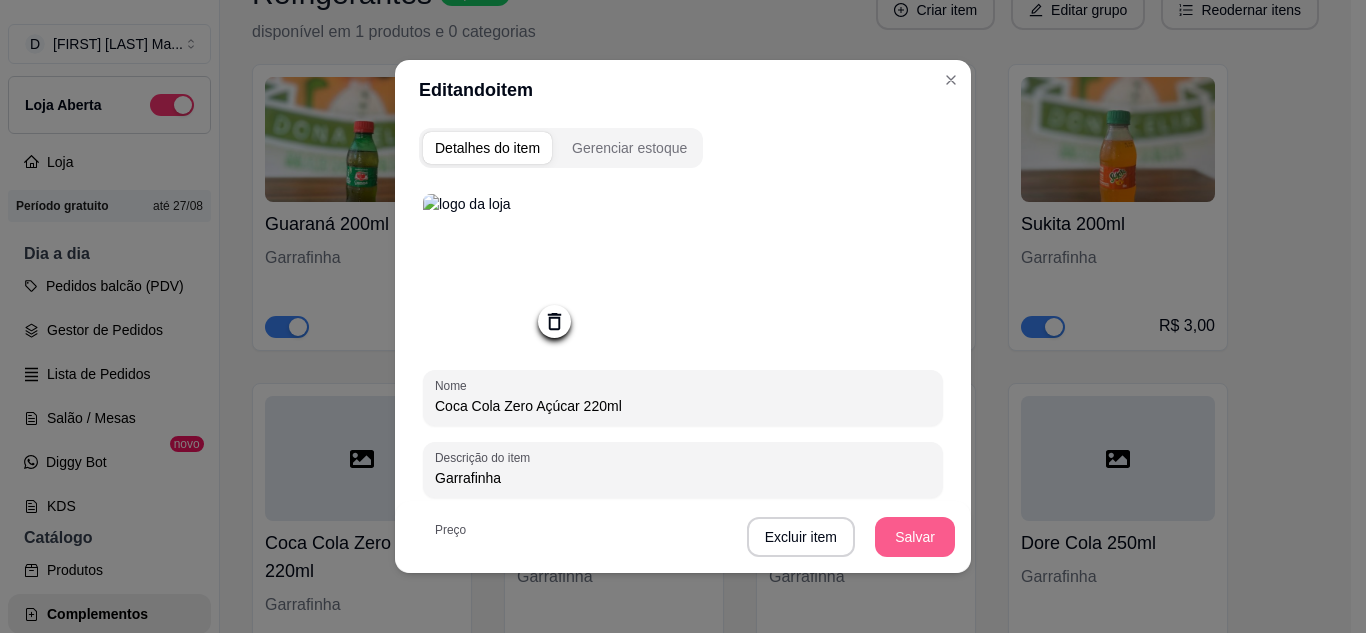 click on "Salvar" at bounding box center [915, 537] 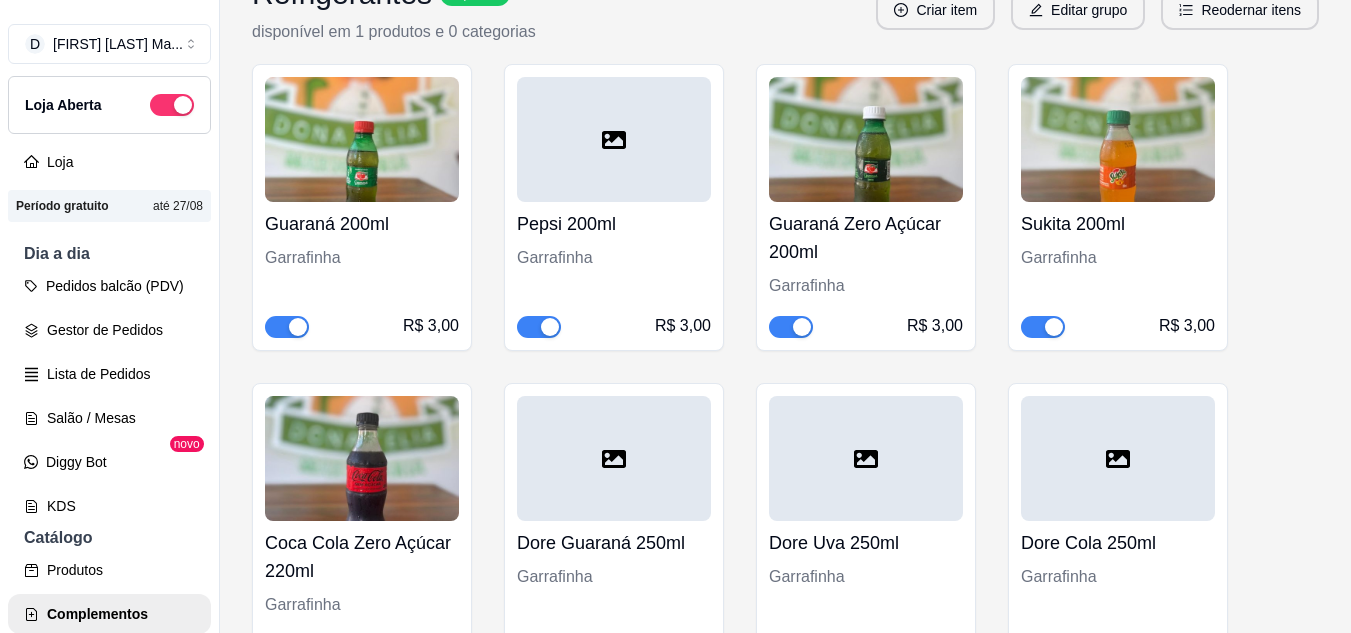 scroll, scrollTop: 6700, scrollLeft: 0, axis: vertical 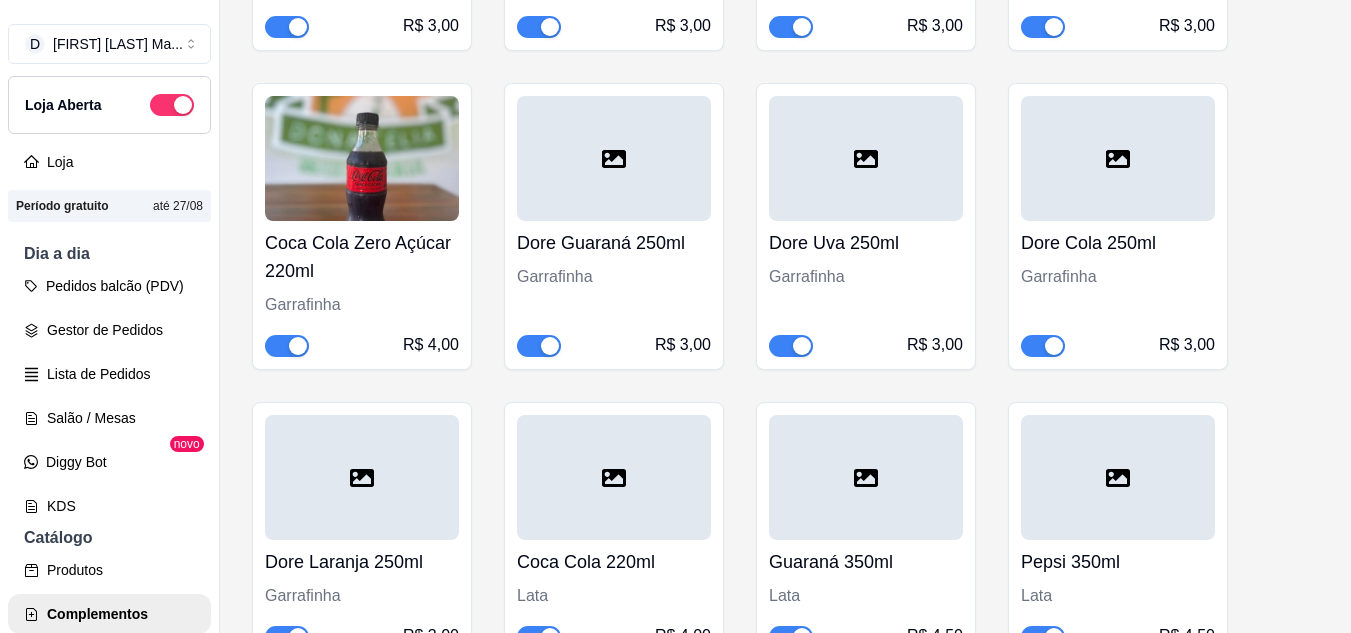 click on "Dore Guaraná 250ml" at bounding box center [614, 243] 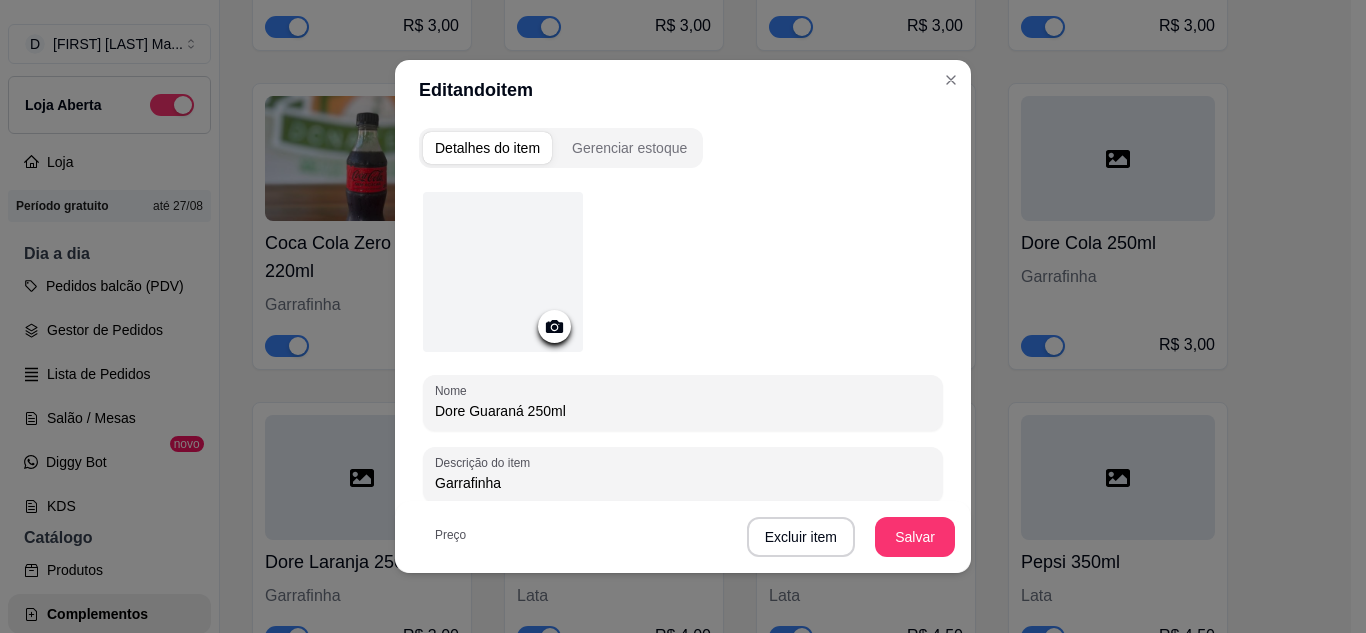 click at bounding box center (503, 272) 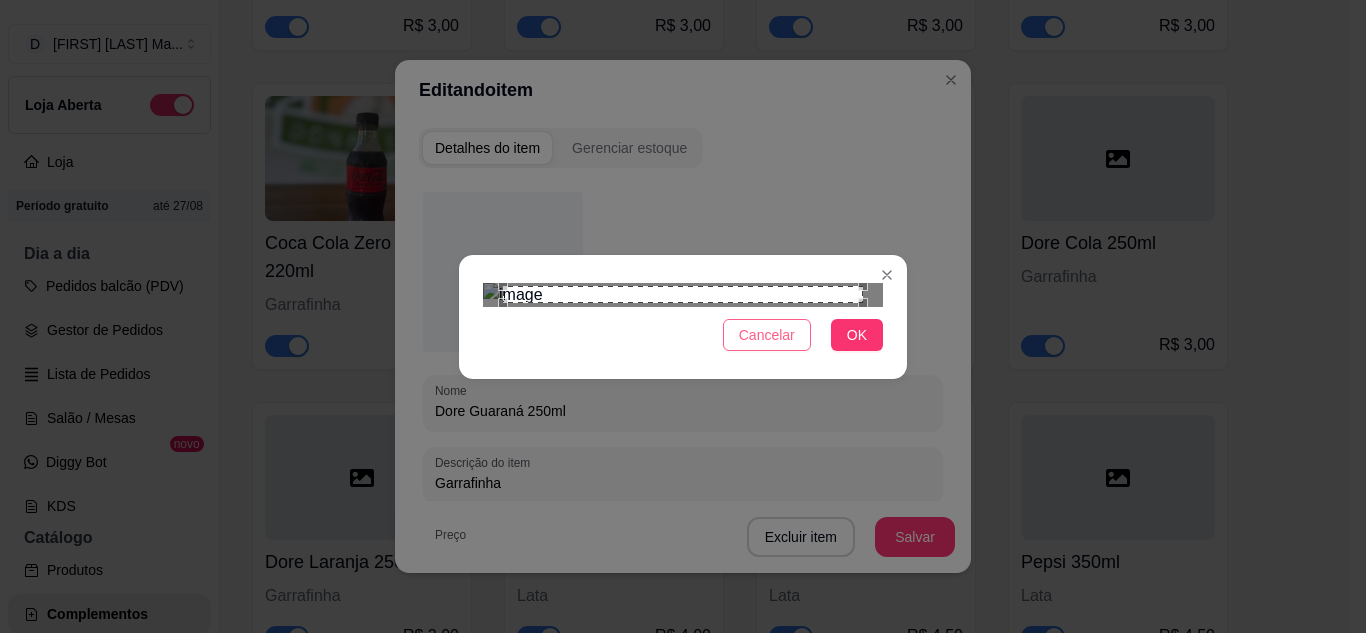 click on "Cancelar" at bounding box center (767, 335) 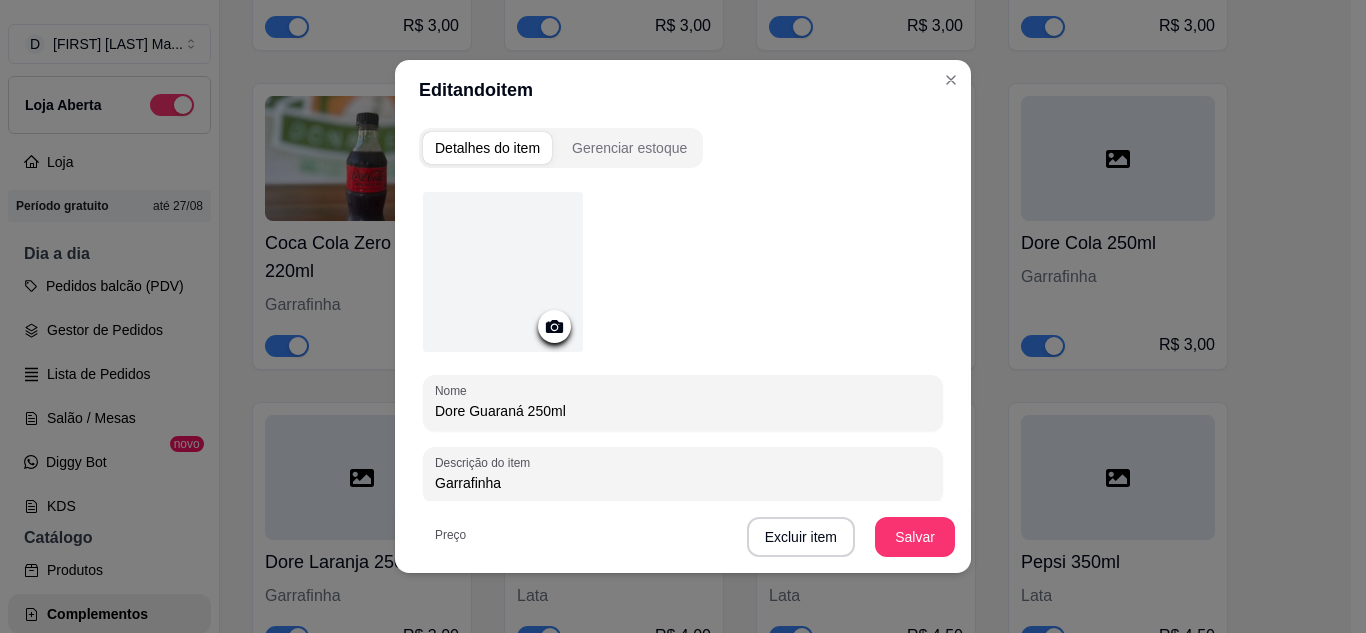 click at bounding box center (503, 272) 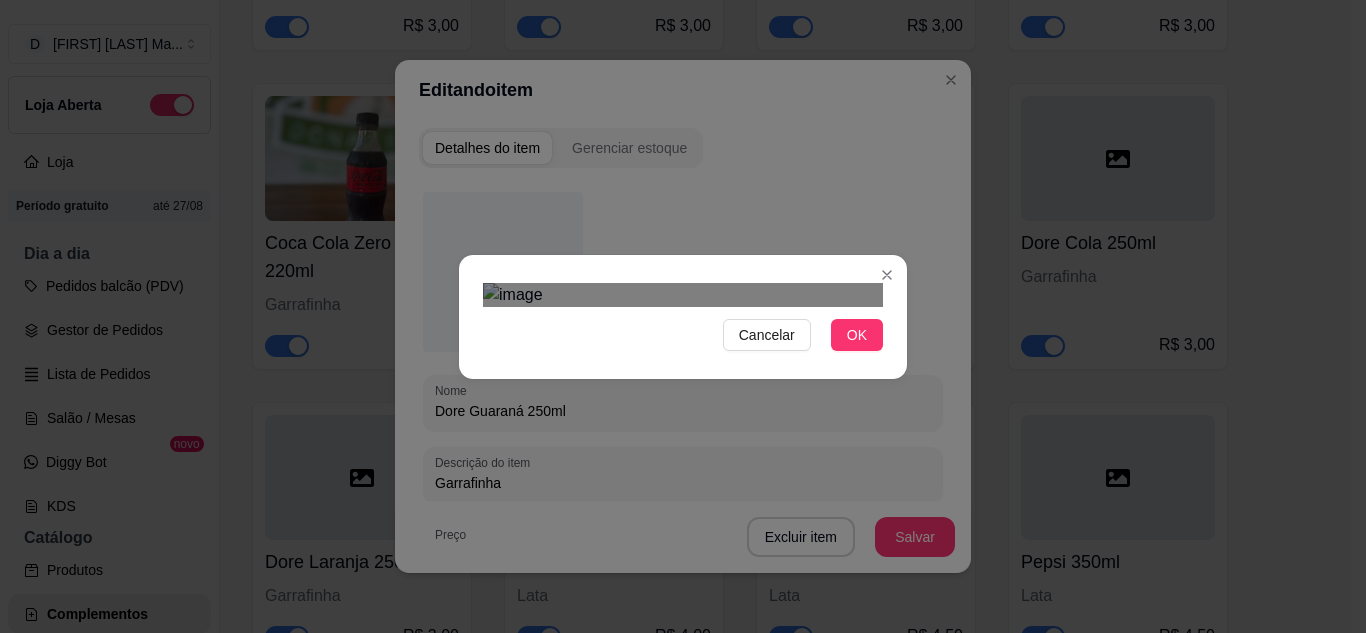 click on "Cancelar OK" at bounding box center [683, 316] 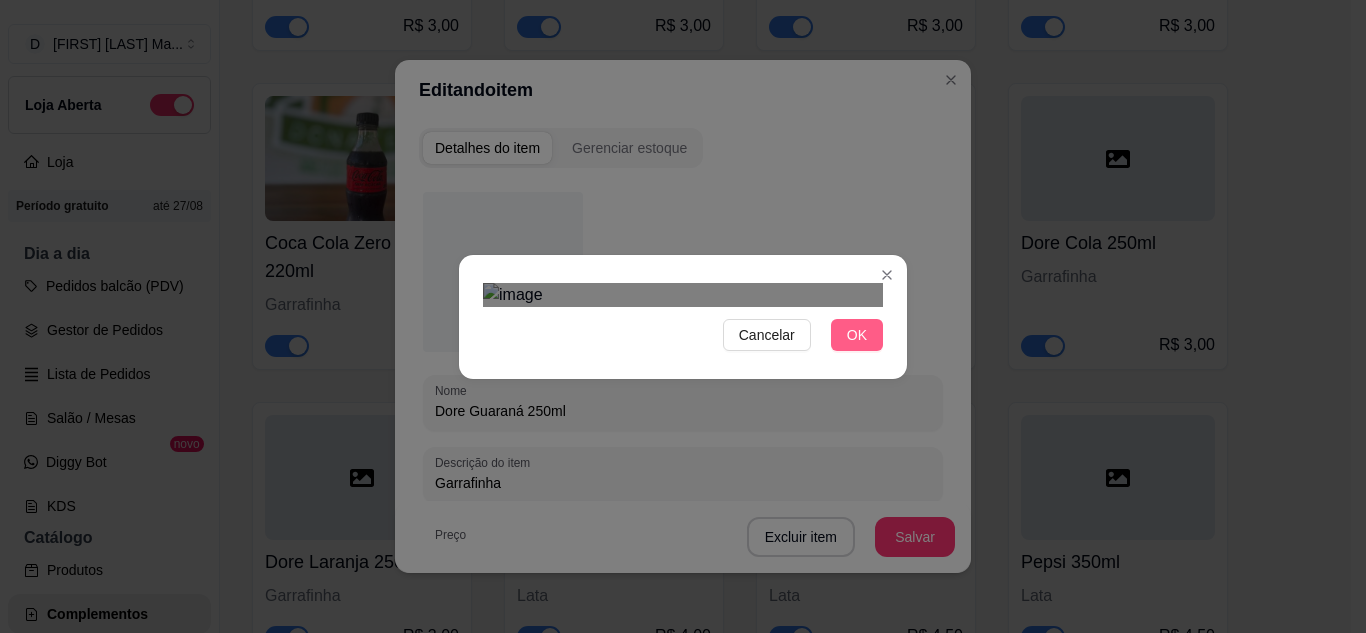 click on "OK" at bounding box center [857, 335] 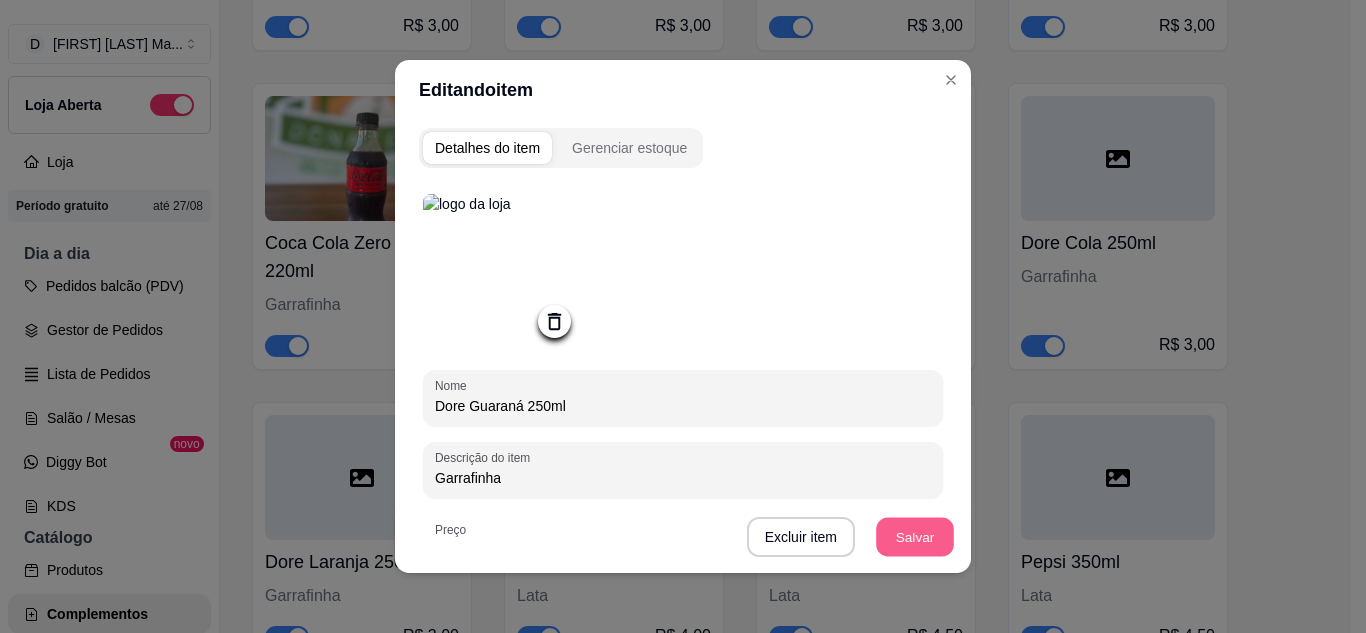click on "Salvar" at bounding box center [915, 537] 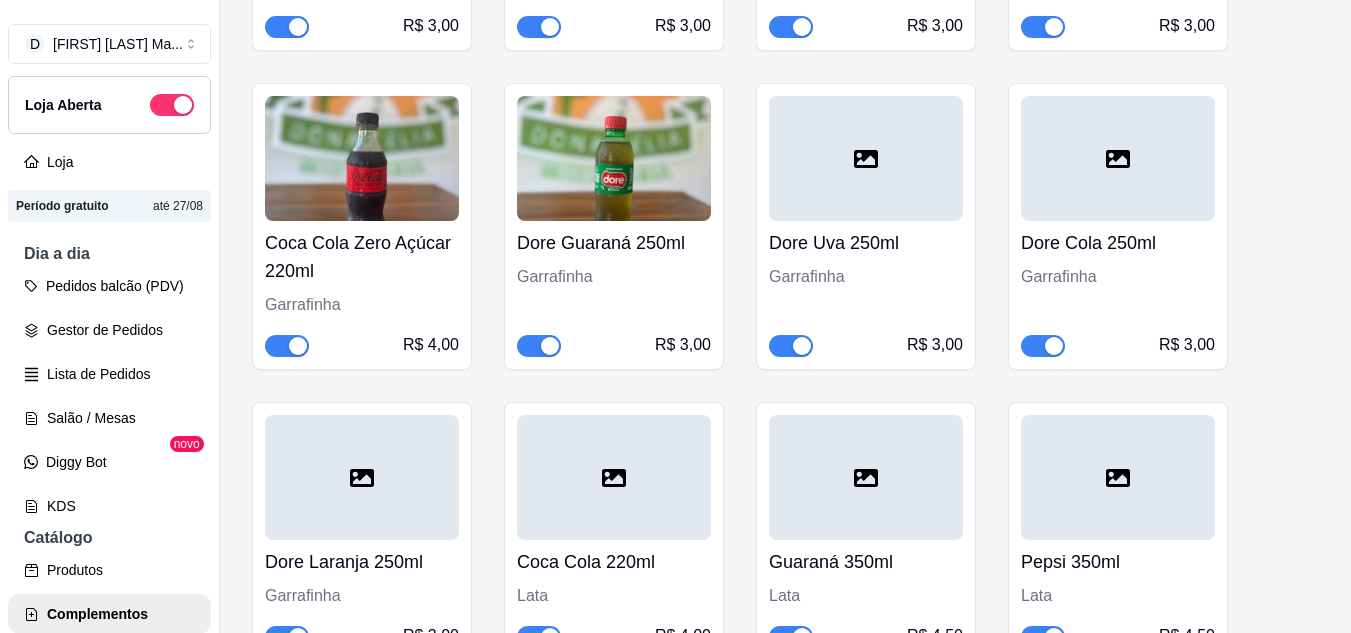 click at bounding box center (866, 158) 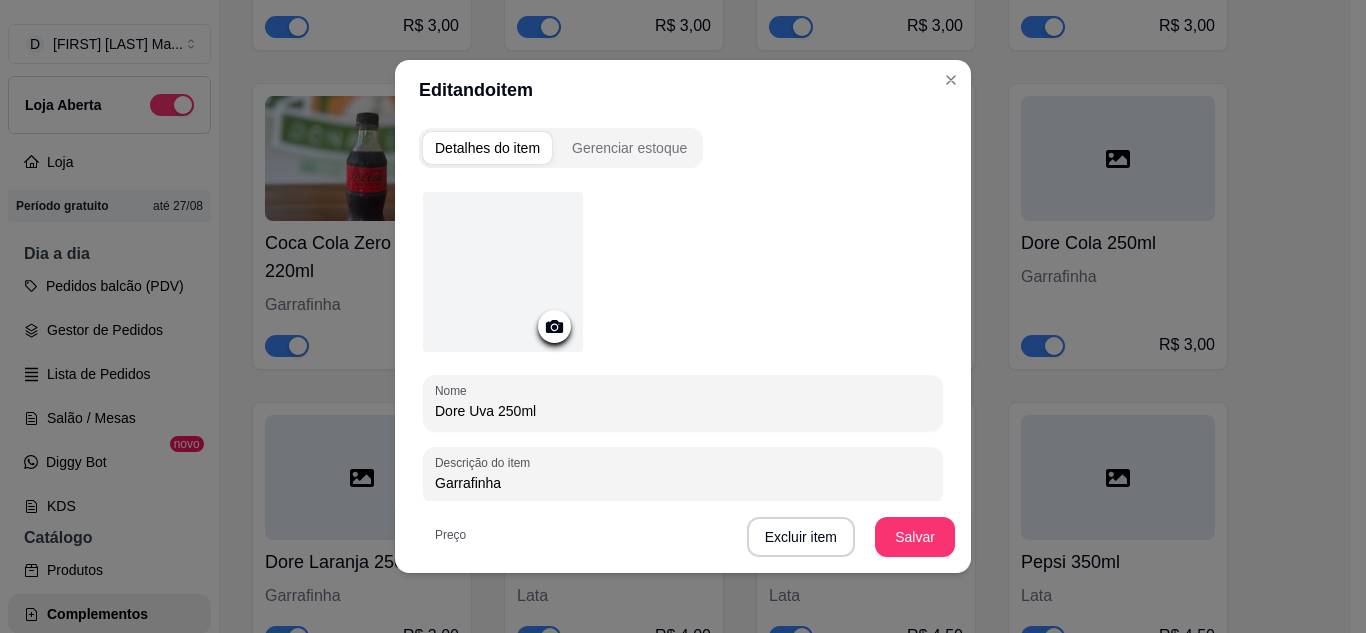 click at bounding box center (503, 272) 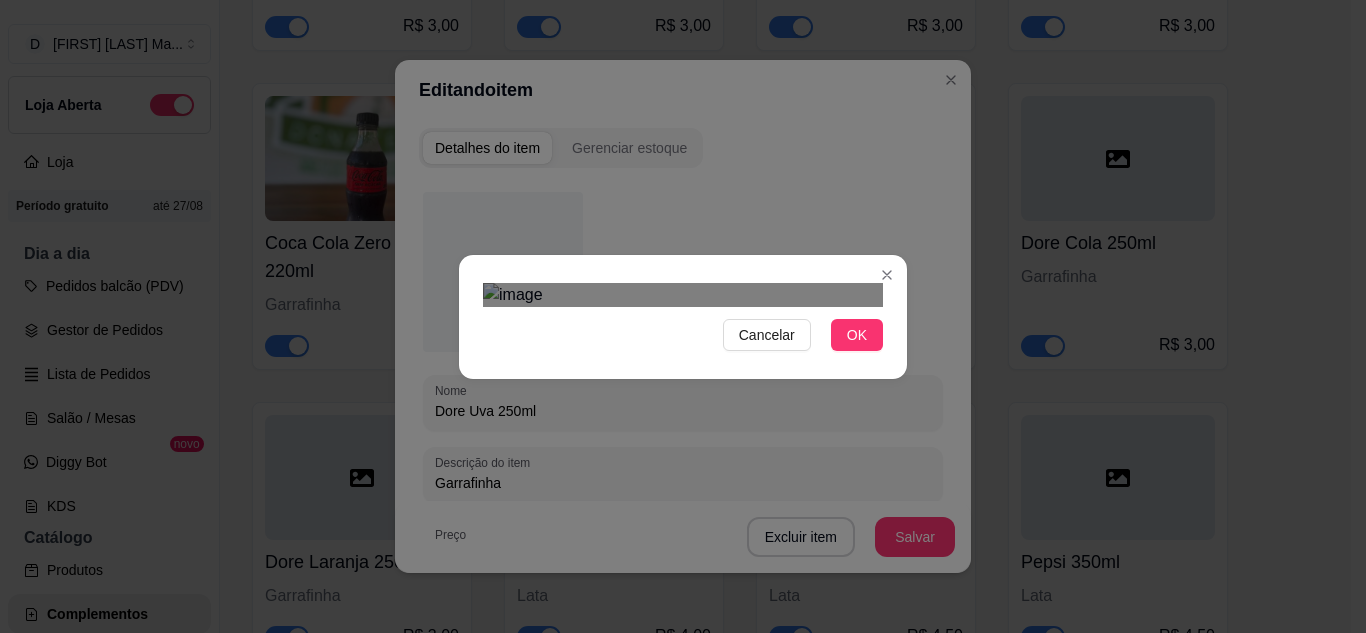 click on "Cancelar OK" at bounding box center (683, 317) 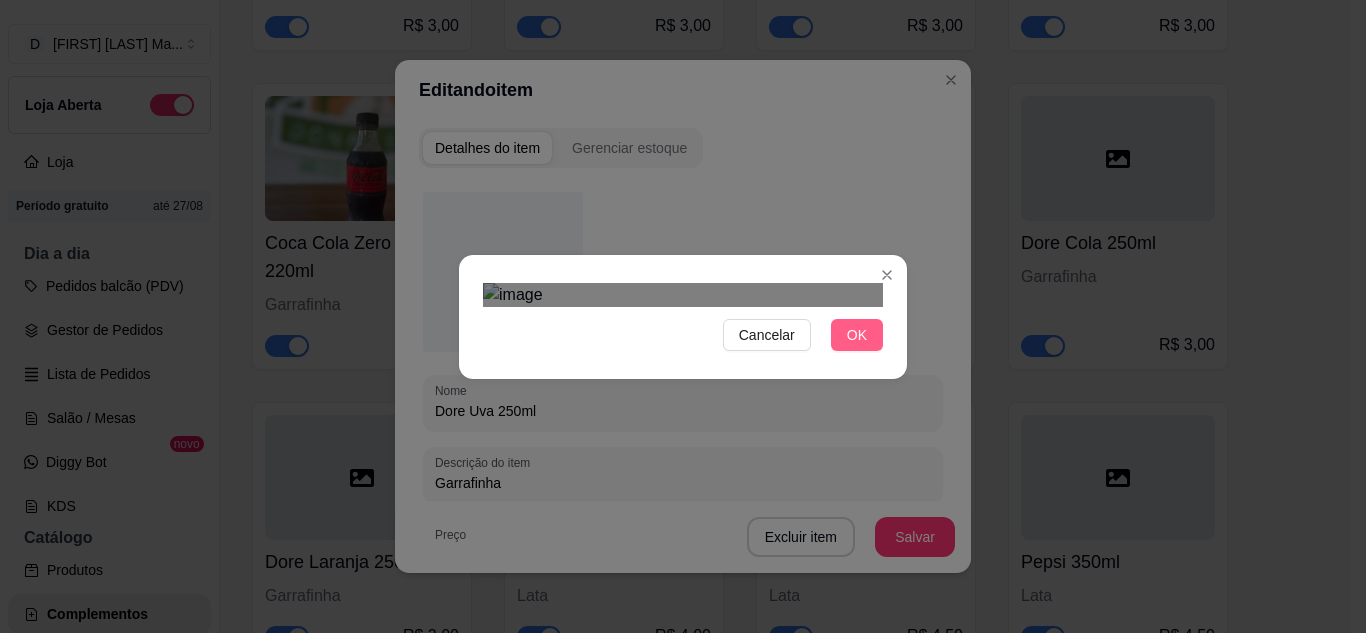click on "OK" at bounding box center (857, 335) 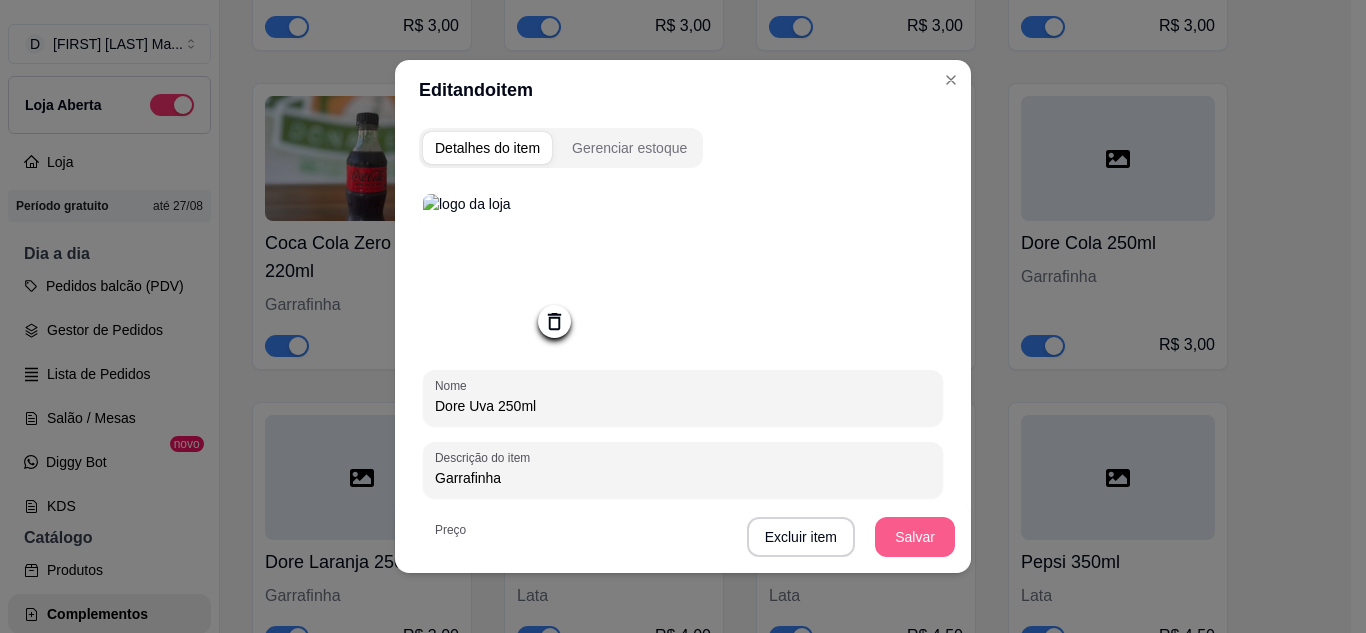 click on "Salvar" at bounding box center [915, 537] 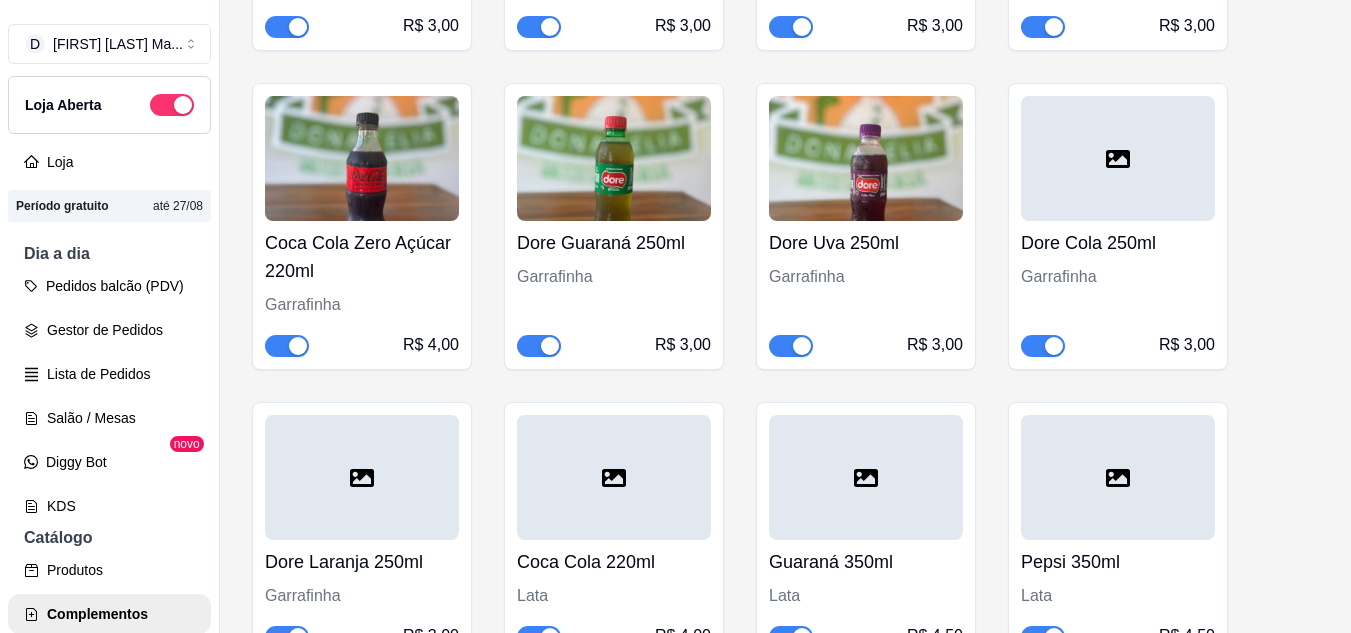 click at bounding box center (1118, 158) 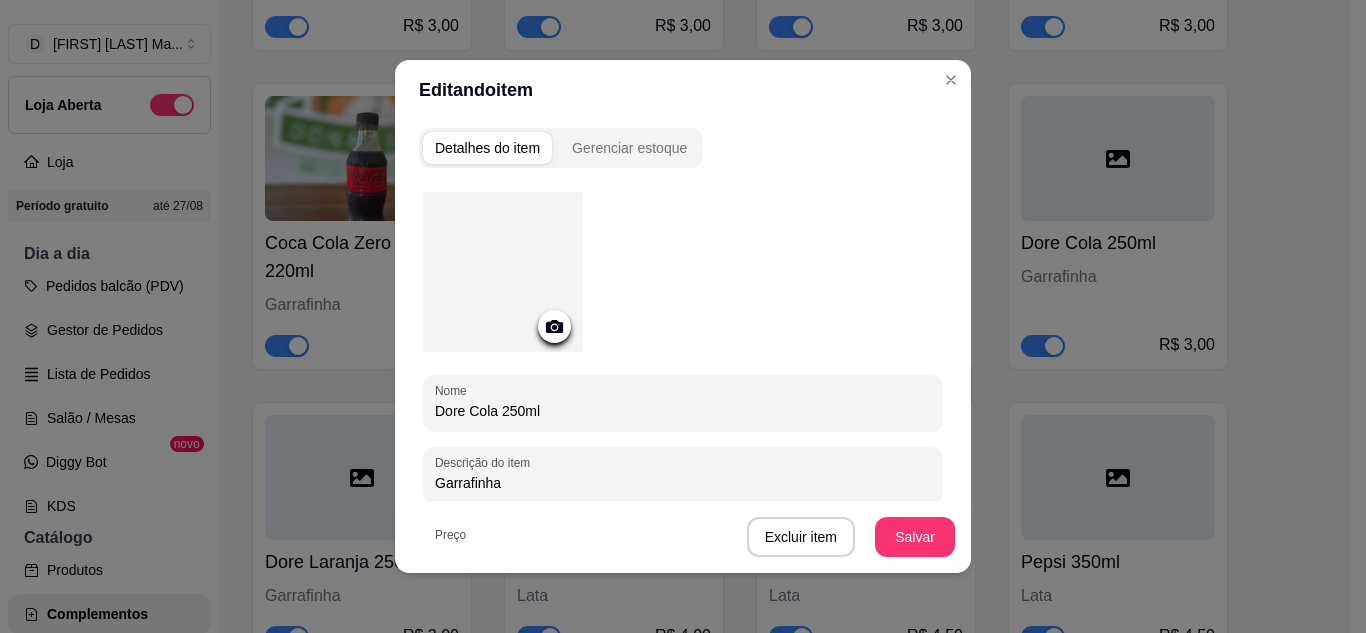 click at bounding box center (503, 272) 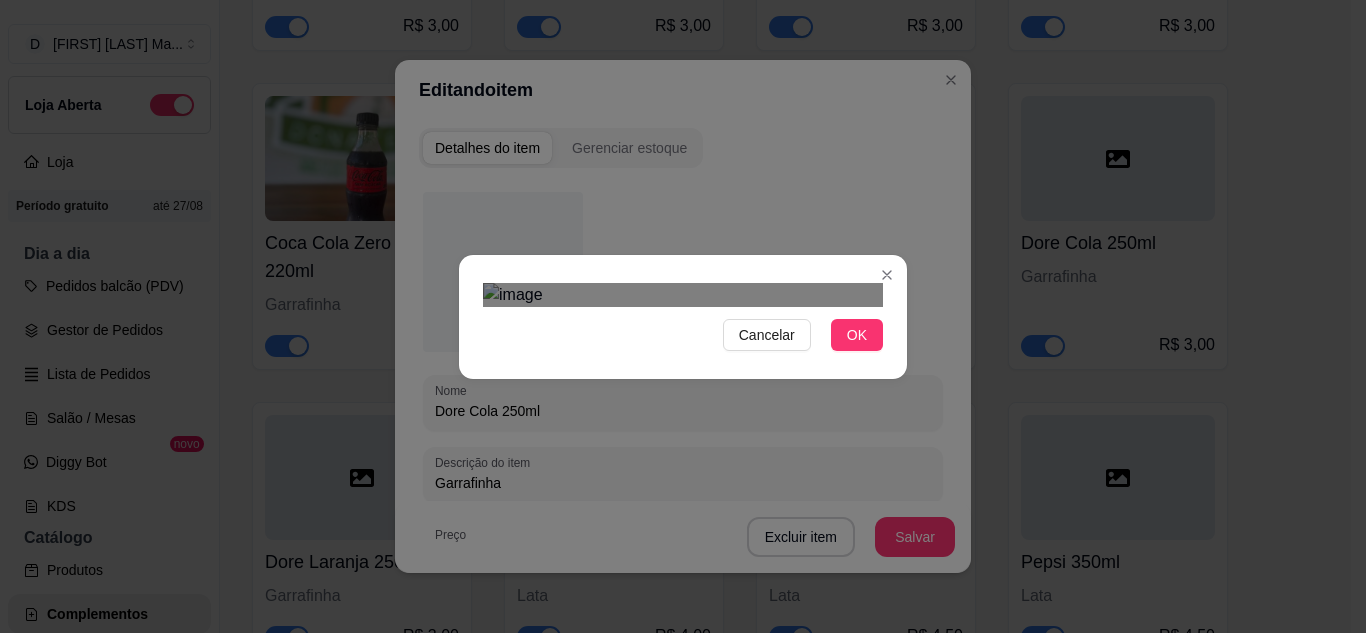 click on "Cancelar OK" at bounding box center [683, 317] 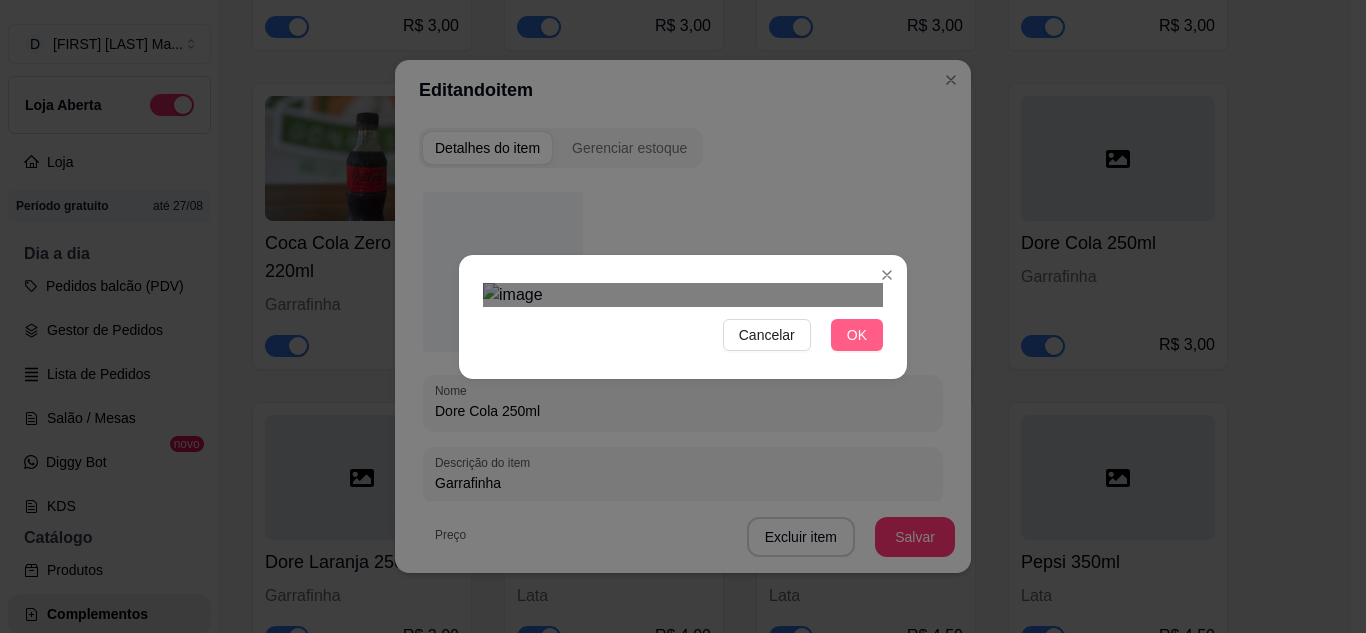 click on "OK" at bounding box center (857, 335) 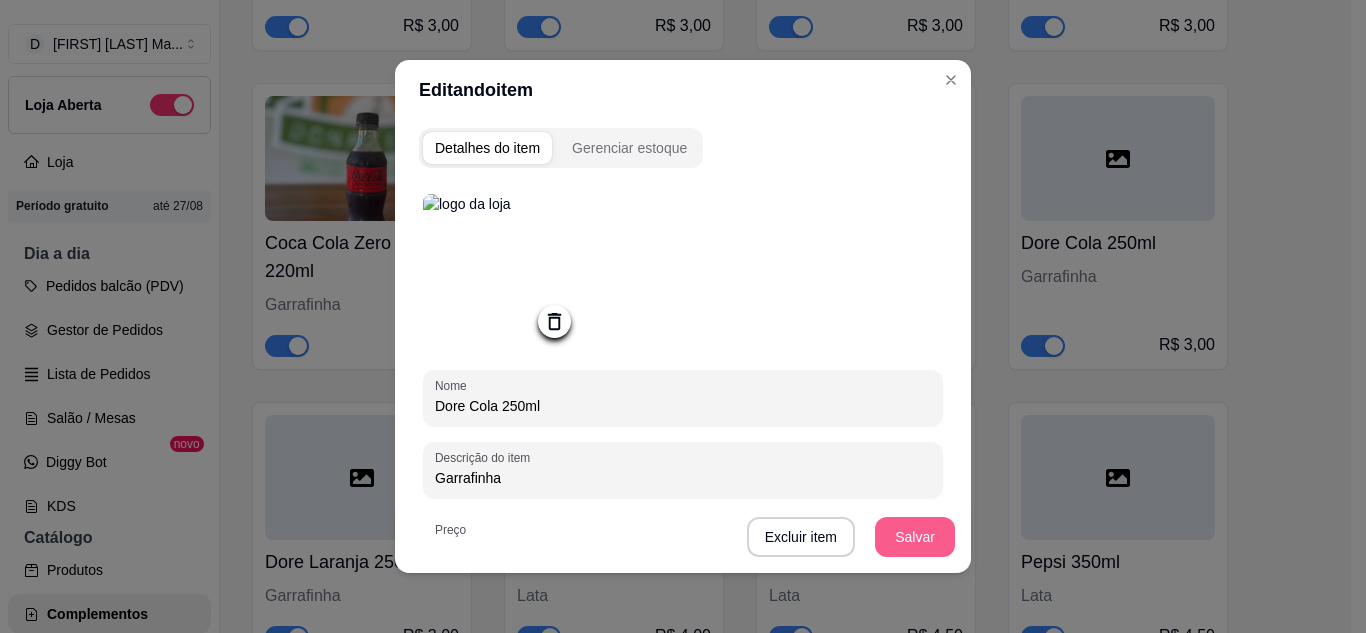 click on "Salvar" at bounding box center [915, 537] 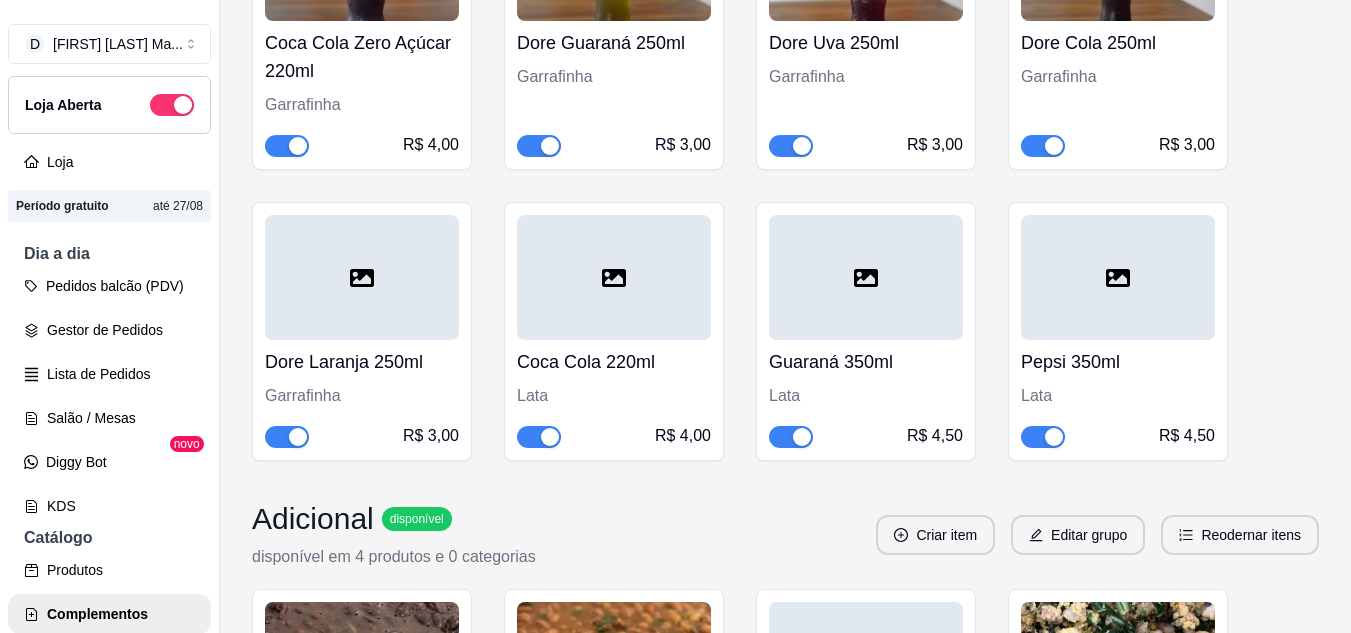 scroll, scrollTop: 7000, scrollLeft: 0, axis: vertical 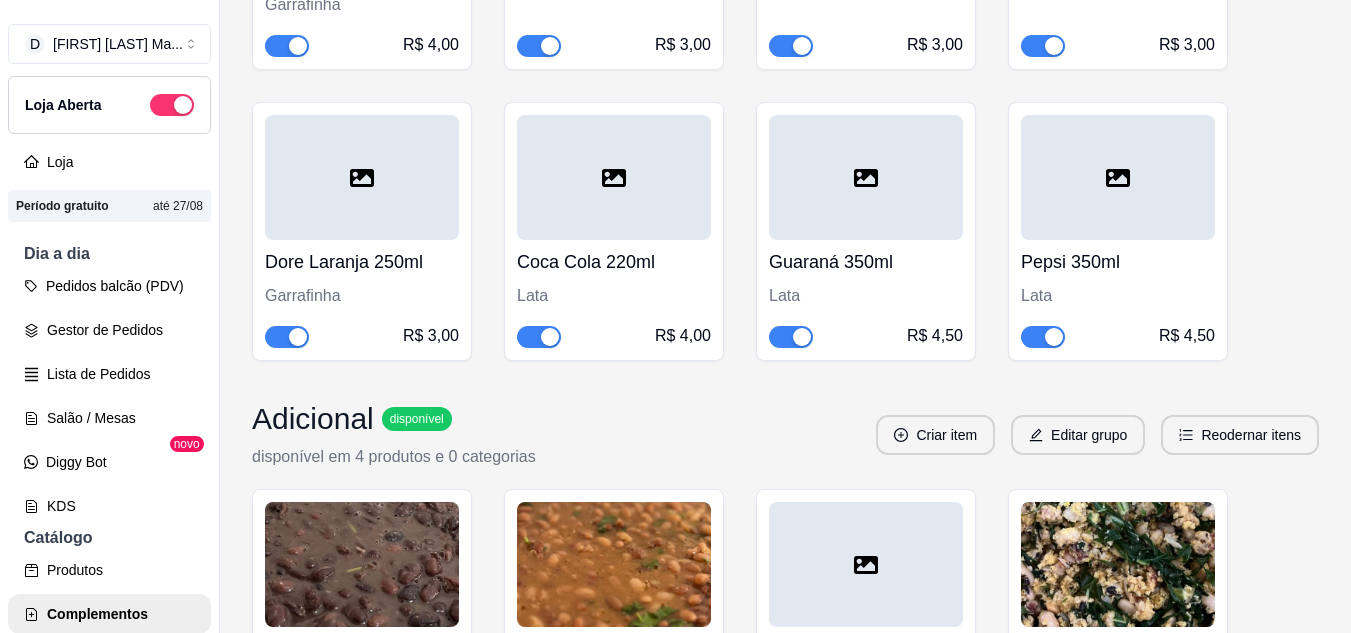 click on "Dore Laranja 250ml Garrafinha R$ 3,00" at bounding box center (362, 294) 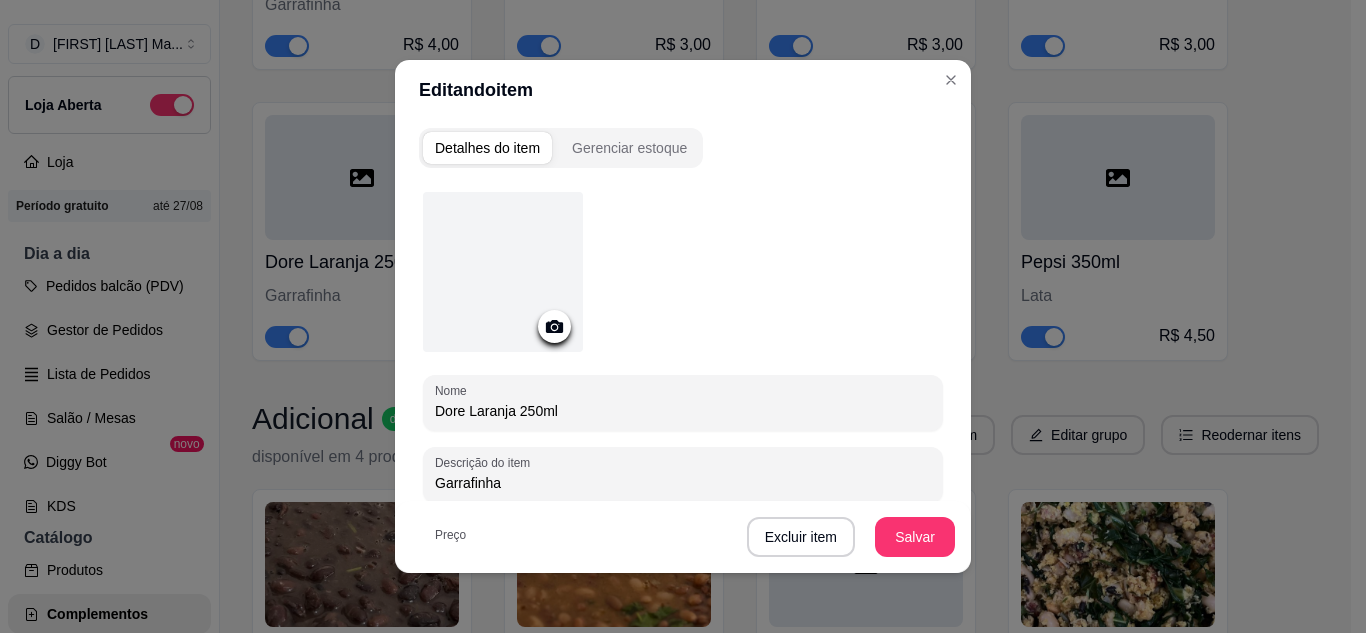 click at bounding box center [503, 272] 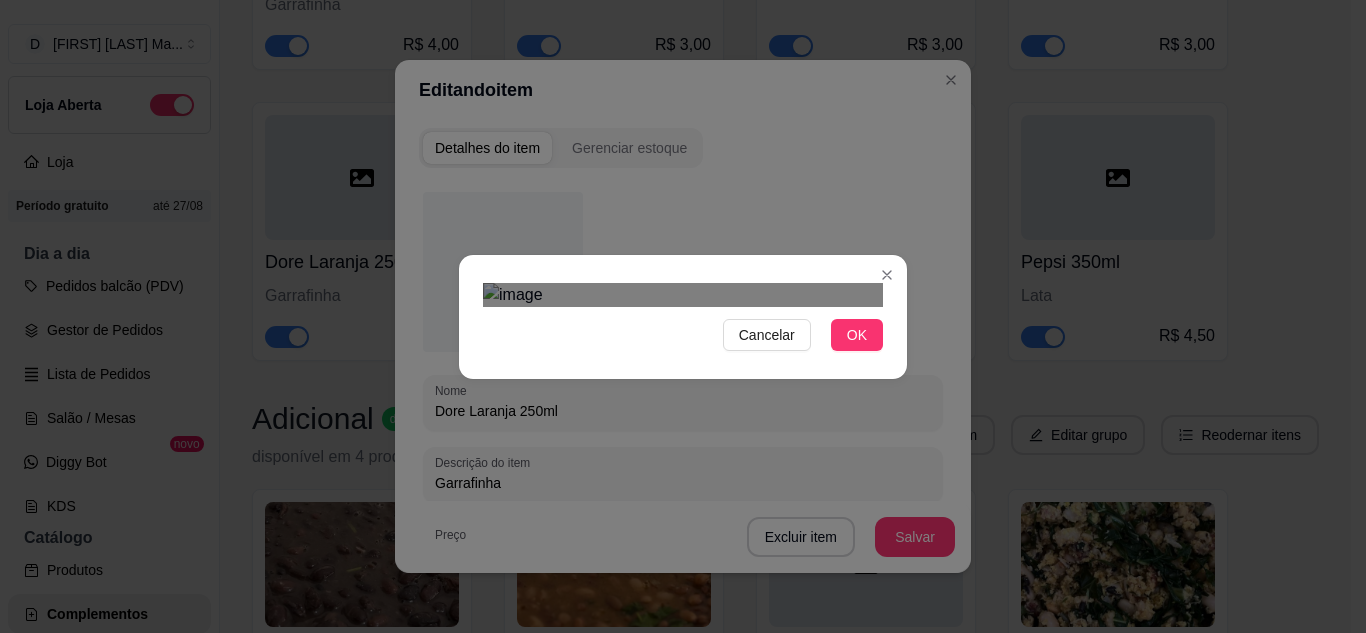 click on "Cancelar OK" at bounding box center [683, 317] 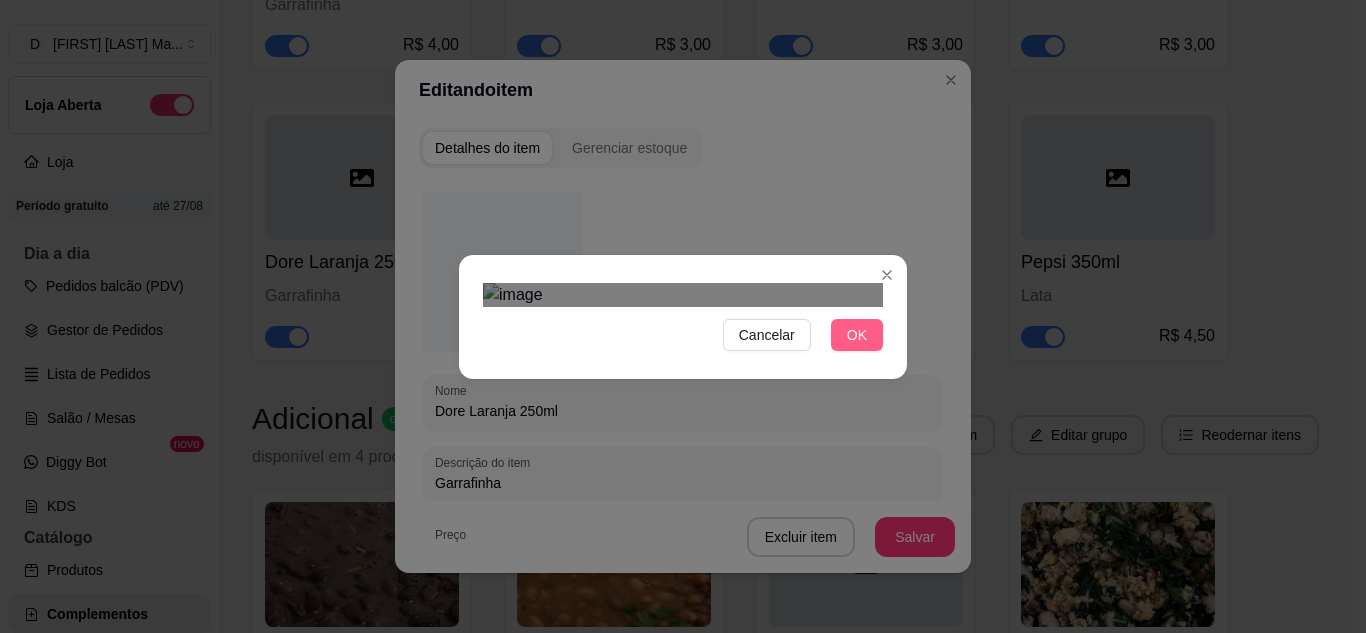 click on "OK" at bounding box center (857, 335) 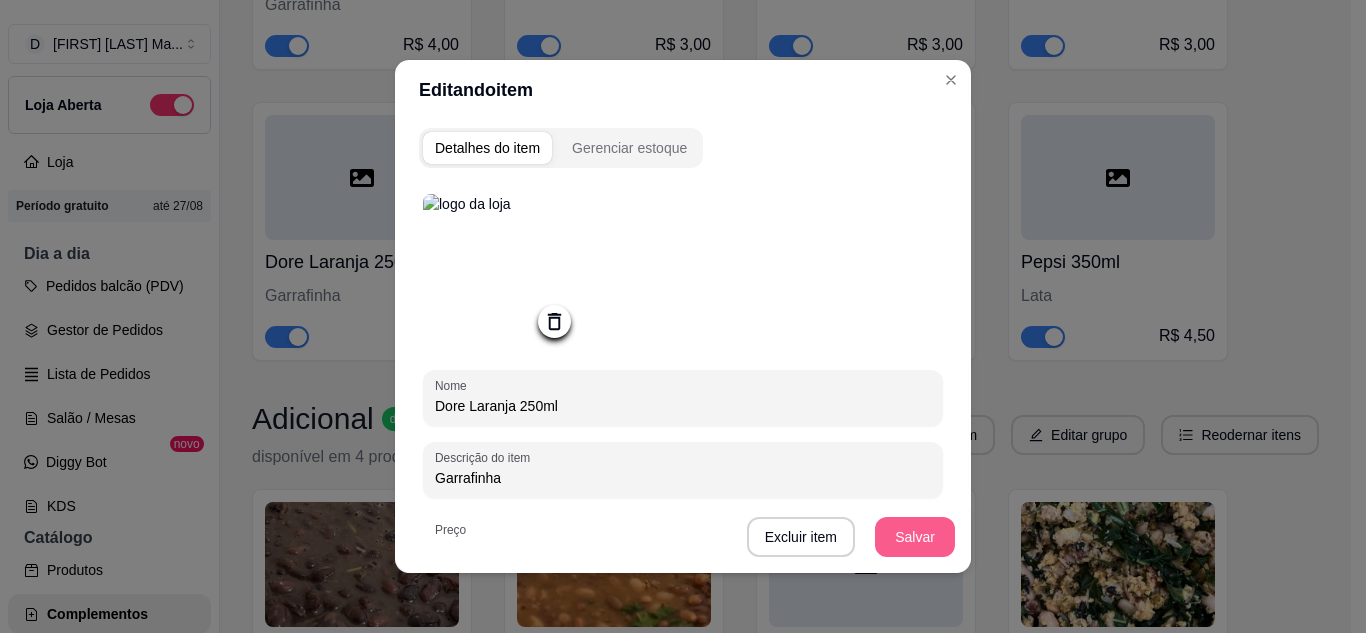 click on "Salvar" at bounding box center [915, 537] 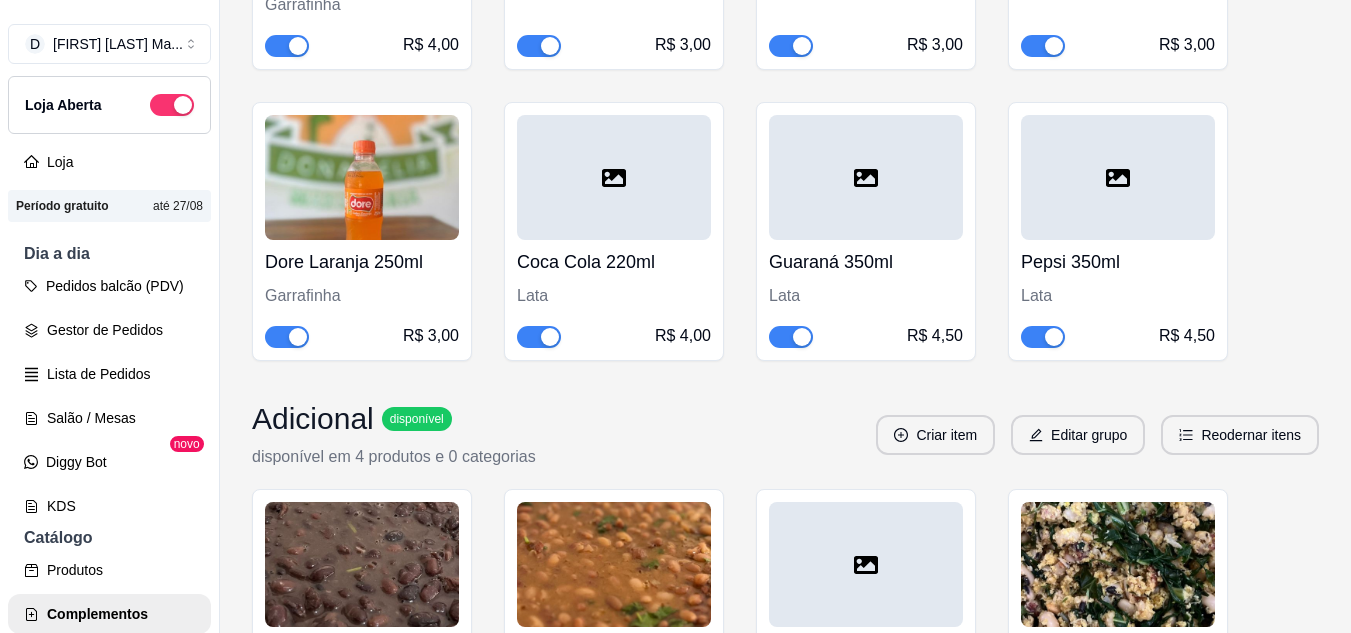 click at bounding box center (614, 177) 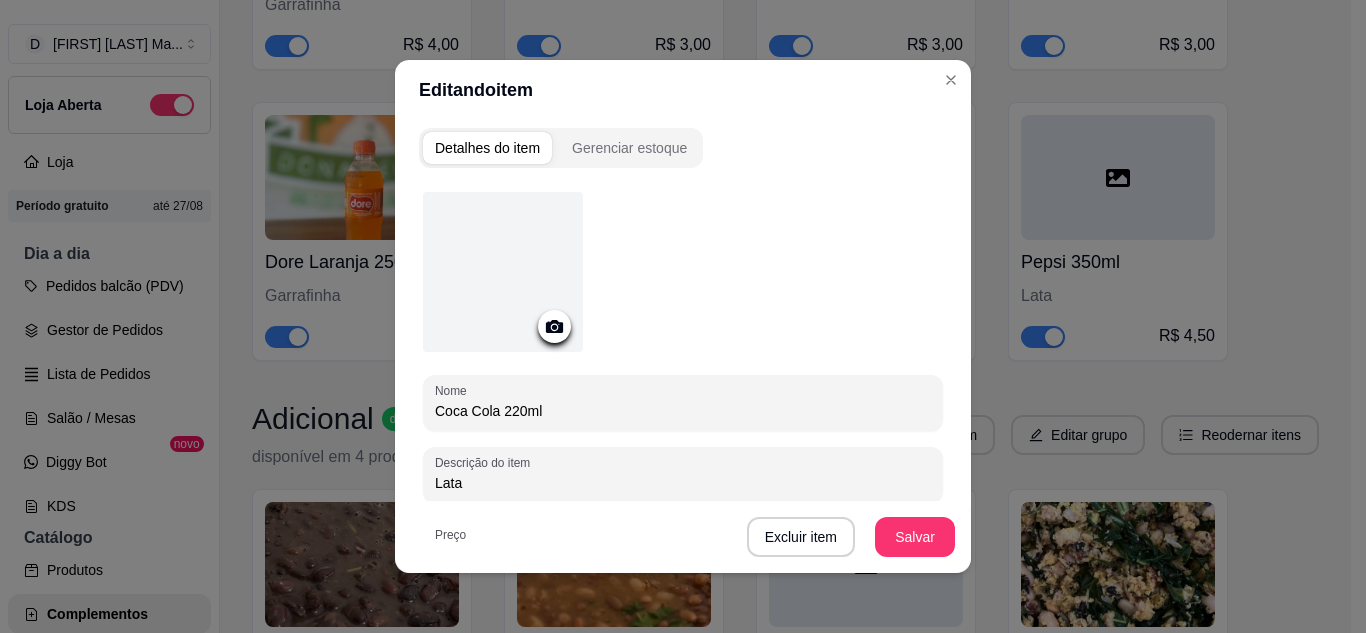 click at bounding box center (503, 272) 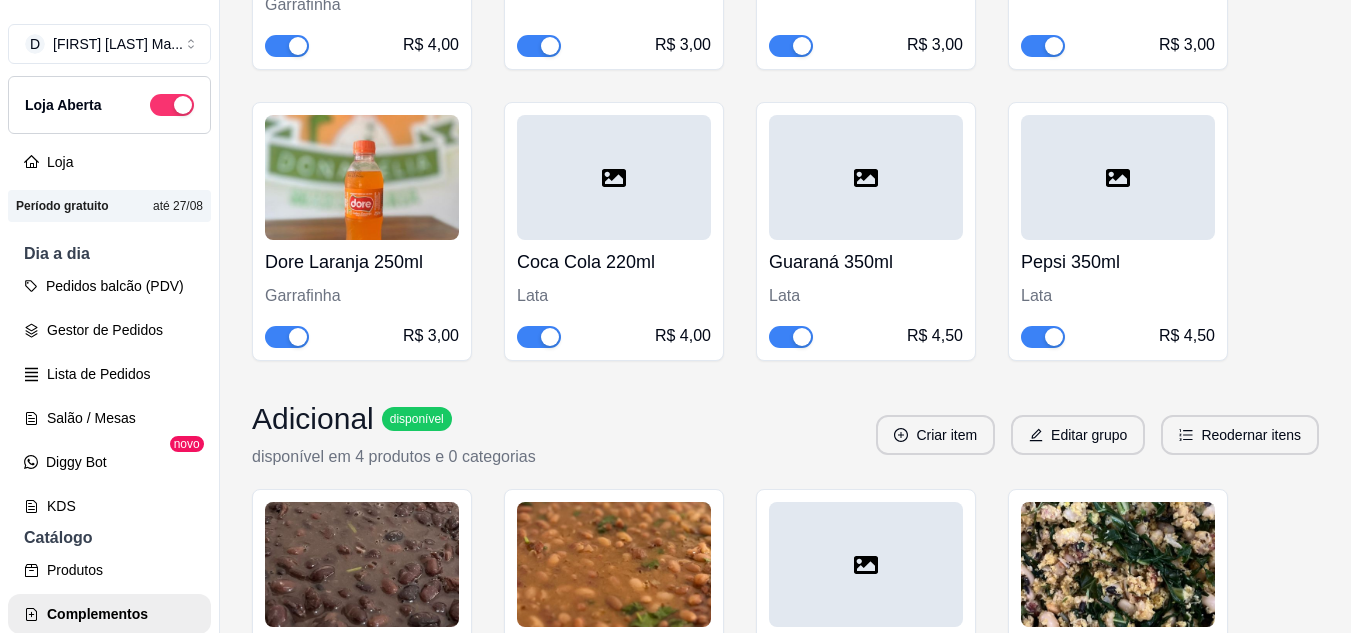 click at bounding box center (614, 177) 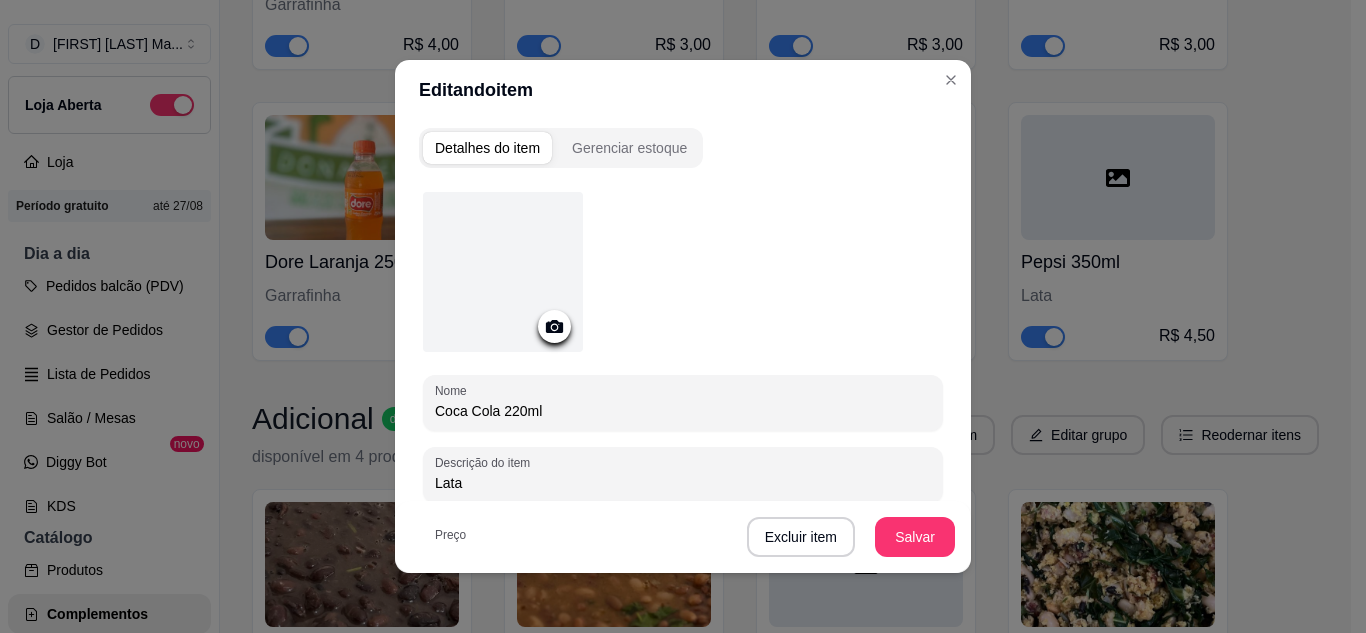 click at bounding box center [503, 272] 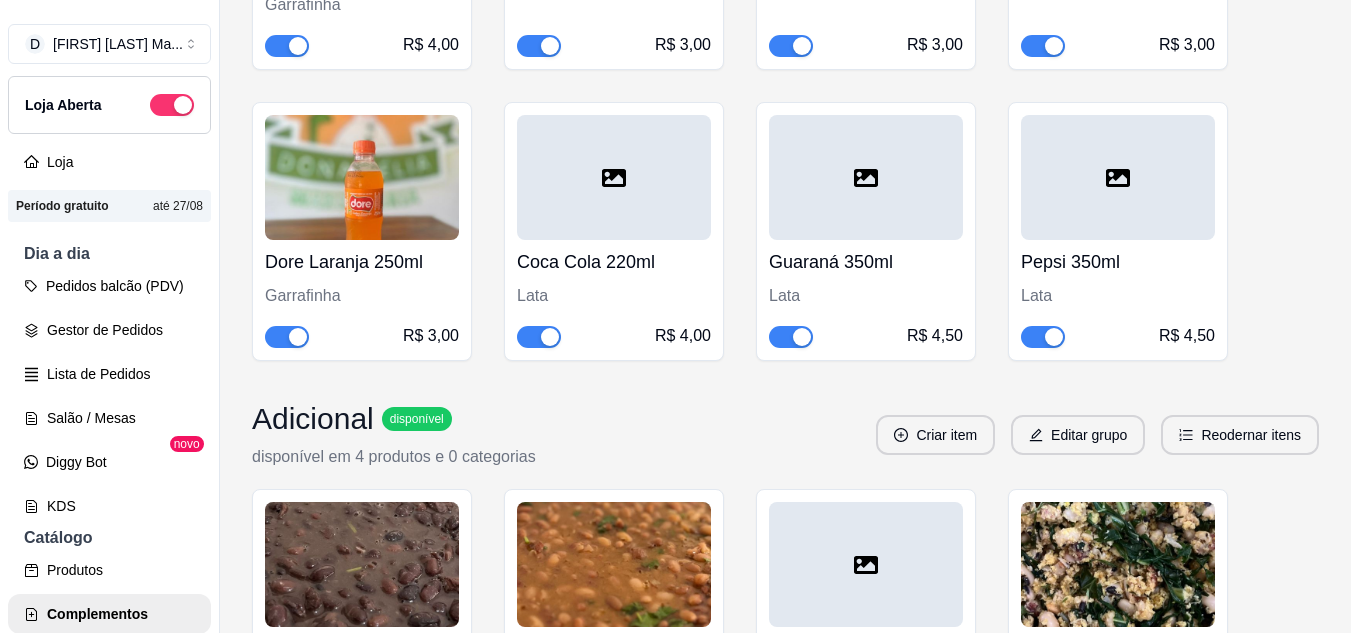 click on "Guaraná 350ml" at bounding box center [866, 262] 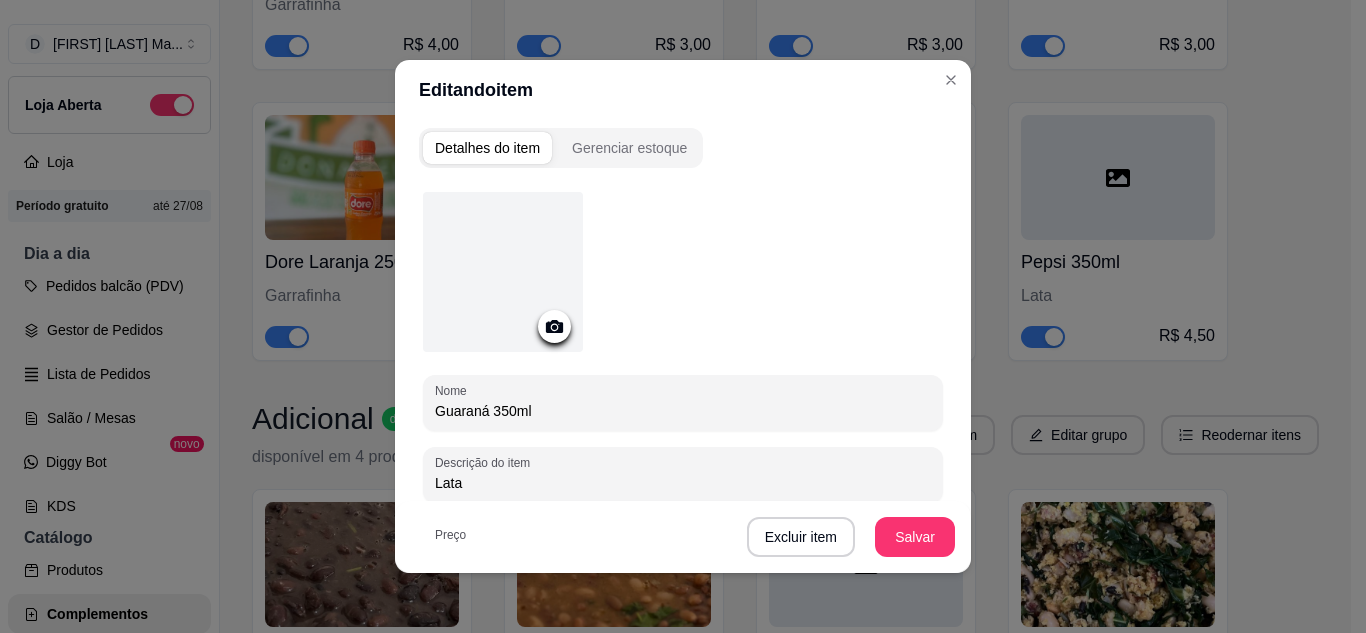 click at bounding box center (503, 272) 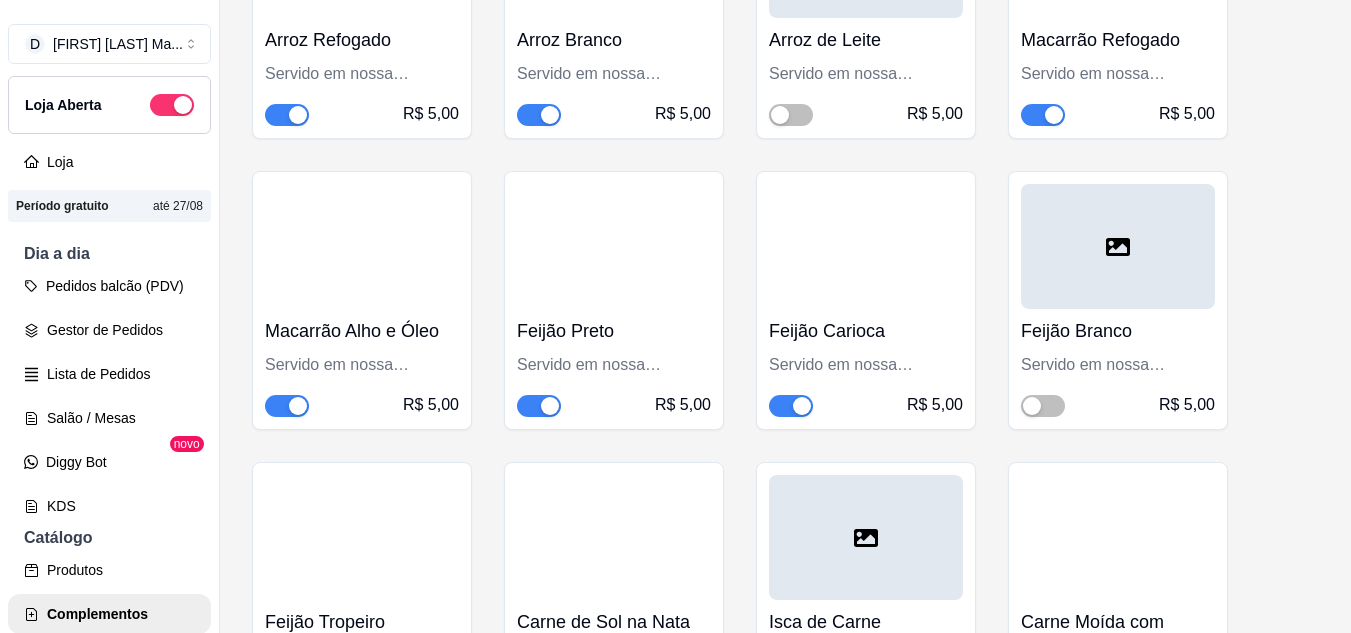 scroll, scrollTop: 8000, scrollLeft: 0, axis: vertical 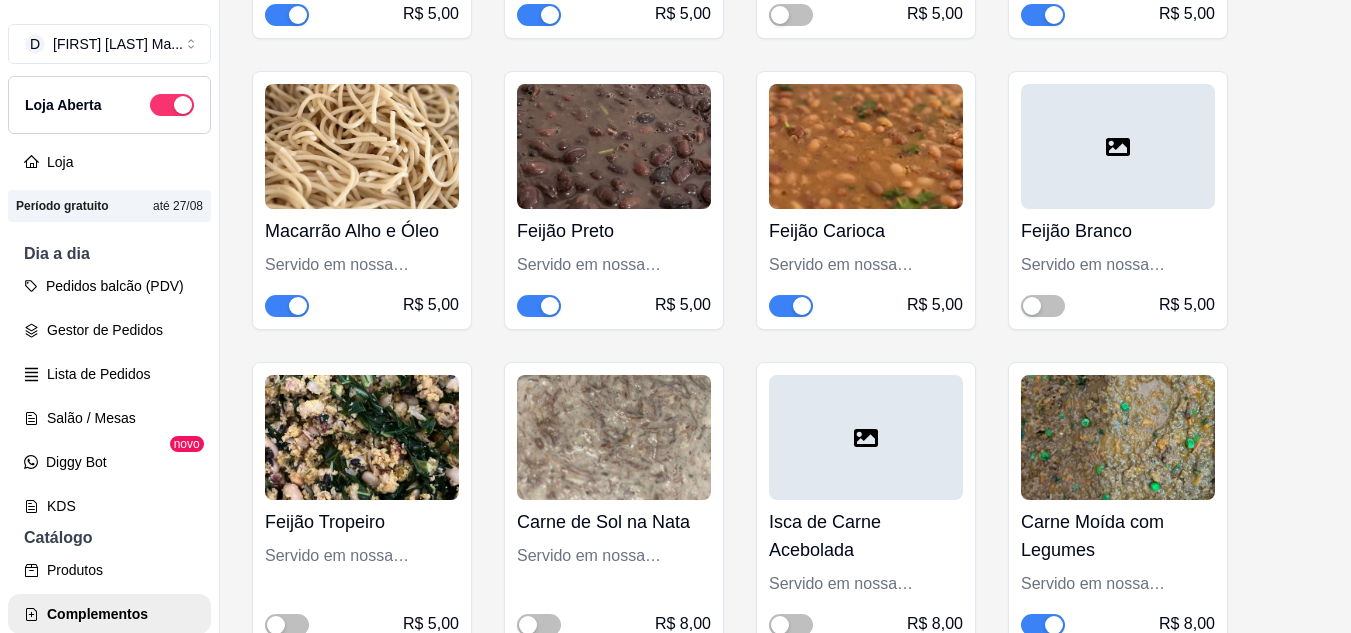 click at bounding box center (1118, 146) 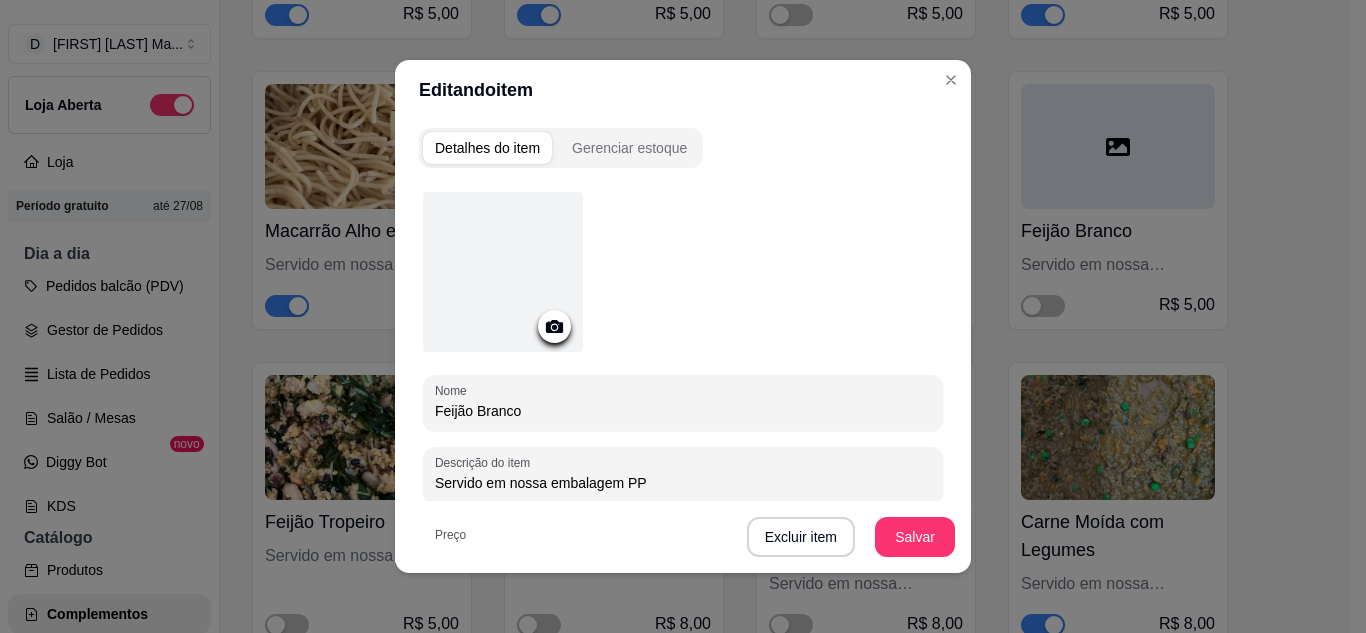 click at bounding box center (503, 272) 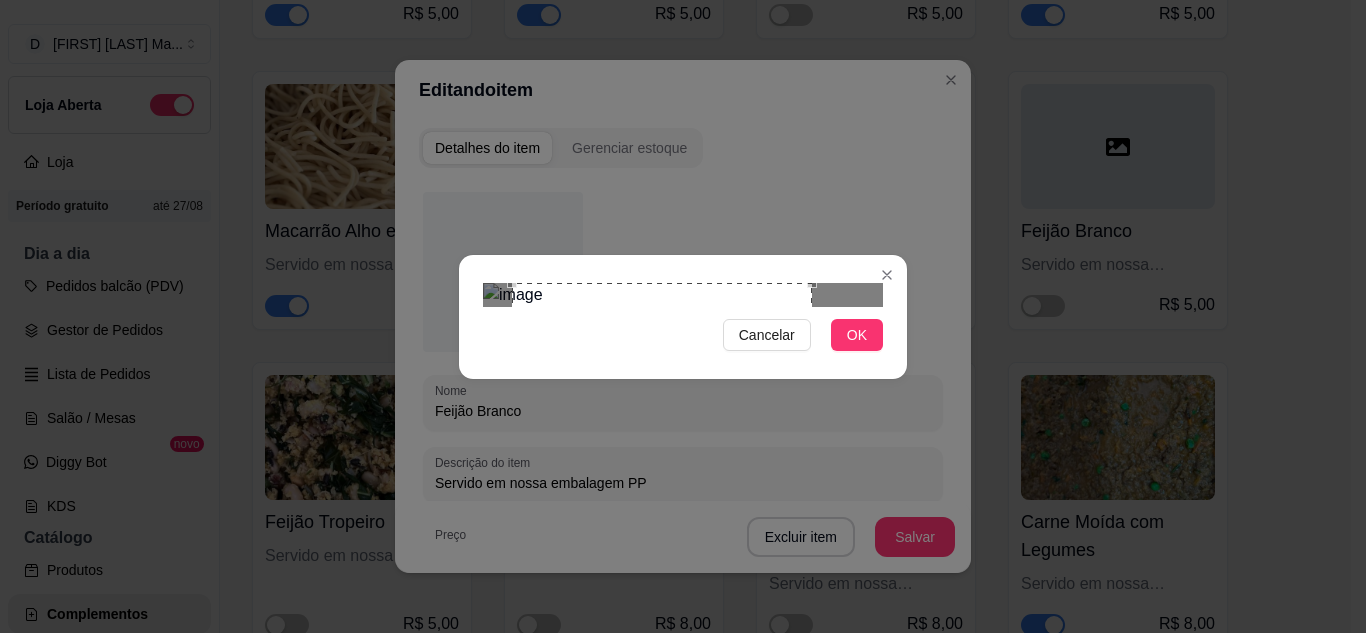click at bounding box center (662, 433) 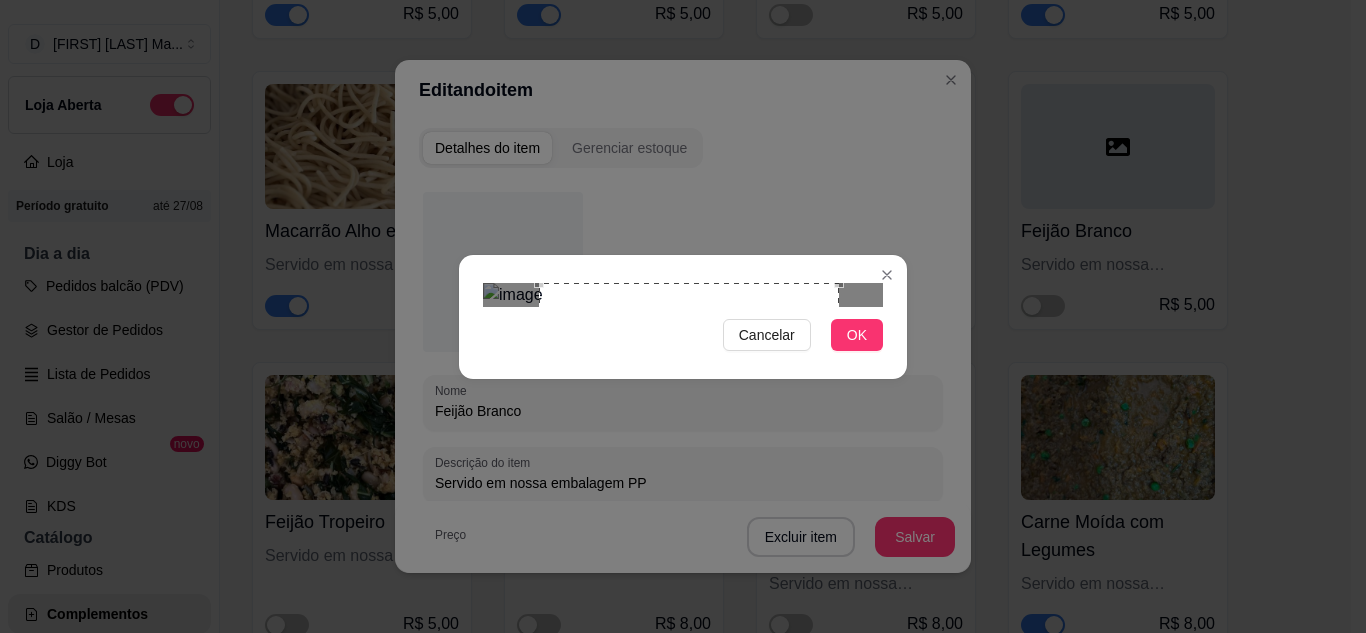click at bounding box center [689, 433] 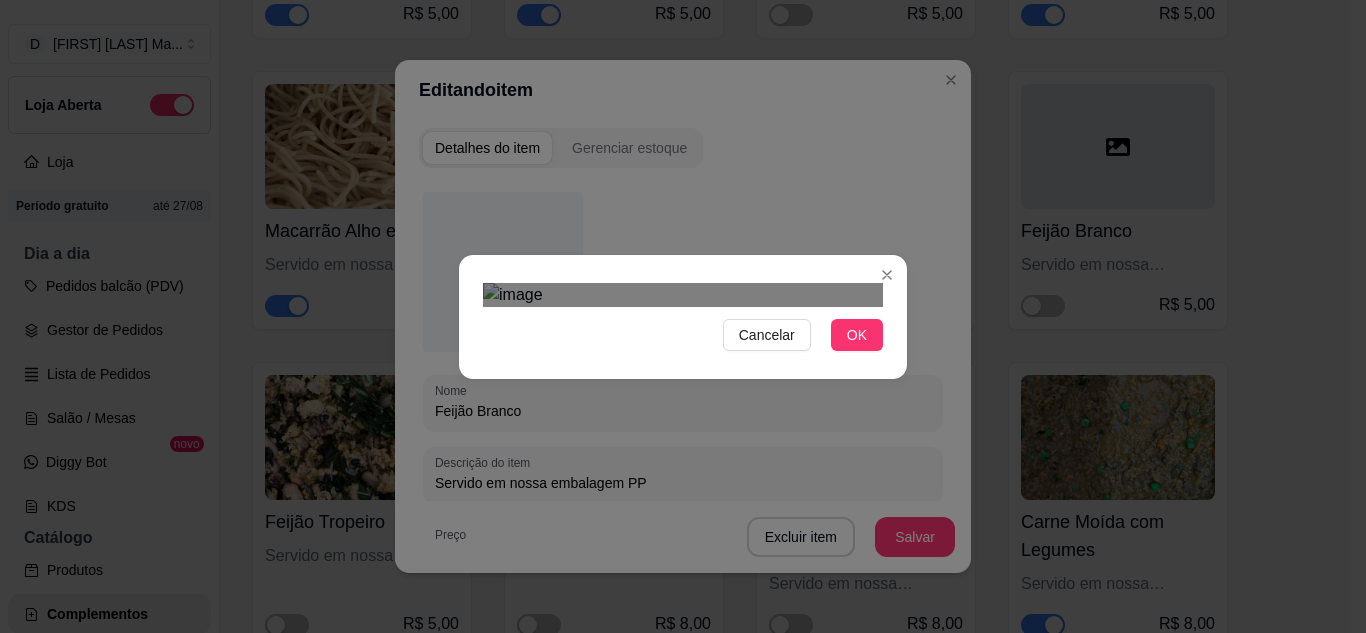 click at bounding box center [759, 498] 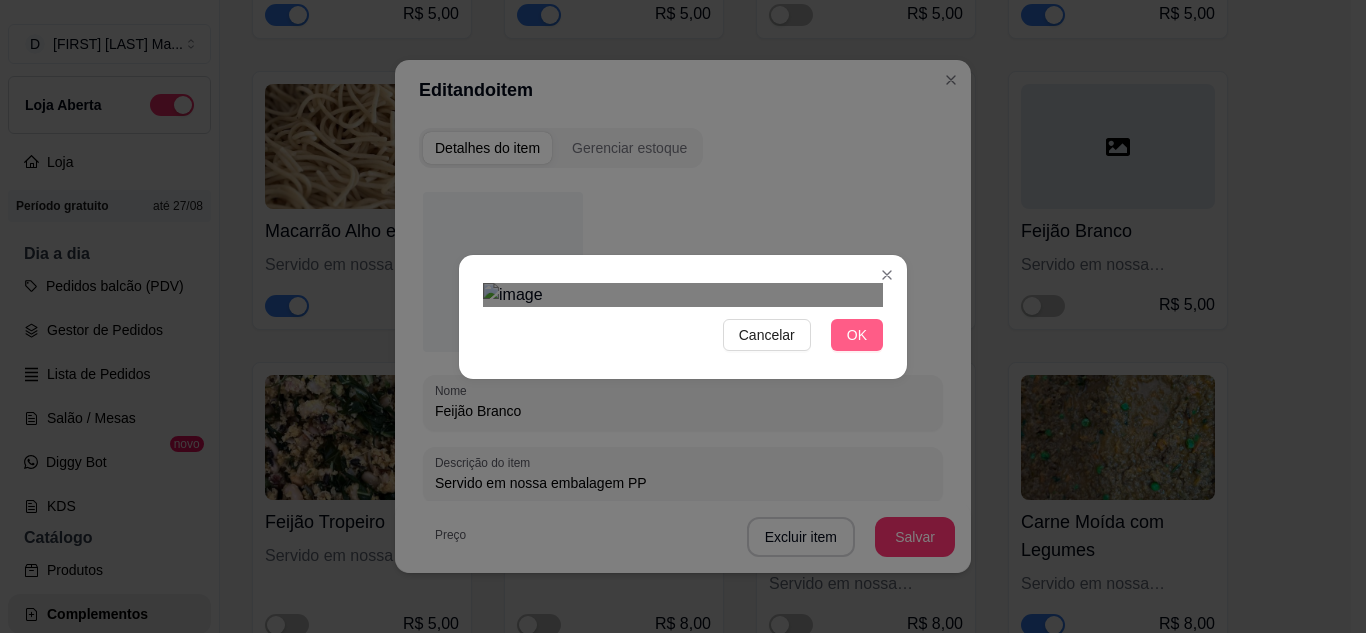 click on "OK" at bounding box center (857, 335) 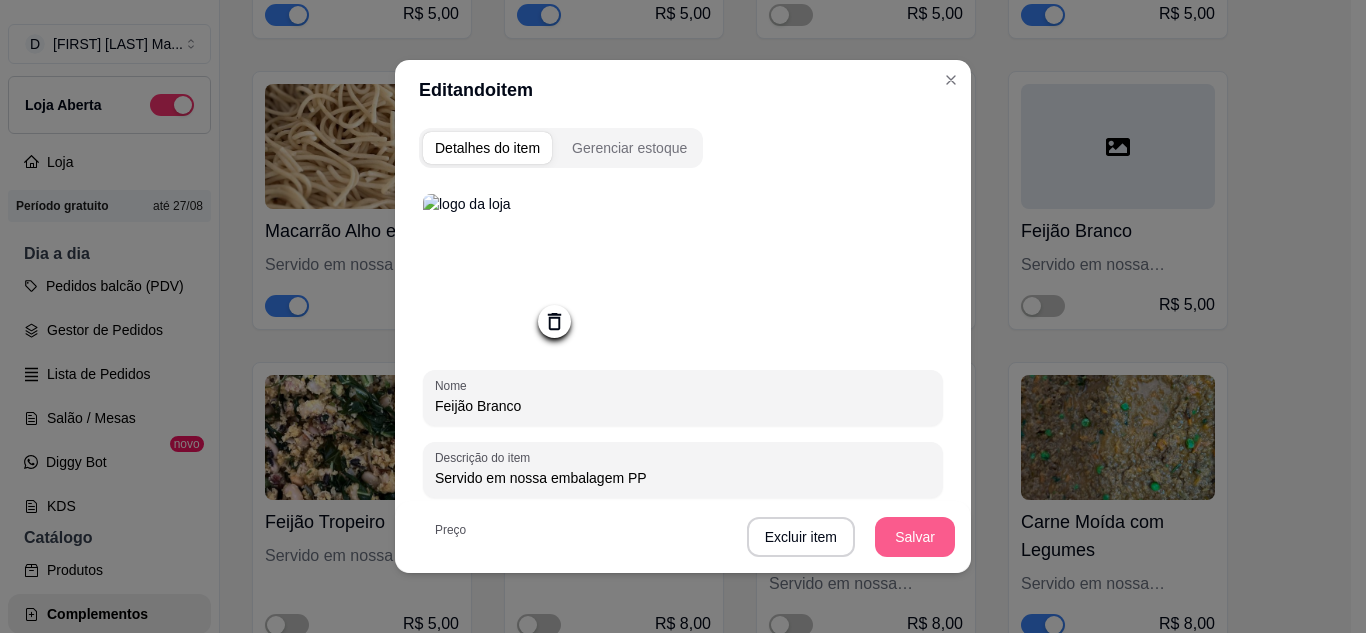 click on "Salvar" at bounding box center [915, 537] 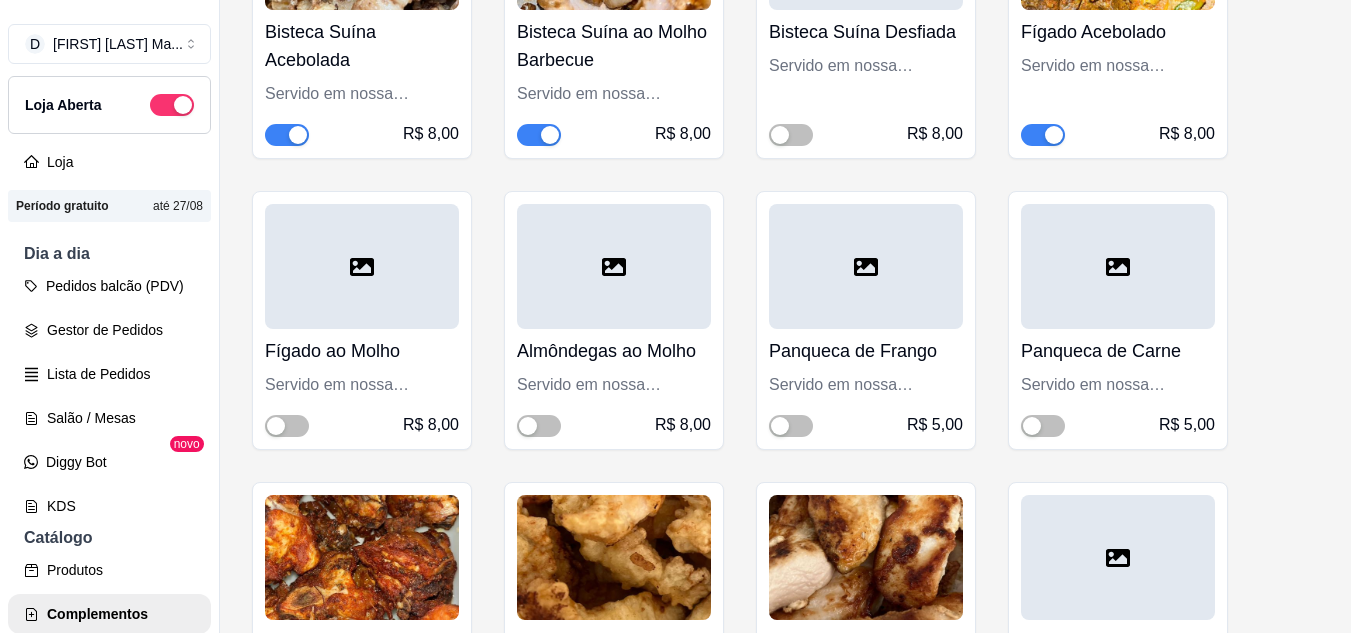 scroll, scrollTop: 9200, scrollLeft: 0, axis: vertical 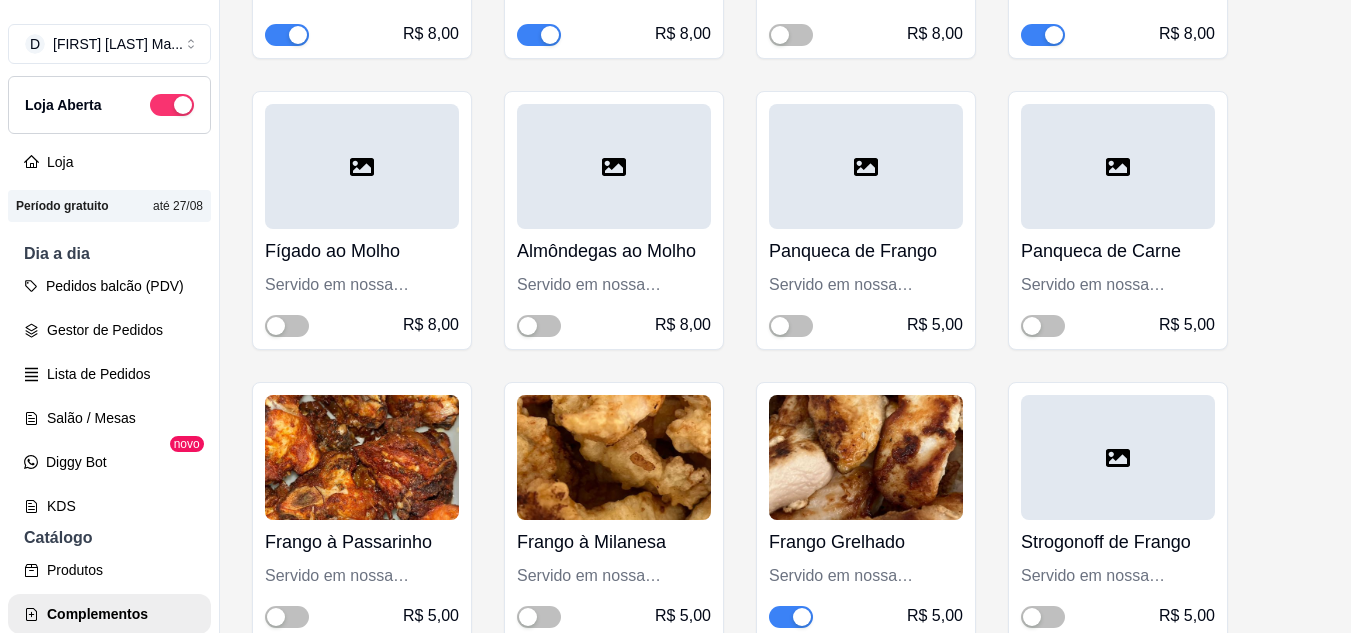 click at bounding box center (866, 166) 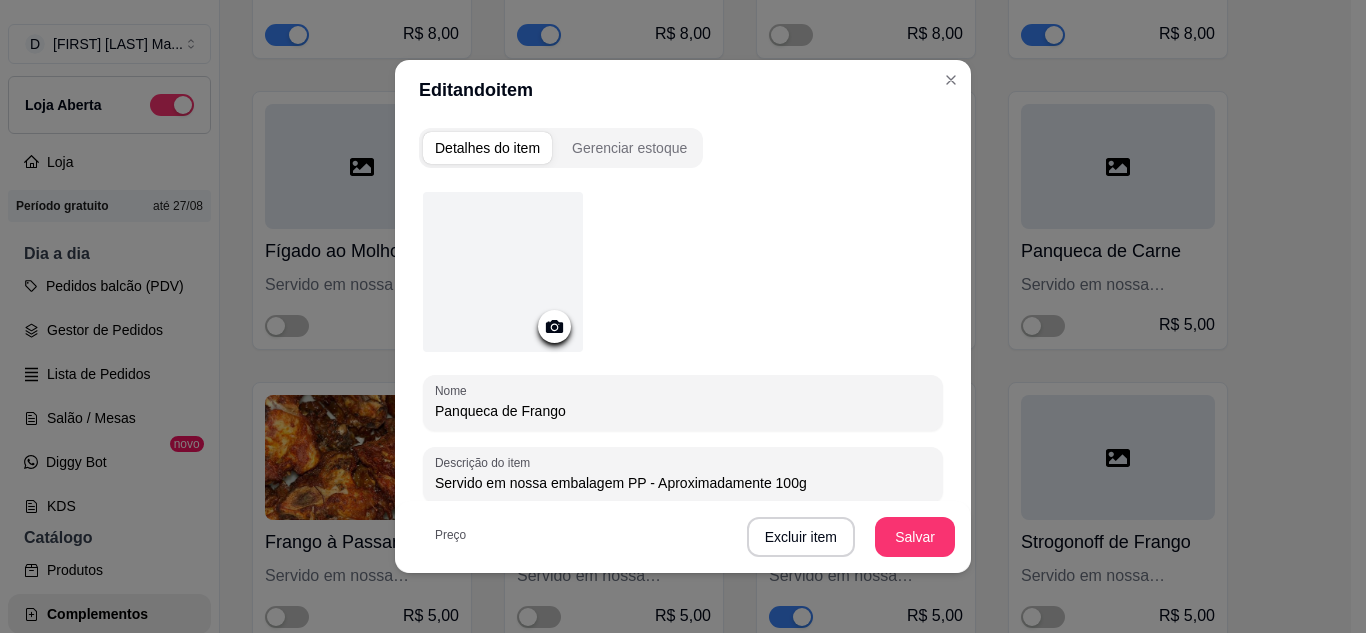 click at bounding box center (503, 272) 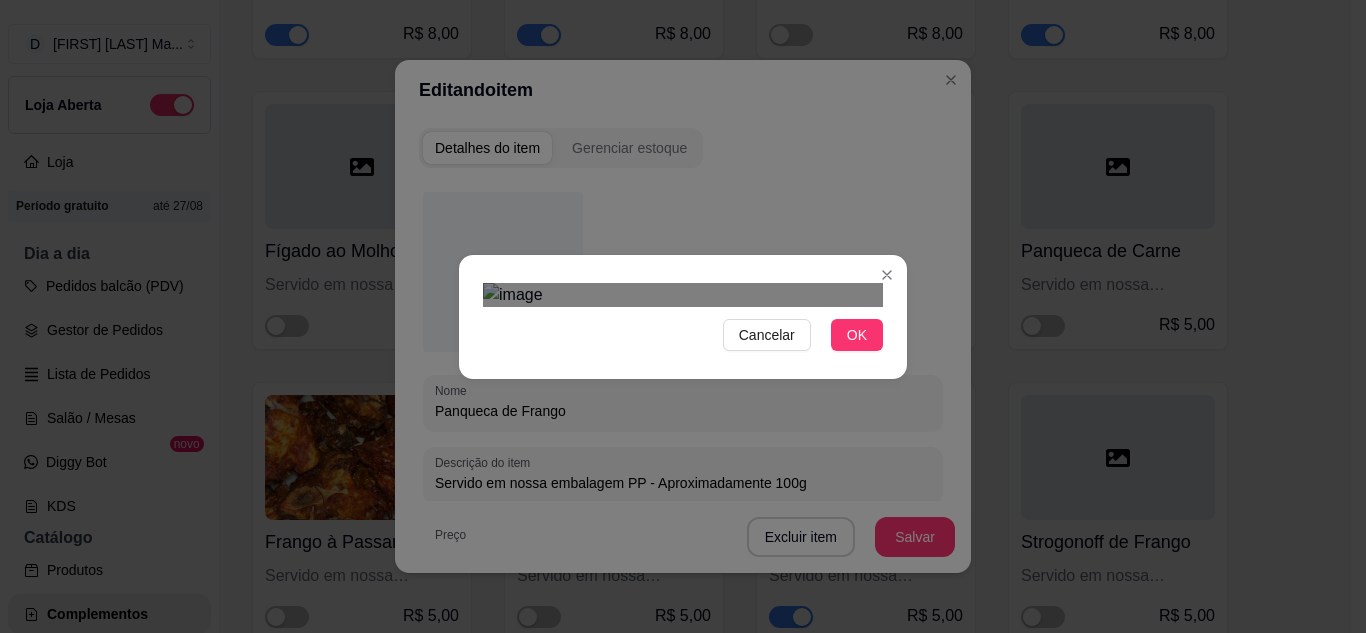 click at bounding box center [683, 295] 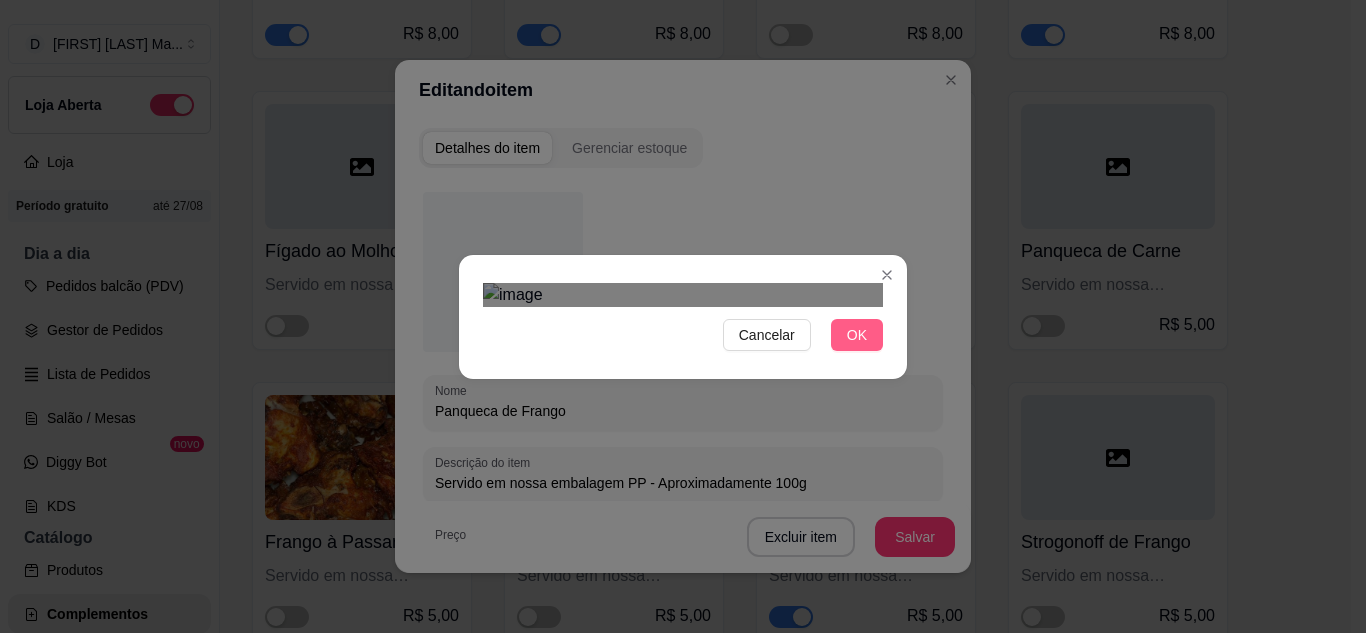 click on "OK" at bounding box center [857, 335] 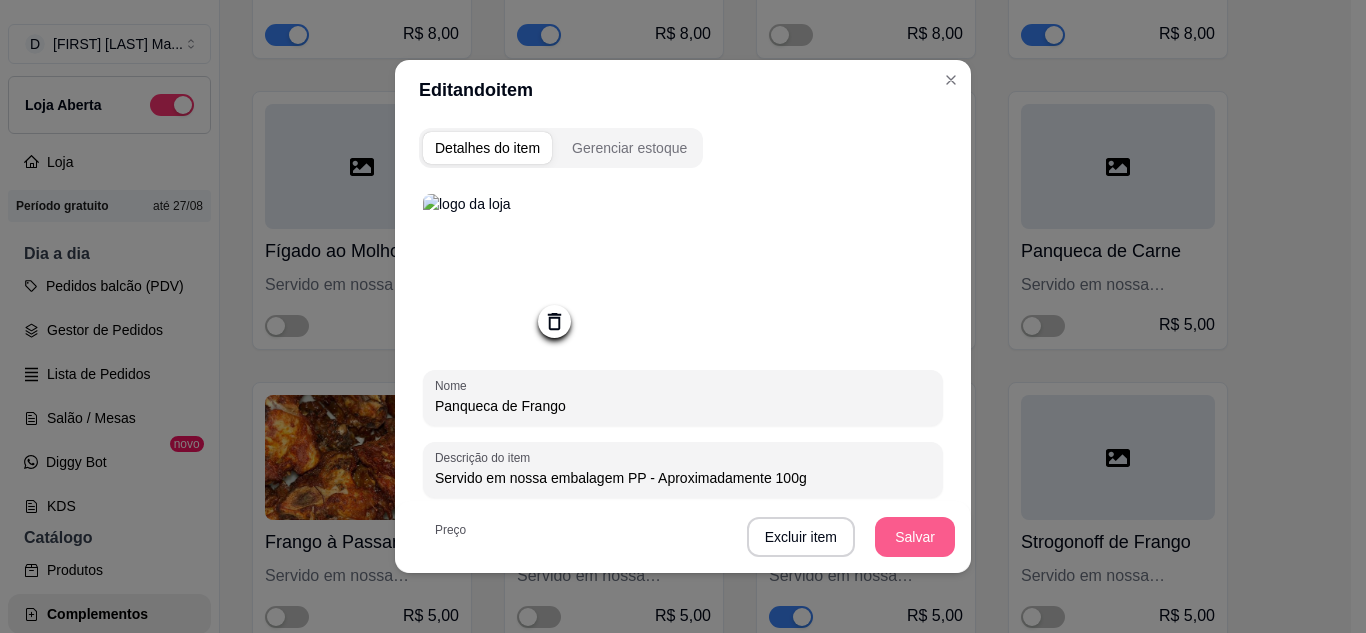 click on "Salvar" at bounding box center (915, 537) 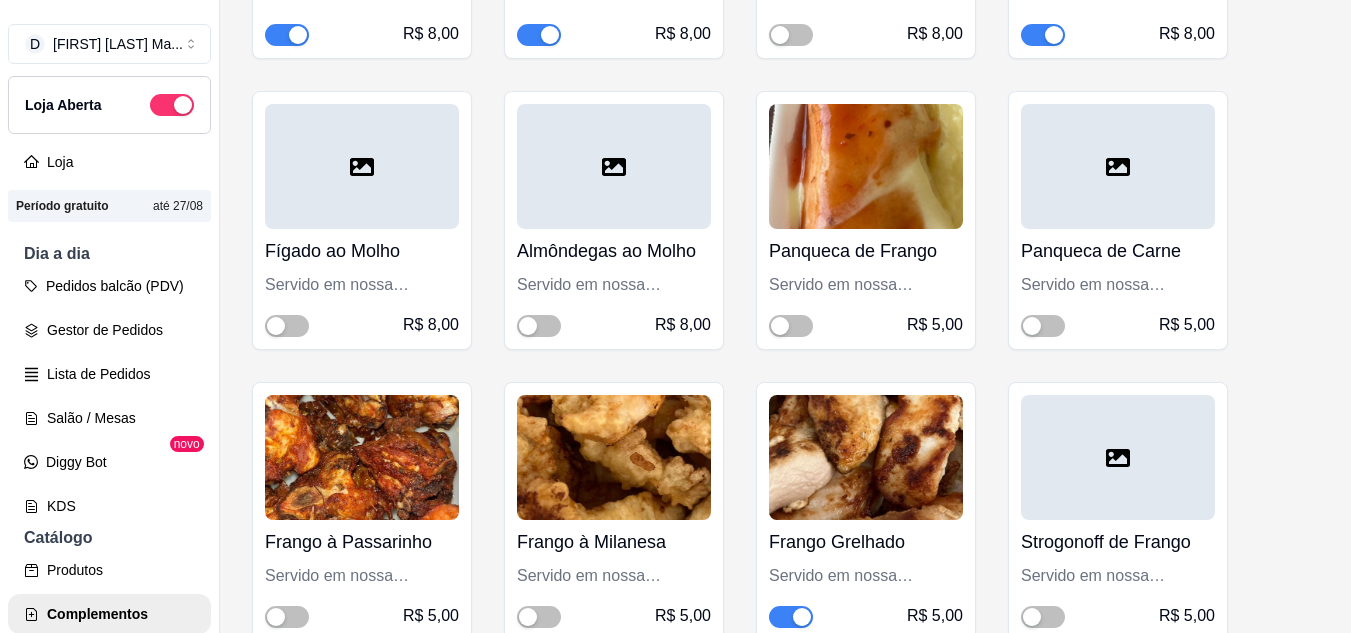click at bounding box center (1118, 166) 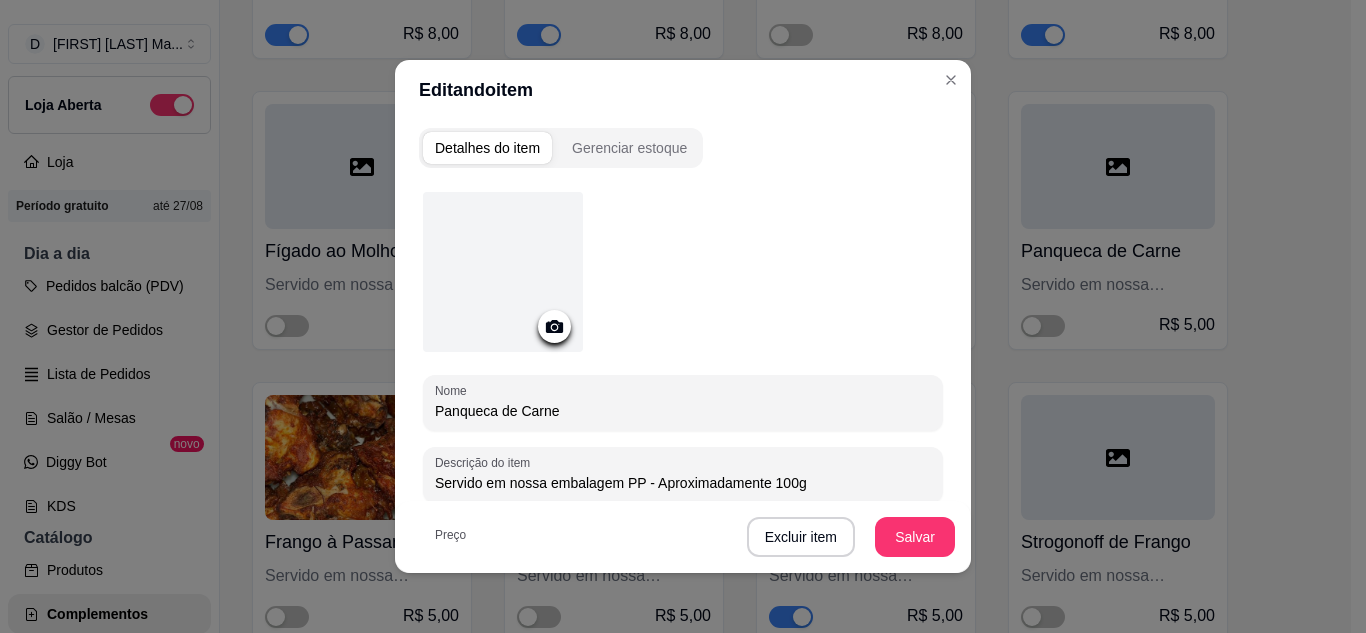 click at bounding box center [503, 272] 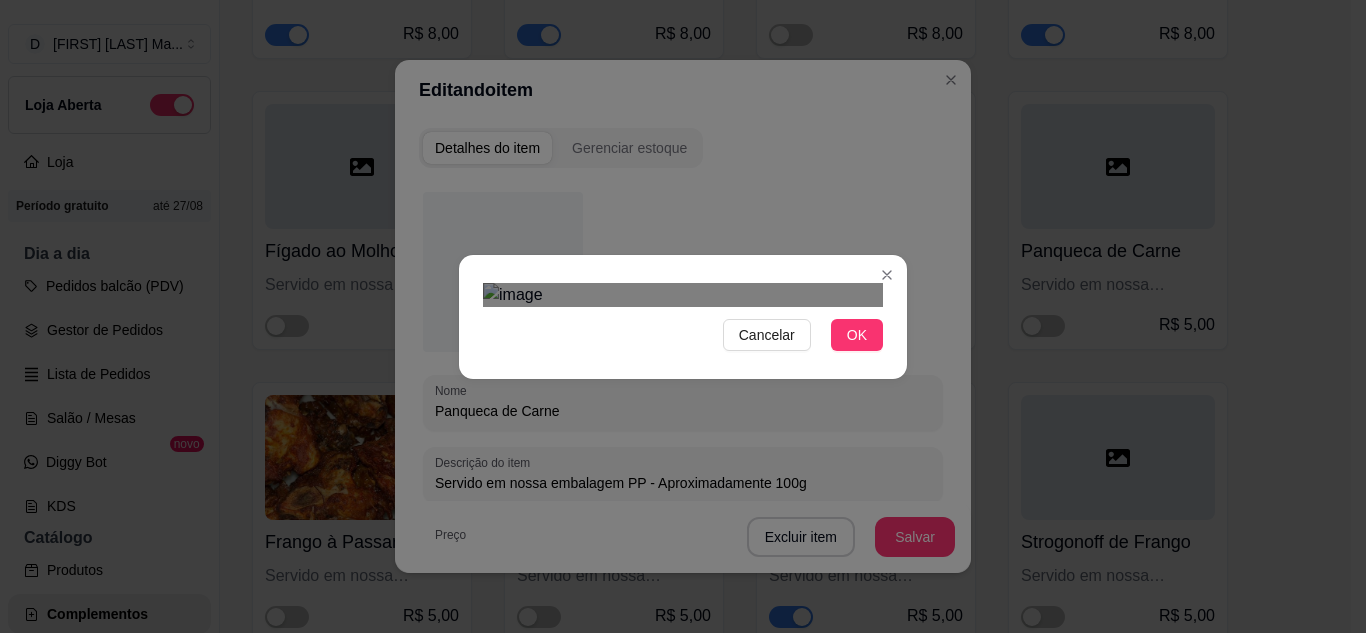 click at bounding box center (683, 295) 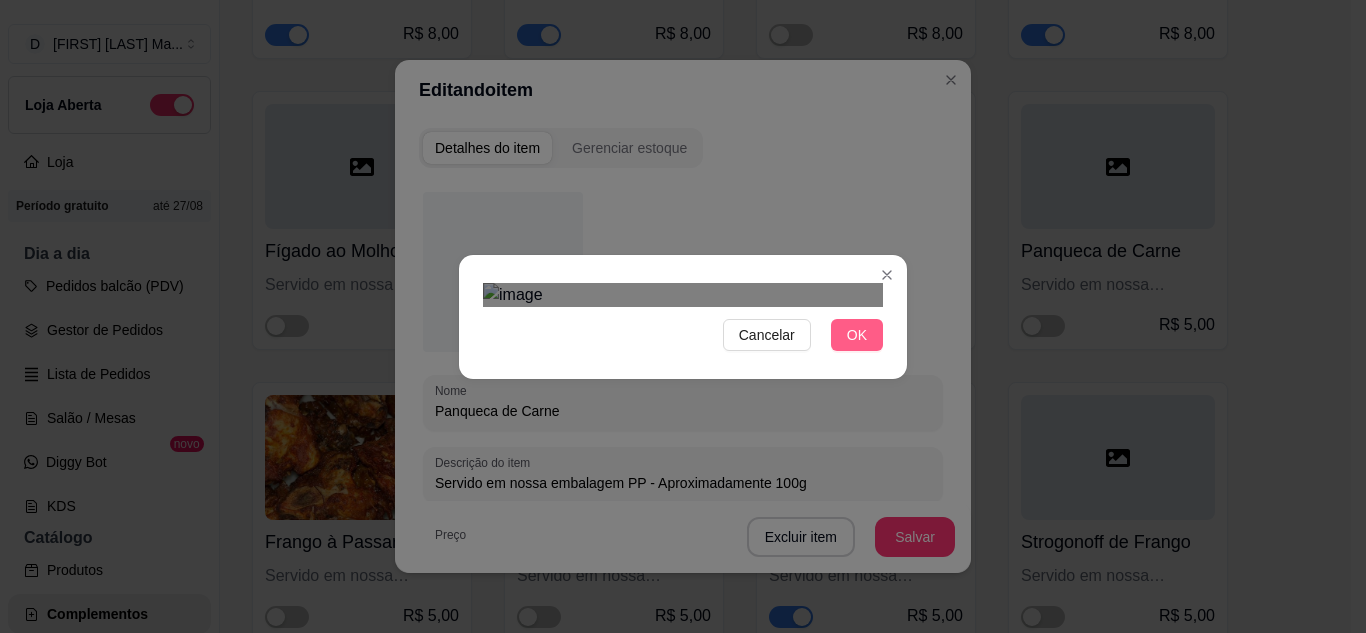 click on "OK" at bounding box center (857, 335) 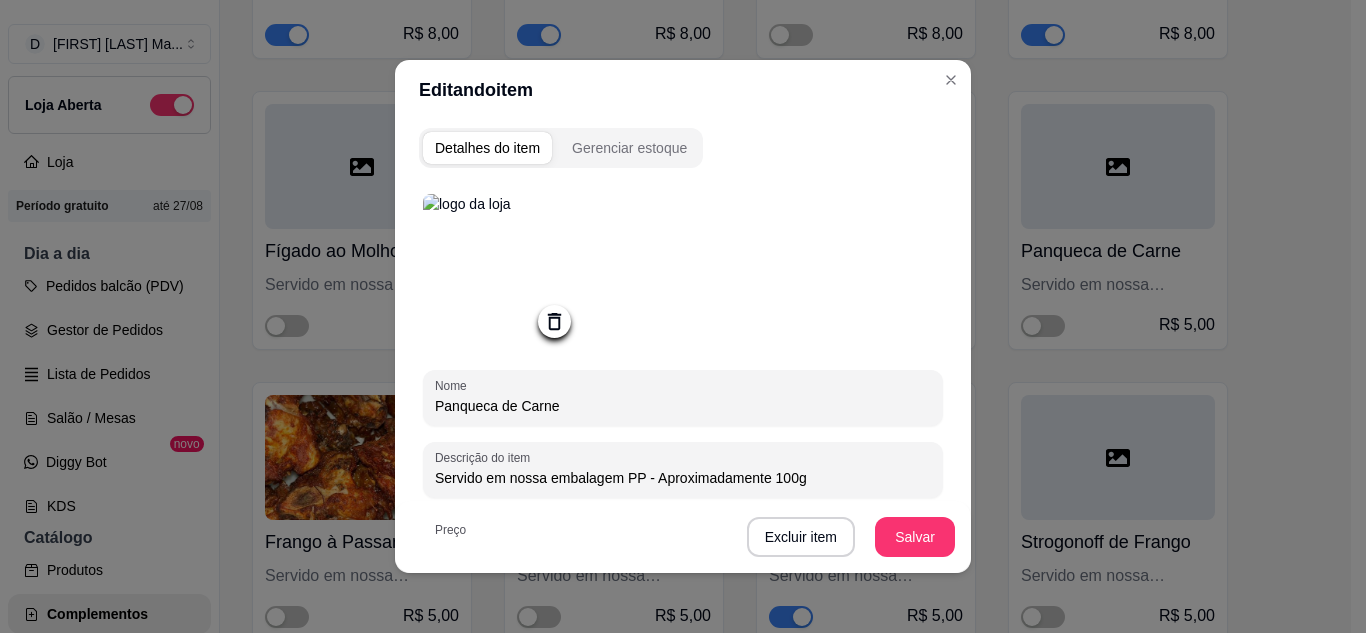 click on "Salvar" at bounding box center (915, 537) 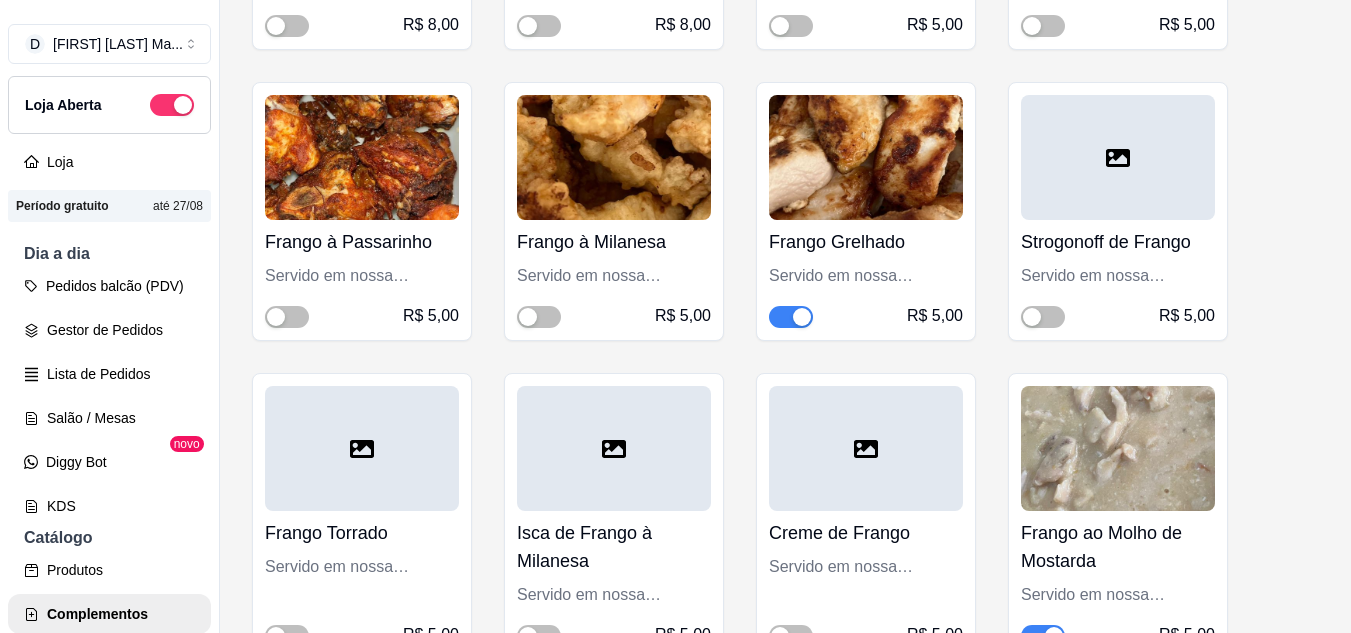 scroll, scrollTop: 9600, scrollLeft: 0, axis: vertical 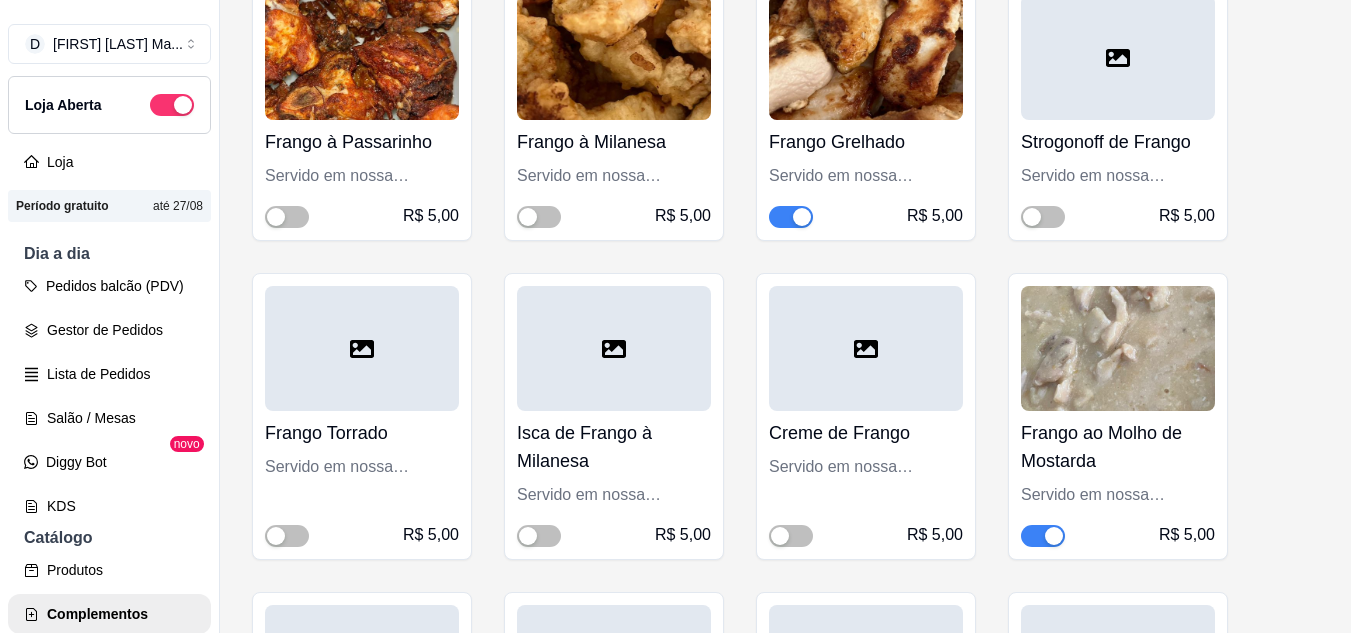 click at bounding box center [362, 348] 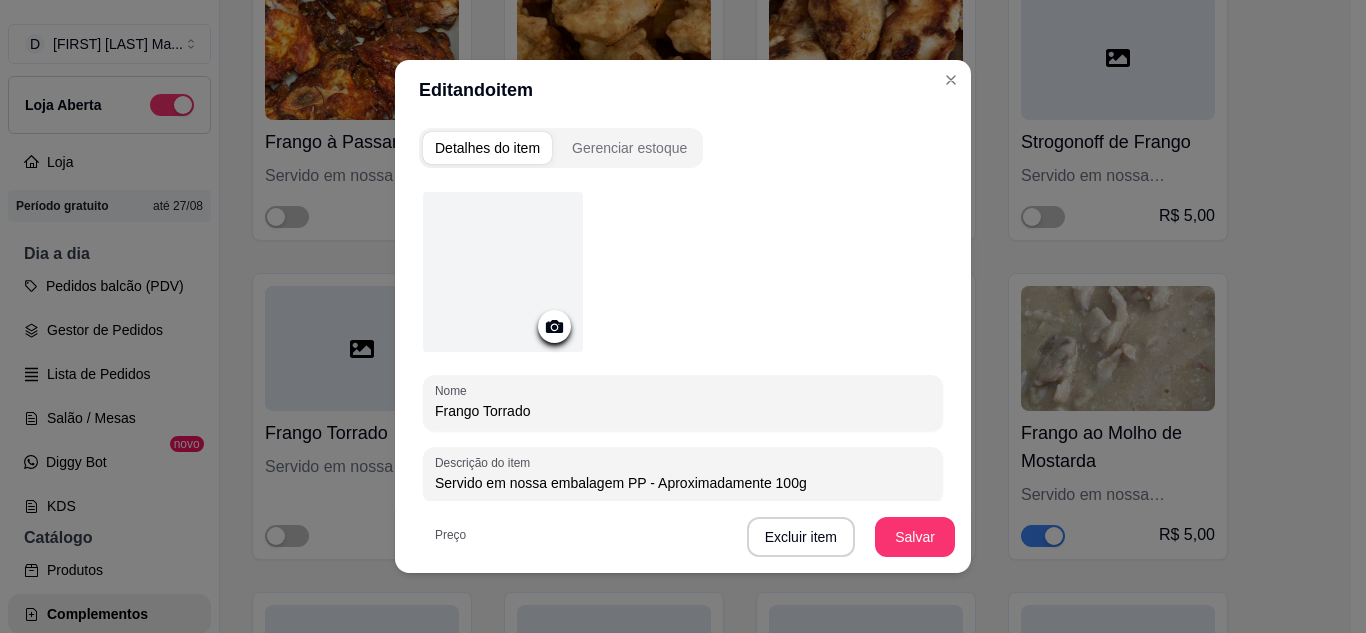 click at bounding box center (503, 272) 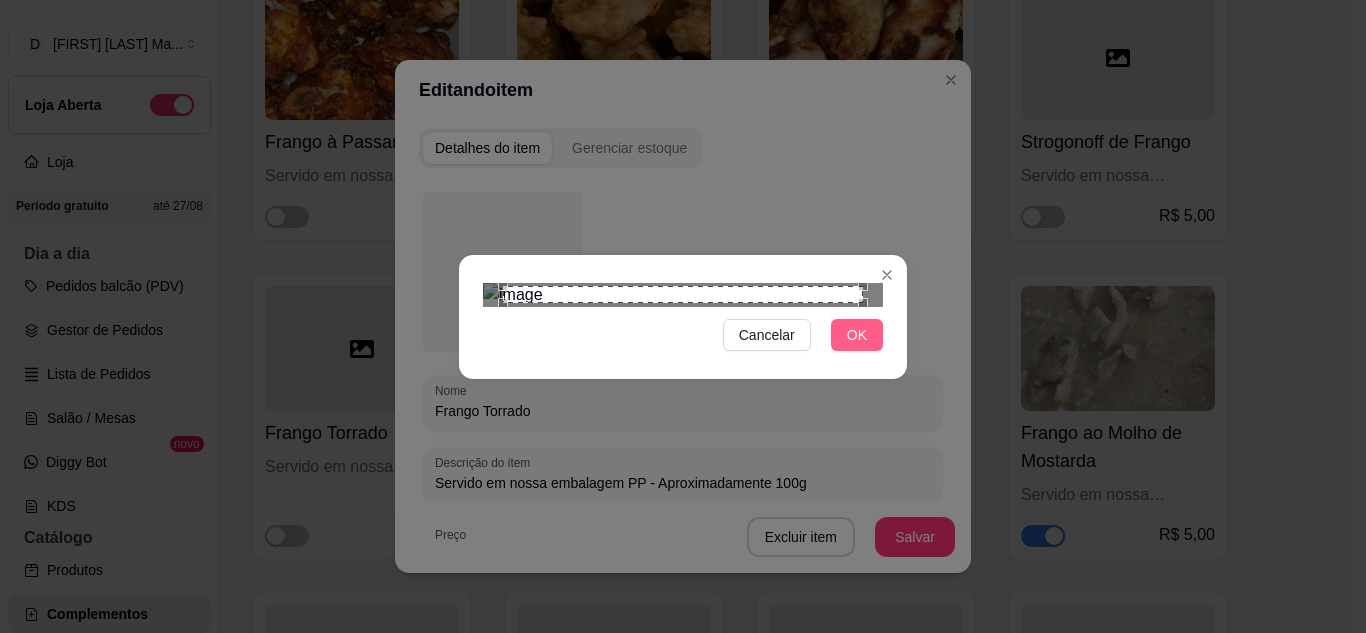click on "OK" at bounding box center [857, 335] 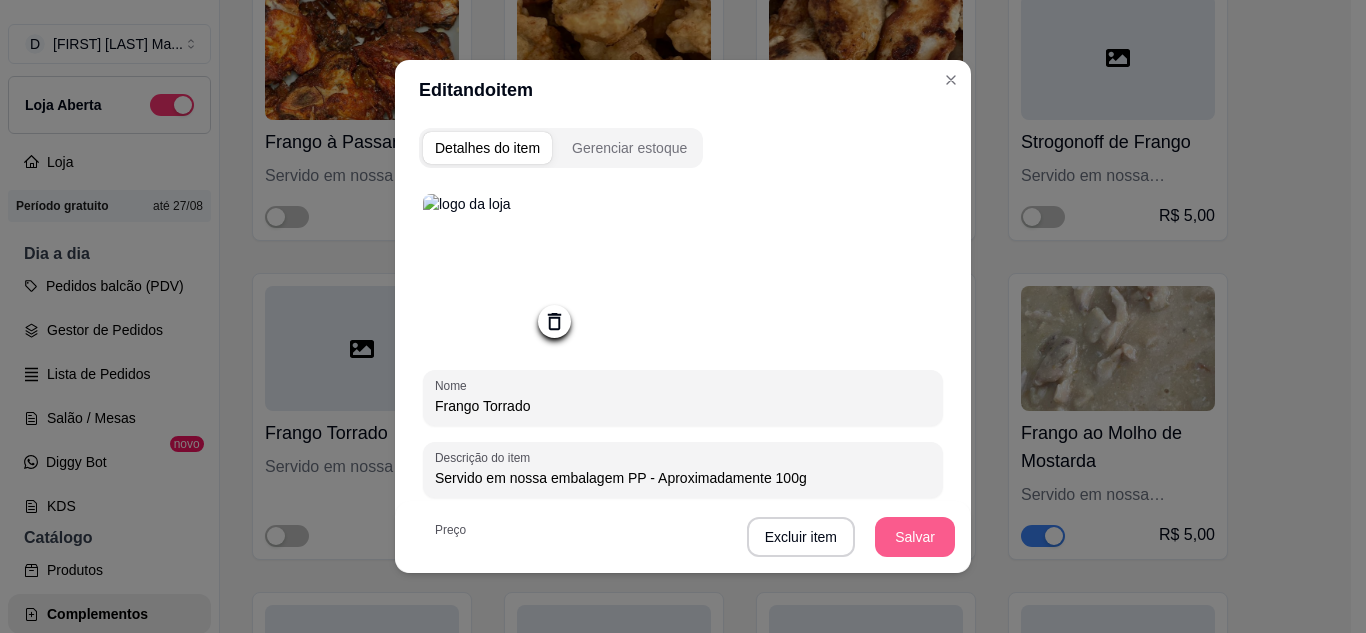 click on "Salvar" at bounding box center [915, 537] 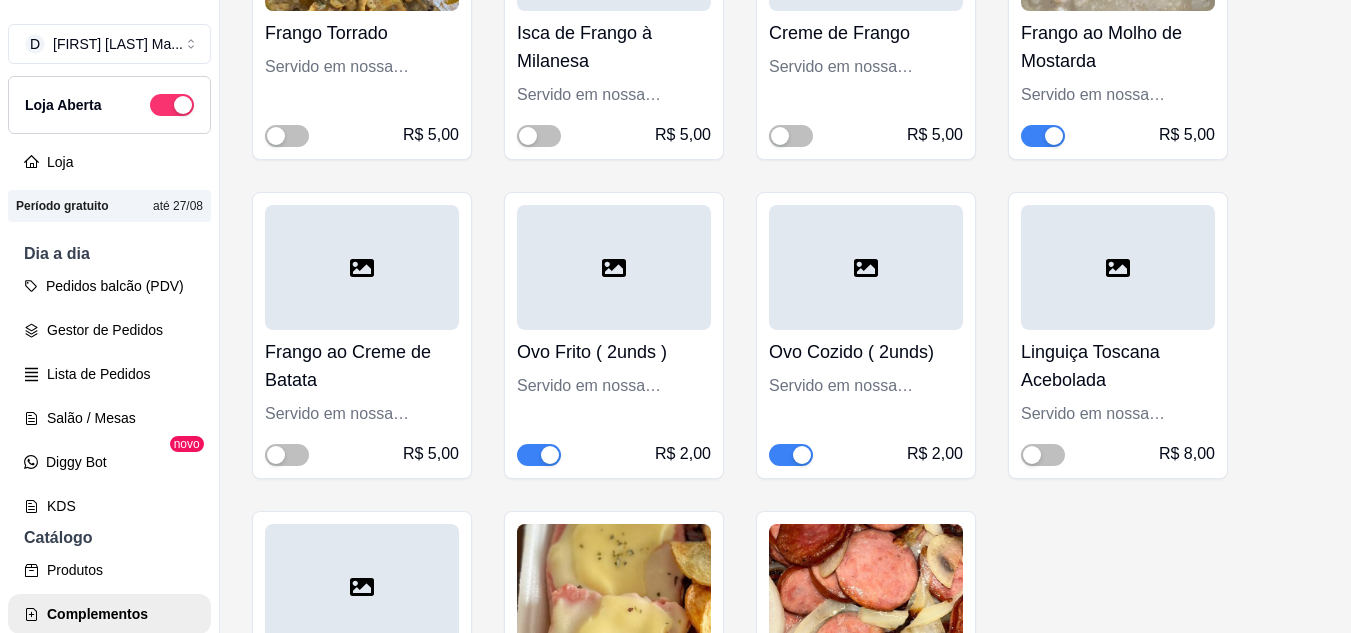 scroll, scrollTop: 10100, scrollLeft: 0, axis: vertical 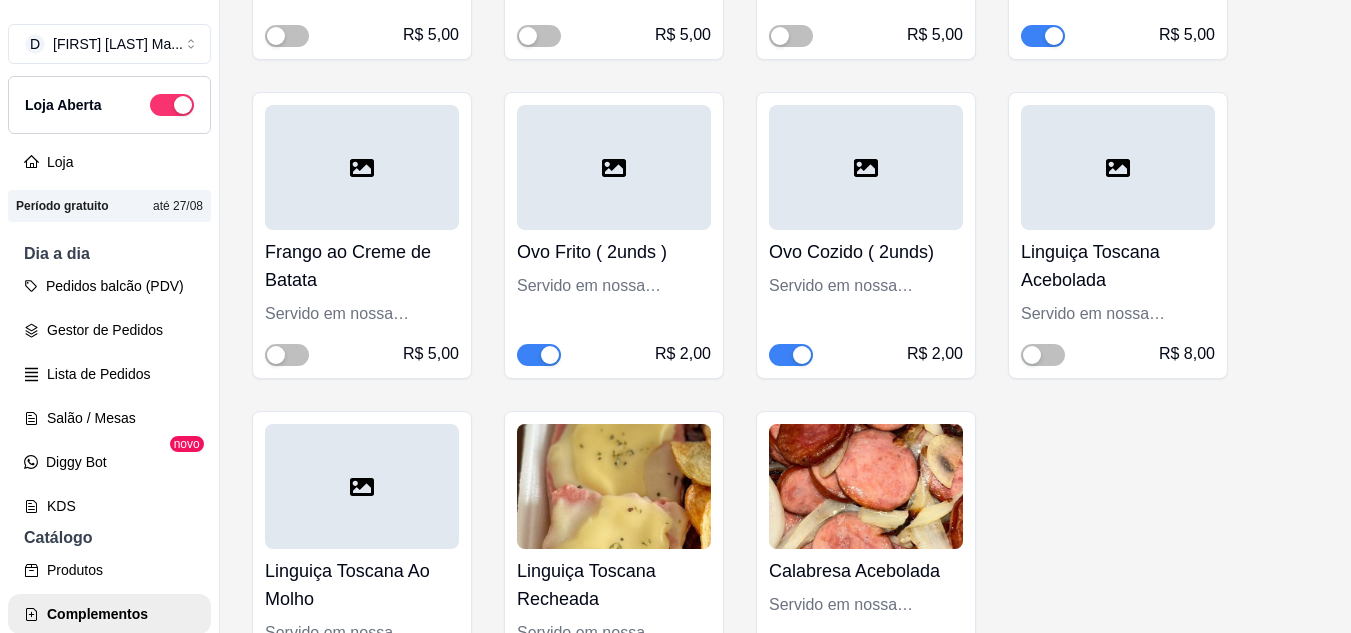 click 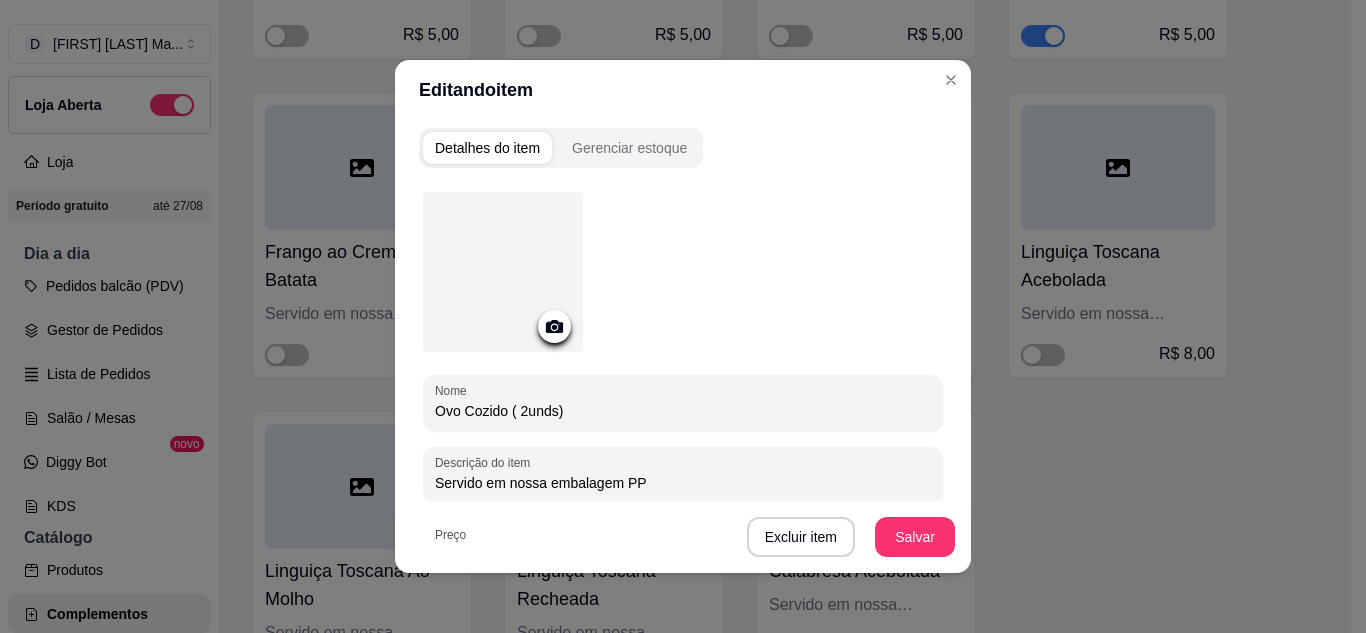 click at bounding box center [503, 272] 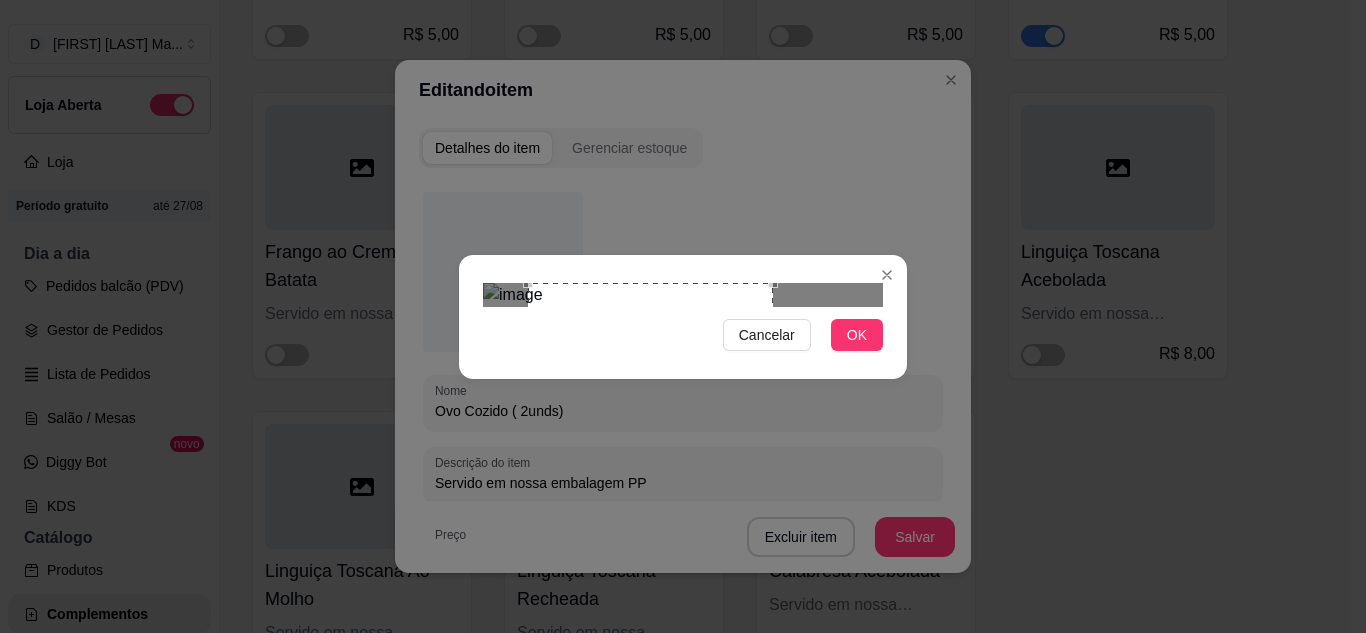 click at bounding box center (650, 405) 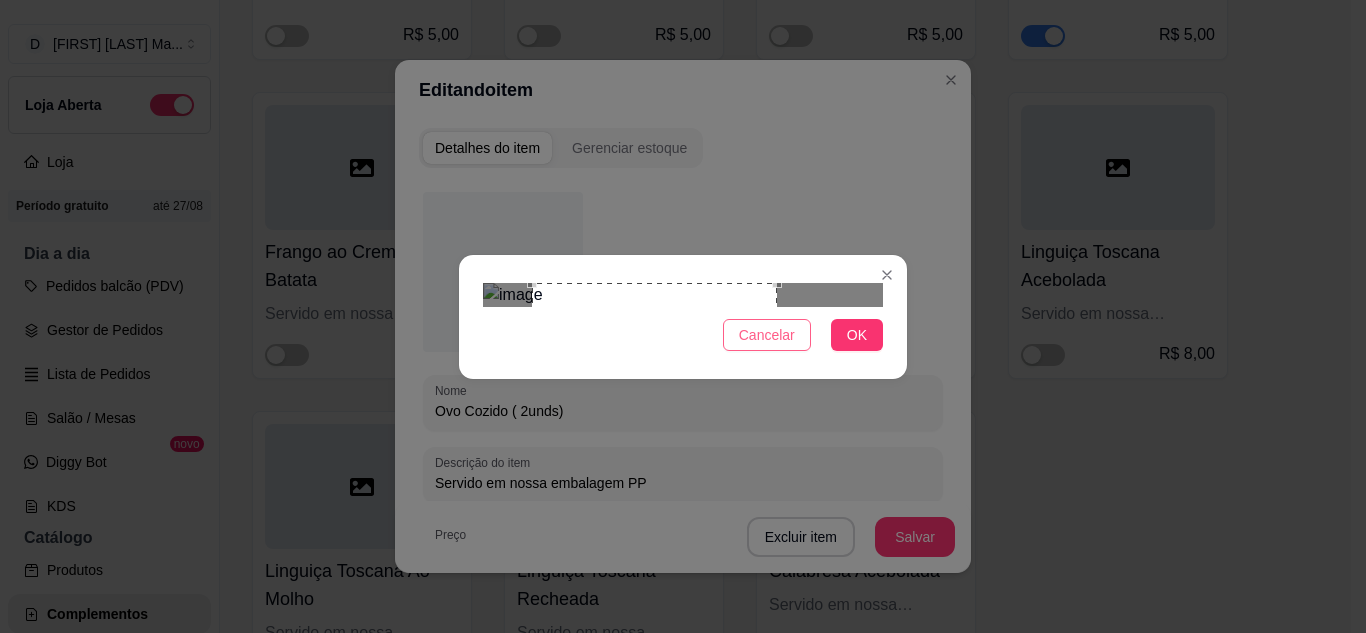 click on "Cancelar" at bounding box center (767, 335) 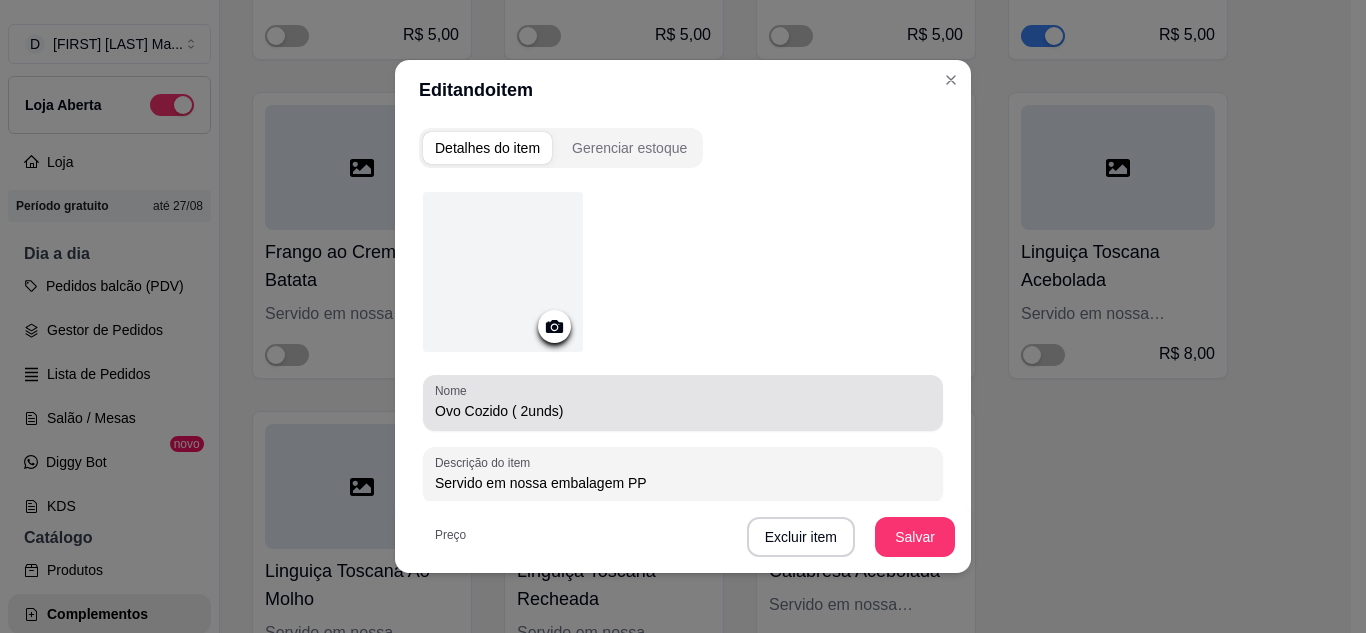 click at bounding box center [503, 272] 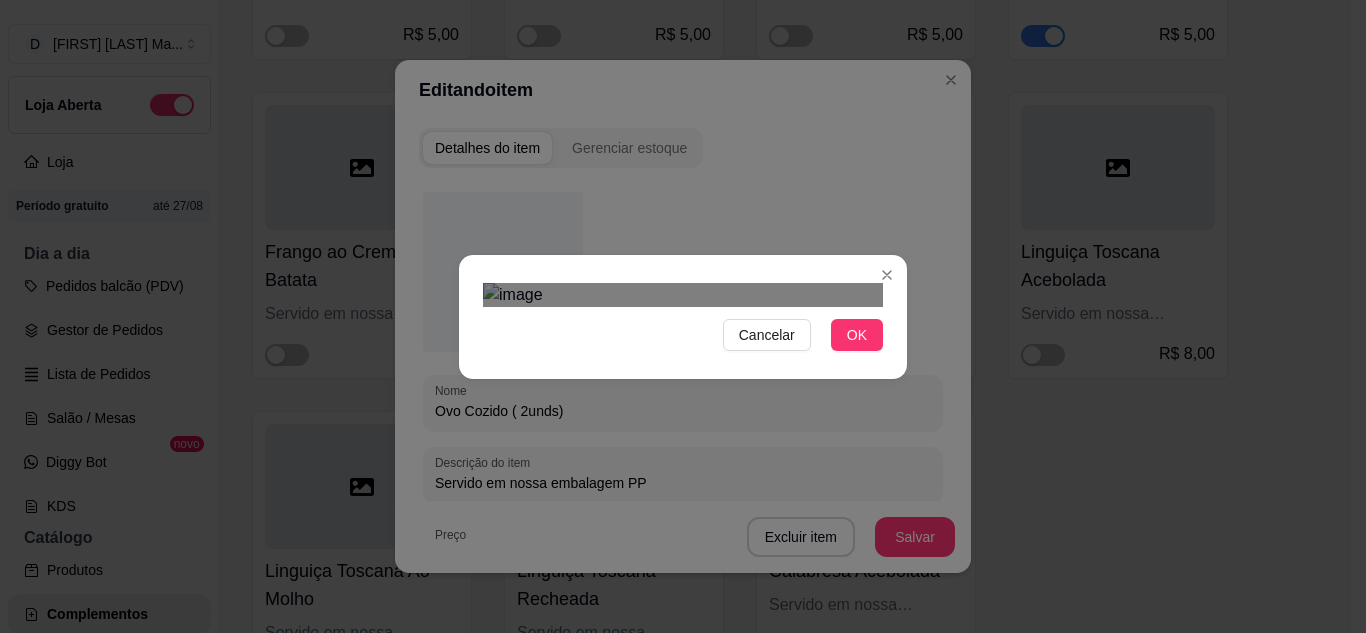 click at bounding box center [683, 295] 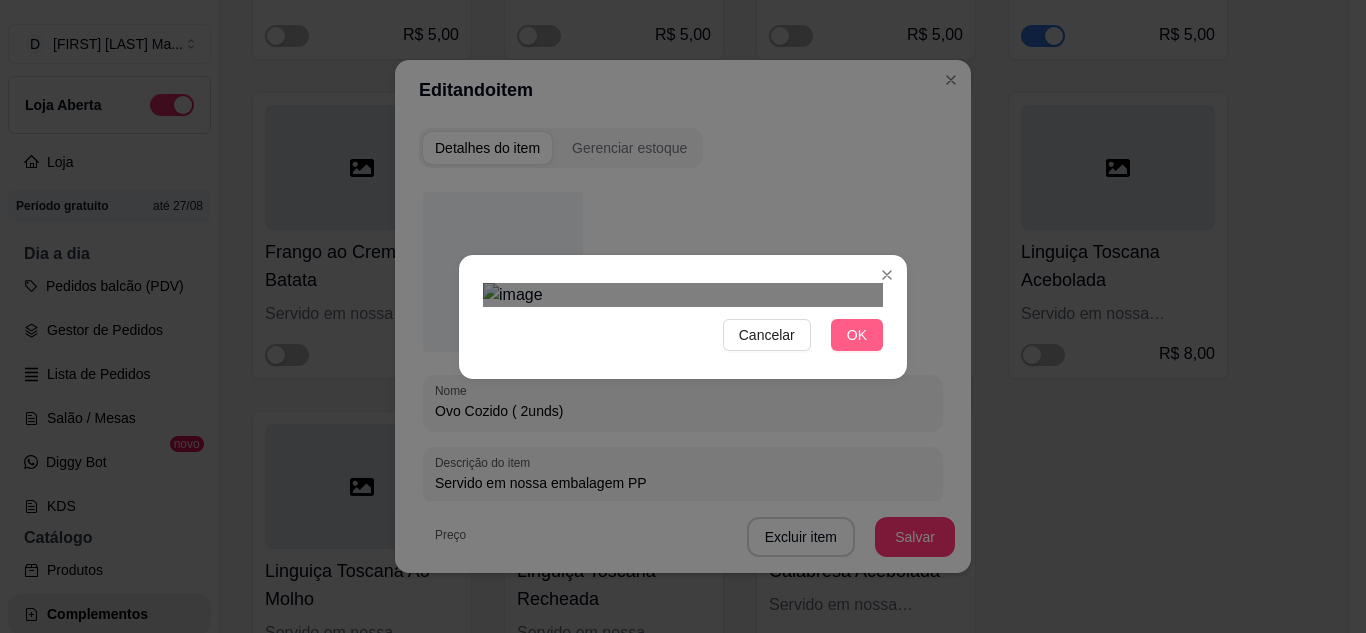 click on "OK" at bounding box center [857, 335] 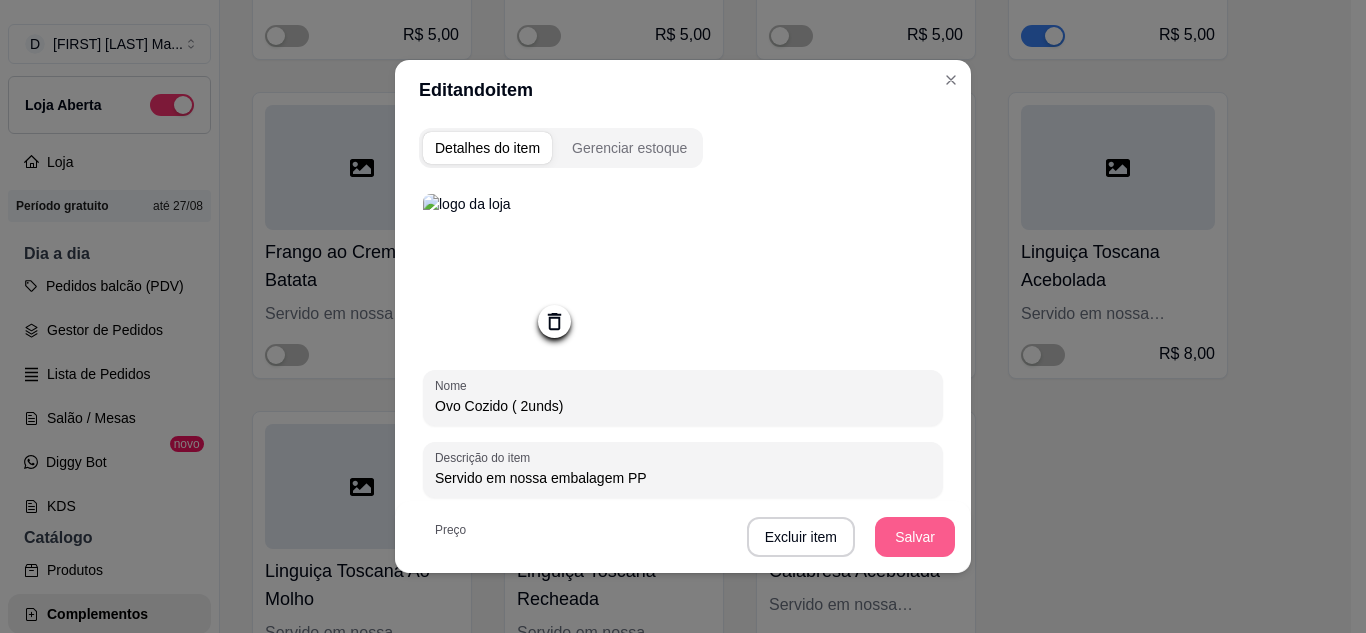 click on "Salvar" at bounding box center [915, 537] 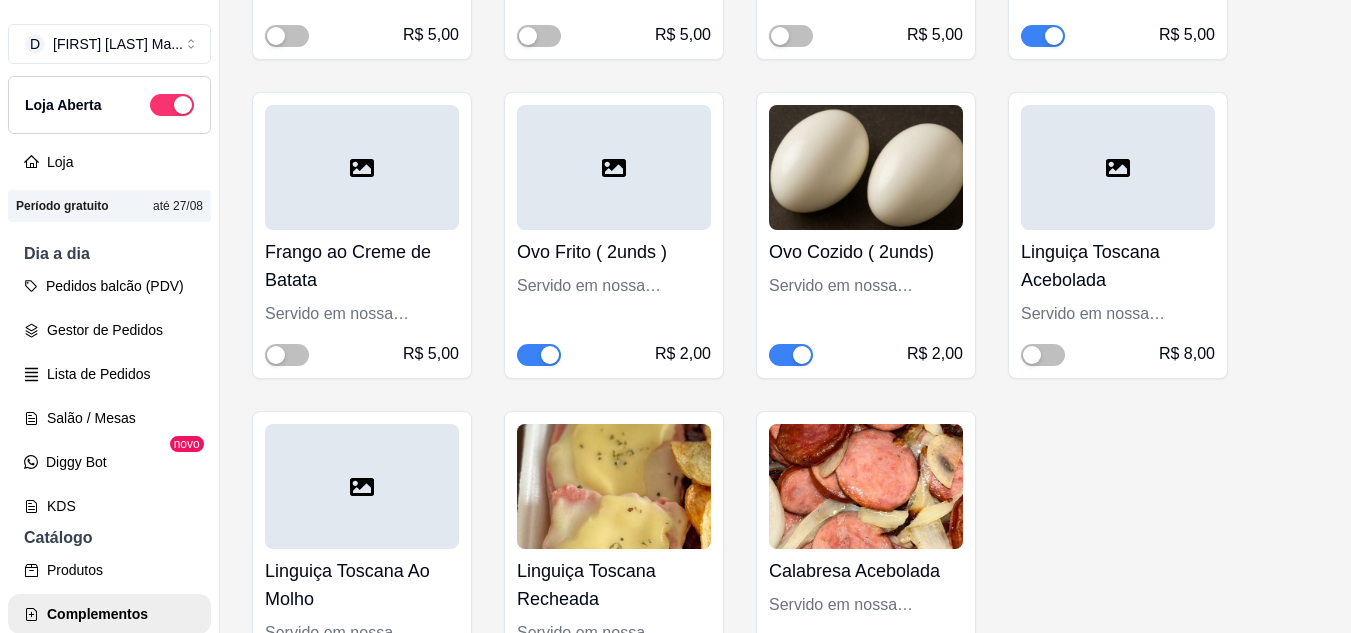 click at bounding box center (614, 167) 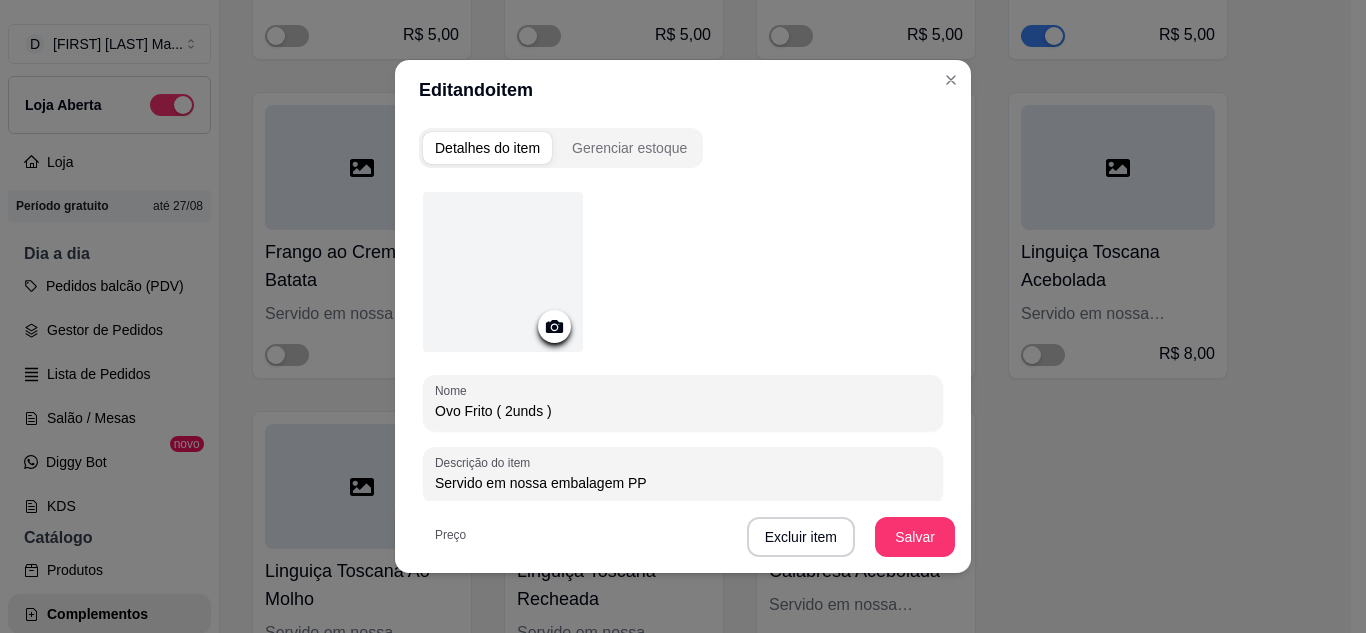 click at bounding box center [503, 272] 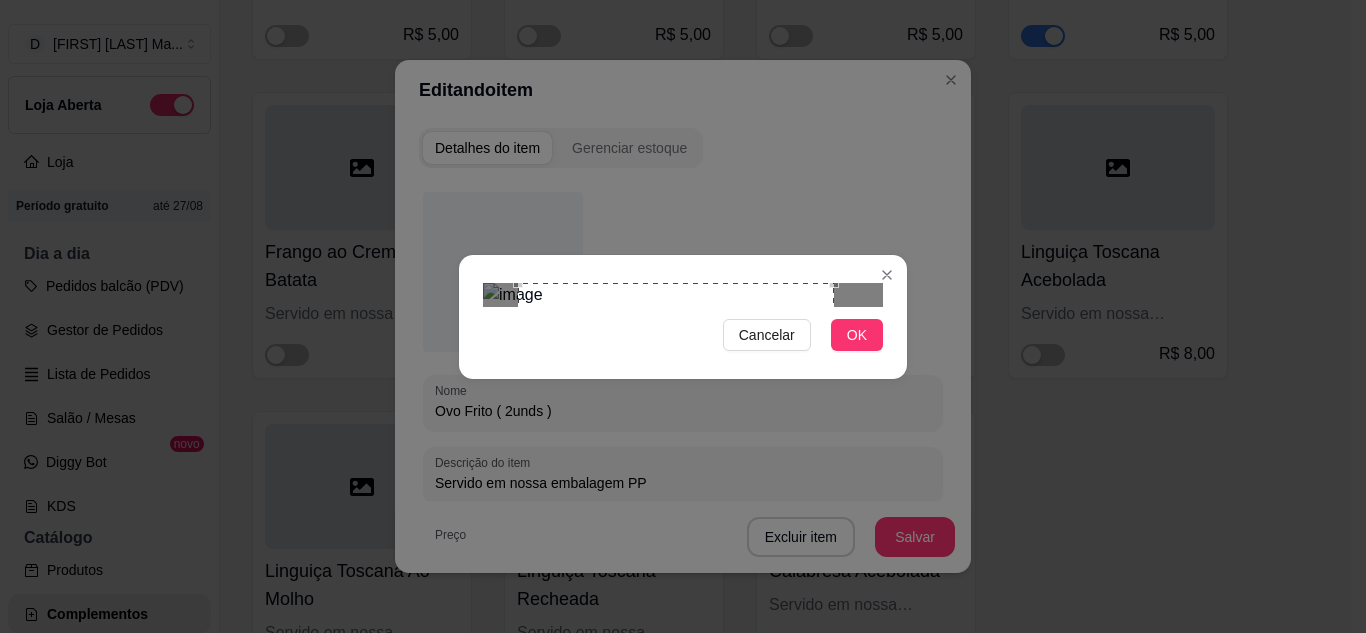 click at bounding box center [676, 441] 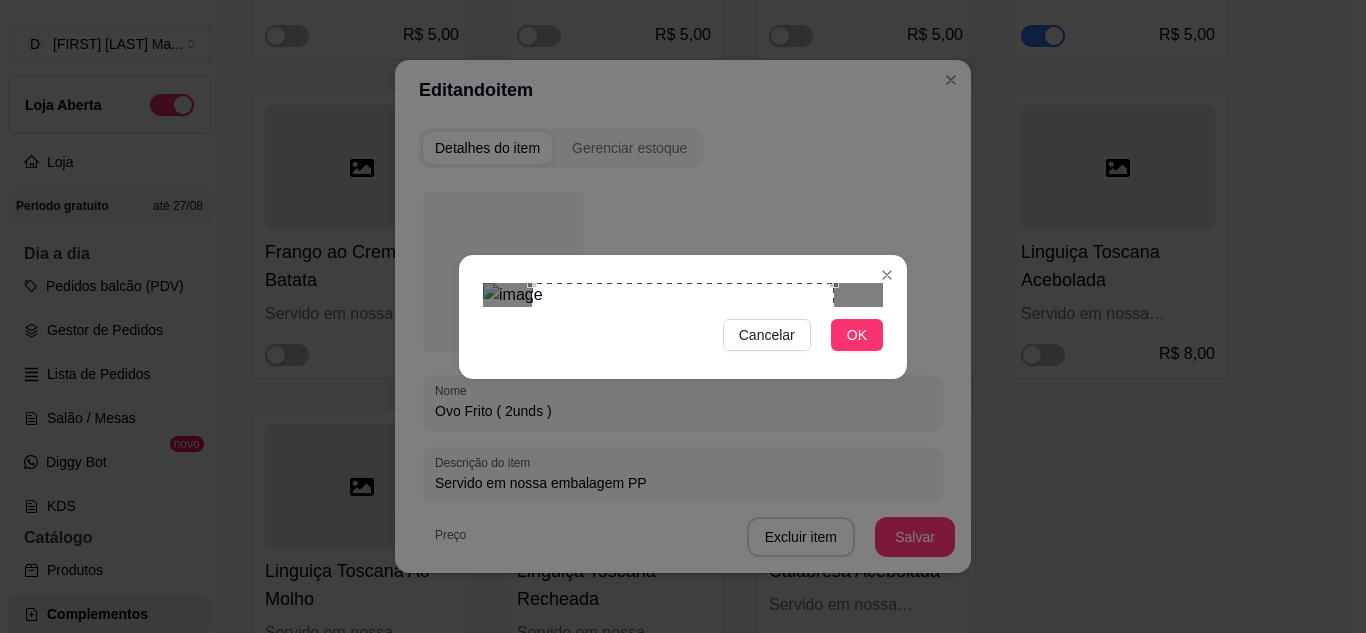 click at bounding box center (683, 295) 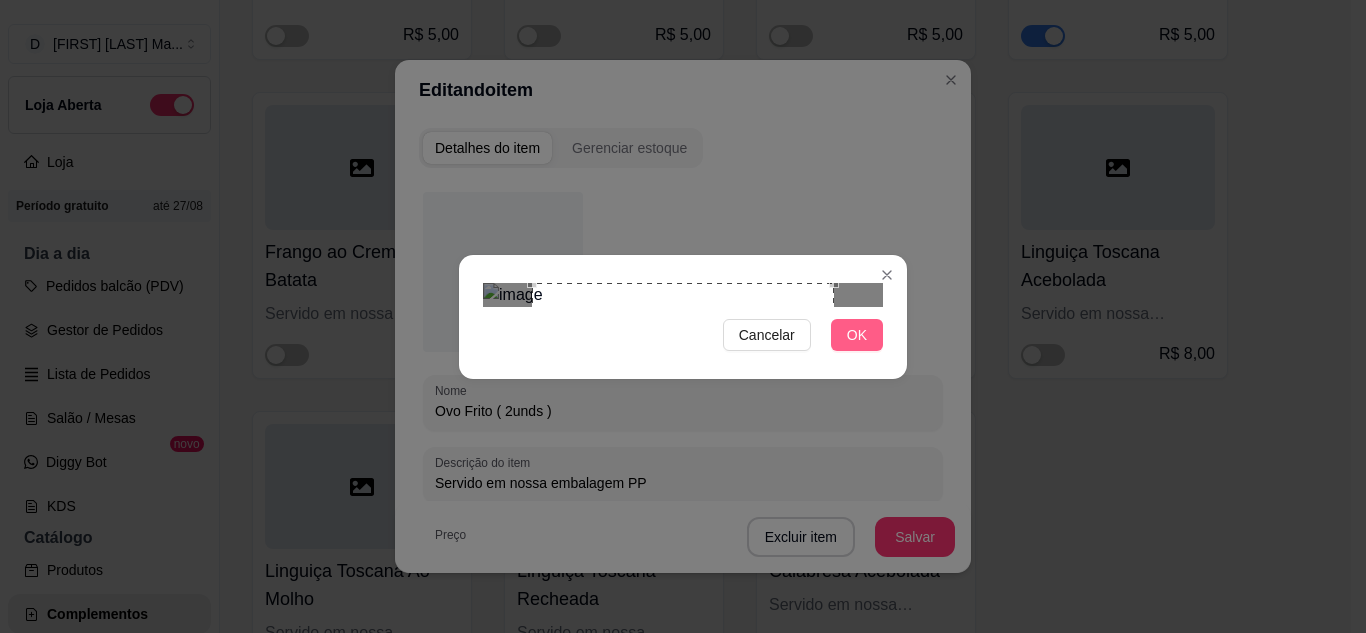 click on "OK" at bounding box center (857, 335) 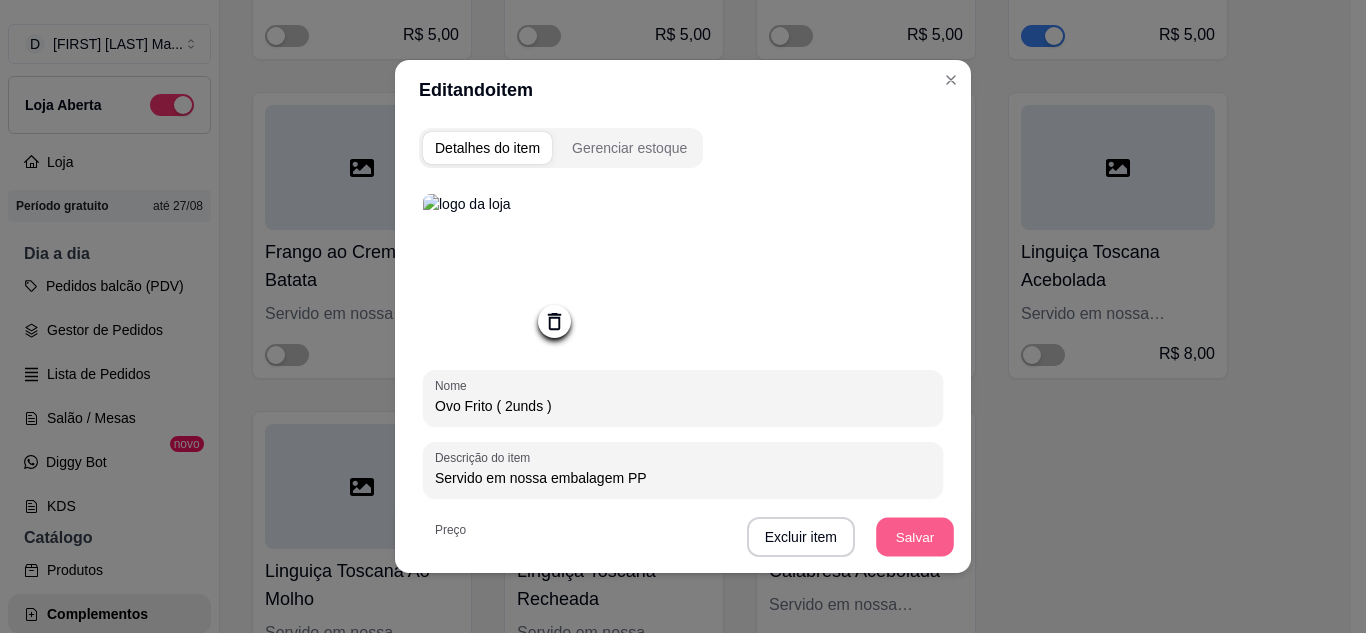 click on "Salvar" at bounding box center [915, 537] 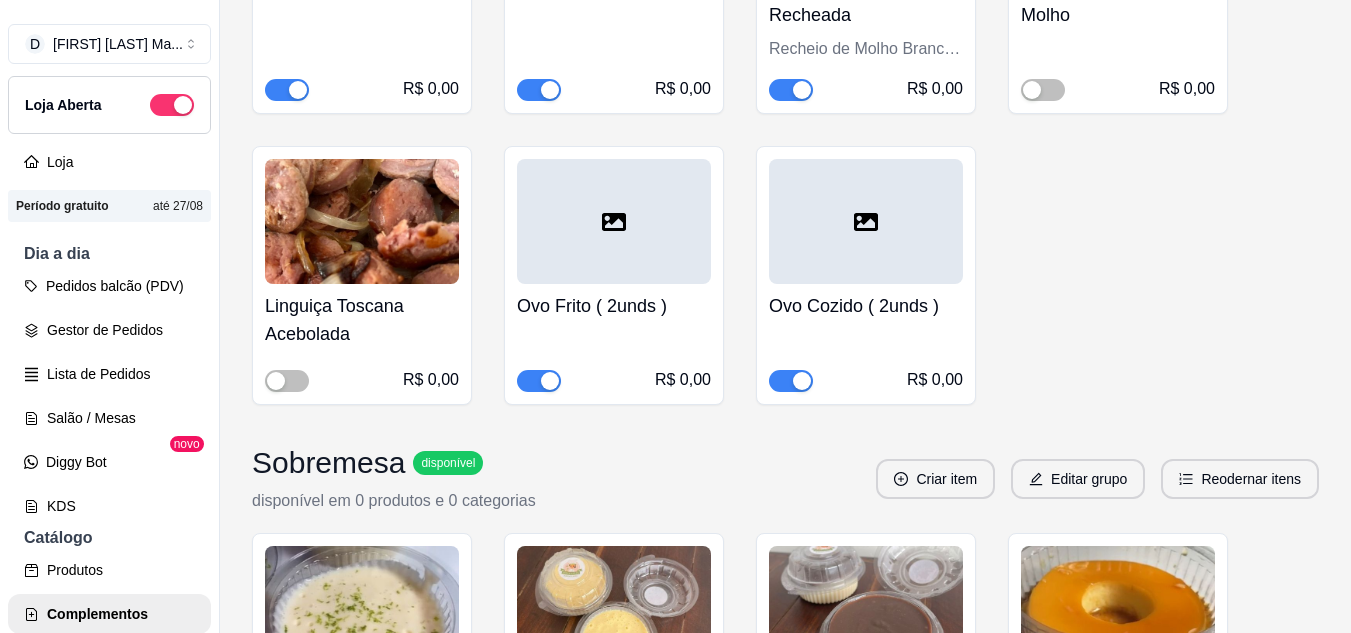 scroll, scrollTop: 4200, scrollLeft: 0, axis: vertical 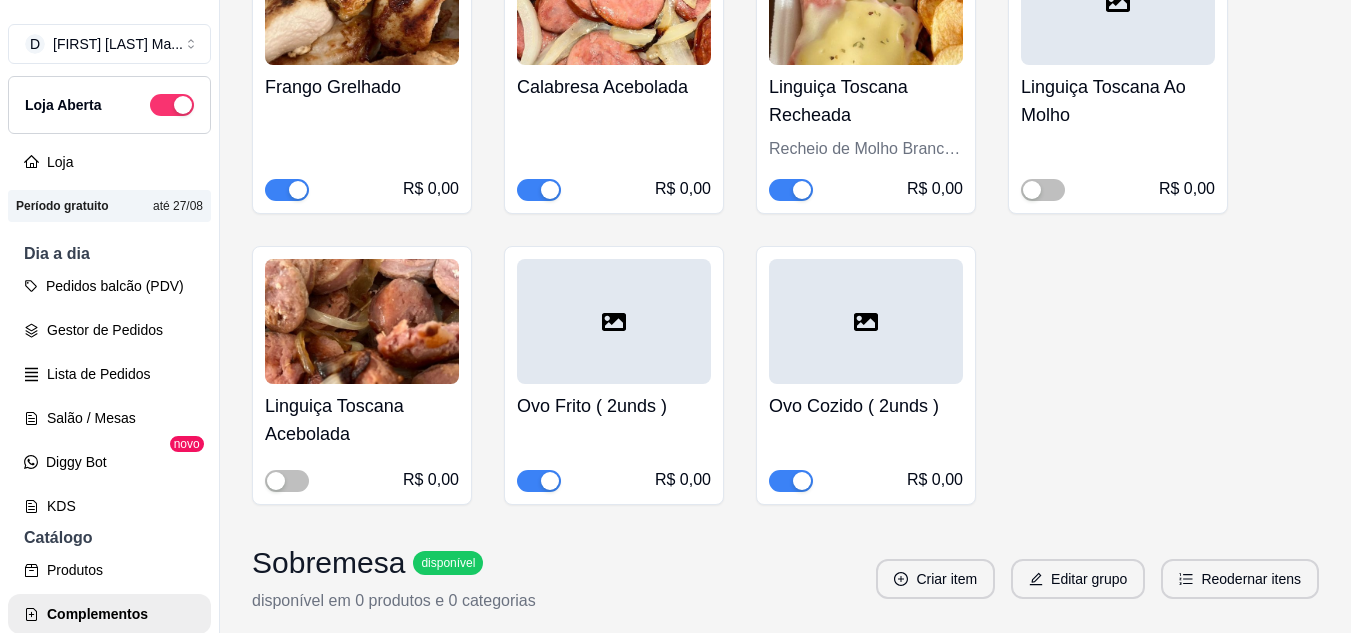 click at bounding box center (614, 321) 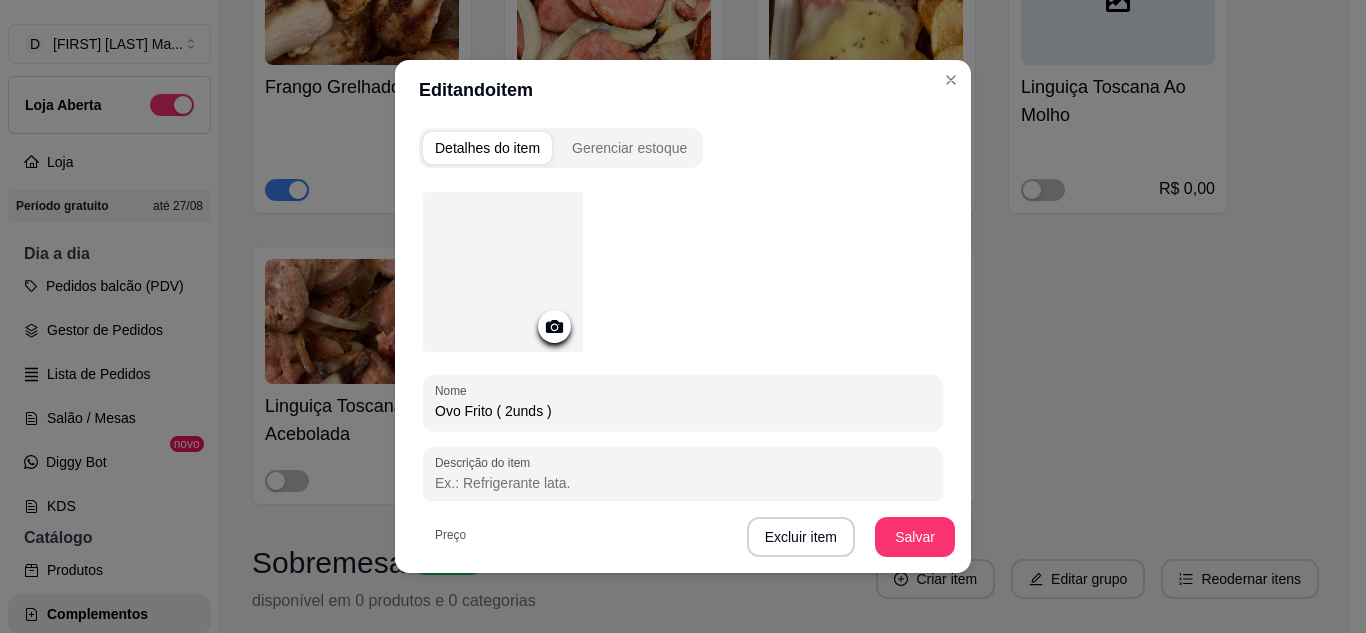 click at bounding box center [503, 272] 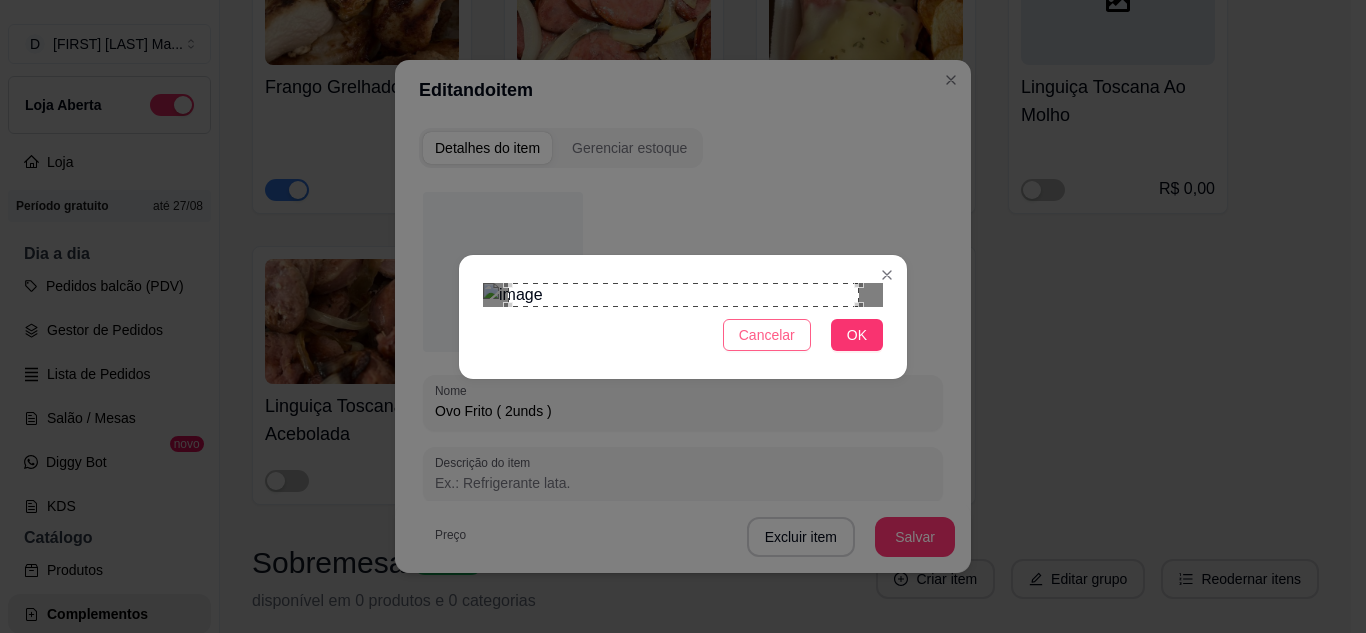 click on "Cancelar" at bounding box center [767, 335] 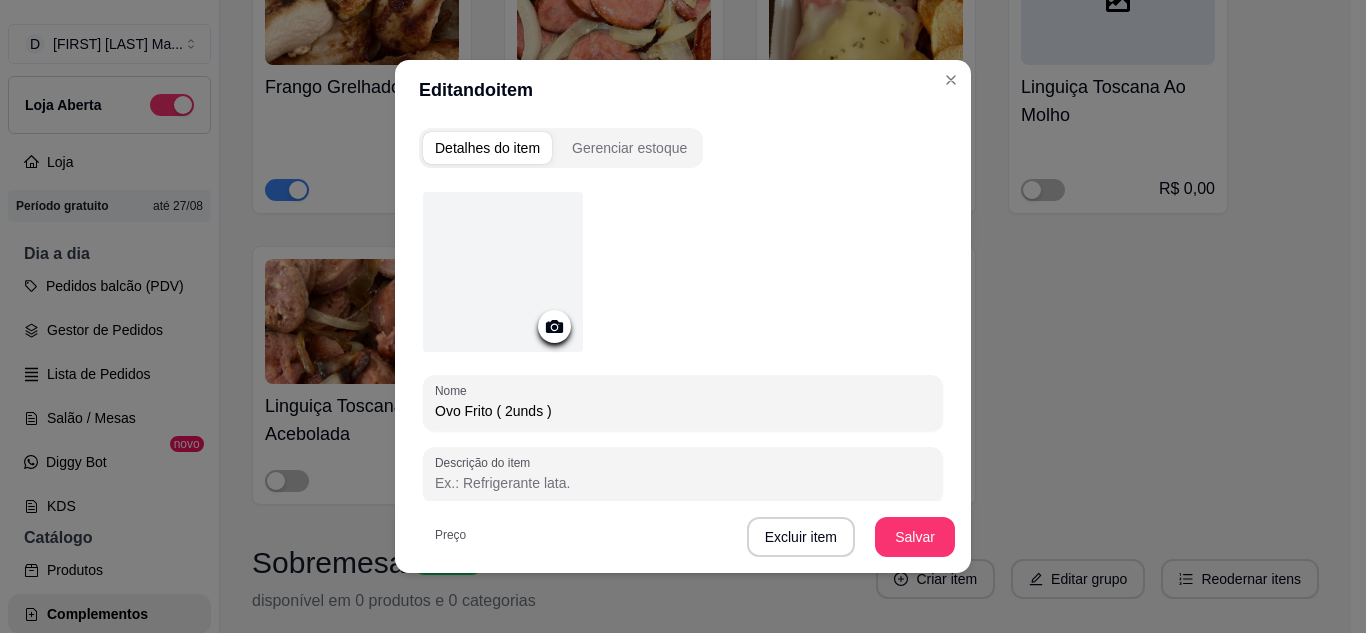 click at bounding box center (503, 272) 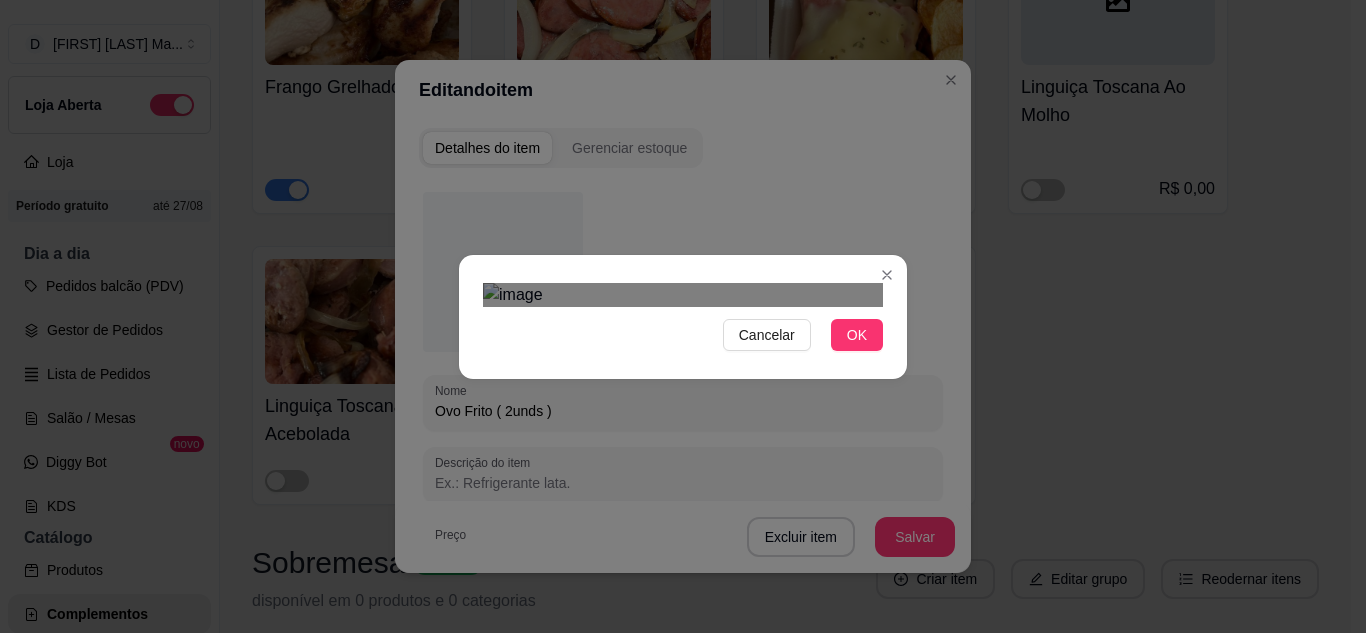 click at bounding box center [683, 295] 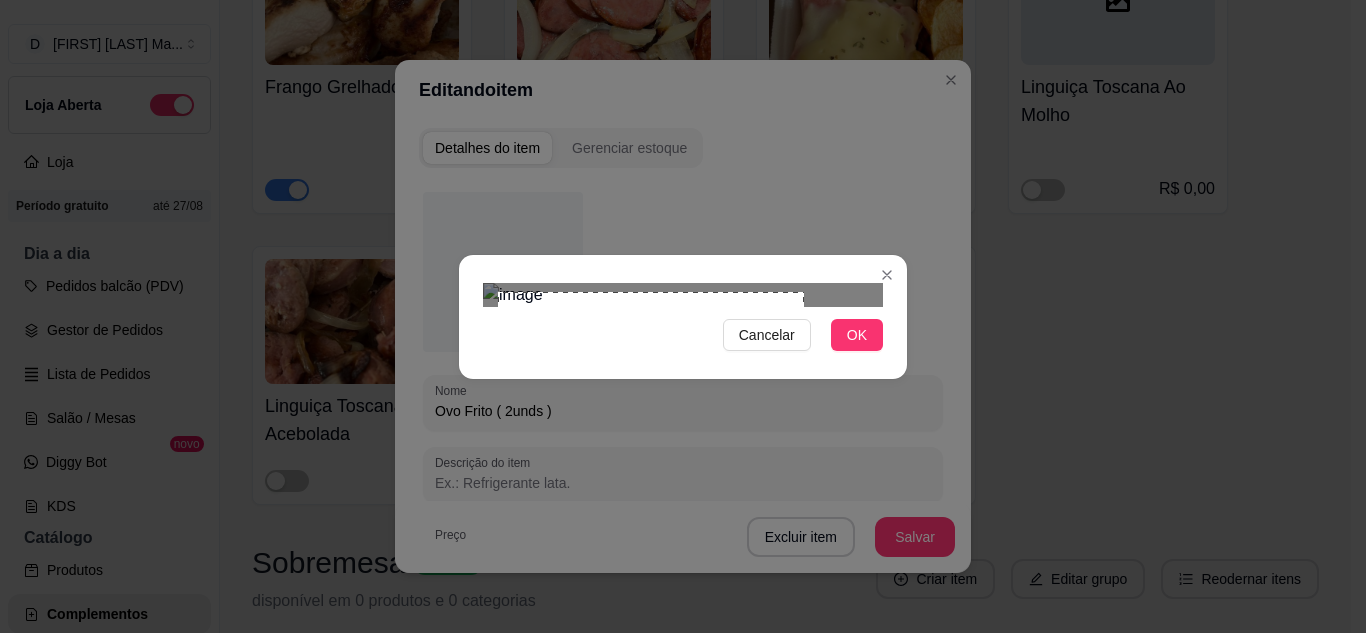 click at bounding box center [683, 295] 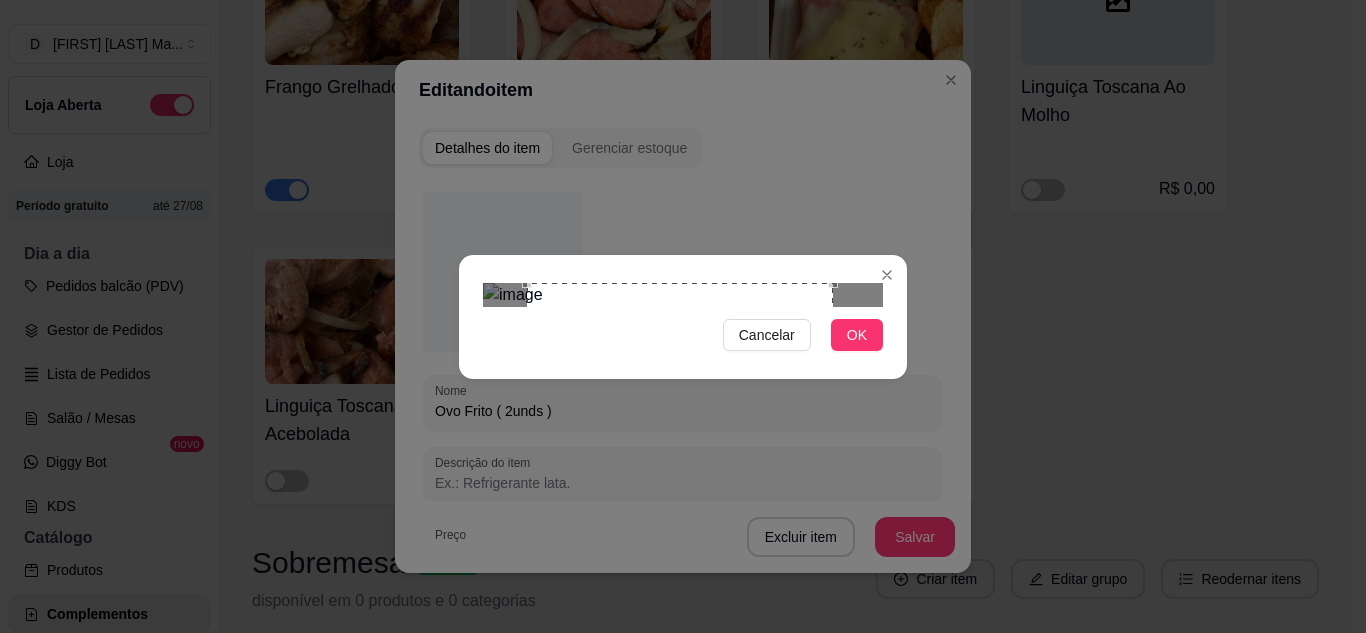 click at bounding box center (680, 436) 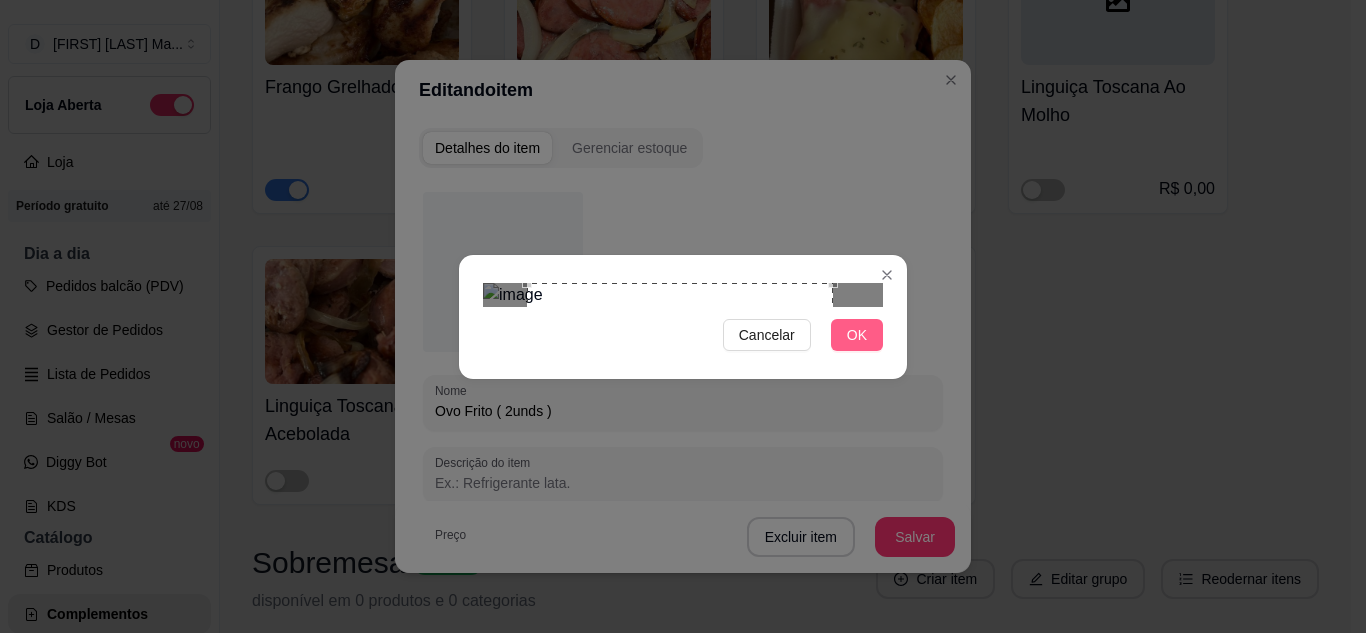 click on "OK" at bounding box center [857, 335] 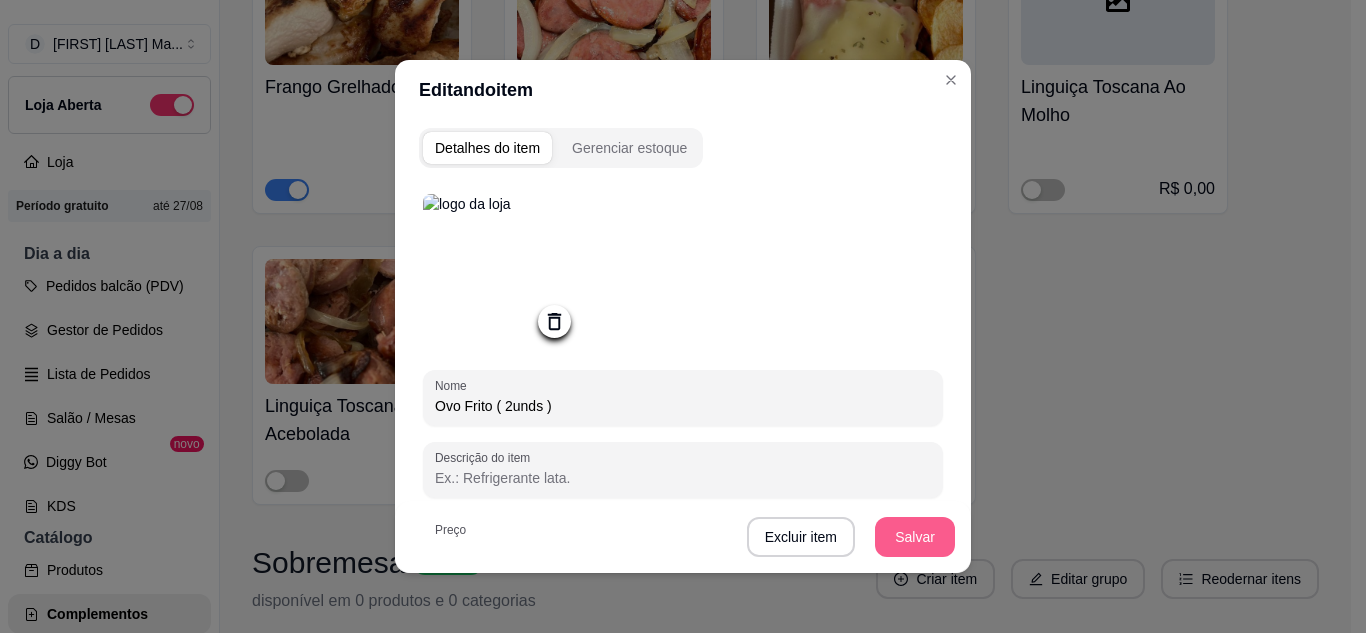 click on "Salvar" at bounding box center (915, 537) 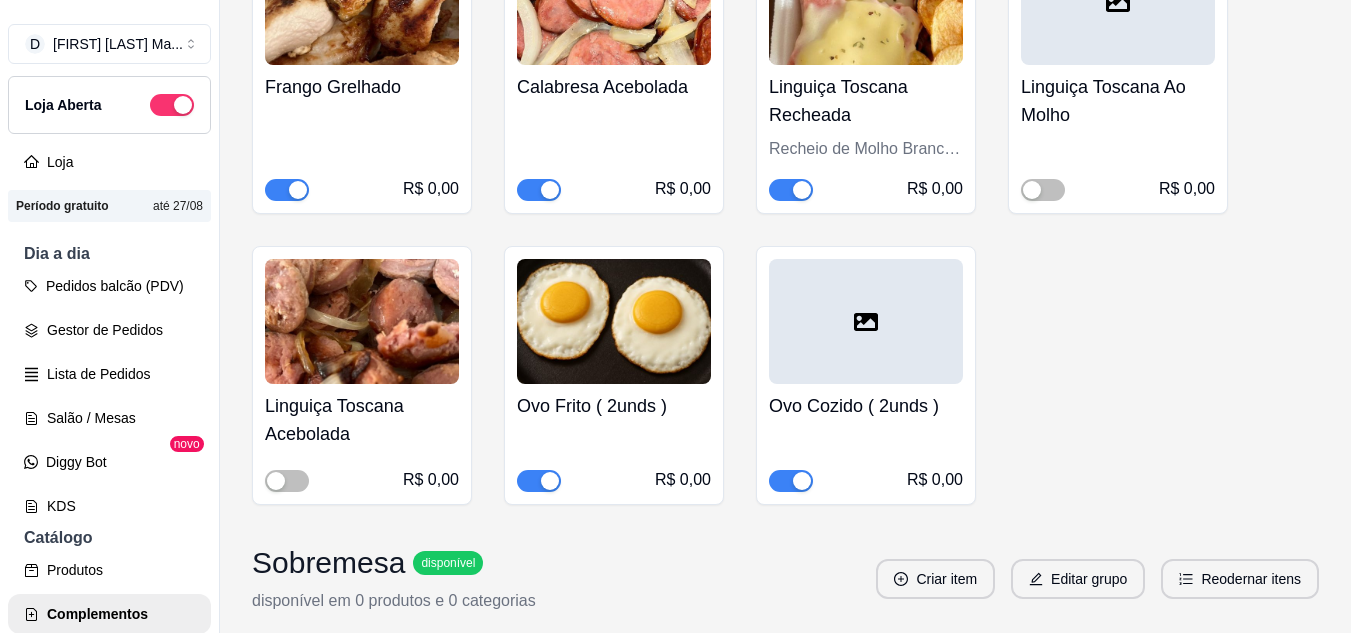 click at bounding box center [866, 321] 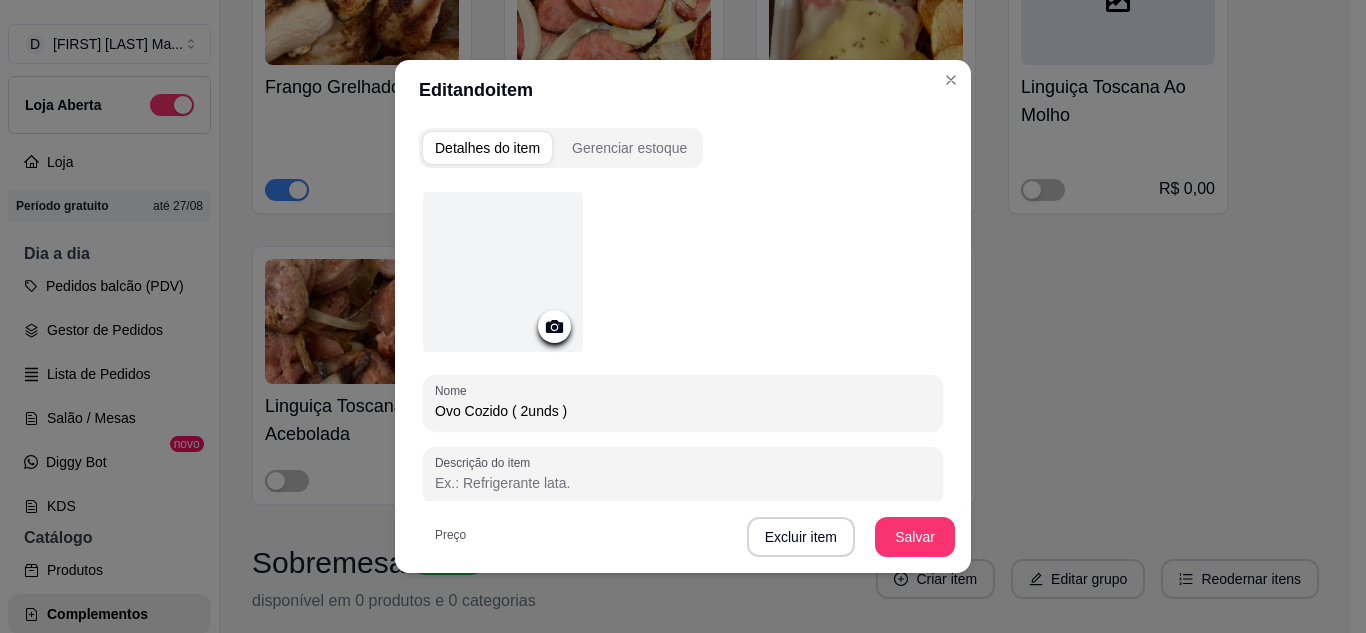 click at bounding box center (503, 272) 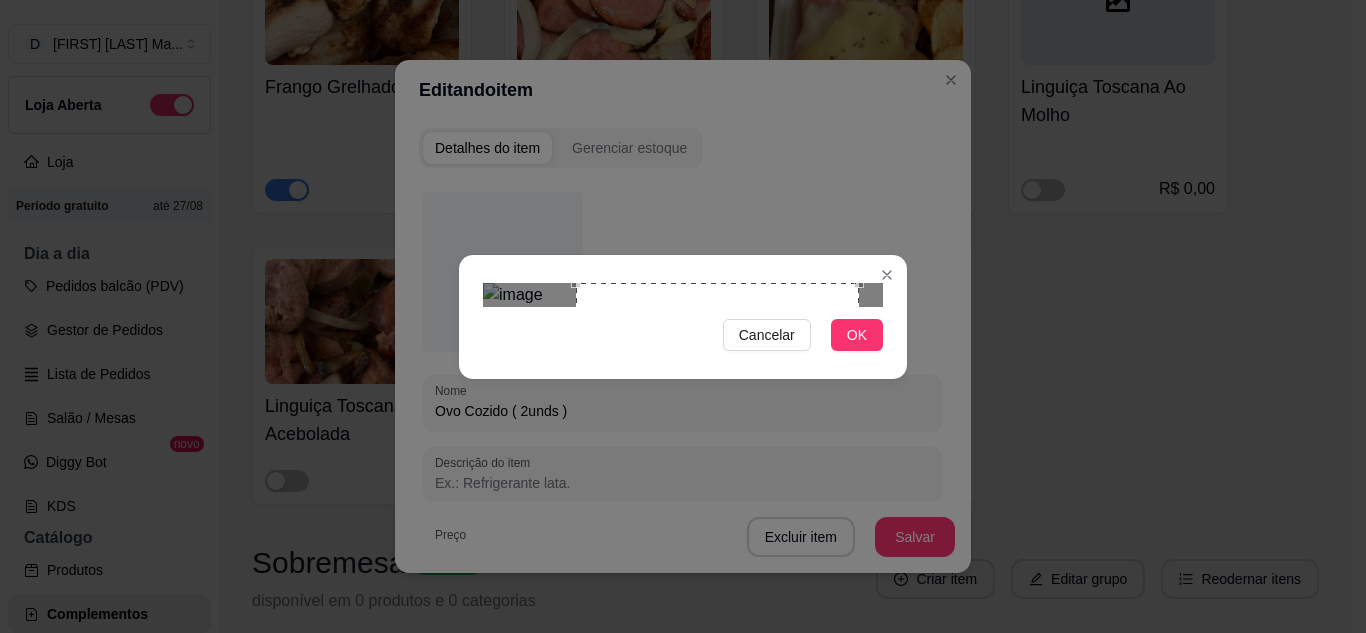 click at bounding box center (683, 295) 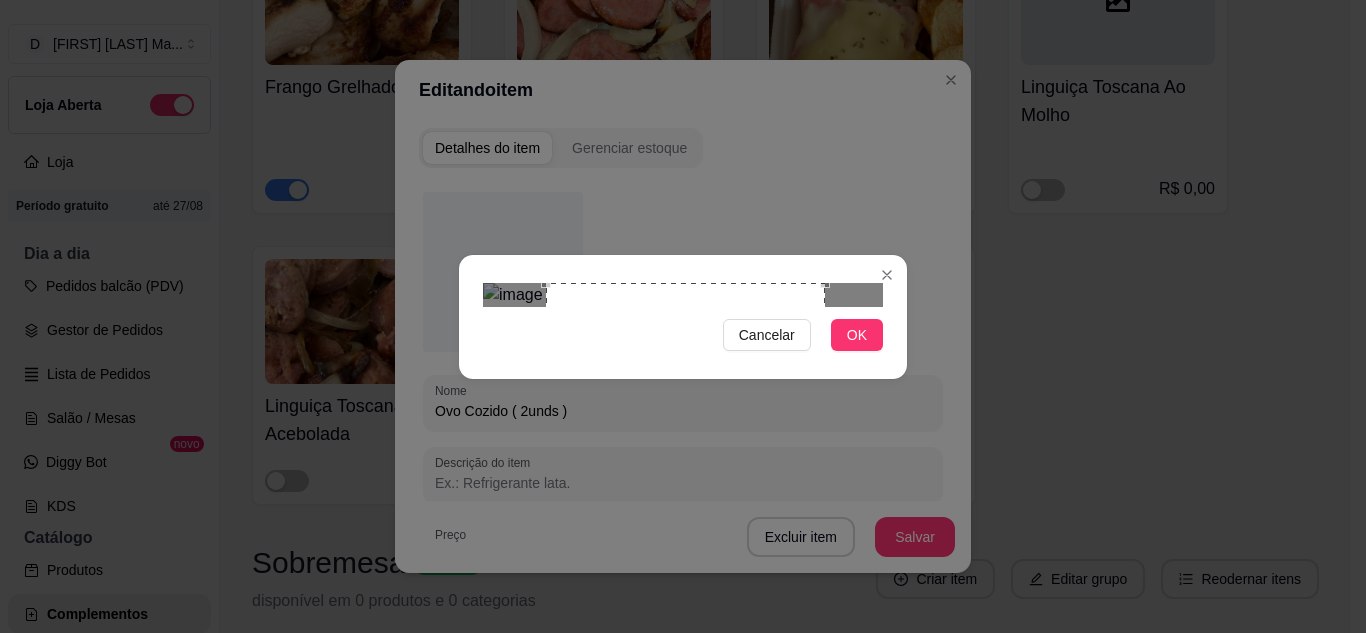 click at bounding box center (685, 422) 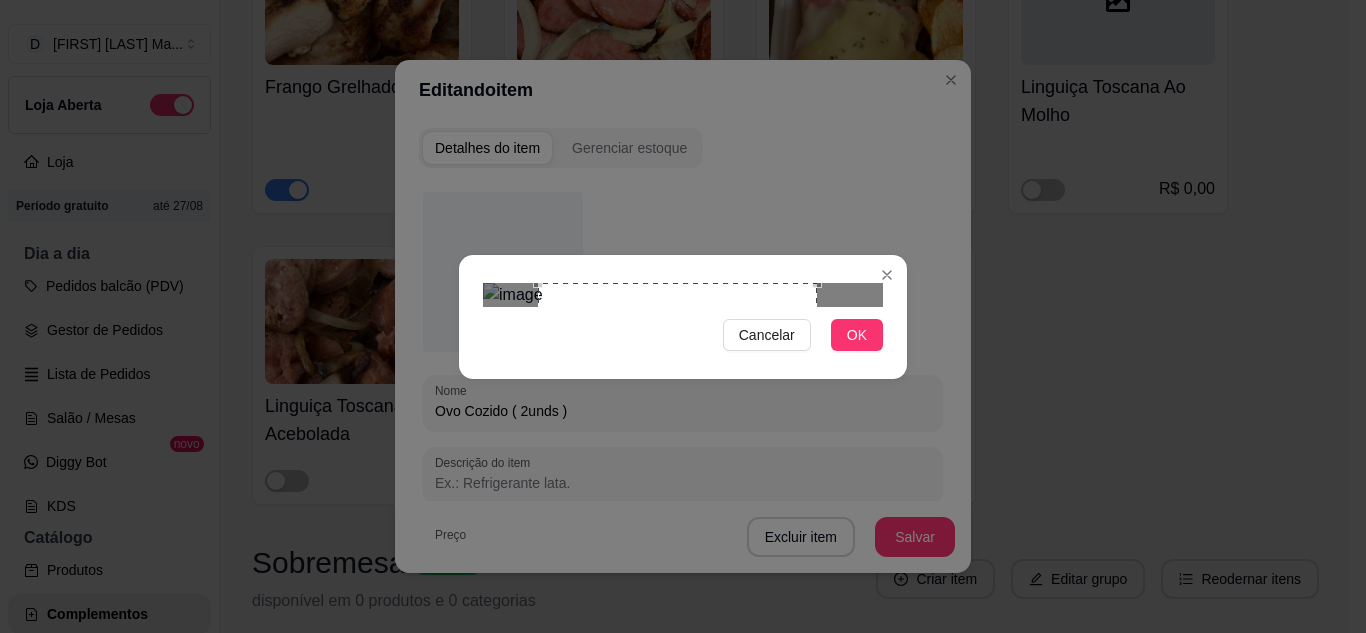 click at bounding box center (677, 422) 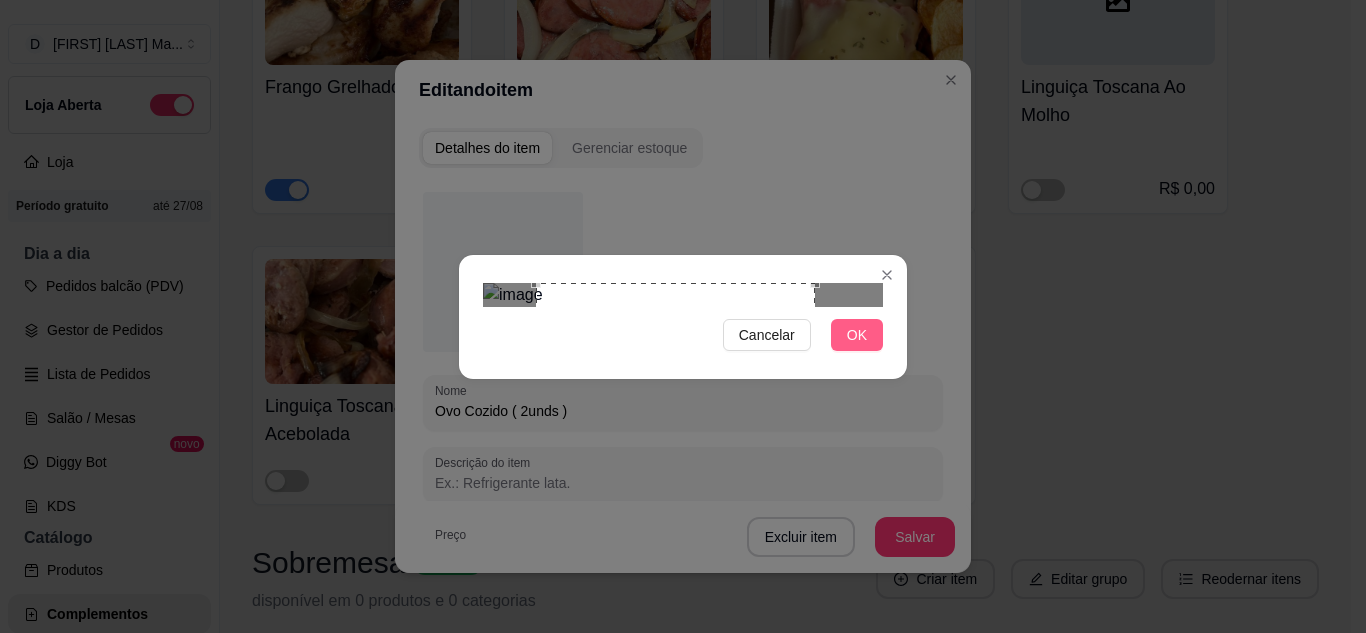 click on "OK" at bounding box center [857, 335] 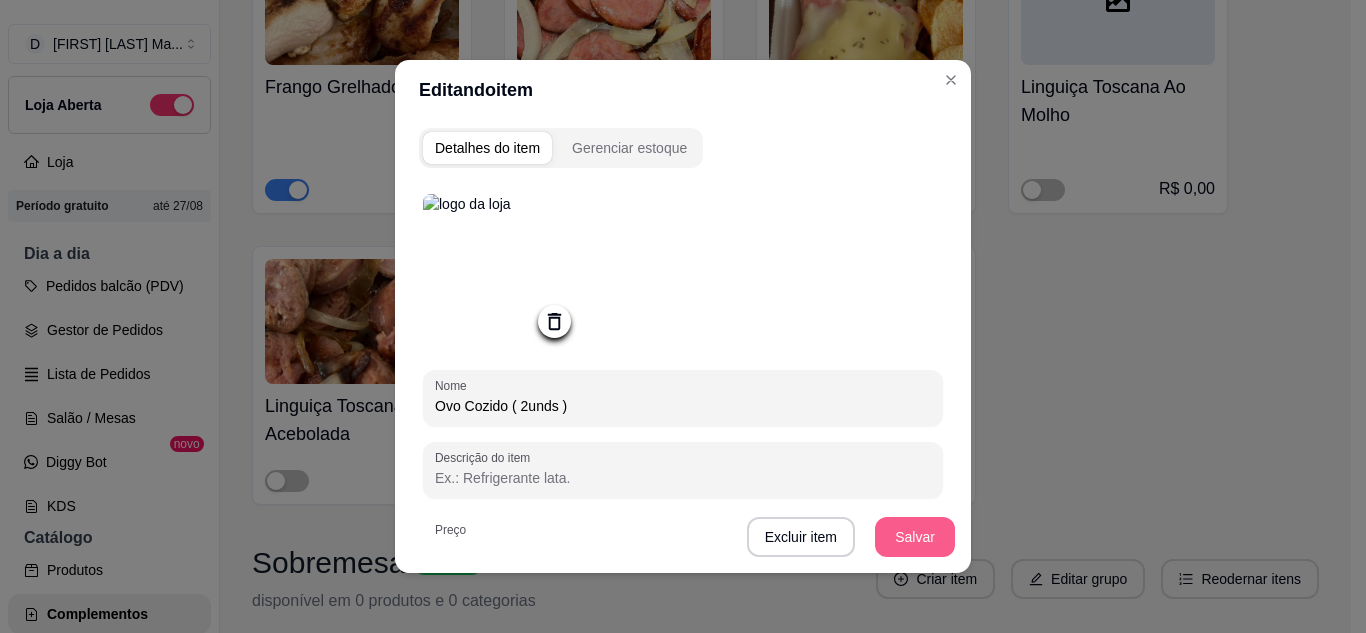 click on "Salvar" at bounding box center (915, 537) 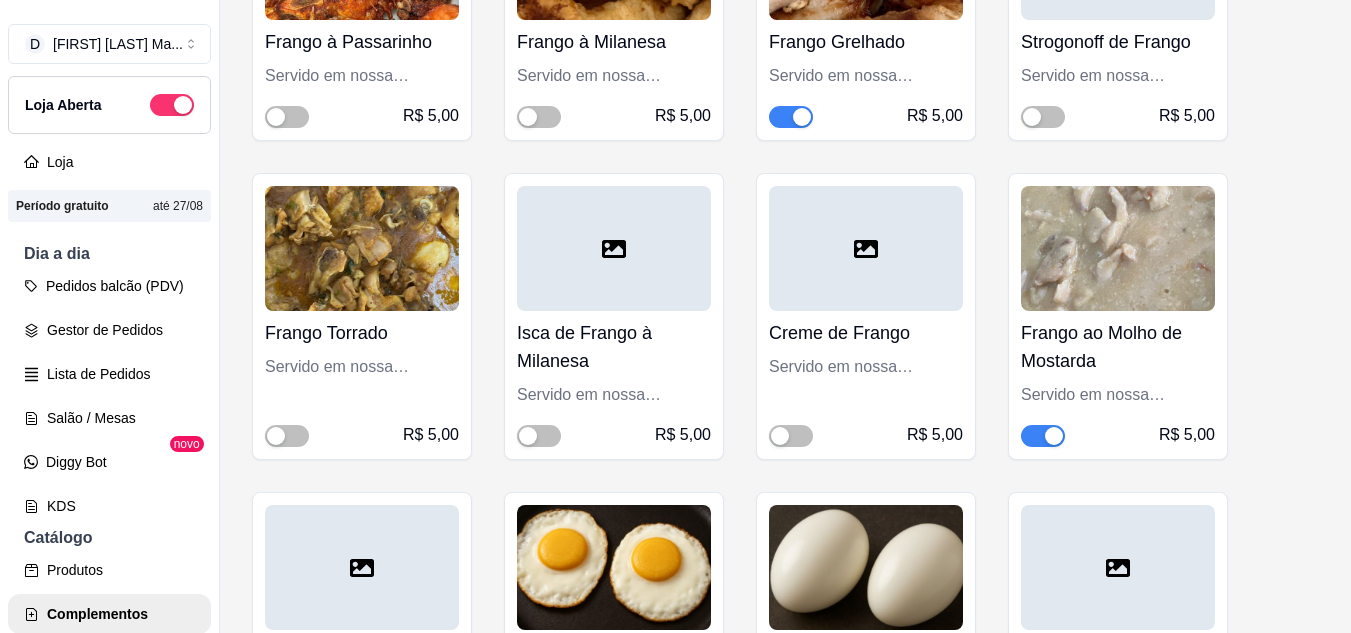 scroll, scrollTop: 10100, scrollLeft: 0, axis: vertical 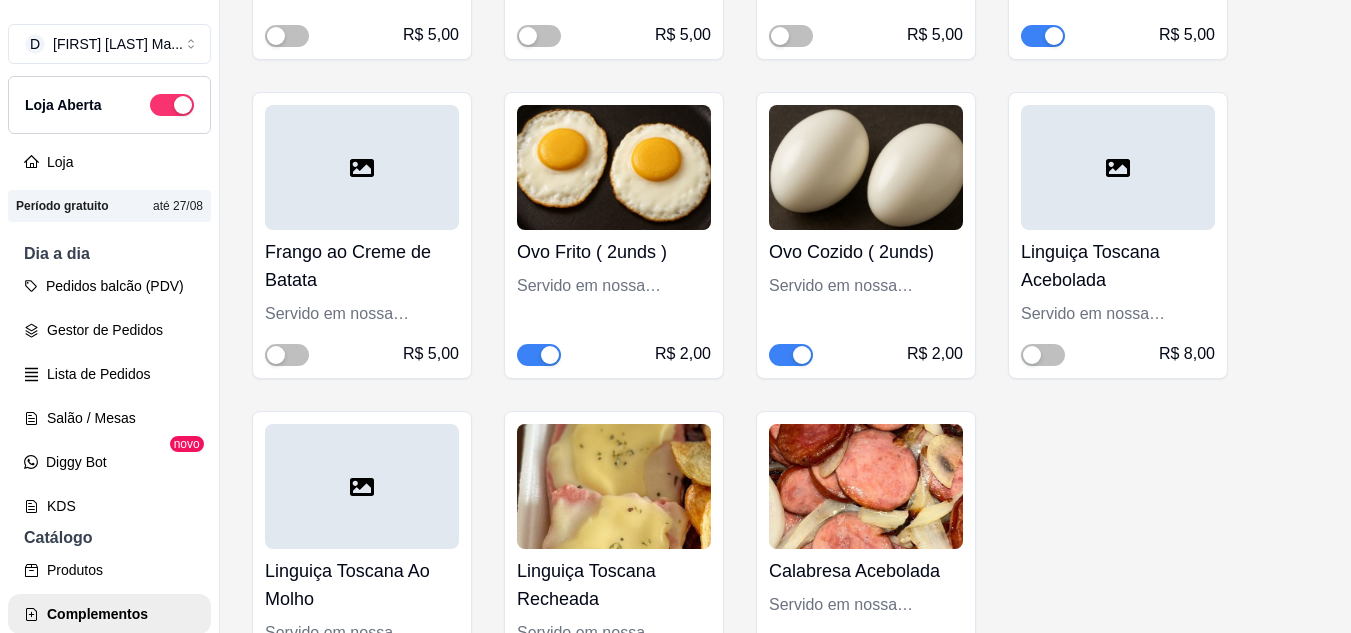 click on "Servido em nossa embalagem PP" at bounding box center (866, 286) 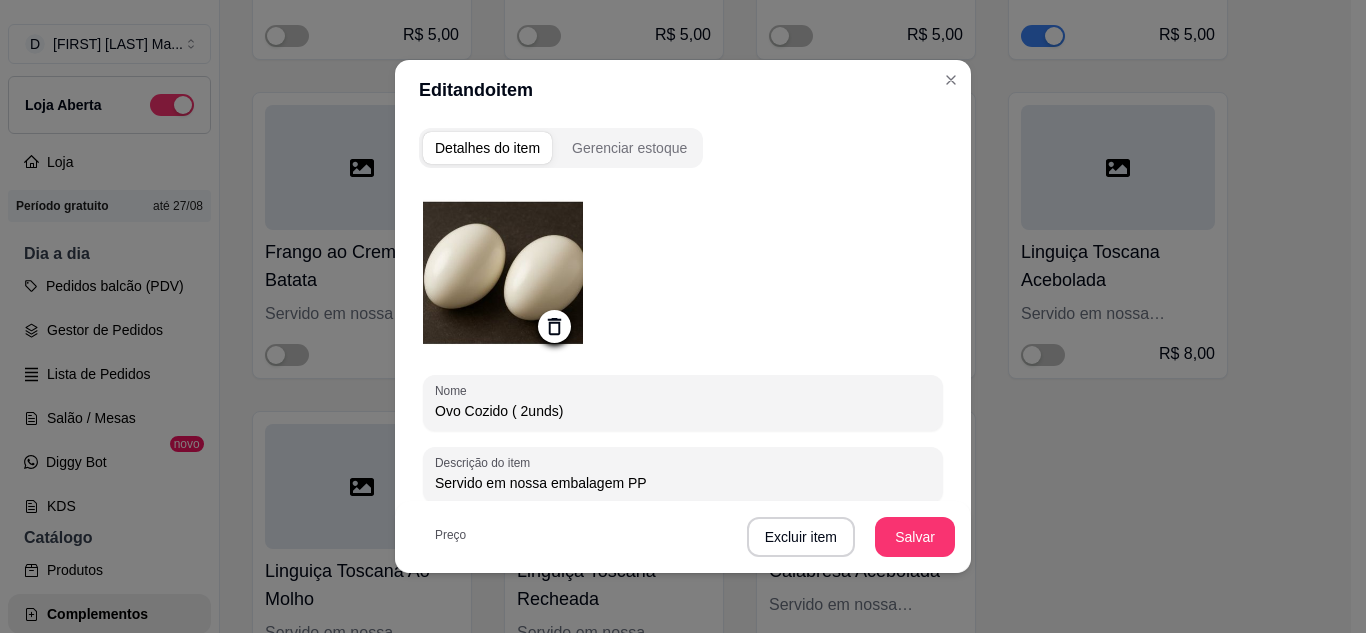 click at bounding box center (503, 272) 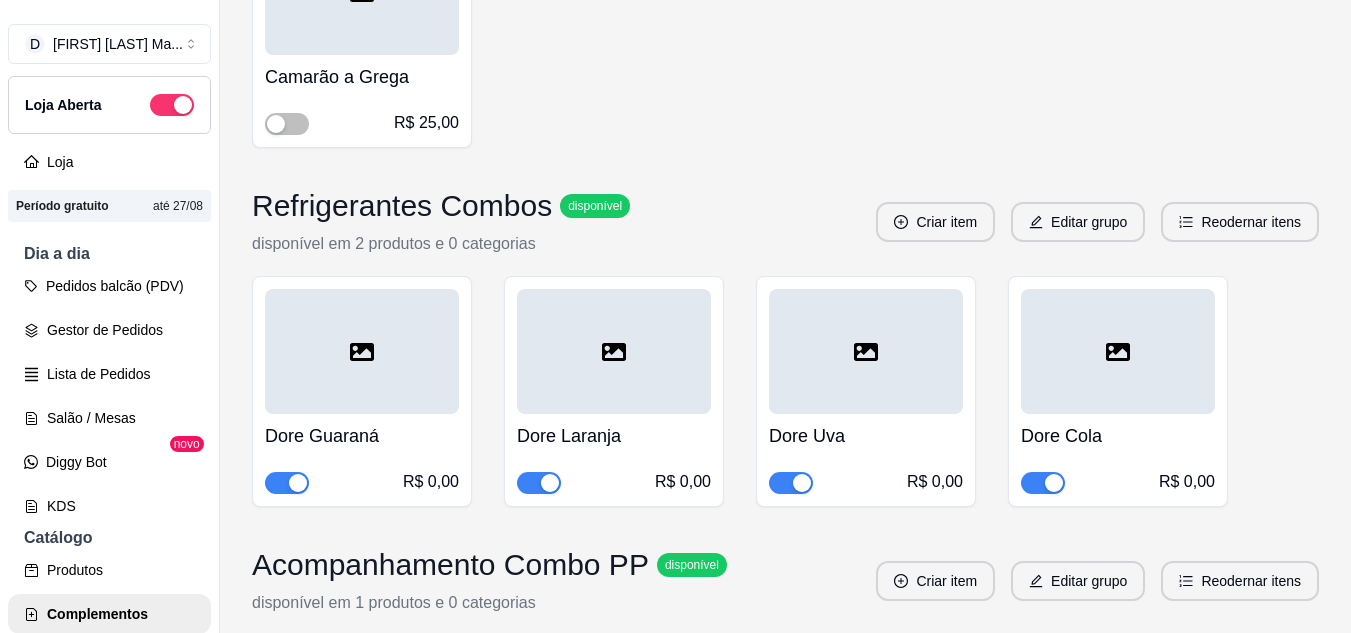 scroll, scrollTop: 11500, scrollLeft: 0, axis: vertical 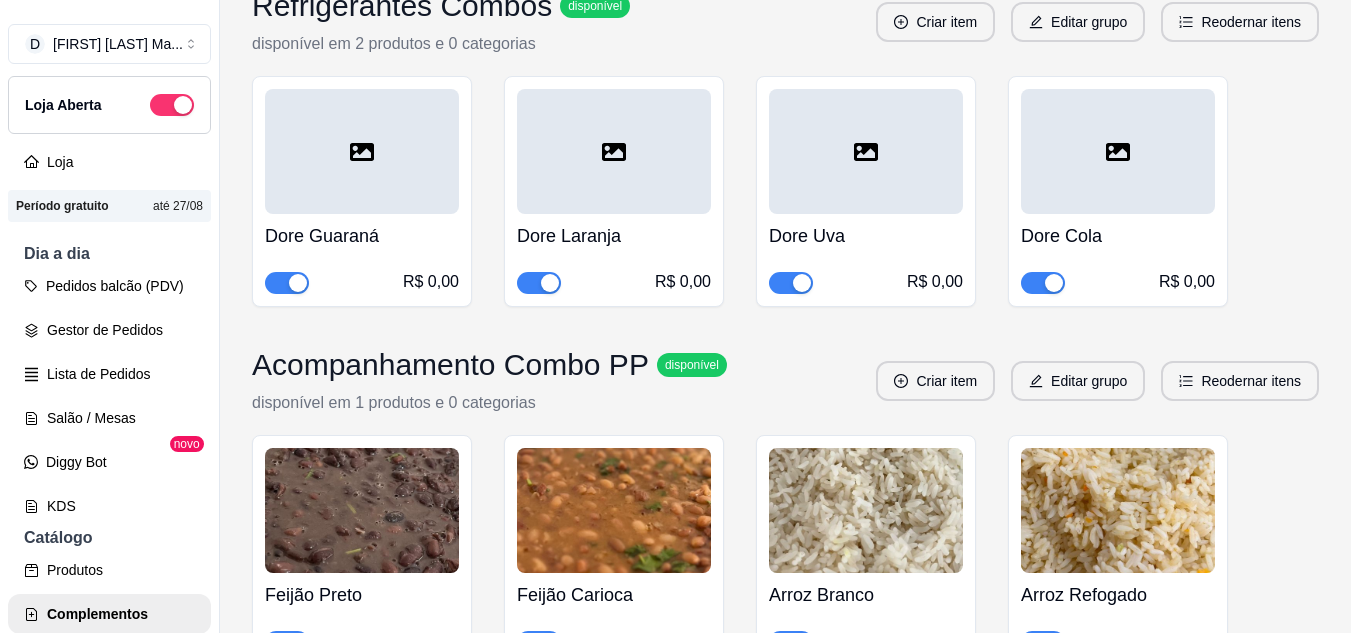 click on "R$ 0,00" at bounding box center [362, 282] 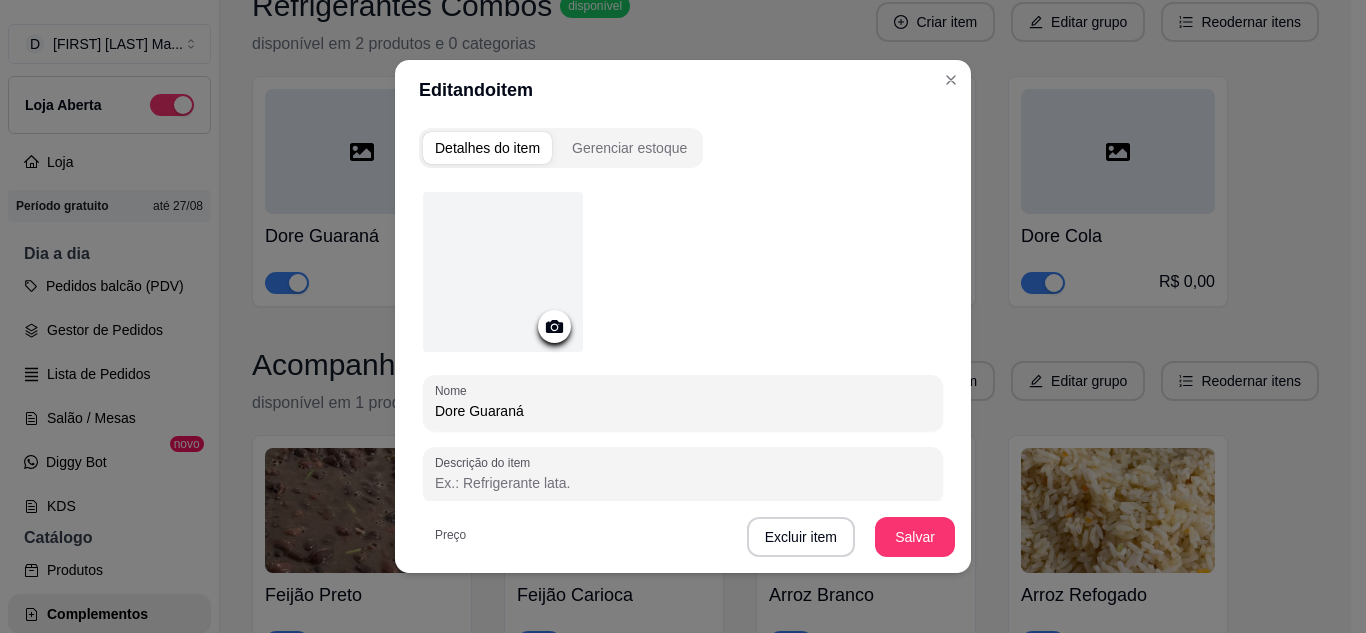 click at bounding box center [503, 272] 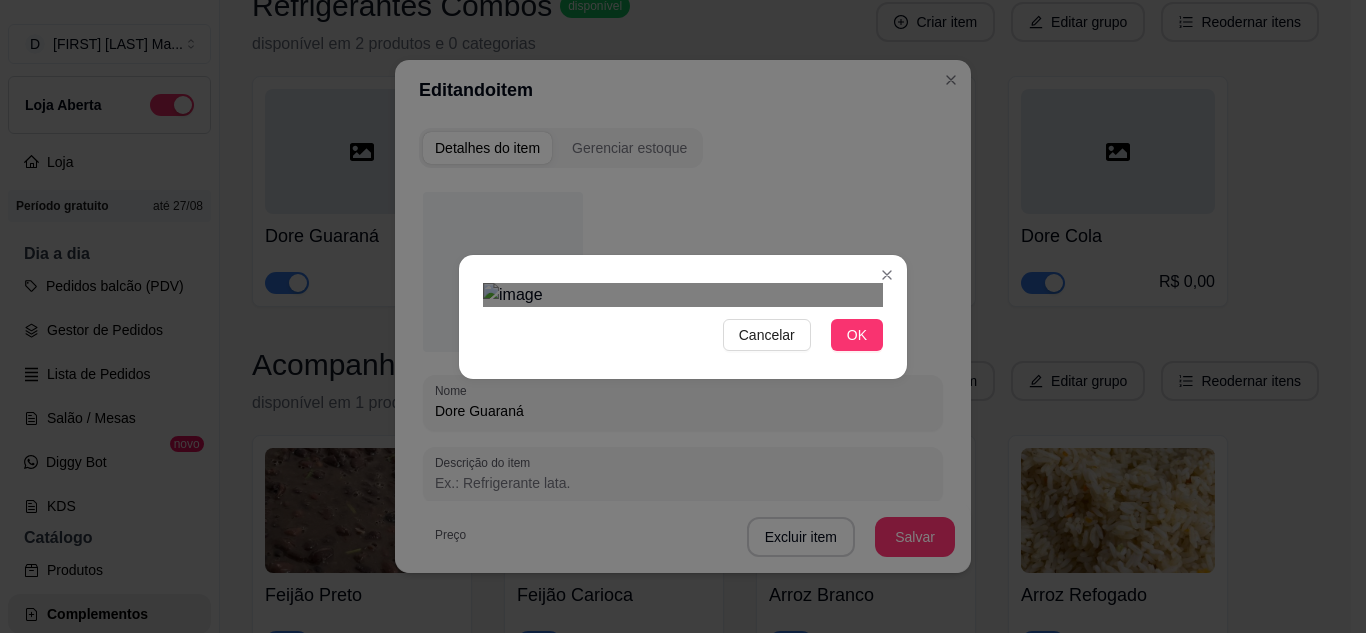 click at bounding box center (683, 572) 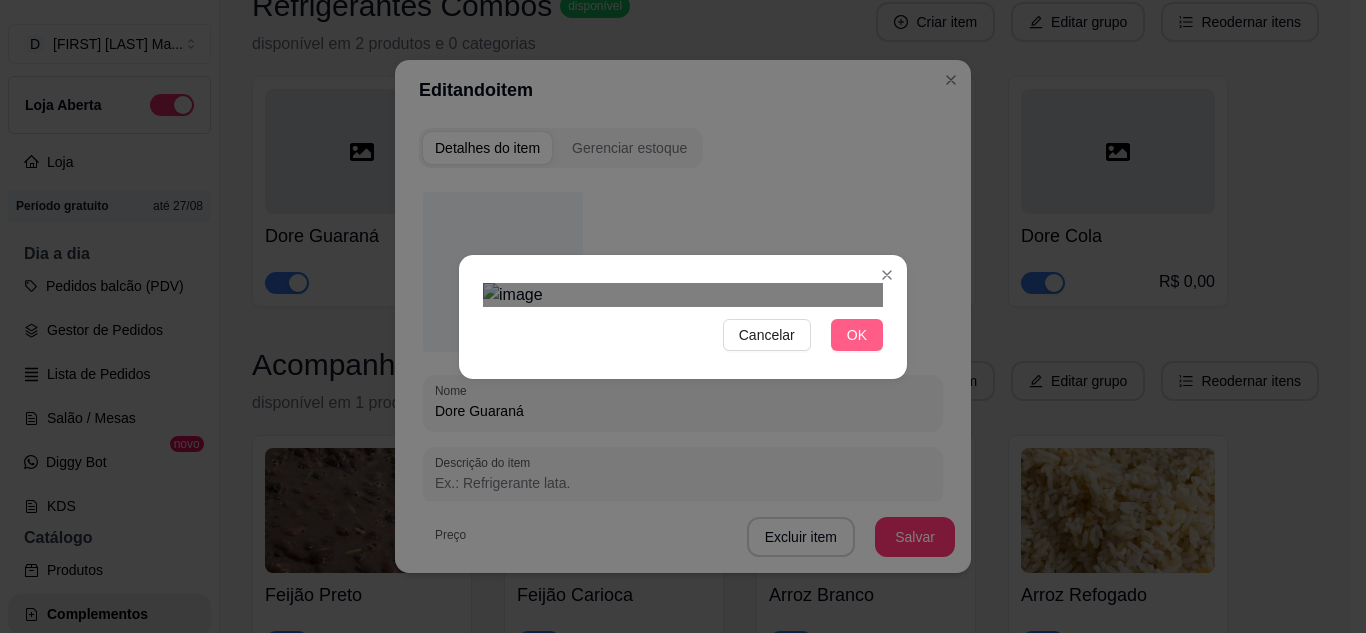 click on "OK" at bounding box center (857, 335) 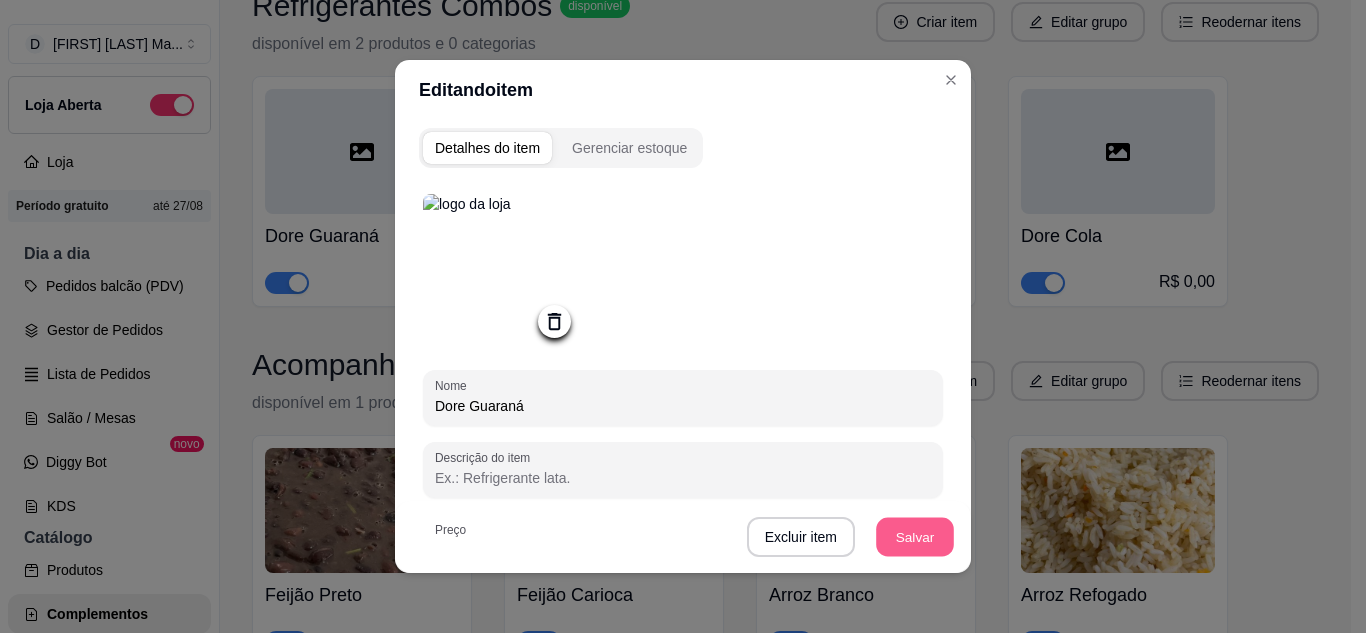 click on "Salvar" at bounding box center (915, 537) 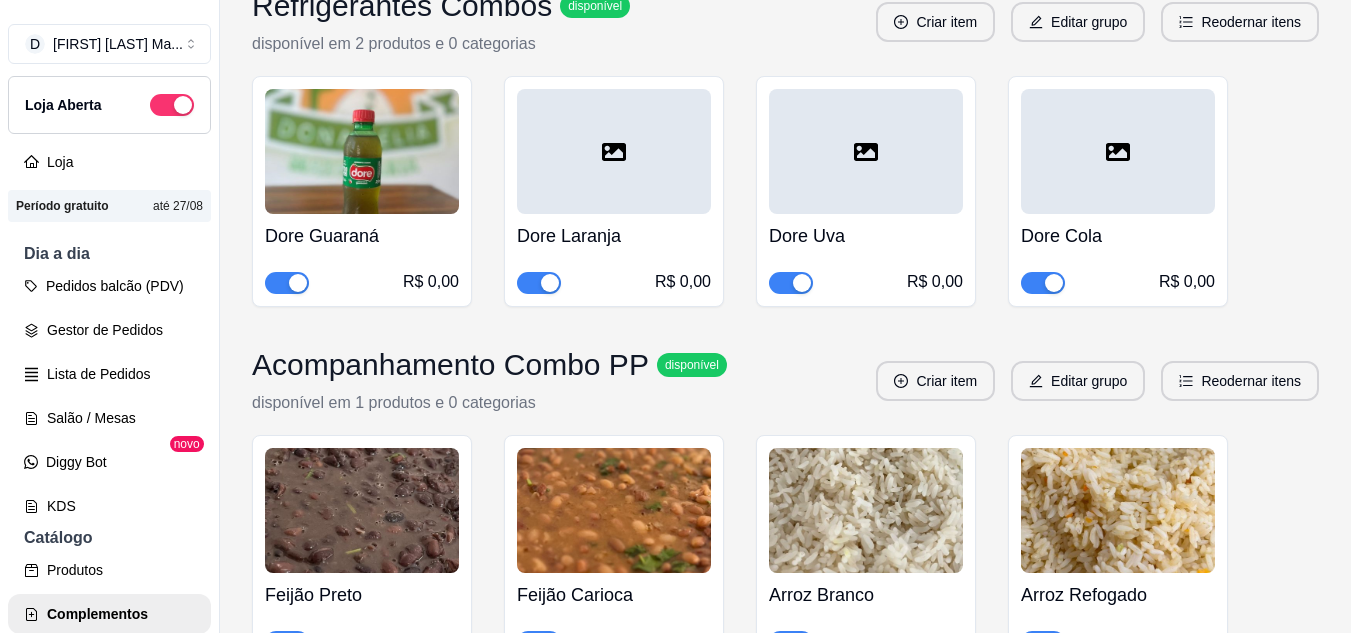 click at bounding box center [614, 151] 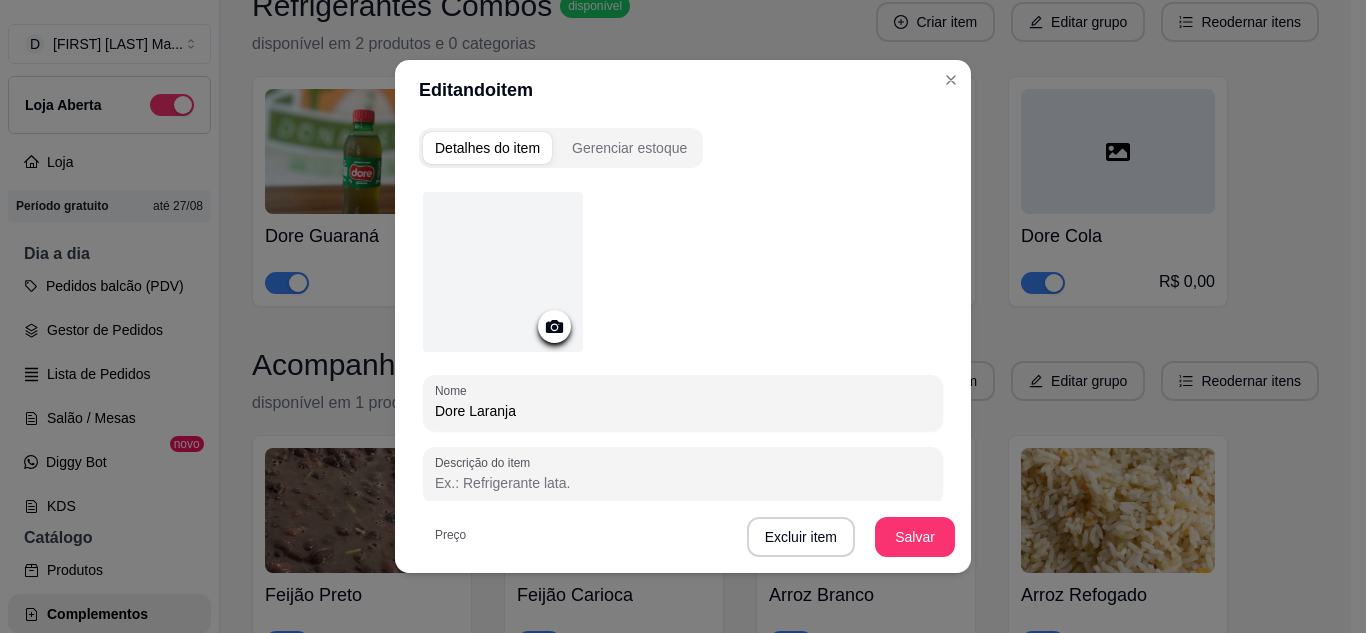 click at bounding box center (503, 272) 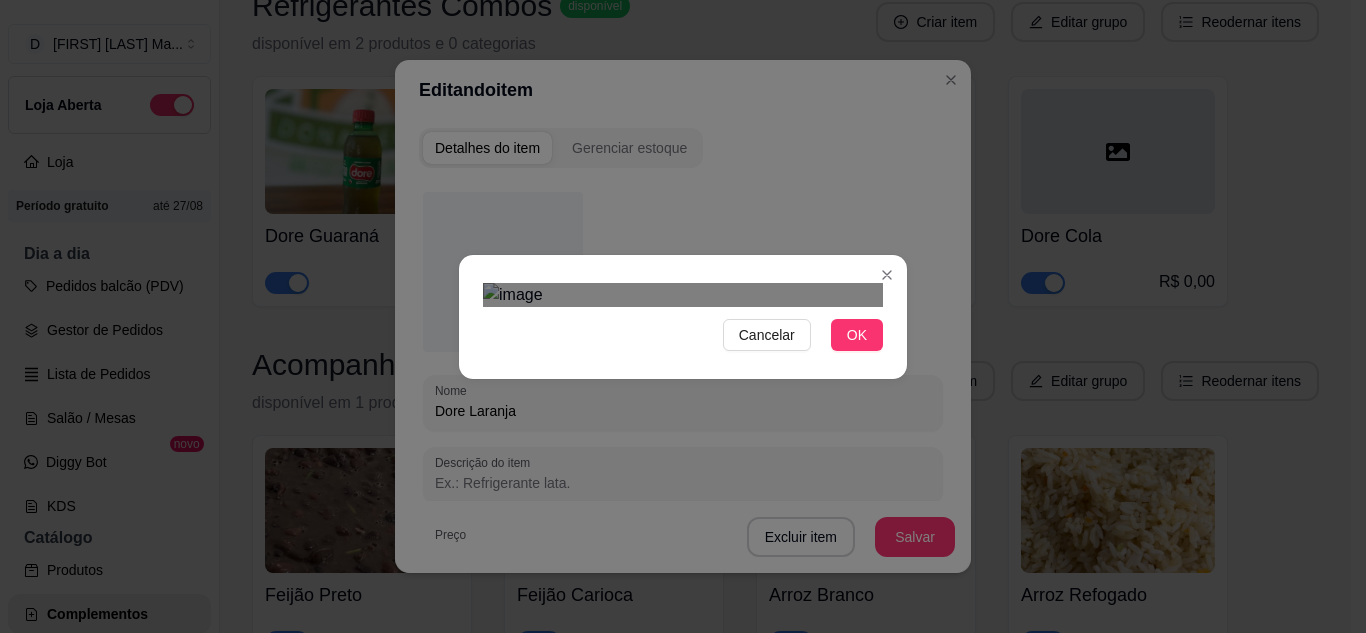 click on "Cancelar OK" at bounding box center (683, 316) 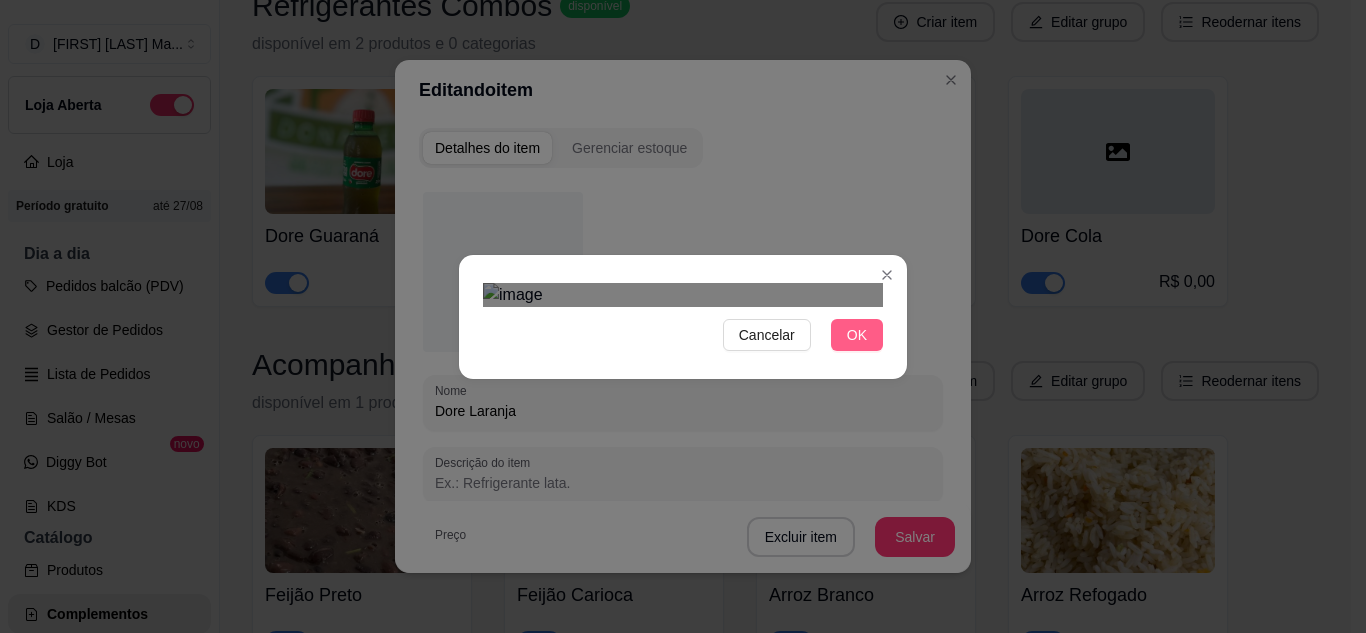 click on "OK" at bounding box center [857, 335] 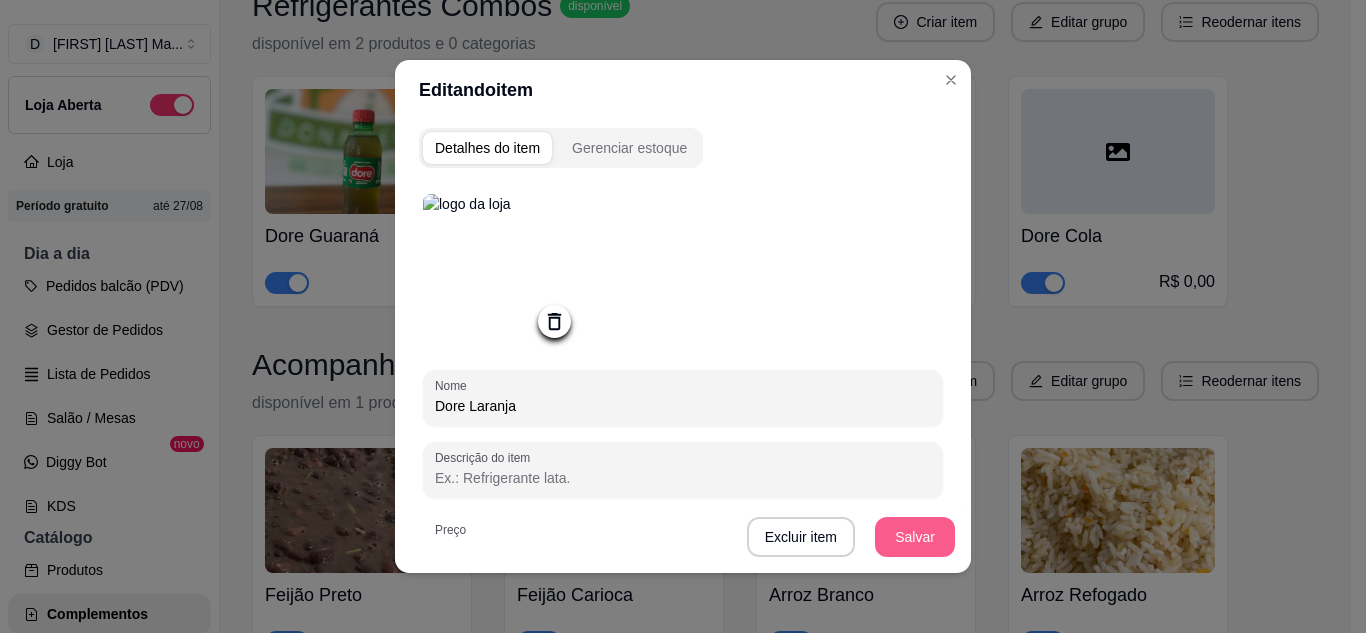 click on "Salvar" at bounding box center (915, 537) 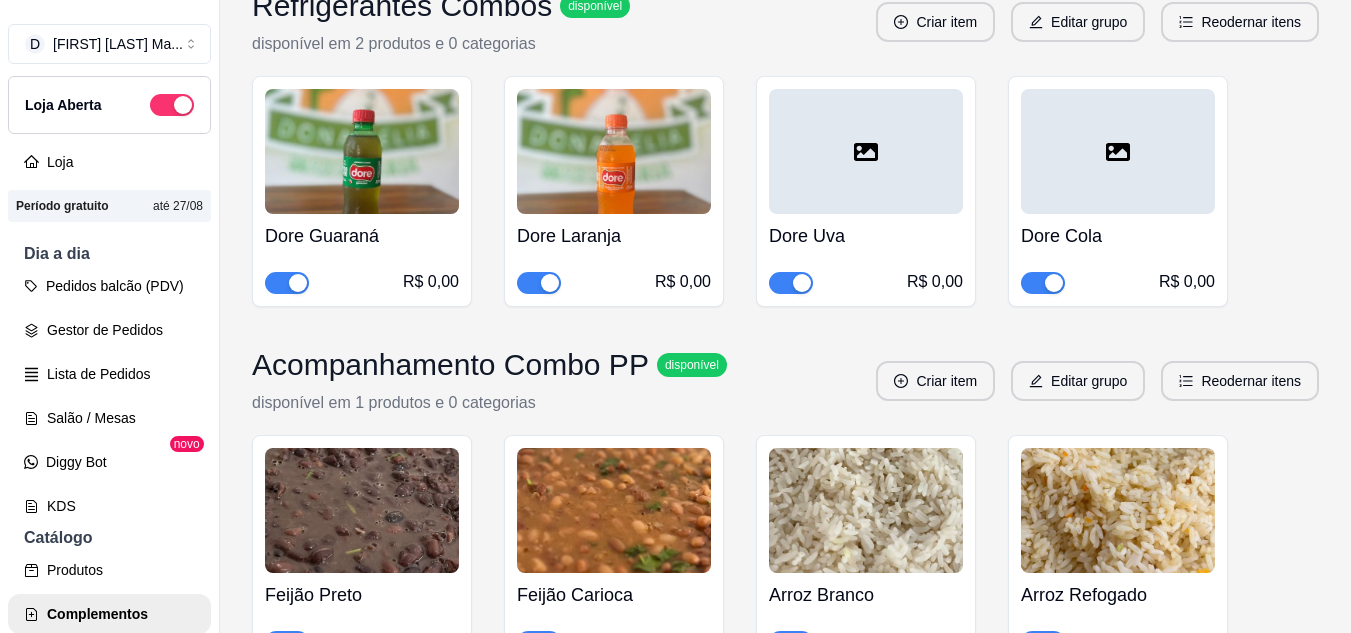 click at bounding box center (866, 151) 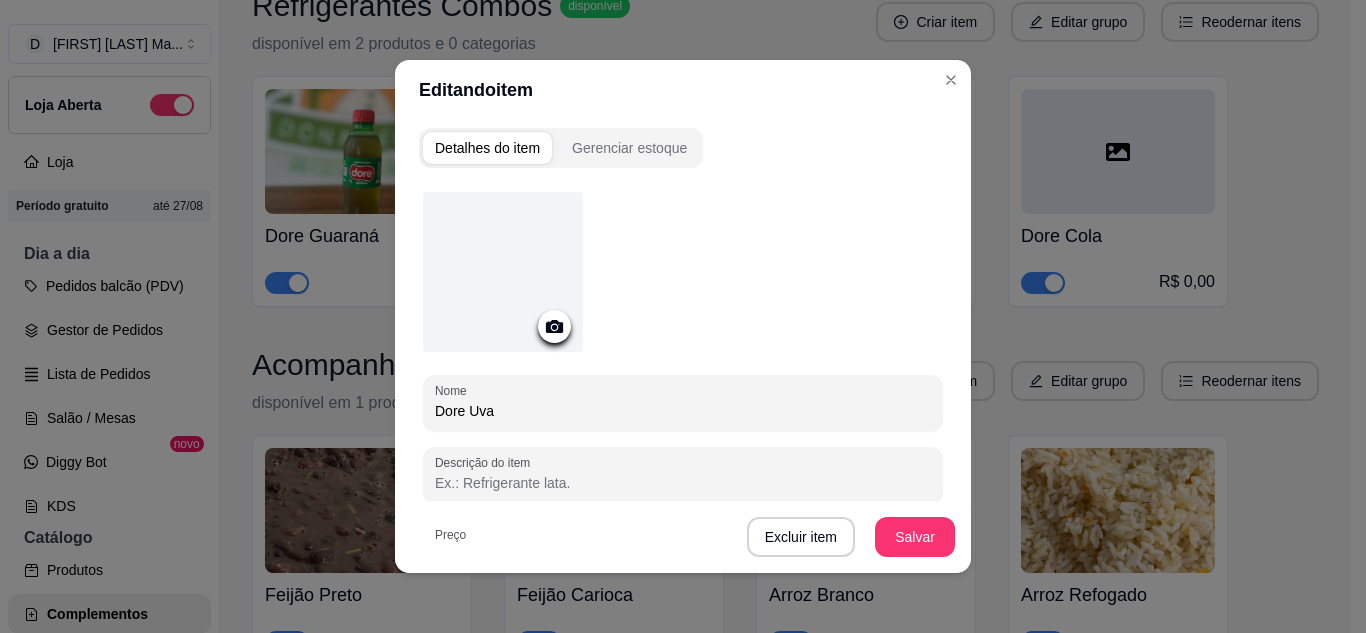 click at bounding box center (503, 272) 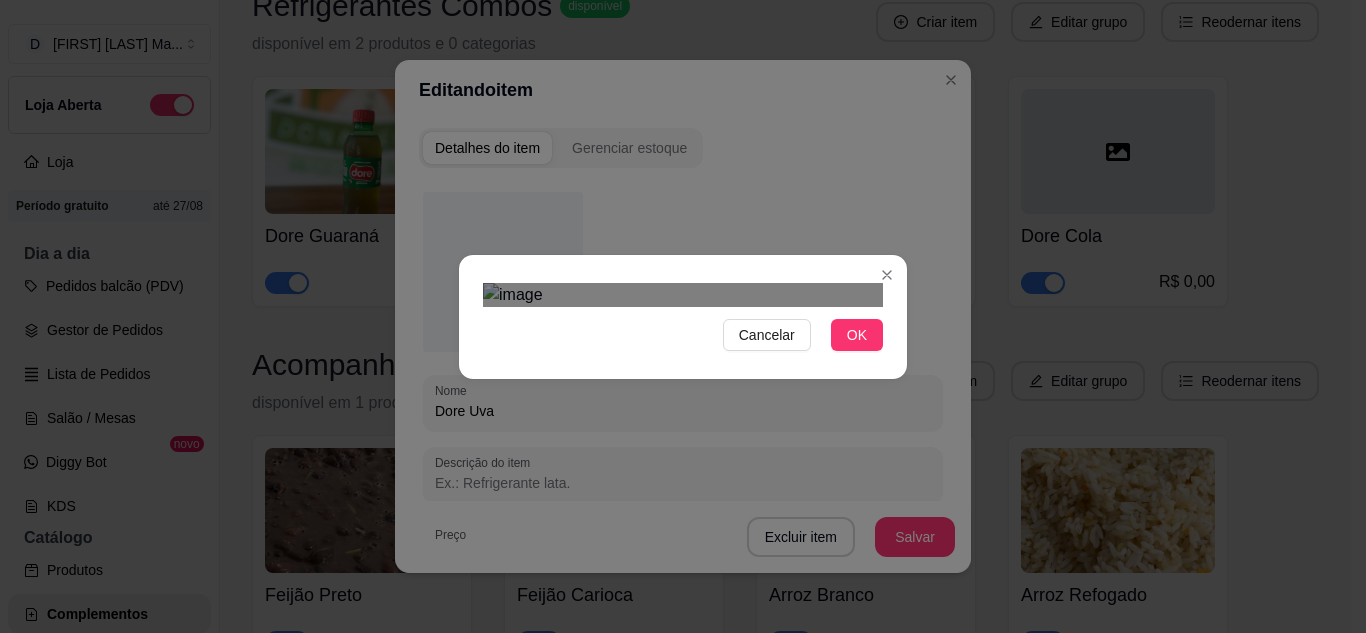 click on "Cancelar OK" at bounding box center (683, 317) 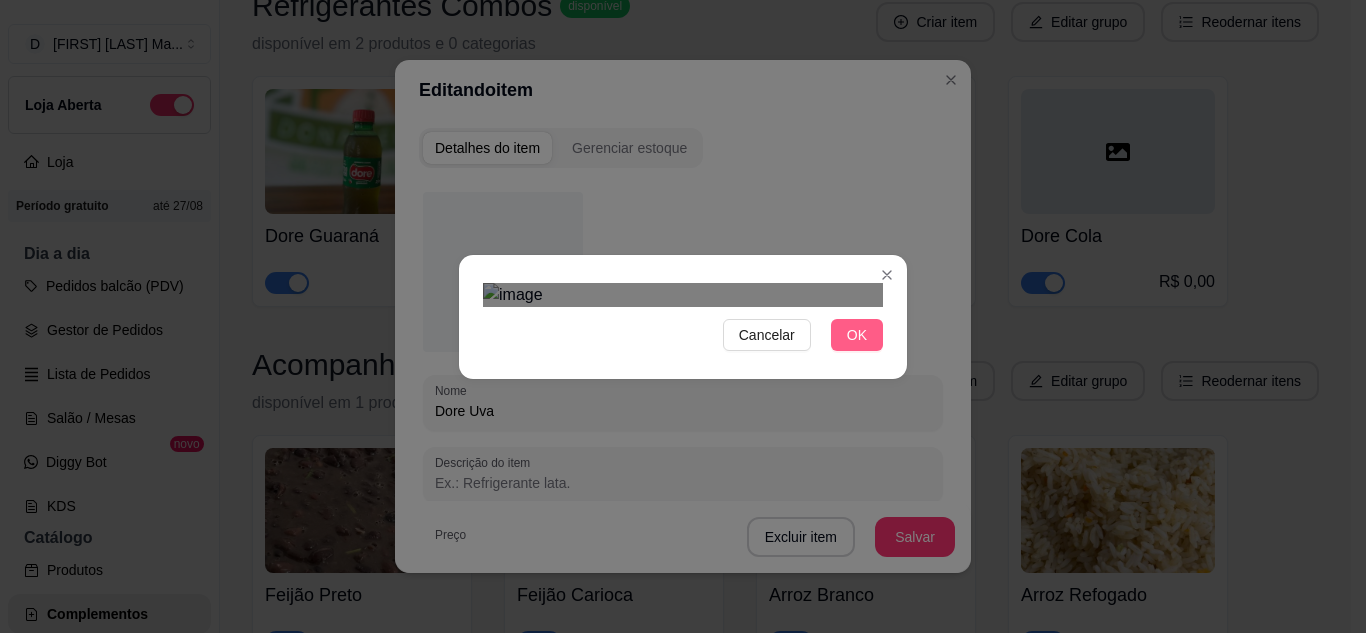 click on "OK" at bounding box center [857, 335] 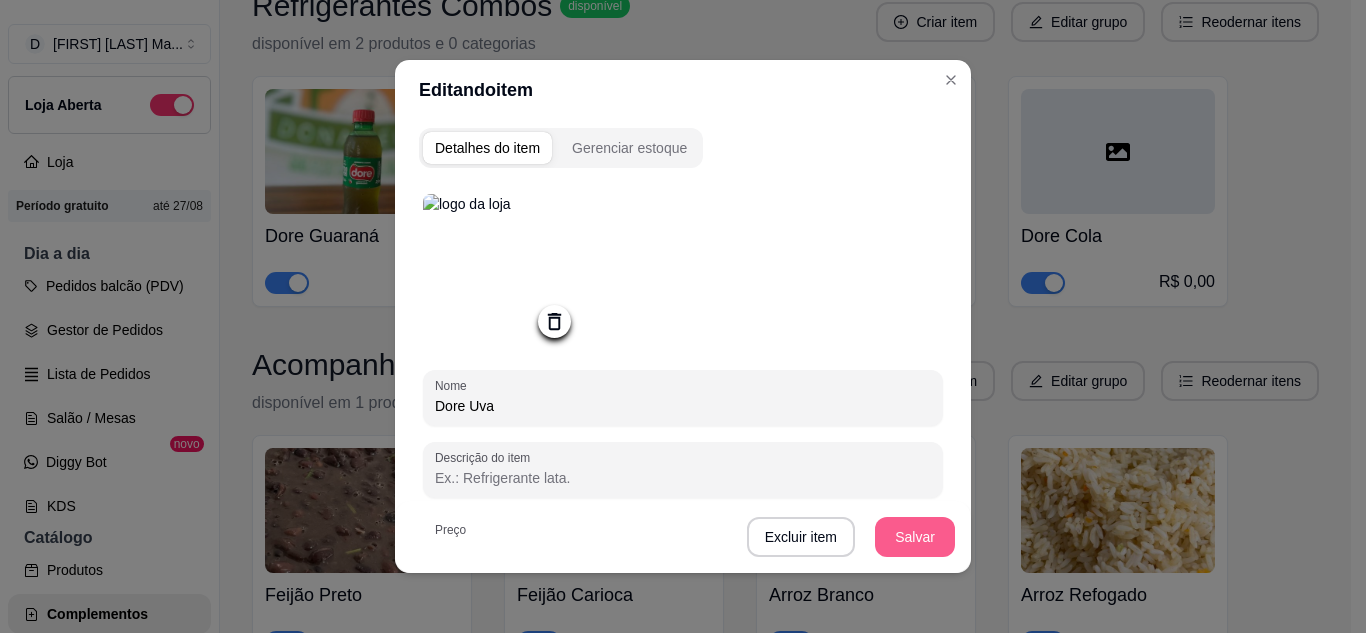 click on "Salvar" at bounding box center [915, 537] 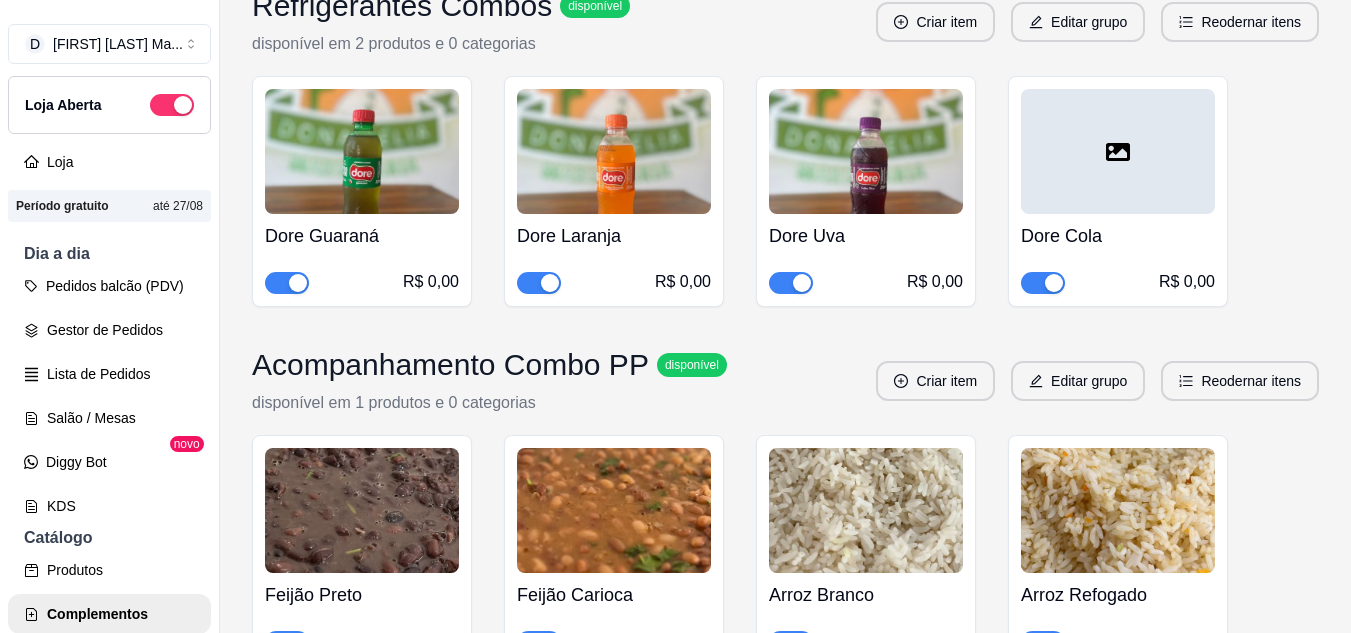 click at bounding box center (1118, 151) 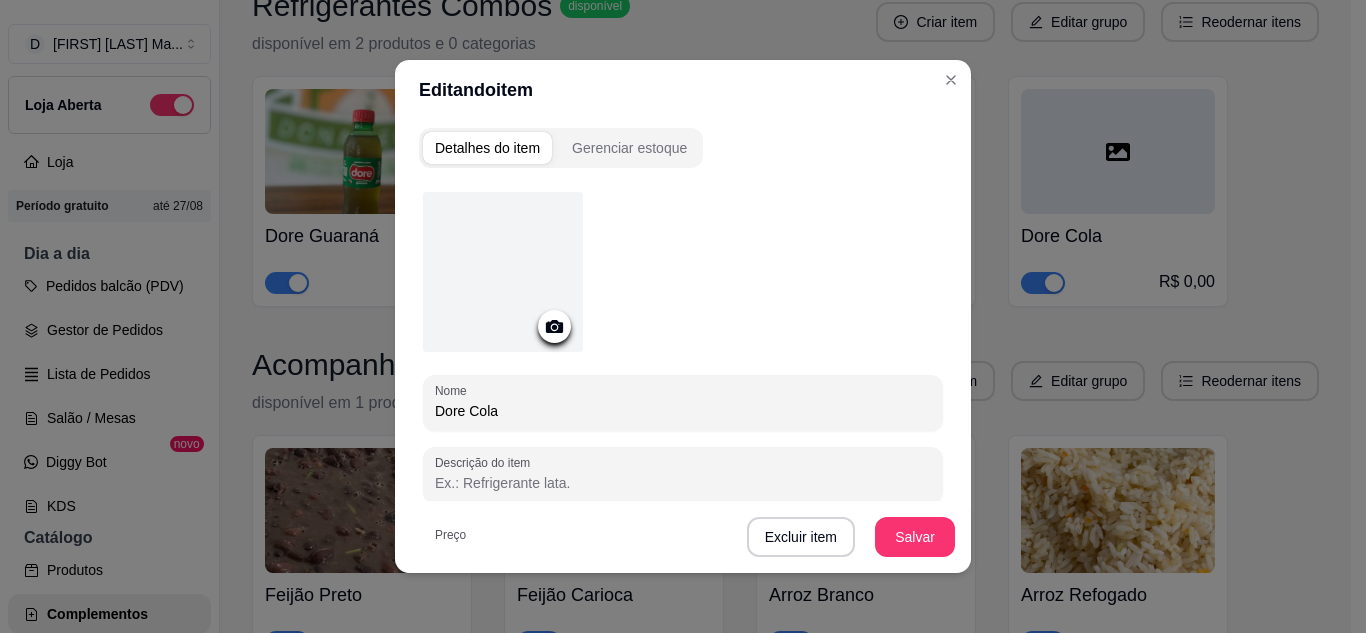 click at bounding box center [503, 272] 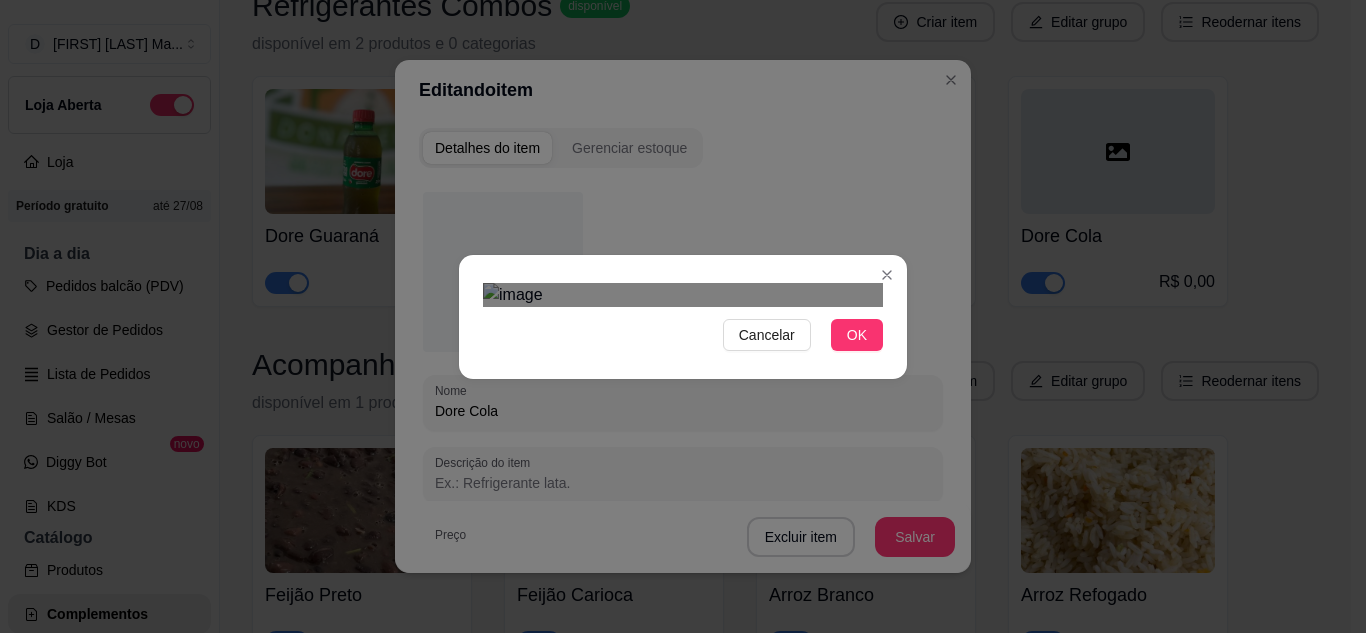 click on "Cancelar OK" at bounding box center (683, 316) 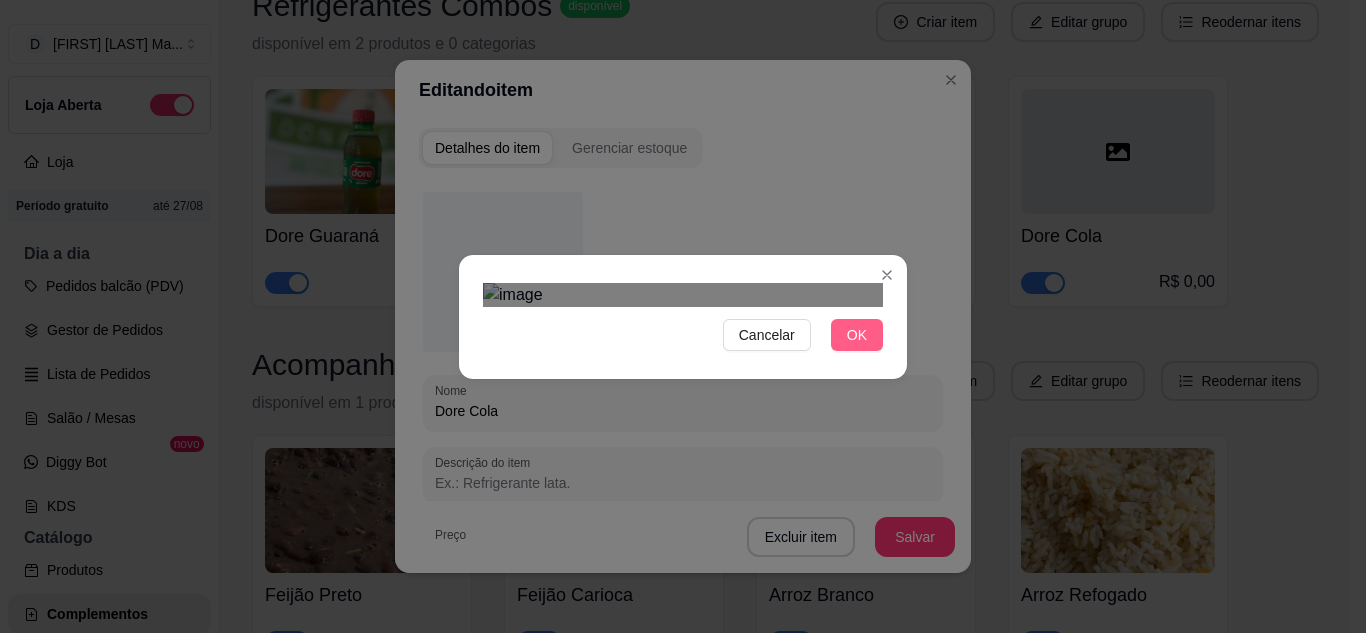 click on "OK" at bounding box center (857, 335) 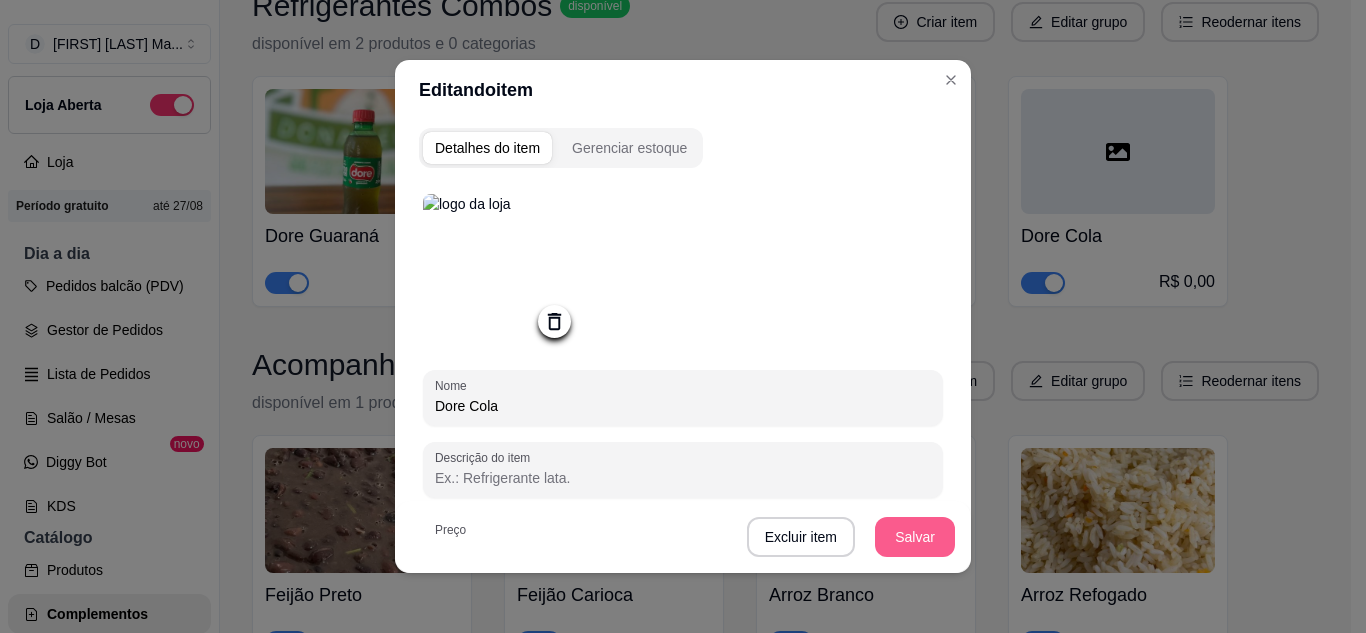 click on "Salvar" at bounding box center (915, 537) 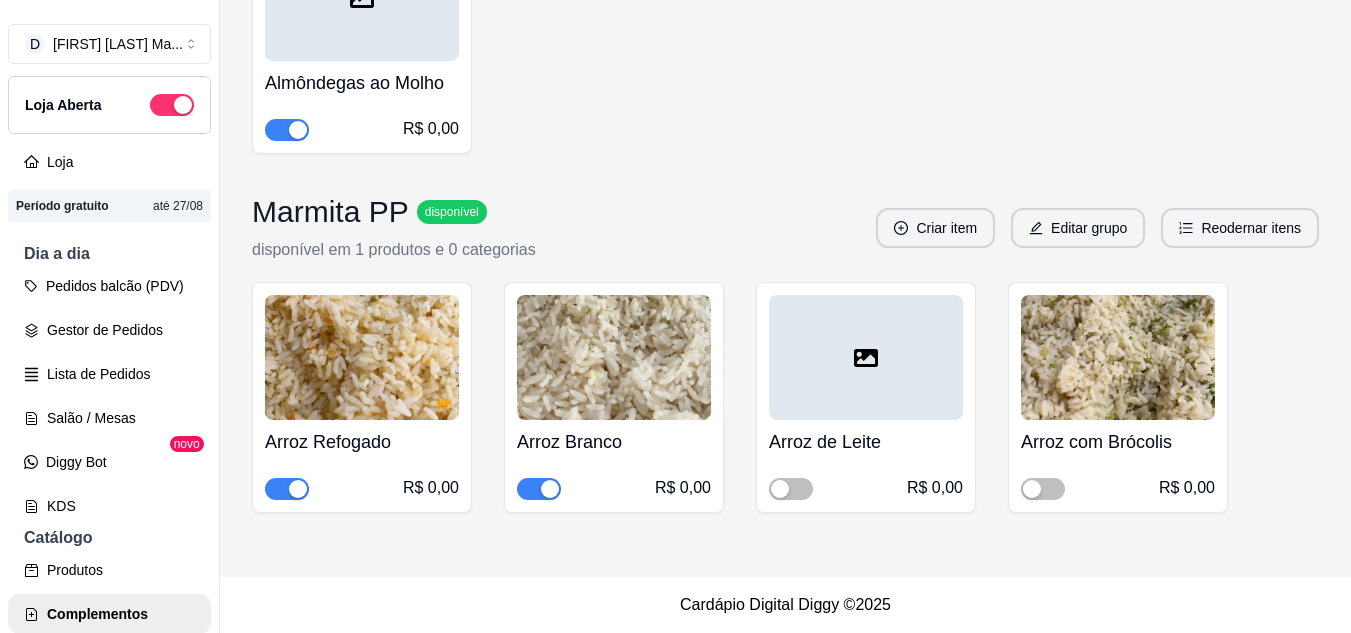 scroll, scrollTop: 12426, scrollLeft: 0, axis: vertical 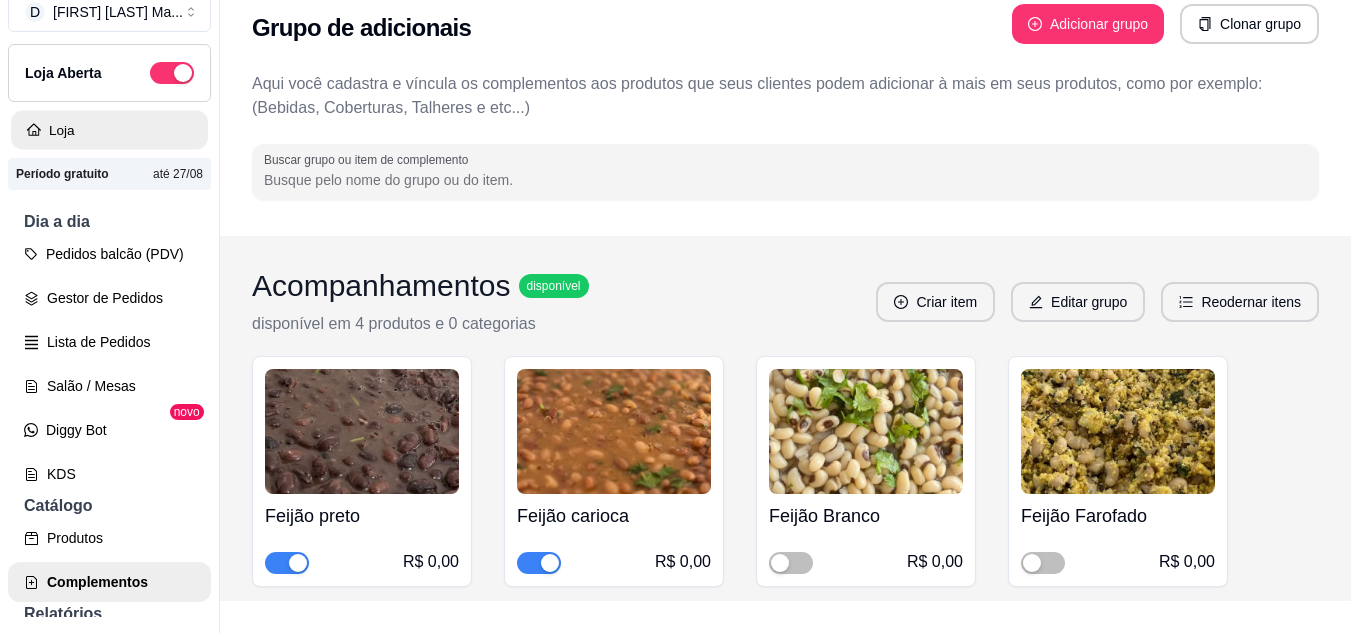 click on "Loja" at bounding box center (109, 130) 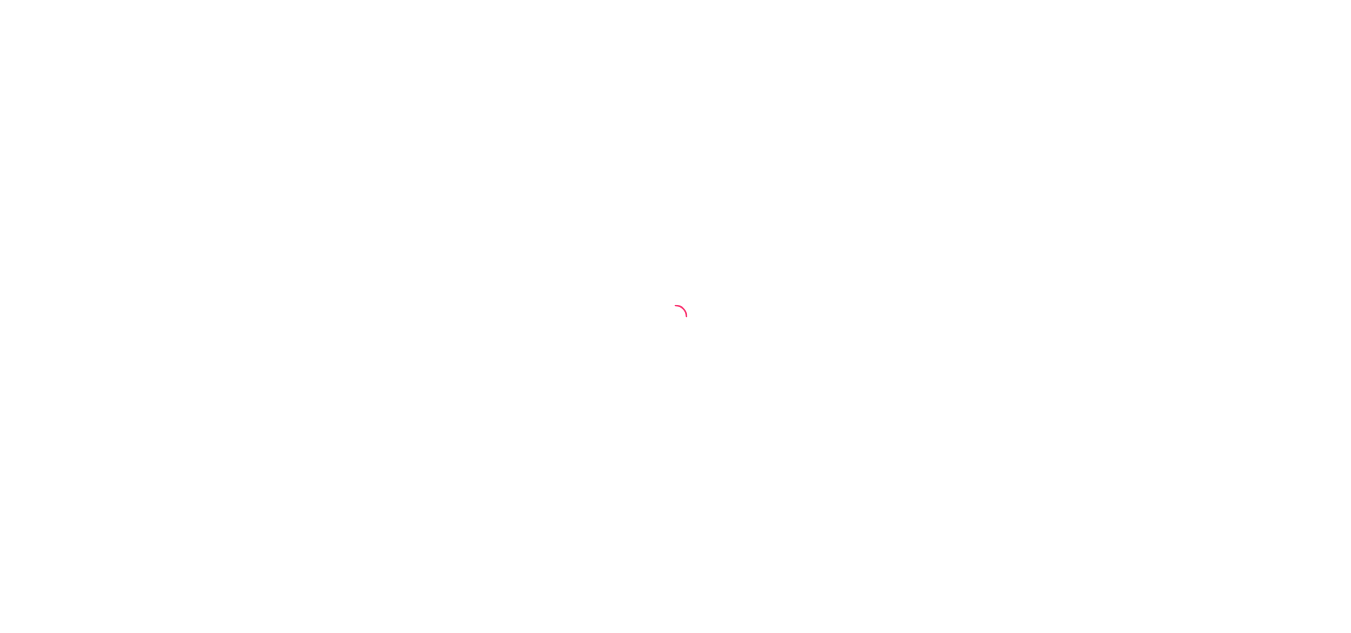 scroll, scrollTop: 0, scrollLeft: 0, axis: both 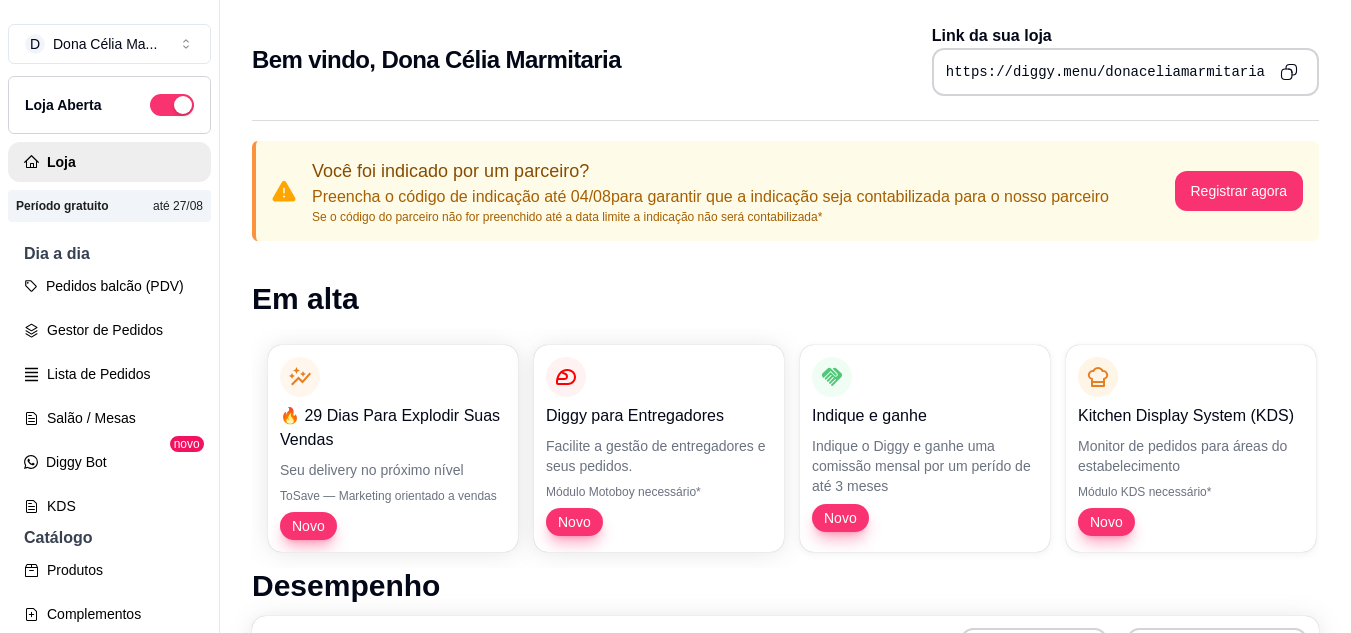 click 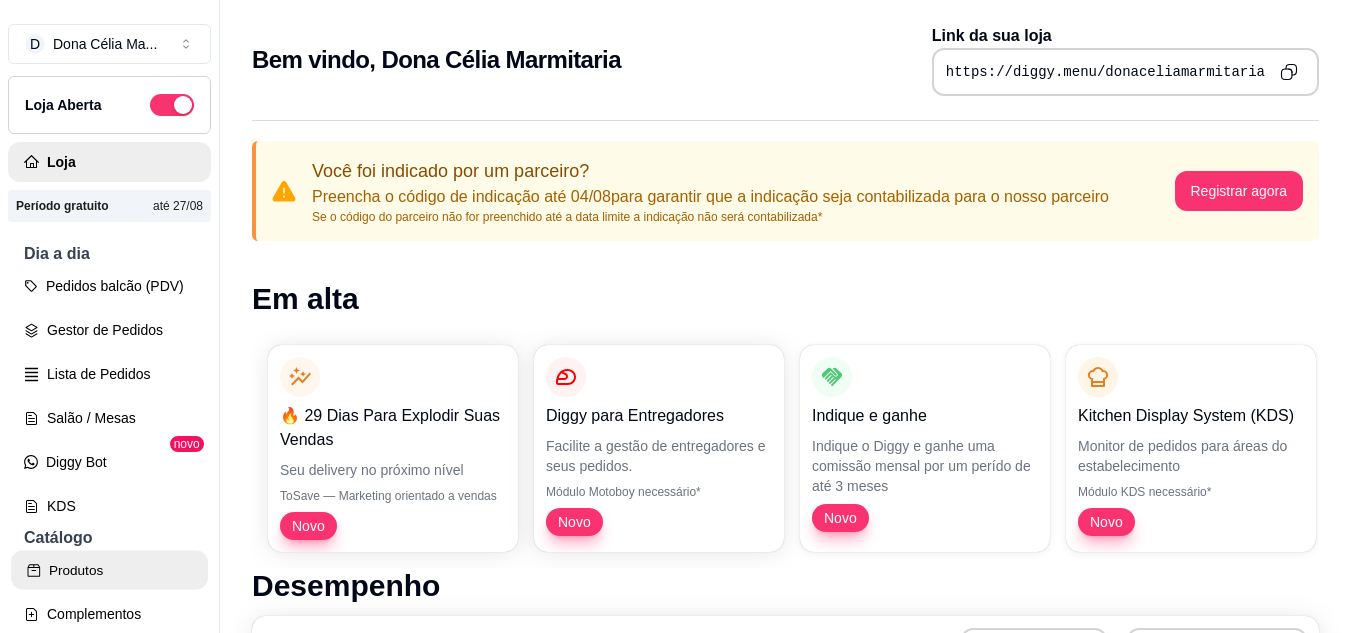 click on "Produtos" at bounding box center (109, 570) 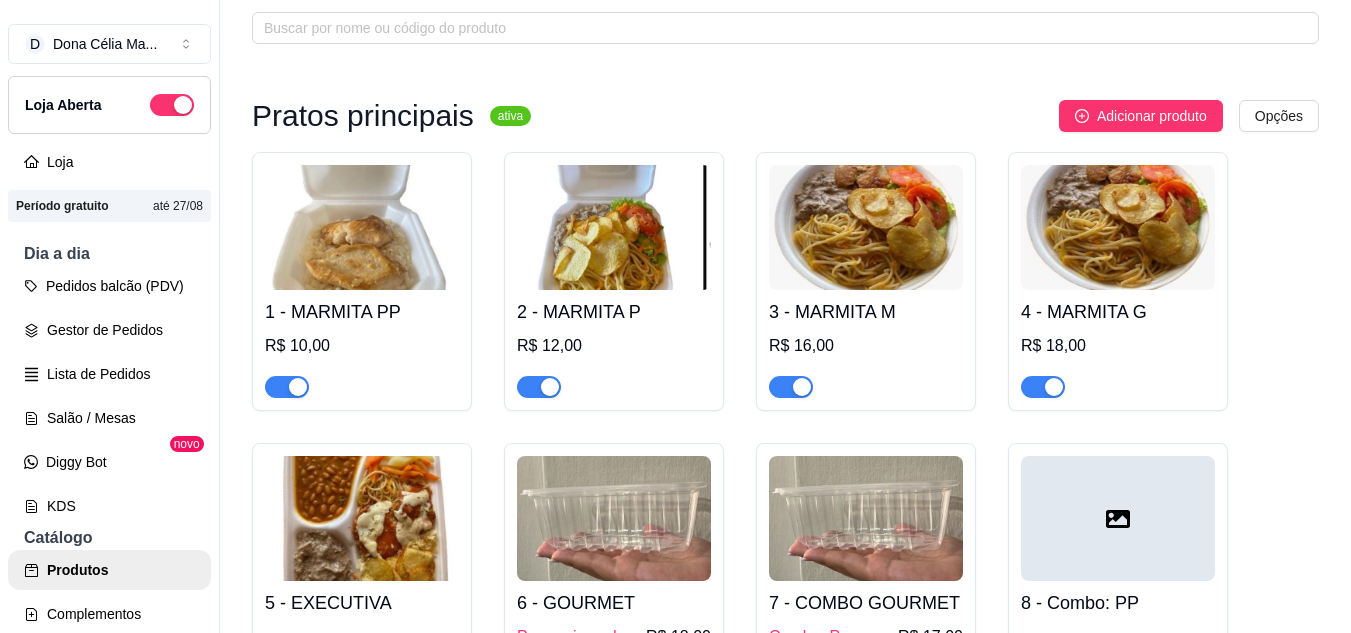 scroll, scrollTop: 0, scrollLeft: 0, axis: both 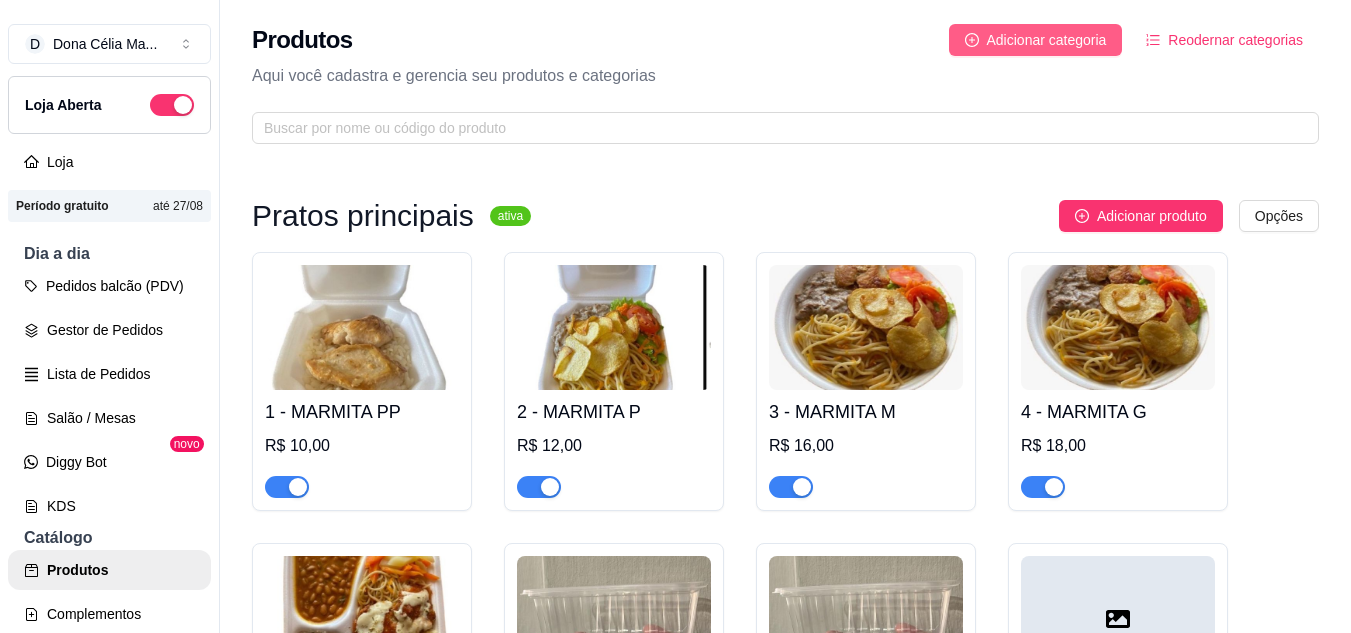 click on "Adicionar categoria" at bounding box center (1047, 40) 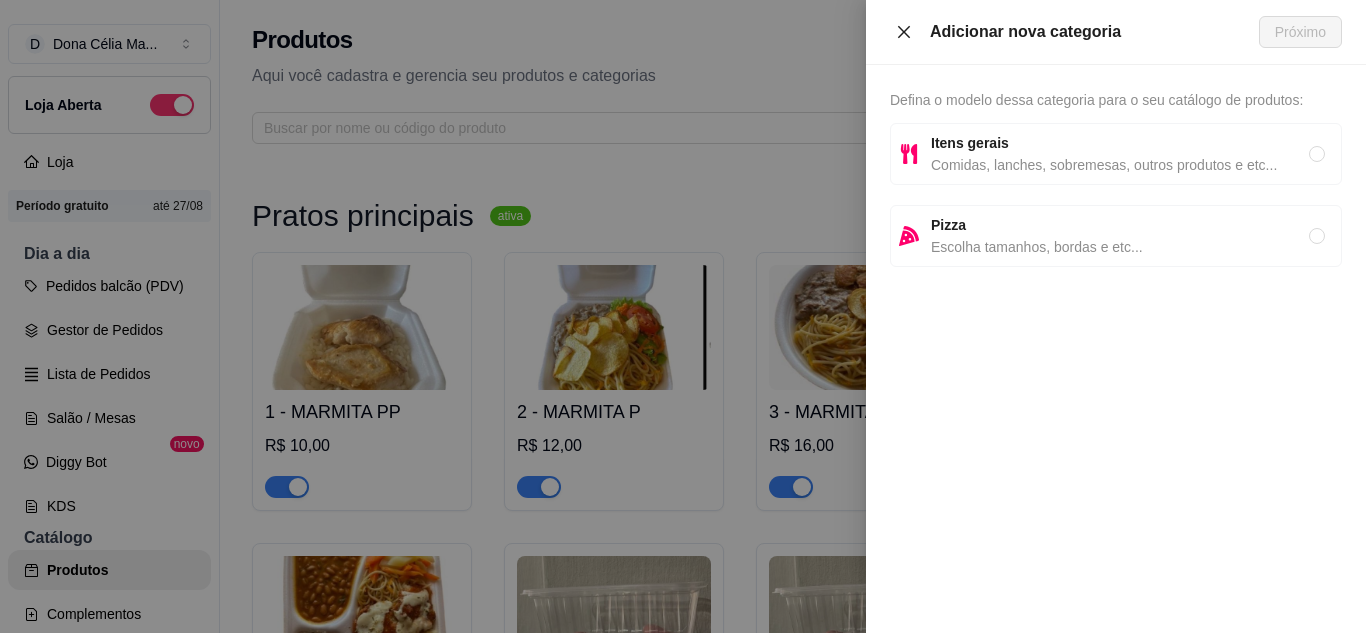 click 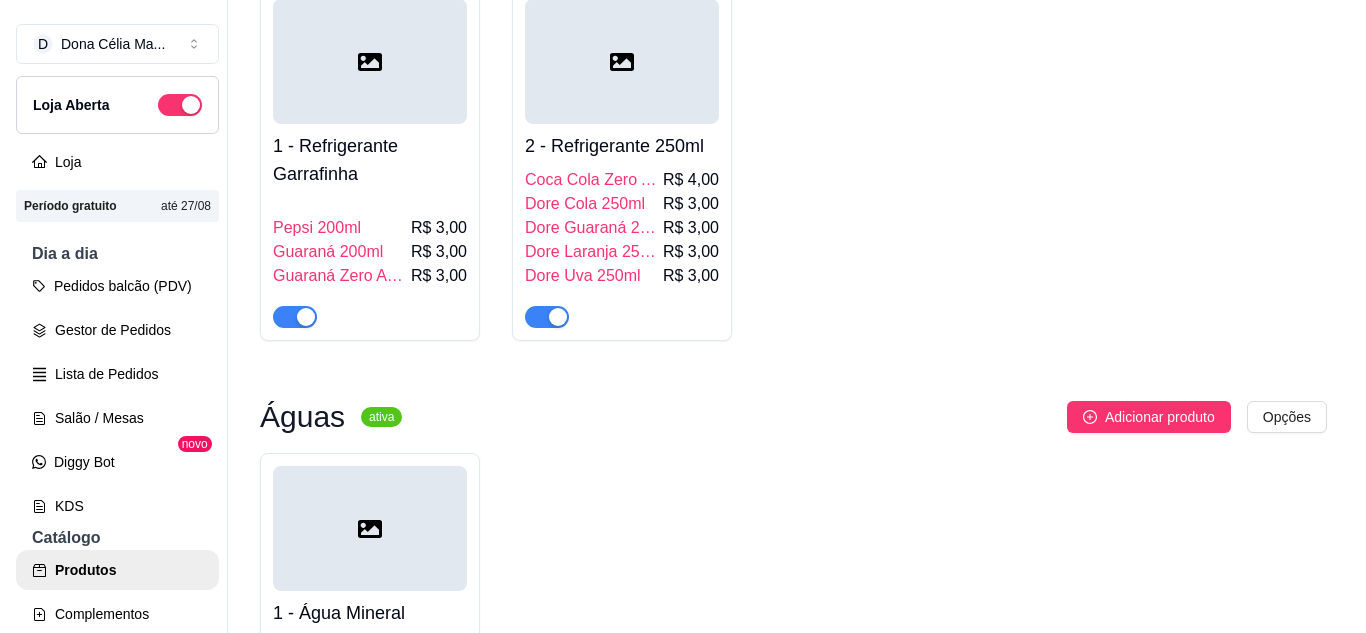 scroll, scrollTop: 800, scrollLeft: 0, axis: vertical 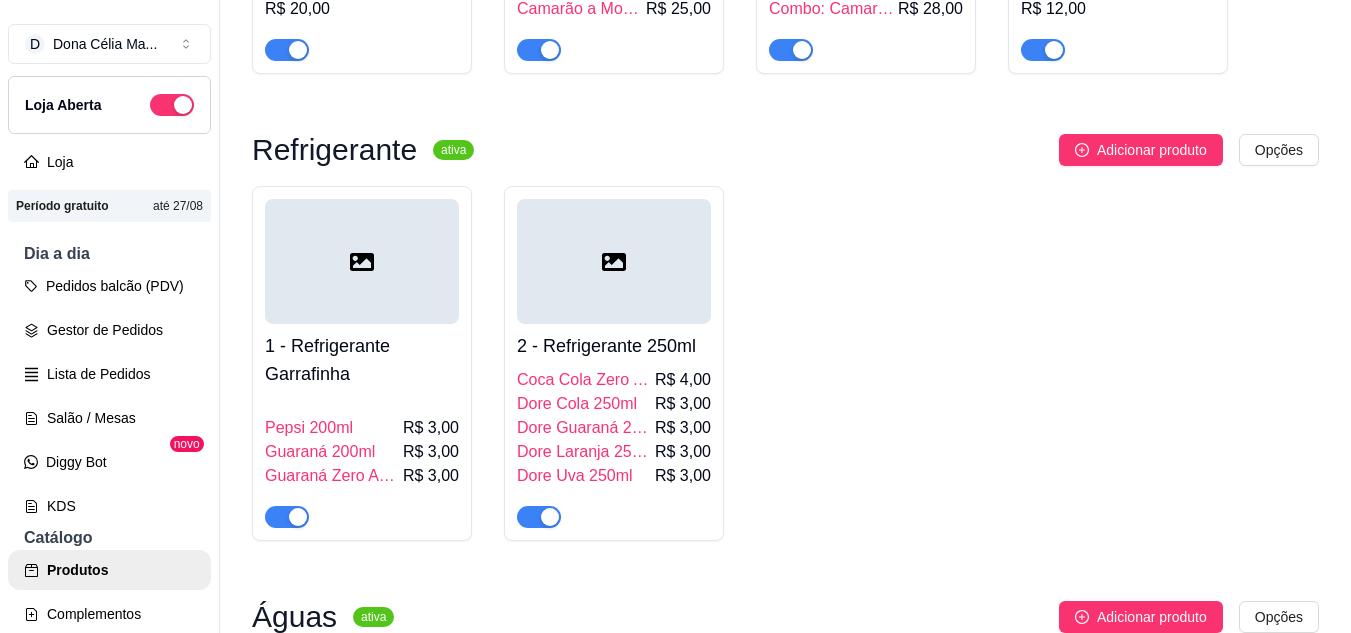 click on "Pratos principais ativa Adicionar produto Opções 1 - MARMITA PP   R$ 10,00 2 - MARMITA P   R$ 12,00 3 - MARMITA M   R$ 16,00 4 - MARMITA G   R$ 18,00 5 - EXECUTIVA   R$ 20,00 6 - GOURMET   Parmegiana de Carne R$ 18,00 Parmegiana de Frango R$ 15,00 Camarão Internacional R$ 25,00 Camarão a Moranga R$ 25,00 7 - COMBO GOURMET   Combo: Parmegiana de Frango R$ 17,00 Combo: Parmegiana de Carne R$ 20,00 Combo: Camarão Internacional R$ 28,00 Combo: Camarão a Moranga R$ 28,00 8 - Combo: PP   R$ 12,00 Refrigerante ativa Adicionar produto Opções 1 - Refrigerante Garrafinha   Pepsi 200ml R$ 3,00 Guaraná 200ml R$ 3,00 Guaraná Zero Açúcar 200ml R$ 3,00 2 - Refrigerante 250ml   Coca Cola Zero Açúcar 250ml R$ 4,00 Dore Cola 250ml R$ 3,00 Dore Guaraná 250ml R$ 3,00 Dore Laranja 250ml R$ 3,00 Dore Uva 250ml R$ 3,00 Águas ativa Adicionar produto Opções 1 - Água Mineral   Água sem Gás R$ 2,50 Água com Gás R$ 3,00 Sobremesas ativa Adicionar produto Opções 1 - Sobremesas   R$ 4,00" at bounding box center (785, 423) 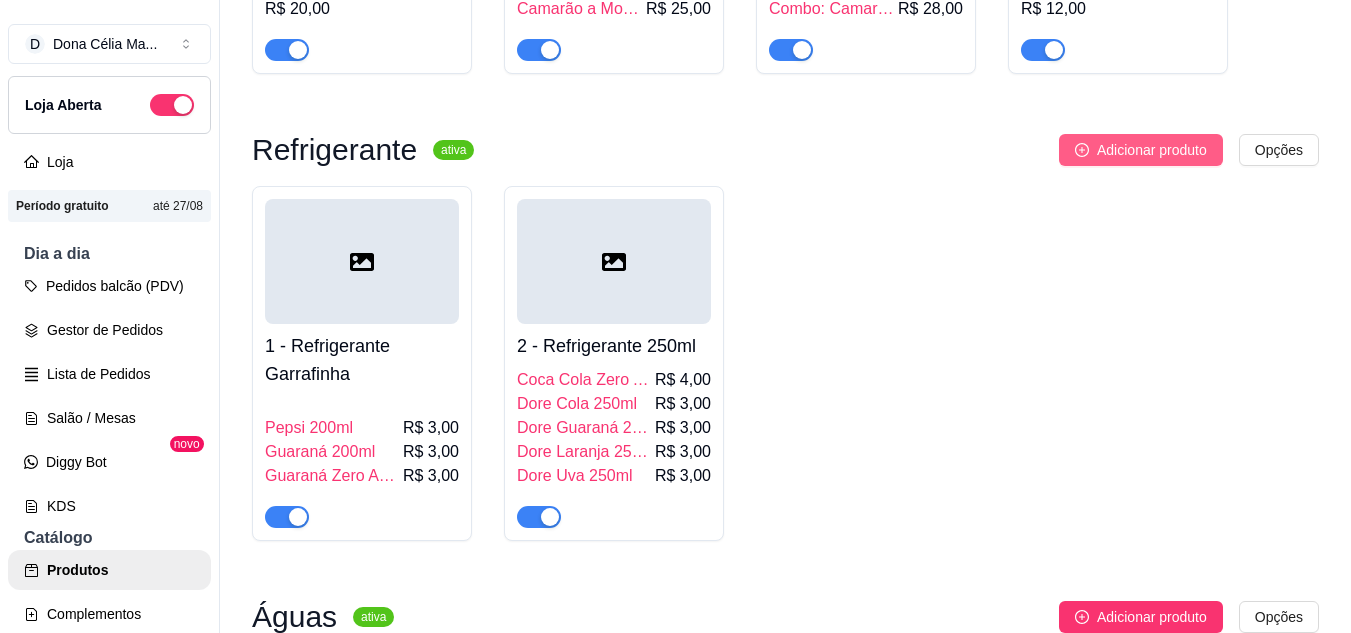 click on "Adicionar produto" at bounding box center [1152, 150] 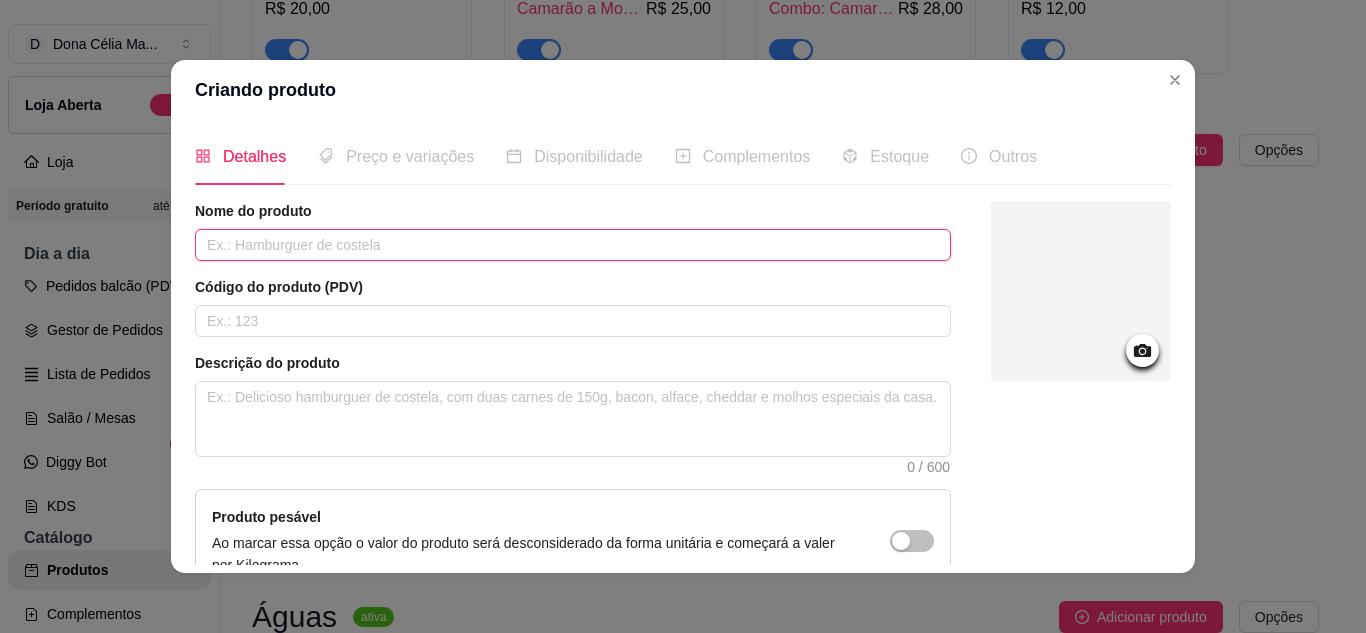 click at bounding box center (573, 245) 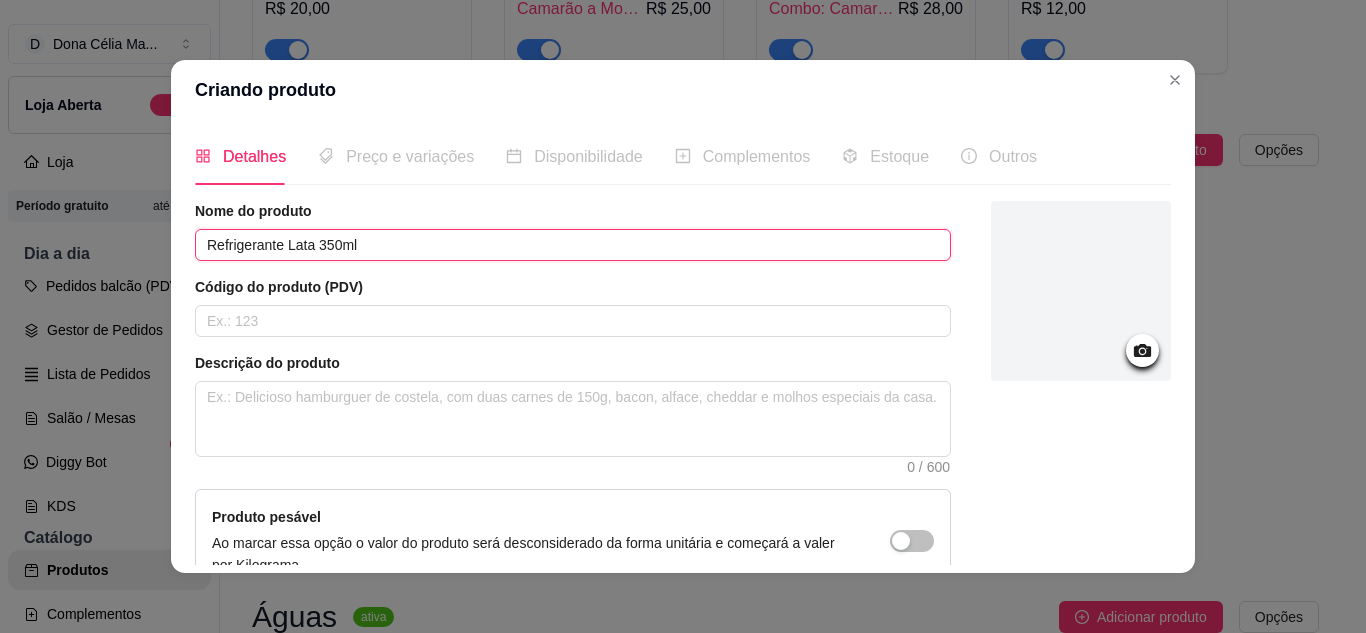 type on "Refrigerante Lata 350ml" 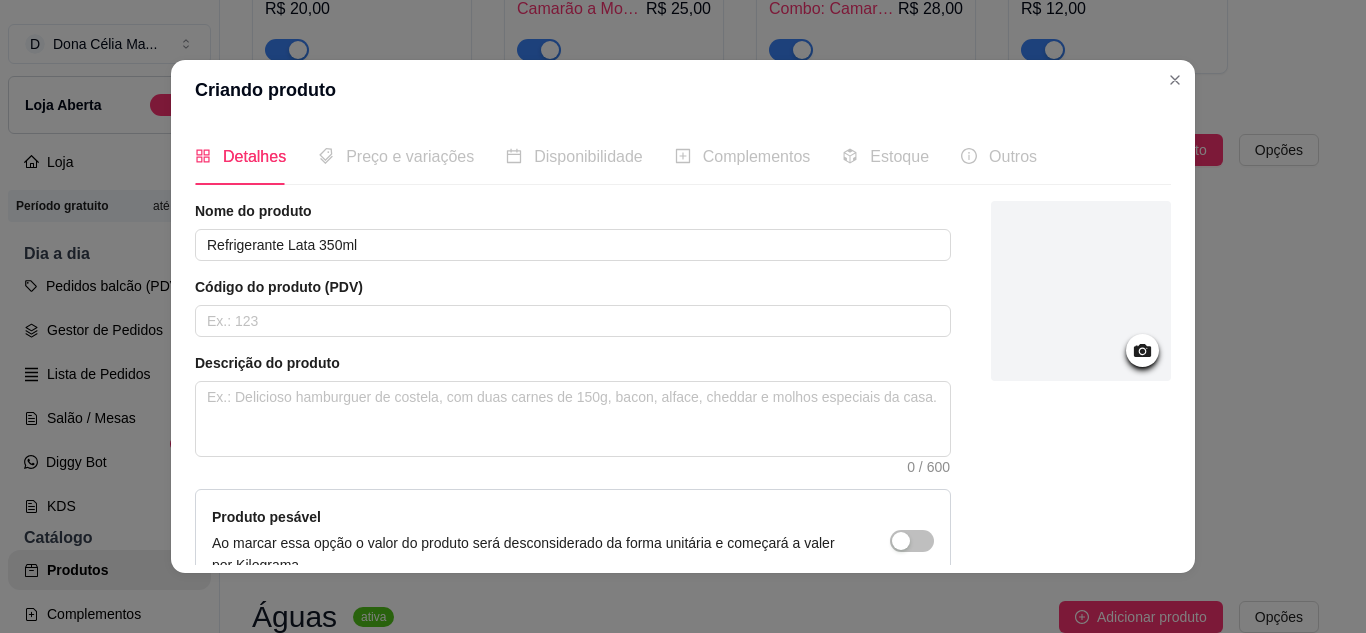 click on "Preço e variações" at bounding box center [410, 156] 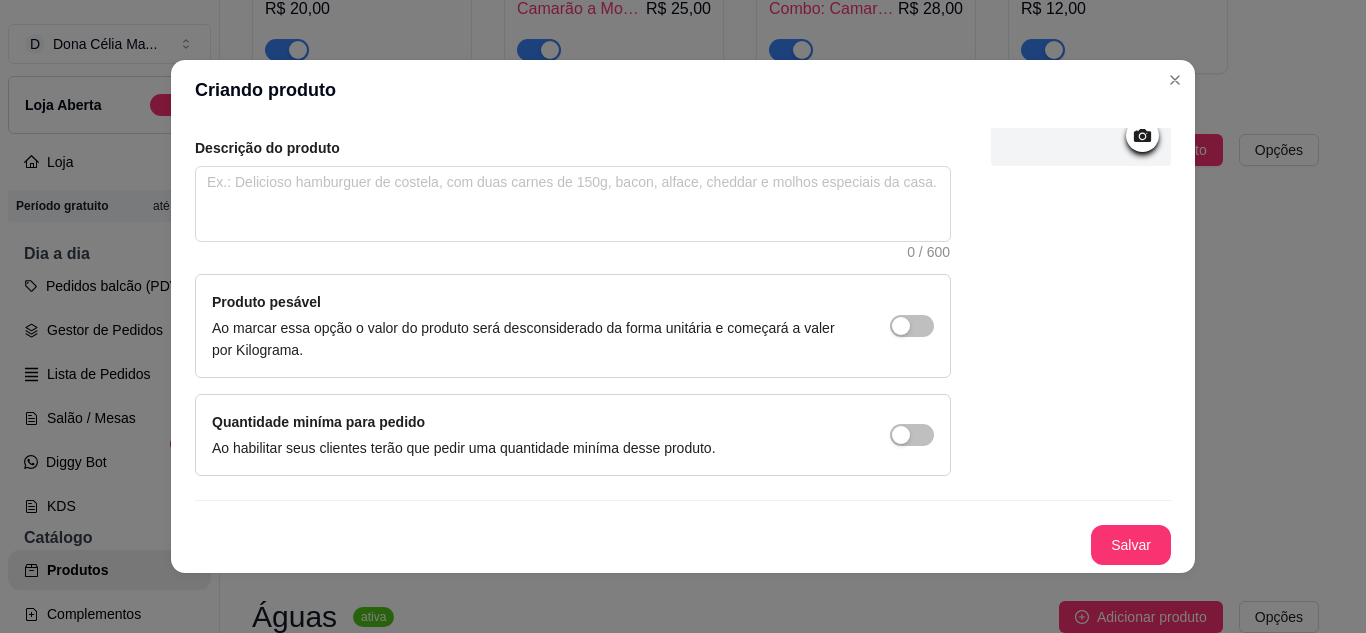 scroll, scrollTop: 4, scrollLeft: 0, axis: vertical 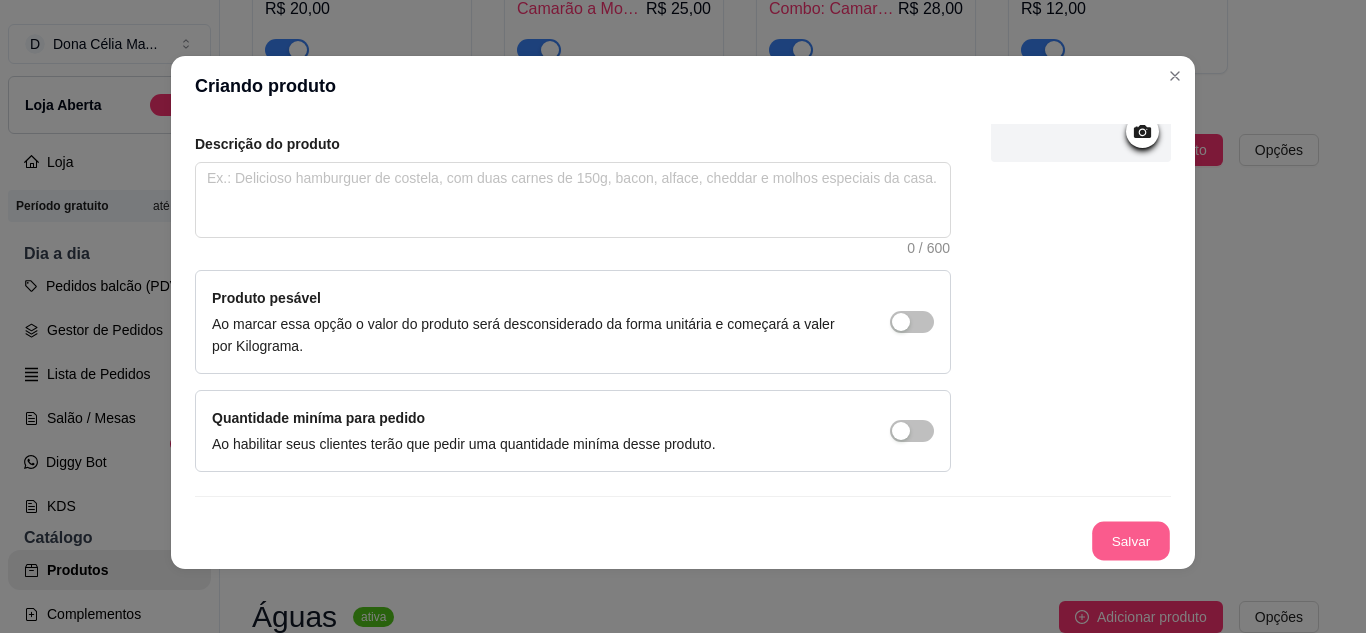 click on "Salvar" at bounding box center [1131, 541] 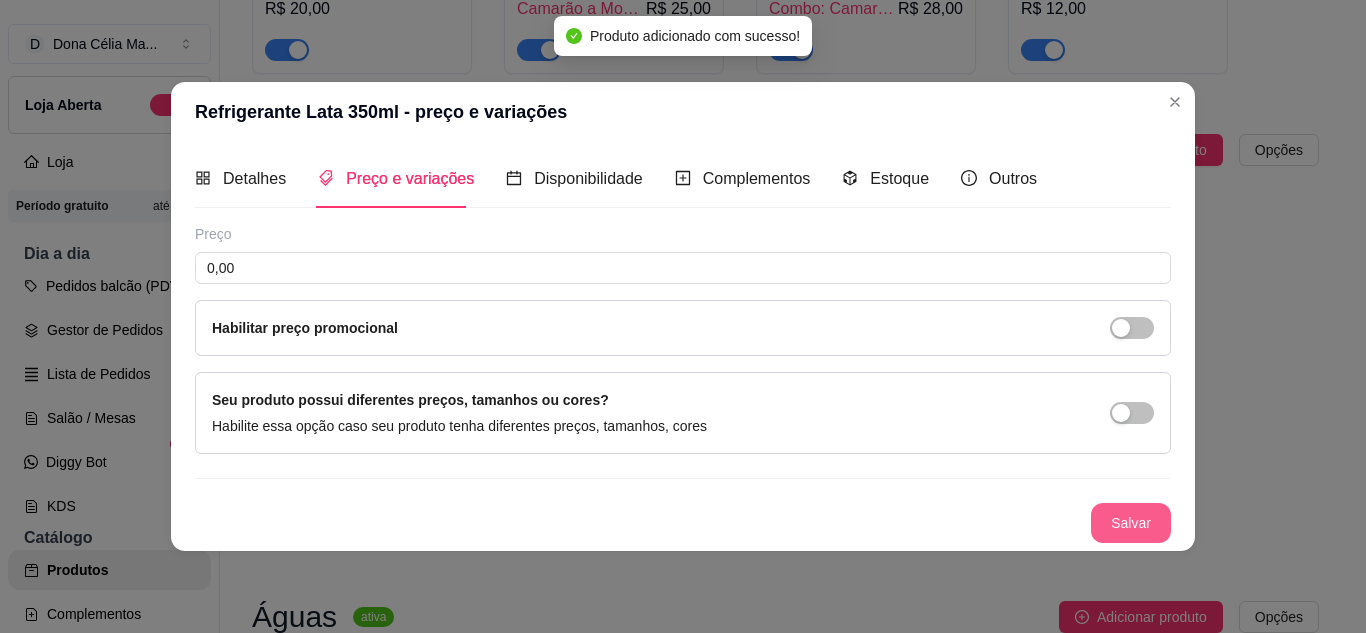 type 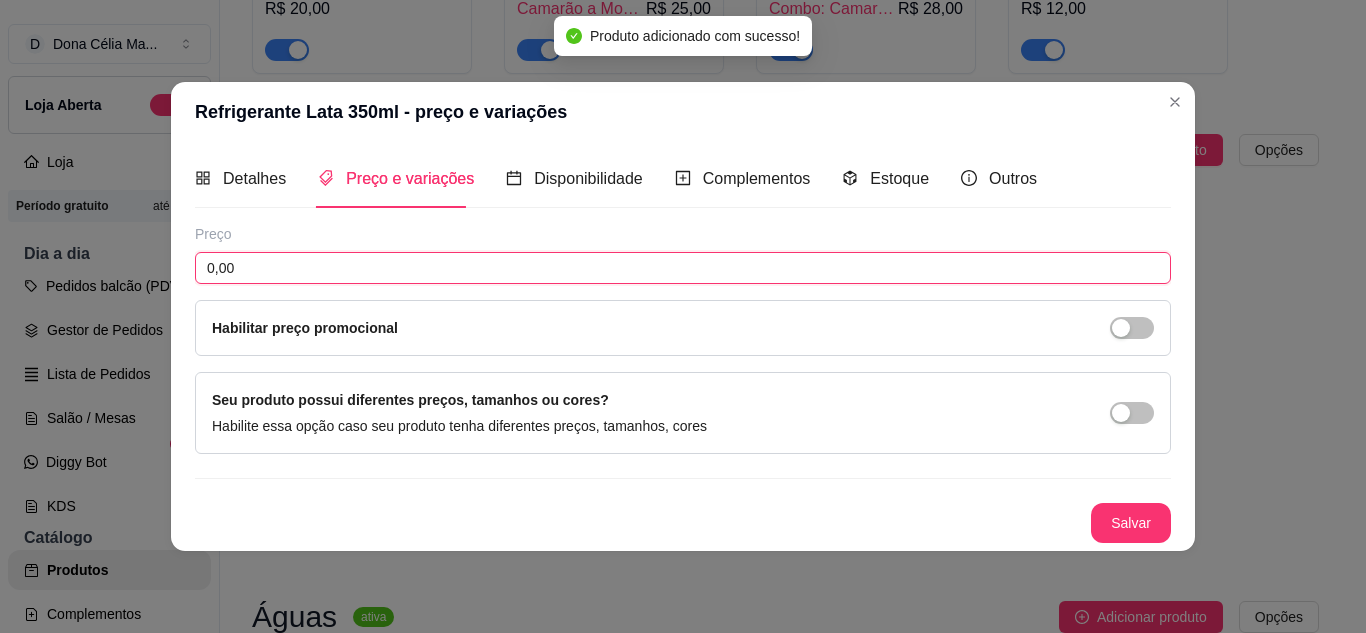 click on "0,00" at bounding box center [683, 268] 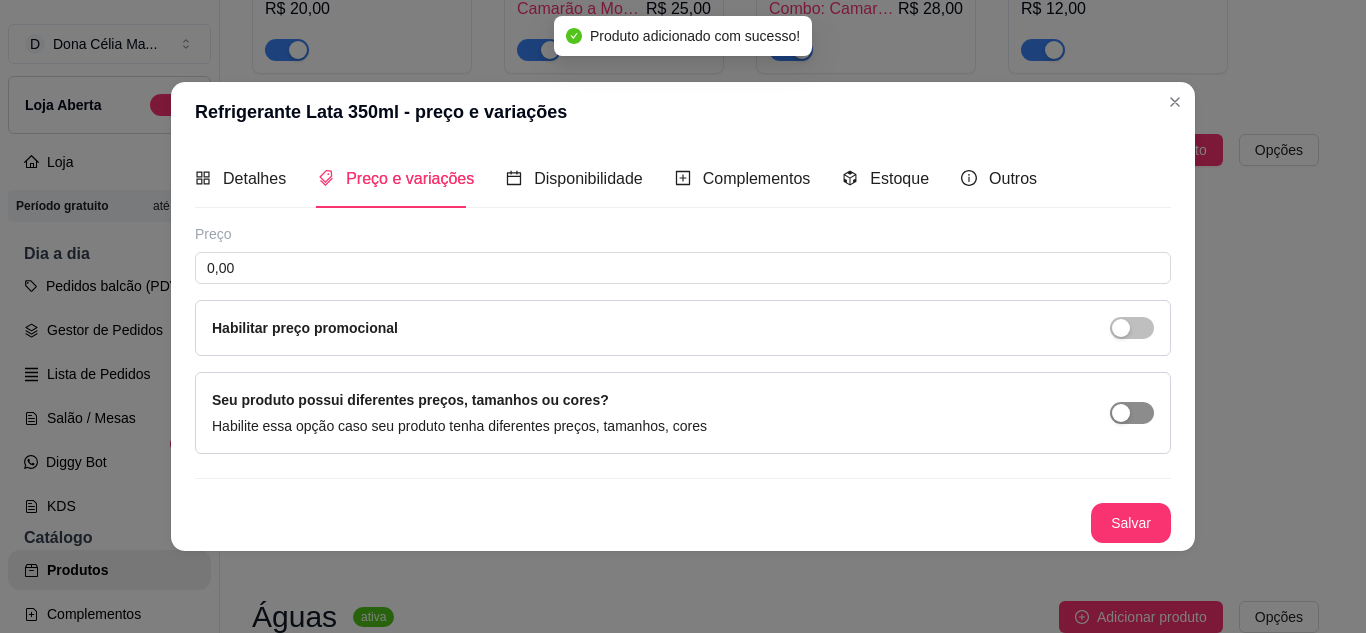 click at bounding box center (1121, 413) 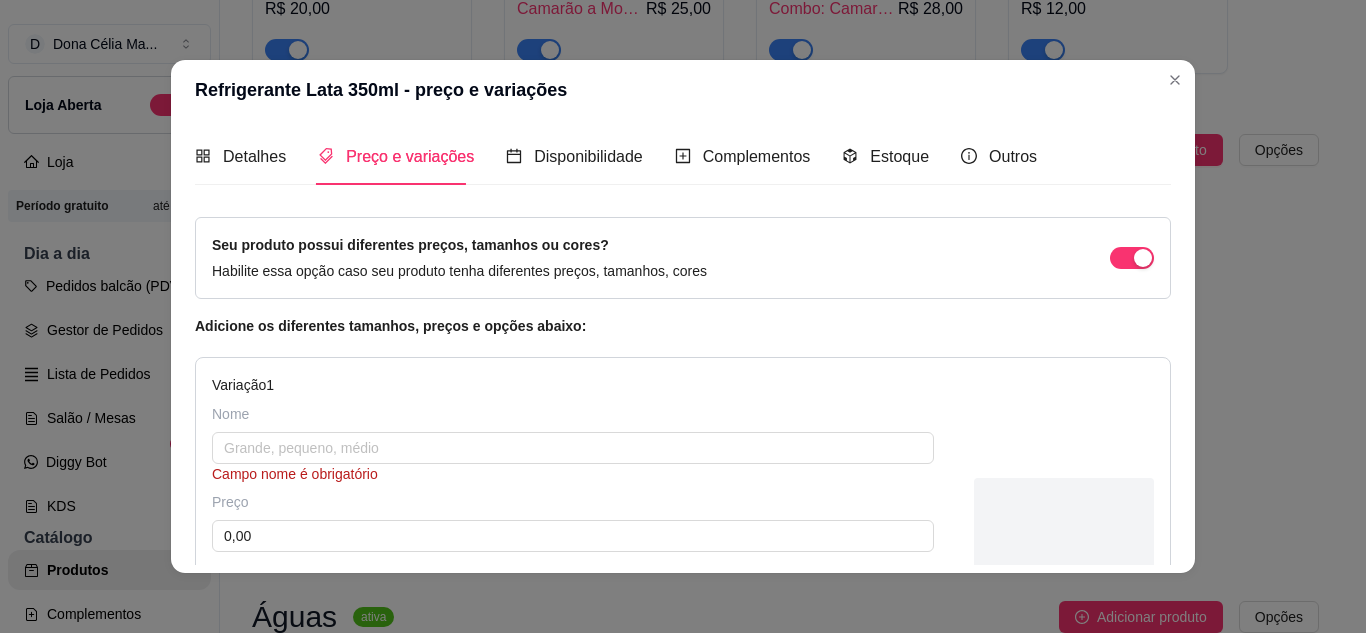 scroll, scrollTop: 200, scrollLeft: 0, axis: vertical 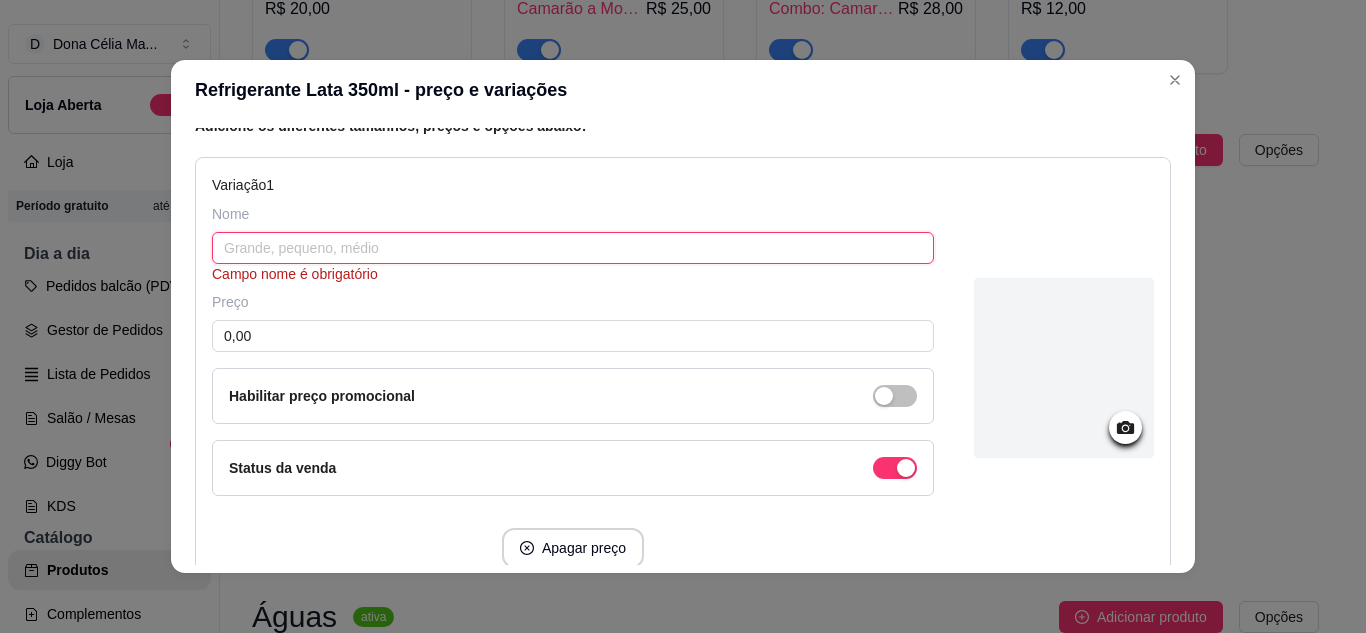 click at bounding box center (573, 248) 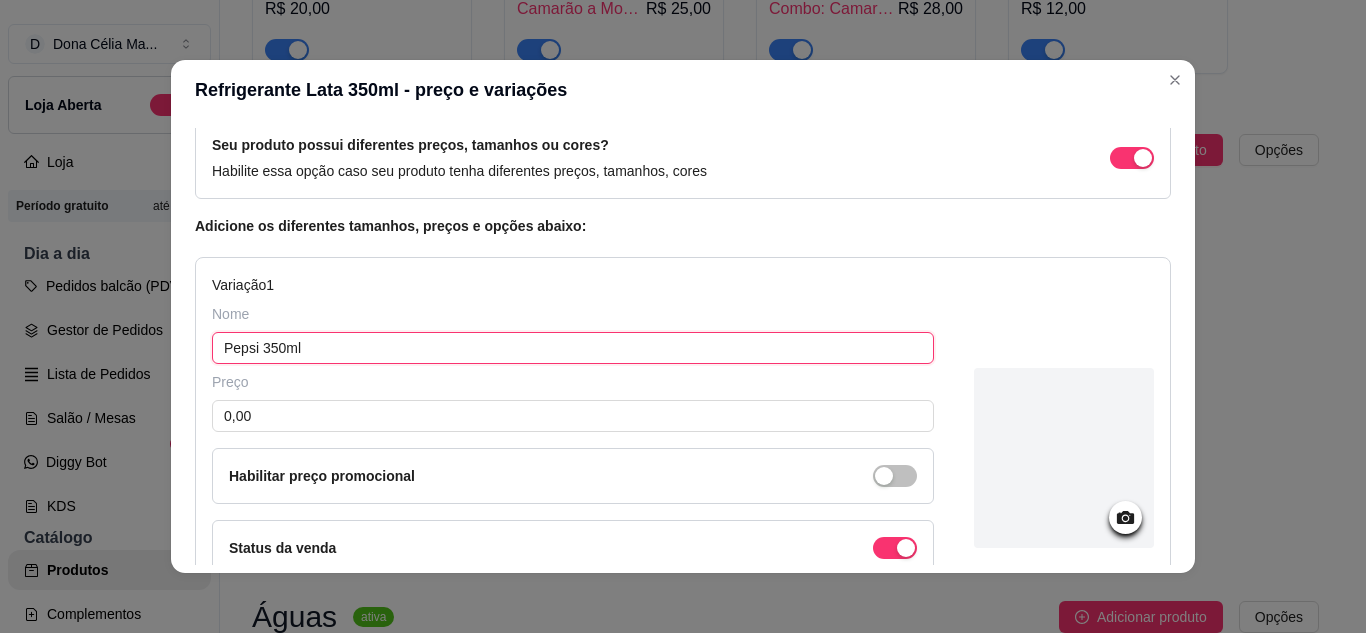 type on "Pepsi 350ml" 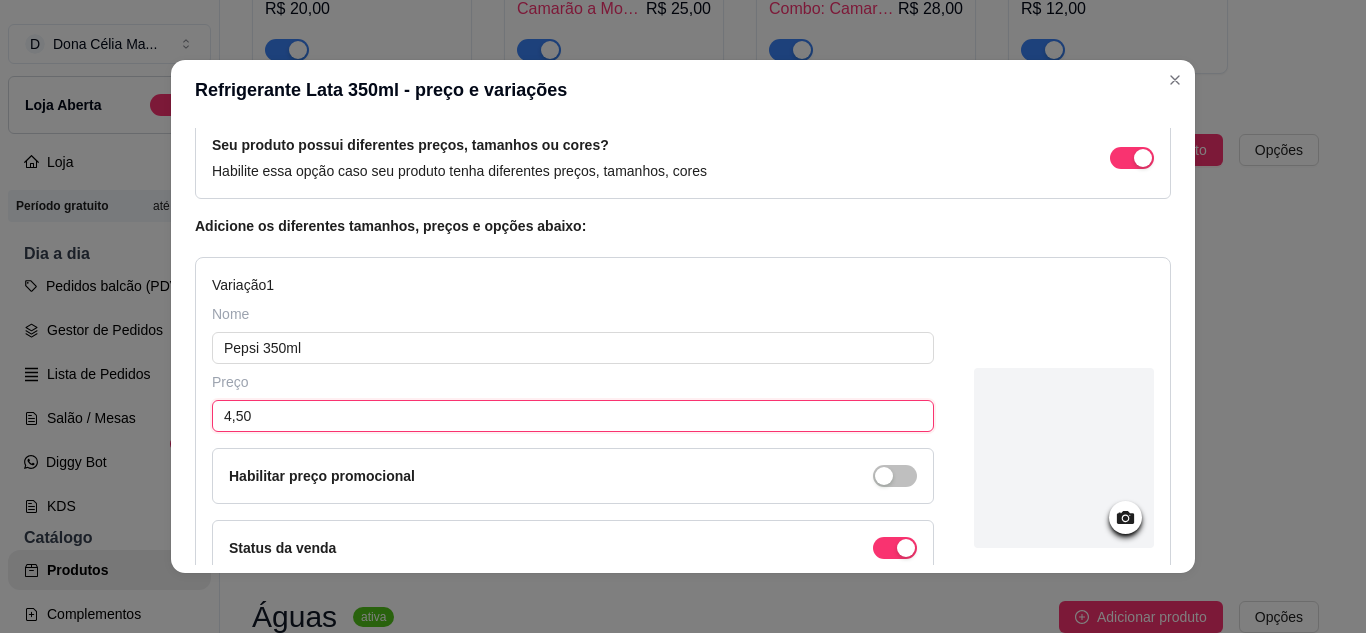 scroll, scrollTop: 345, scrollLeft: 0, axis: vertical 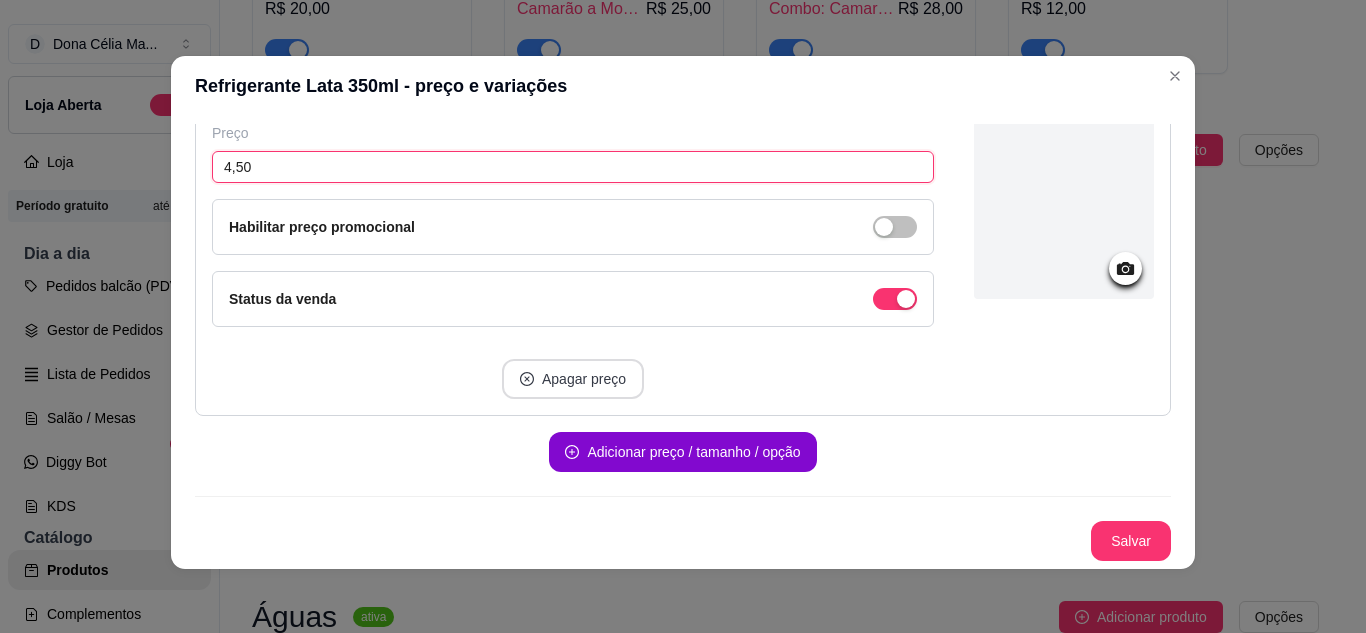 type on "4,50" 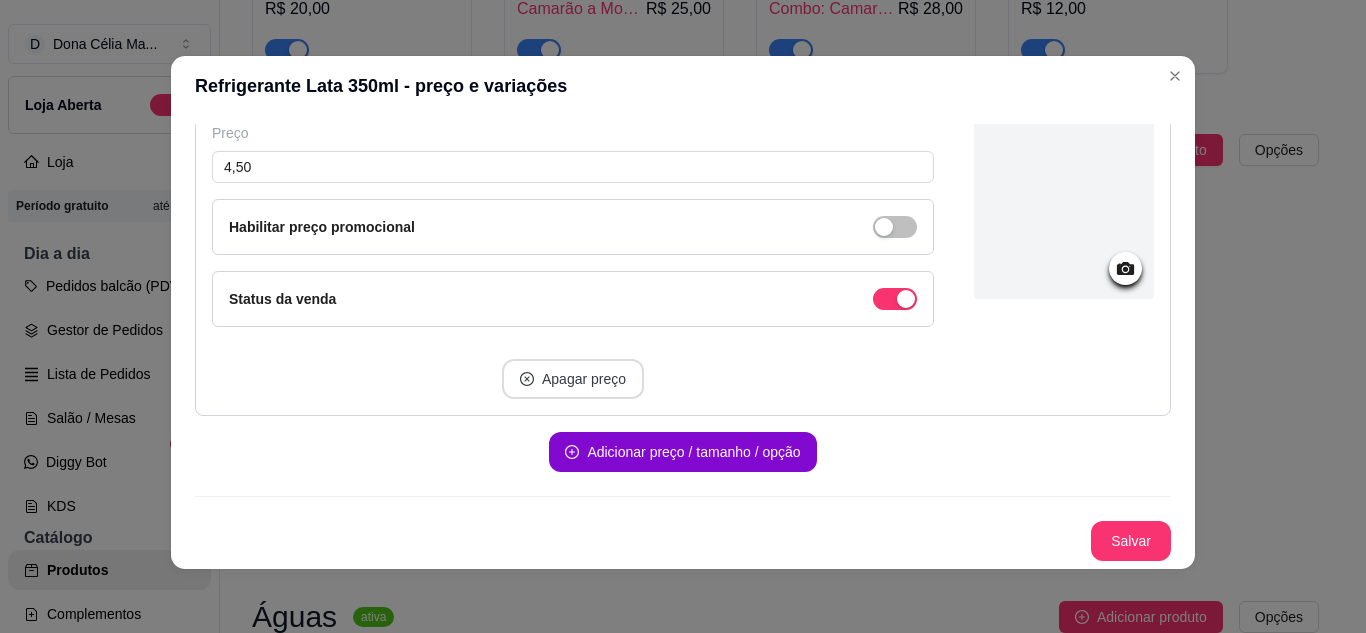 click on "Adicionar preço / tamanho / opção" at bounding box center (682, 452) 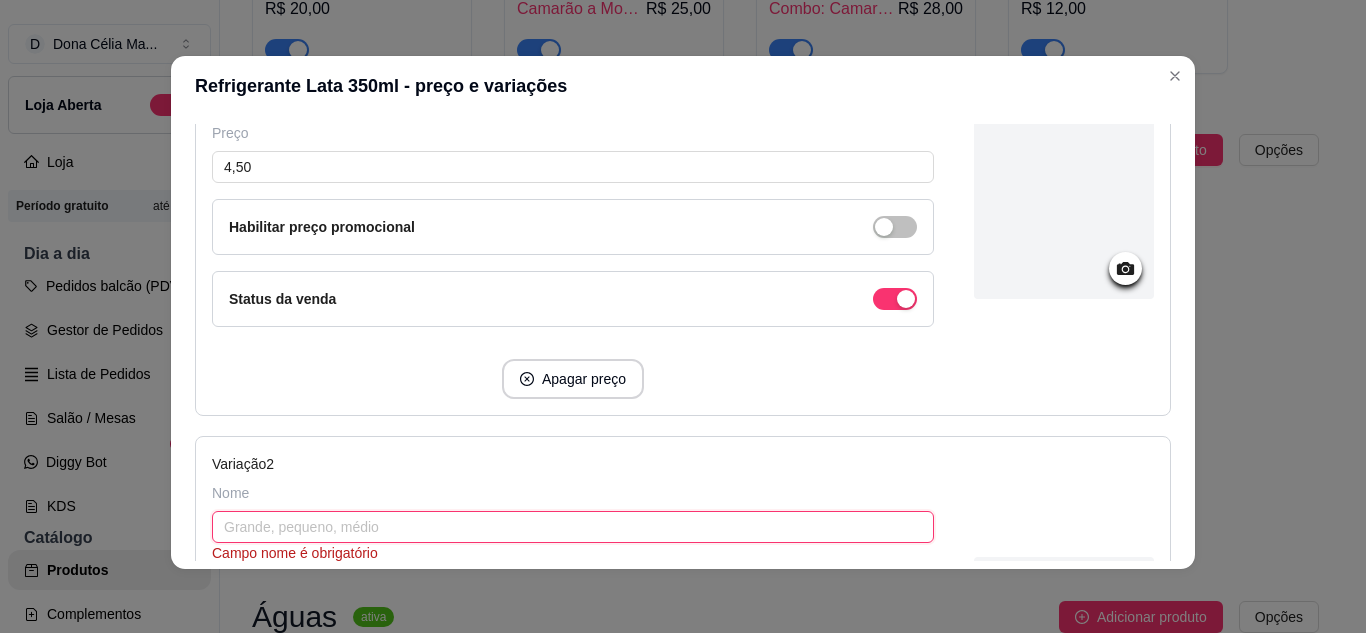 click at bounding box center (573, 527) 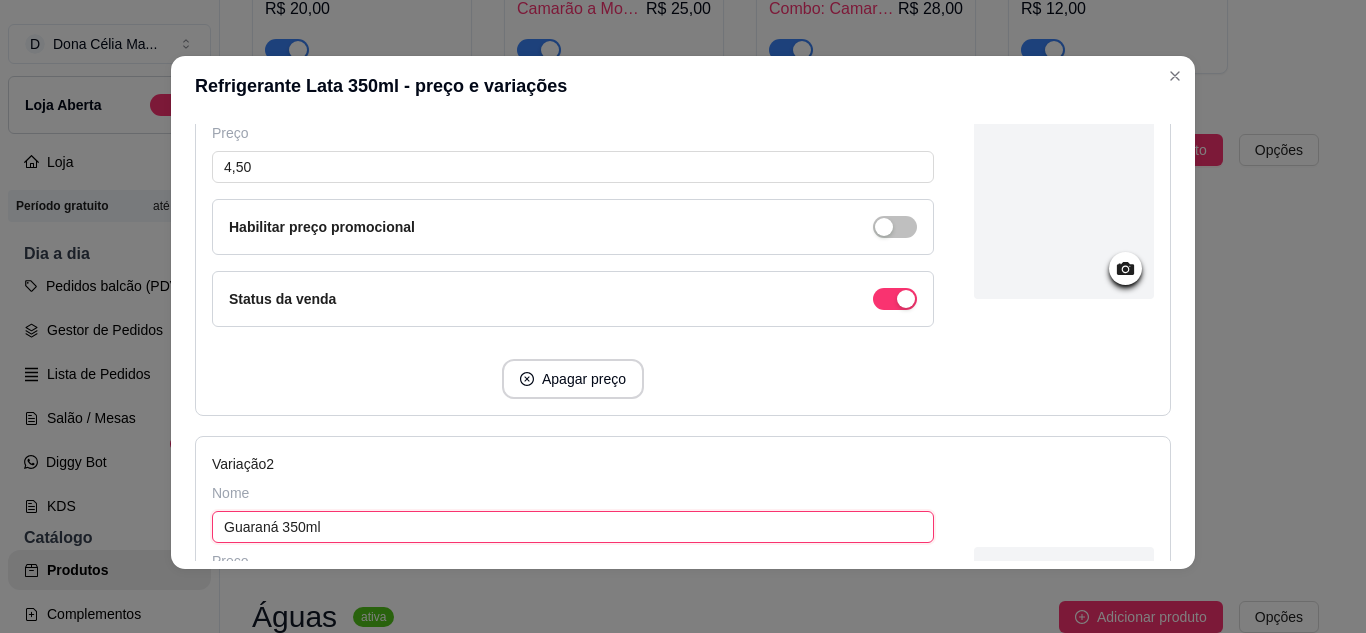 type on "Guaraná 350ml" 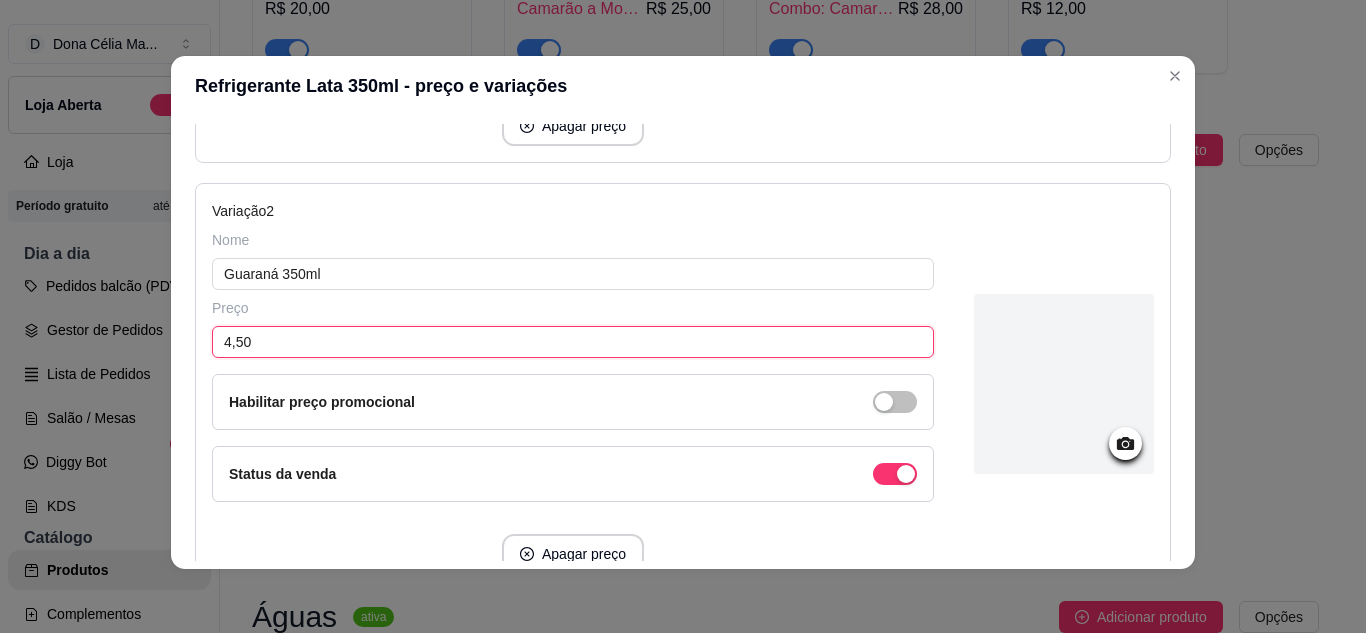 scroll, scrollTop: 773, scrollLeft: 0, axis: vertical 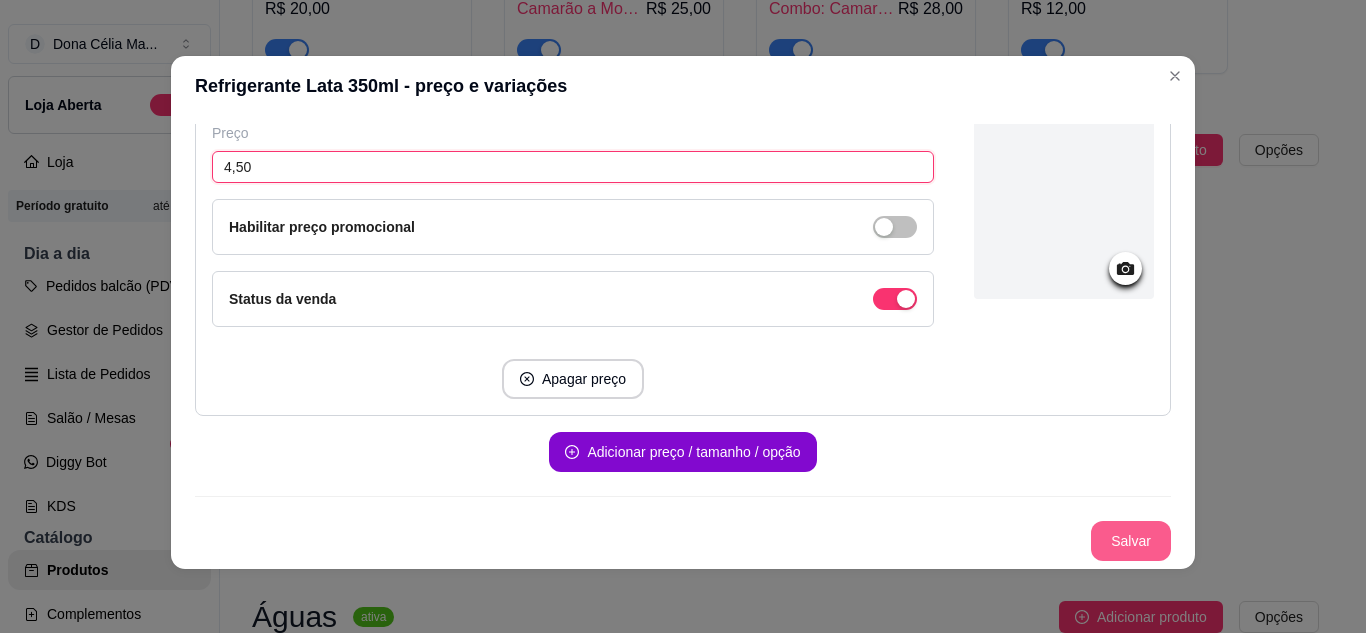 type on "4,50" 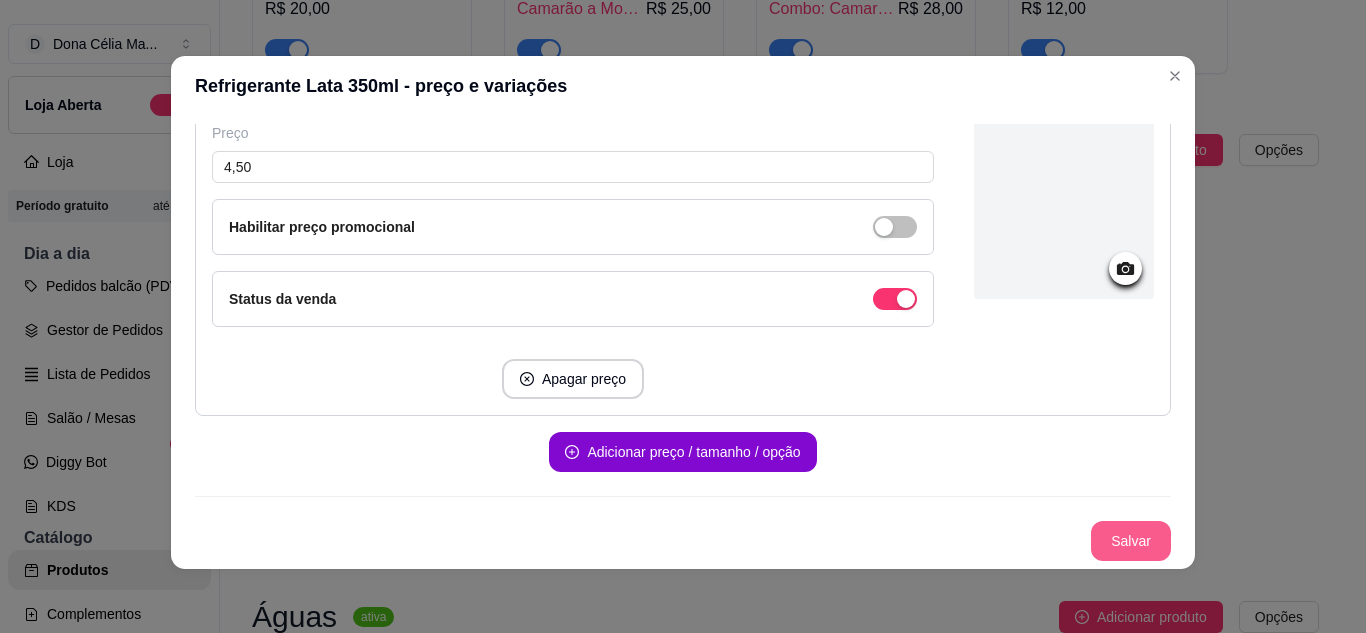 click on "Salvar" at bounding box center (1131, 541) 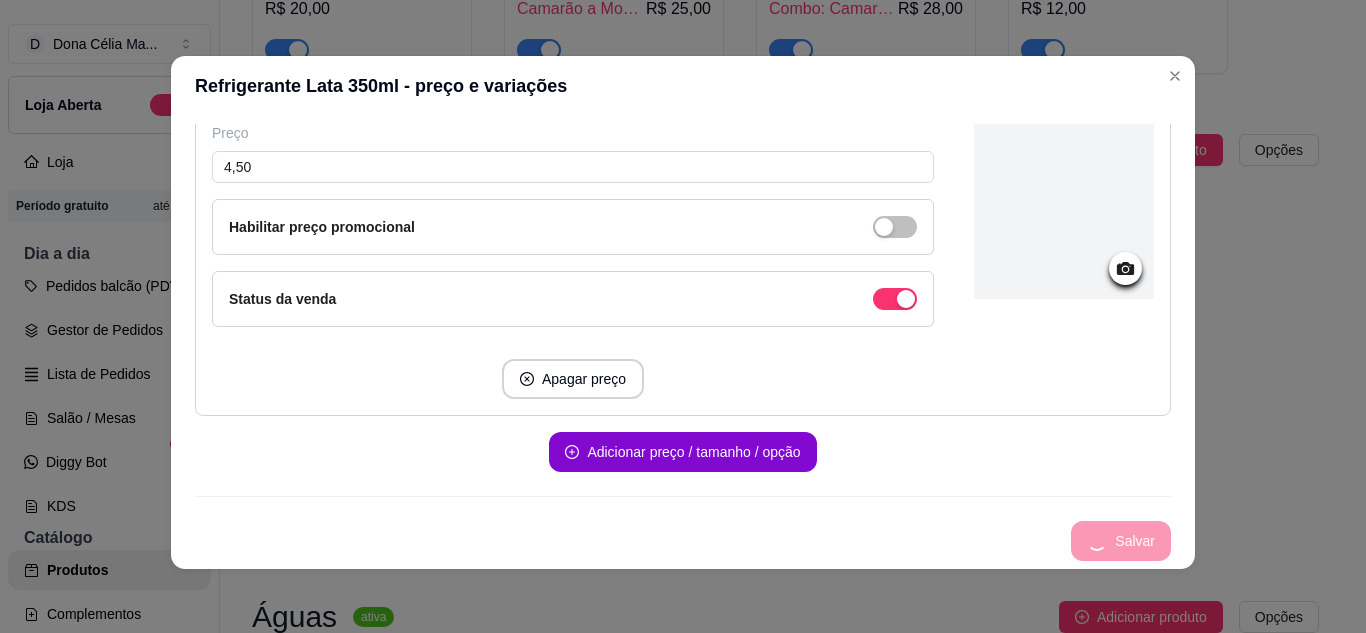 scroll, scrollTop: 213, scrollLeft: 0, axis: vertical 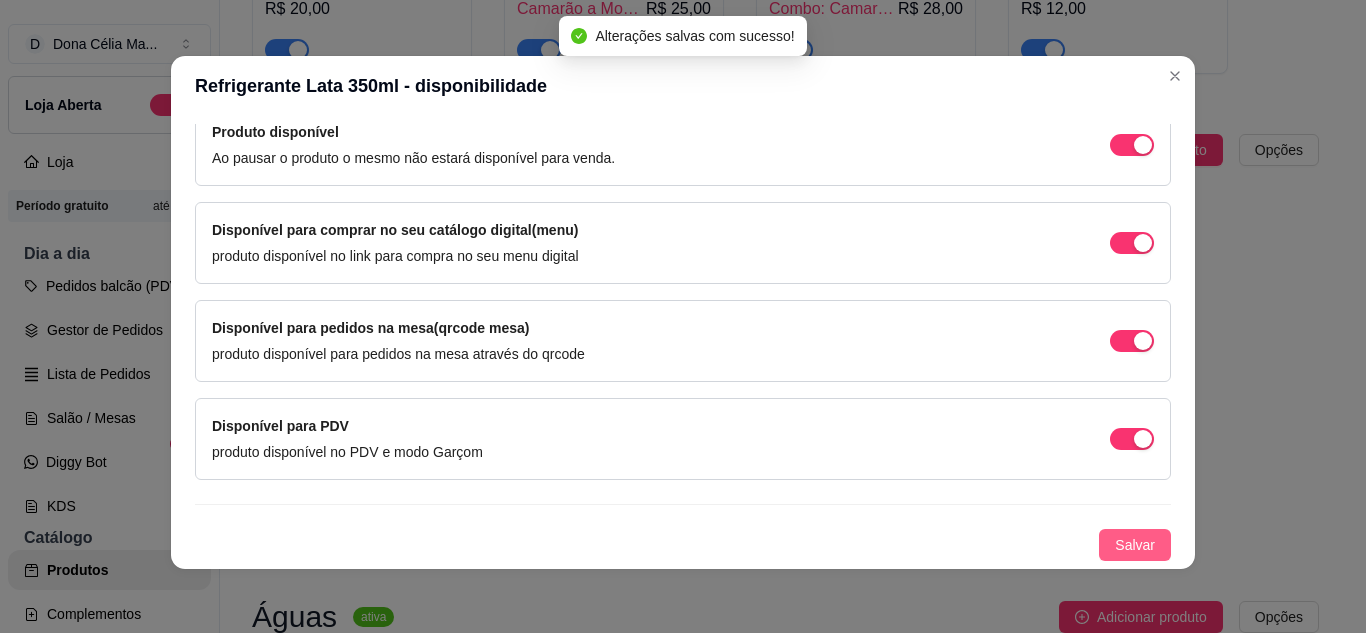 click on "Salvar" at bounding box center (1135, 545) 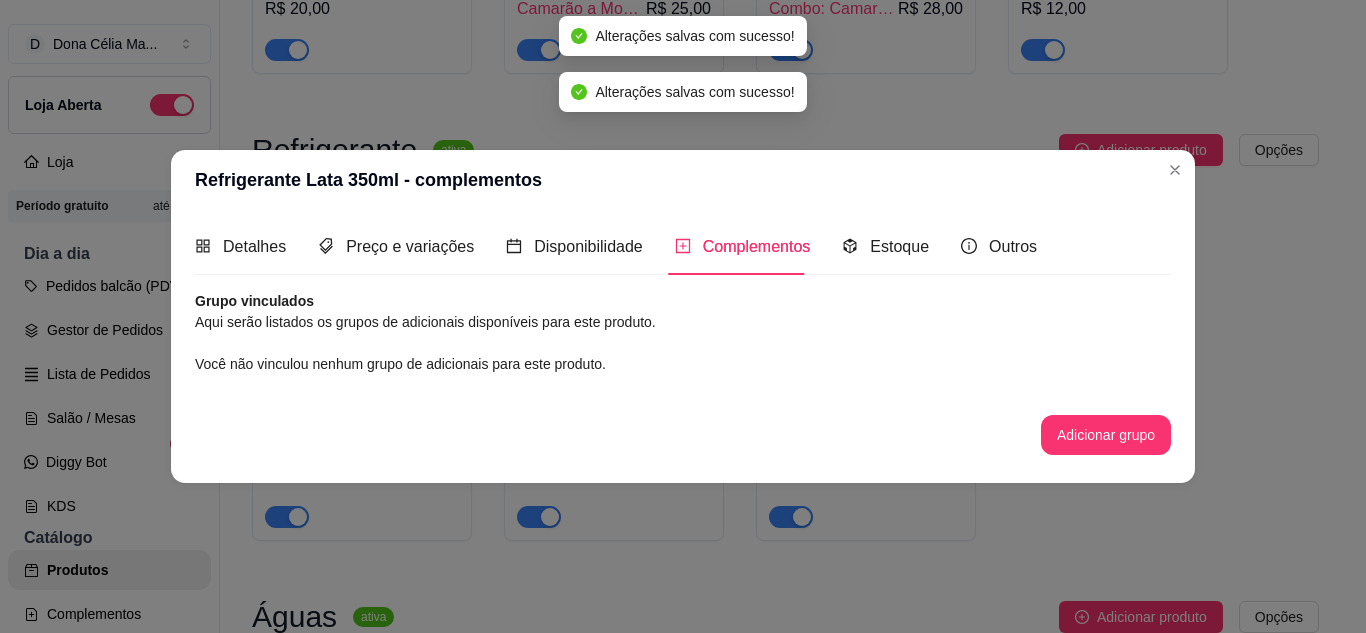 scroll, scrollTop: 0, scrollLeft: 0, axis: both 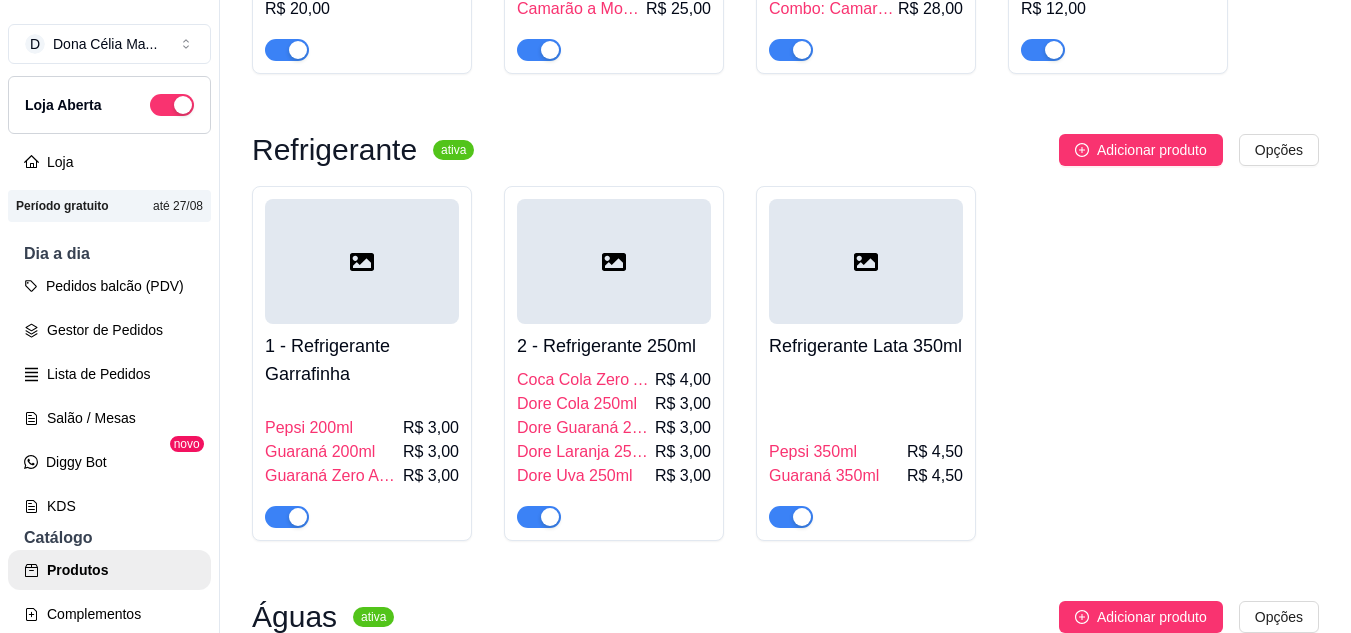 click on "1 - Refrigerante Garrafinha   Pepsi 200ml R$ 3,00 Guaraná 200ml R$ 3,00 Guaraná Zero Açúcar 200ml R$ 3,00 2 - Refrigerante 250ml   Coca Cola Zero Açúcar 250ml R$ 4,00 Dore Cola 250ml R$ 3,00 Dore Guaraná 250ml R$ 3,00 Dore Laranja 250ml R$ 3,00 Dore Uva 250ml R$ 3,00 Refrigerante Lata 350ml   Pepsi 350ml R$ 4,50 Guaraná 350ml R$ 4,50" at bounding box center [785, 363] 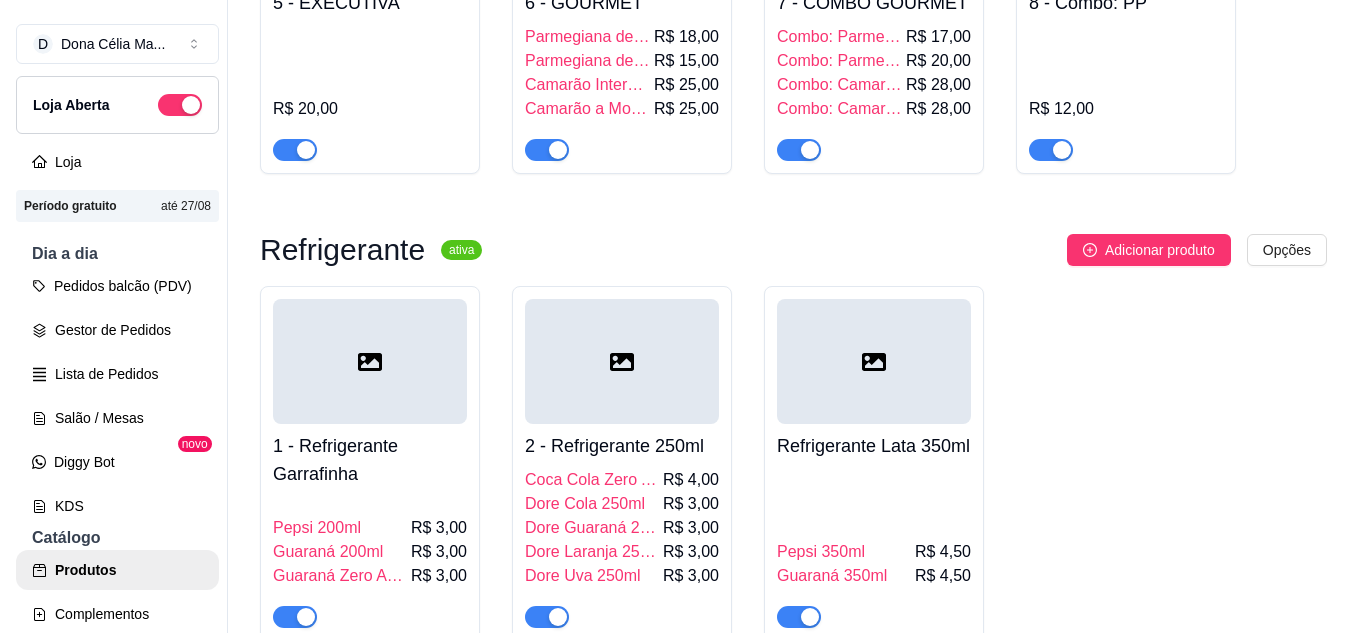 scroll, scrollTop: 900, scrollLeft: 0, axis: vertical 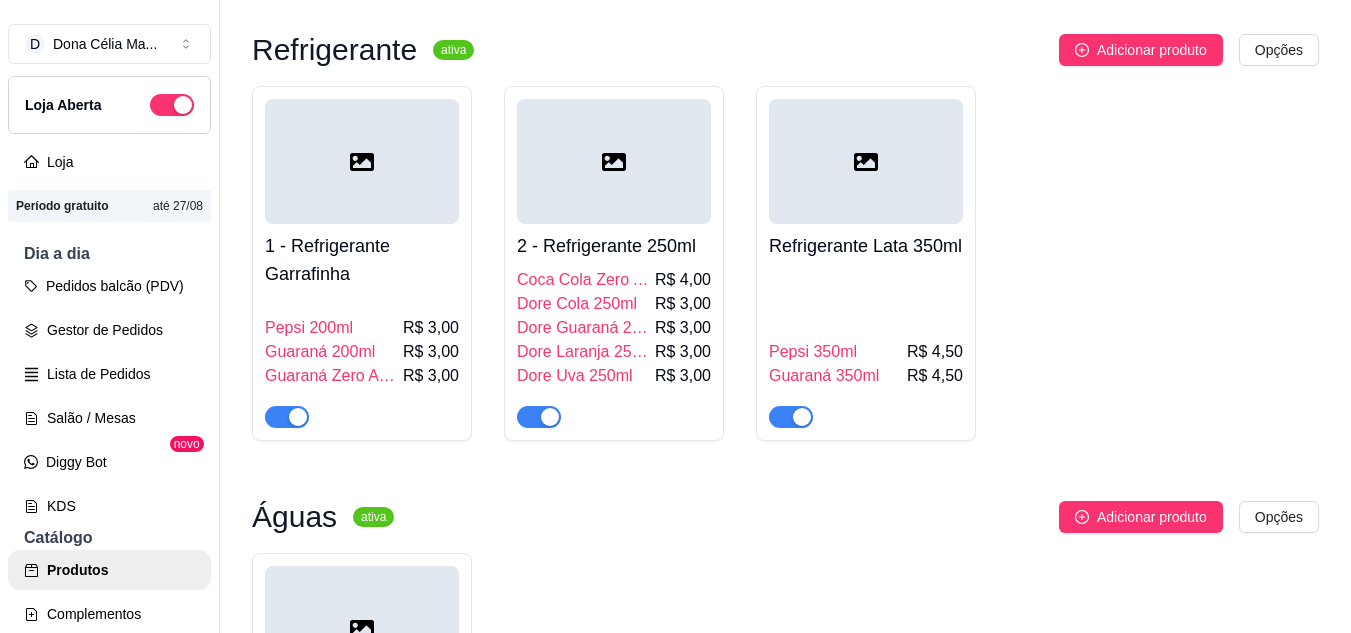 click at bounding box center [362, 161] 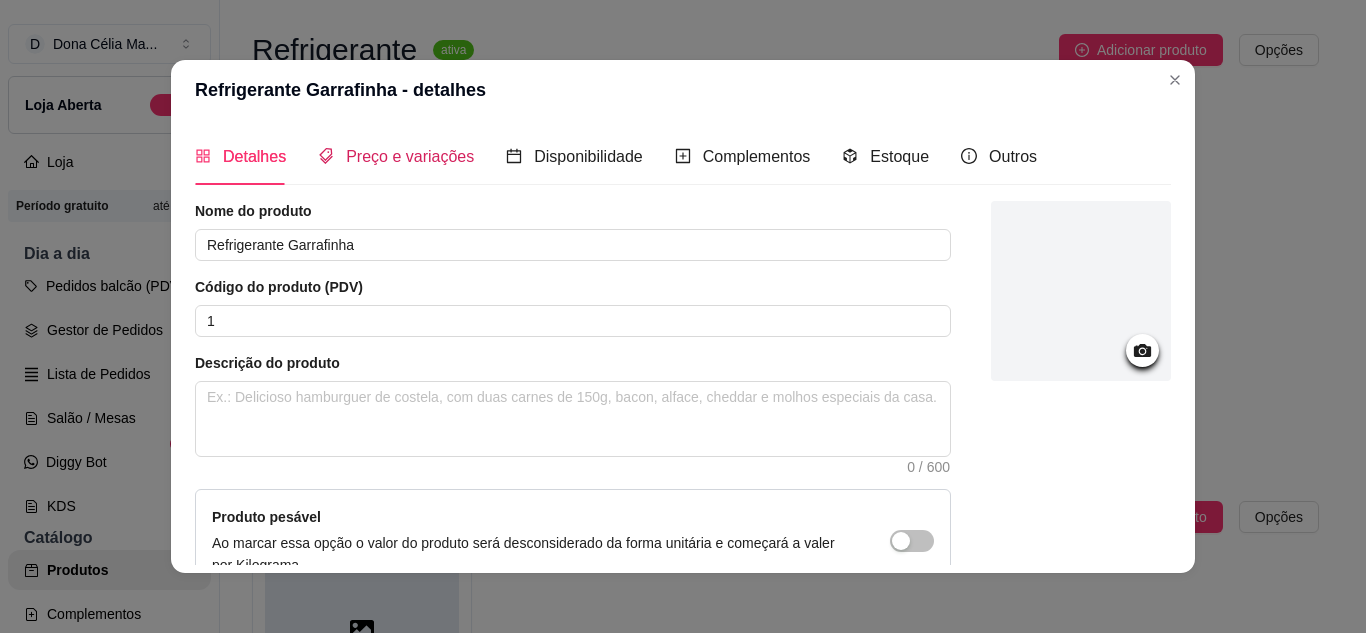 click on "Preço e variações" at bounding box center [410, 156] 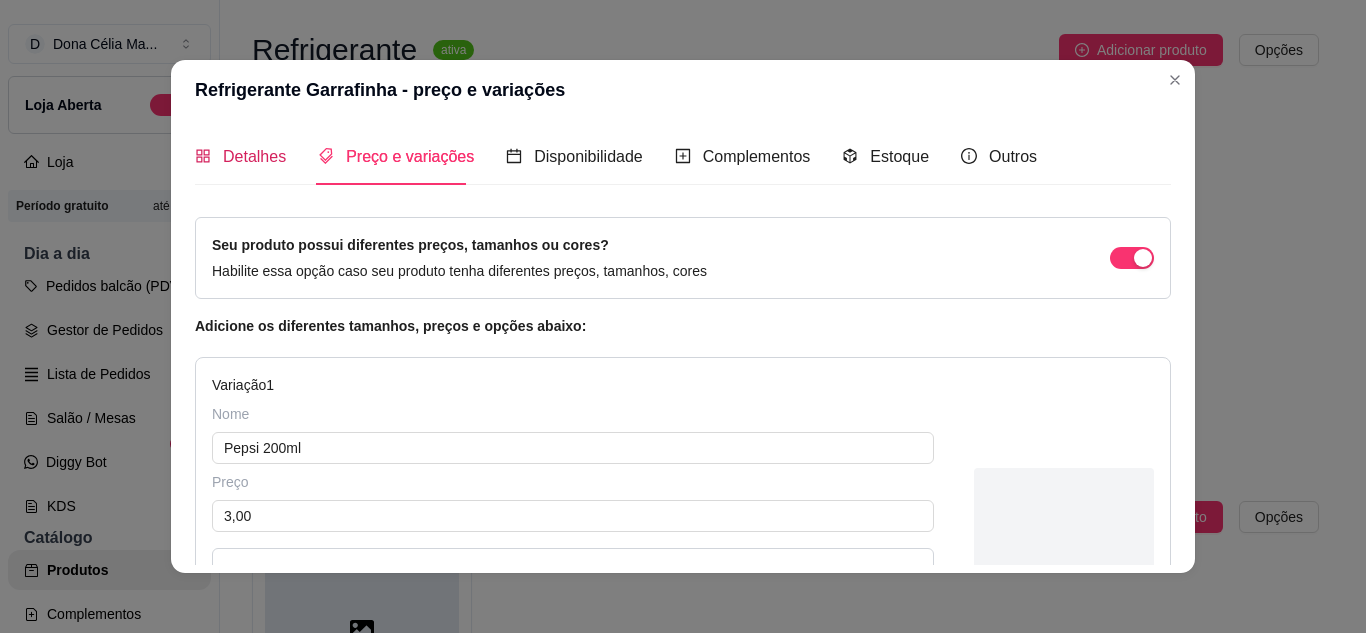 click on "Detalhes" at bounding box center [240, 156] 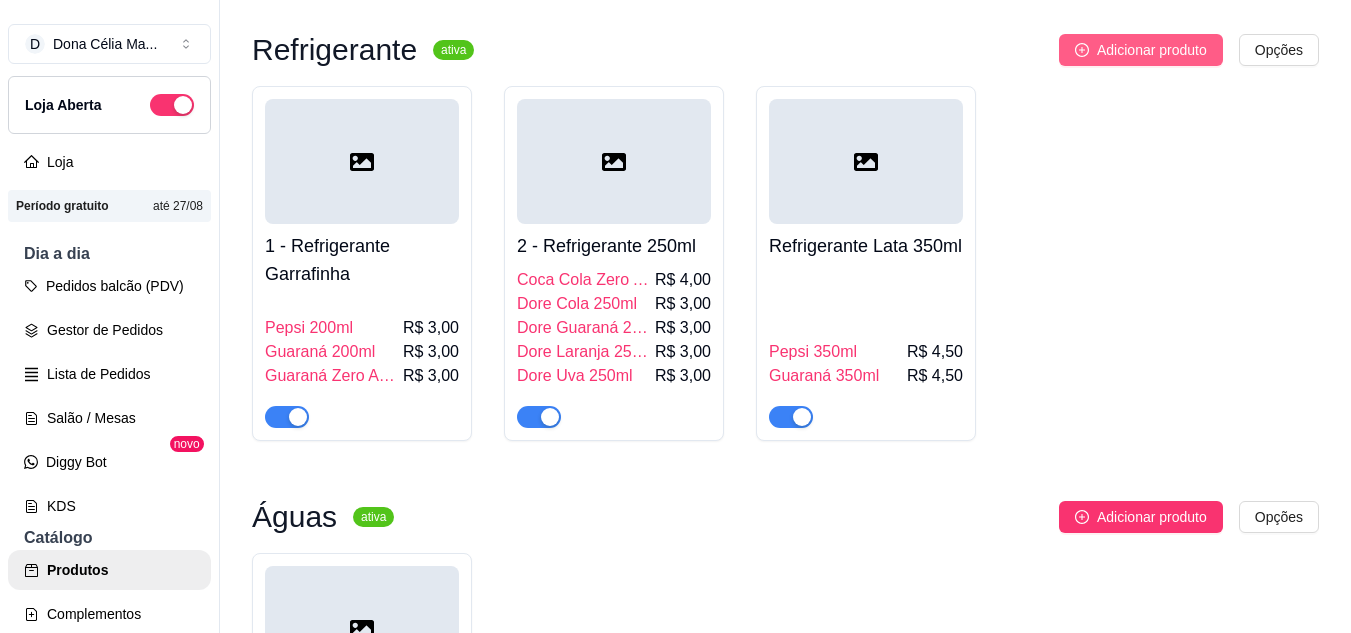 click on "Adicionar produto" at bounding box center [1152, 50] 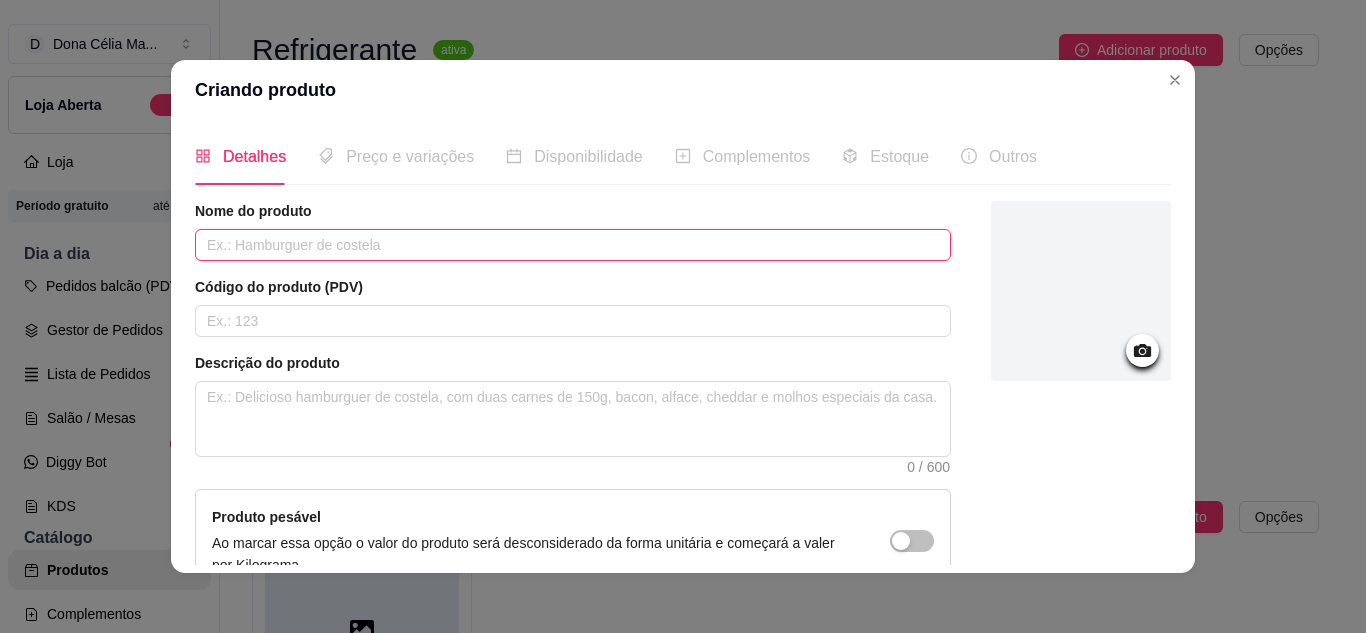 click at bounding box center [573, 245] 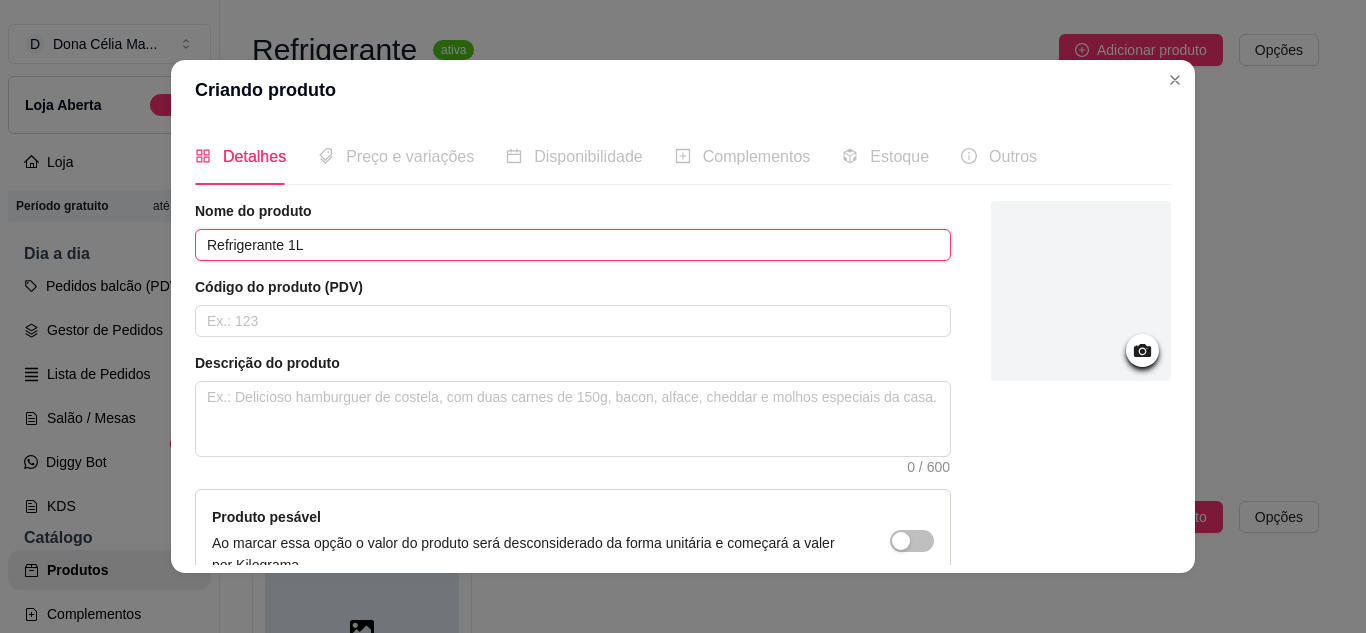 scroll, scrollTop: 215, scrollLeft: 0, axis: vertical 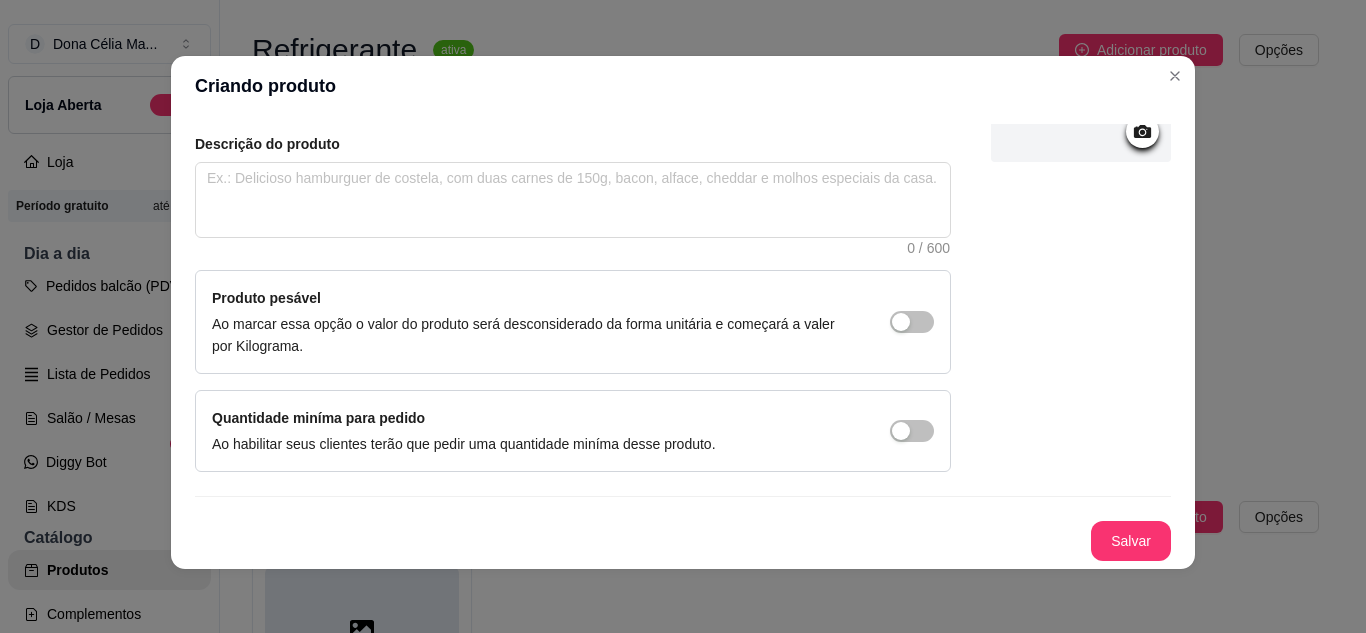 type on "Refrigerante 1L" 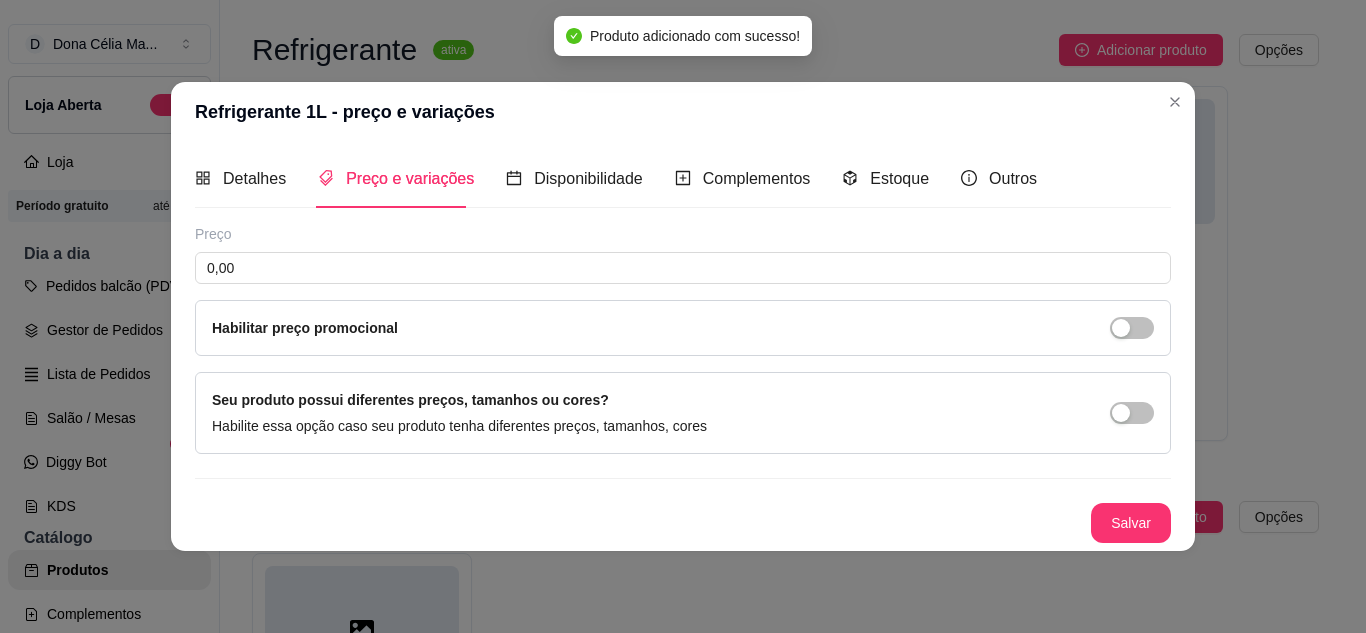 type 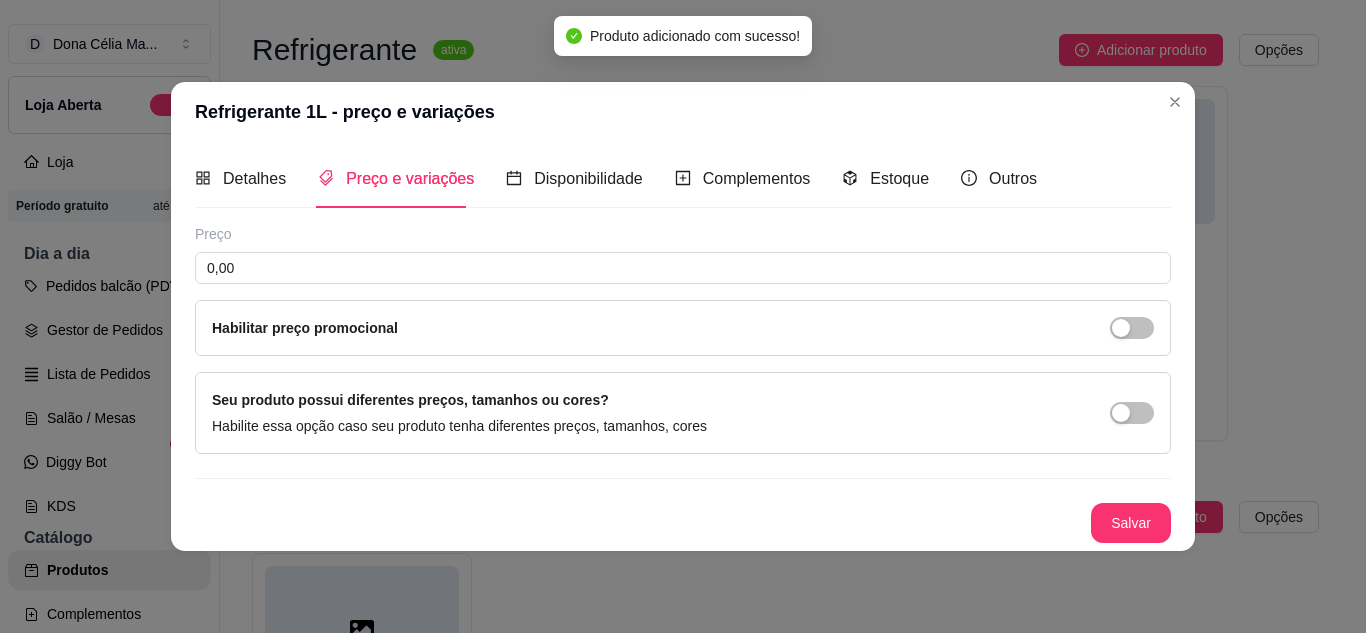 click on "Preço e variações" at bounding box center [396, 178] 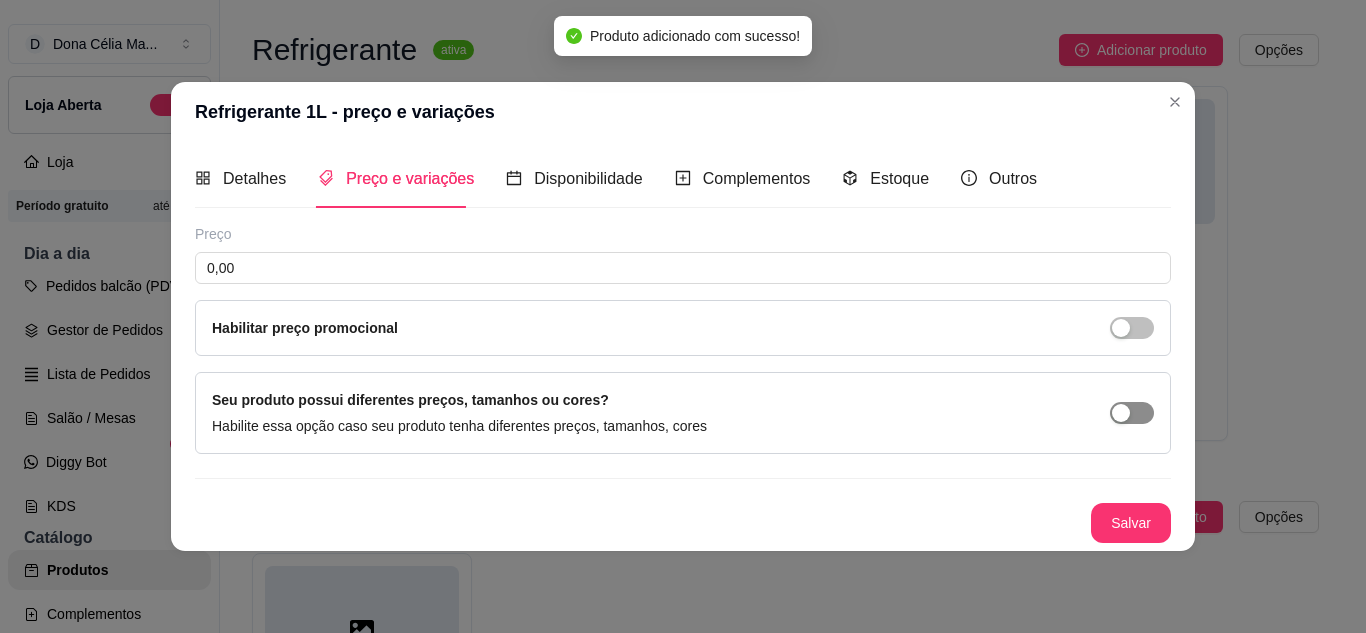 click at bounding box center (1132, 413) 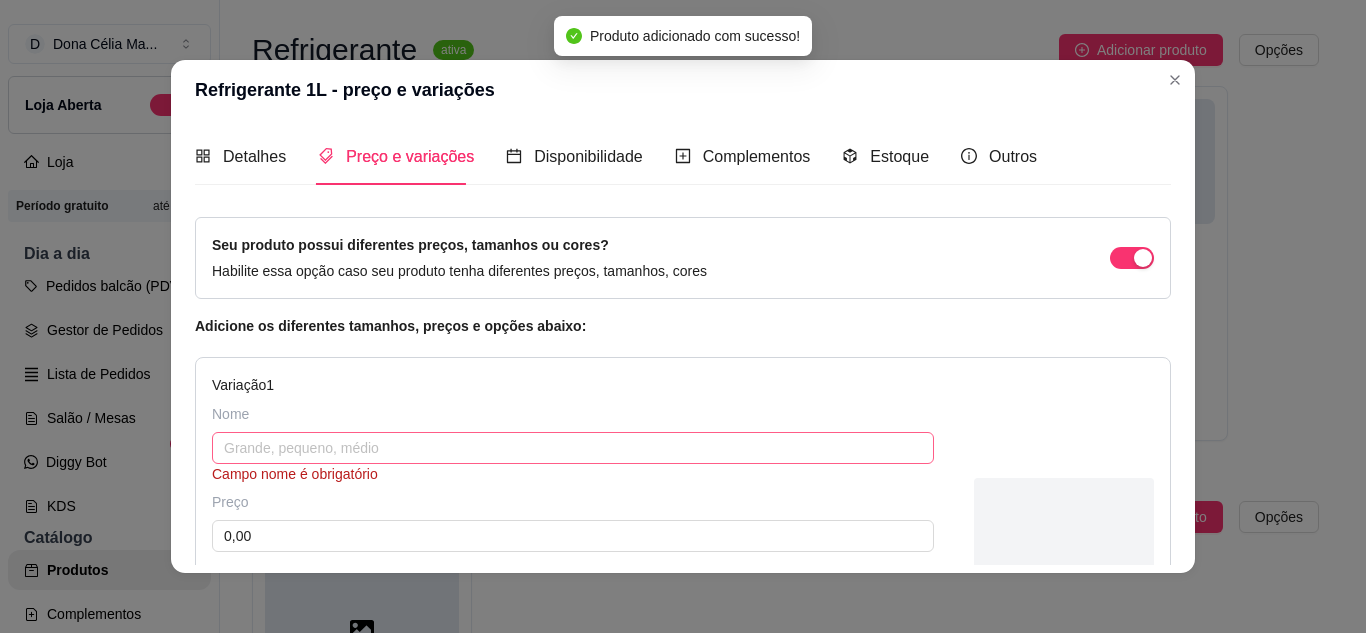 scroll, scrollTop: 100, scrollLeft: 0, axis: vertical 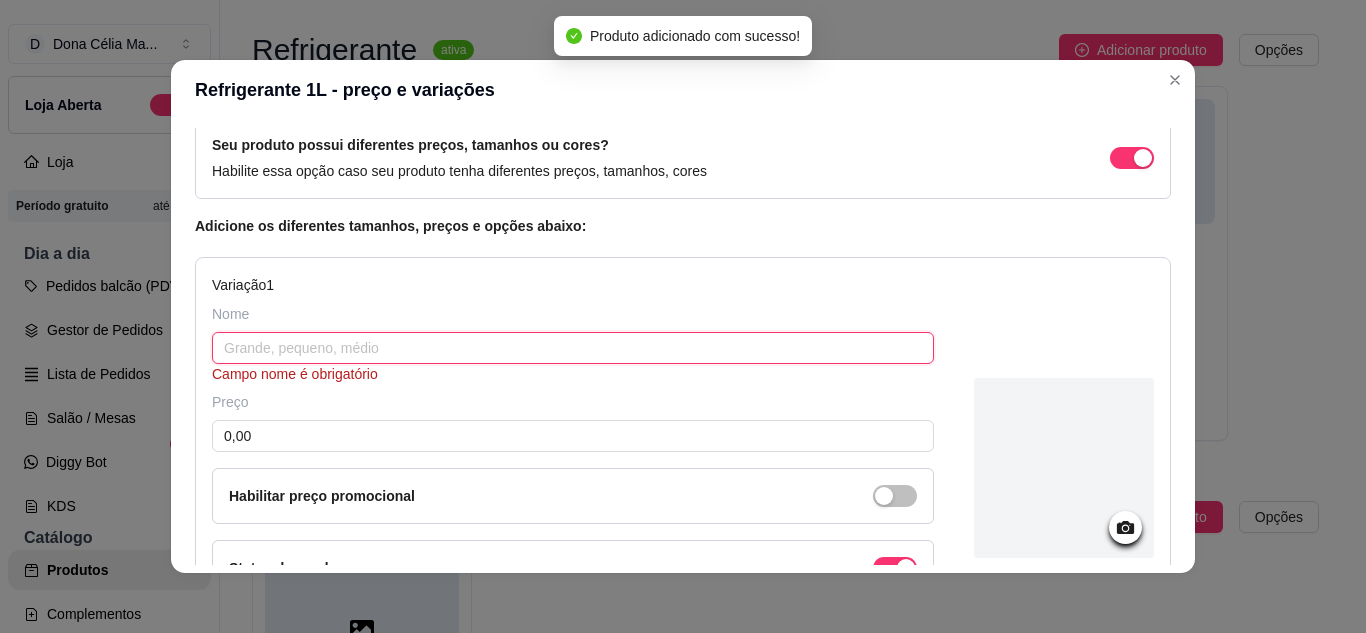 click at bounding box center [573, 348] 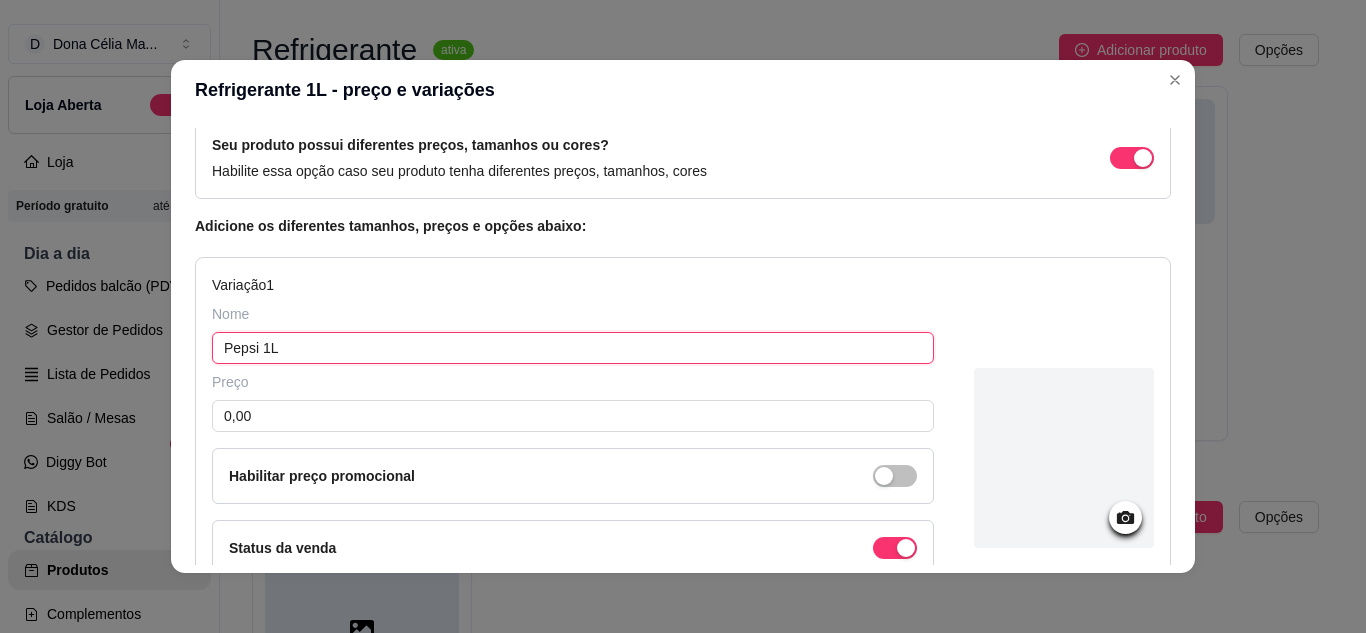 type on "Pepsi 1L" 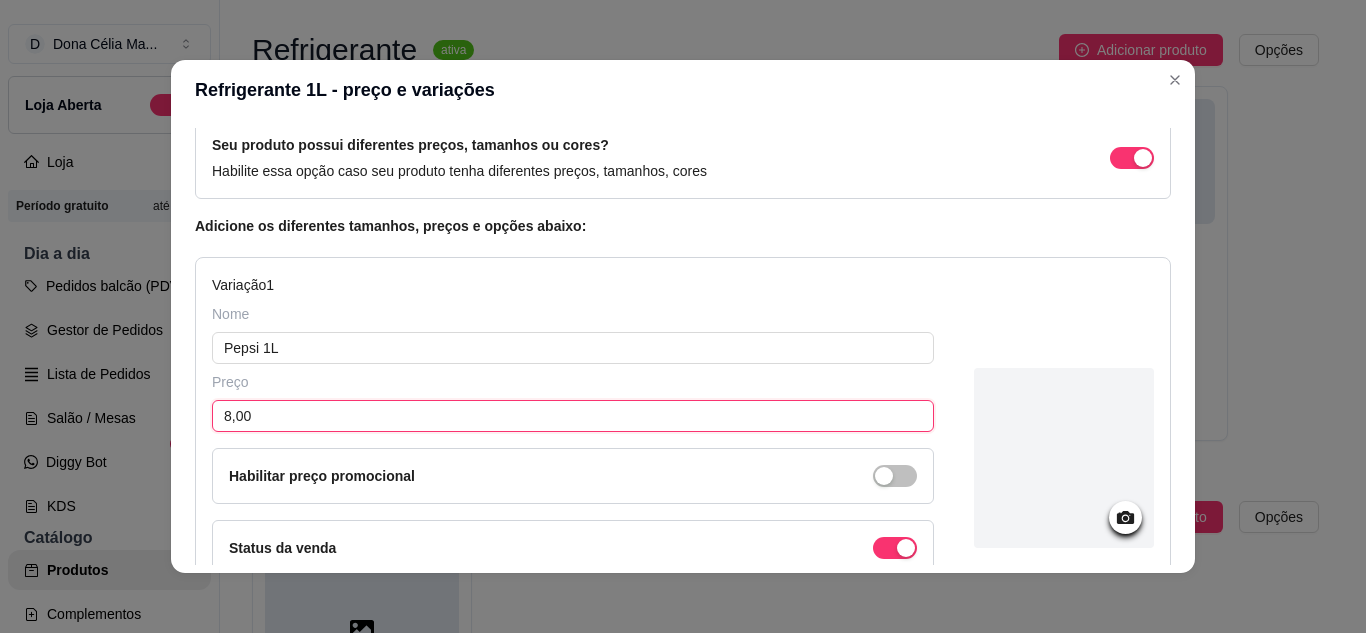 scroll, scrollTop: 345, scrollLeft: 0, axis: vertical 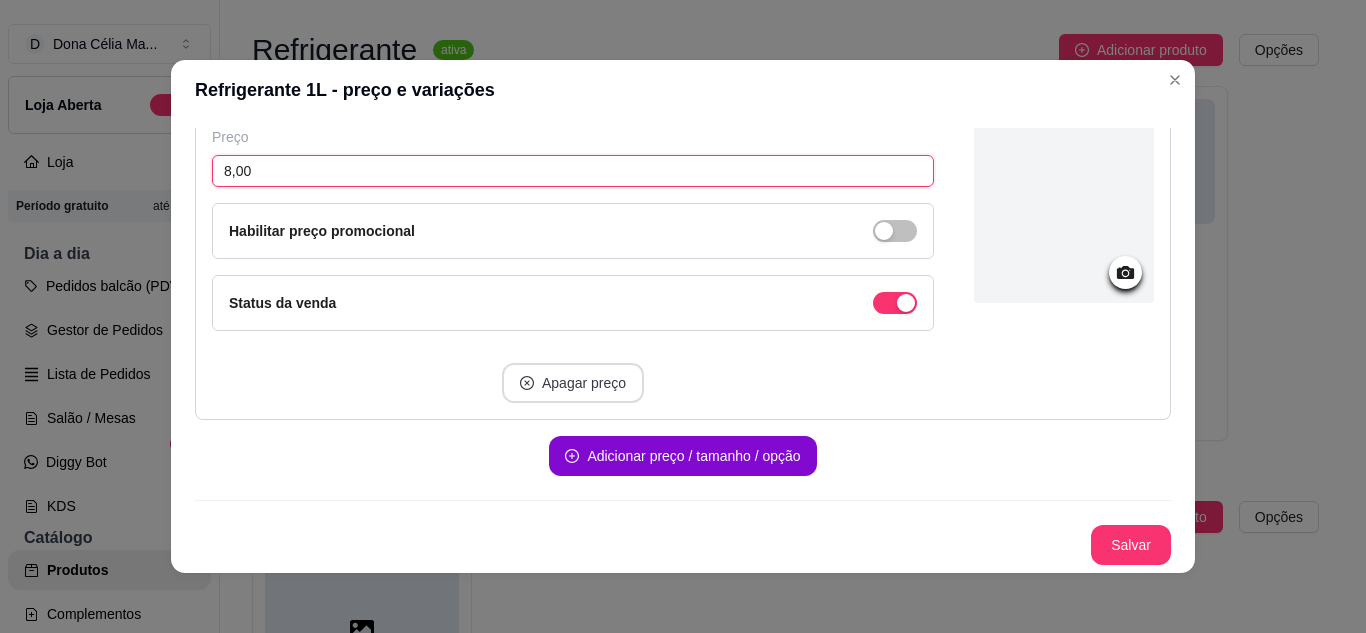 type on "8,00" 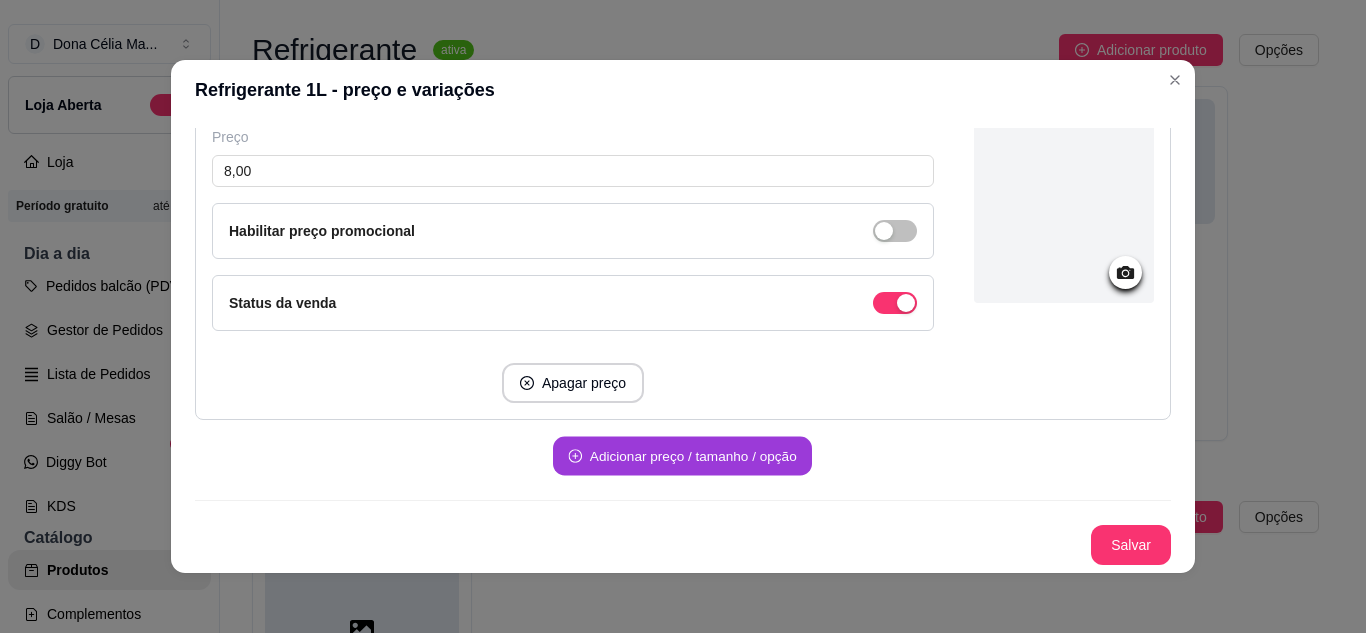 click on "Adicionar preço / tamanho / opção" at bounding box center (682, 456) 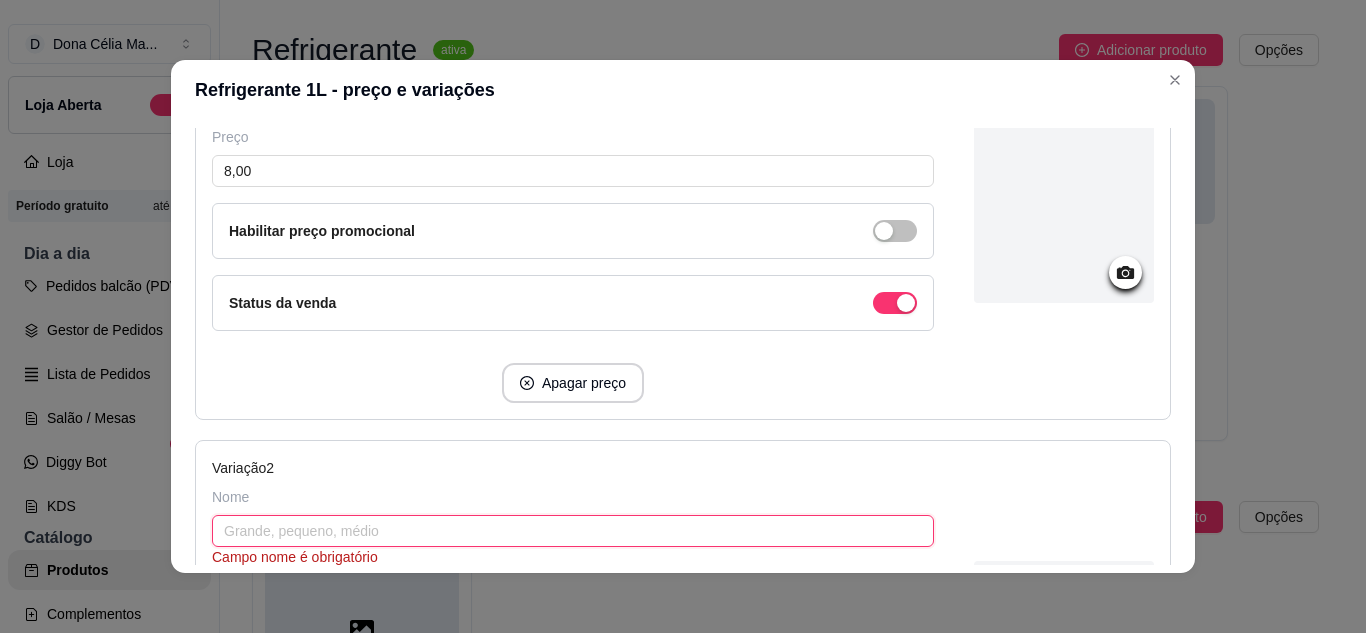 click at bounding box center [573, 531] 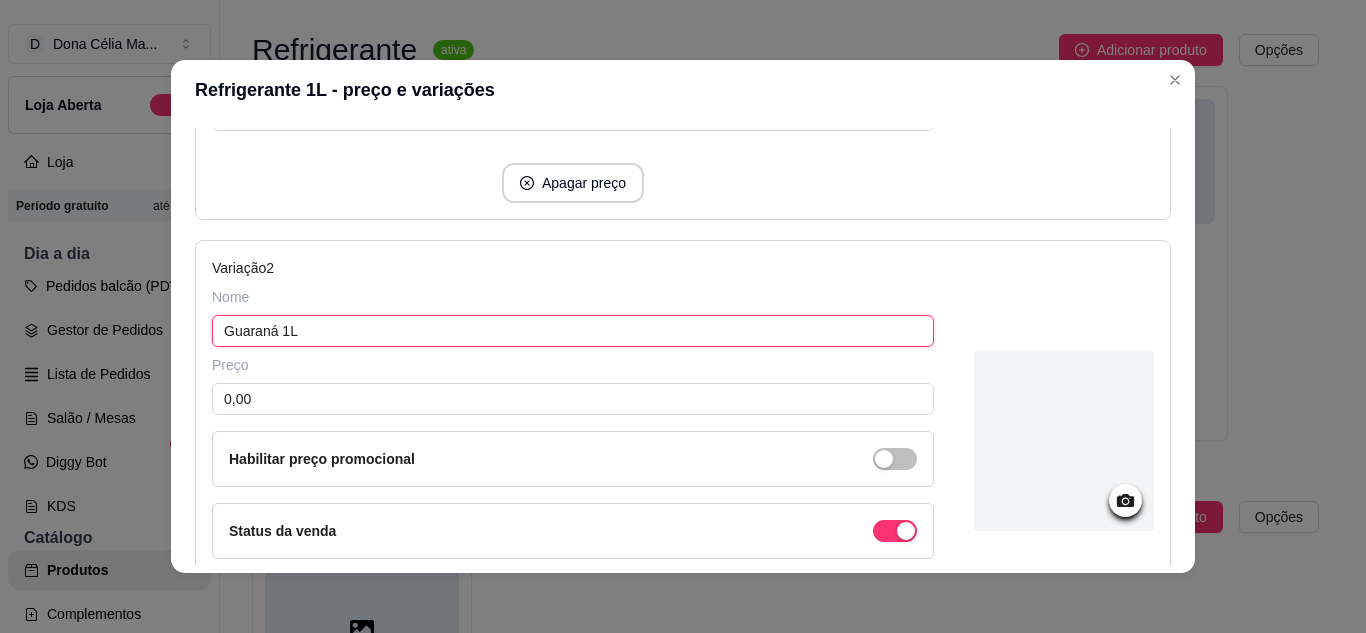 scroll, scrollTop: 645, scrollLeft: 0, axis: vertical 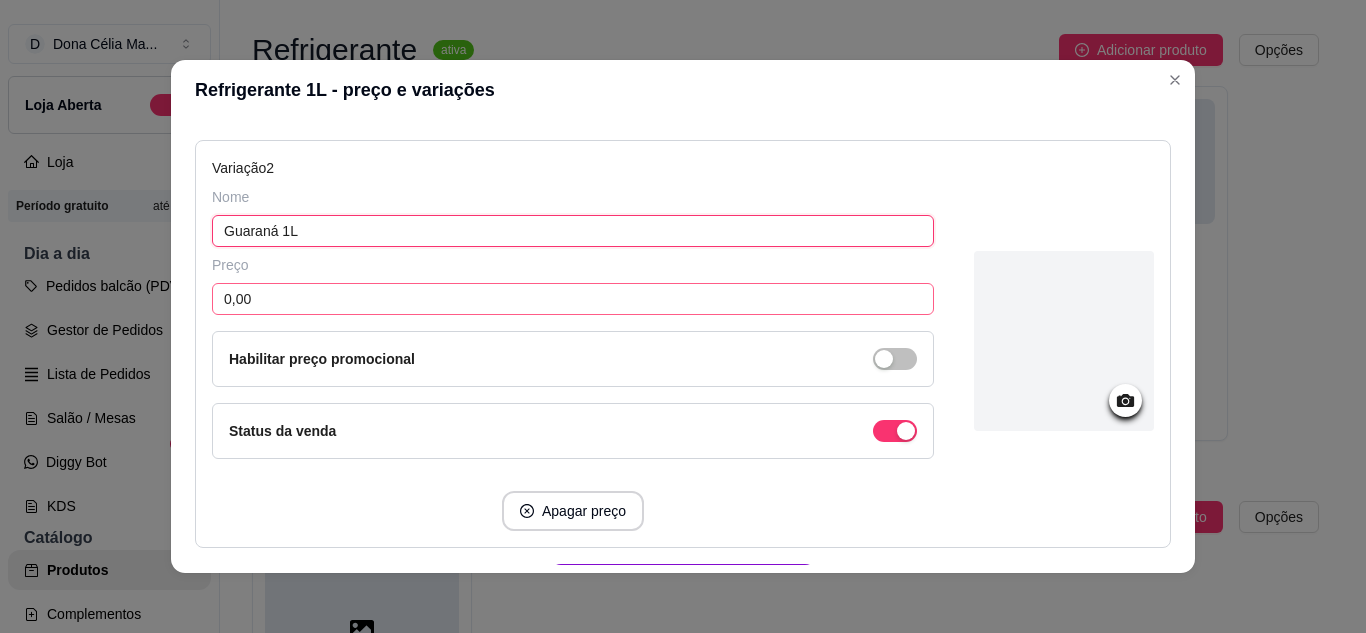 type on "Guaraná 1L" 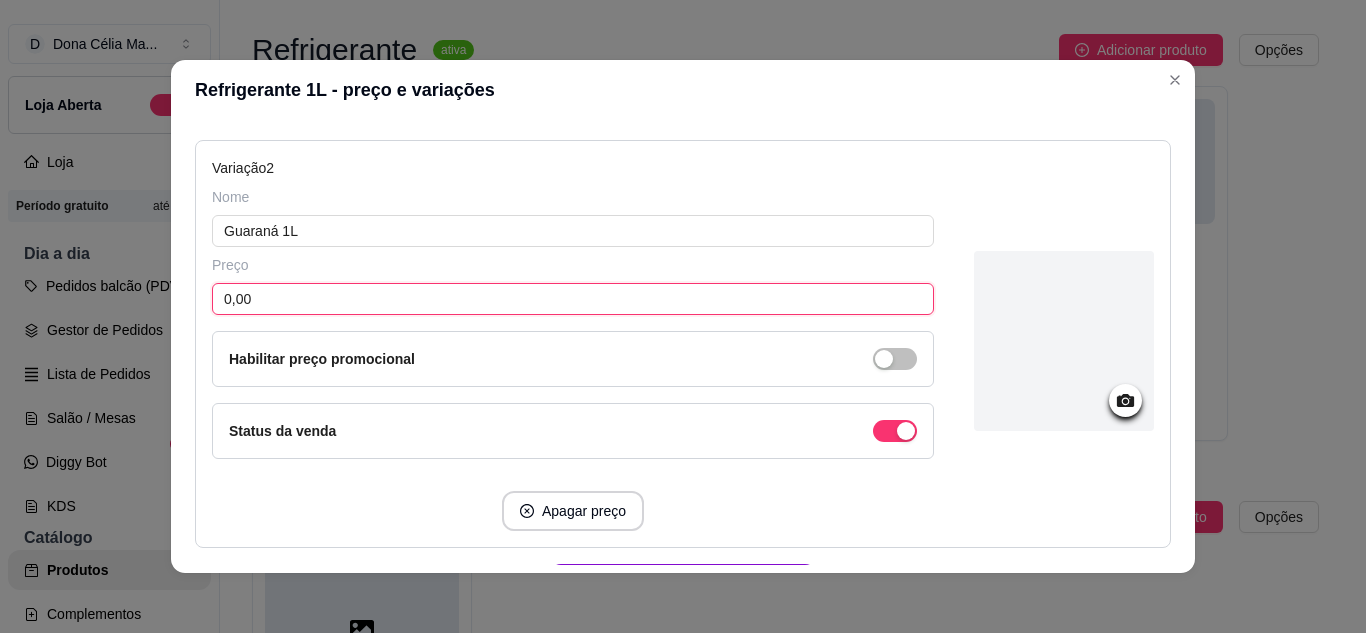 click on "0,00" at bounding box center (573, 299) 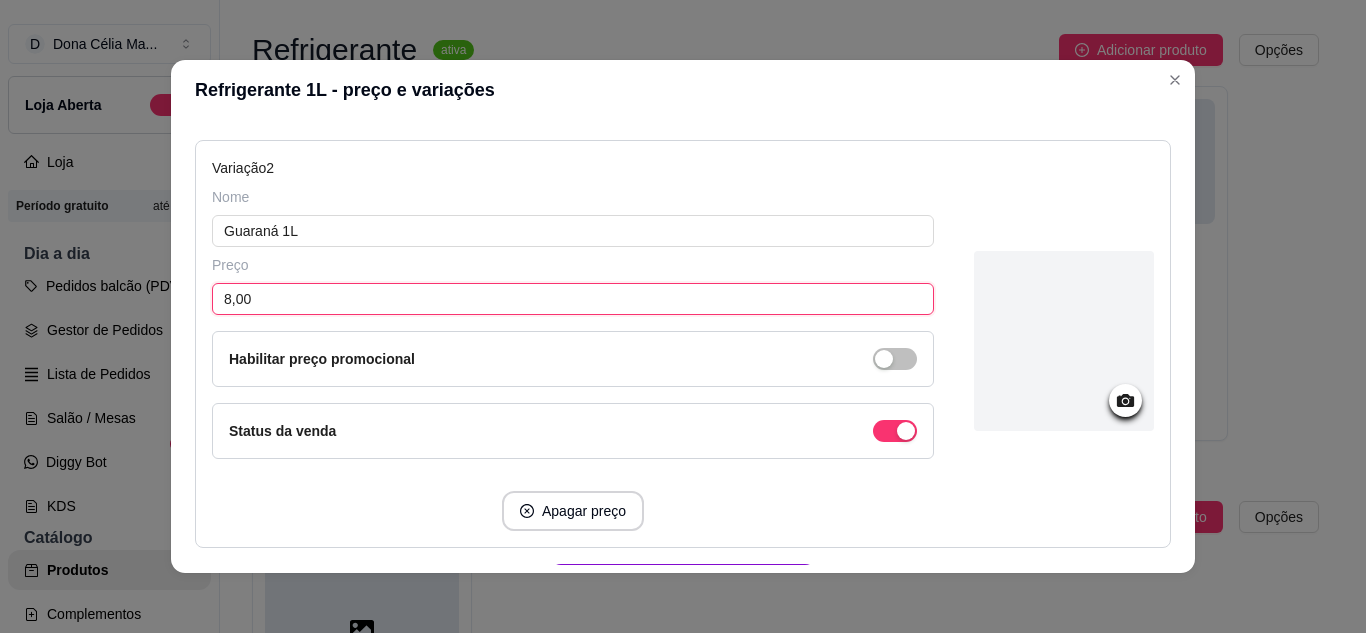 scroll, scrollTop: 773, scrollLeft: 0, axis: vertical 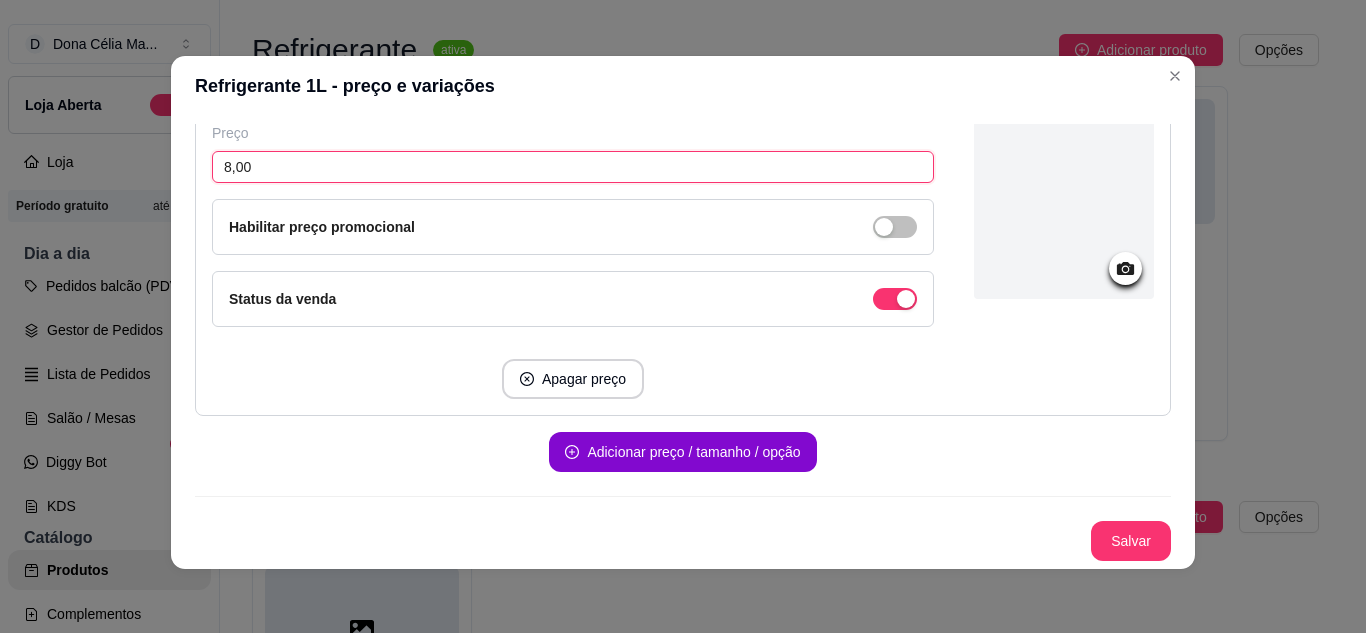 type on "8,00" 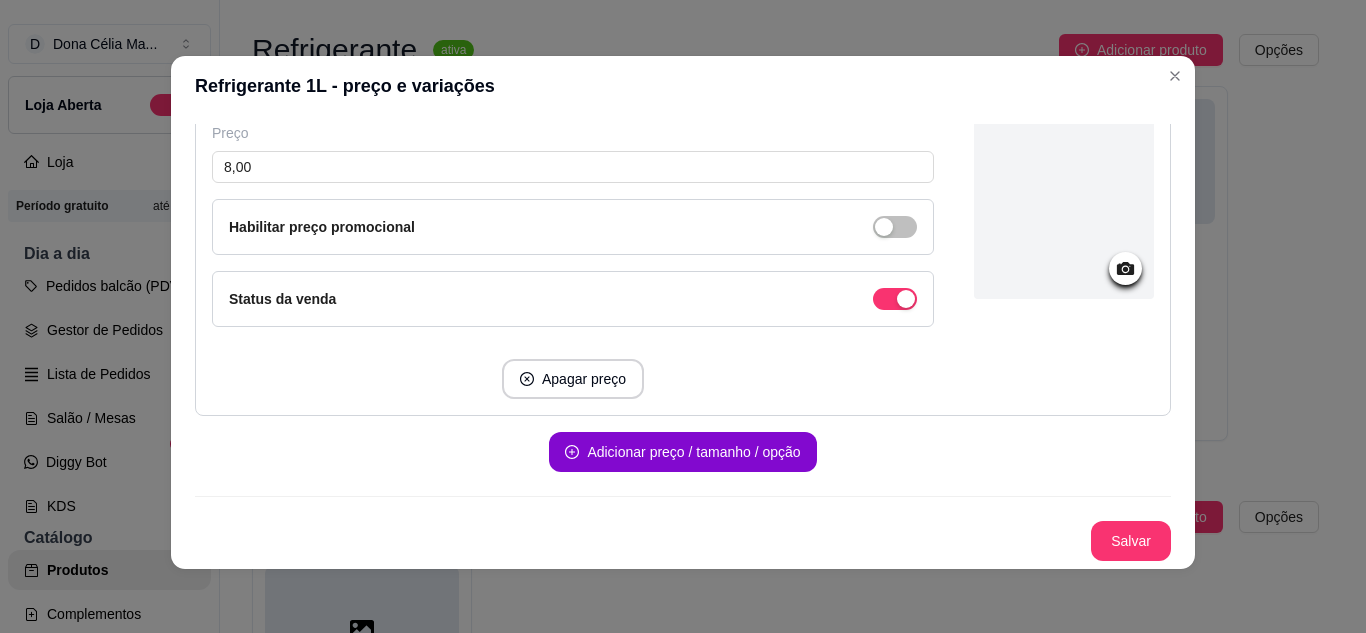 click on "Seu produto possui diferentes preços, tamanhos ou cores? Habilite essa opção caso seu produto tenha diferentes preços, tamanhos, cores Adicione os diferentes tamanhos, preços e opções abaixo: Variação  1 Nome Pepsi 1L Preço  8,00 Habilitar preço promocional Status da venda Apagar preço Variação  2 Nome Guaraná 1L Preço  8,00 Habilitar preço promocional Status da venda Apagar preço Adicionar preço / tamanho / opção Salvar" at bounding box center [683, 0] 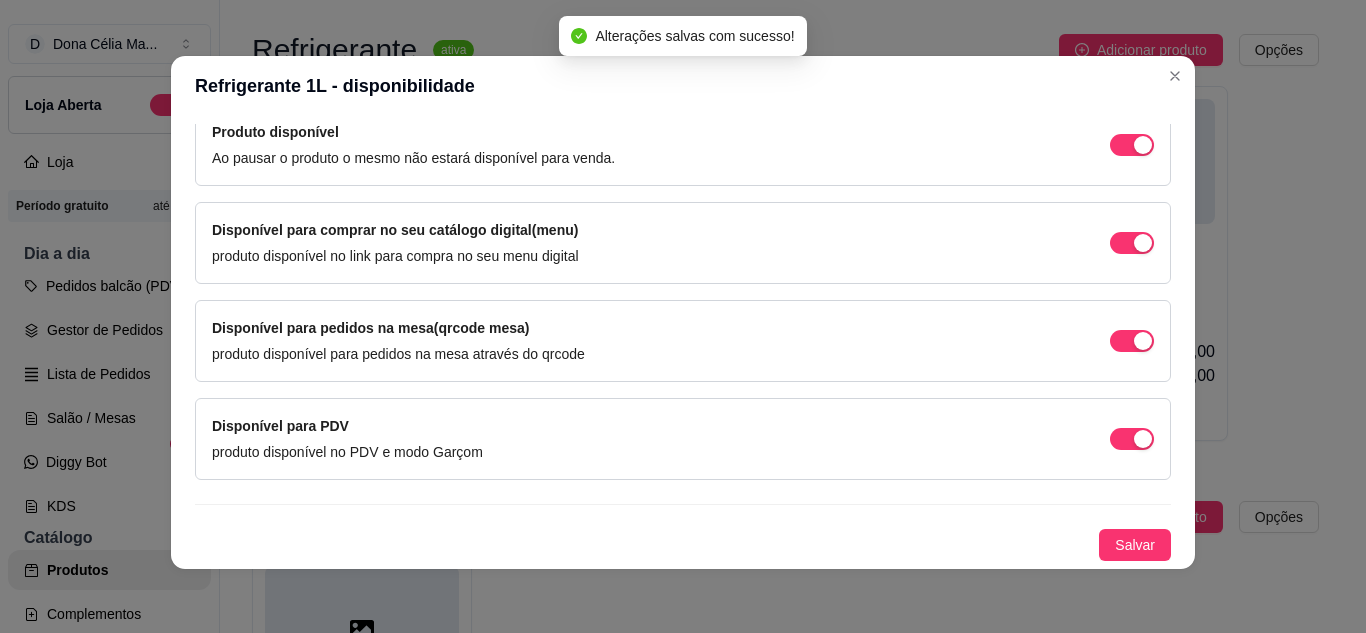 scroll, scrollTop: 213, scrollLeft: 0, axis: vertical 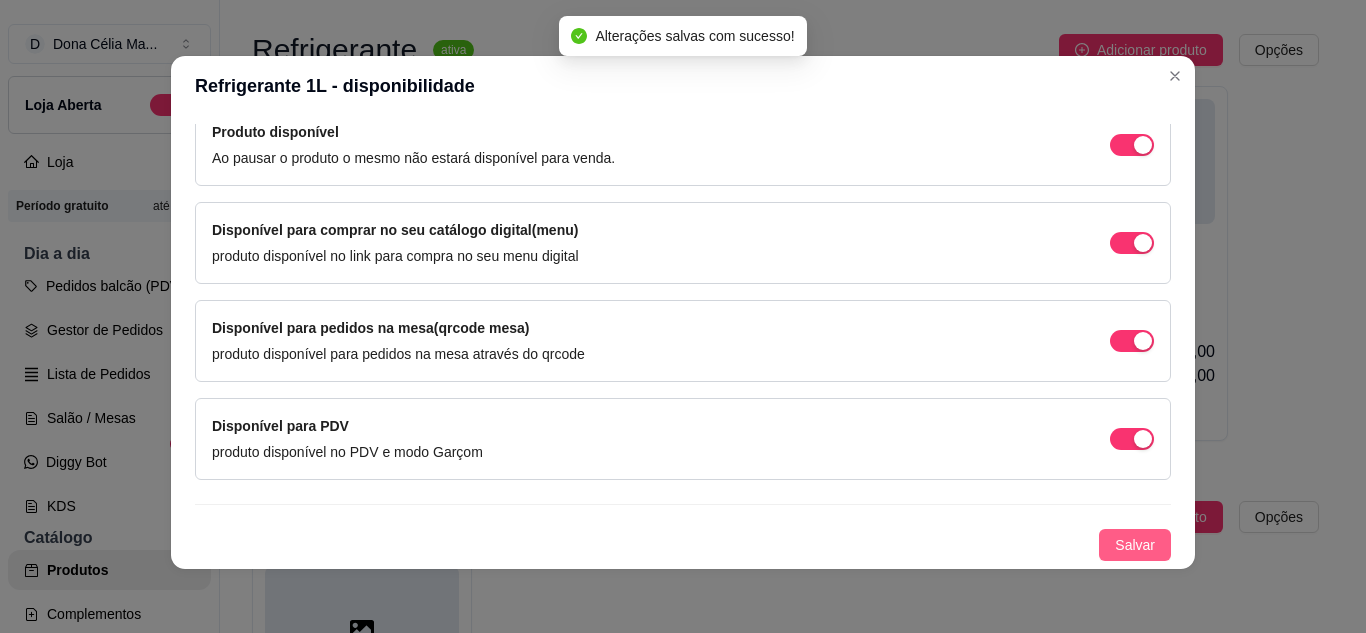 click on "Salvar" at bounding box center (1135, 545) 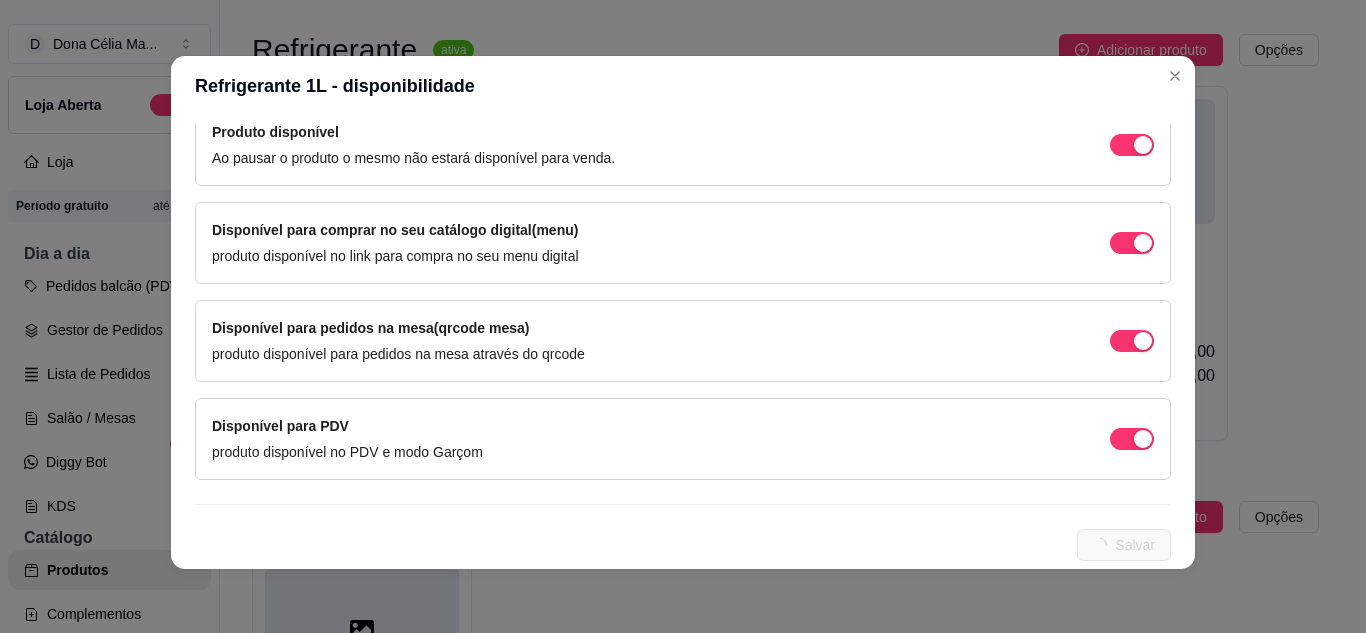 scroll, scrollTop: 0, scrollLeft: 0, axis: both 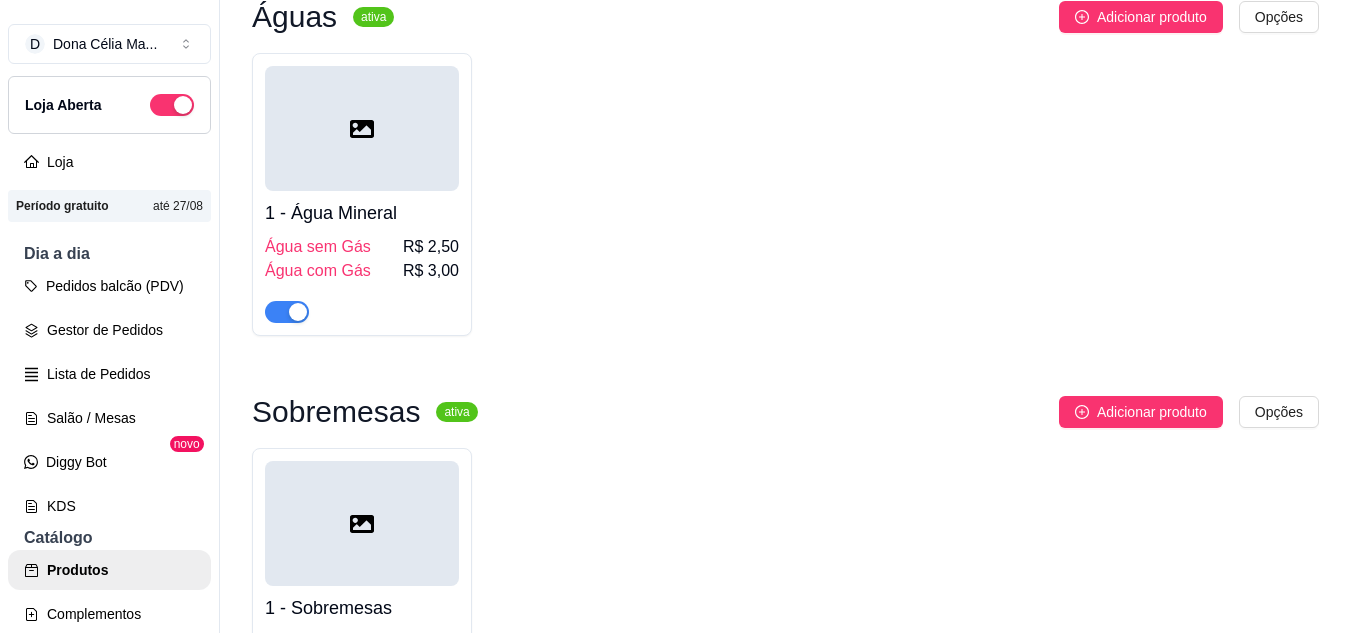 click at bounding box center (362, 128) 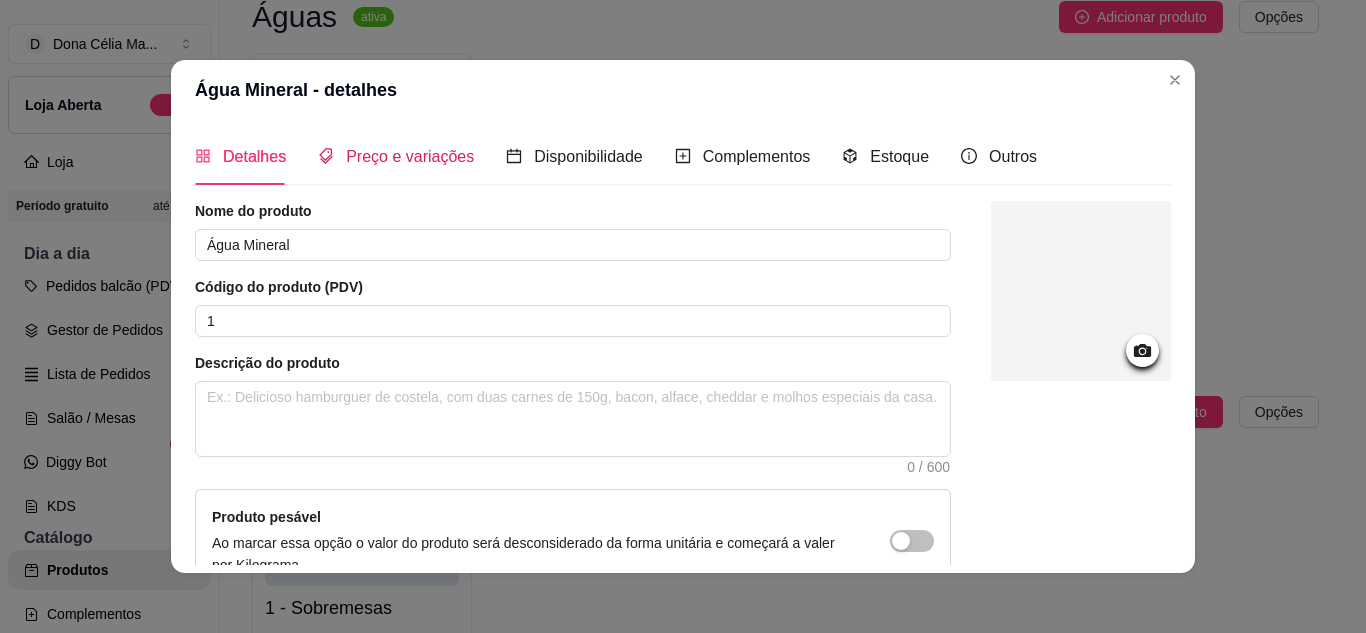click on "Preço e variações" at bounding box center [410, 156] 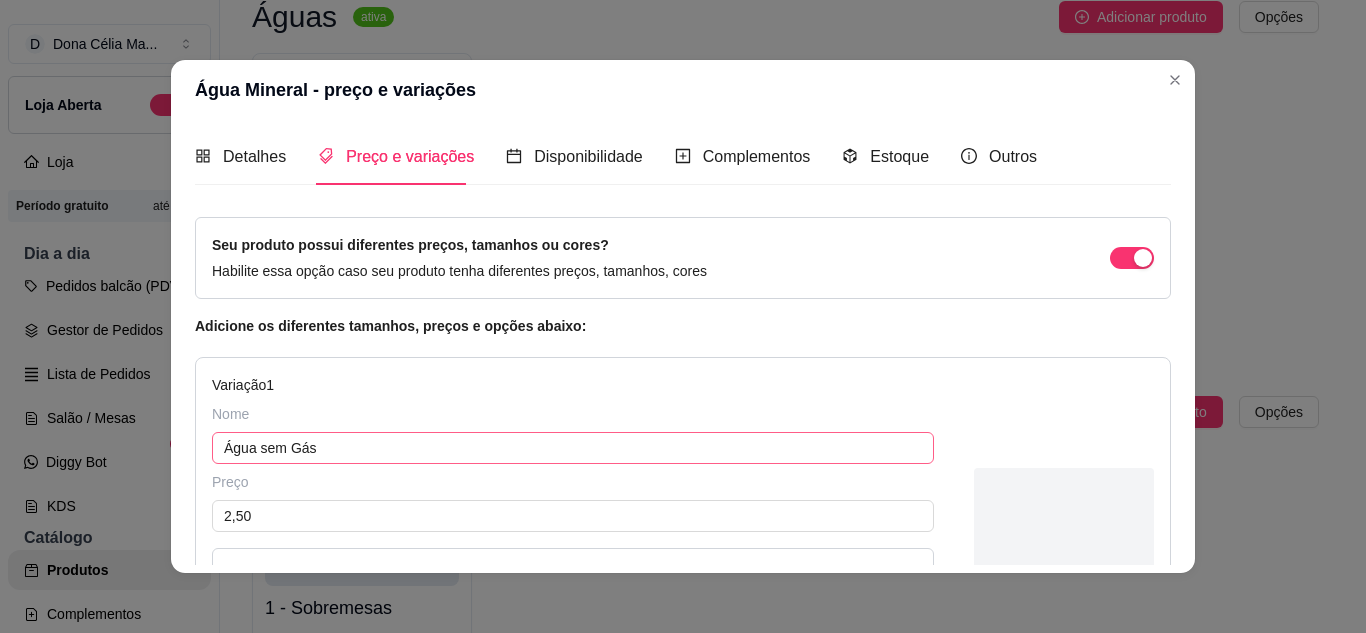 scroll, scrollTop: 200, scrollLeft: 0, axis: vertical 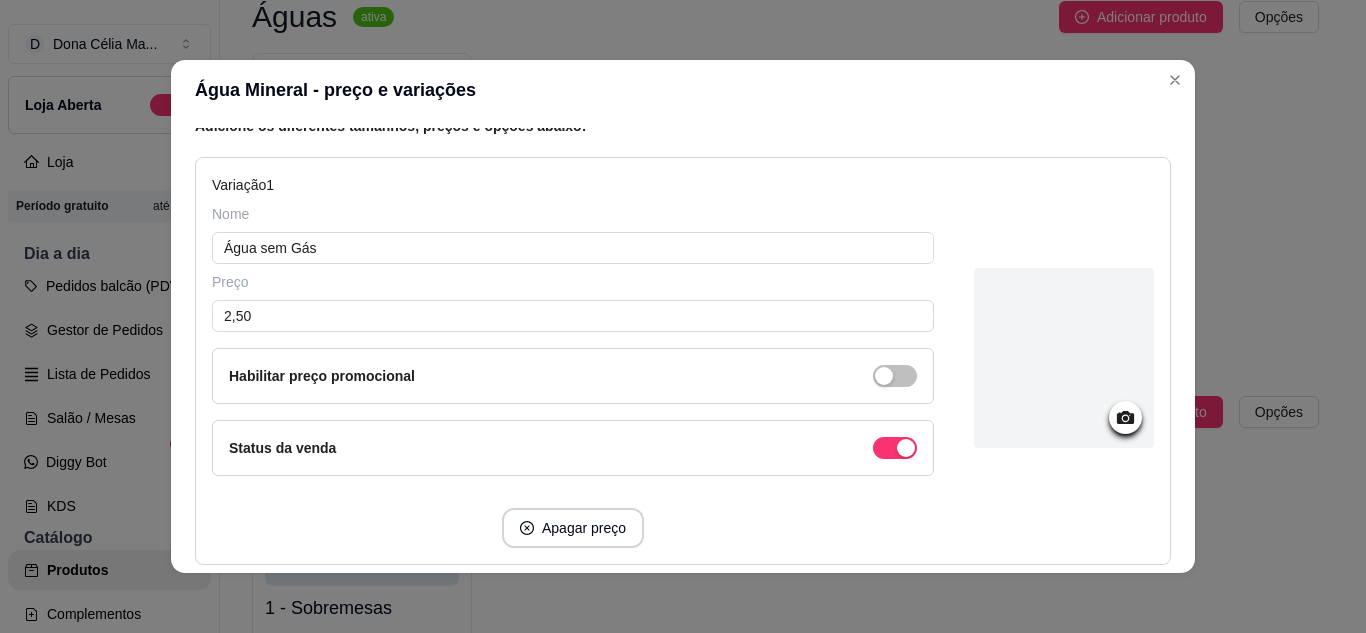 click at bounding box center (1064, 358) 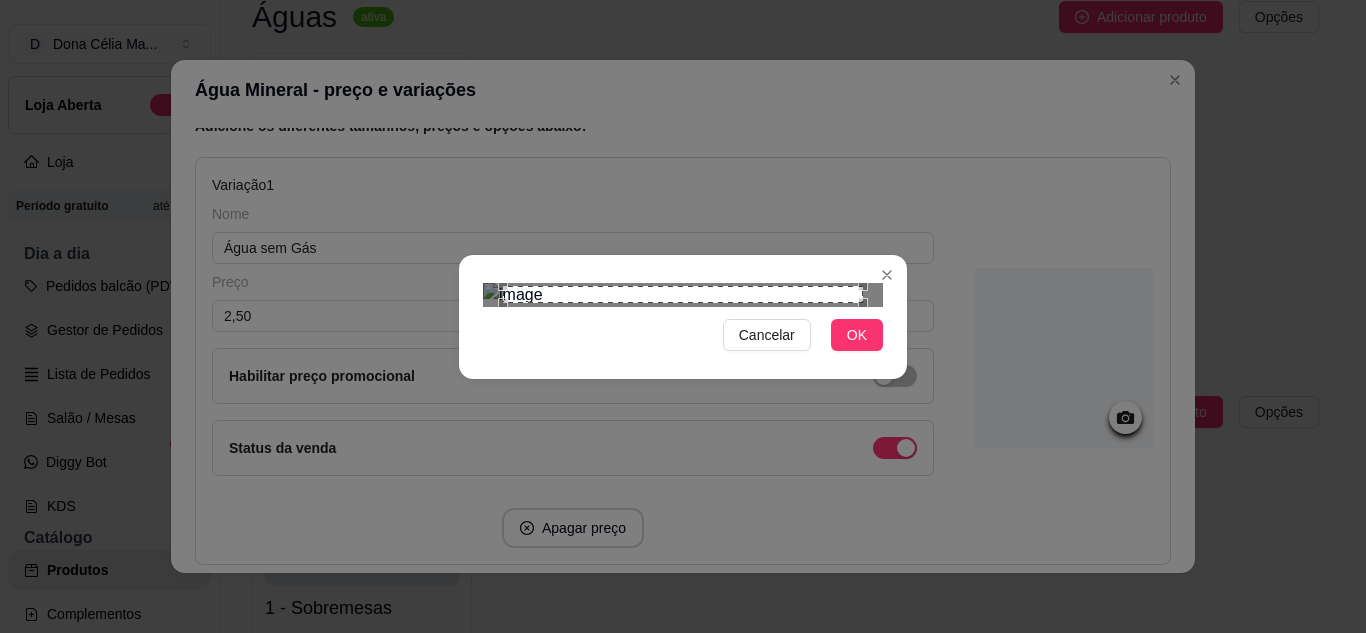 click at bounding box center [683, 294] 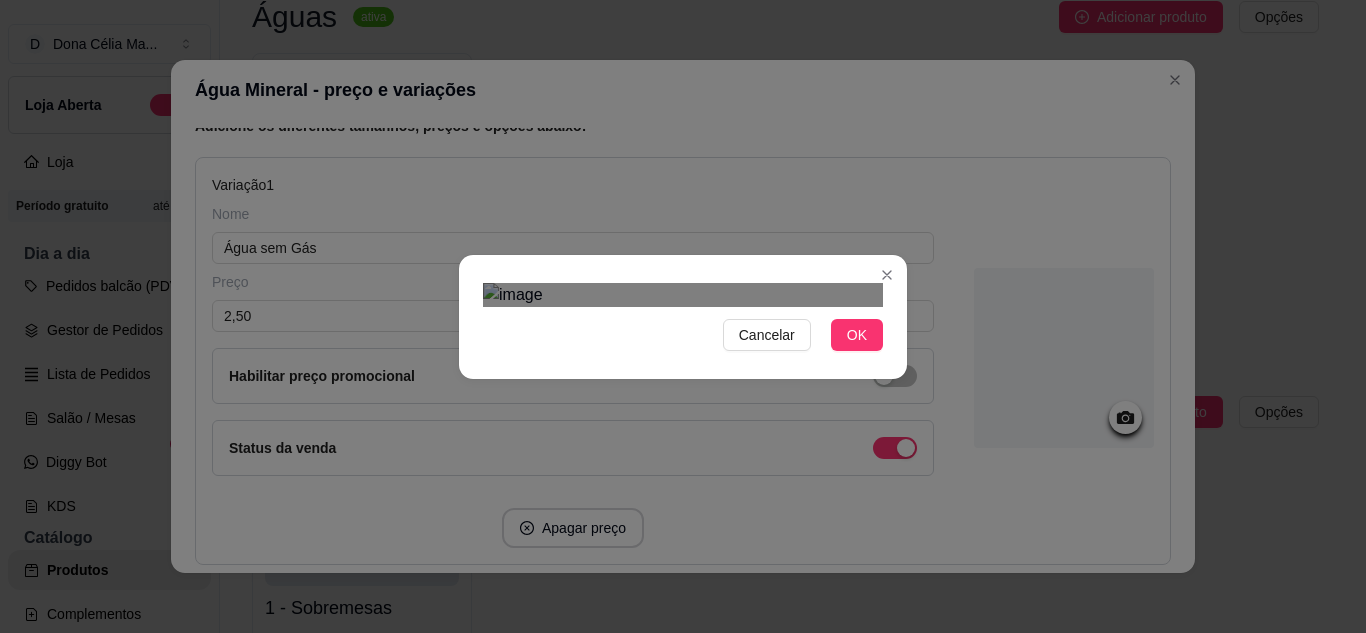 click on "Cancelar OK" at bounding box center [683, 317] 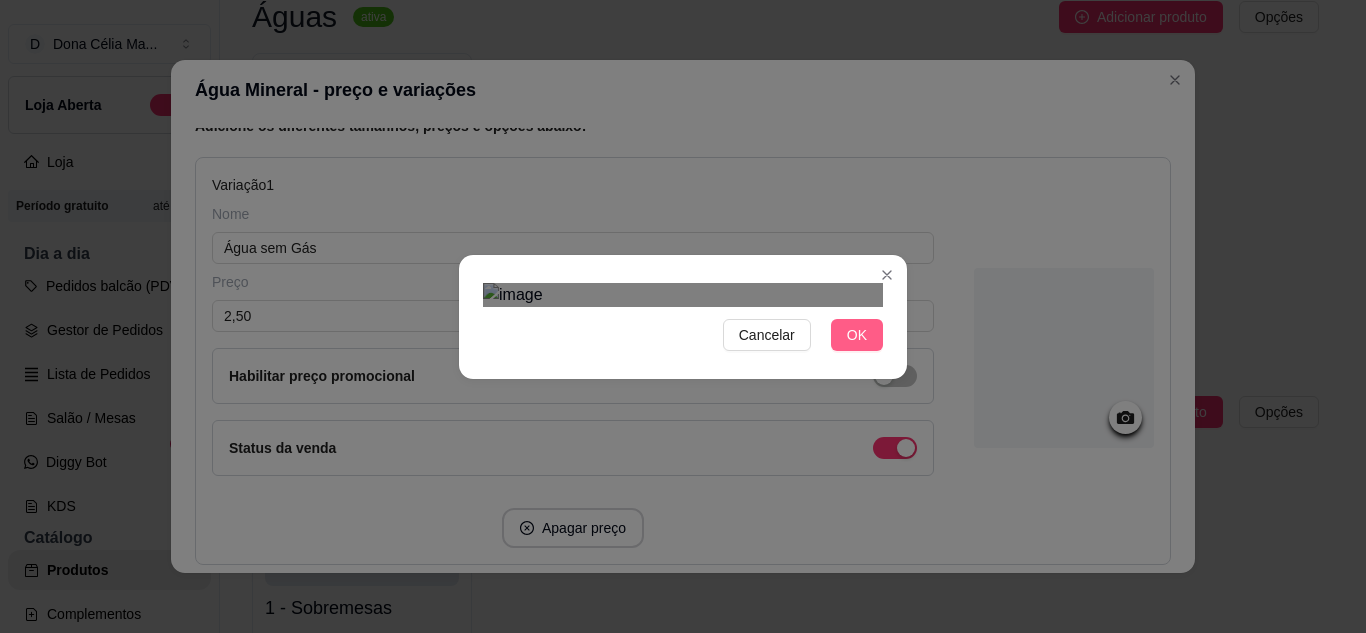 click on "OK" at bounding box center (857, 335) 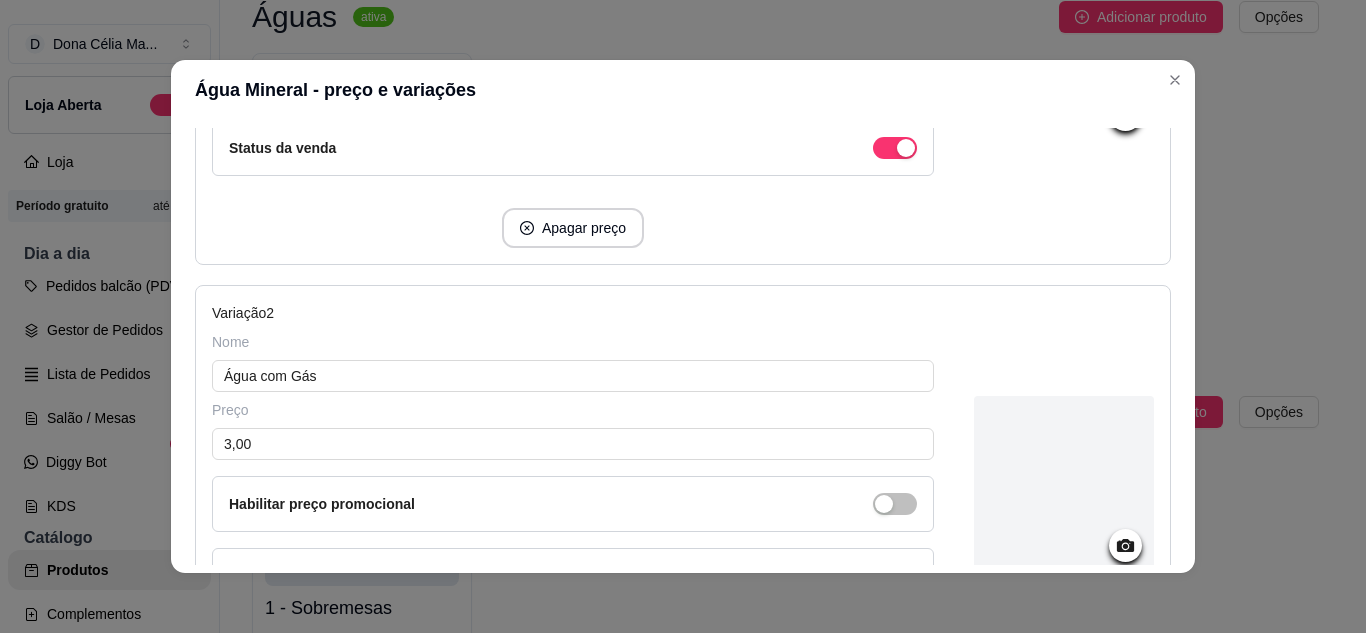 scroll, scrollTop: 600, scrollLeft: 0, axis: vertical 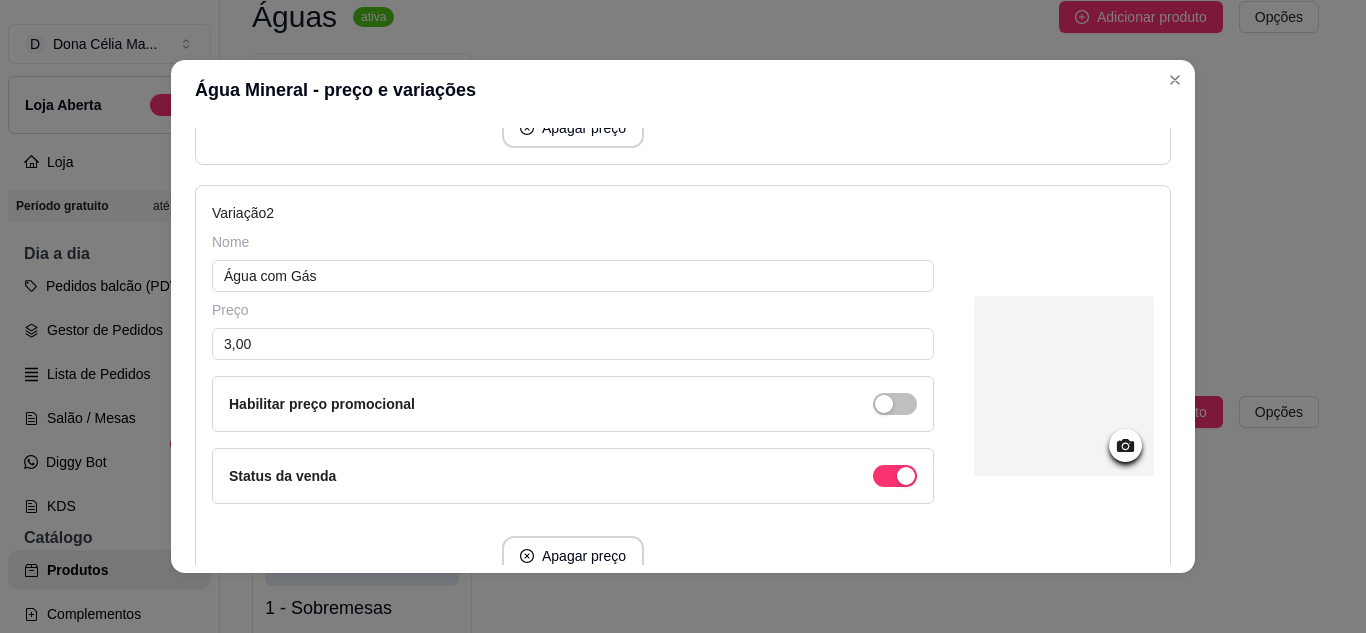 click at bounding box center [1064, 386] 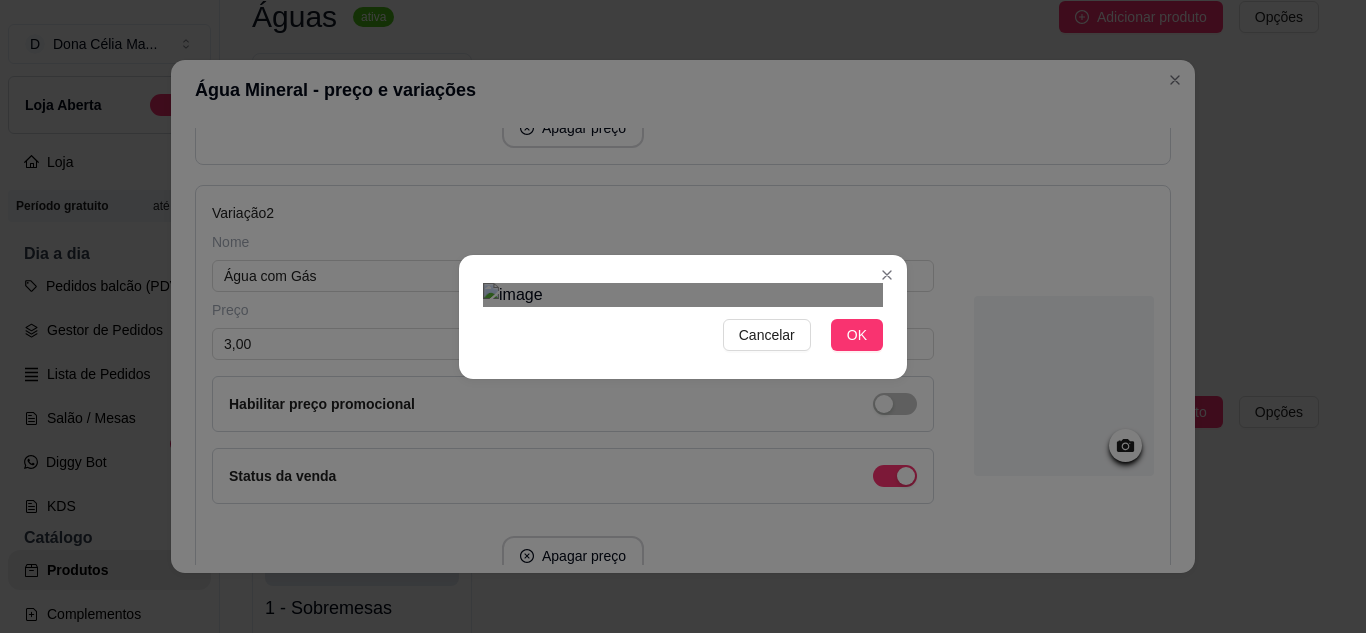 click on "Cancelar OK" at bounding box center [683, 317] 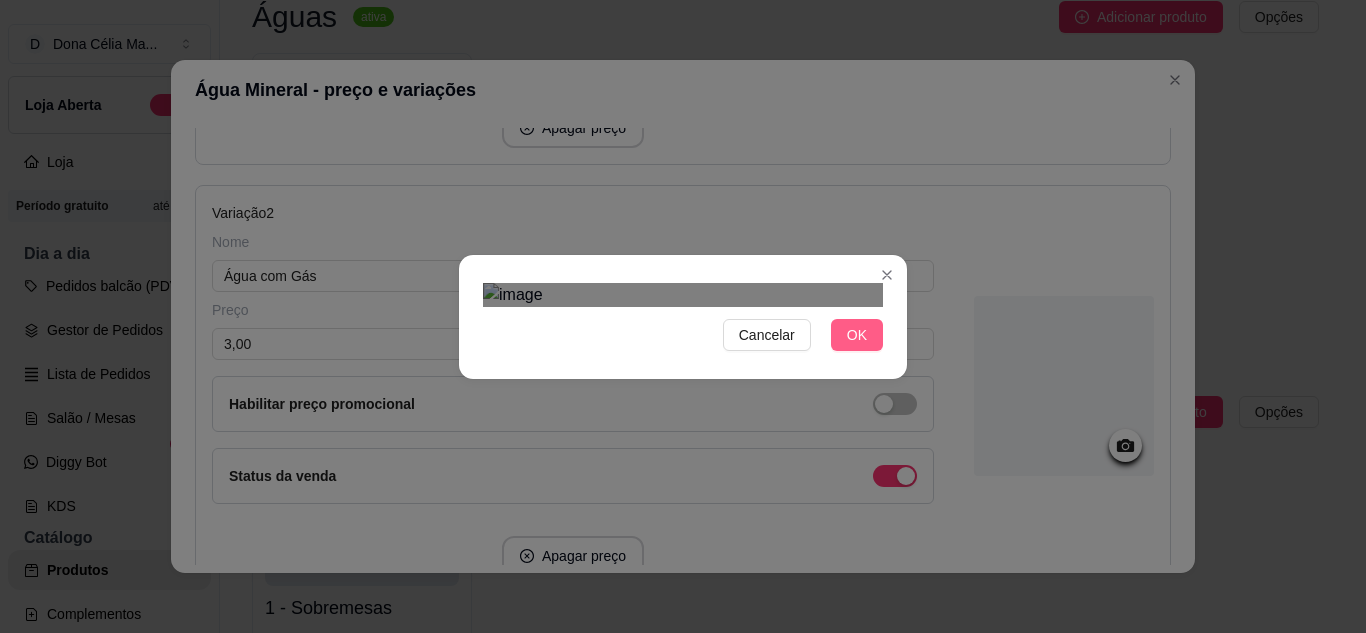 click on "OK" at bounding box center [857, 335] 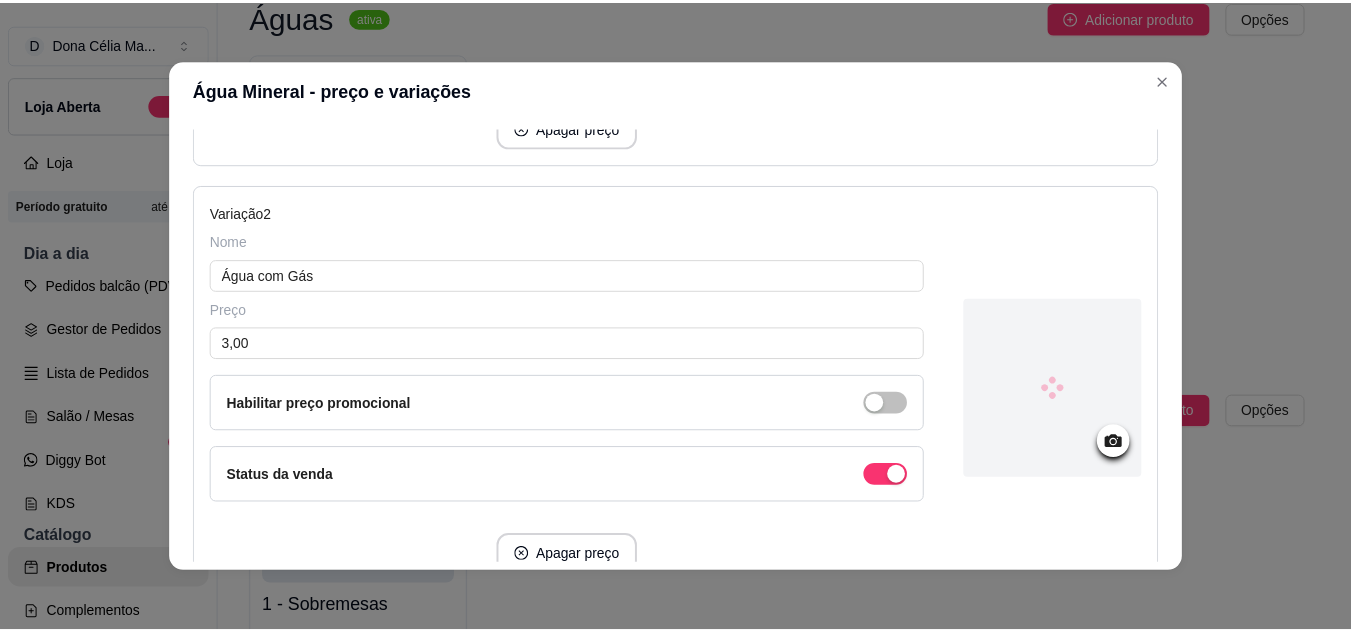 scroll, scrollTop: 773, scrollLeft: 0, axis: vertical 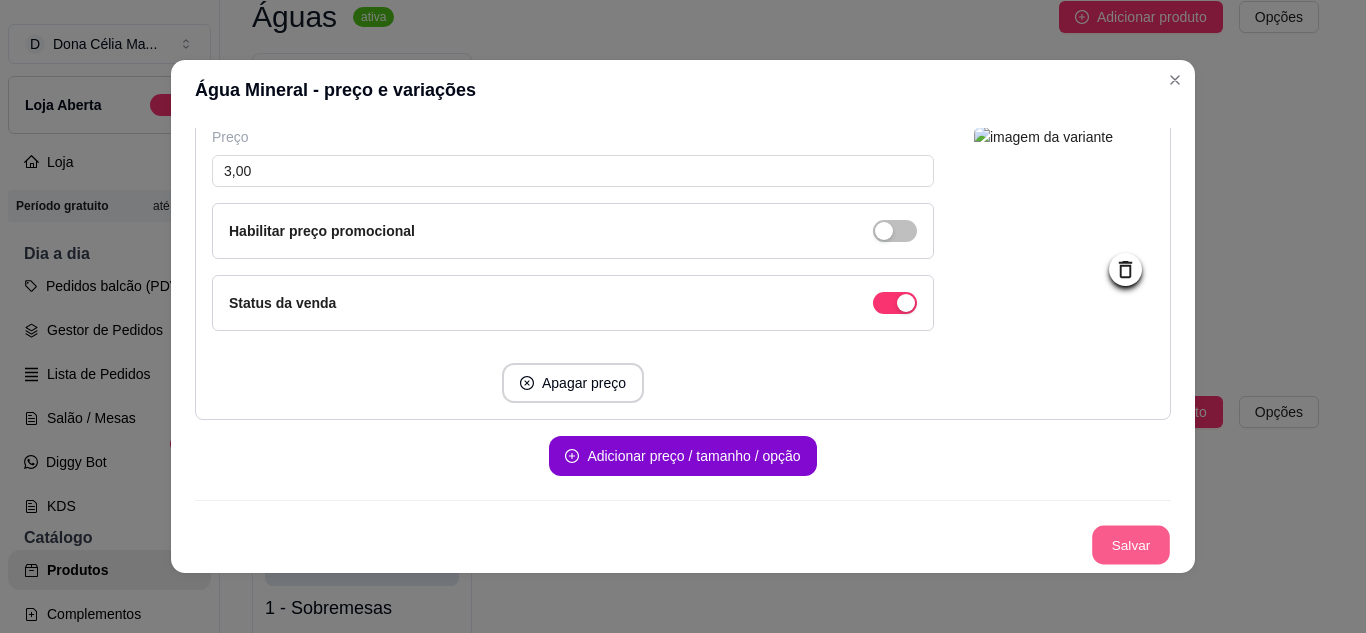click on "Salvar" at bounding box center [1131, 545] 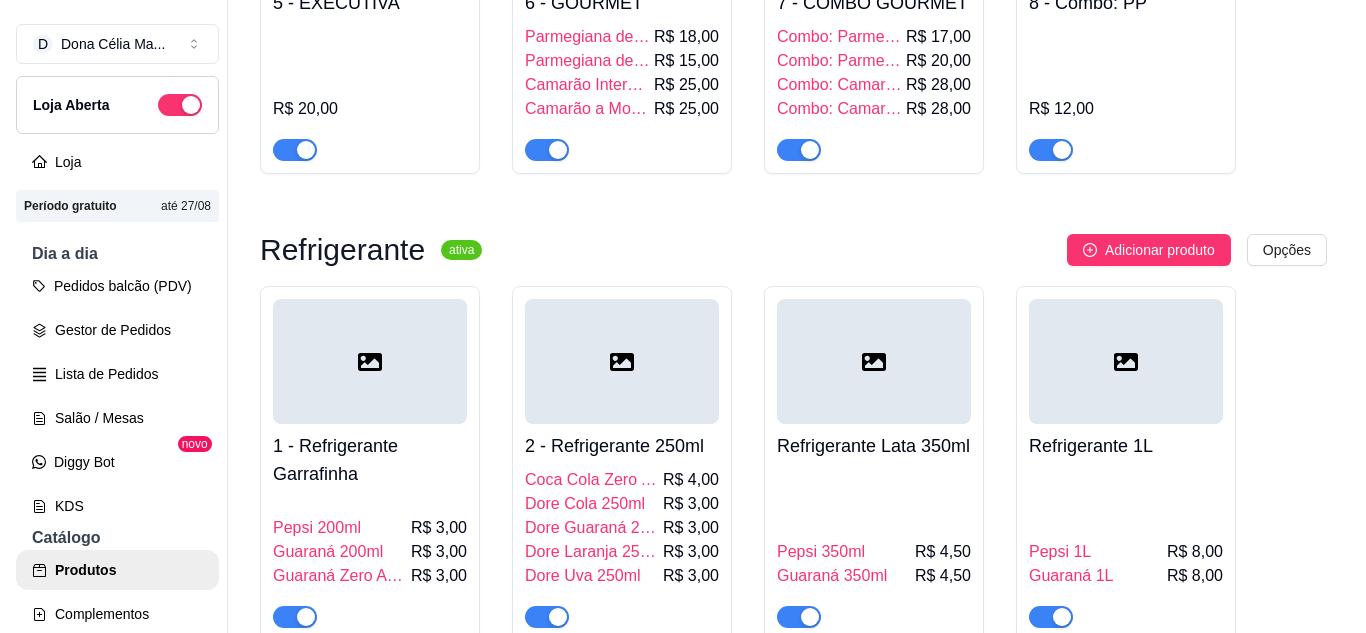 scroll, scrollTop: 900, scrollLeft: 0, axis: vertical 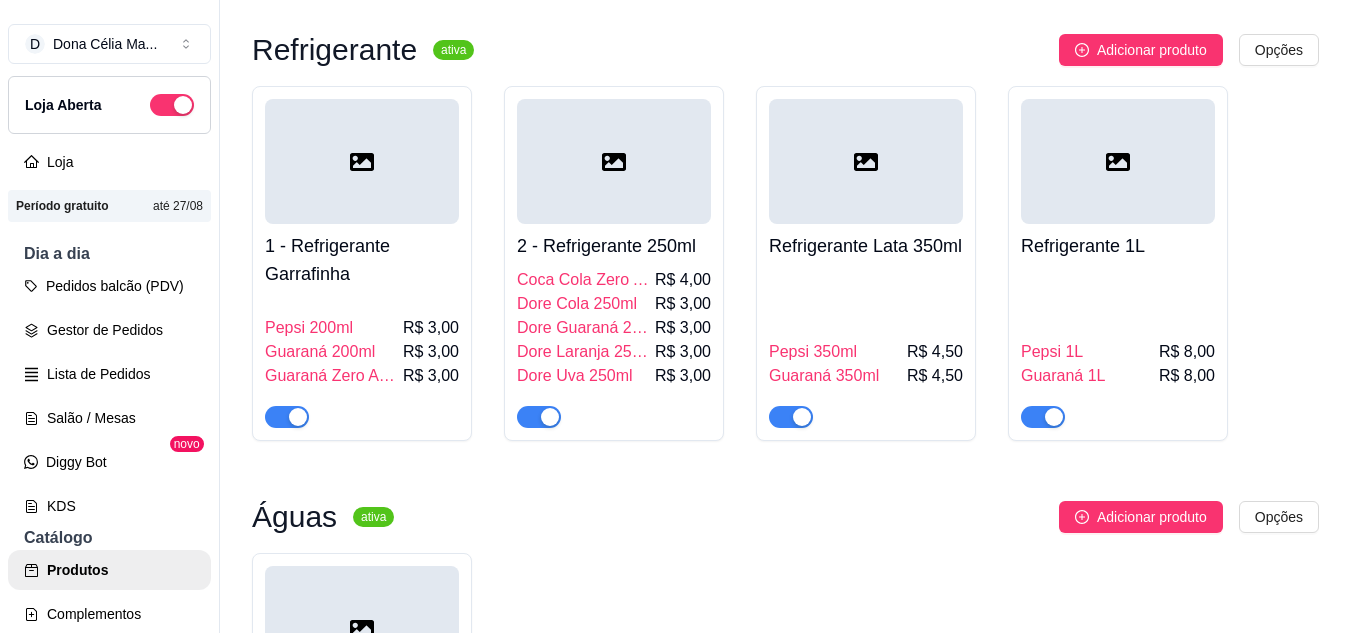 click at bounding box center [362, 161] 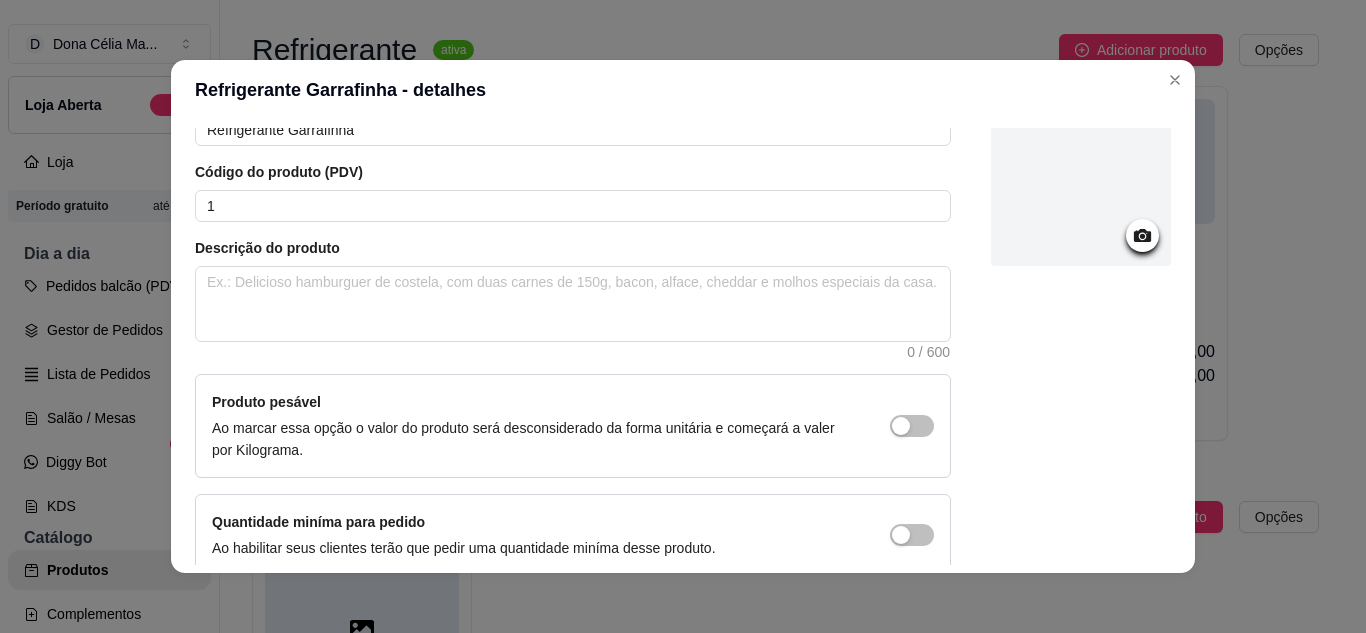 scroll, scrollTop: 0, scrollLeft: 0, axis: both 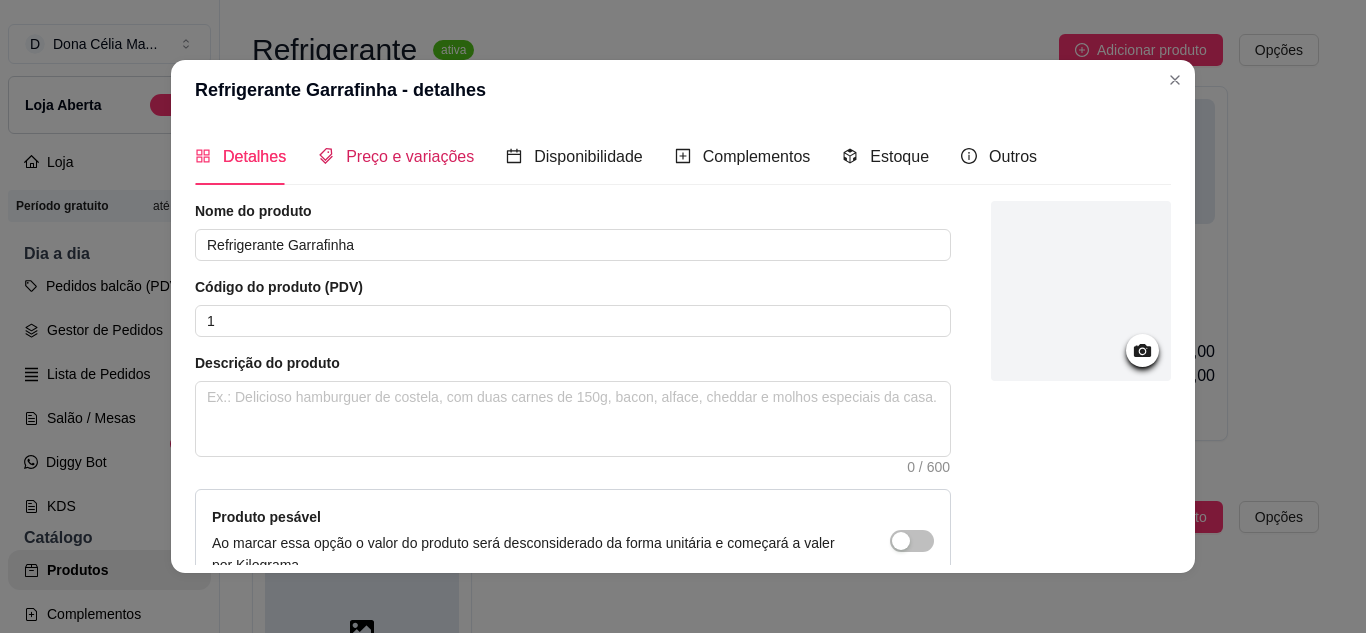 click on "Preço e variações" at bounding box center [410, 156] 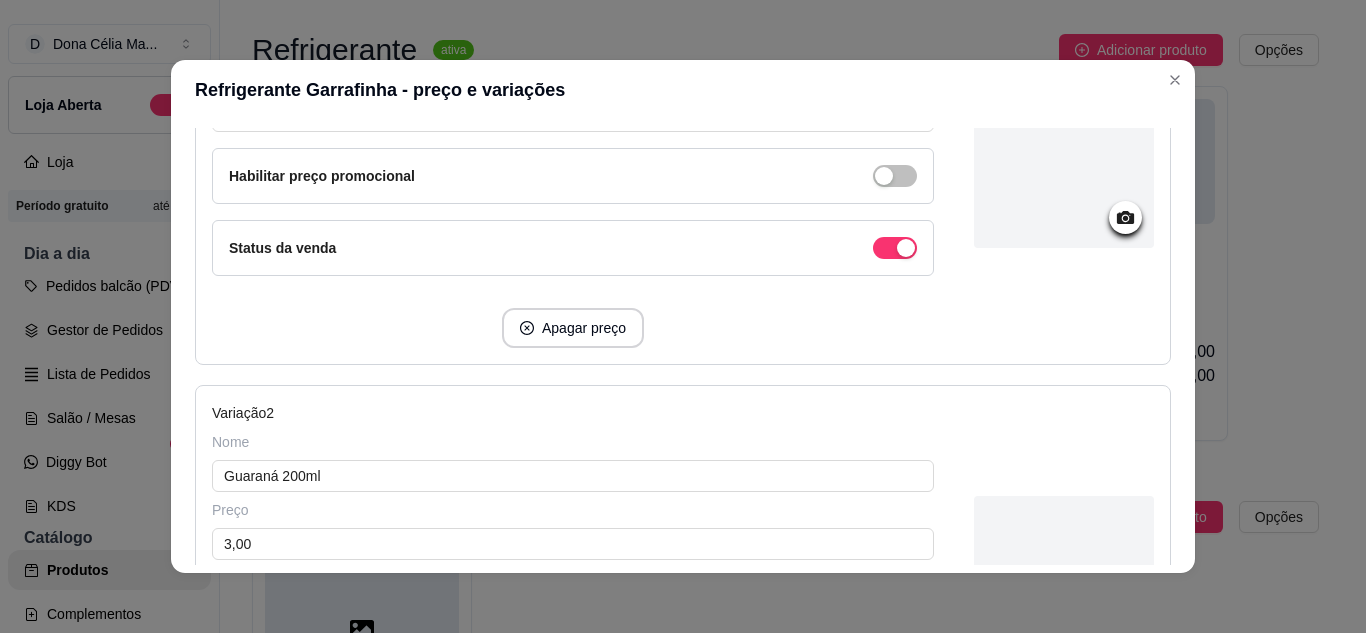 scroll, scrollTop: 600, scrollLeft: 0, axis: vertical 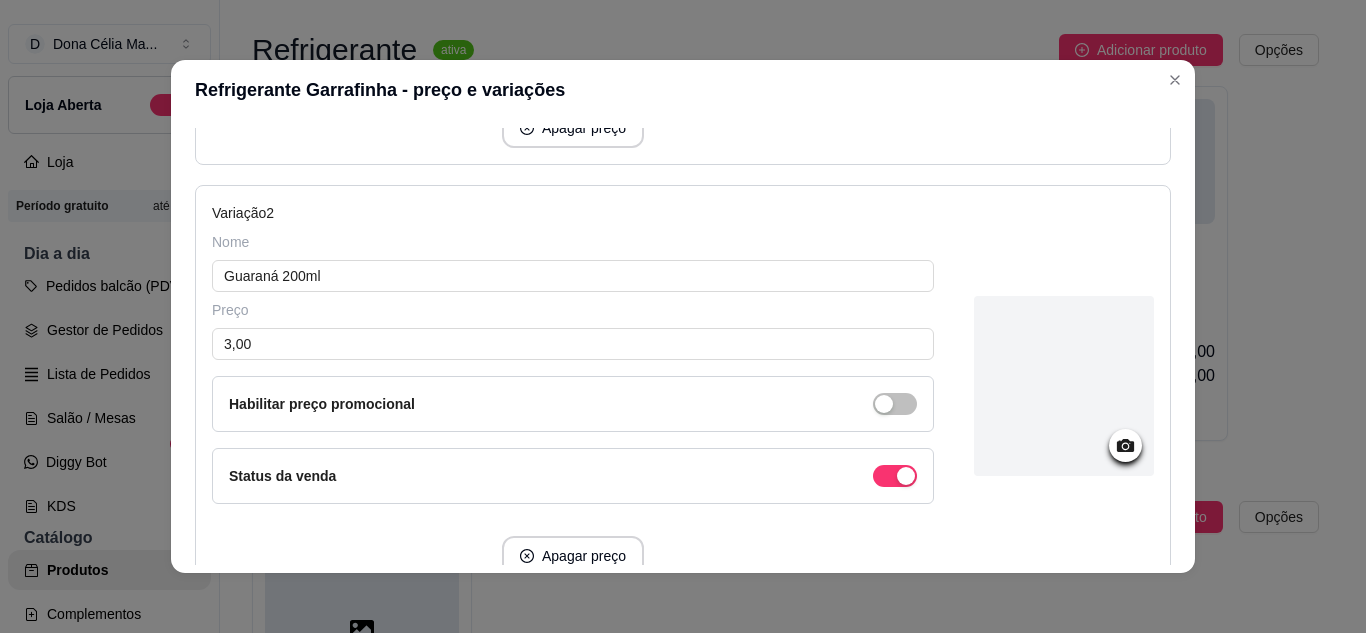 click at bounding box center [1064, 386] 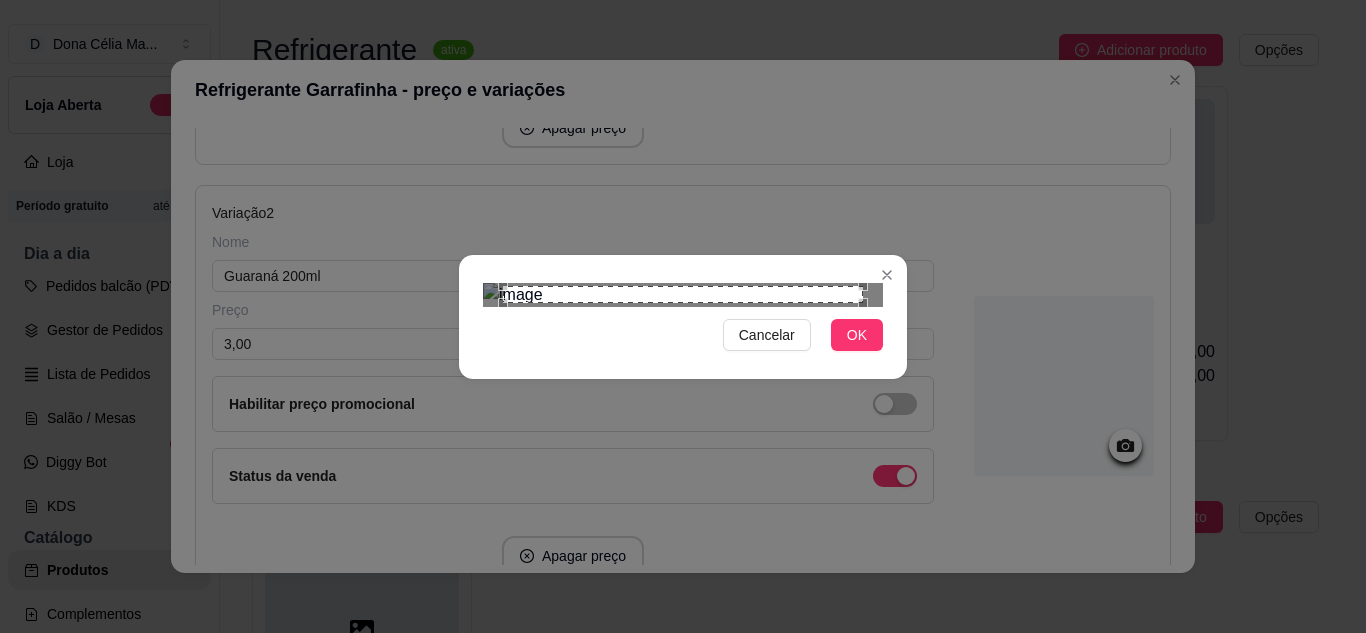 click on "Cancelar OK" at bounding box center (683, 316) 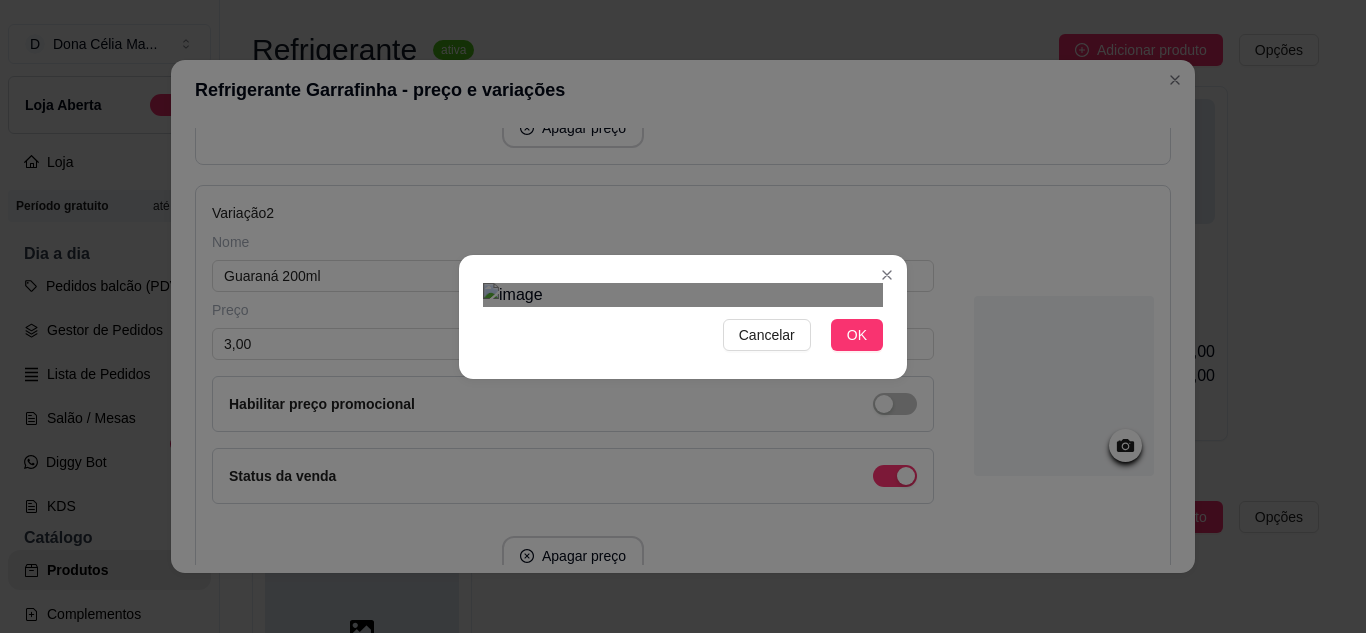 click on "Cancelar OK" at bounding box center (683, 316) 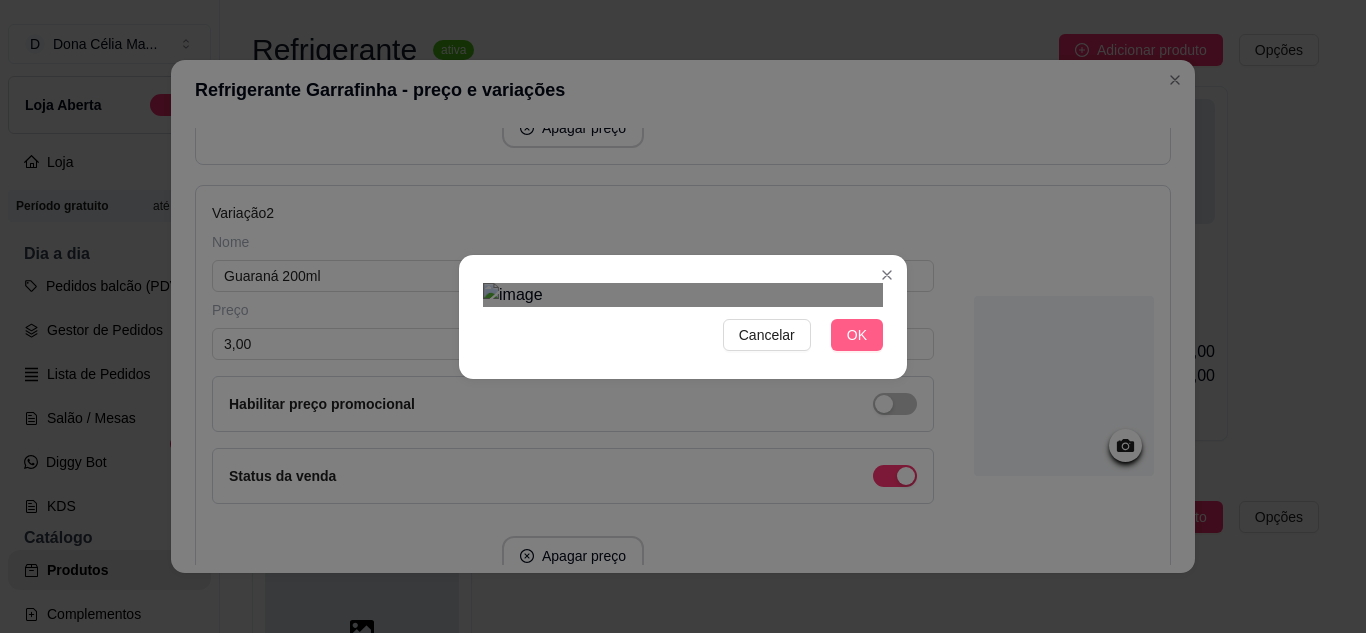 click on "OK" at bounding box center [857, 335] 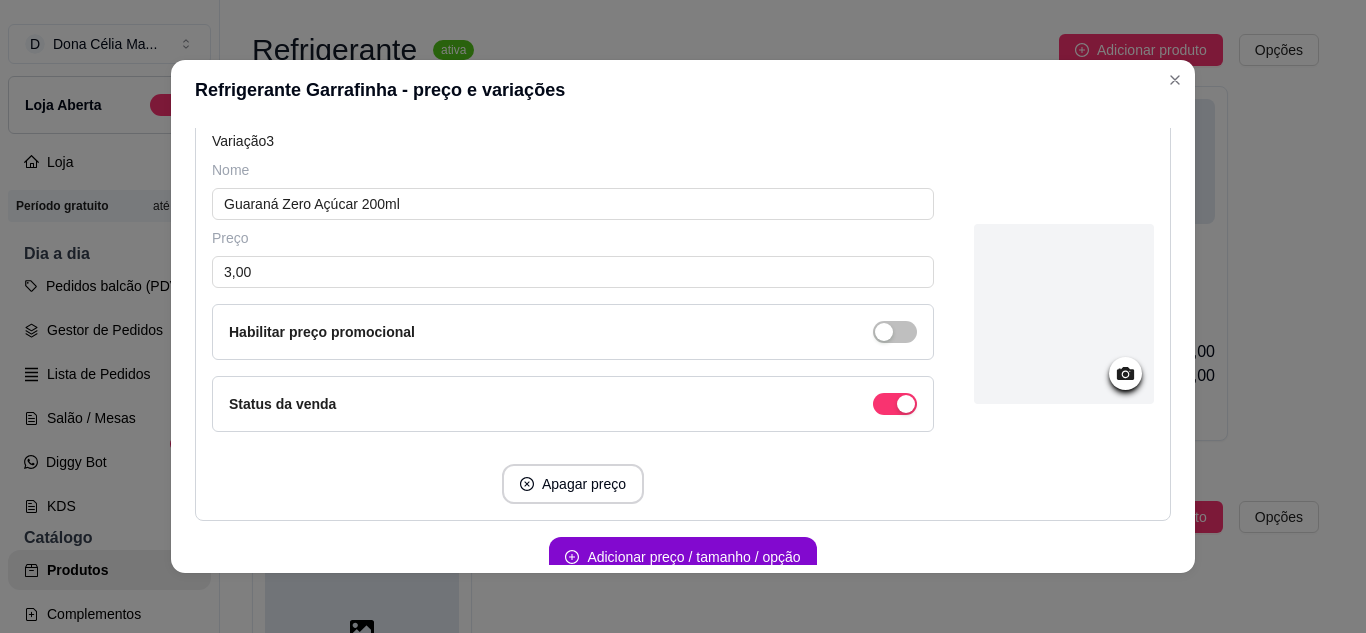 scroll, scrollTop: 1201, scrollLeft: 0, axis: vertical 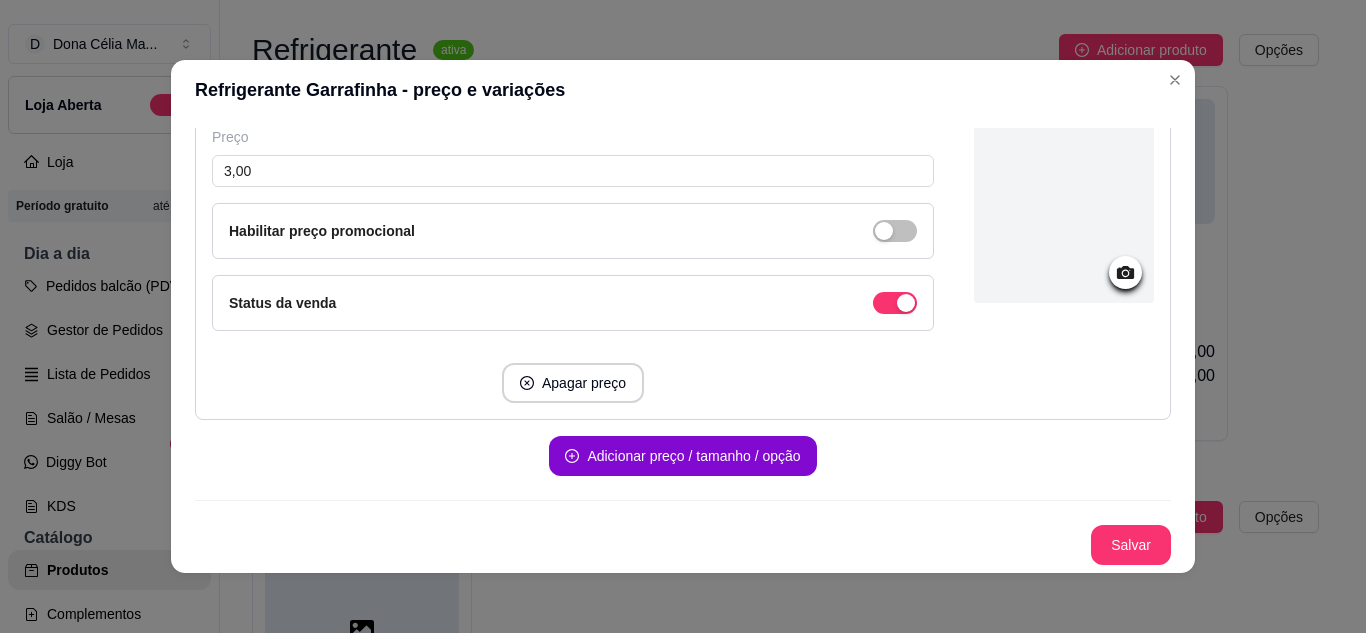 click on "Salvar" at bounding box center (1131, 545) 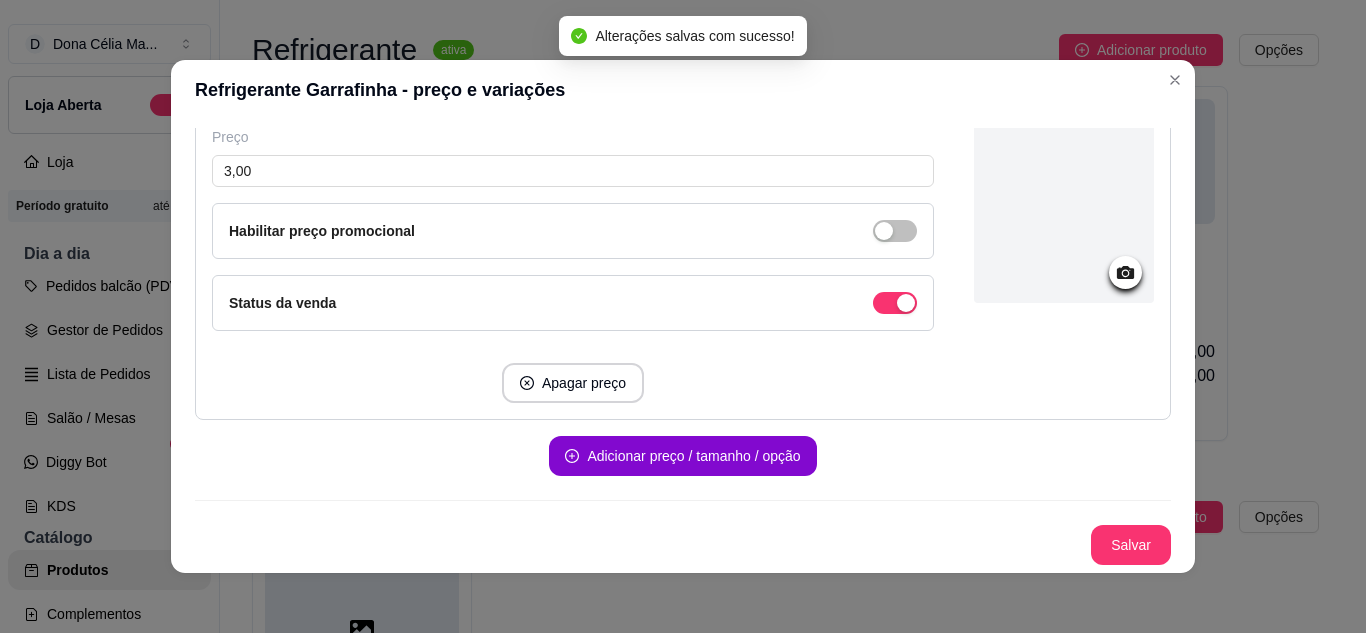 scroll, scrollTop: 1101, scrollLeft: 0, axis: vertical 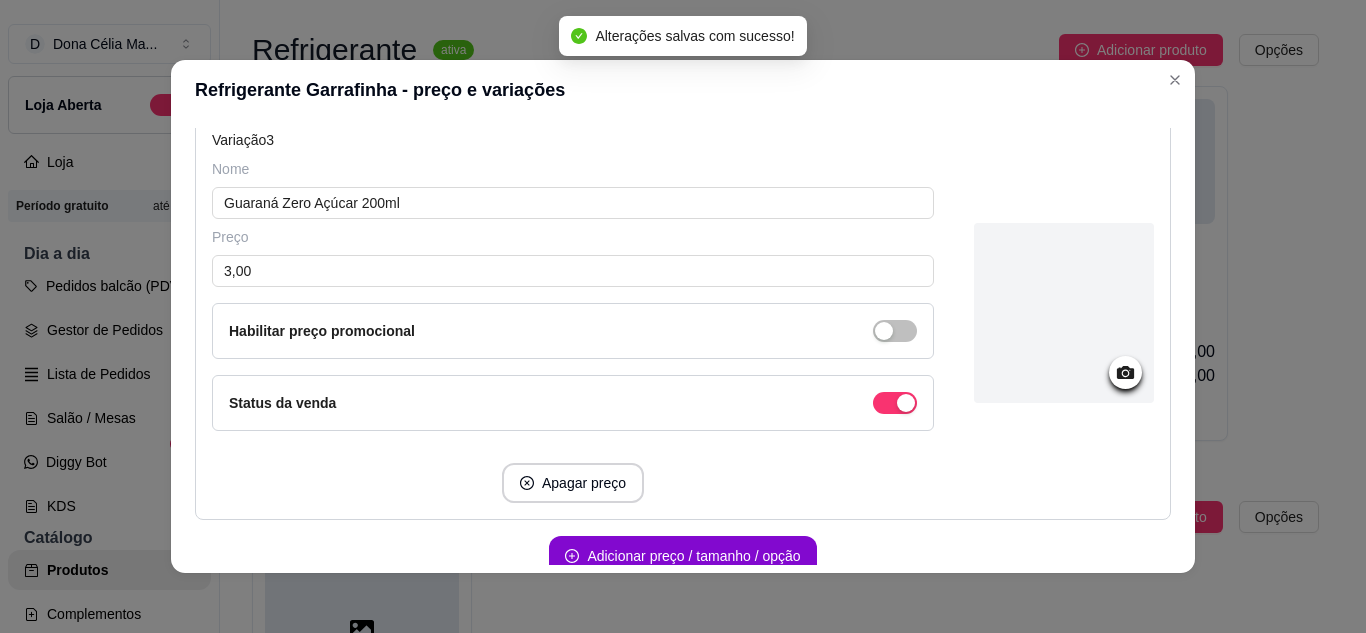 click at bounding box center (1064, 313) 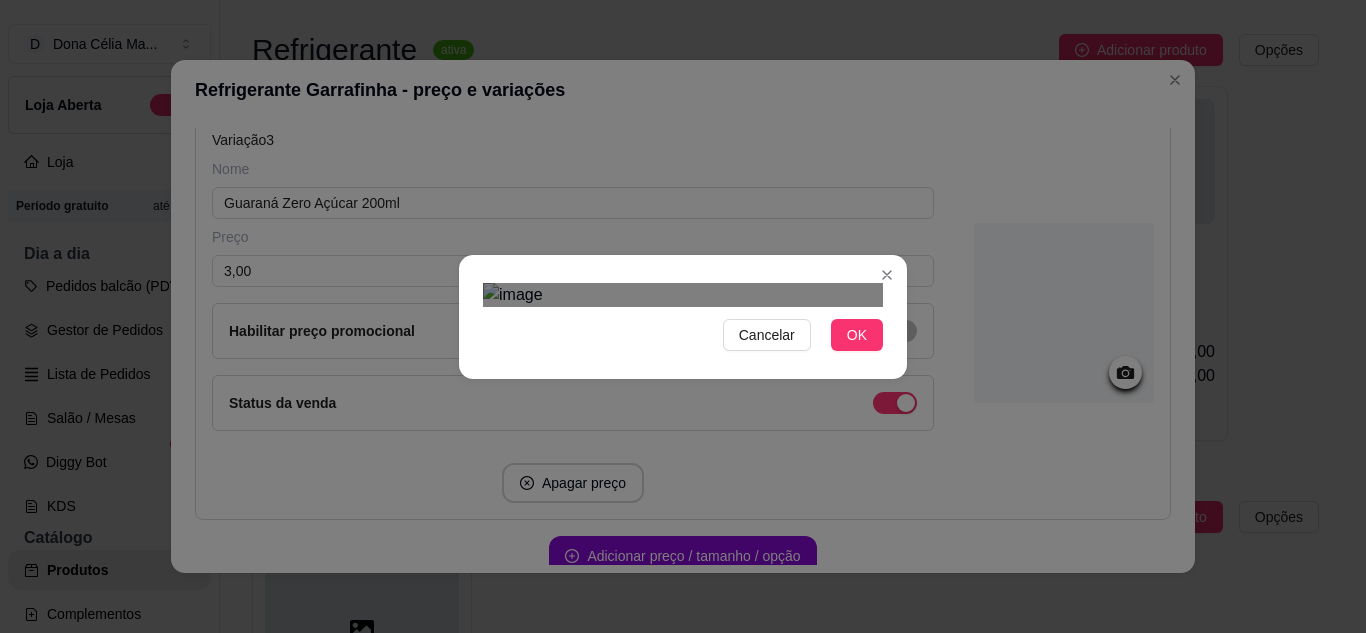 click on "Cancelar OK" at bounding box center [683, 316] 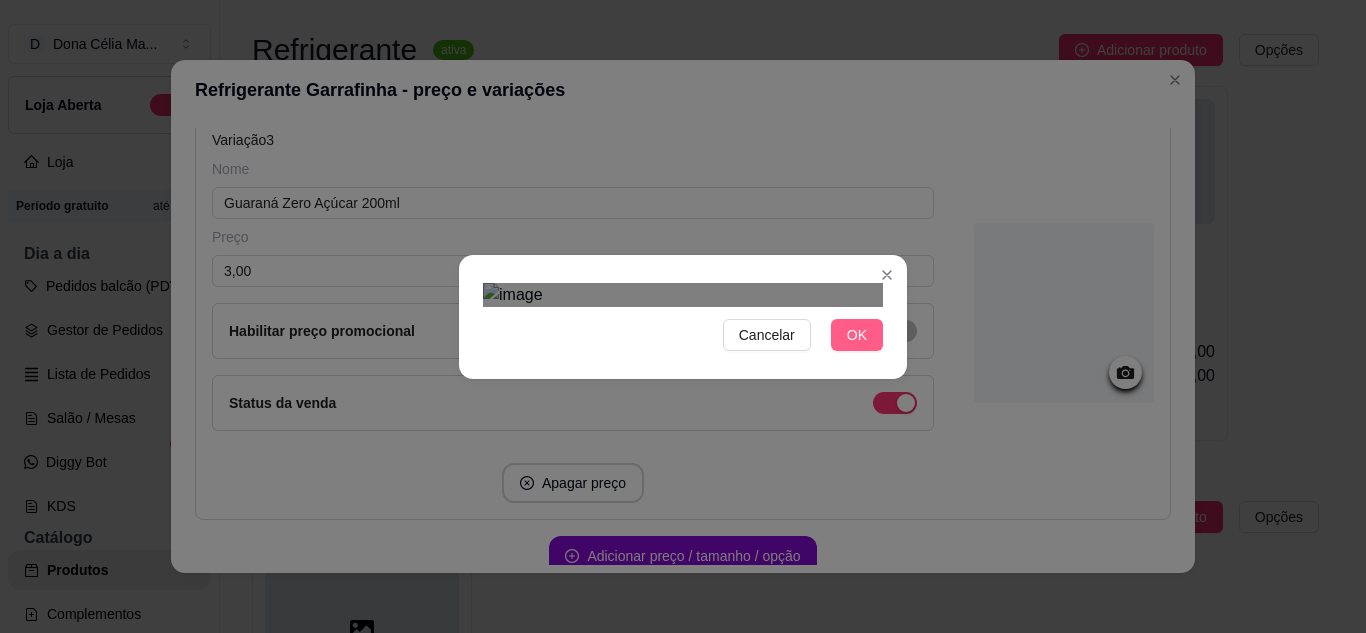 click on "OK" at bounding box center (857, 335) 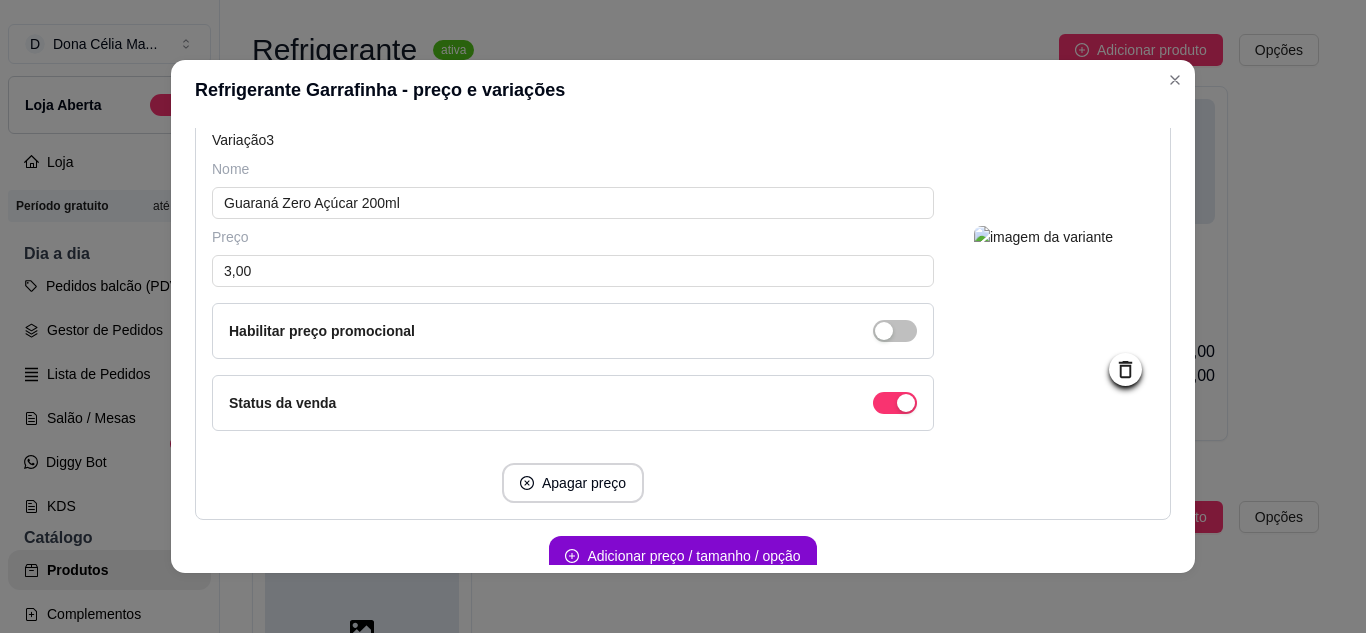 scroll, scrollTop: 1201, scrollLeft: 0, axis: vertical 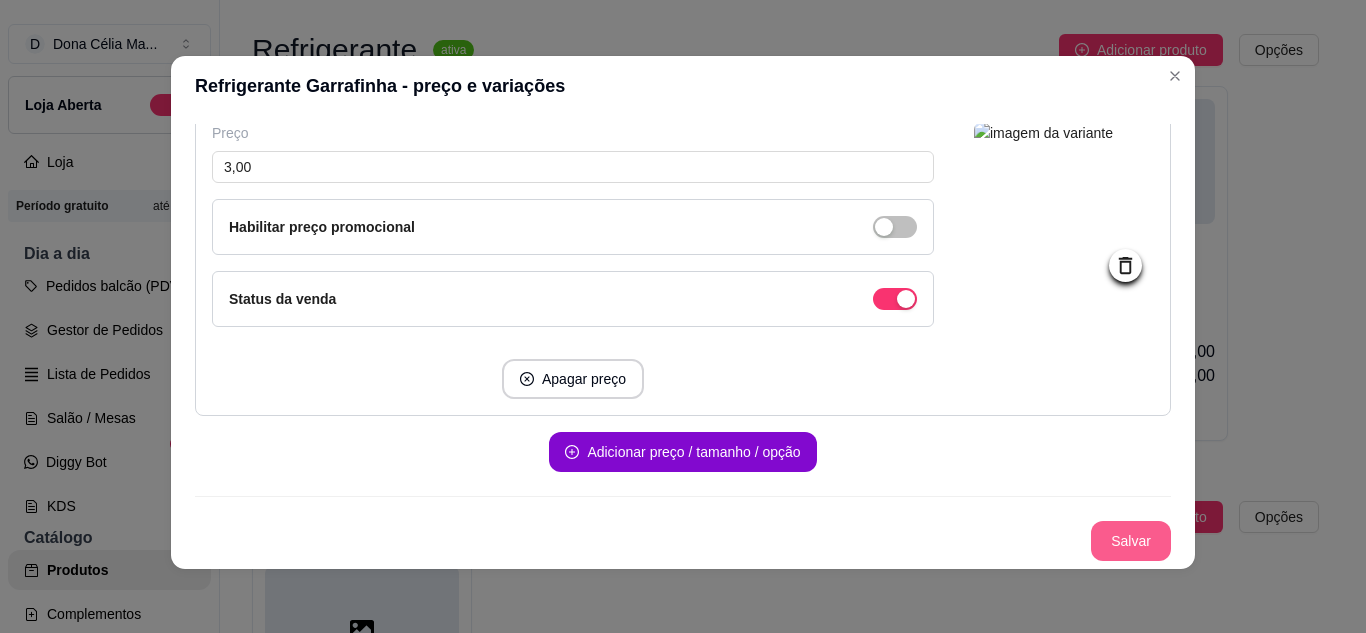 click on "Salvar" at bounding box center (1131, 541) 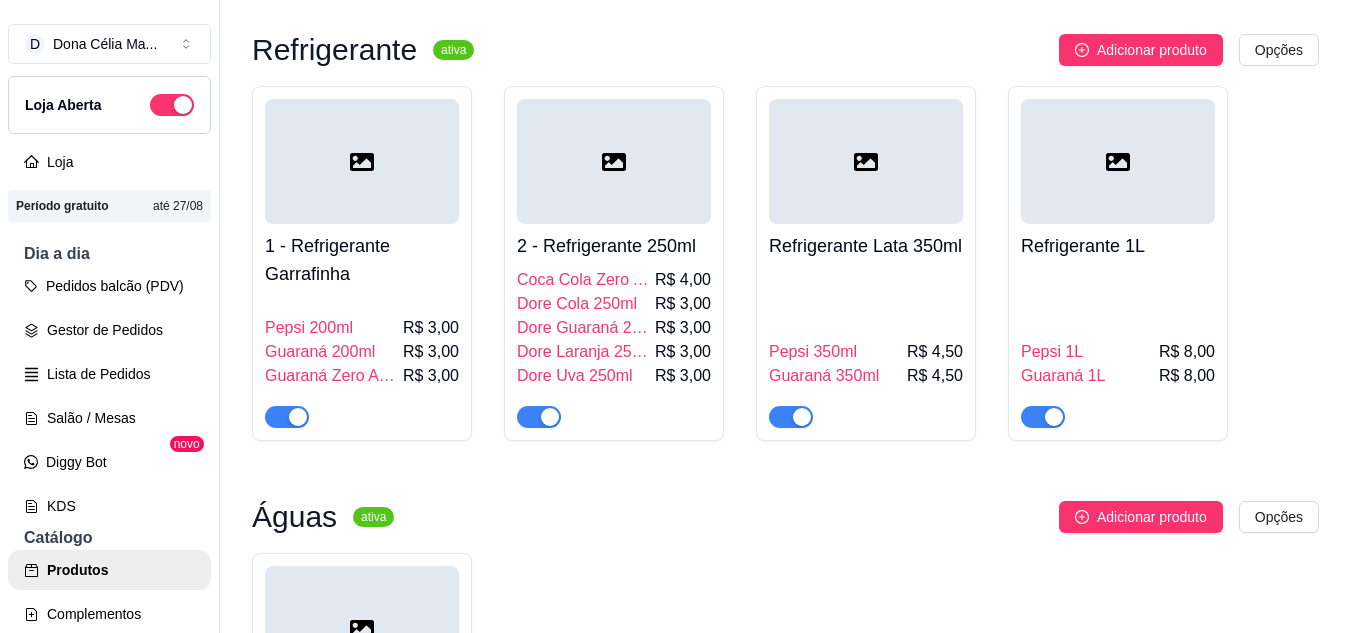 click at bounding box center (614, 161) 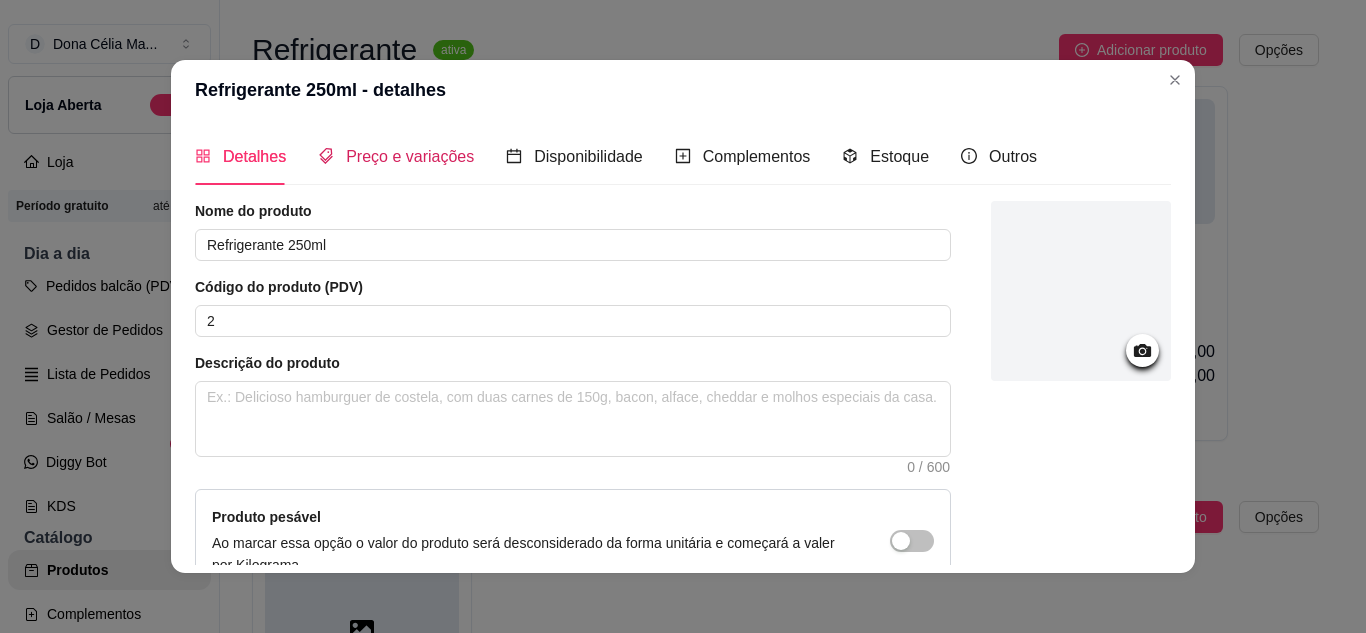 click on "Preço e variações" at bounding box center [410, 156] 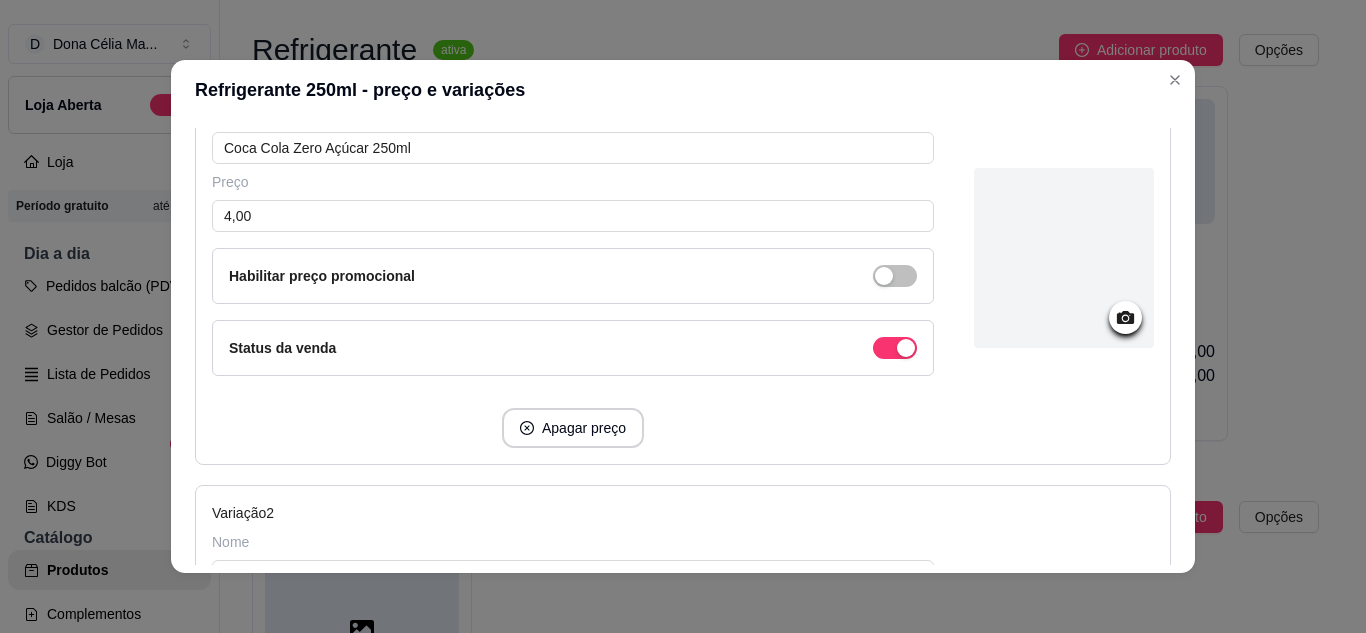 scroll, scrollTop: 200, scrollLeft: 0, axis: vertical 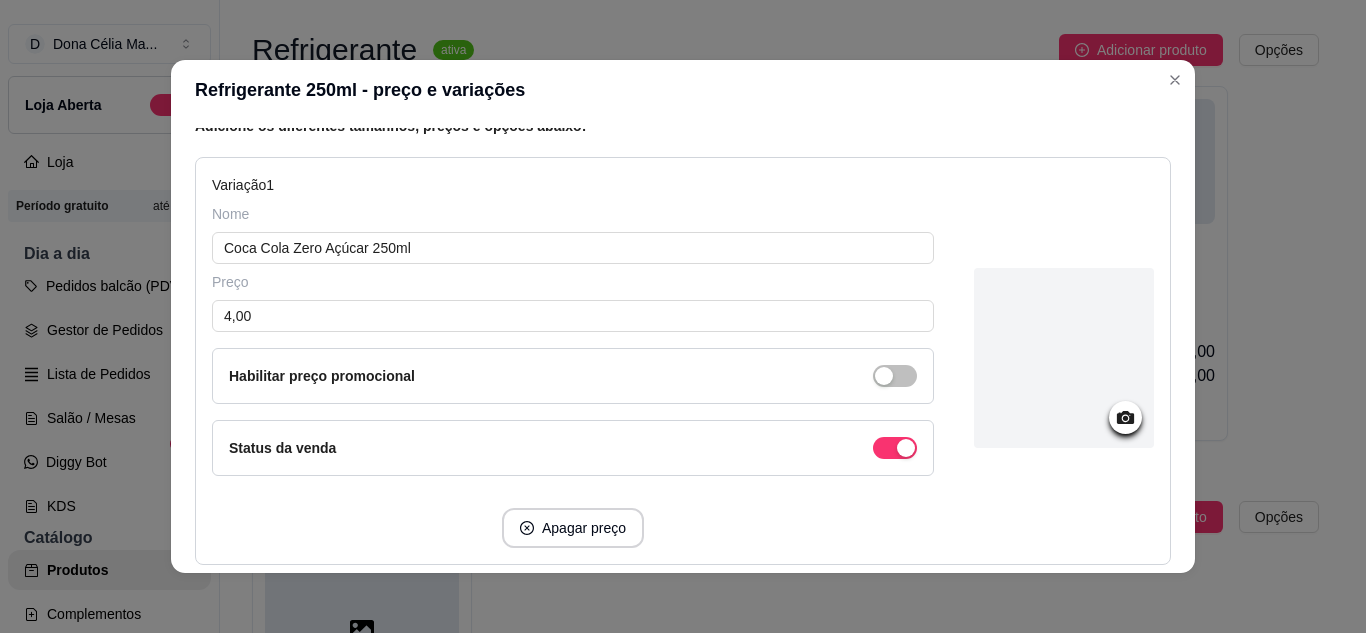 click at bounding box center [1064, 358] 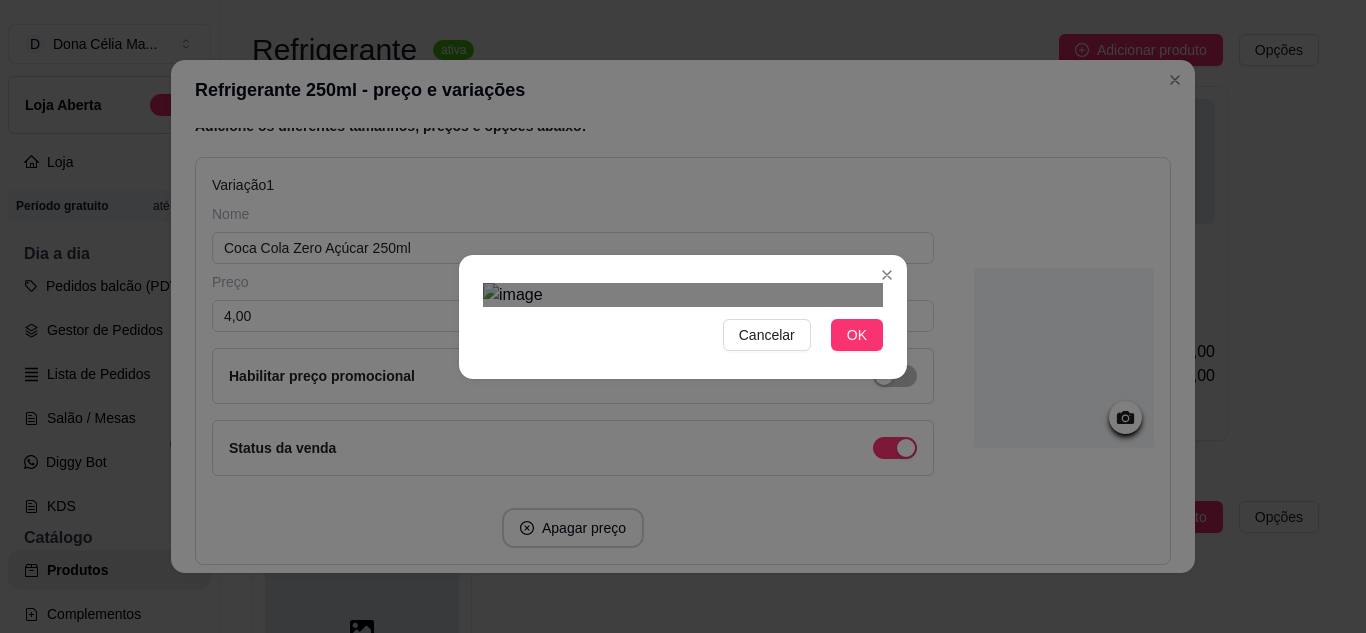 click on "Cancelar OK" at bounding box center [683, 316] 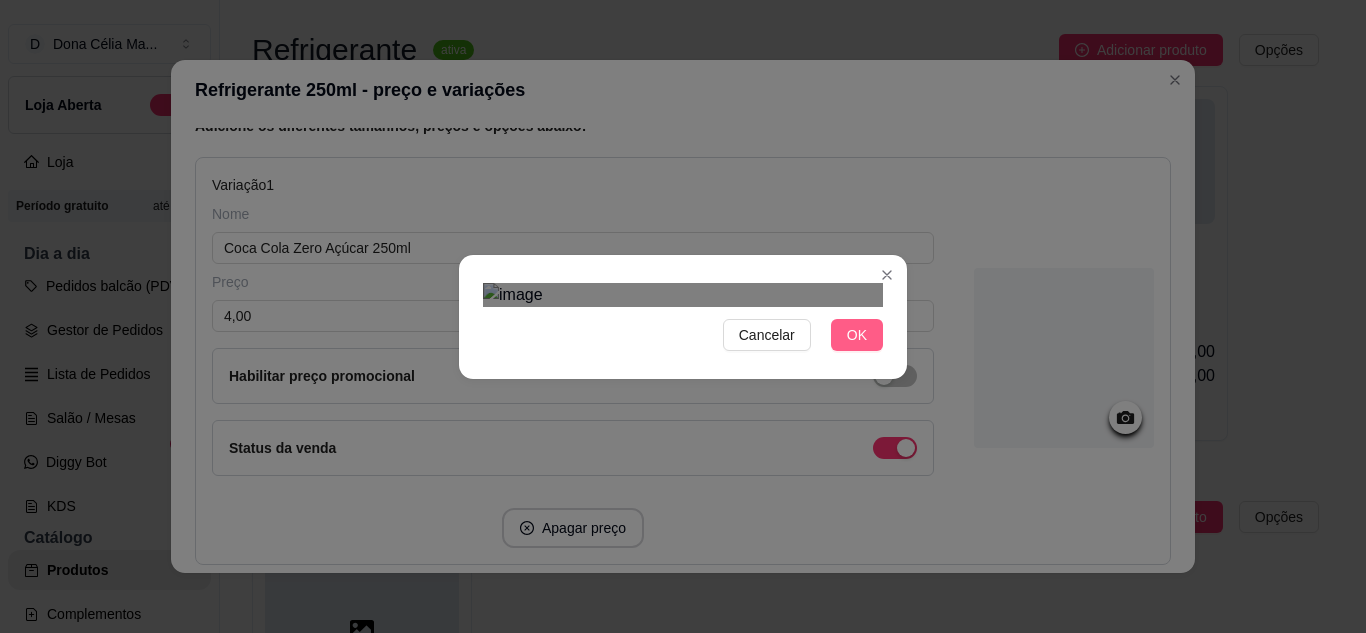 click on "OK" at bounding box center (857, 335) 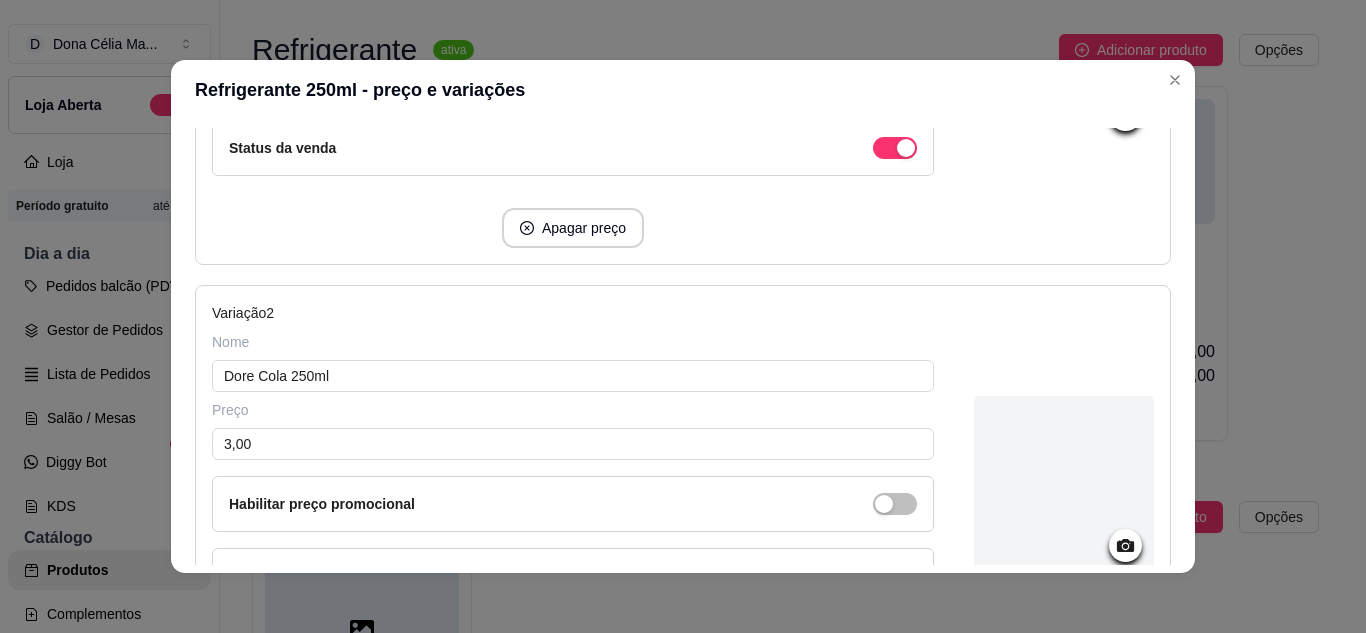 scroll, scrollTop: 600, scrollLeft: 0, axis: vertical 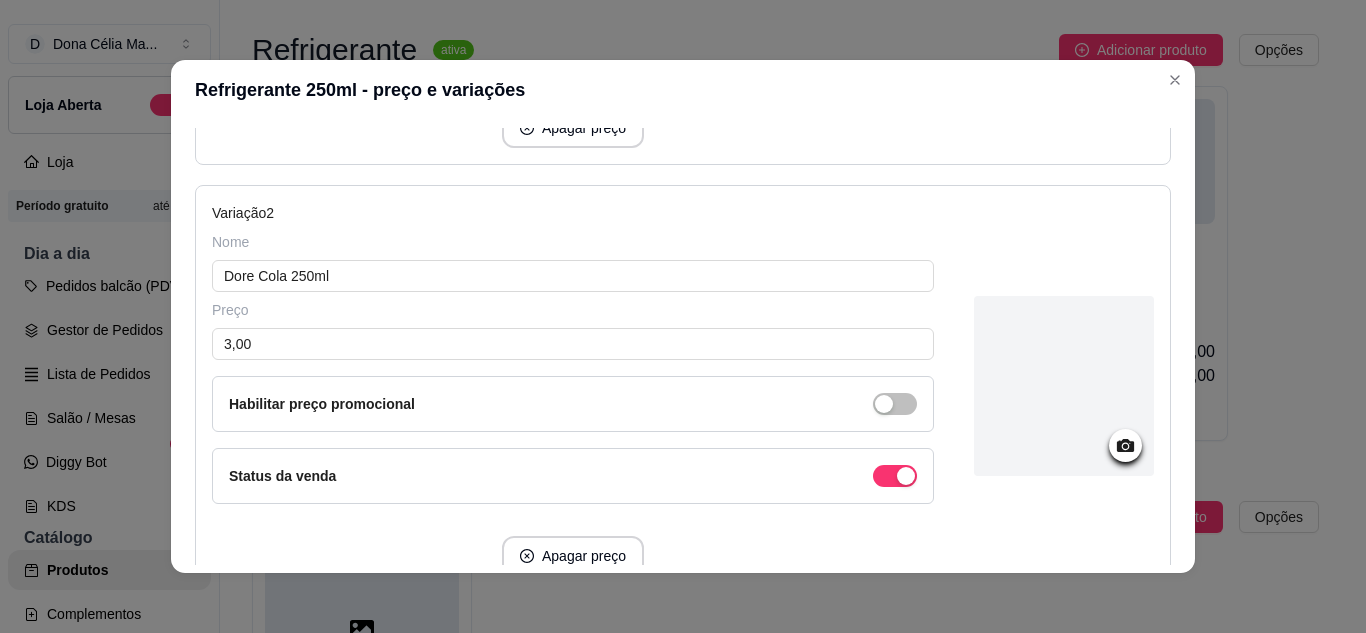 click at bounding box center [1064, 386] 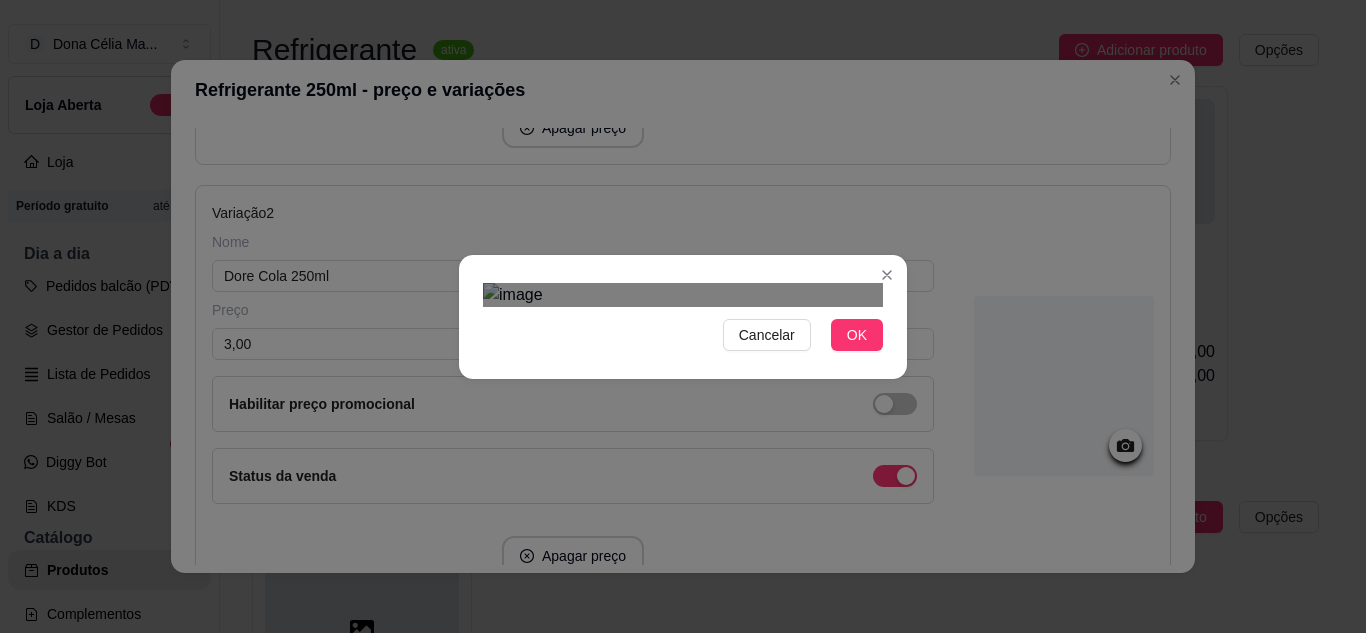 click on "Cancelar OK" at bounding box center (683, 317) 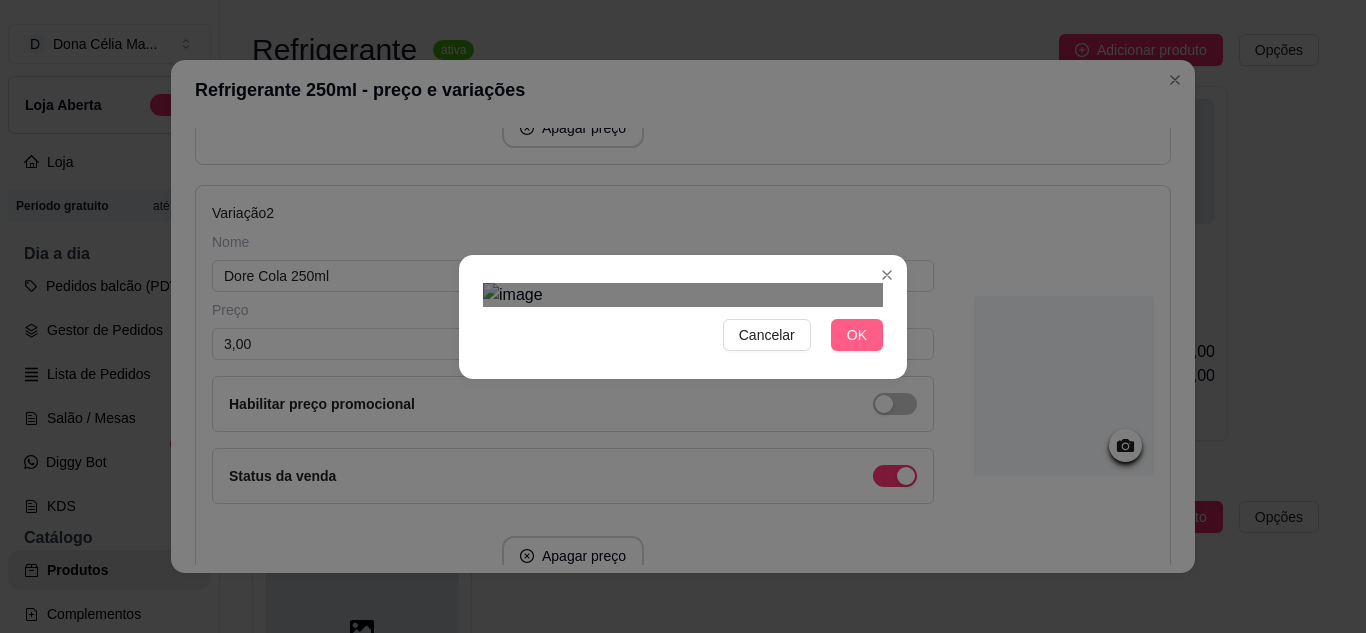click on "OK" at bounding box center [857, 335] 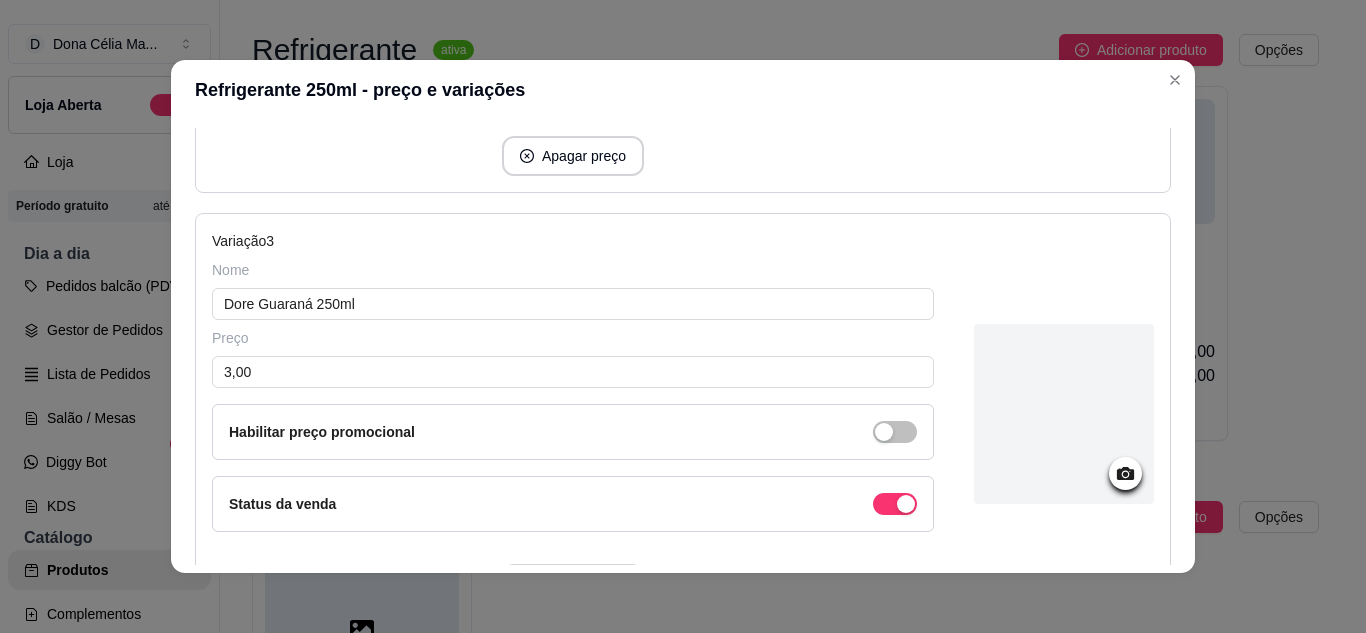 scroll, scrollTop: 1100, scrollLeft: 0, axis: vertical 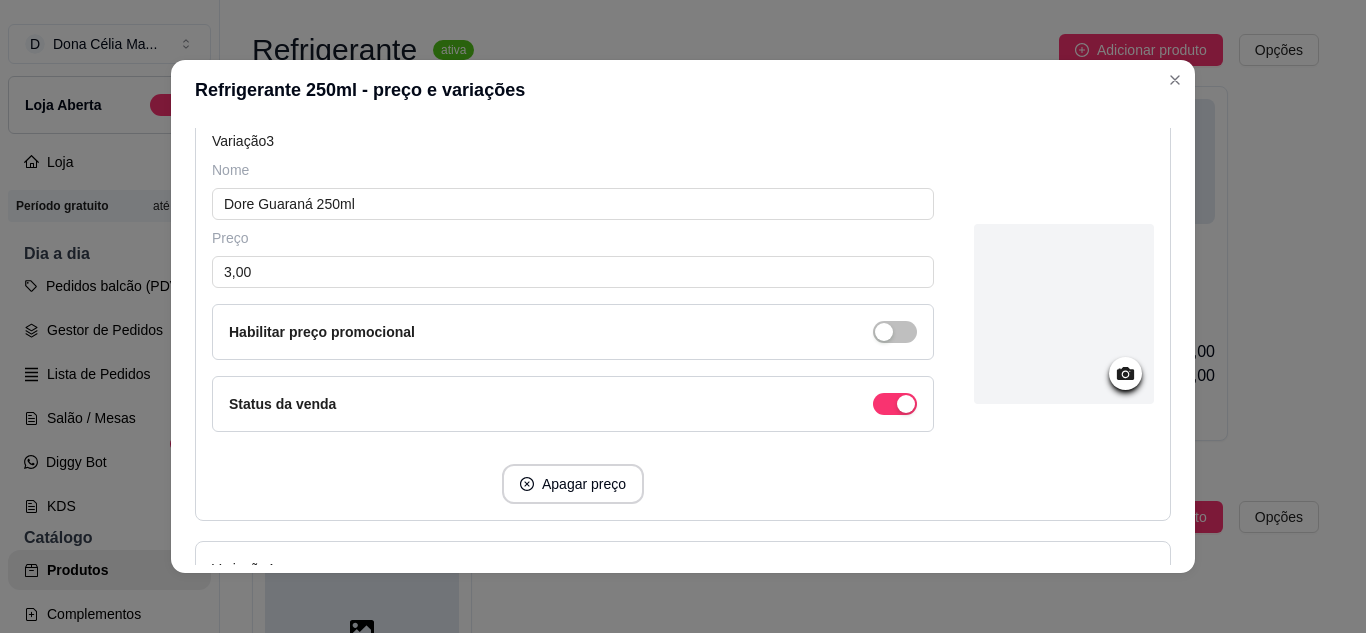 click at bounding box center [1064, 314] 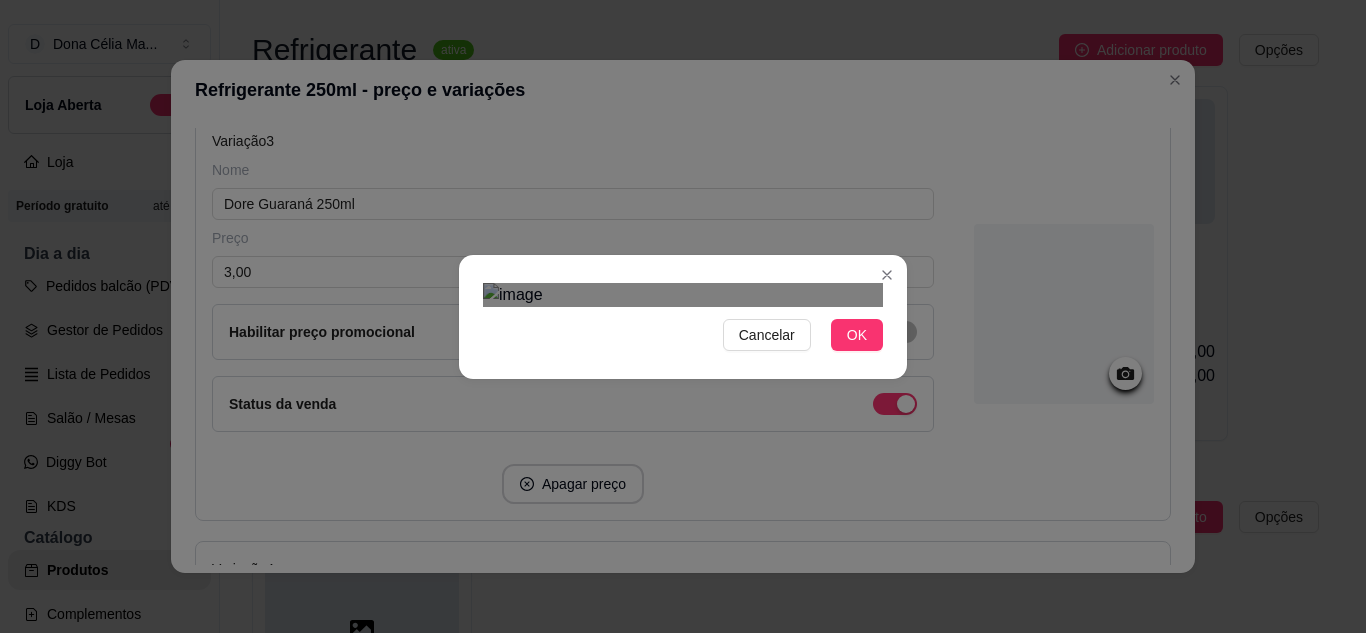 click on "Cancelar OK" at bounding box center [683, 317] 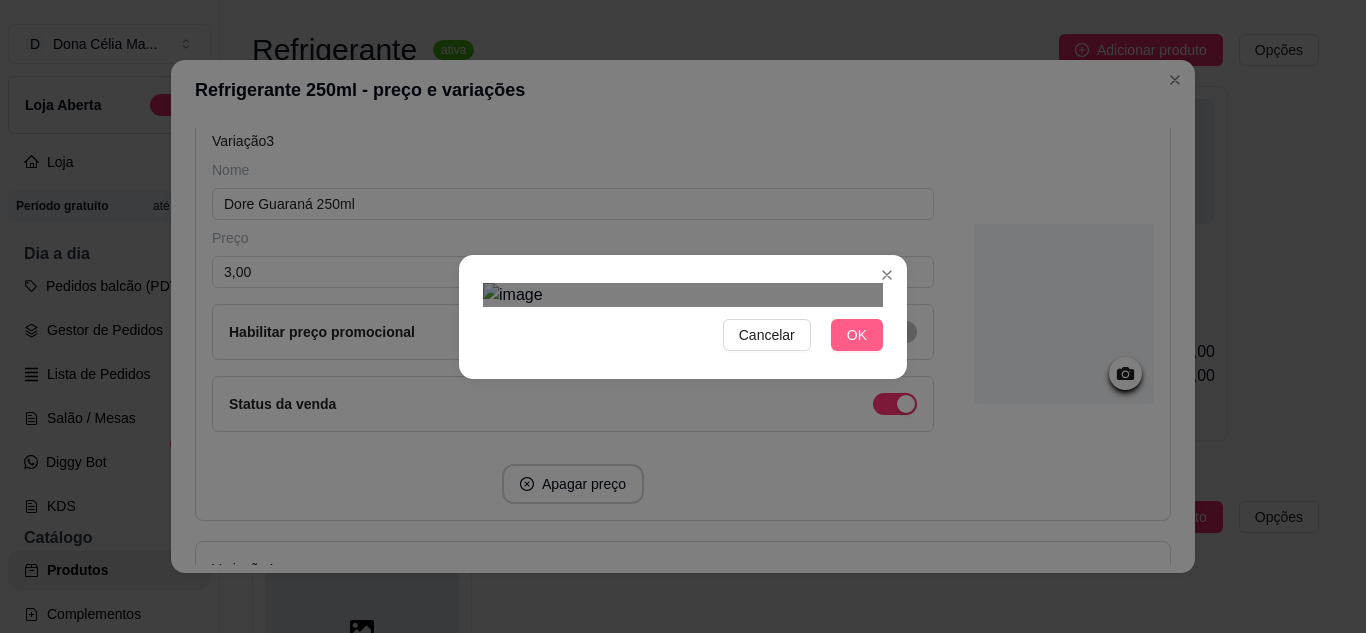 click on "OK" at bounding box center [857, 335] 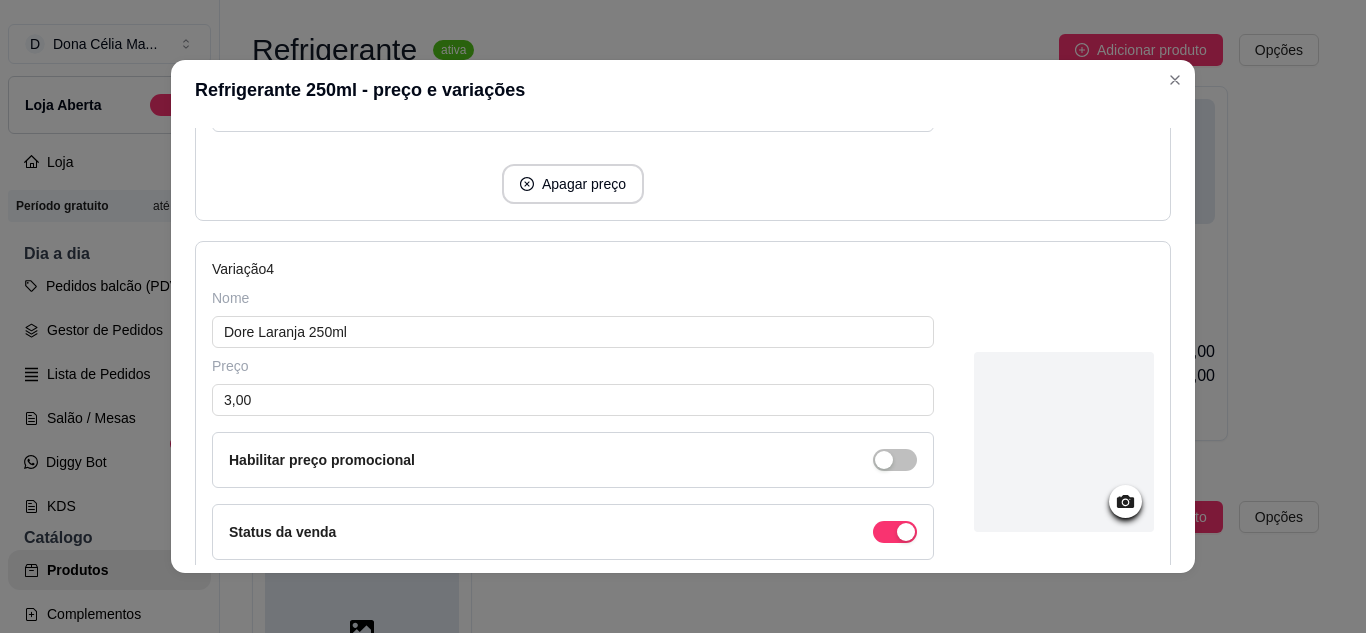 scroll, scrollTop: 1500, scrollLeft: 0, axis: vertical 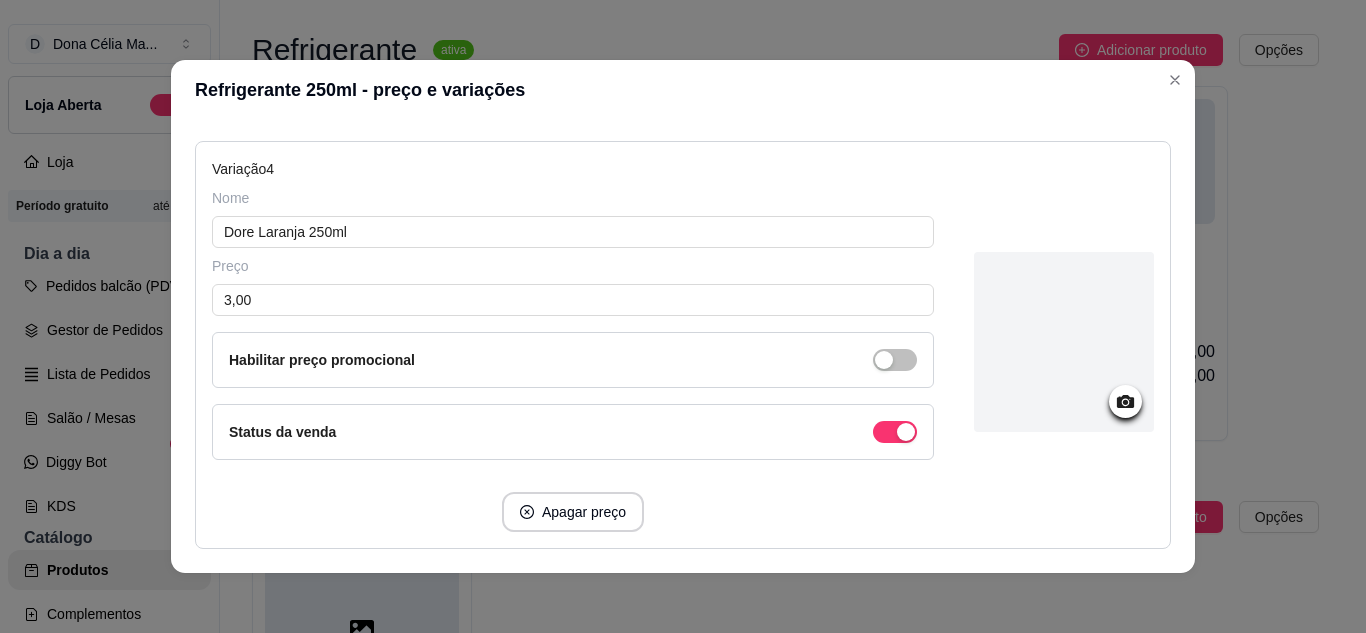 click at bounding box center [1064, 342] 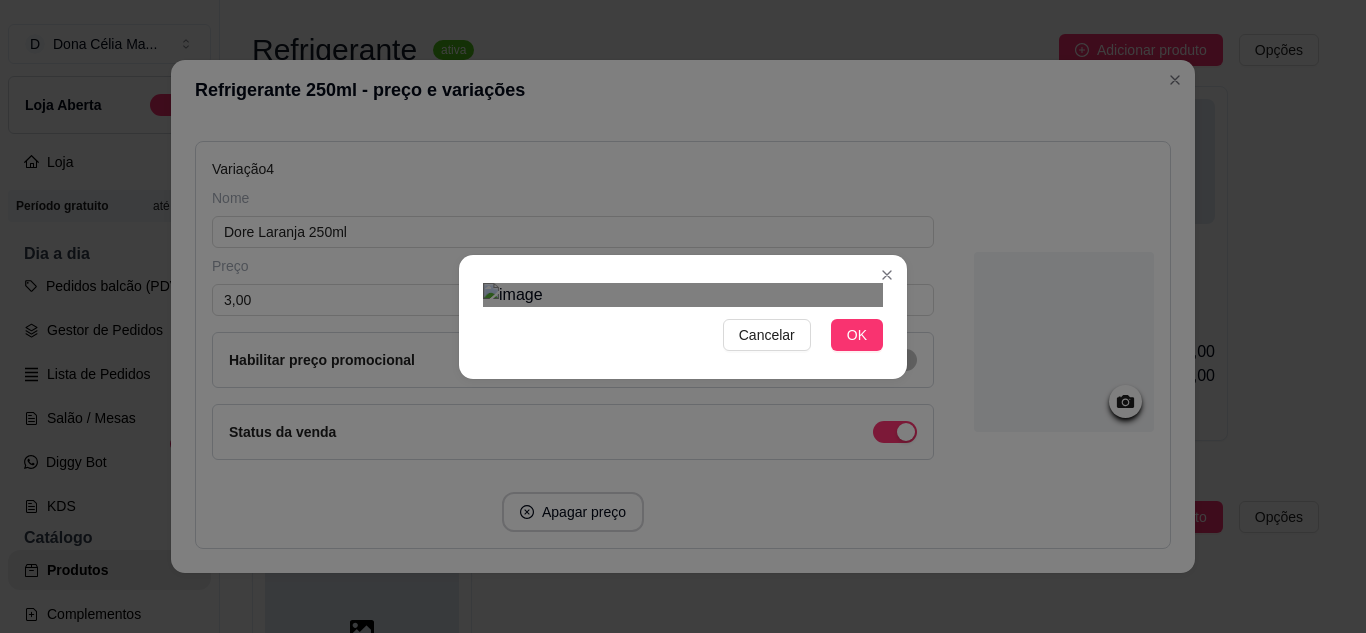 click on "Cancelar OK" at bounding box center [683, 317] 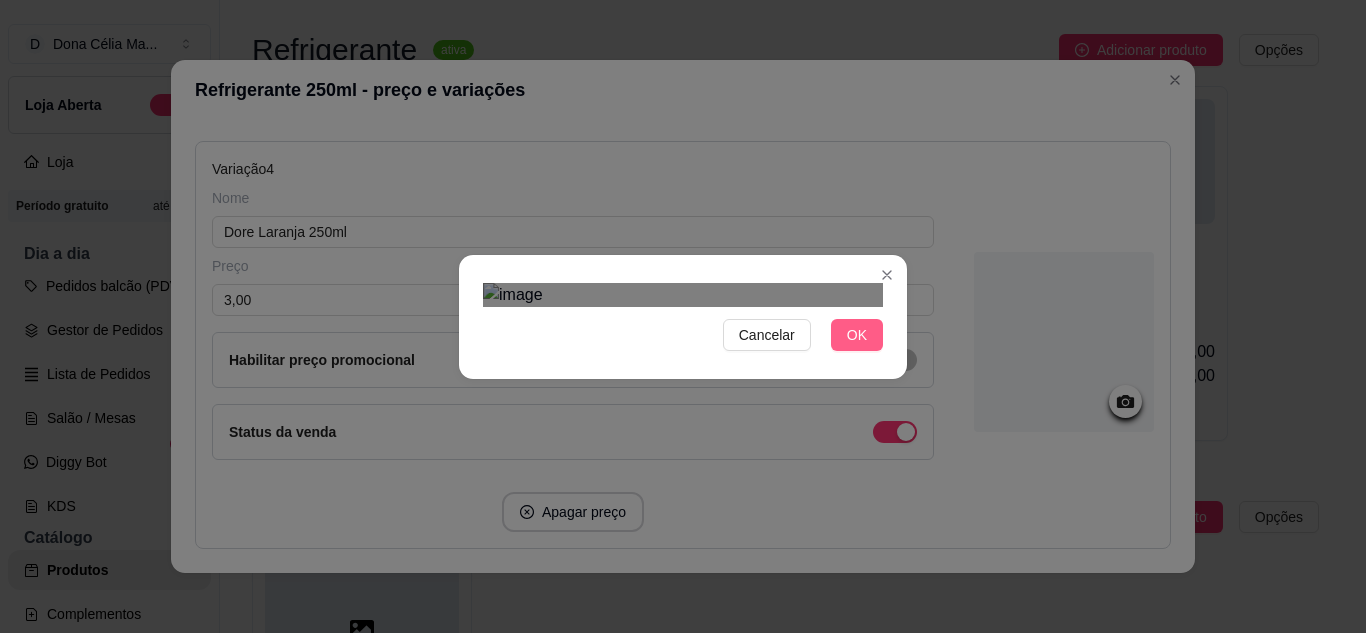 click on "OK" at bounding box center [857, 335] 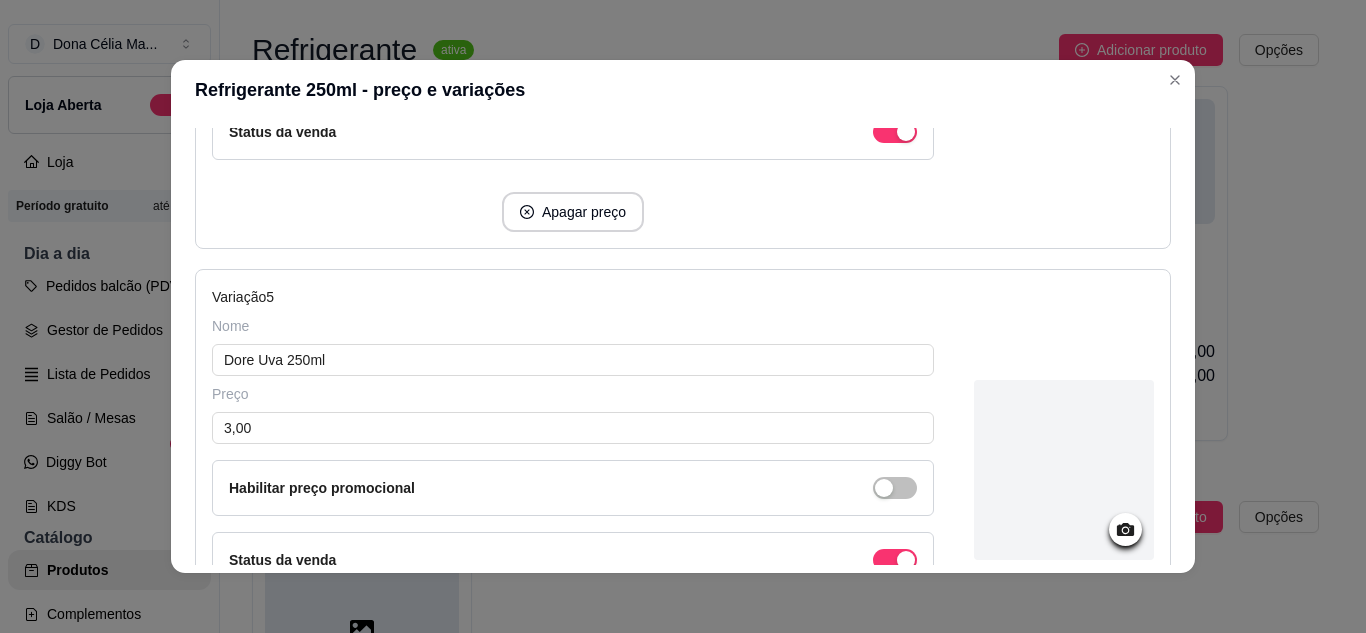 scroll, scrollTop: 1900, scrollLeft: 0, axis: vertical 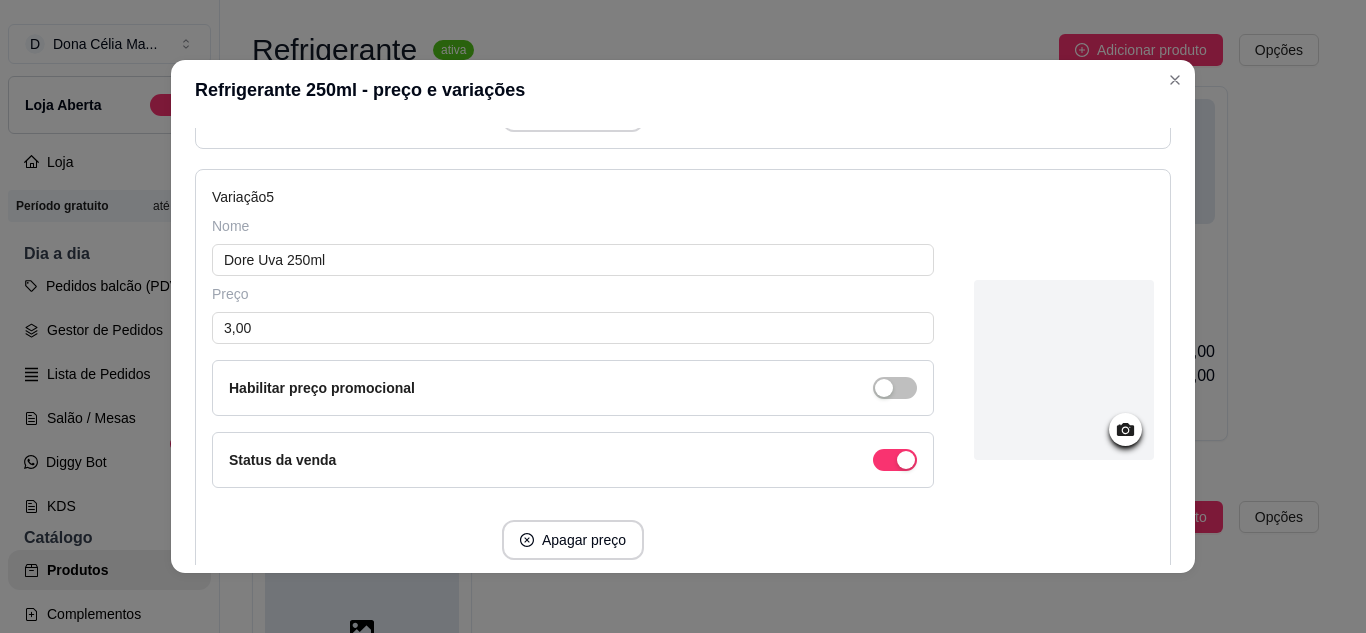click at bounding box center (1064, 370) 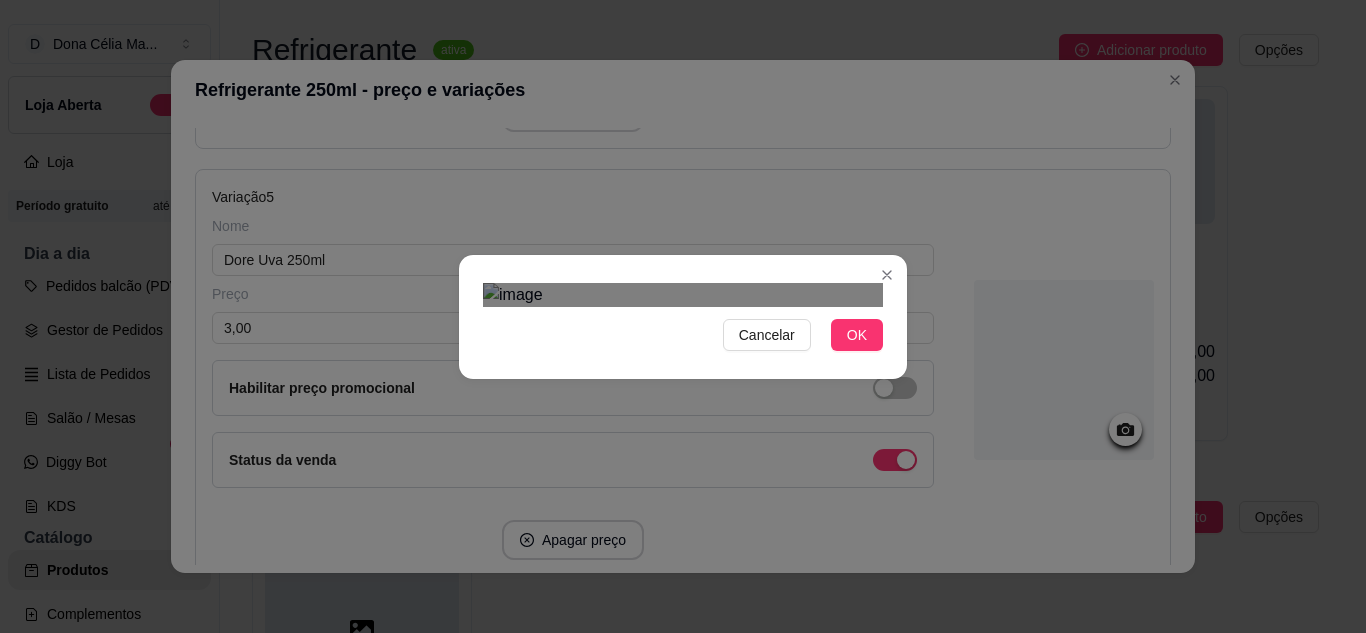click on "Cancelar OK" at bounding box center (683, 316) 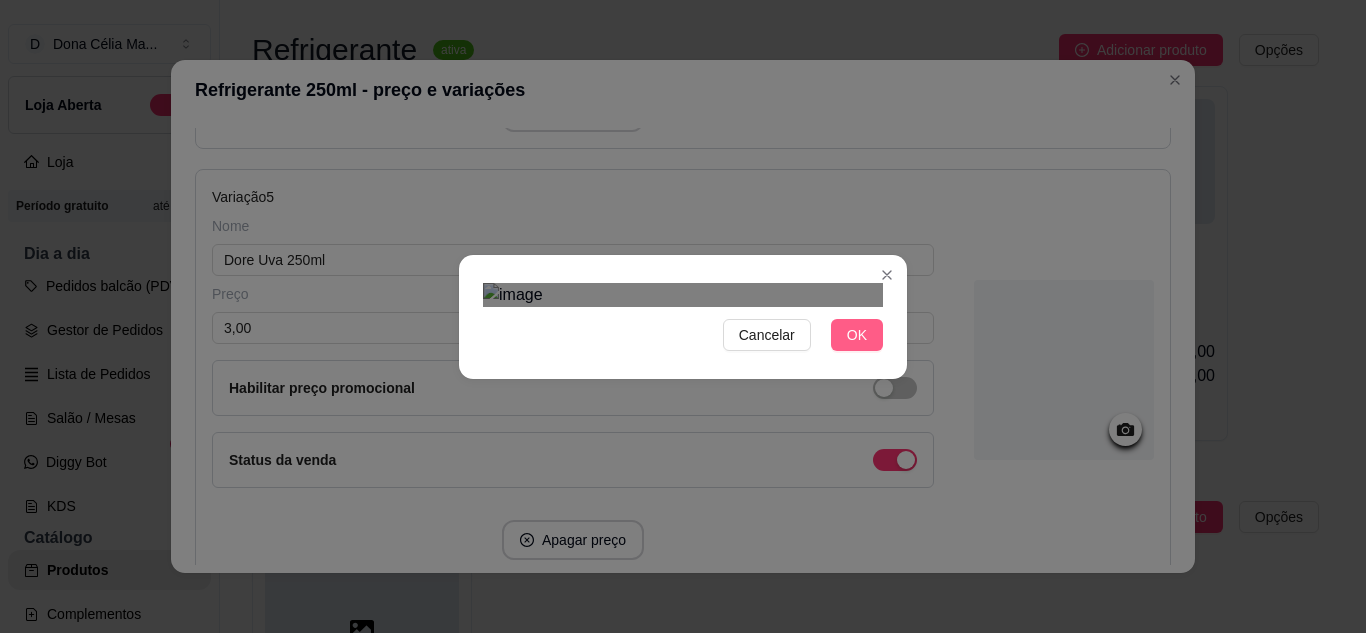 click on "OK" at bounding box center [857, 335] 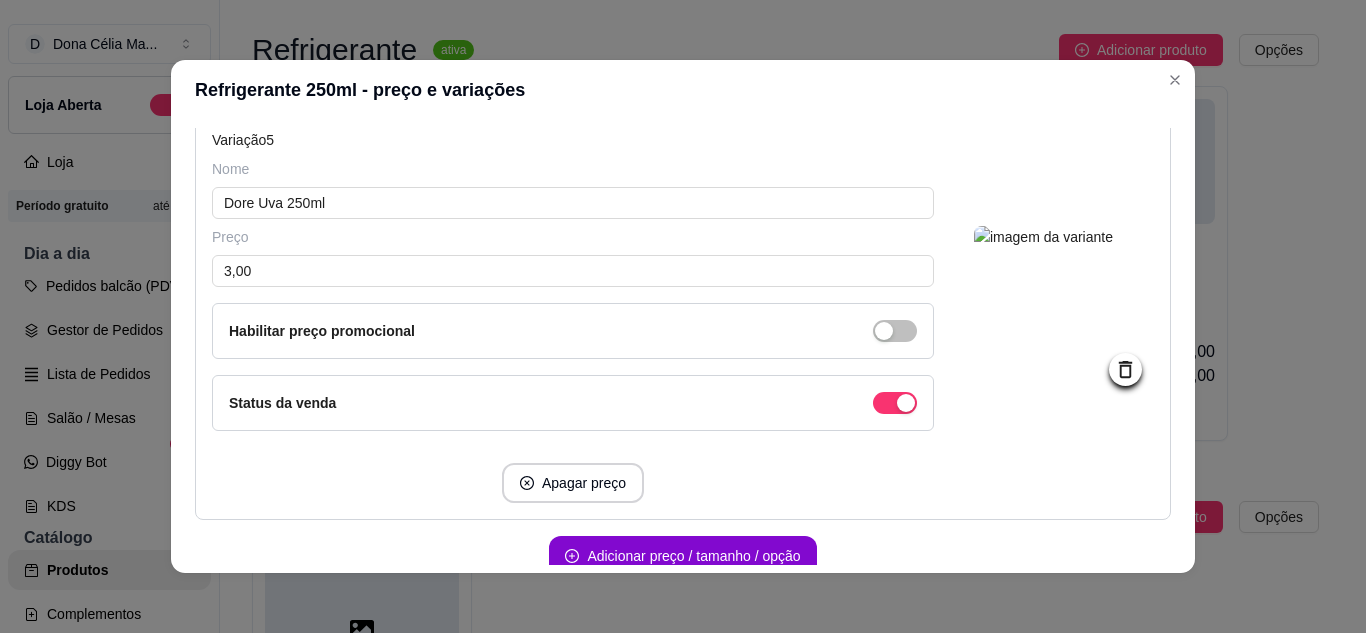 scroll, scrollTop: 2057, scrollLeft: 0, axis: vertical 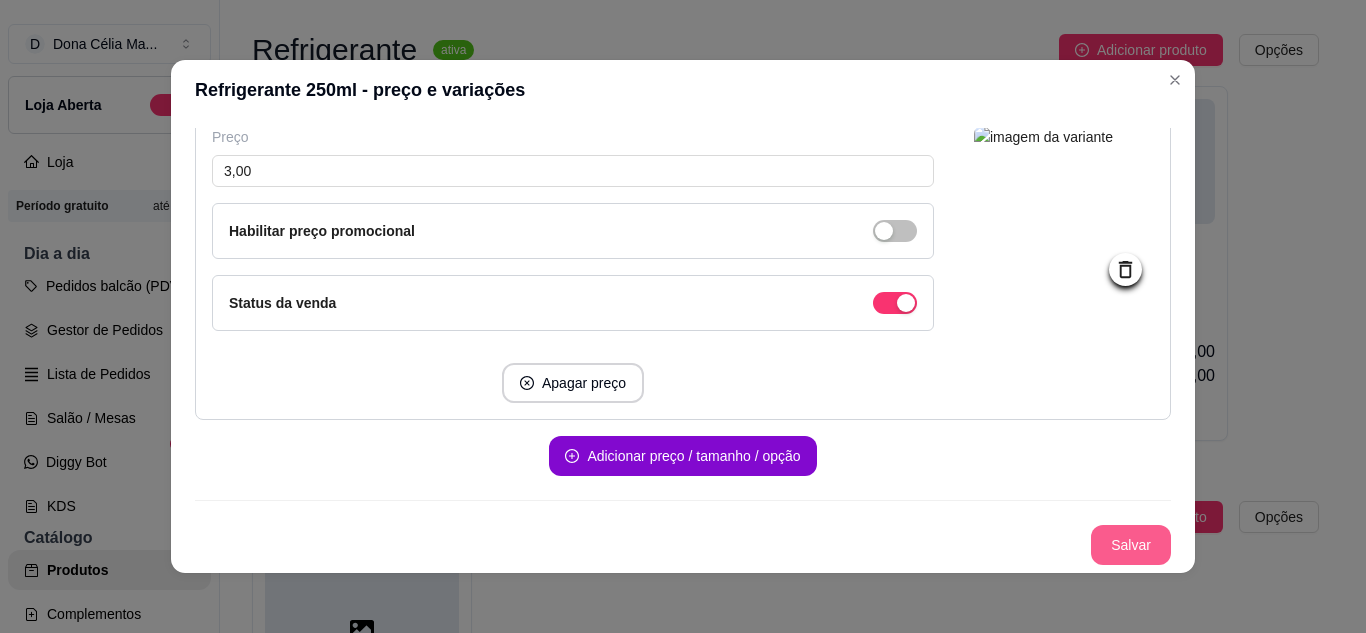 click on "Salvar" at bounding box center (1131, 545) 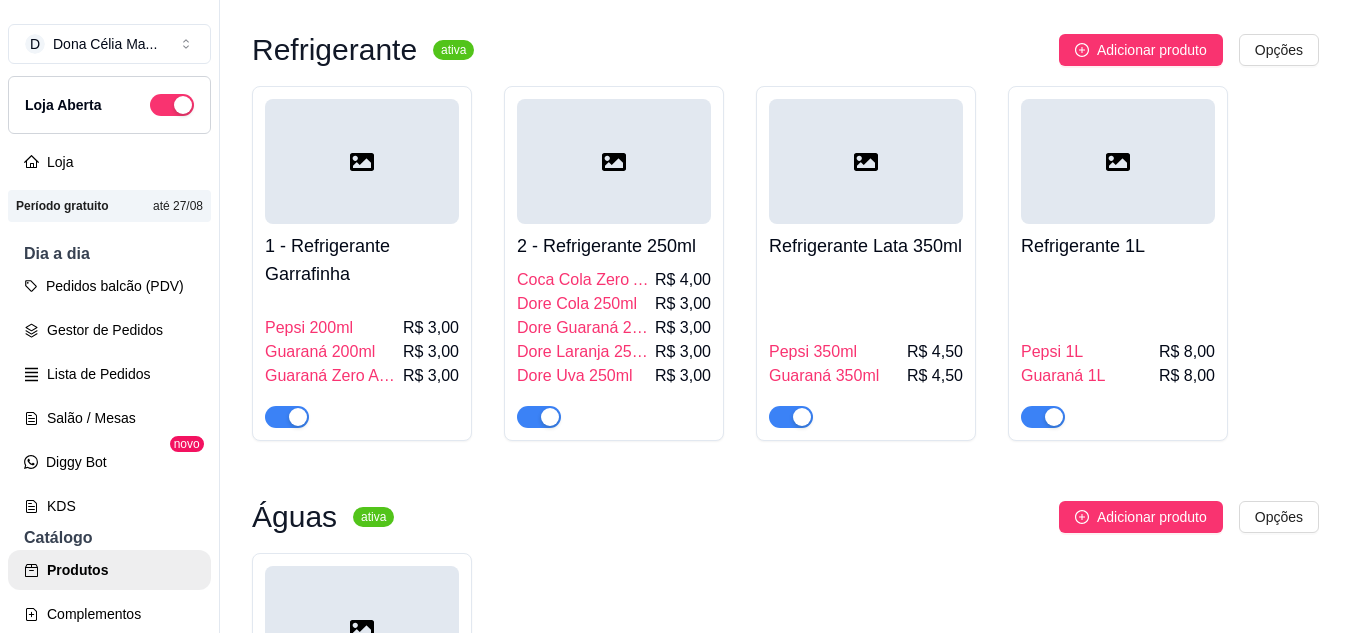 click at bounding box center [866, 161] 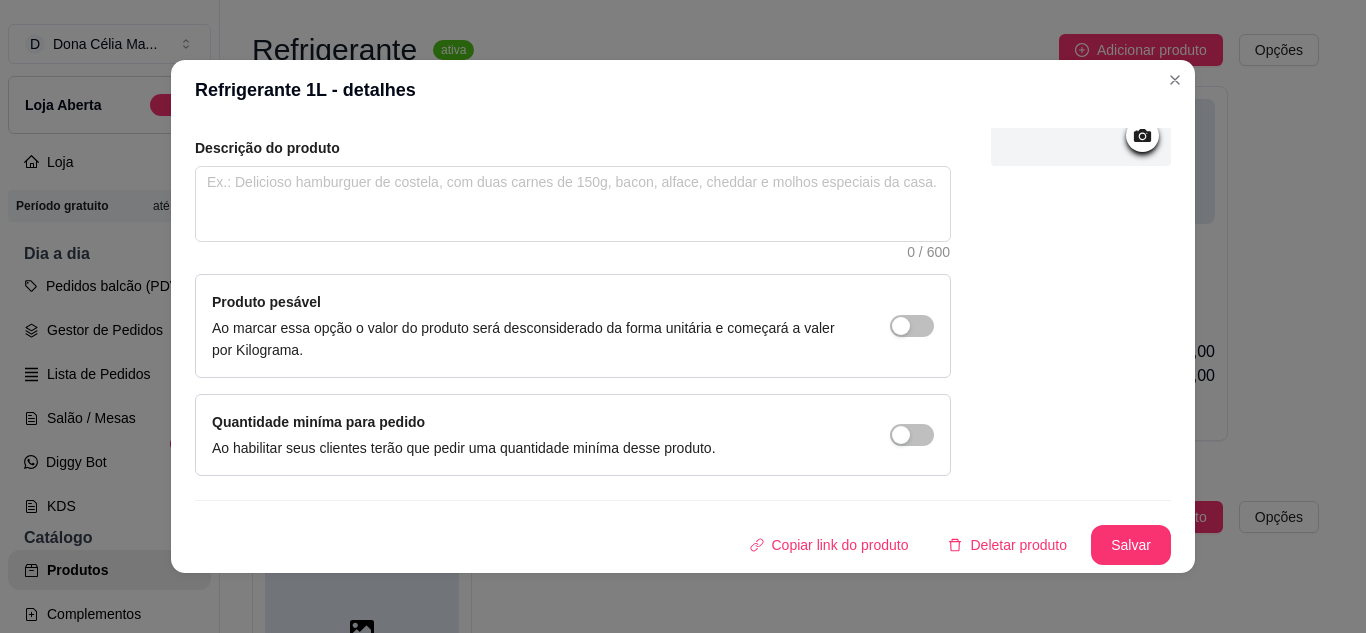 scroll, scrollTop: 0, scrollLeft: 0, axis: both 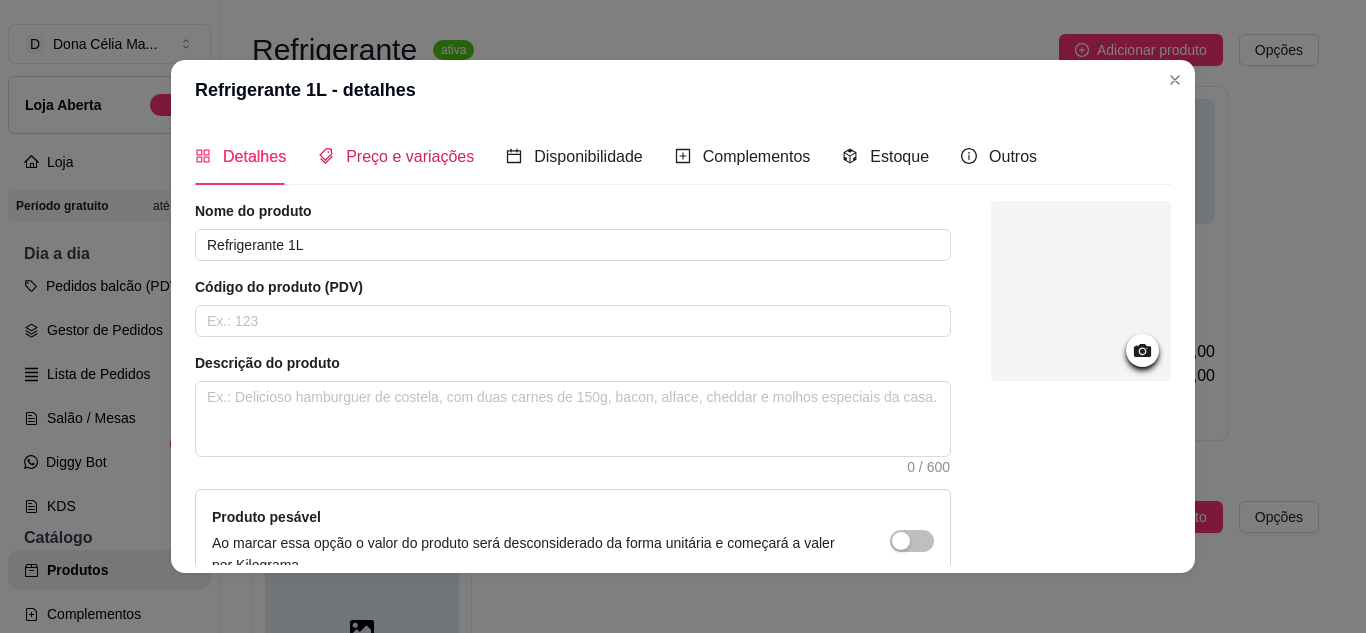 click on "Preço e variações" at bounding box center [410, 156] 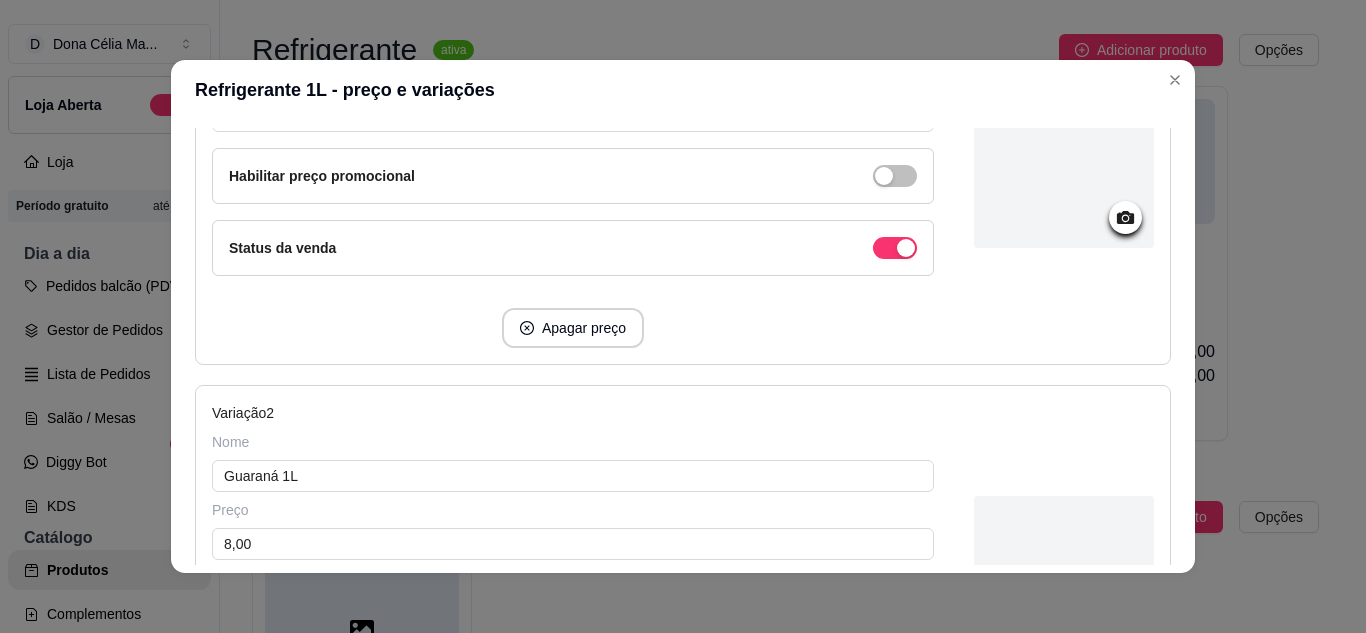 scroll, scrollTop: 500, scrollLeft: 0, axis: vertical 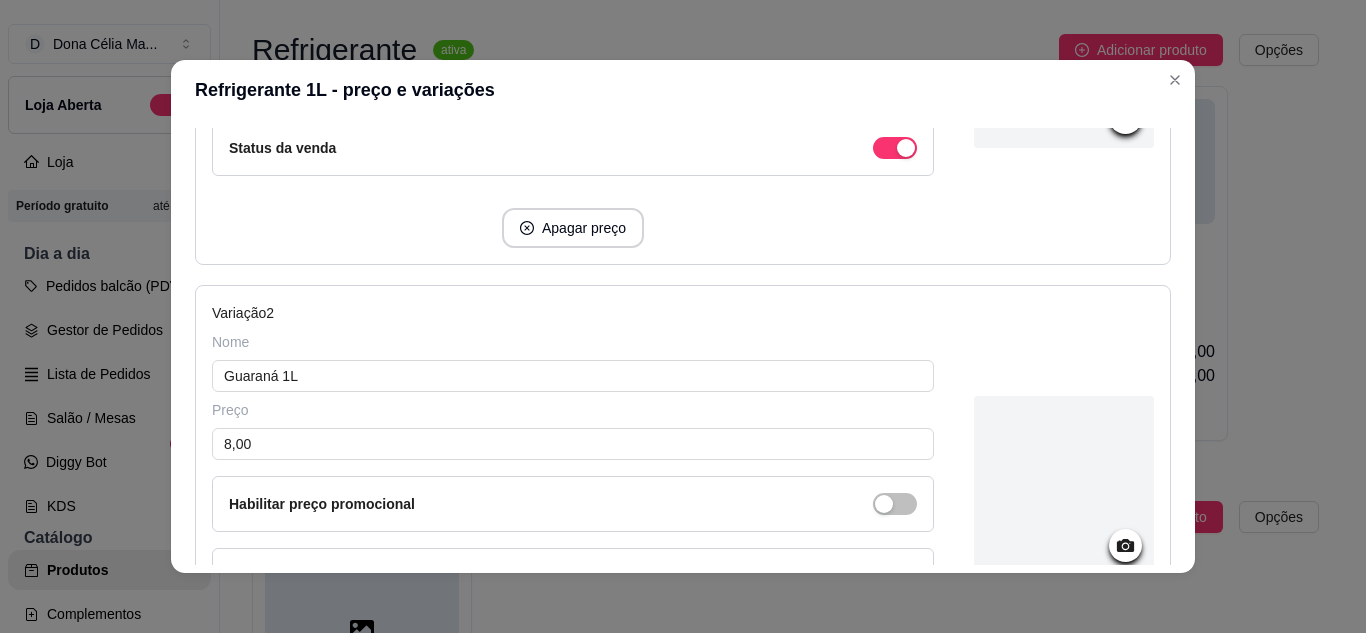click at bounding box center [1064, 486] 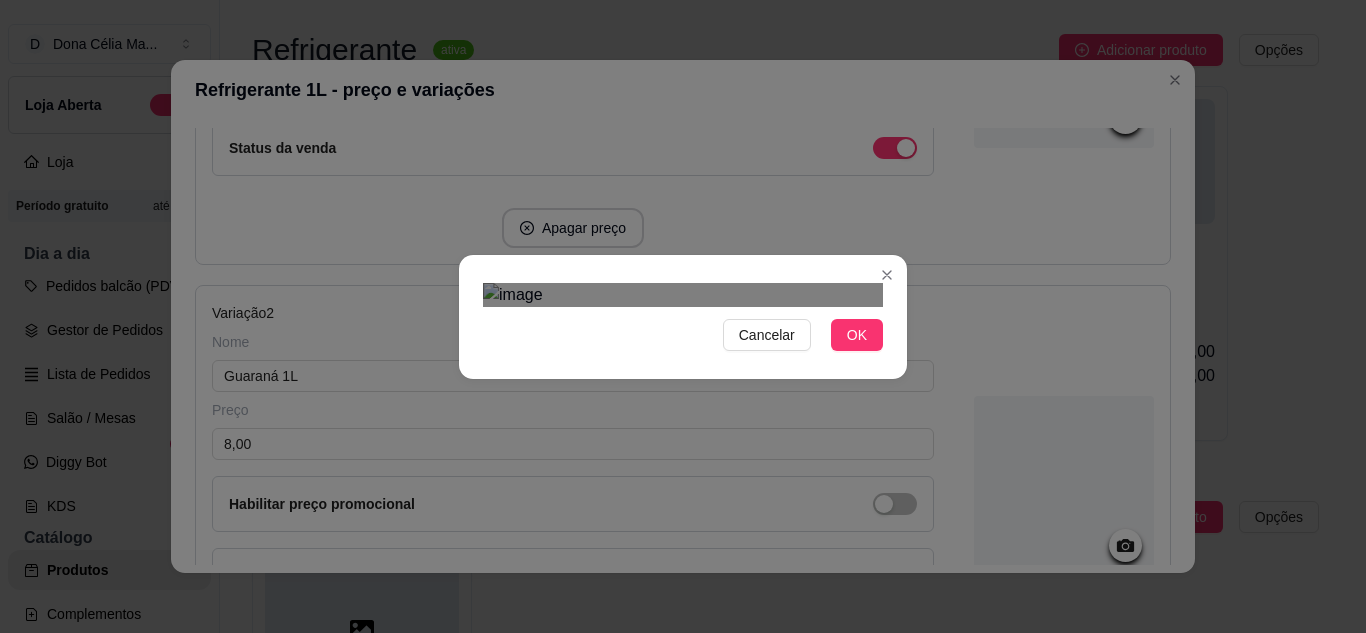 click on "Cancelar OK" at bounding box center (683, 316) 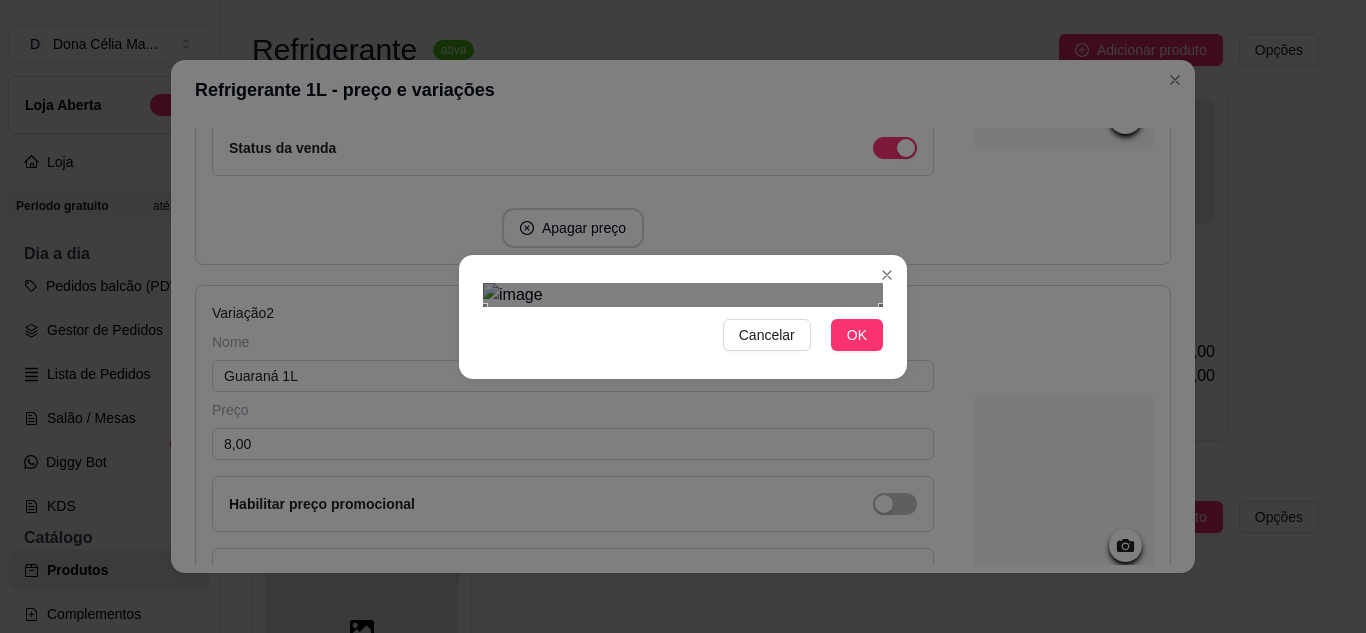click at bounding box center [683, 508] 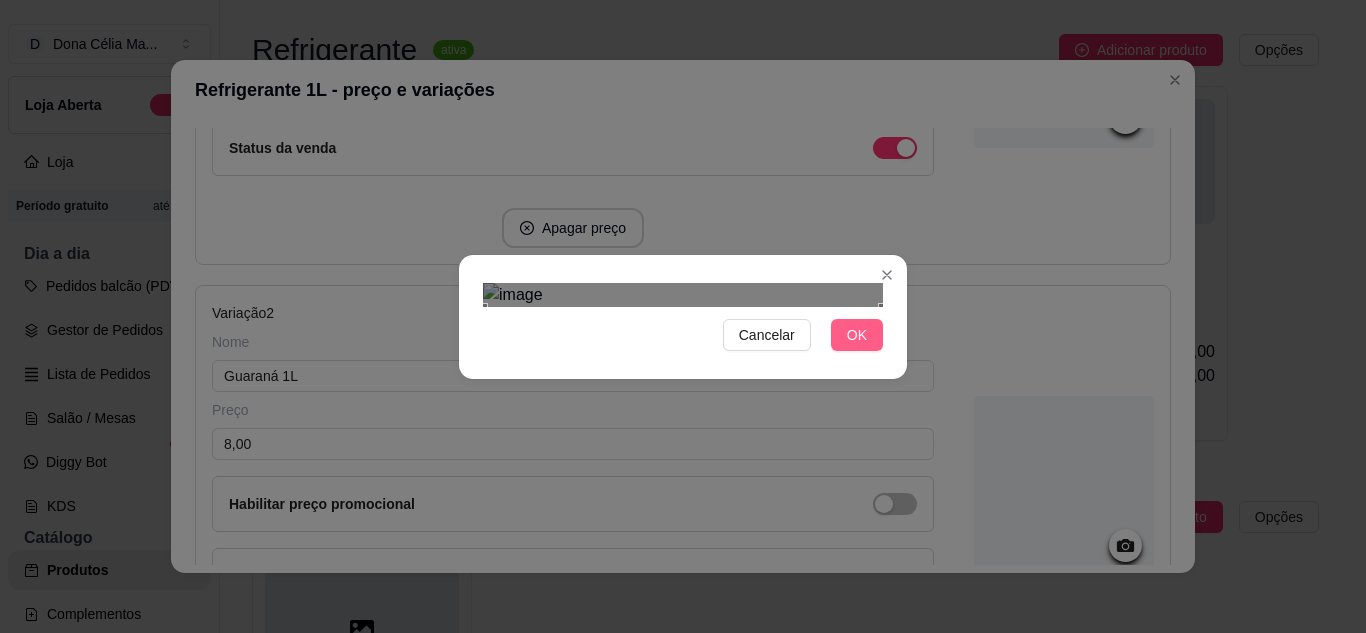 click on "OK" at bounding box center (857, 335) 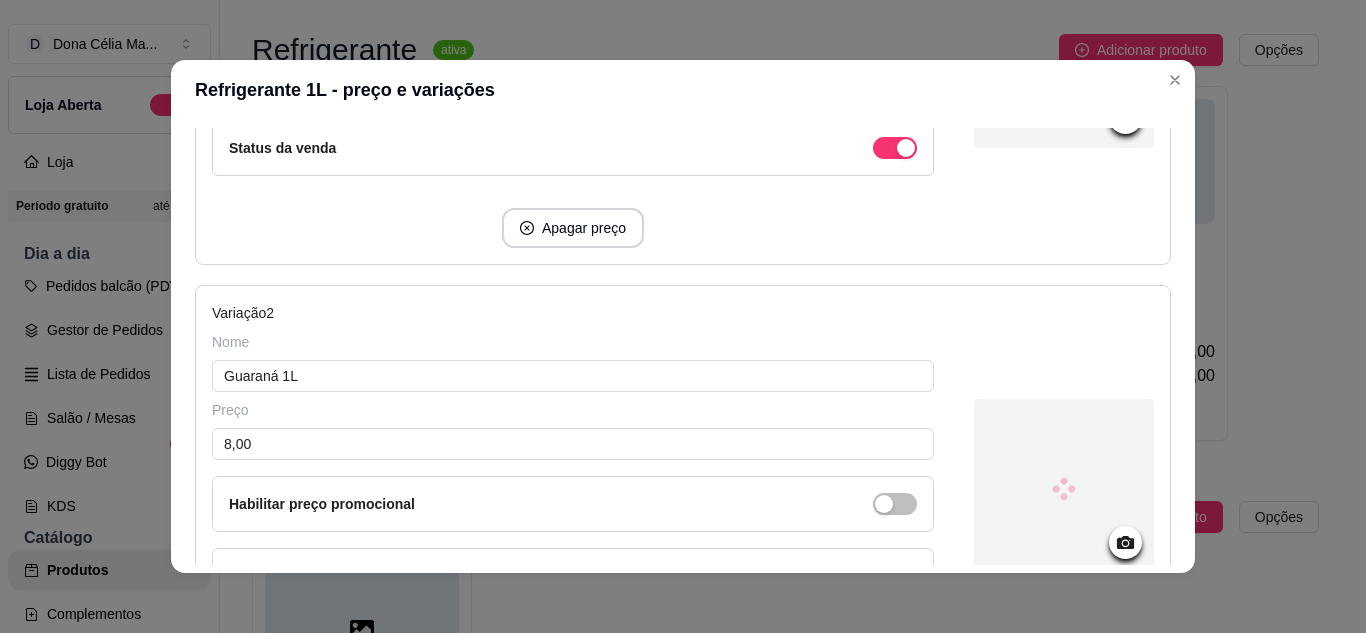 scroll, scrollTop: 773, scrollLeft: 0, axis: vertical 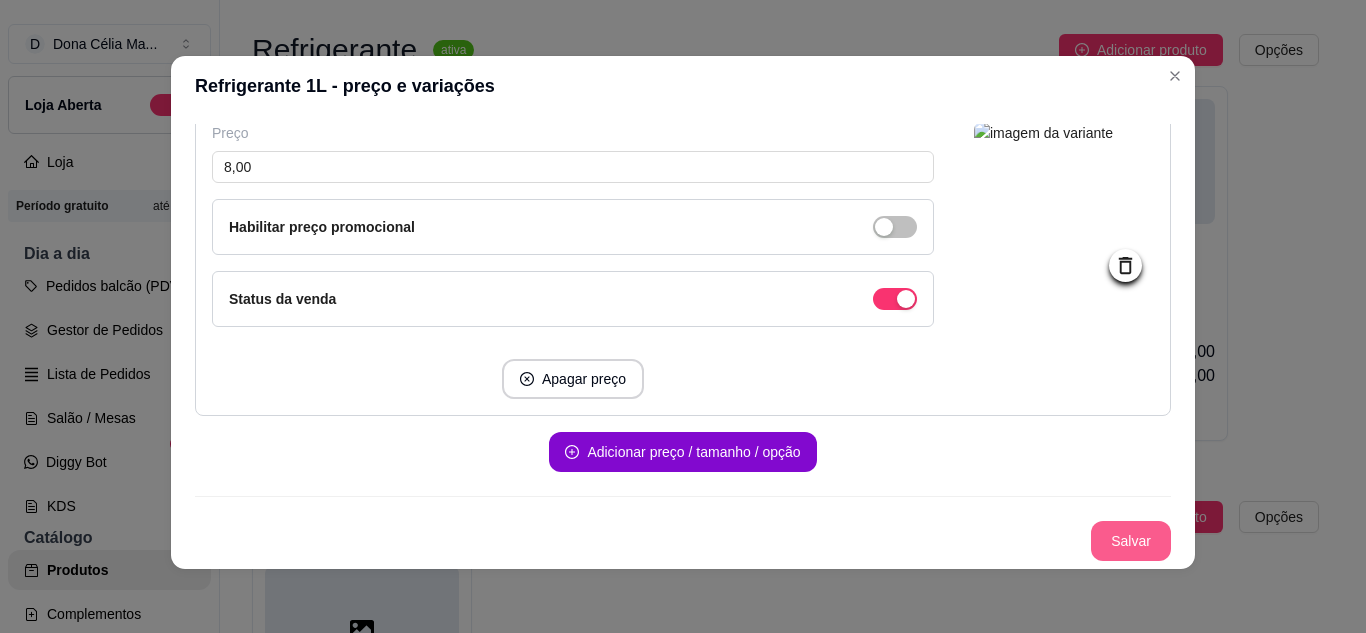 click on "Salvar" at bounding box center (1131, 541) 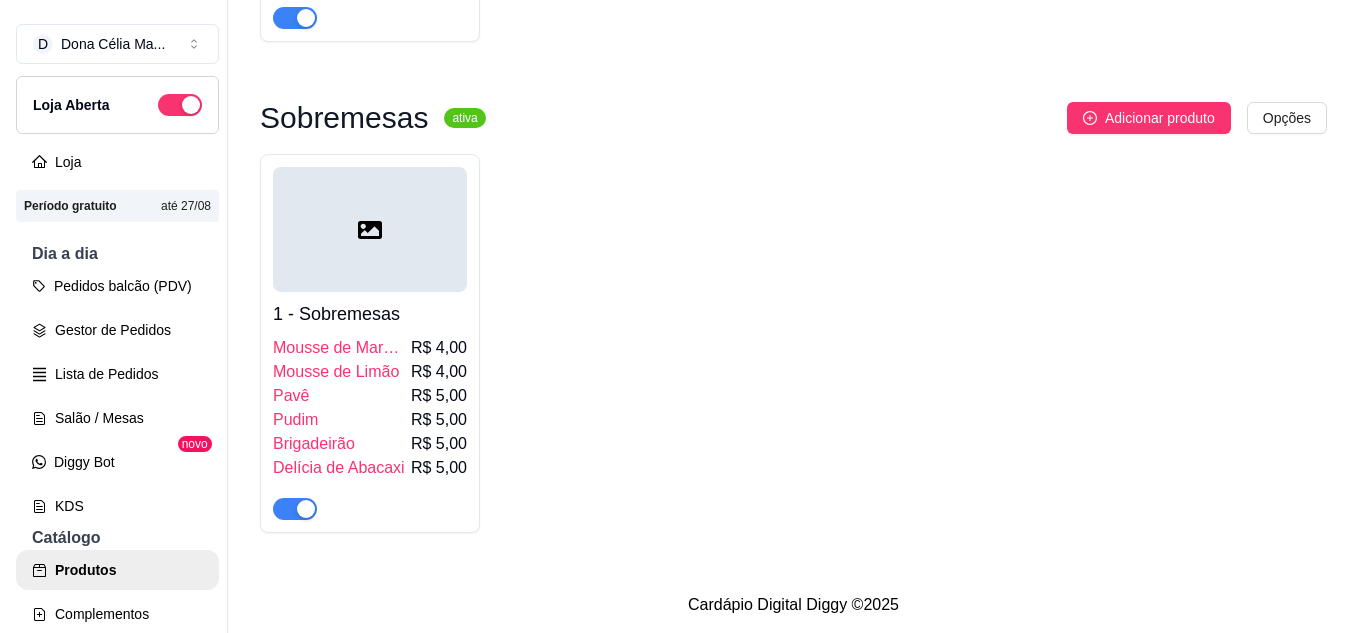 scroll, scrollTop: 1714, scrollLeft: 0, axis: vertical 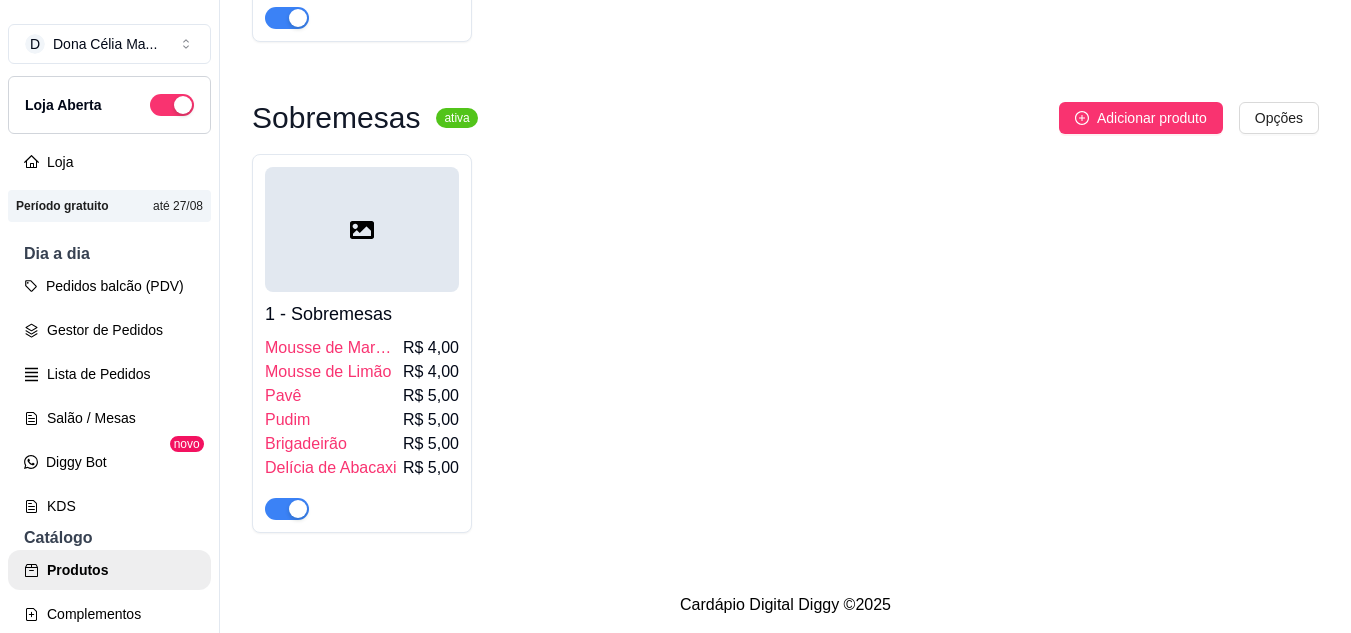 click at bounding box center [362, 229] 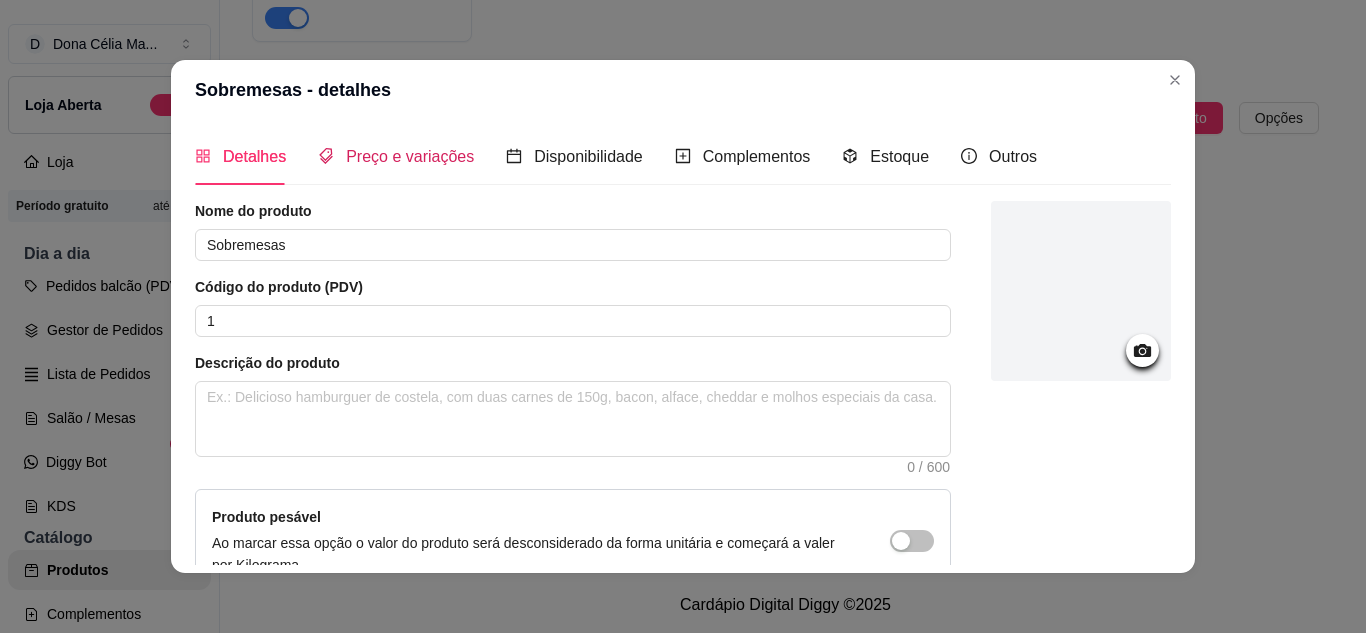 click on "Preço e variações" at bounding box center [410, 156] 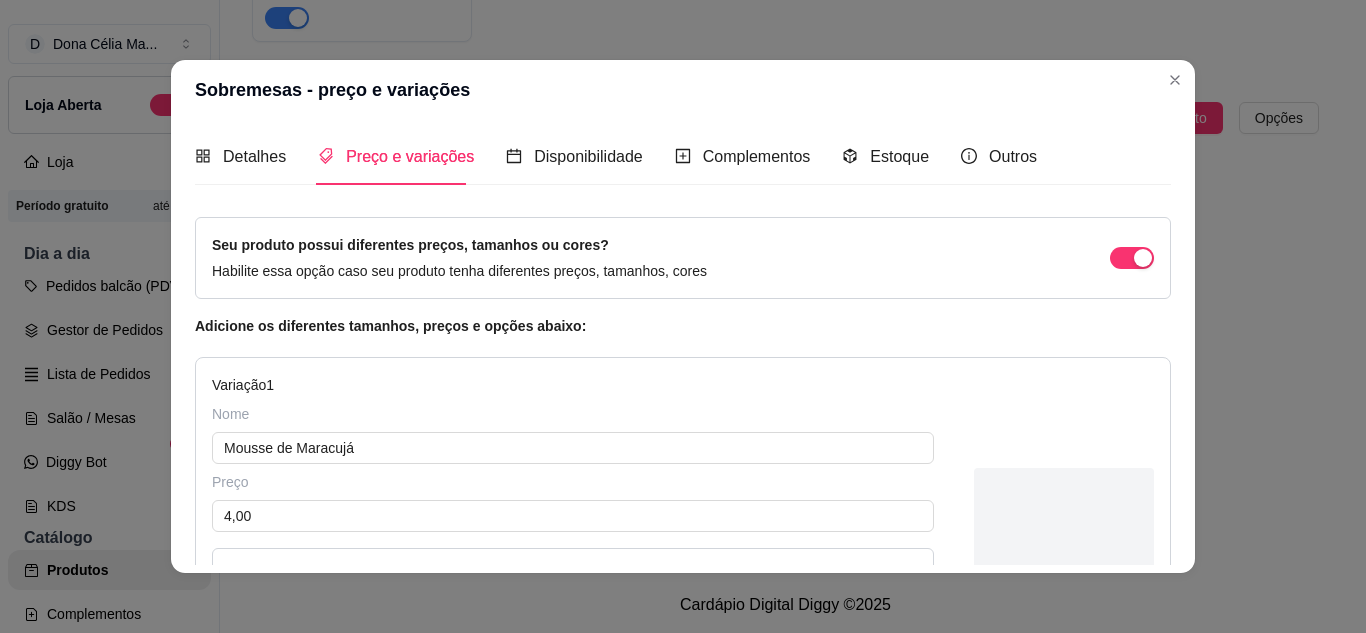 scroll, scrollTop: 200, scrollLeft: 0, axis: vertical 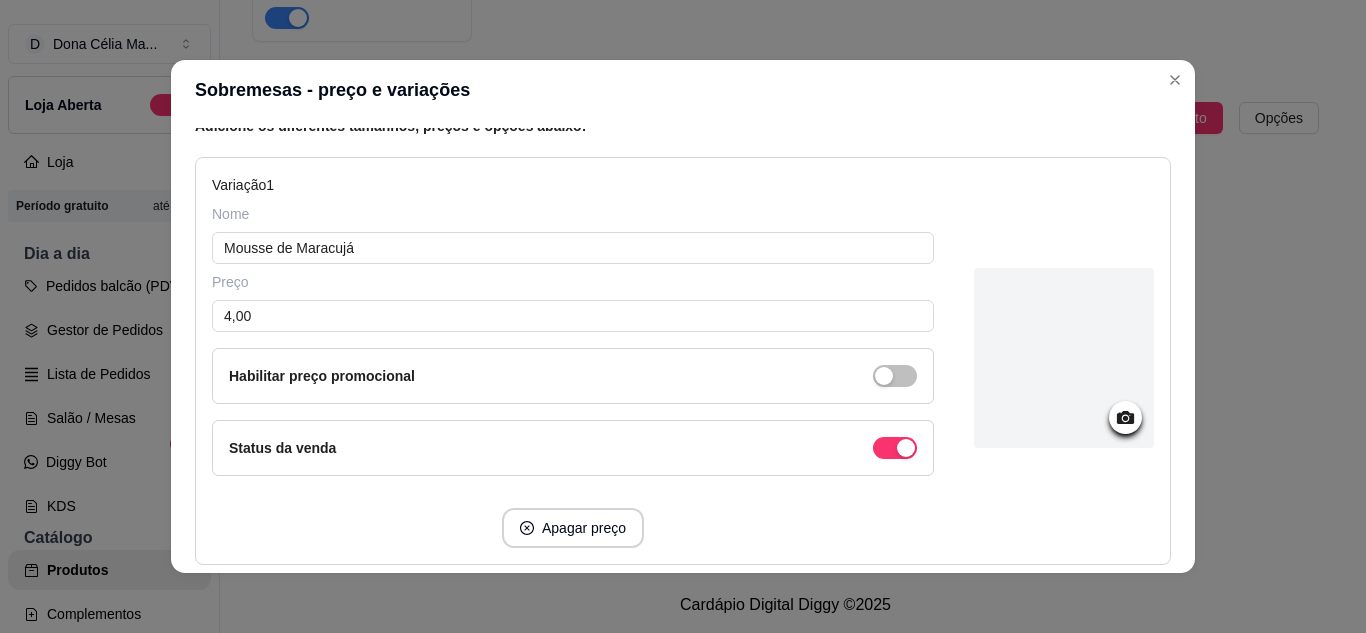 click at bounding box center [1064, 358] 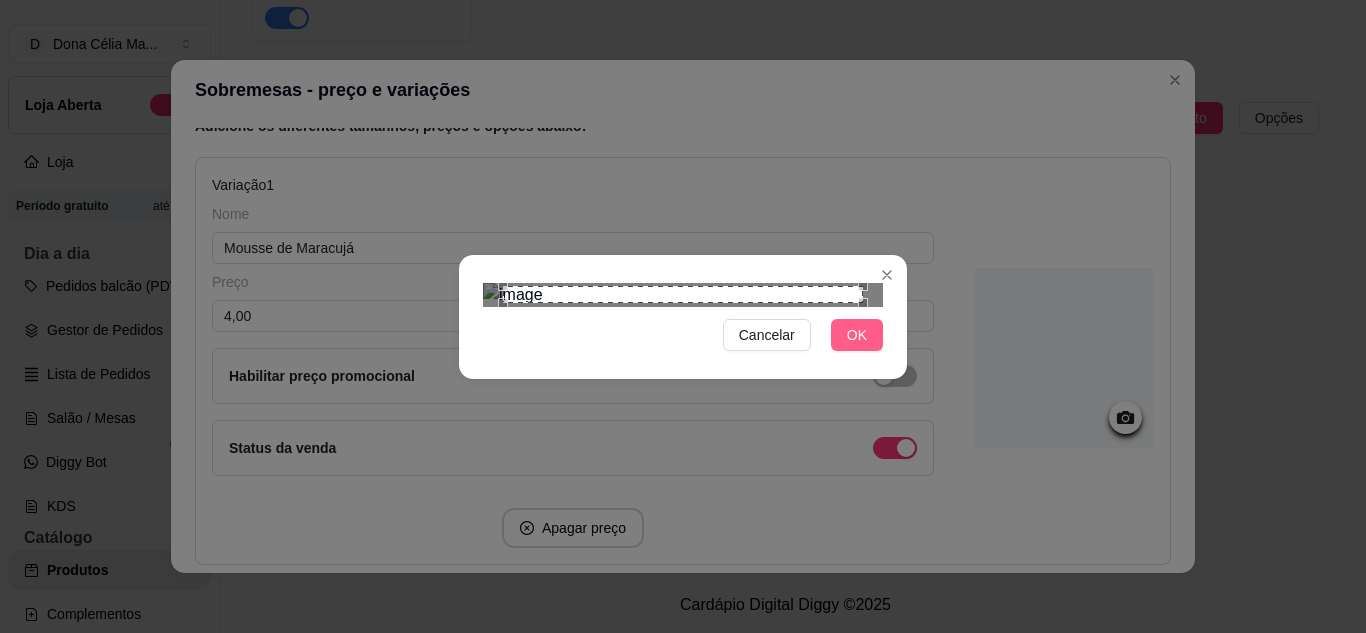 click on "OK" at bounding box center [857, 335] 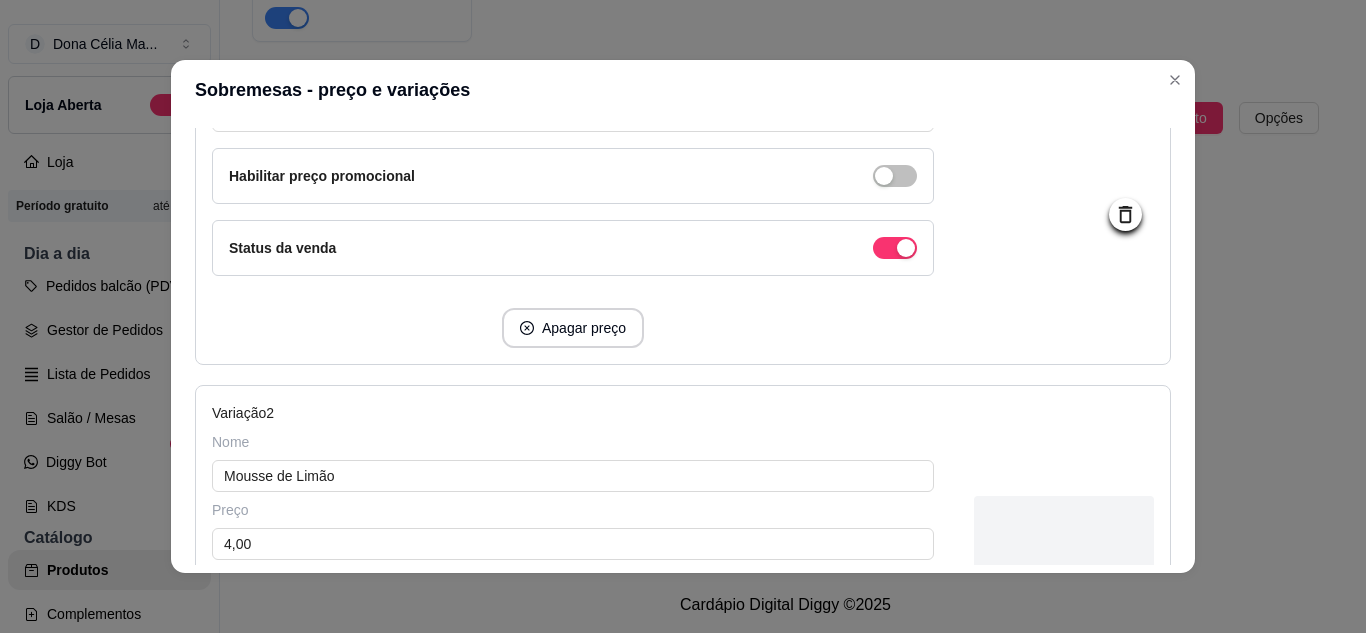 scroll, scrollTop: 700, scrollLeft: 0, axis: vertical 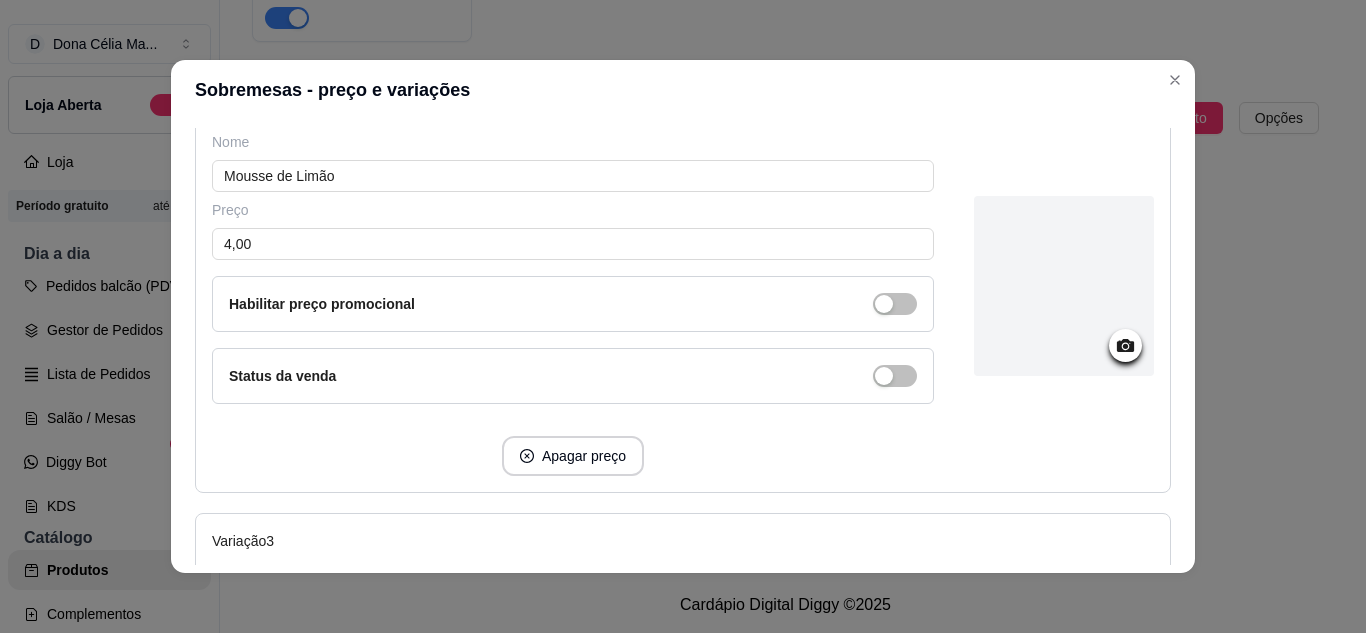 click at bounding box center (1064, 286) 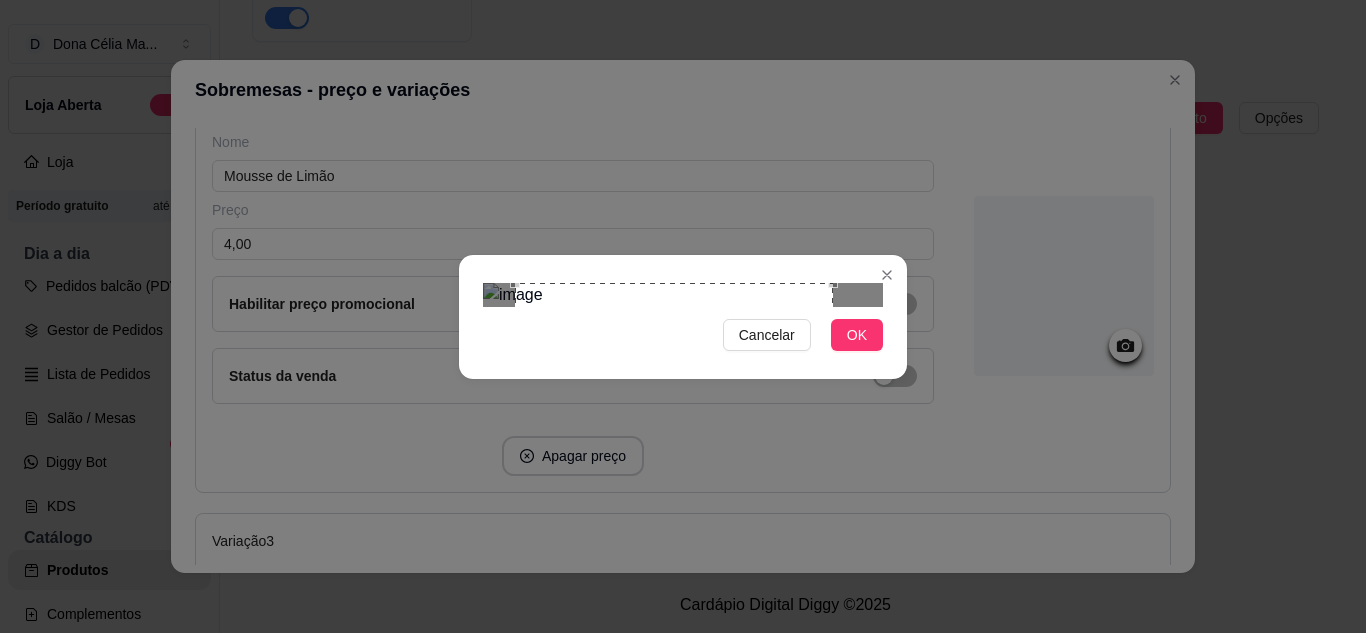 click at bounding box center (674, 422) 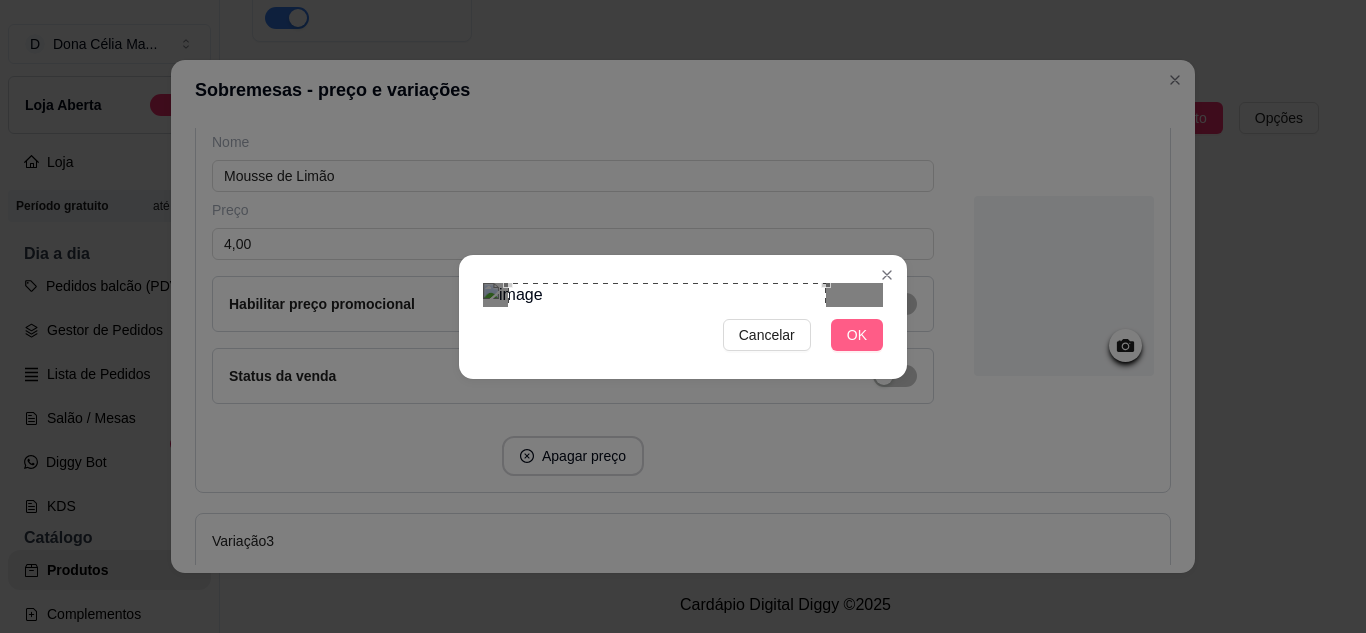 click on "OK" at bounding box center (857, 335) 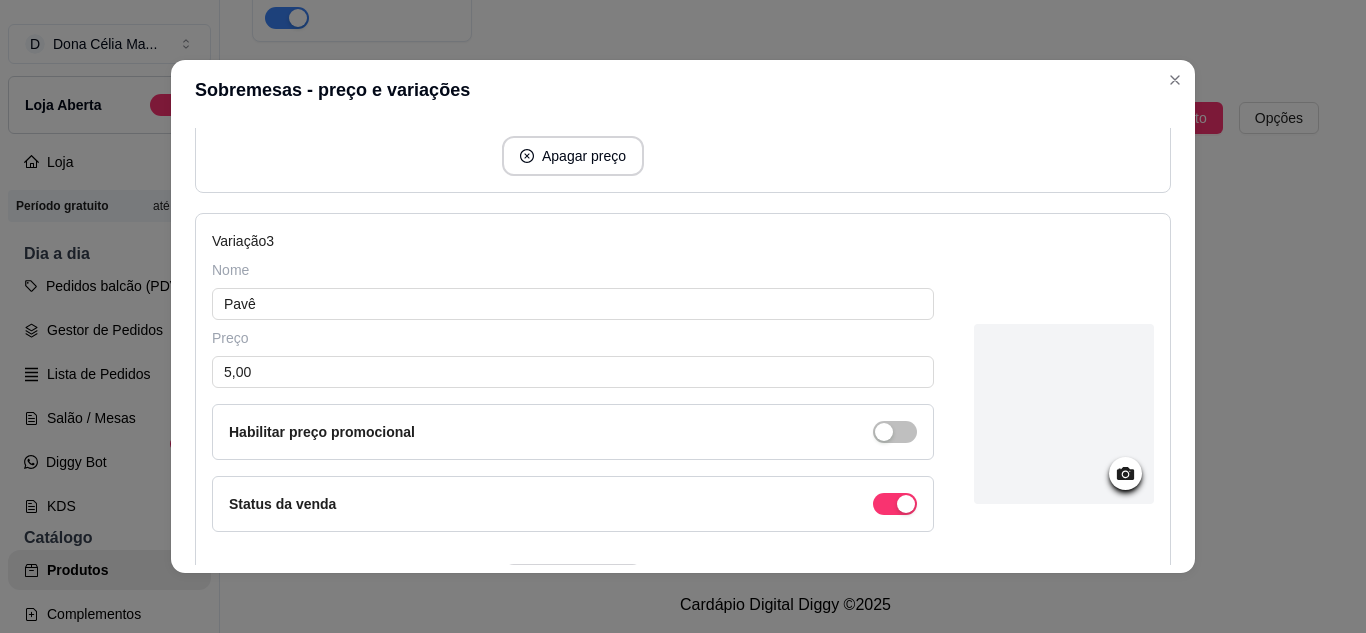 scroll, scrollTop: 1100, scrollLeft: 0, axis: vertical 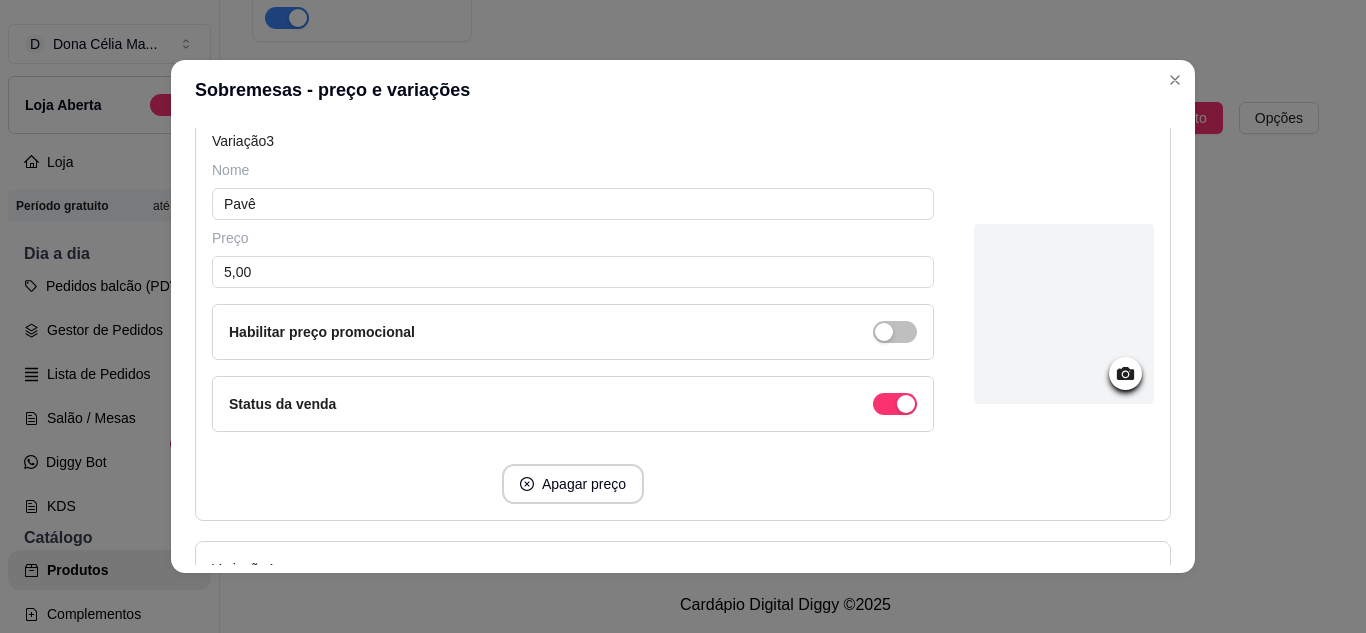 click at bounding box center [1064, 314] 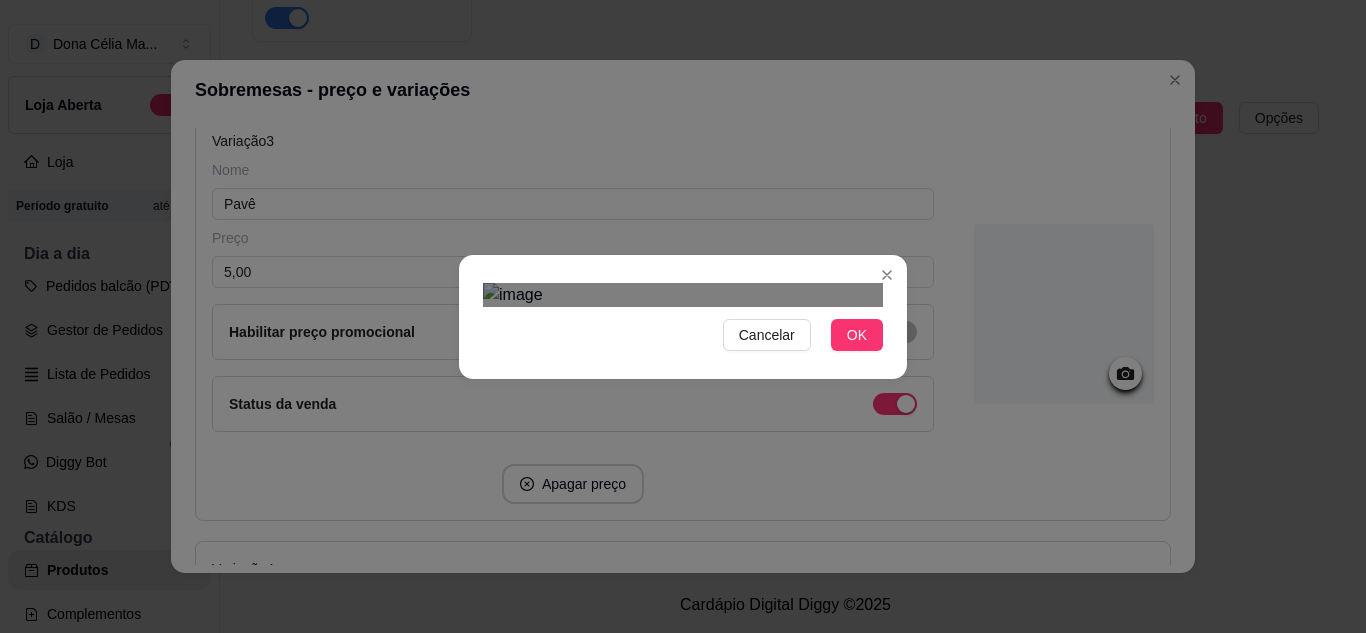 click at bounding box center (703, 550) 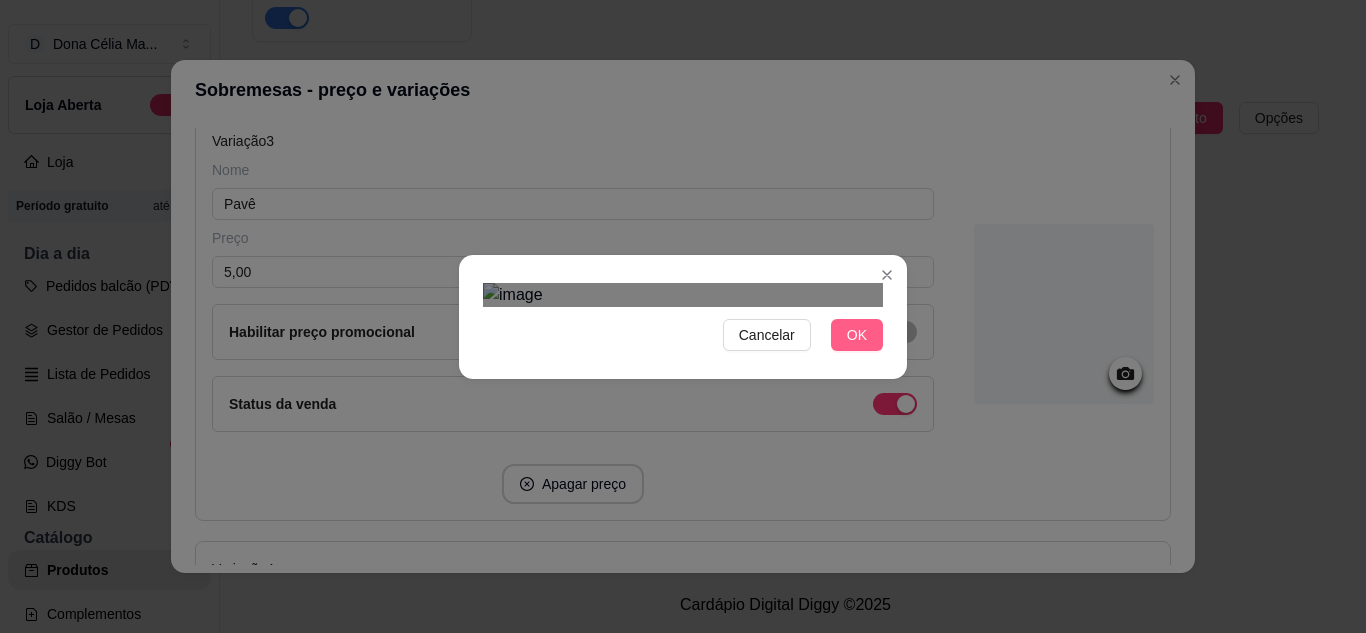click on "OK" at bounding box center [857, 335] 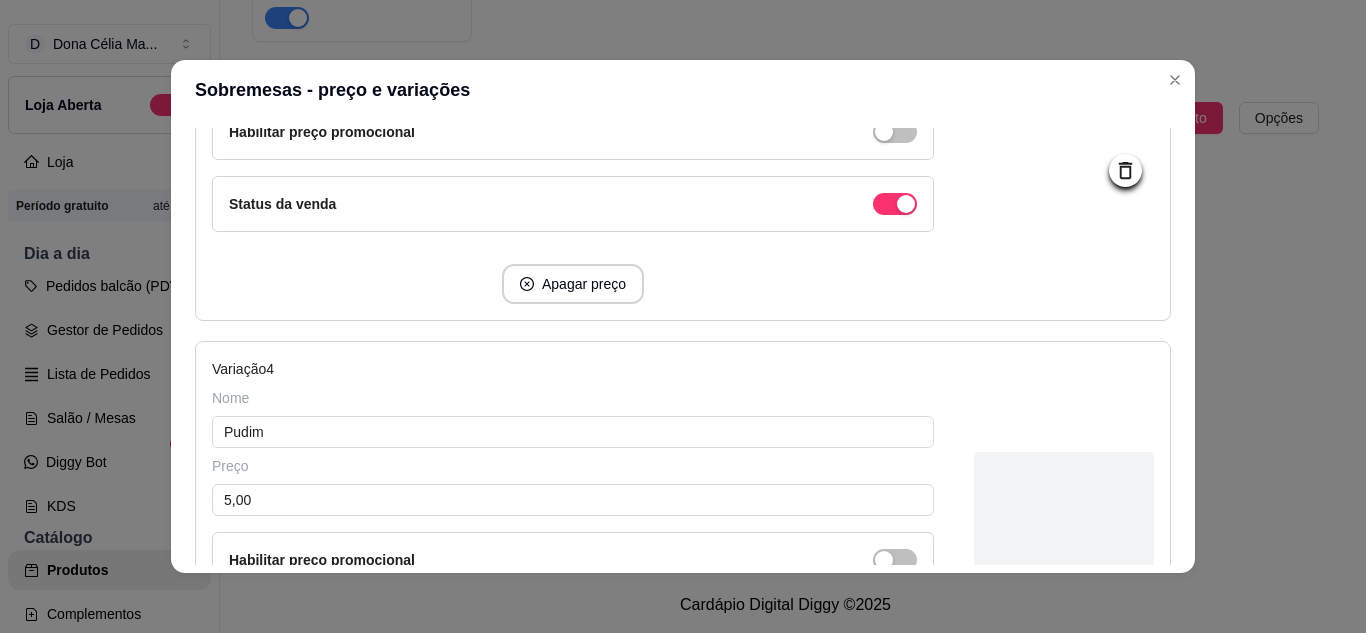scroll, scrollTop: 1400, scrollLeft: 0, axis: vertical 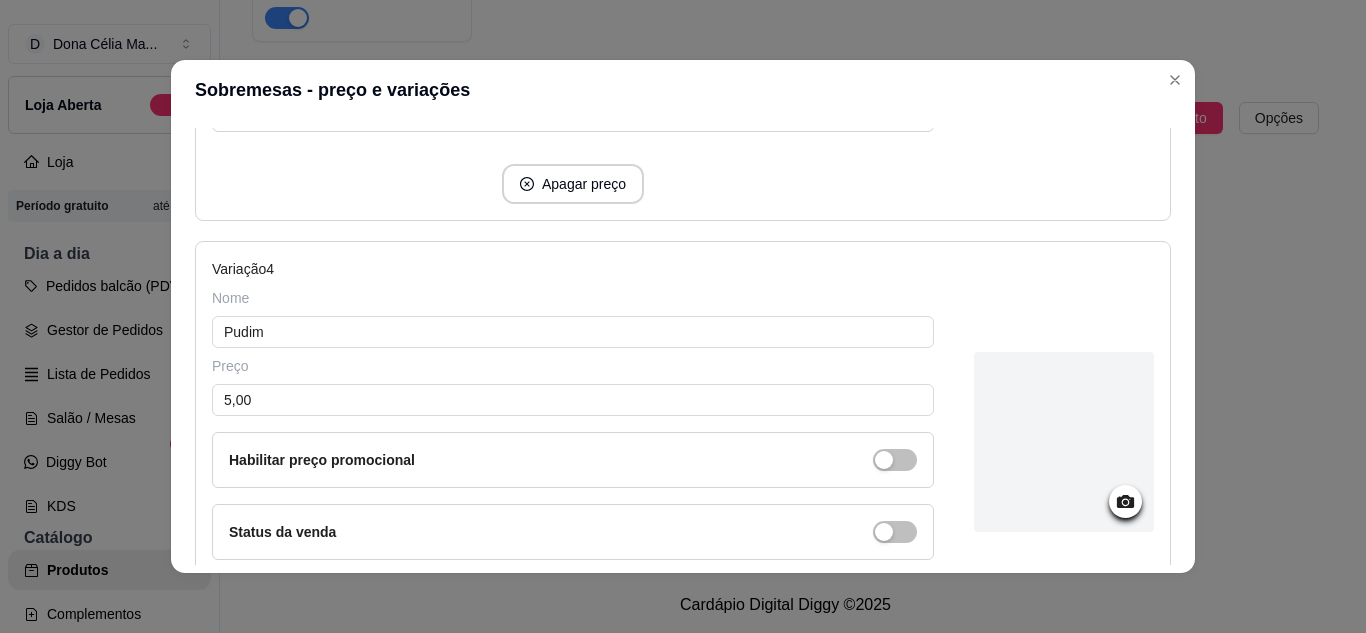 click at bounding box center (1064, 442) 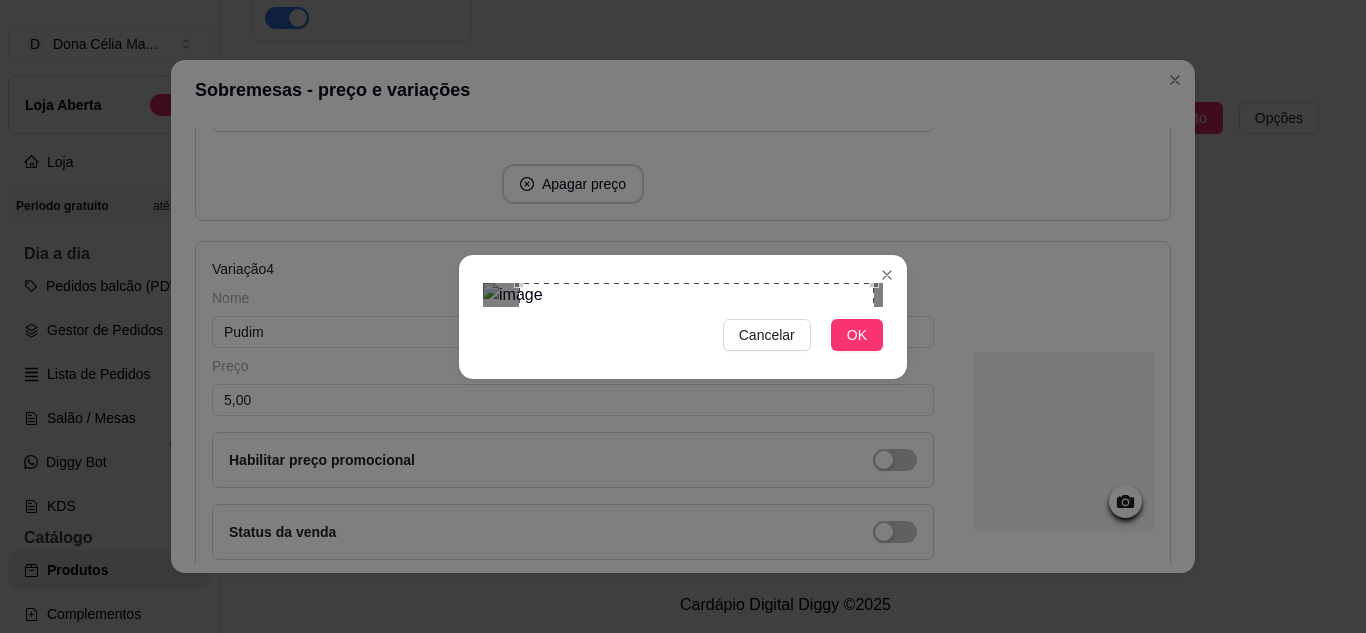 click at bounding box center [696, 460] 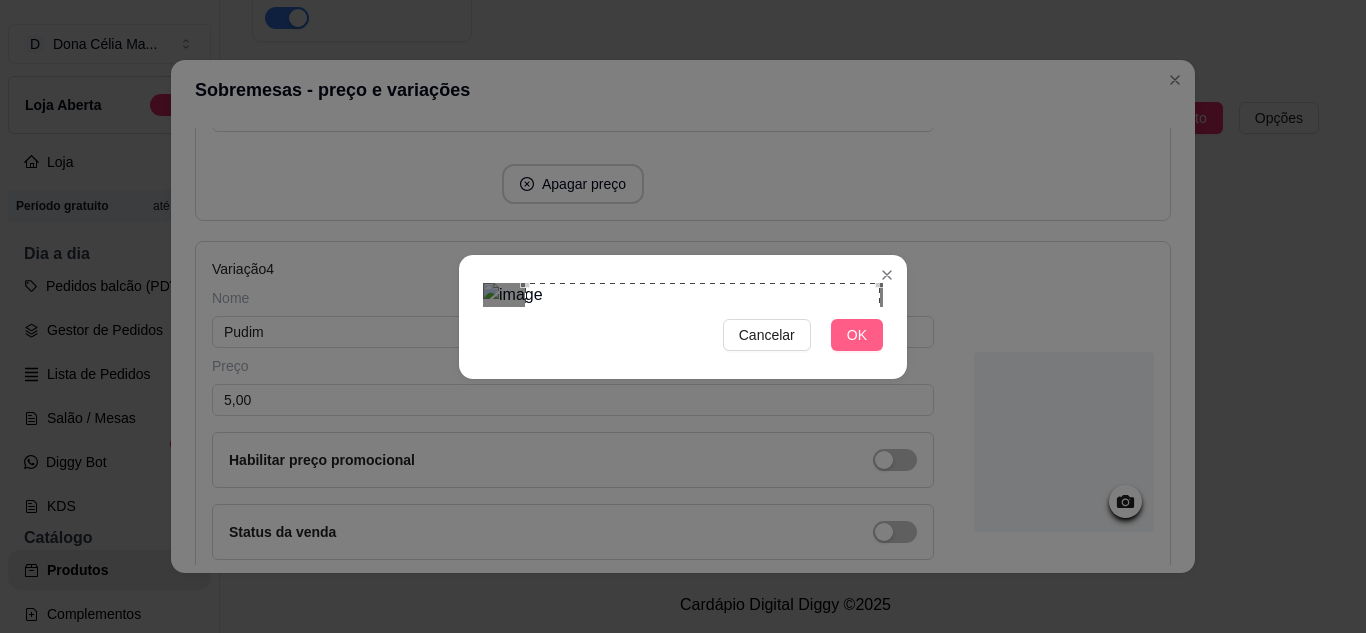 click on "OK" at bounding box center [857, 335] 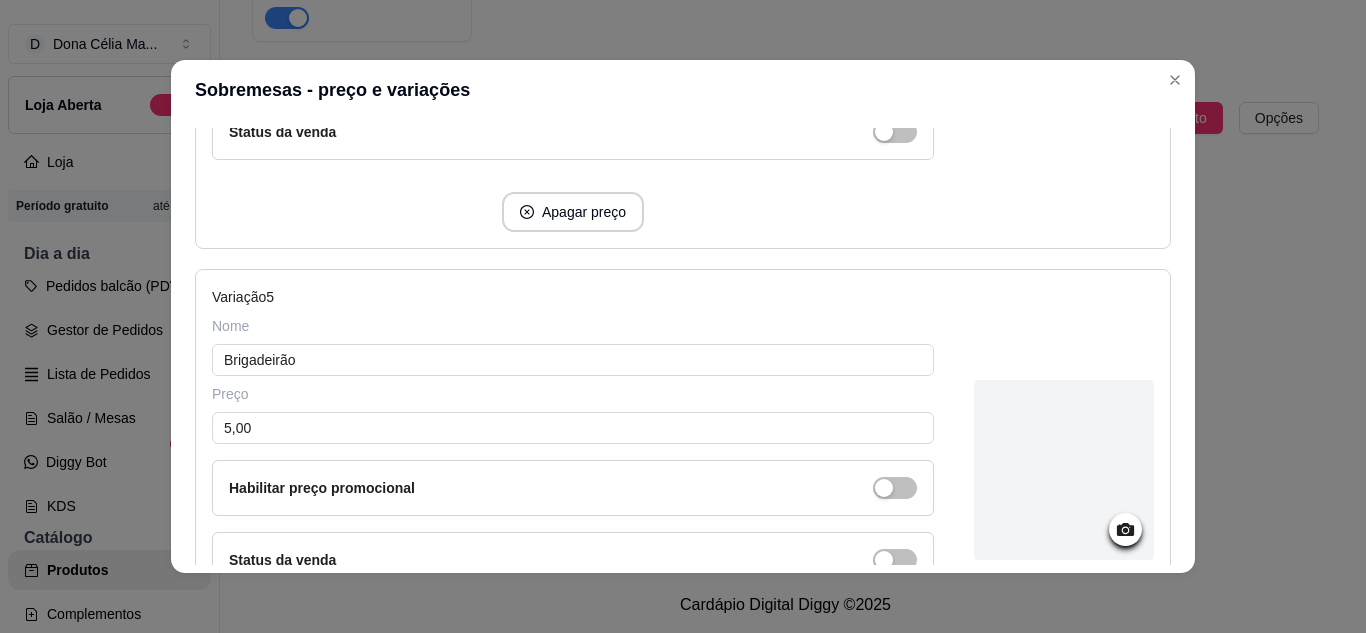 scroll, scrollTop: 1900, scrollLeft: 0, axis: vertical 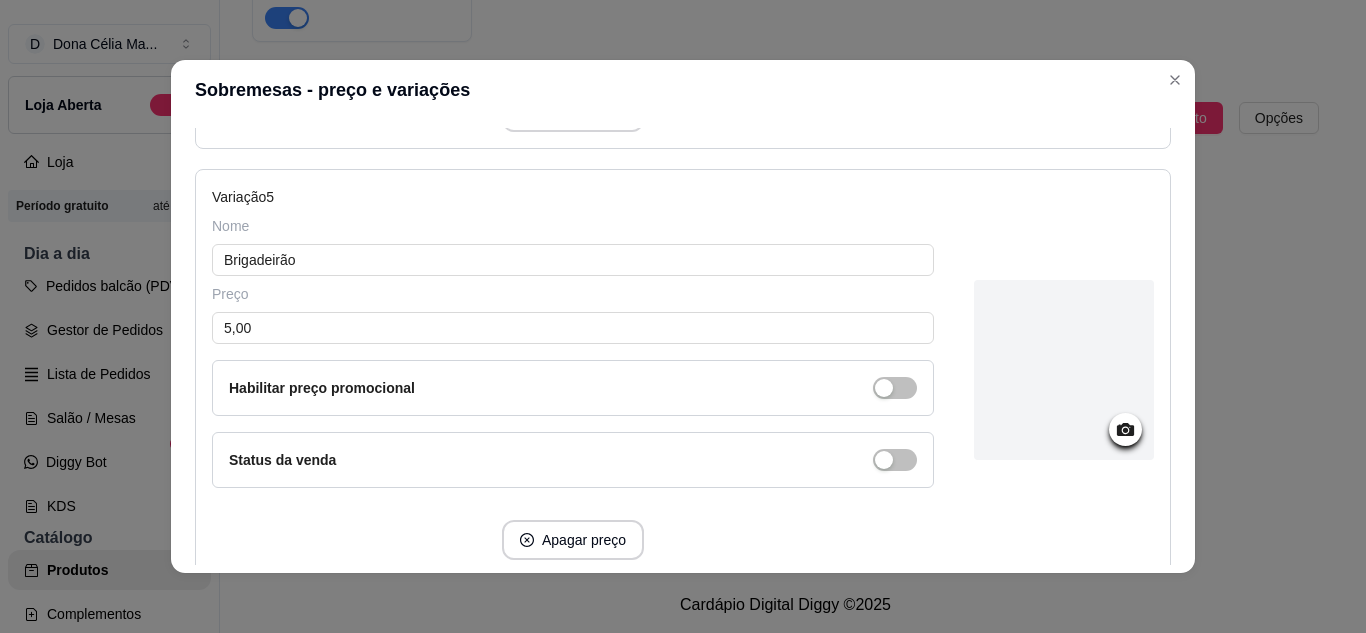 click at bounding box center [1064, 370] 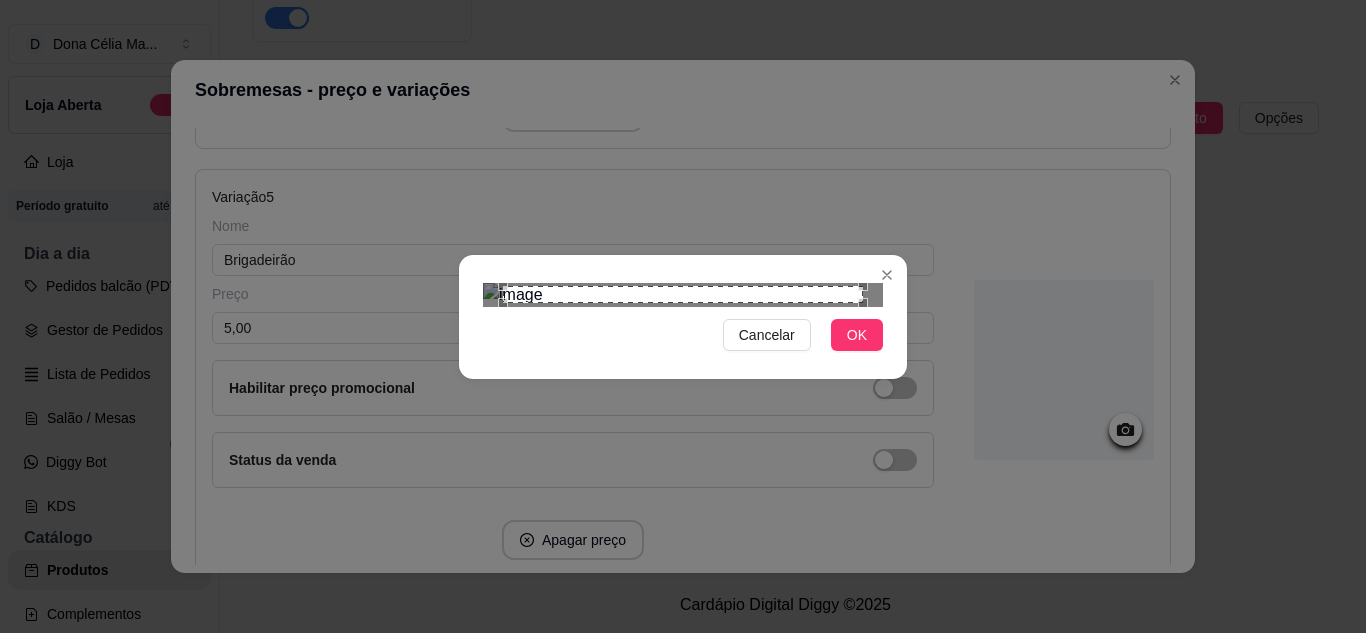 click at bounding box center [683, 294] 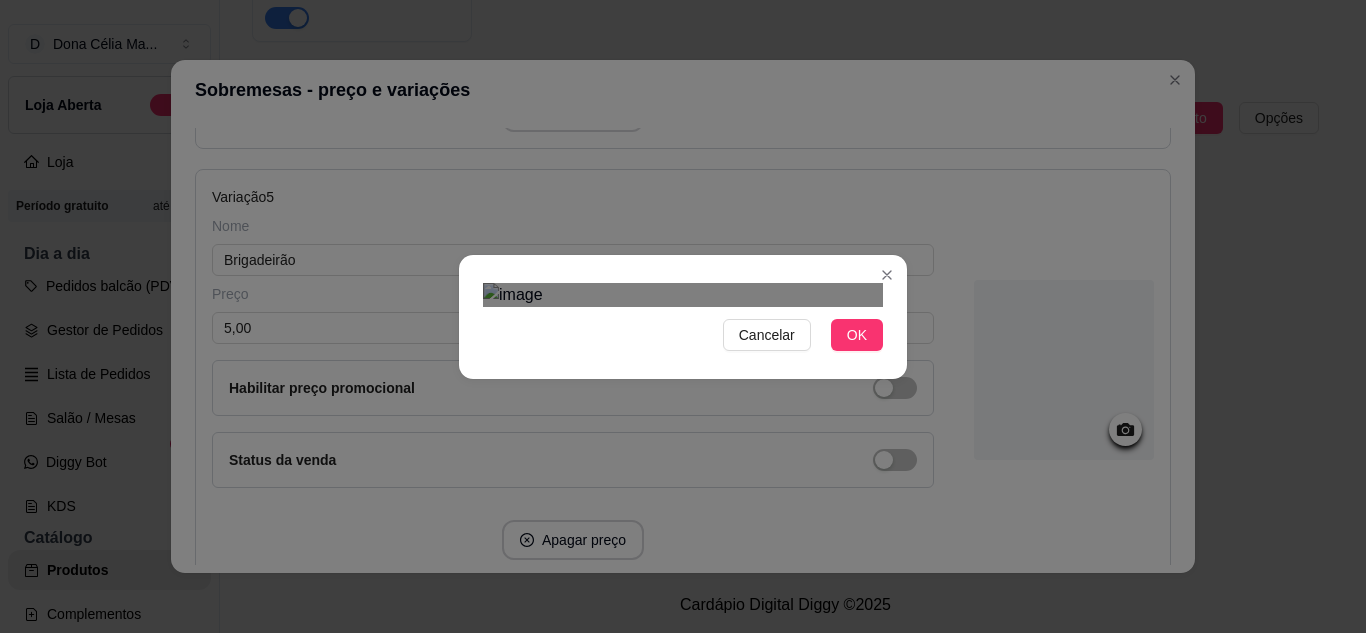 click on "Cancelar OK" at bounding box center (683, 316) 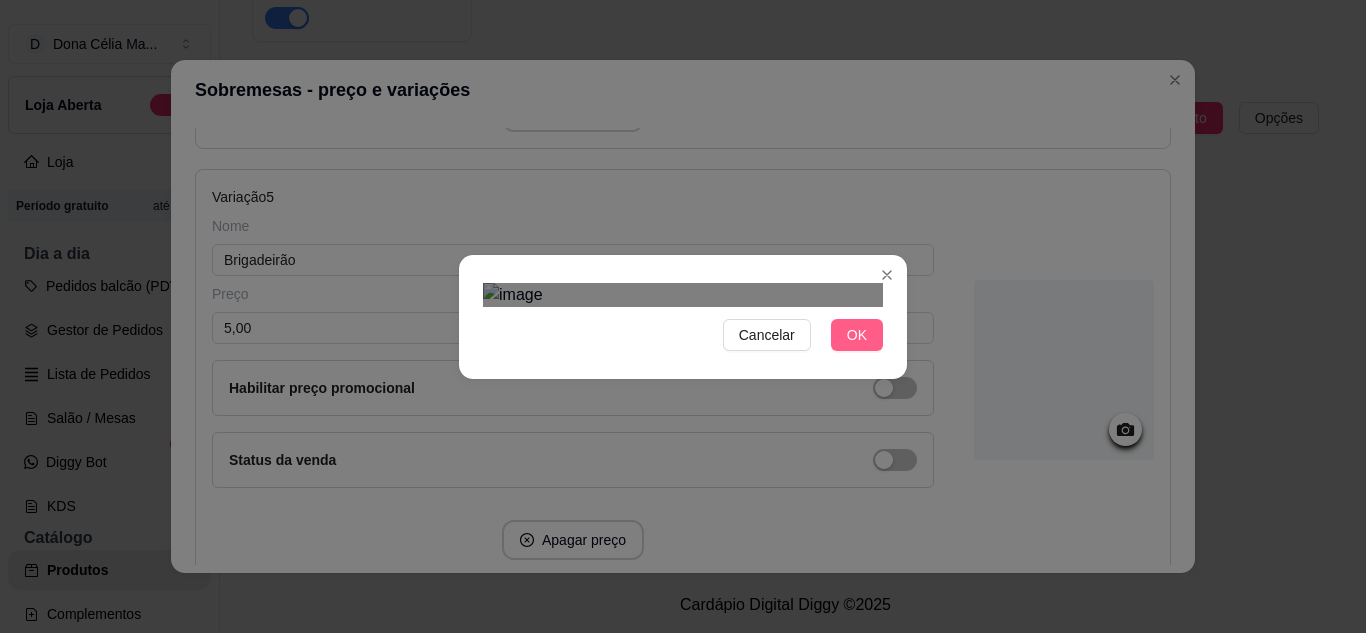 click on "OK" at bounding box center [857, 335] 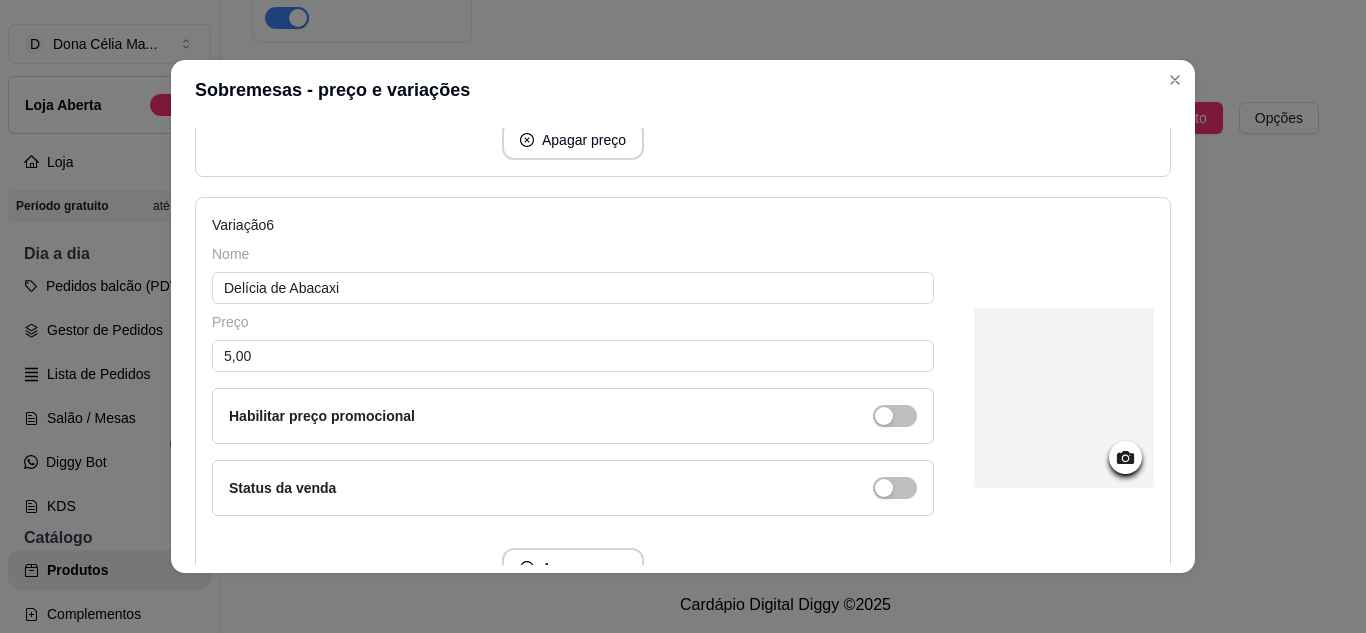 scroll, scrollTop: 2400, scrollLeft: 0, axis: vertical 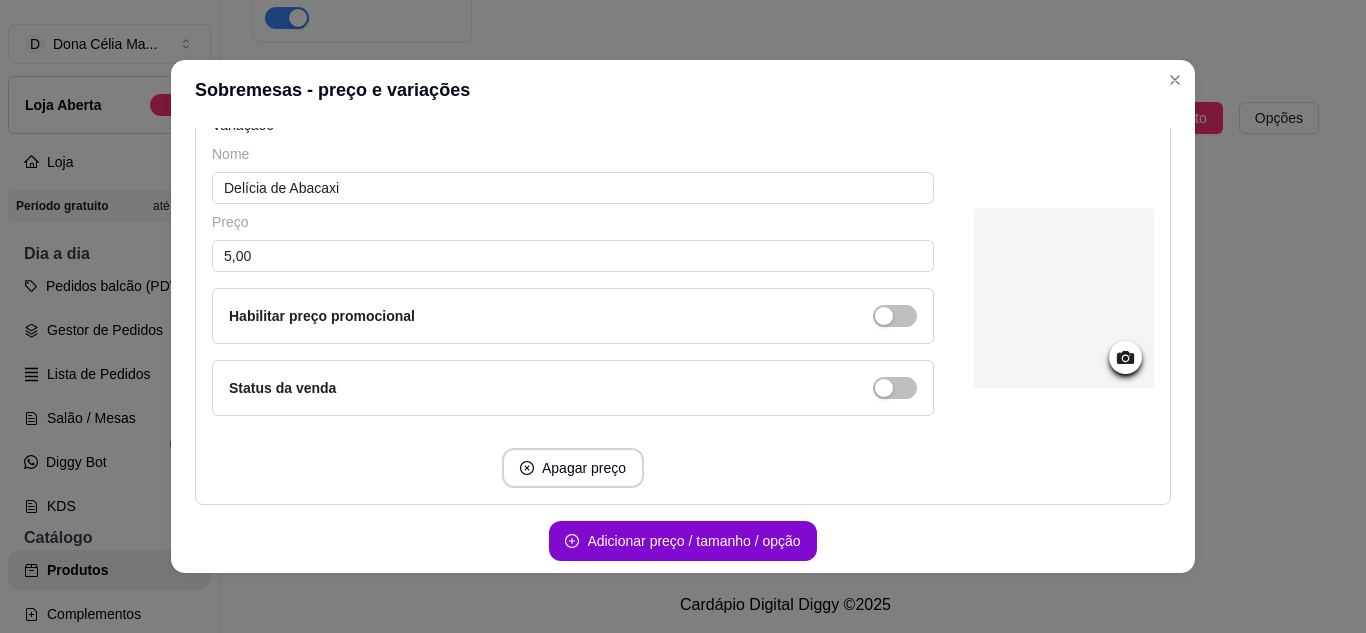 click at bounding box center (1064, 298) 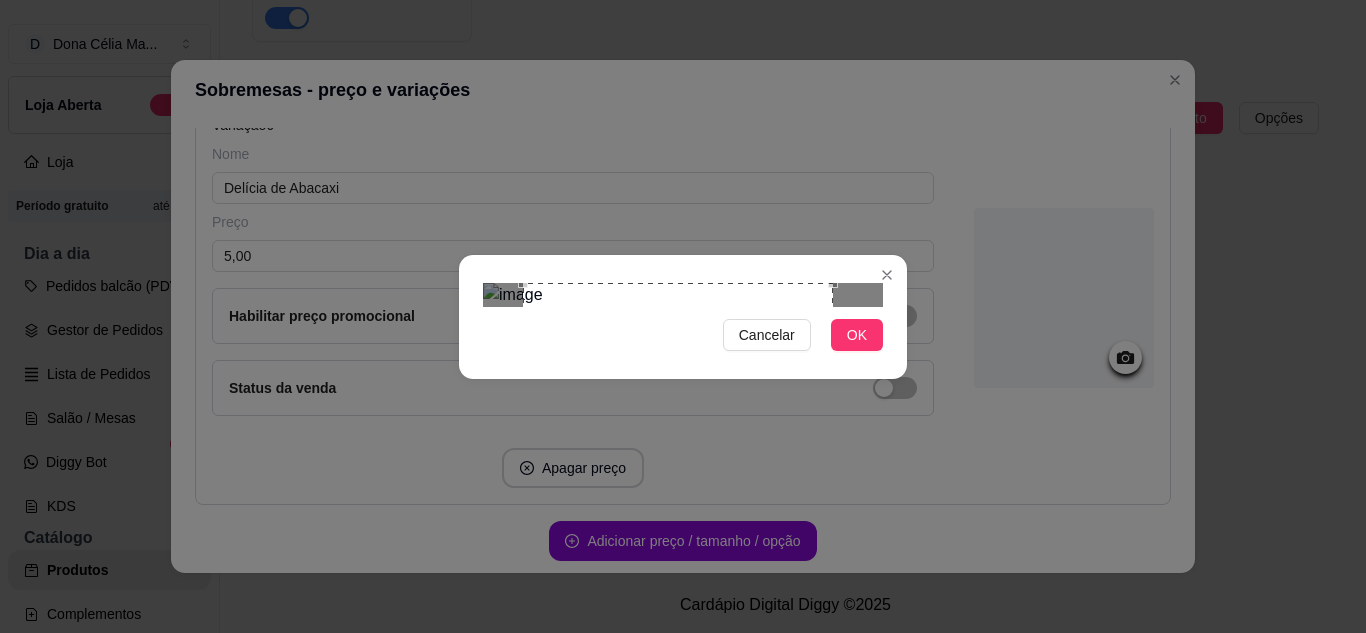 click at bounding box center (678, 438) 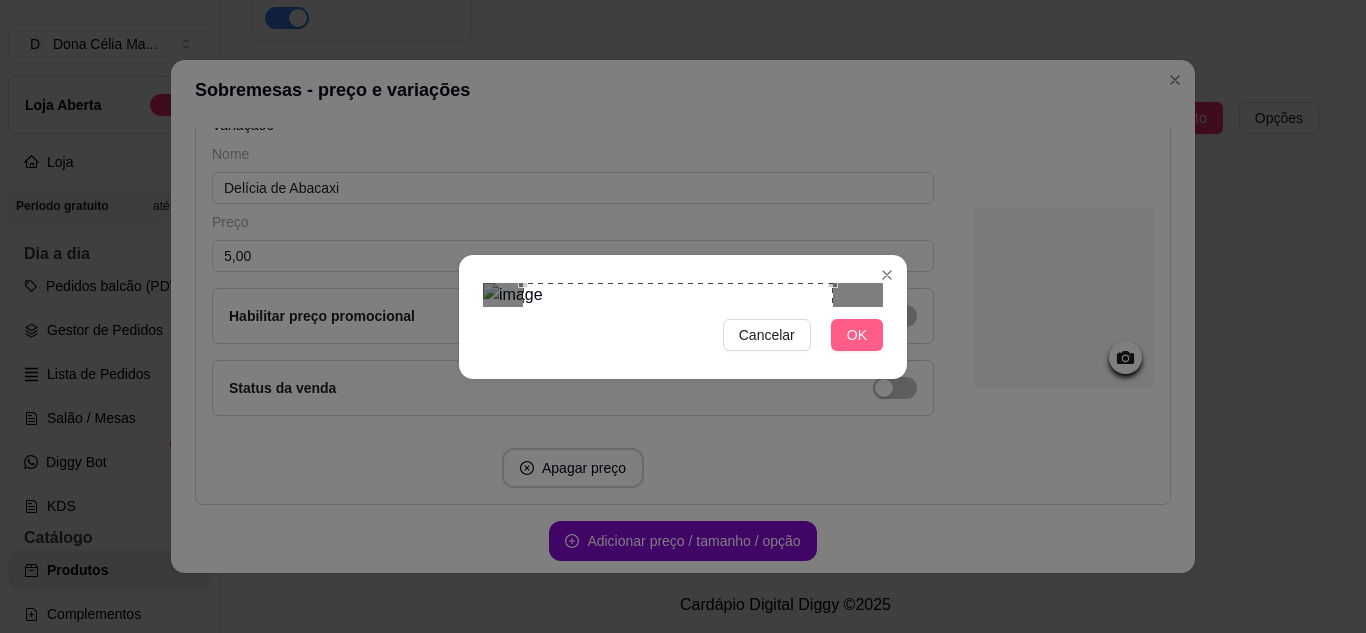 click on "OK" at bounding box center [857, 335] 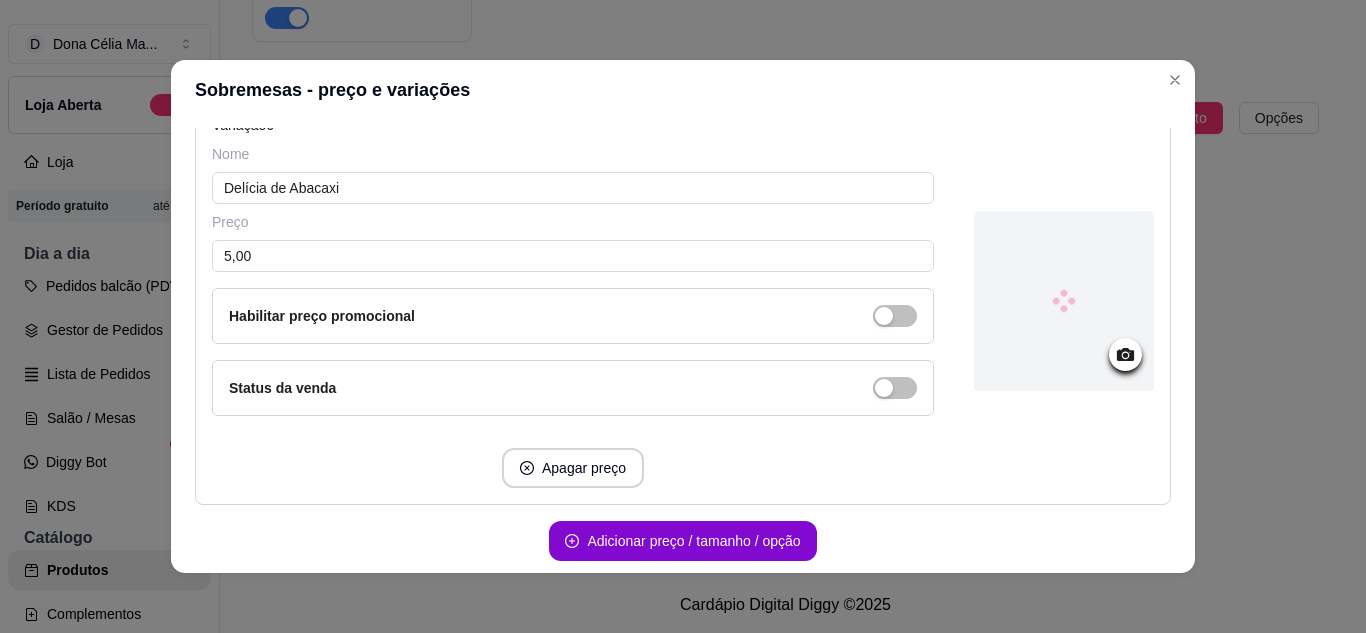 scroll, scrollTop: 2485, scrollLeft: 0, axis: vertical 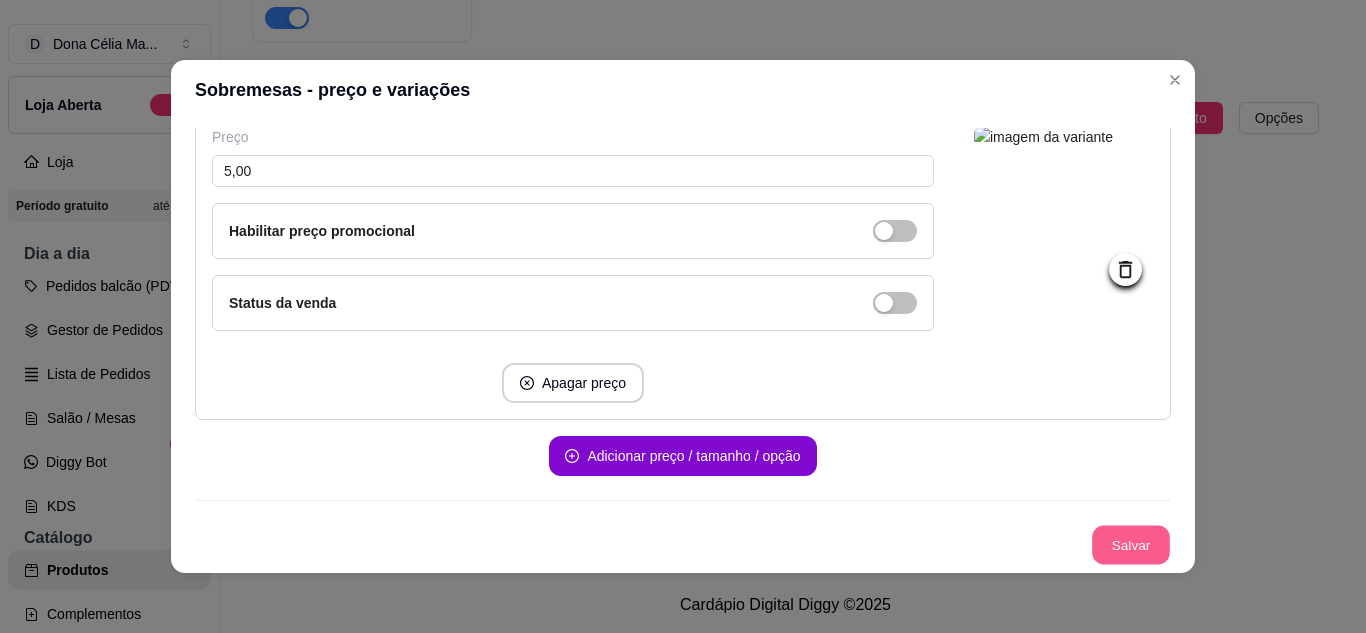 click on "Salvar" at bounding box center [1131, 545] 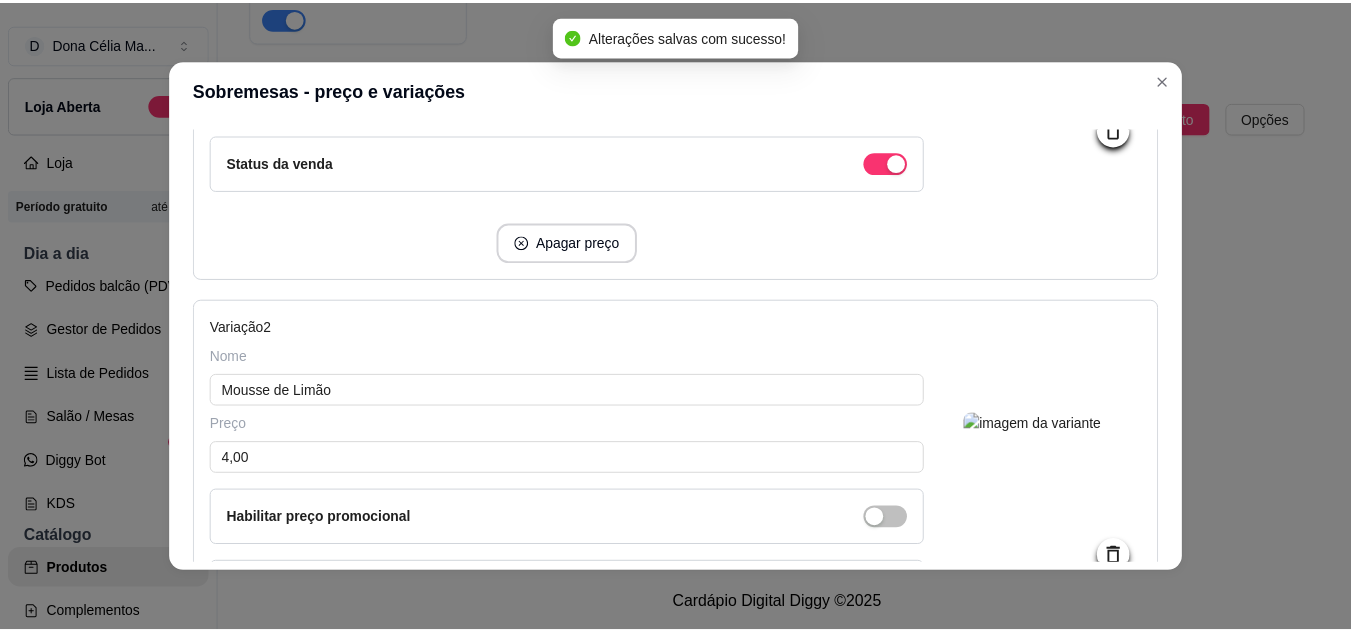 scroll, scrollTop: 0, scrollLeft: 0, axis: both 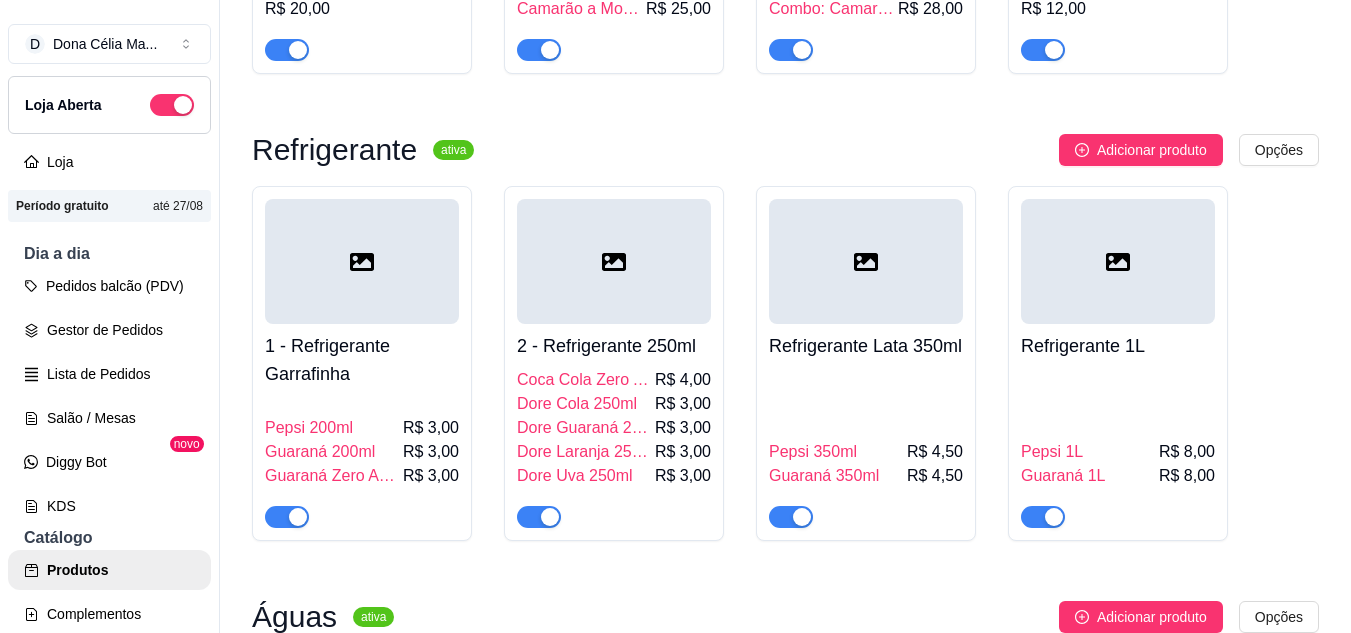click at bounding box center (362, 261) 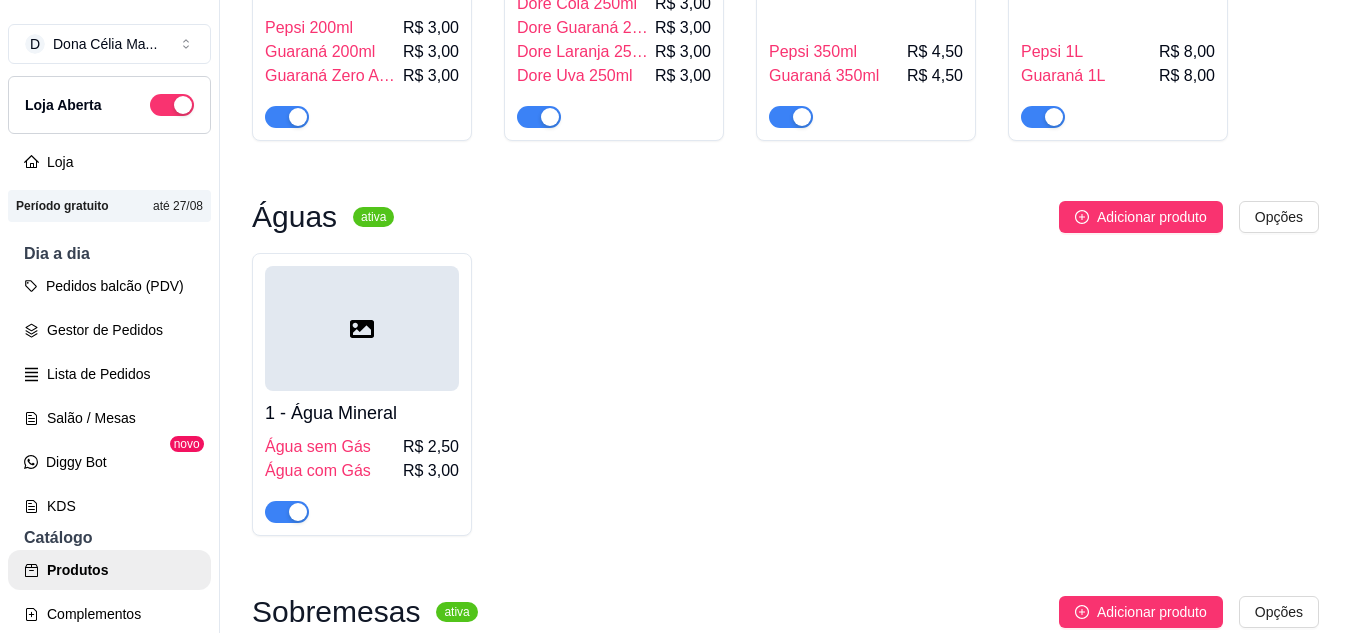 scroll, scrollTop: 1300, scrollLeft: 0, axis: vertical 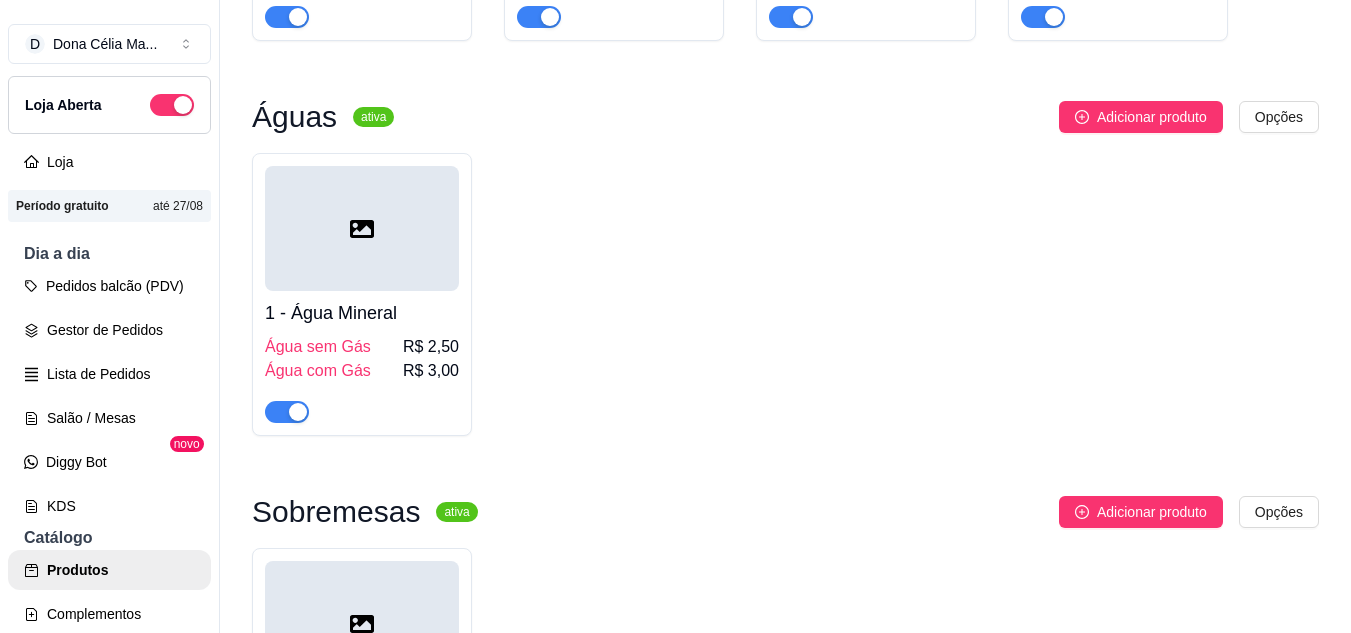 click at bounding box center [362, 228] 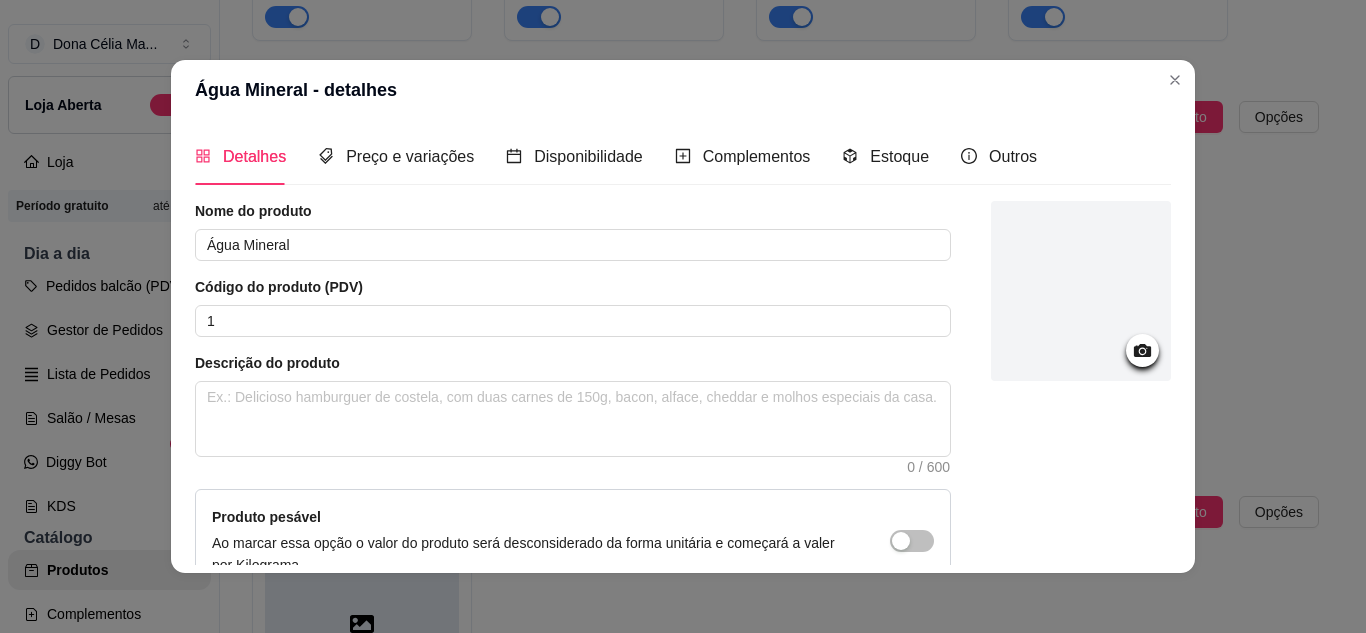 click at bounding box center [1081, 291] 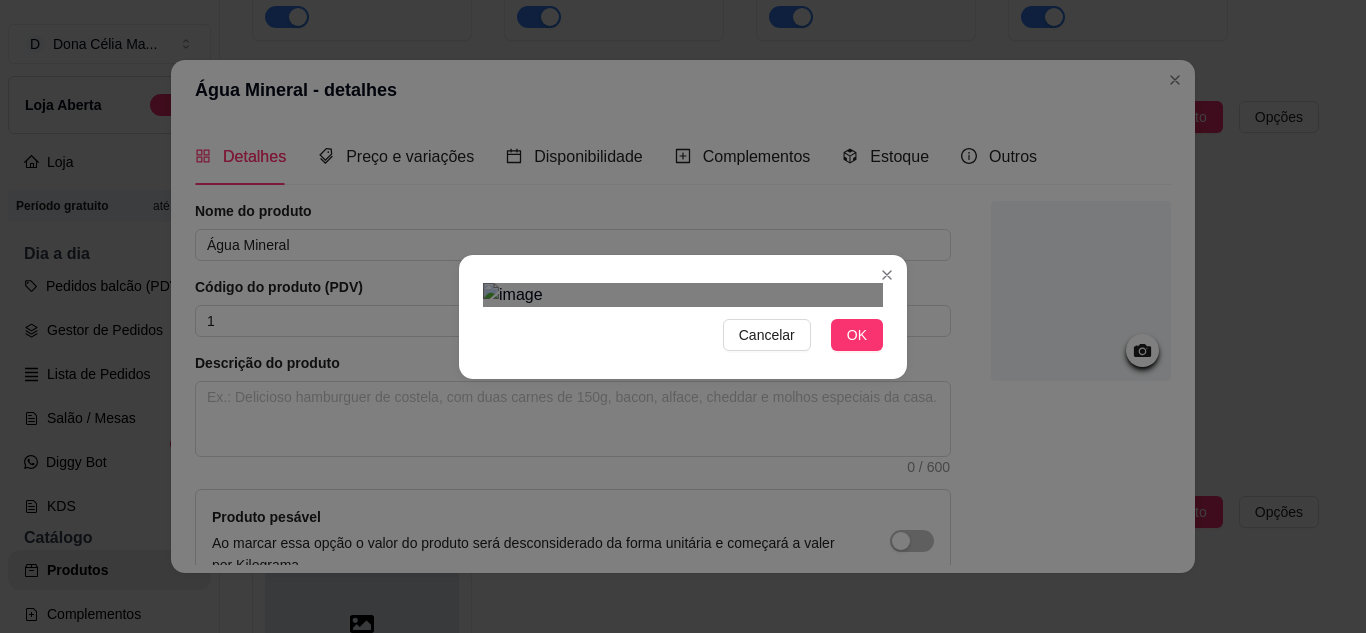 click at bounding box center (673, 593) 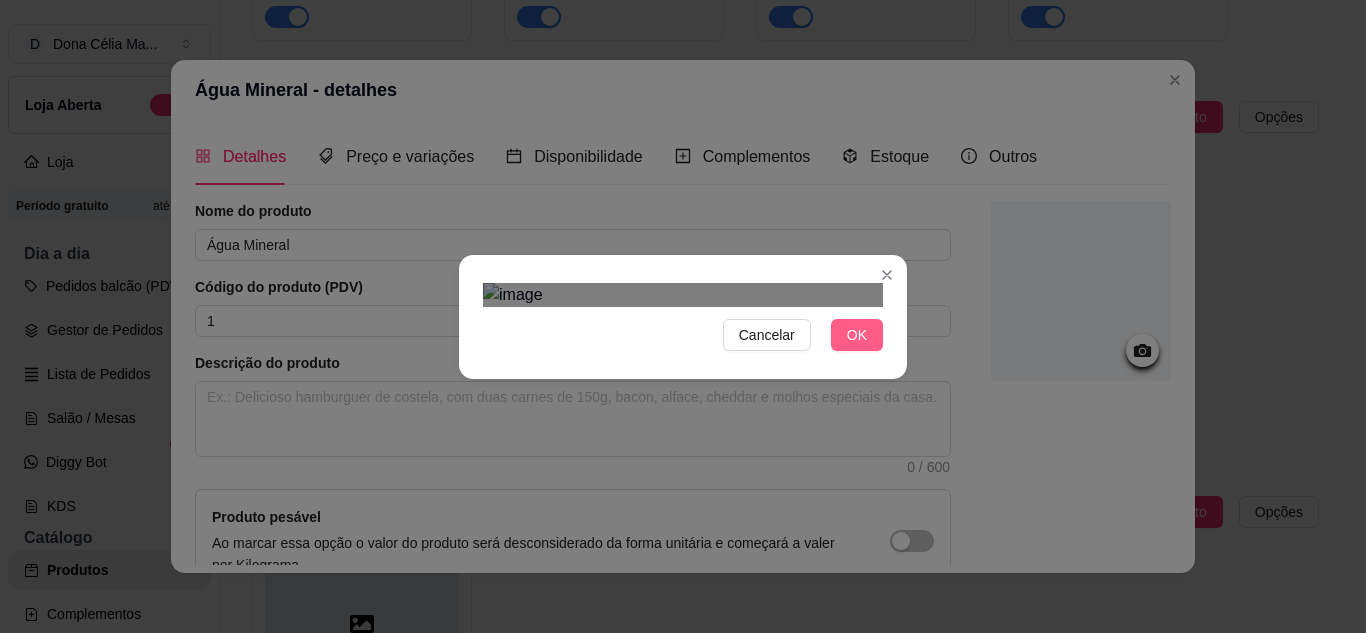 click on "OK" at bounding box center [857, 335] 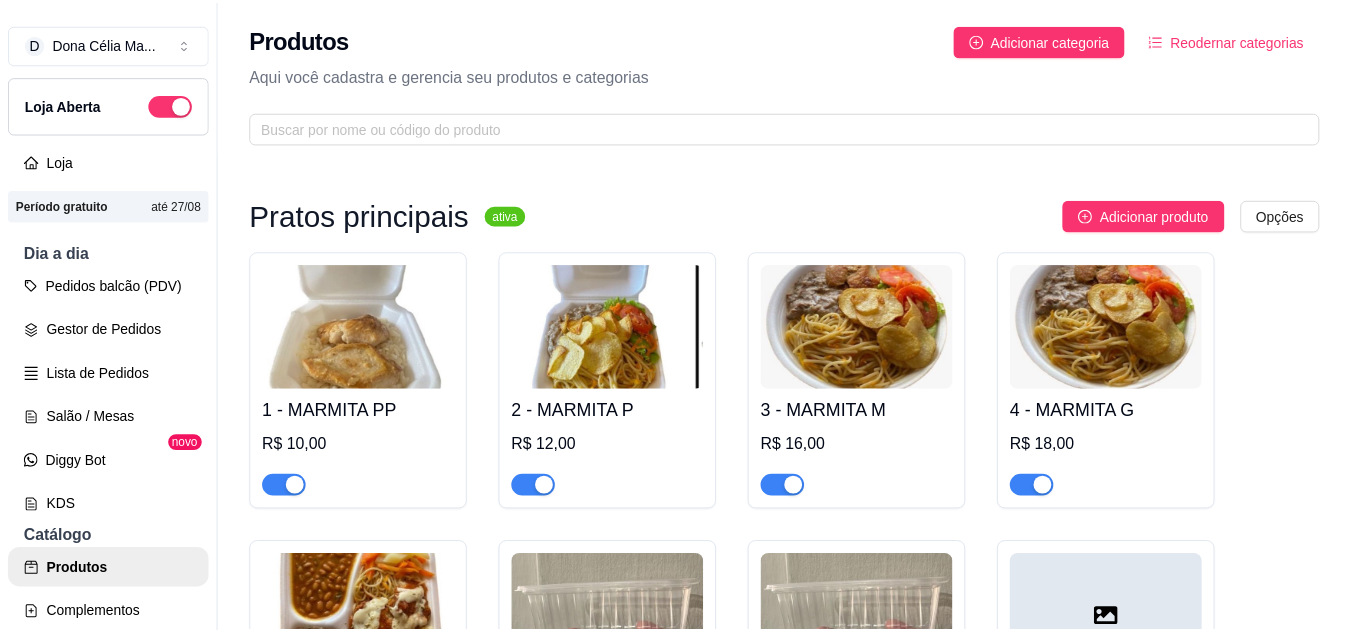 scroll, scrollTop: 0, scrollLeft: 0, axis: both 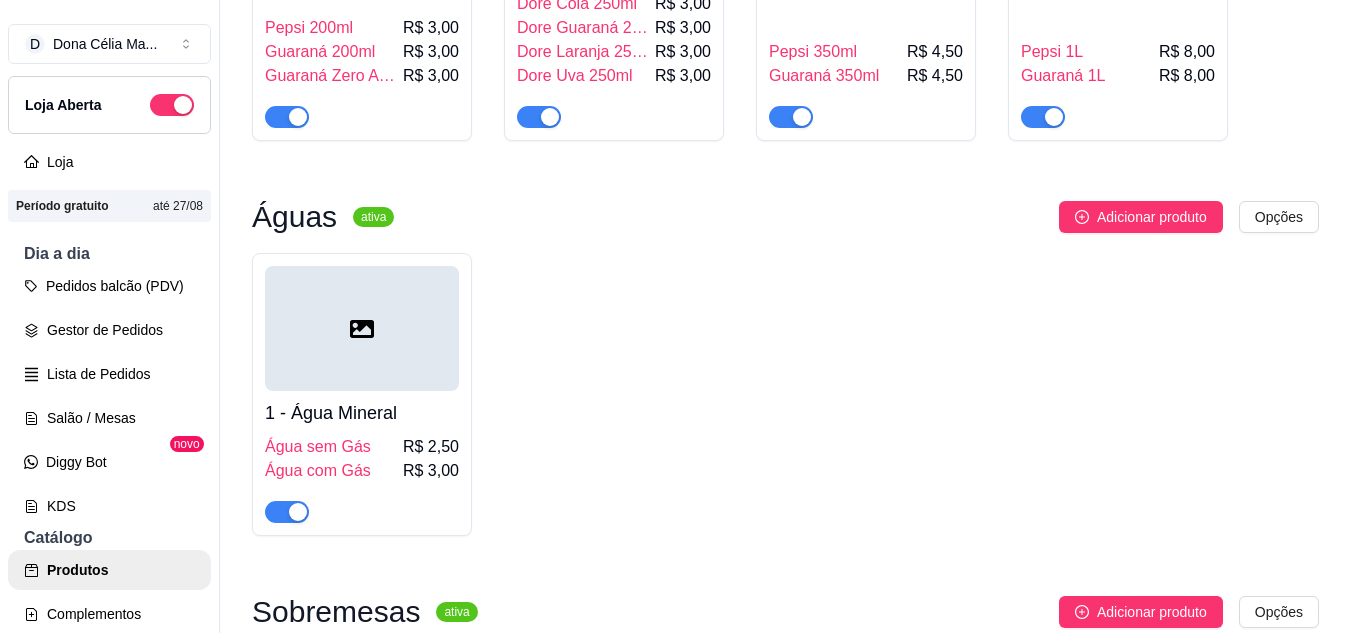 click at bounding box center (362, 328) 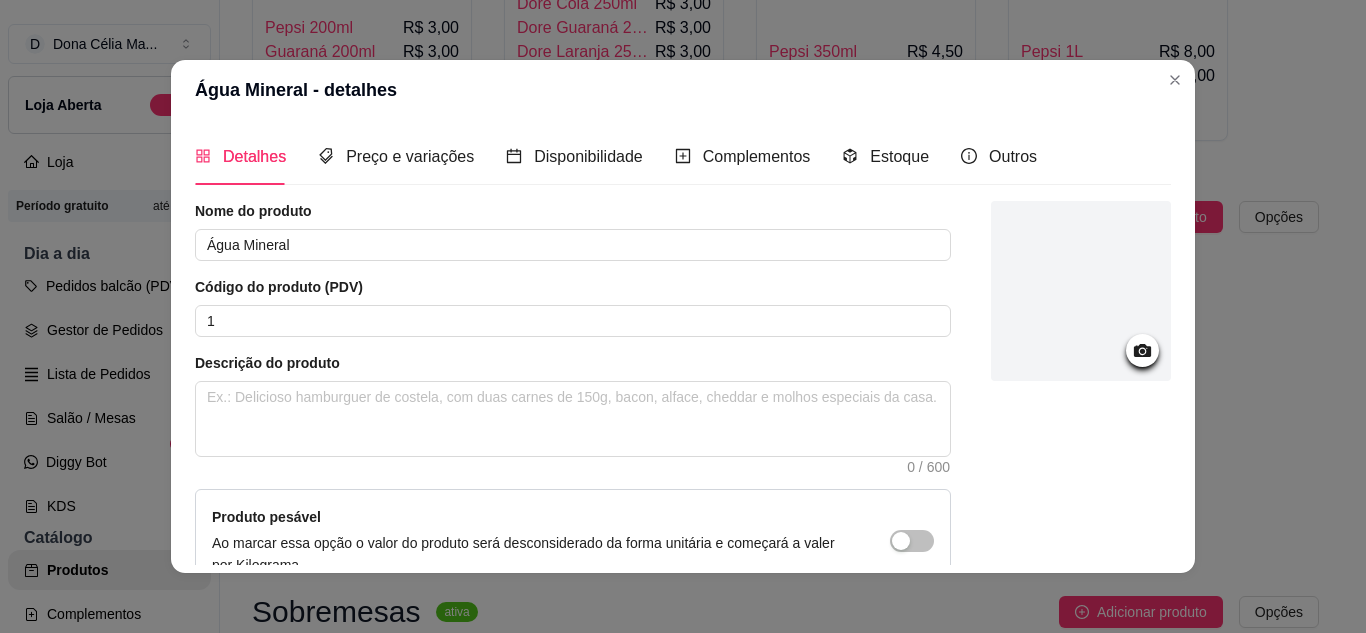 click at bounding box center [1081, 291] 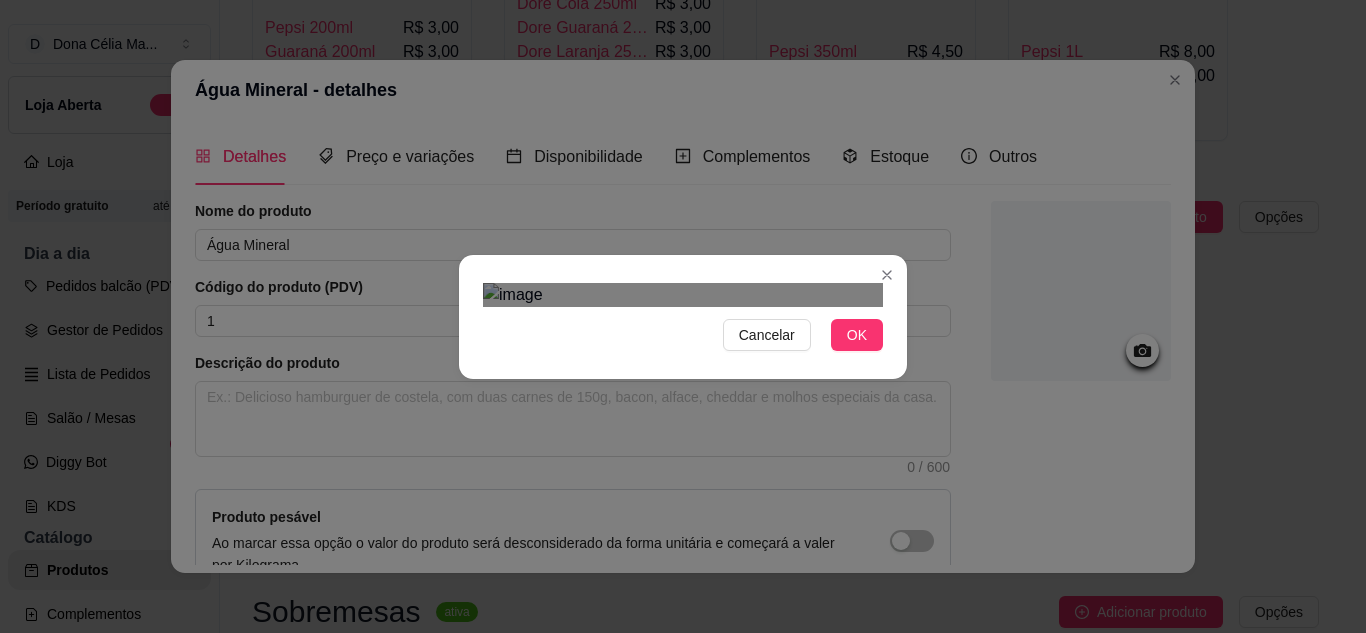 click on "Cancelar OK" at bounding box center (683, 316) 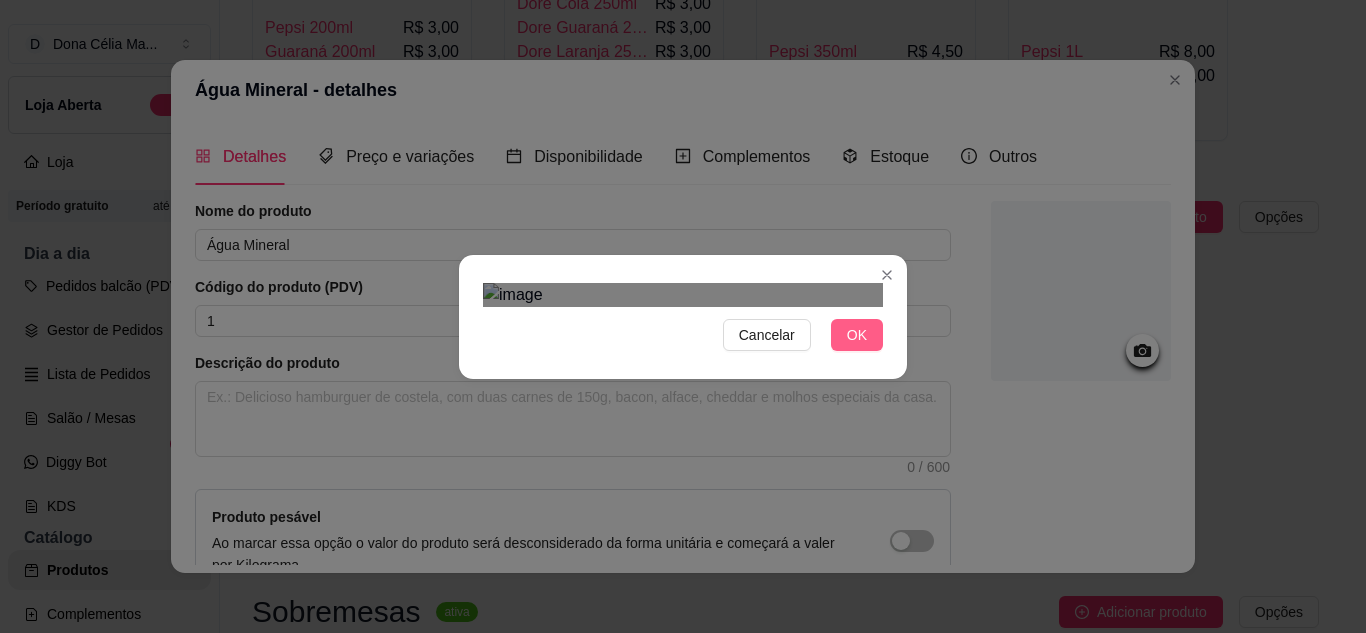 click on "OK" at bounding box center (857, 335) 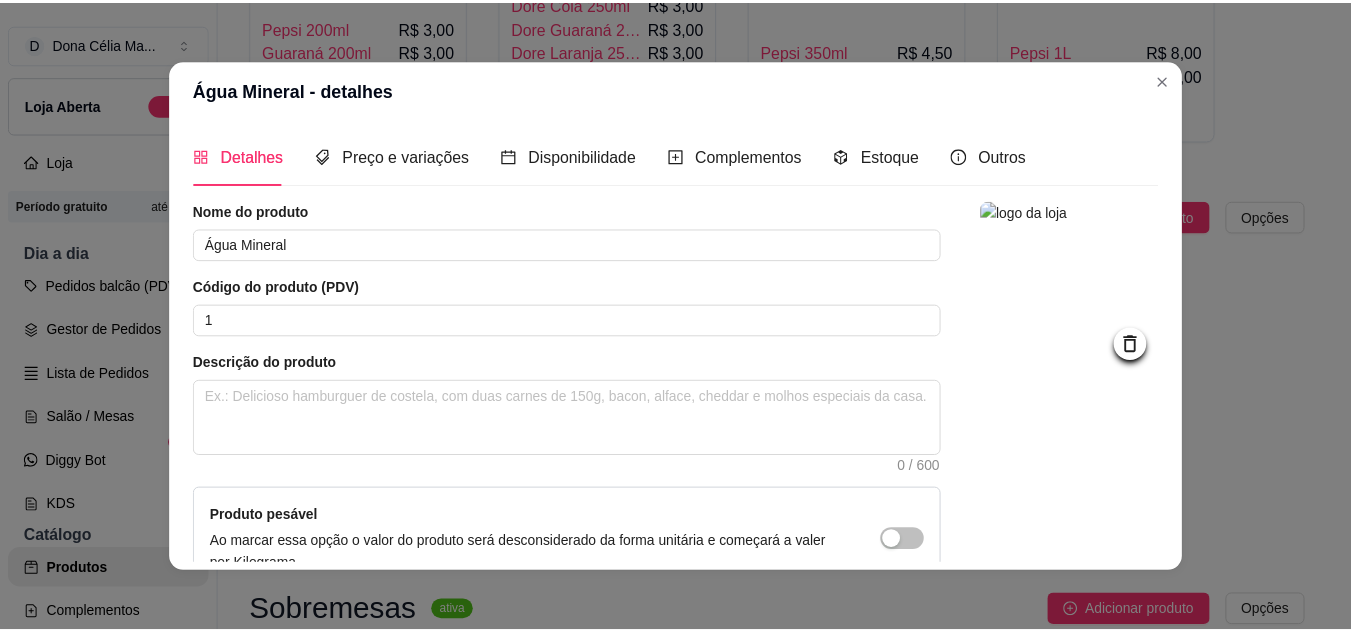 scroll, scrollTop: 215, scrollLeft: 0, axis: vertical 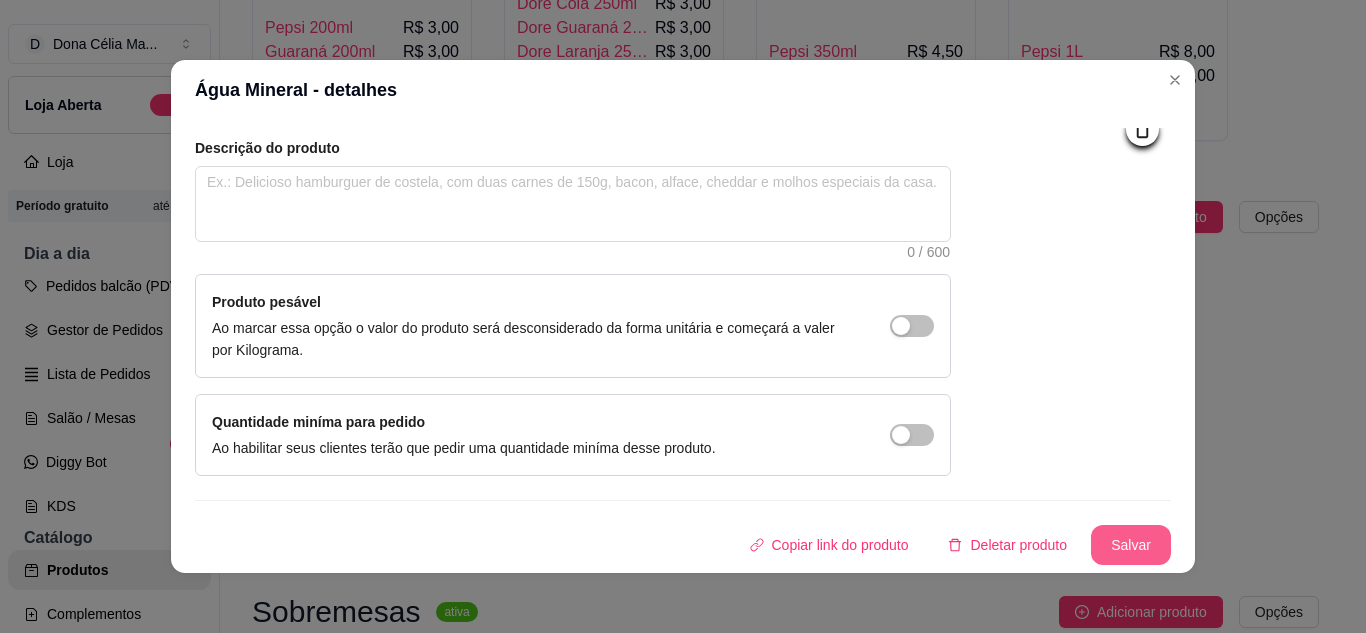 click on "Salvar" at bounding box center (1131, 545) 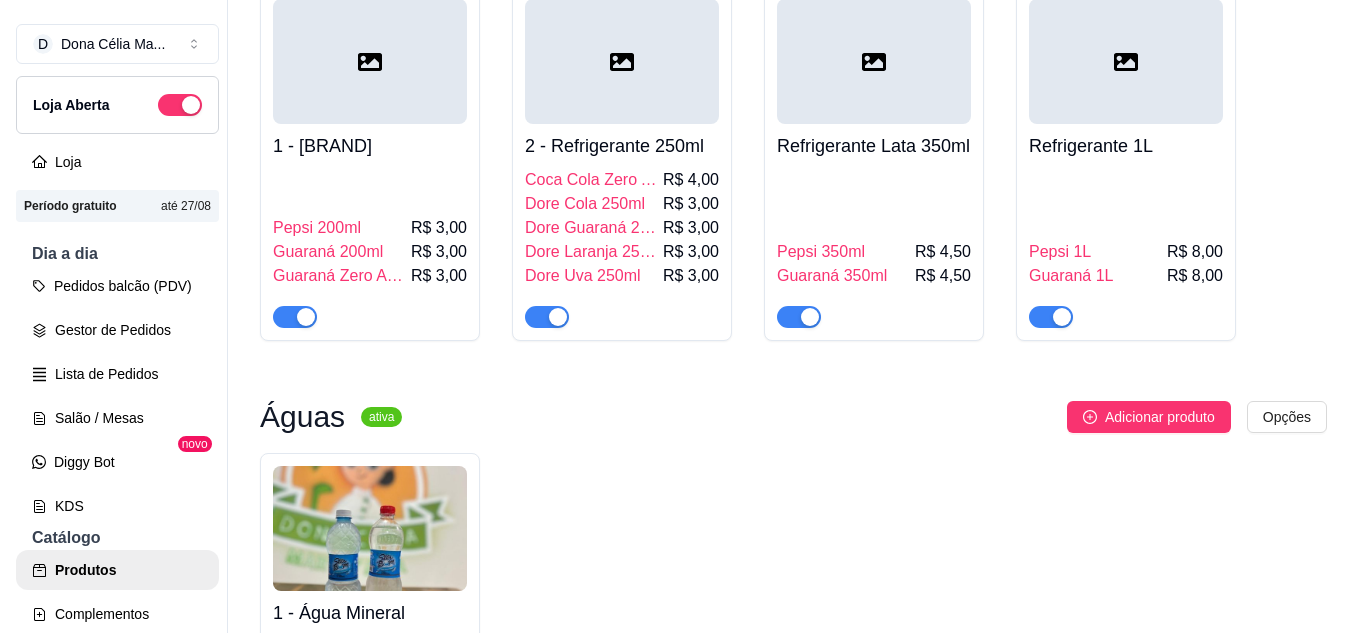 scroll, scrollTop: 900, scrollLeft: 0, axis: vertical 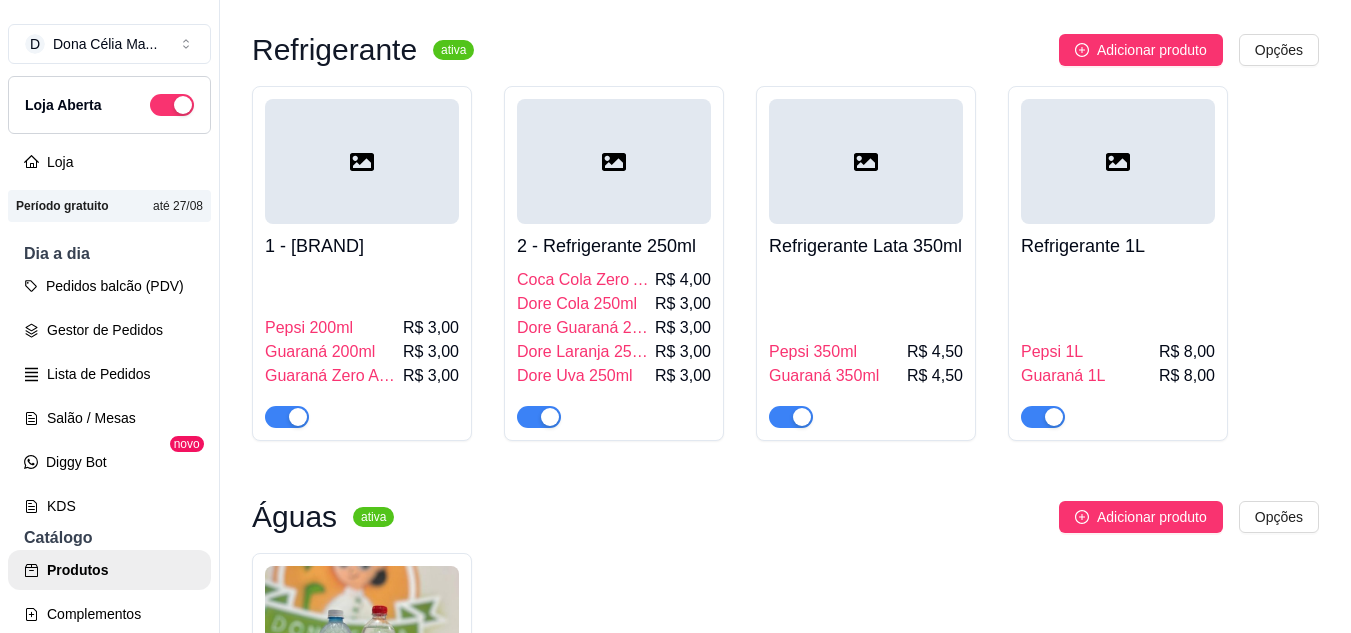 click at bounding box center [362, 161] 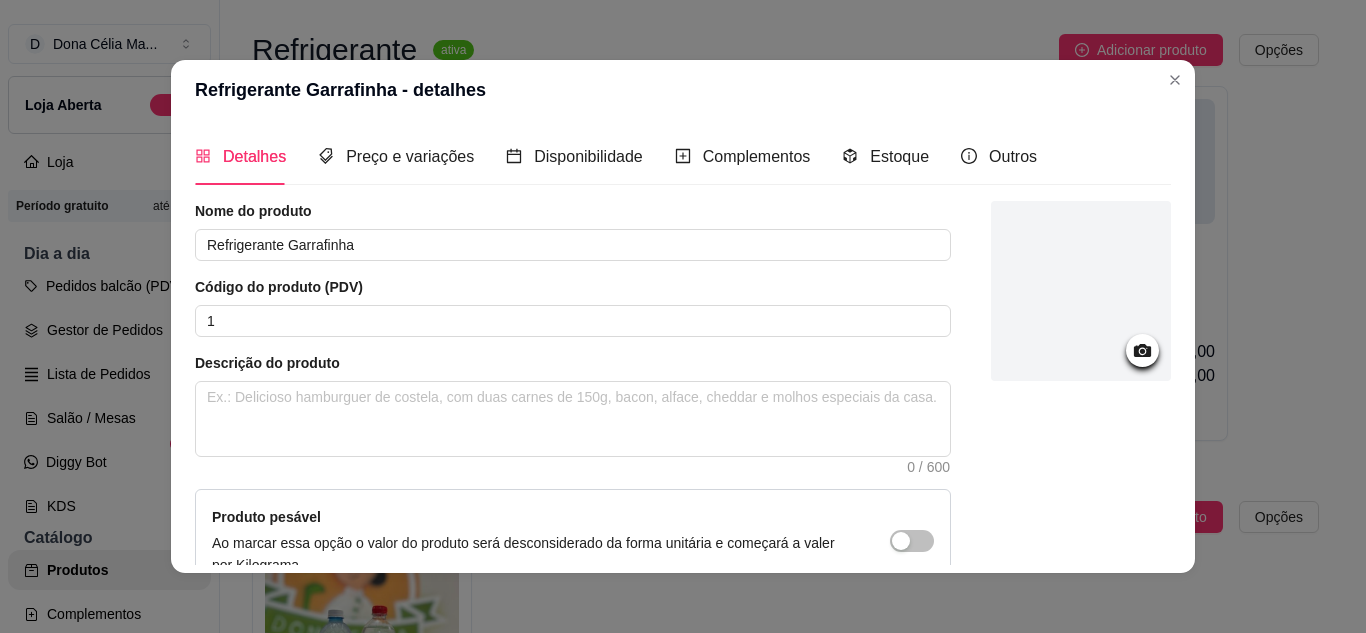 click at bounding box center [1081, 291] 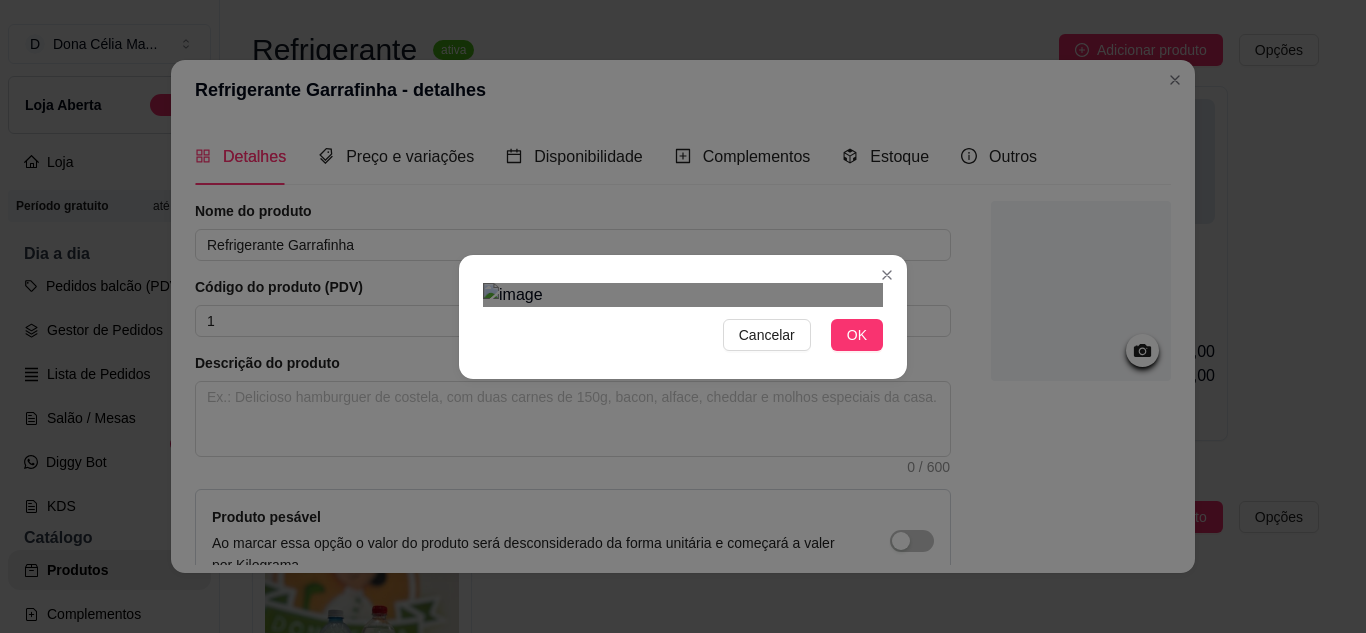 click on "Cancelar OK" at bounding box center (683, 316) 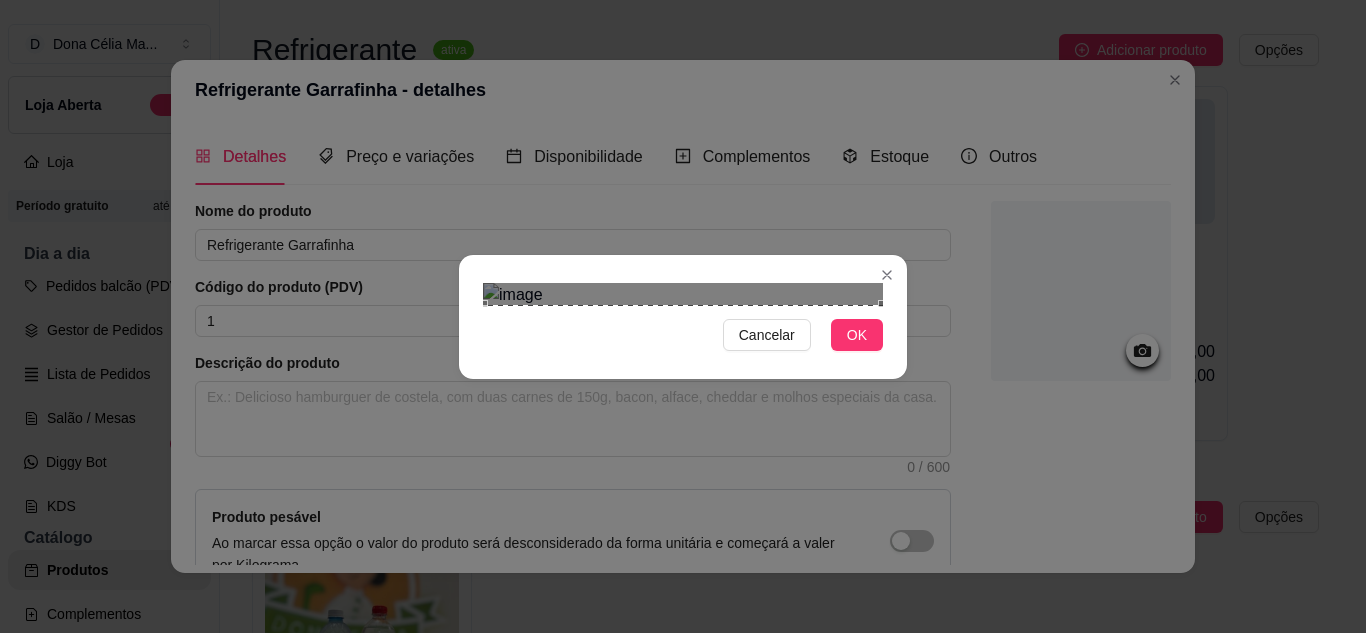 click at bounding box center (683, 505) 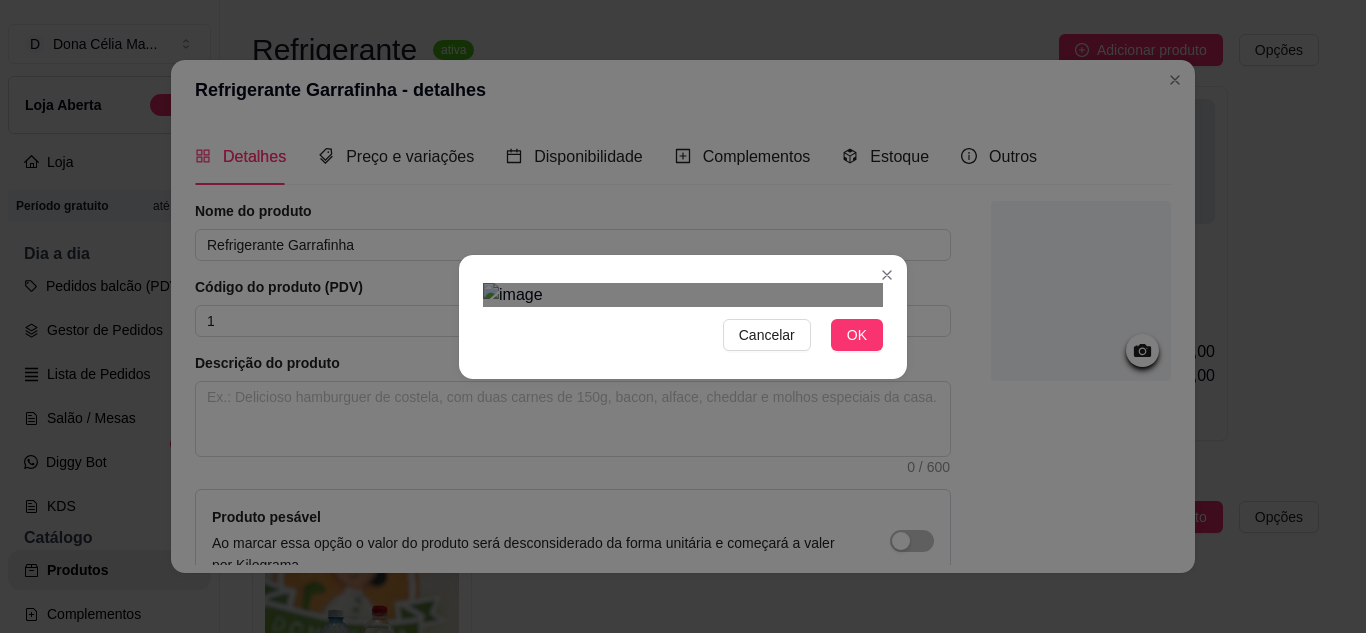 click at bounding box center [683, 527] 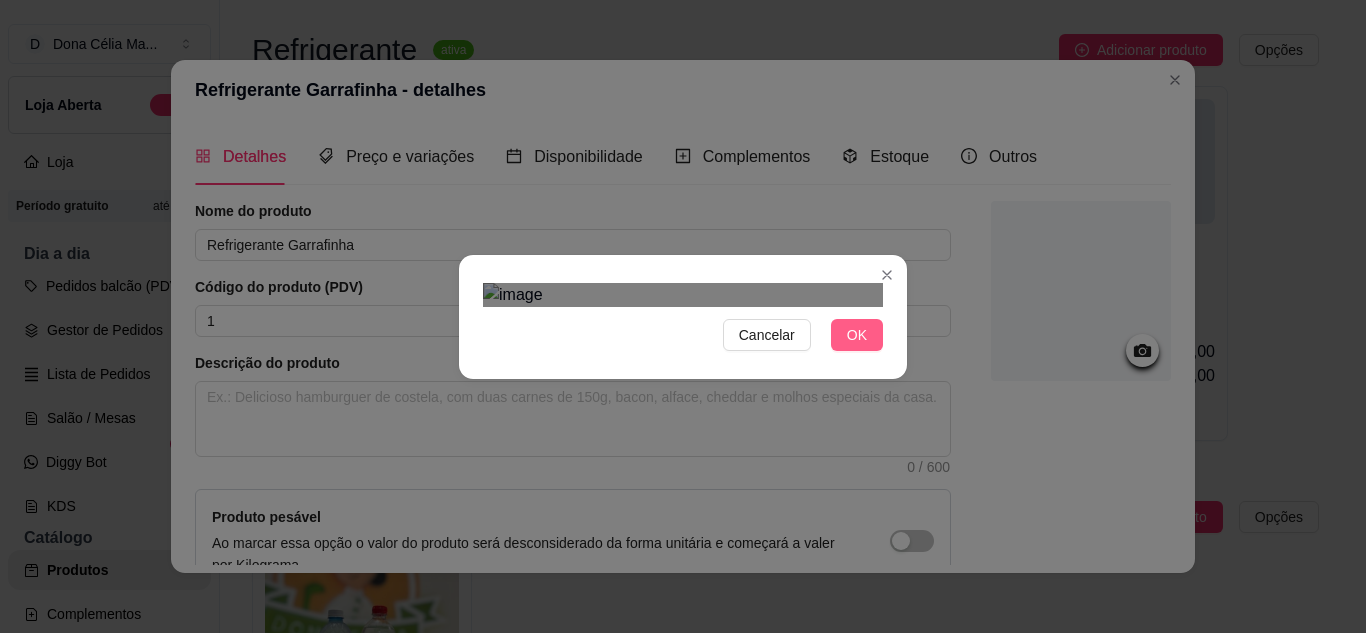 click on "OK" at bounding box center (857, 335) 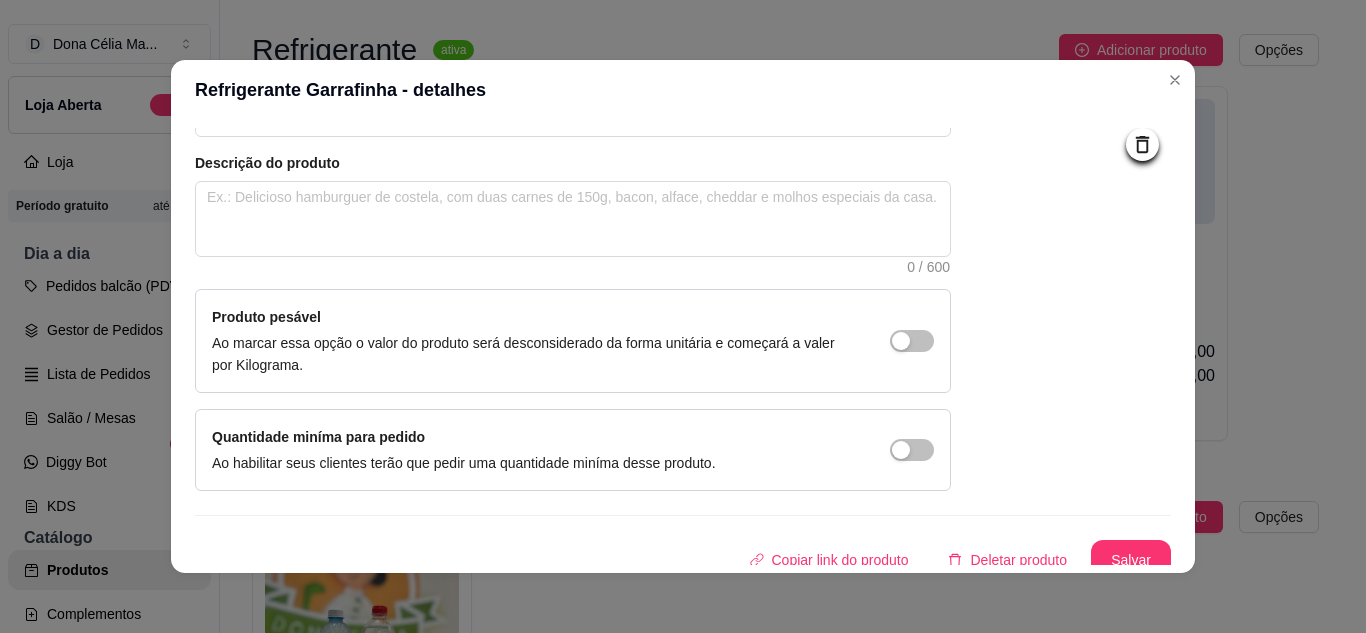 scroll, scrollTop: 215, scrollLeft: 0, axis: vertical 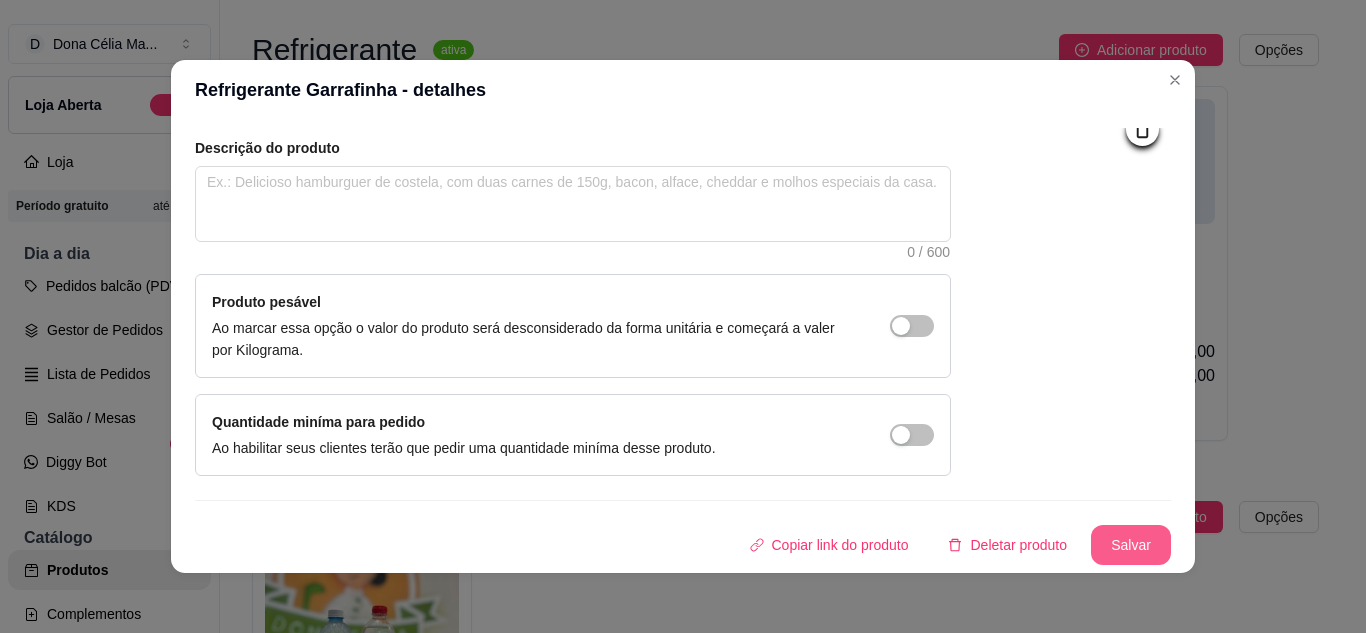 click on "Salvar" at bounding box center [1131, 545] 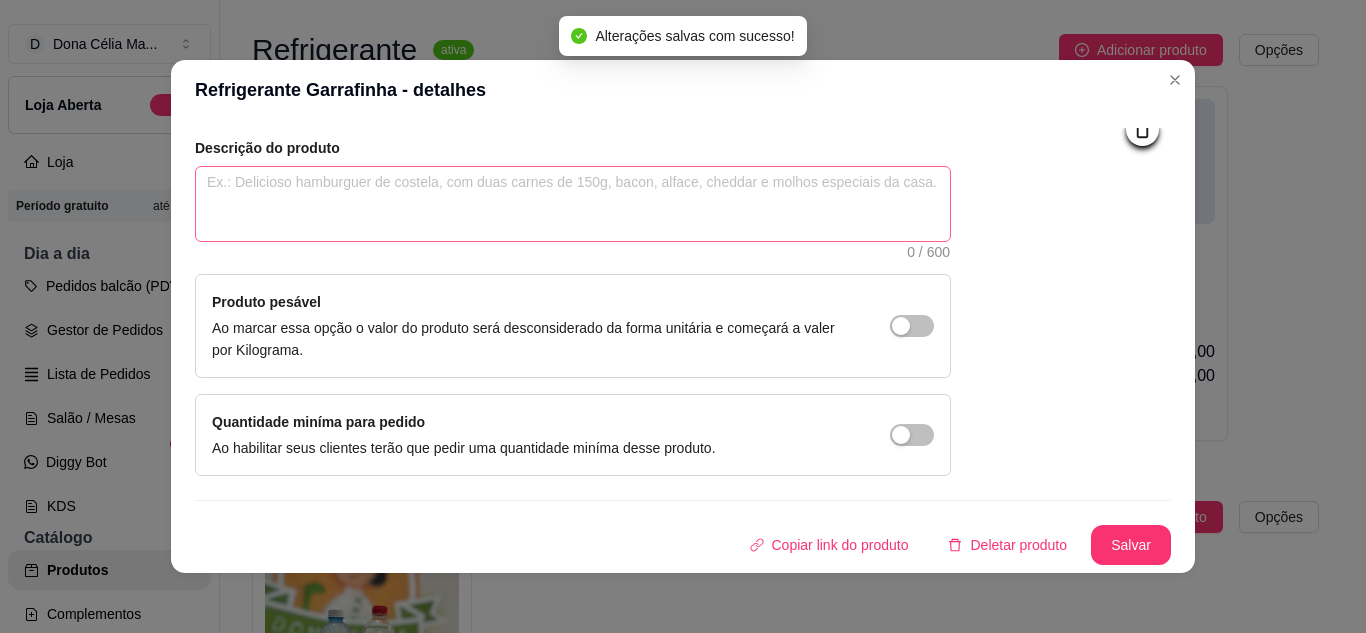 scroll, scrollTop: 0, scrollLeft: 0, axis: both 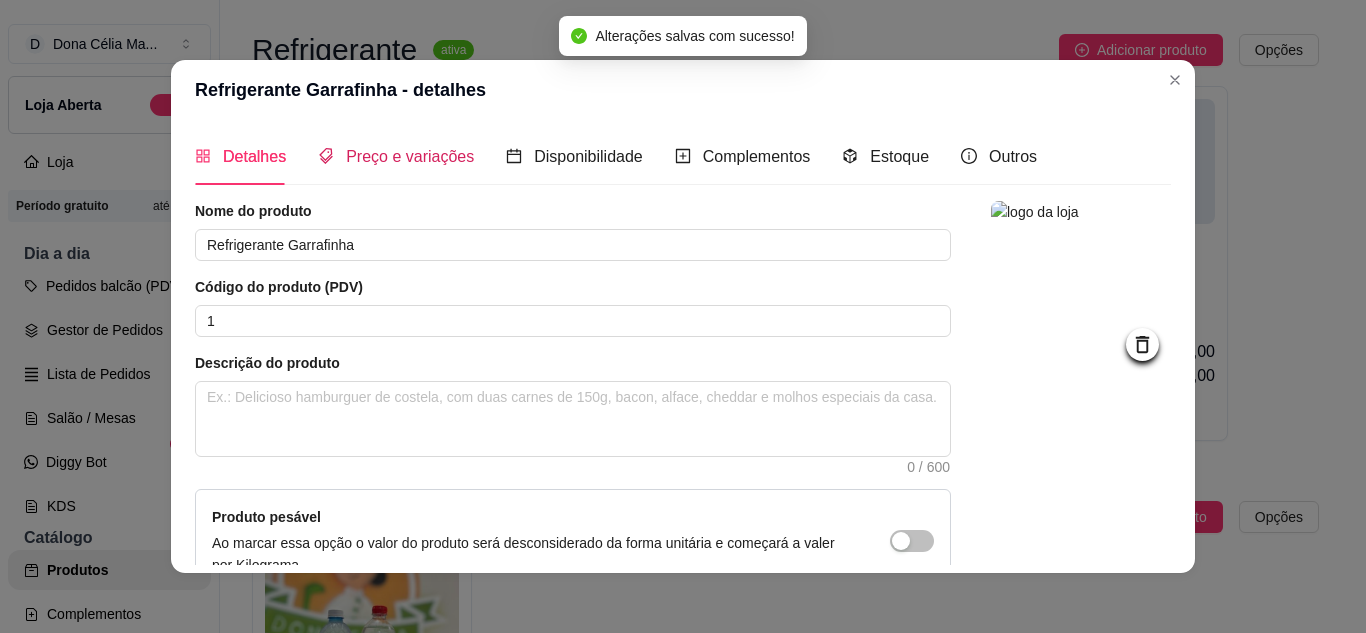 click on "Preço e variações" at bounding box center (410, 156) 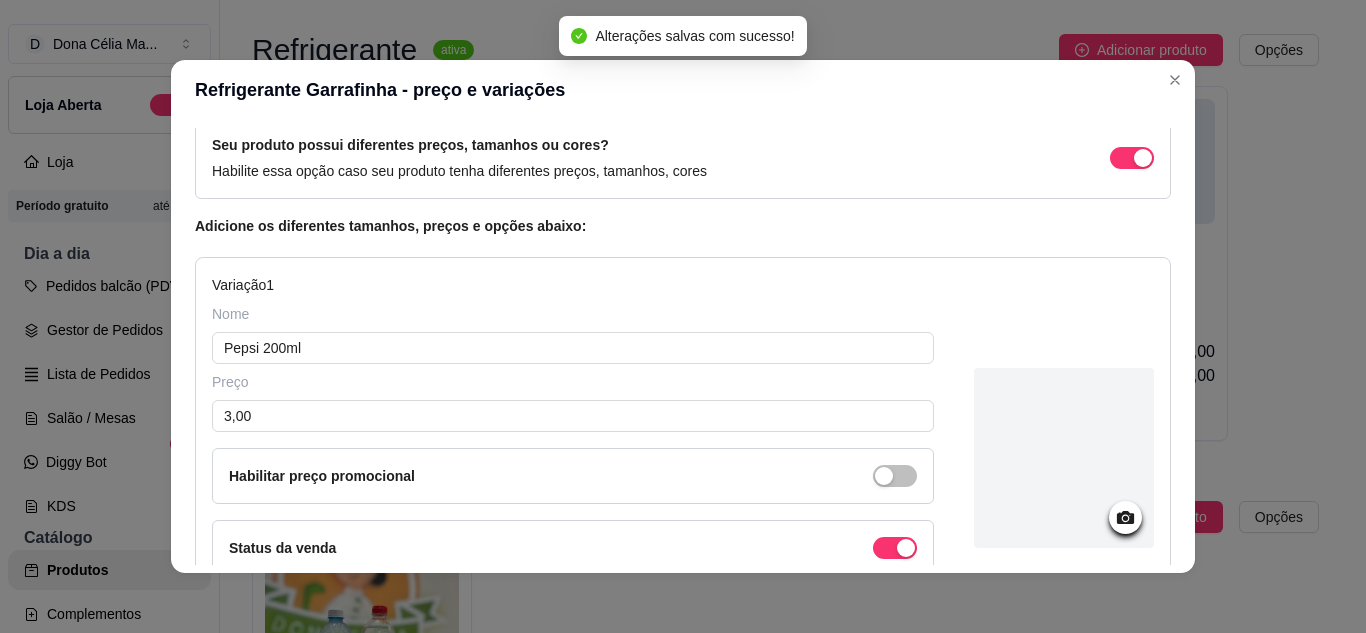 scroll, scrollTop: 200, scrollLeft: 0, axis: vertical 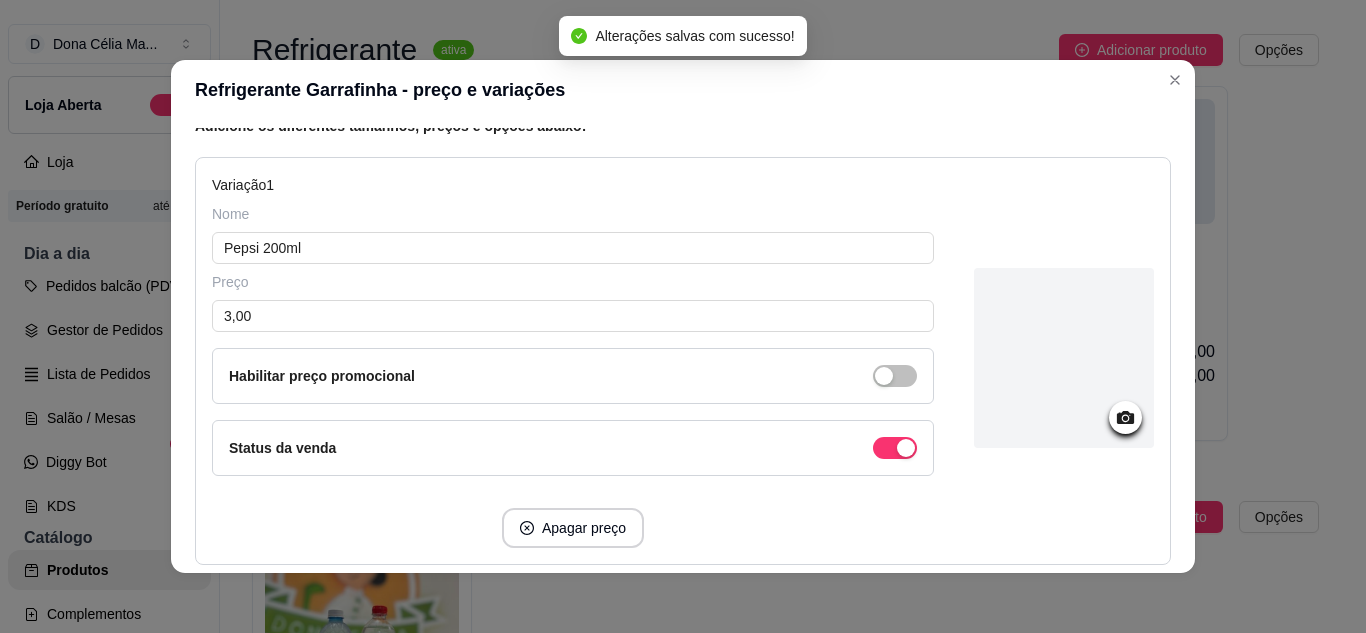 click at bounding box center [1064, 358] 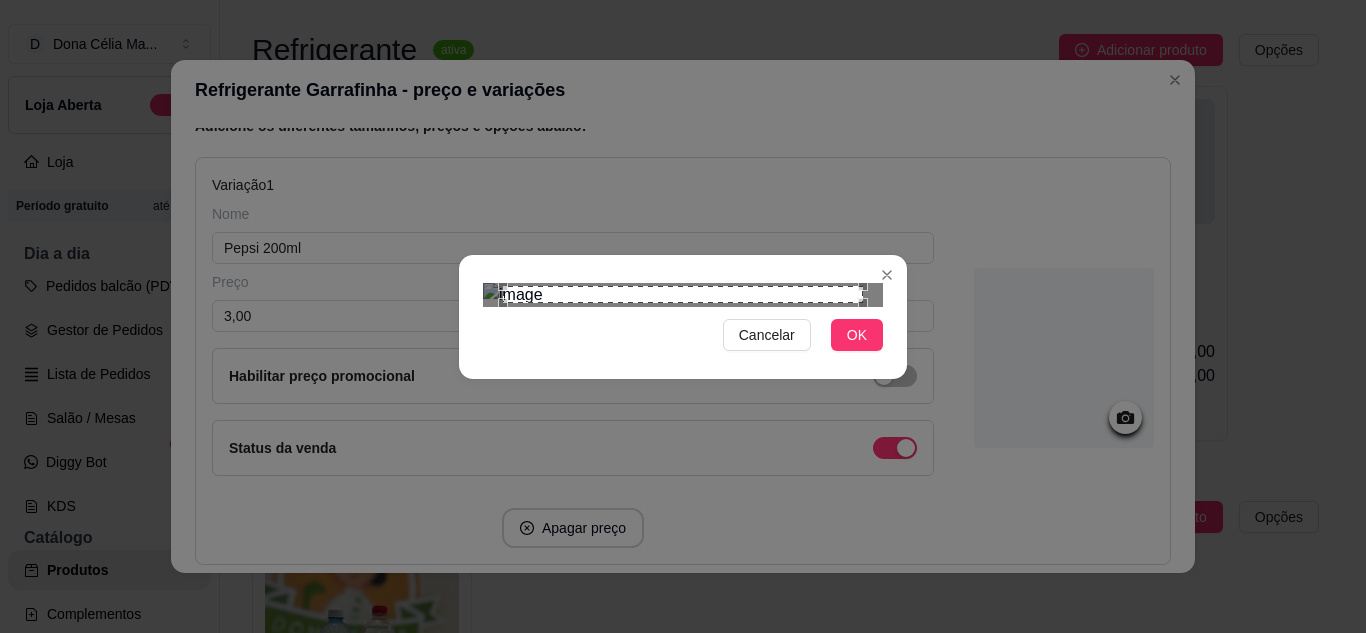 click on "Cancelar OK" at bounding box center (683, 316) 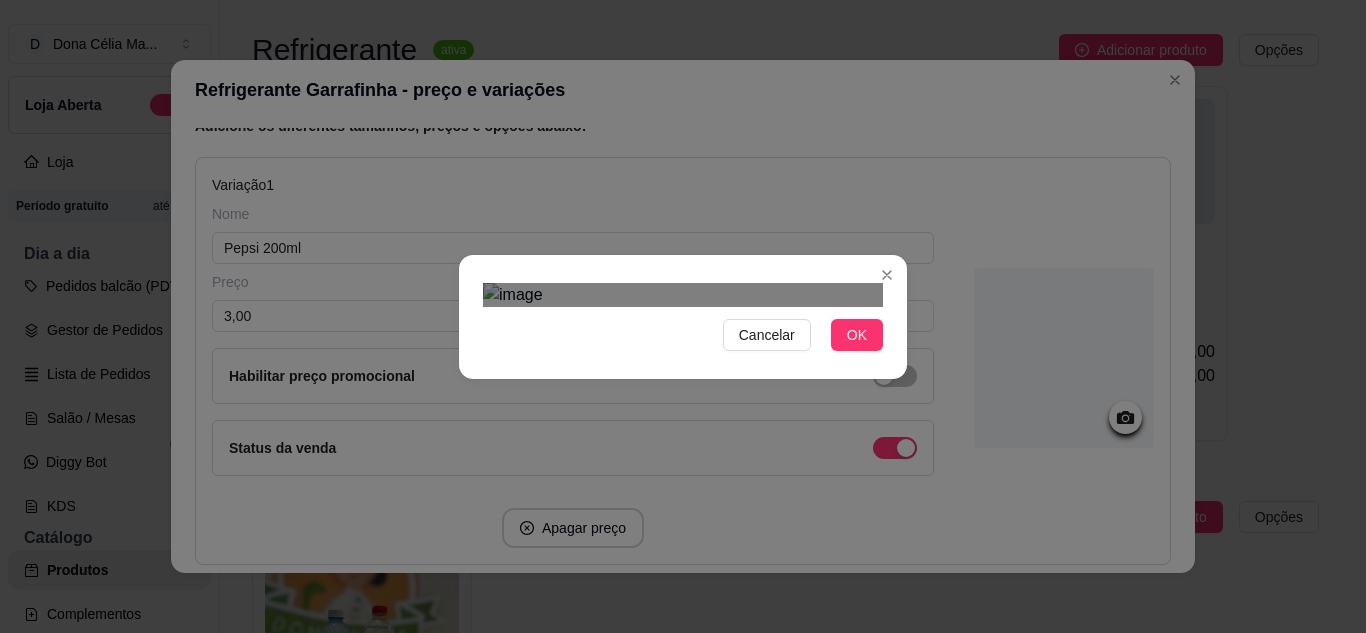 click on "Cancelar OK" at bounding box center (683, 317) 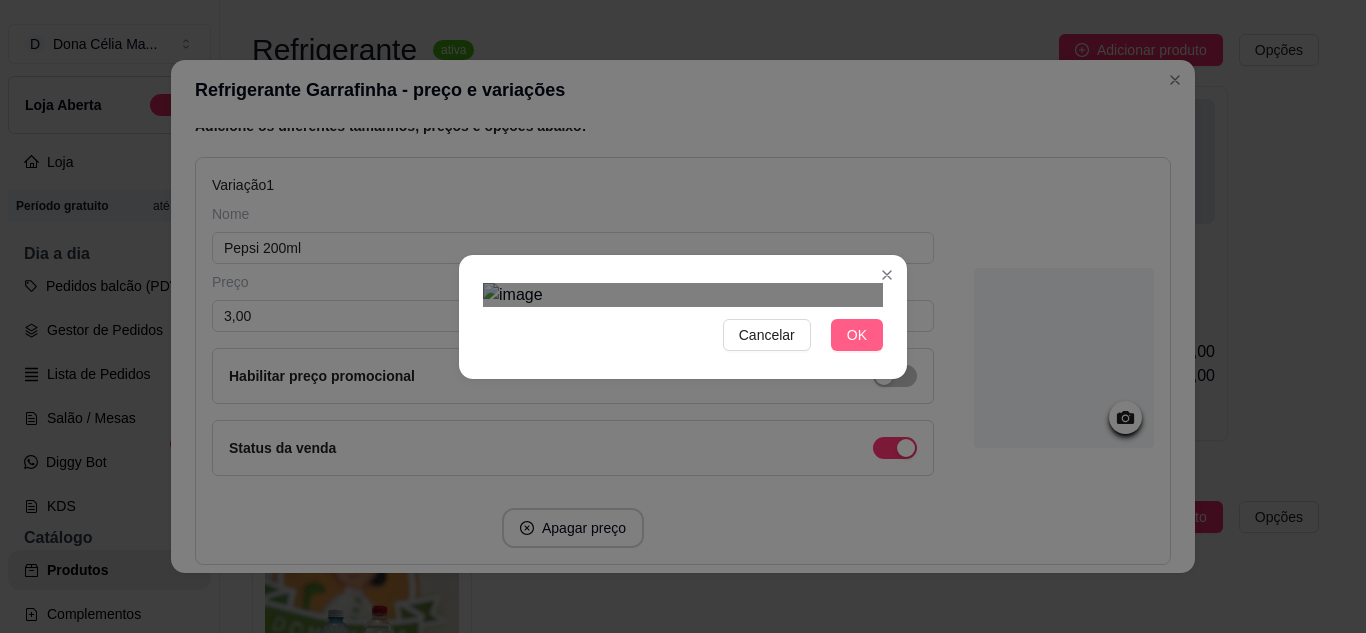 click on "OK" at bounding box center (857, 335) 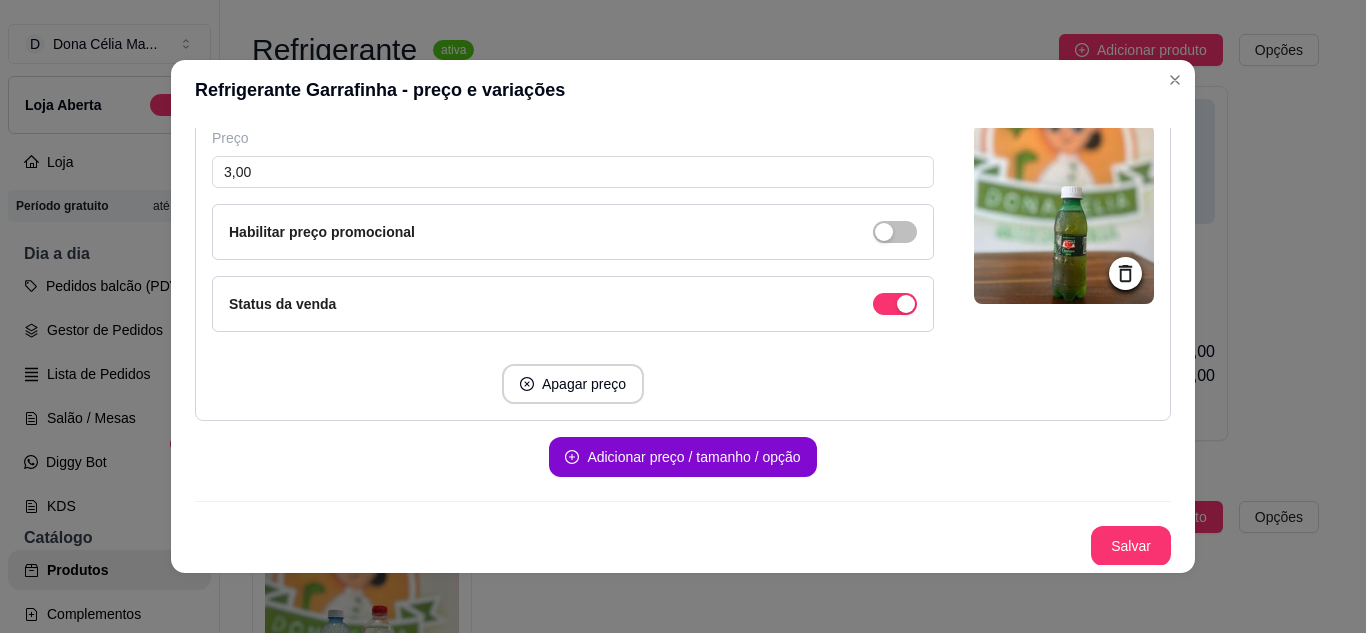 scroll, scrollTop: 1201, scrollLeft: 0, axis: vertical 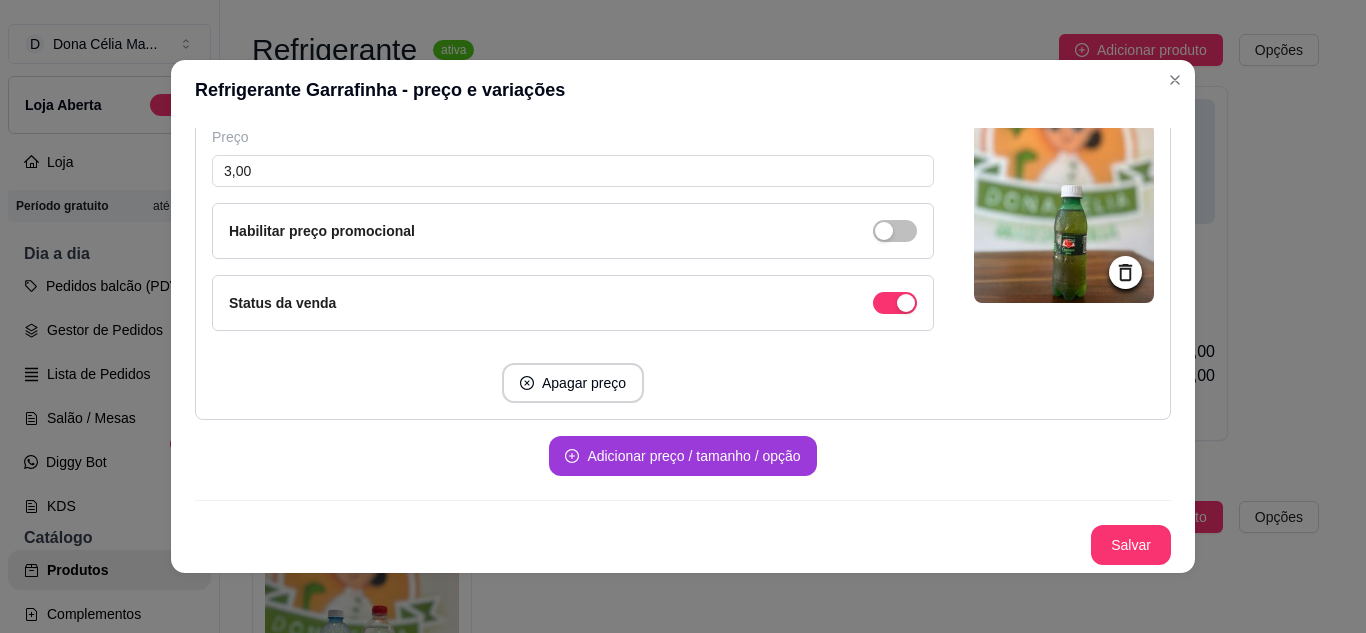 click on "Adicionar preço / tamanho / opção" at bounding box center (682, 456) 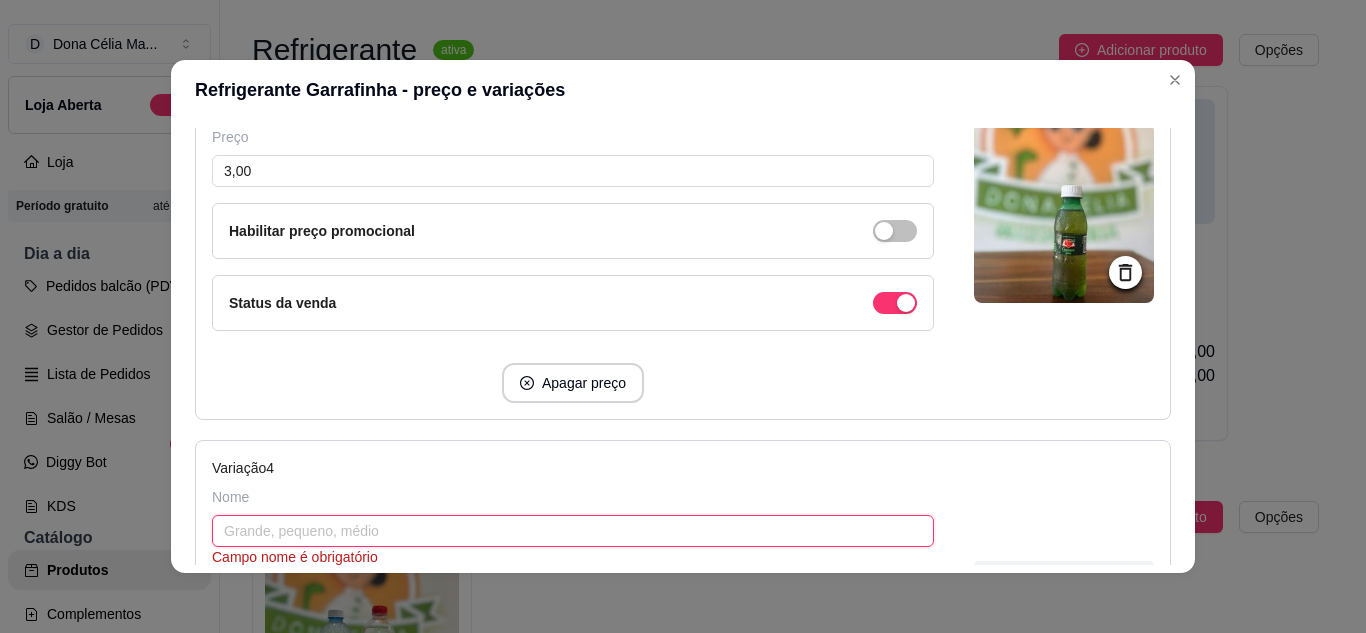 click at bounding box center (573, 531) 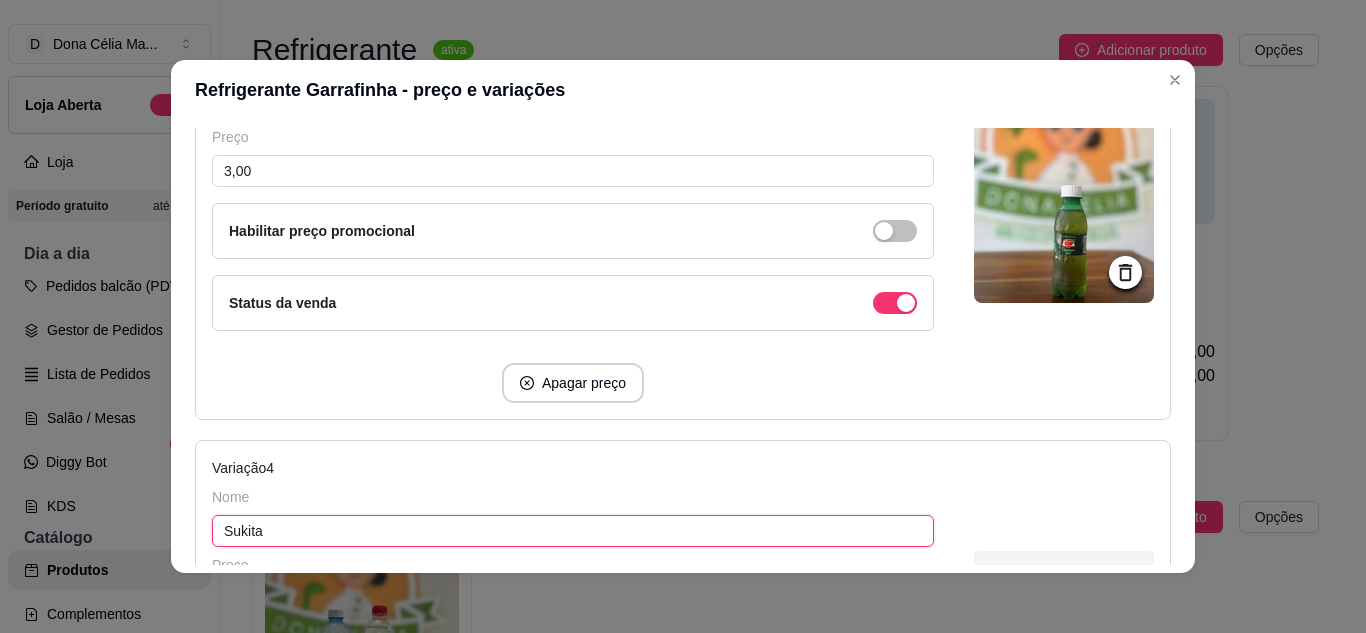 scroll, scrollTop: 1501, scrollLeft: 0, axis: vertical 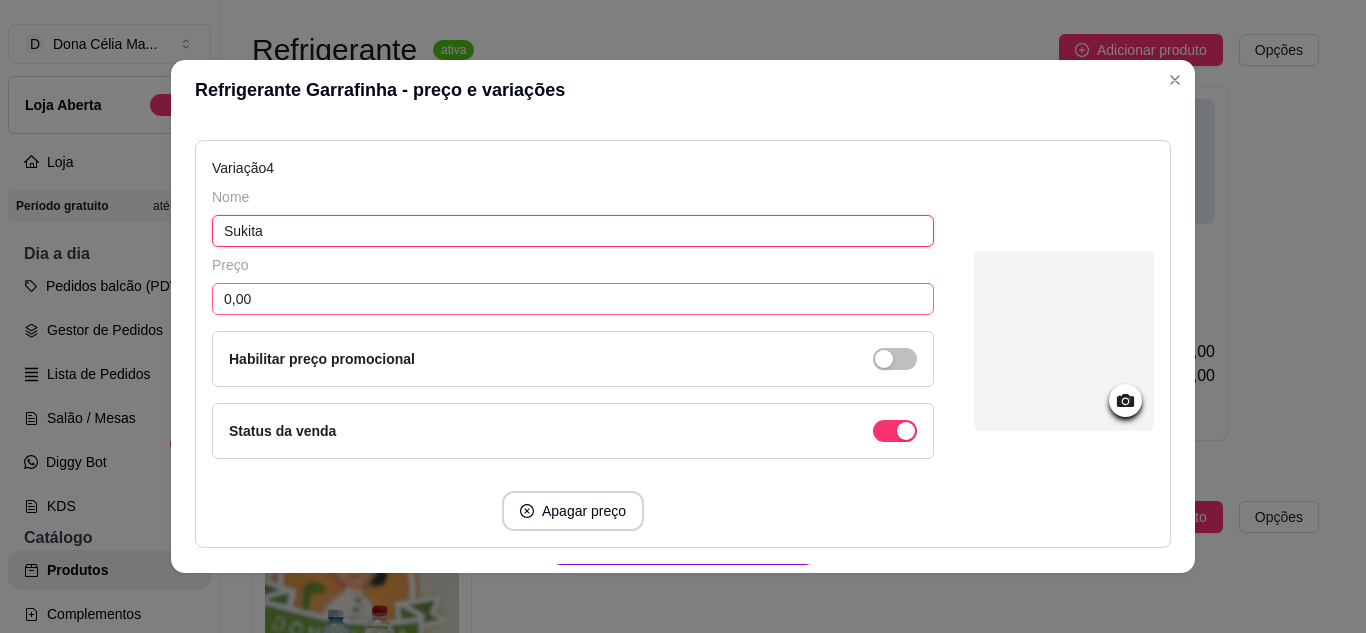 type on "Sukita" 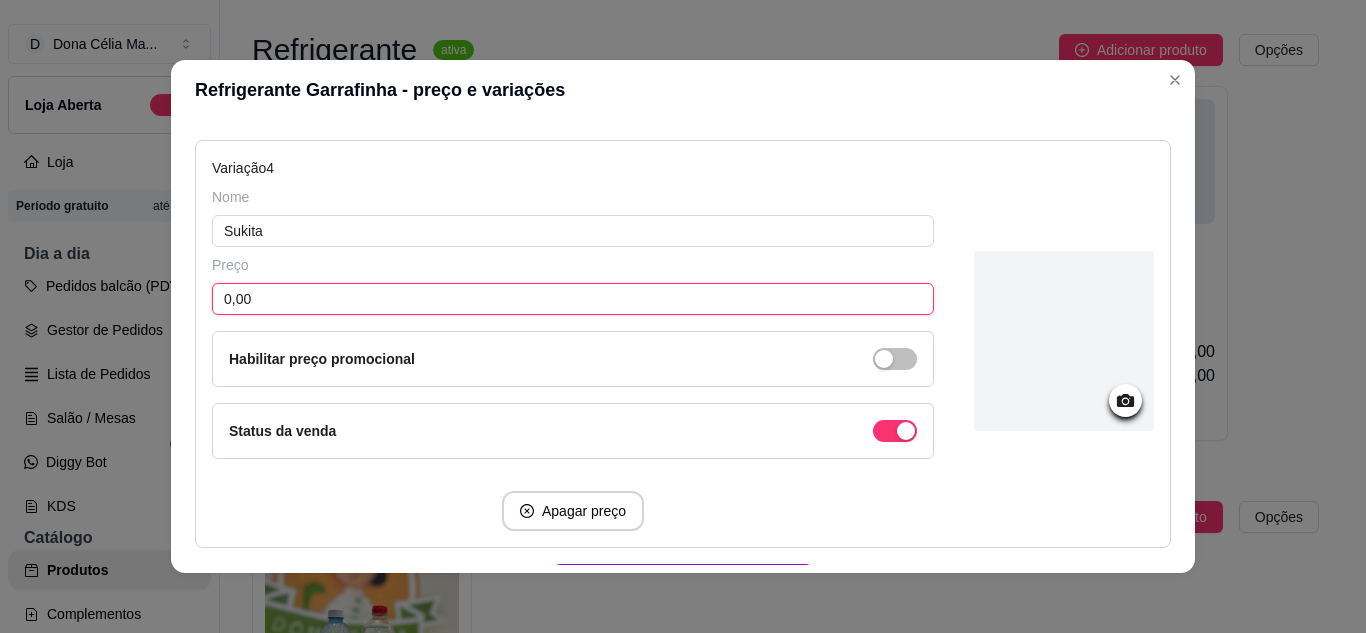 click on "0,00" at bounding box center (573, 299) 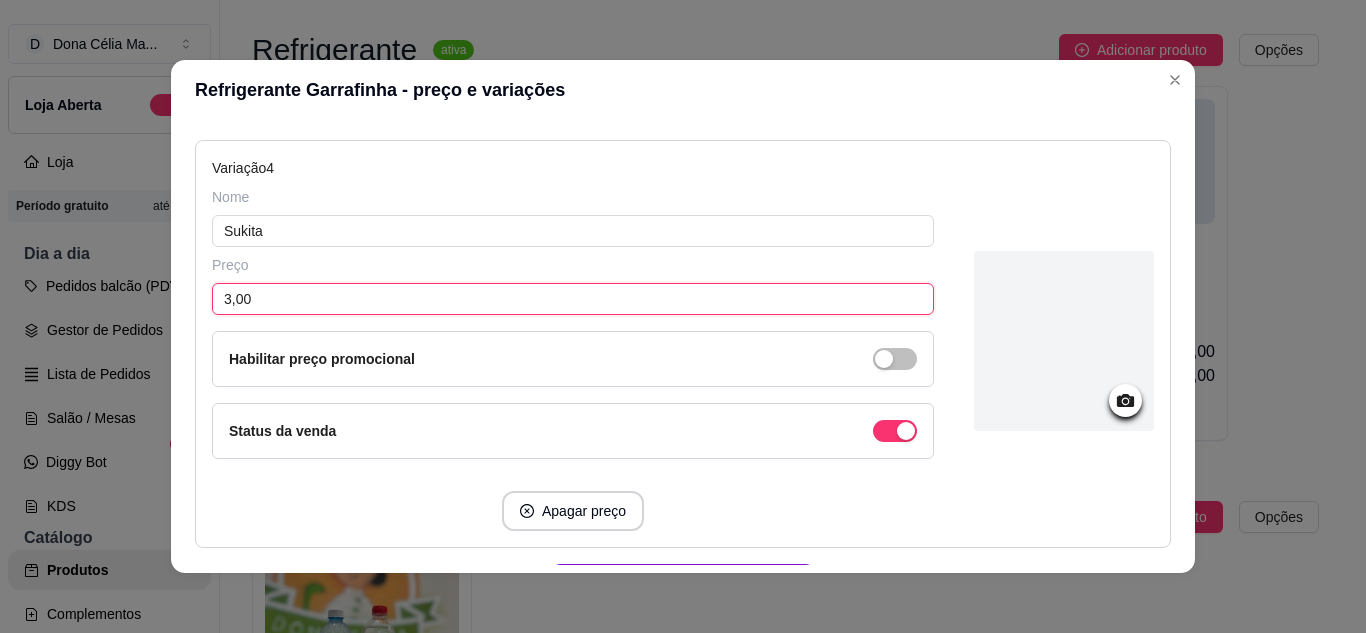 type on "3,00" 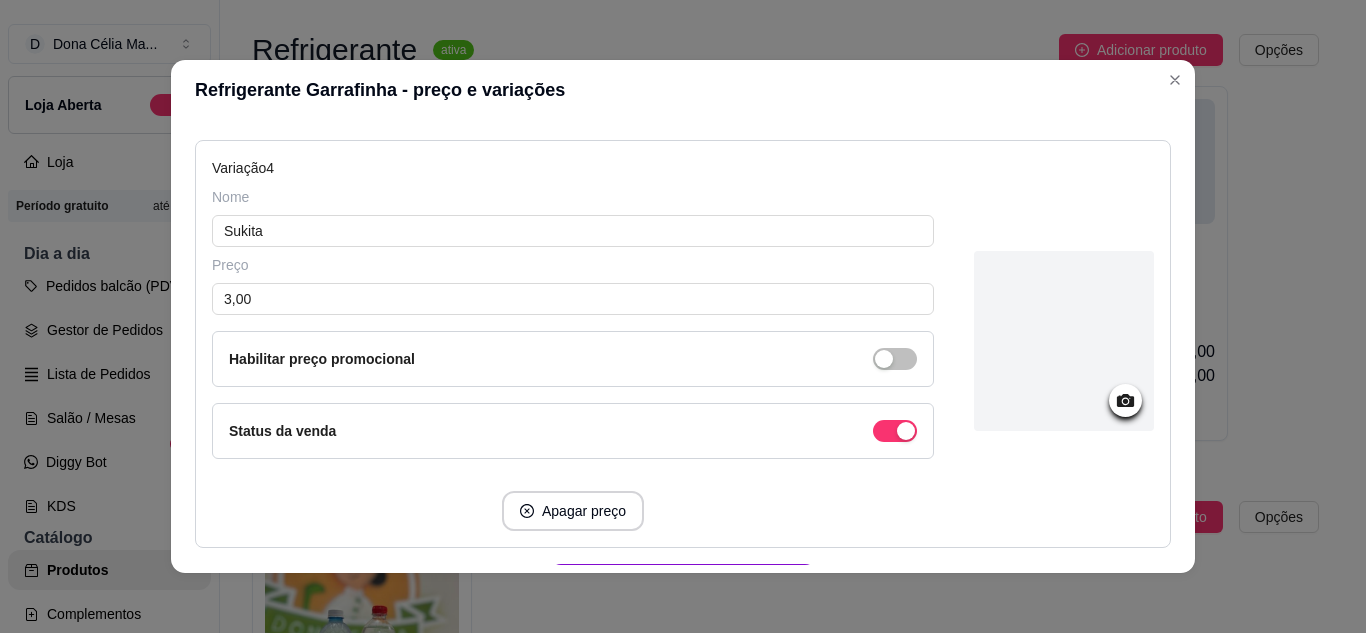 click at bounding box center (1064, 341) 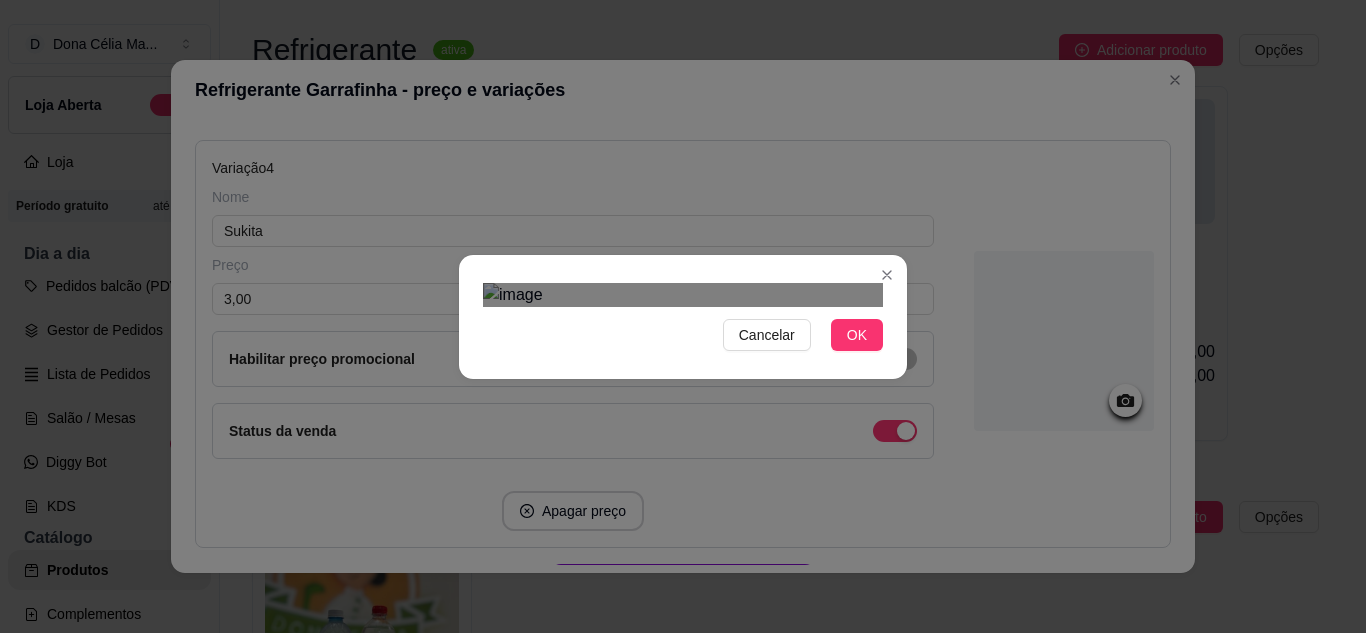 click on "Cancelar OK" at bounding box center [683, 316] 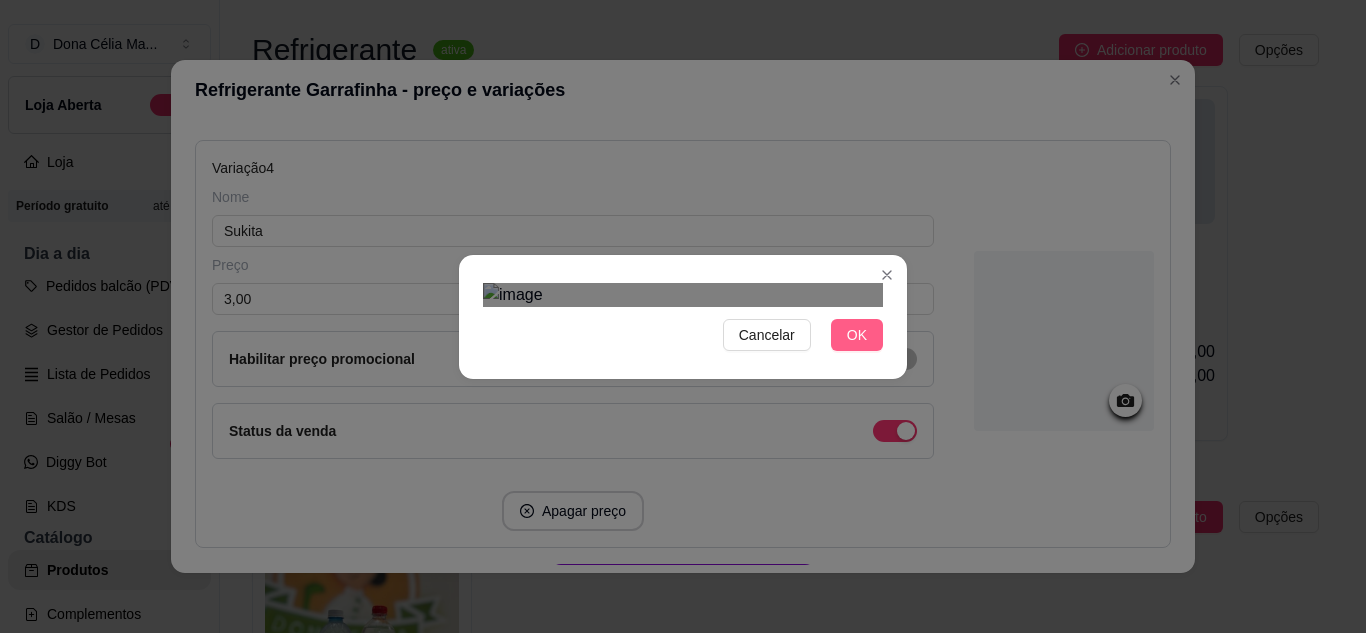 click on "OK" at bounding box center (857, 335) 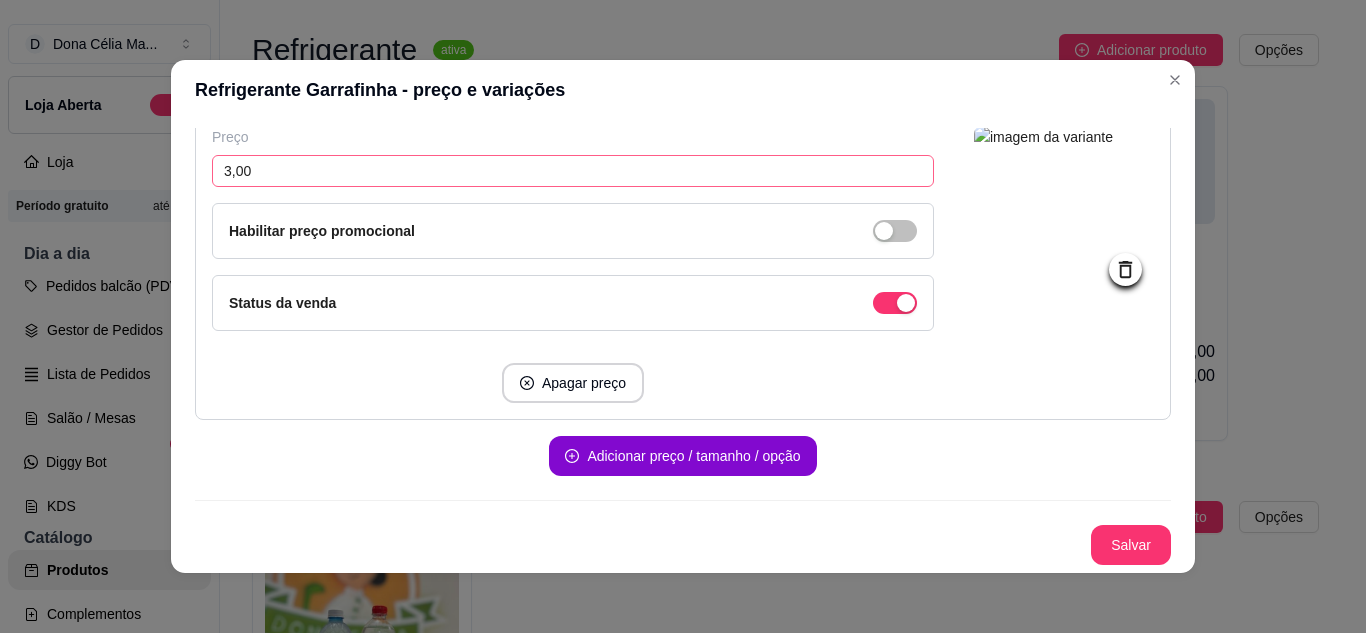 scroll, scrollTop: 1529, scrollLeft: 0, axis: vertical 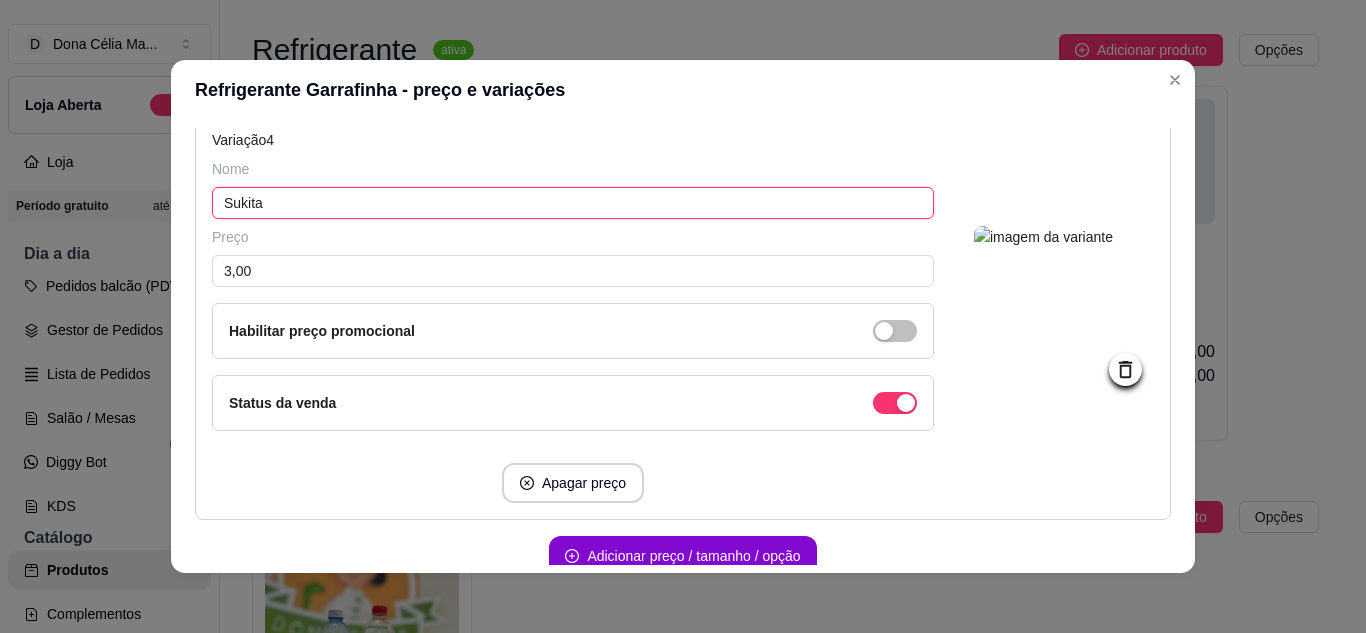 click on "Sukita" at bounding box center (573, 203) 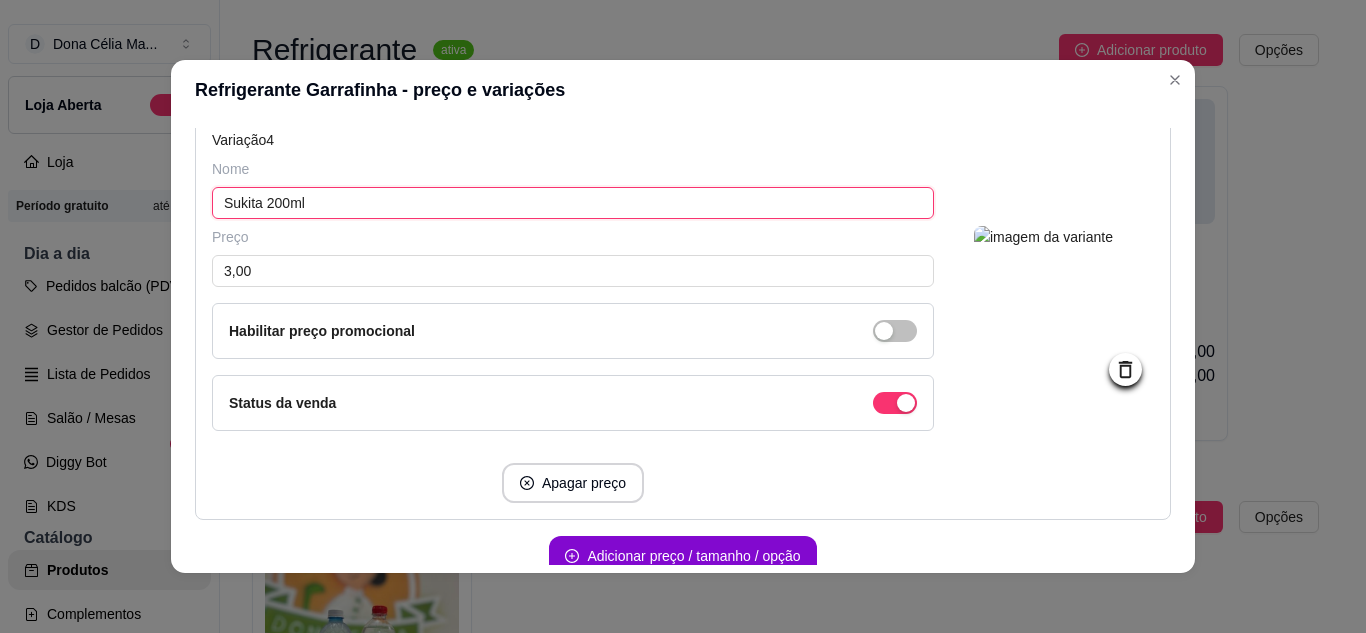 scroll, scrollTop: 1629, scrollLeft: 0, axis: vertical 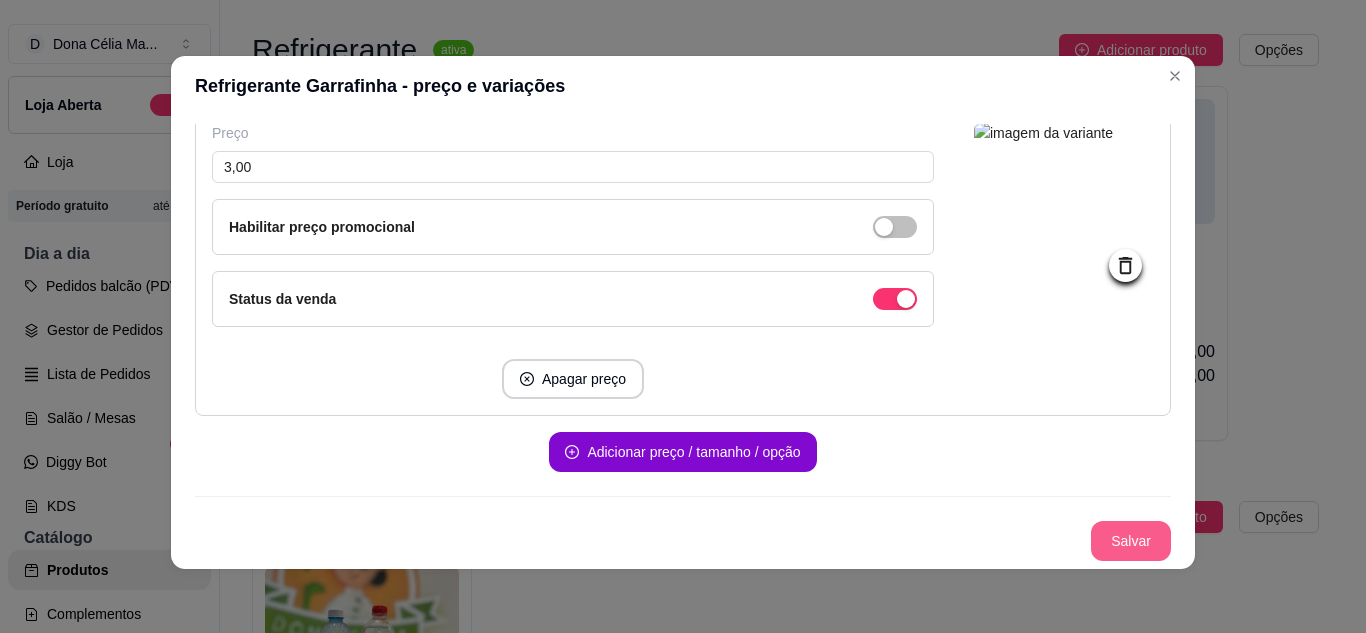 type on "Sukita 200ml" 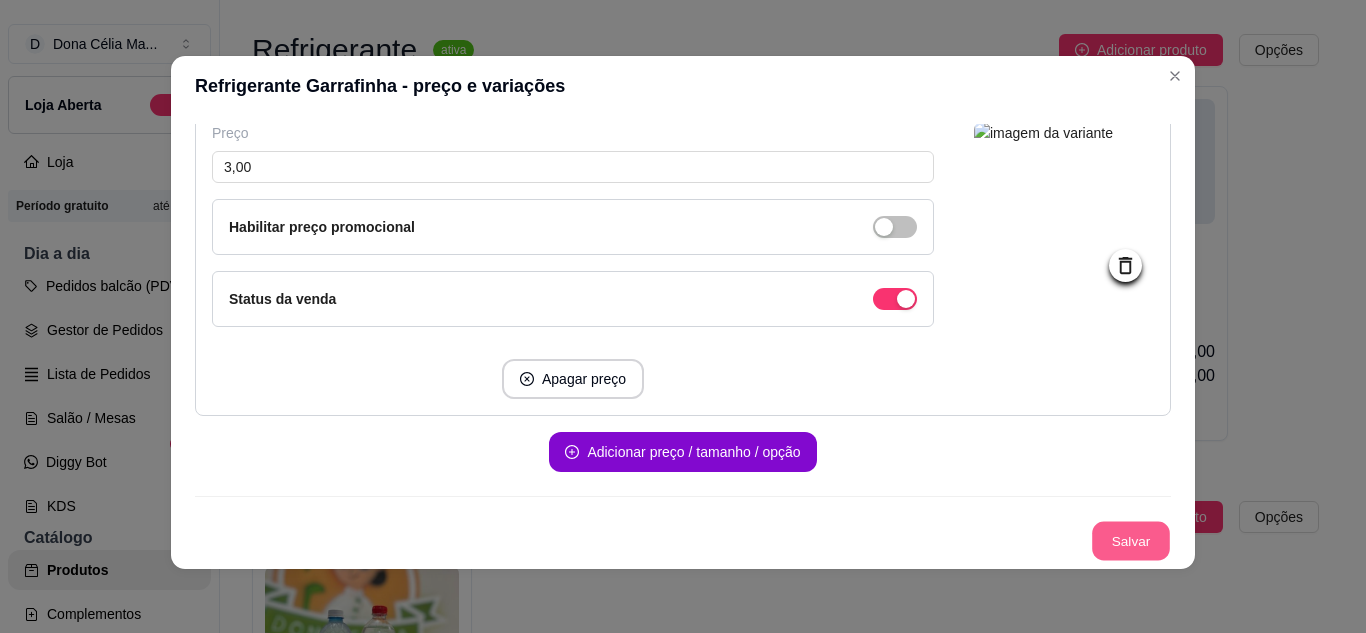 click on "Salvar" at bounding box center (1131, 541) 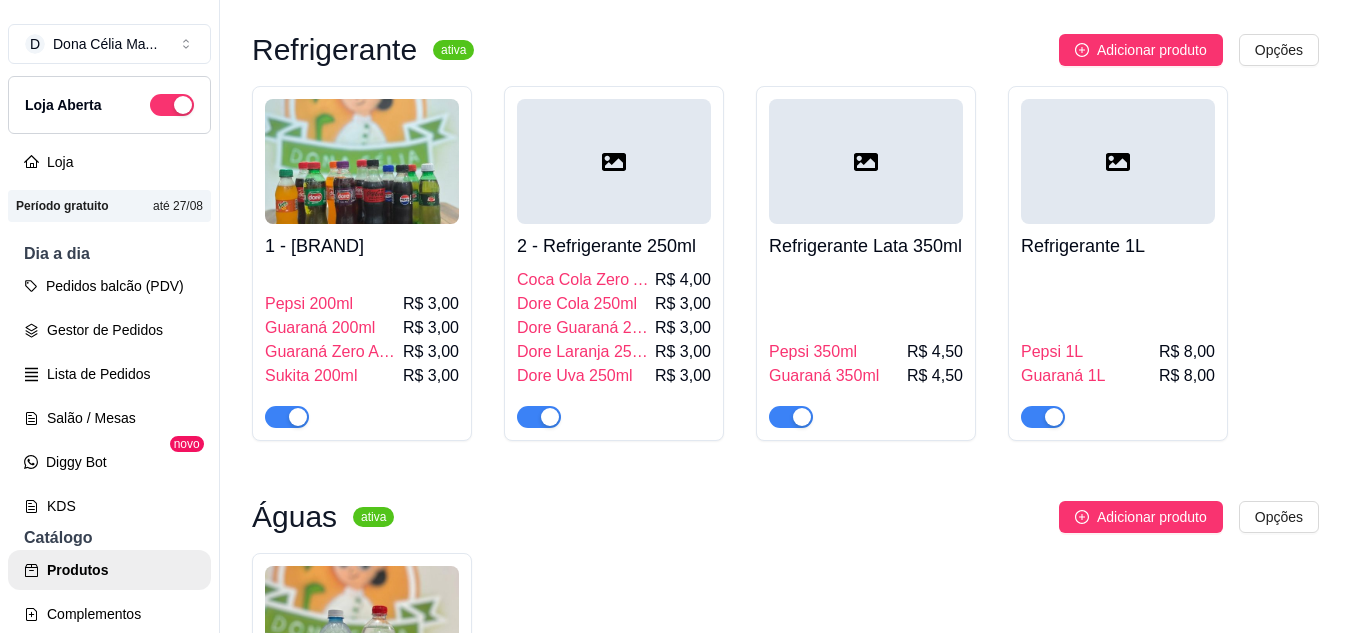 click at bounding box center (614, 161) 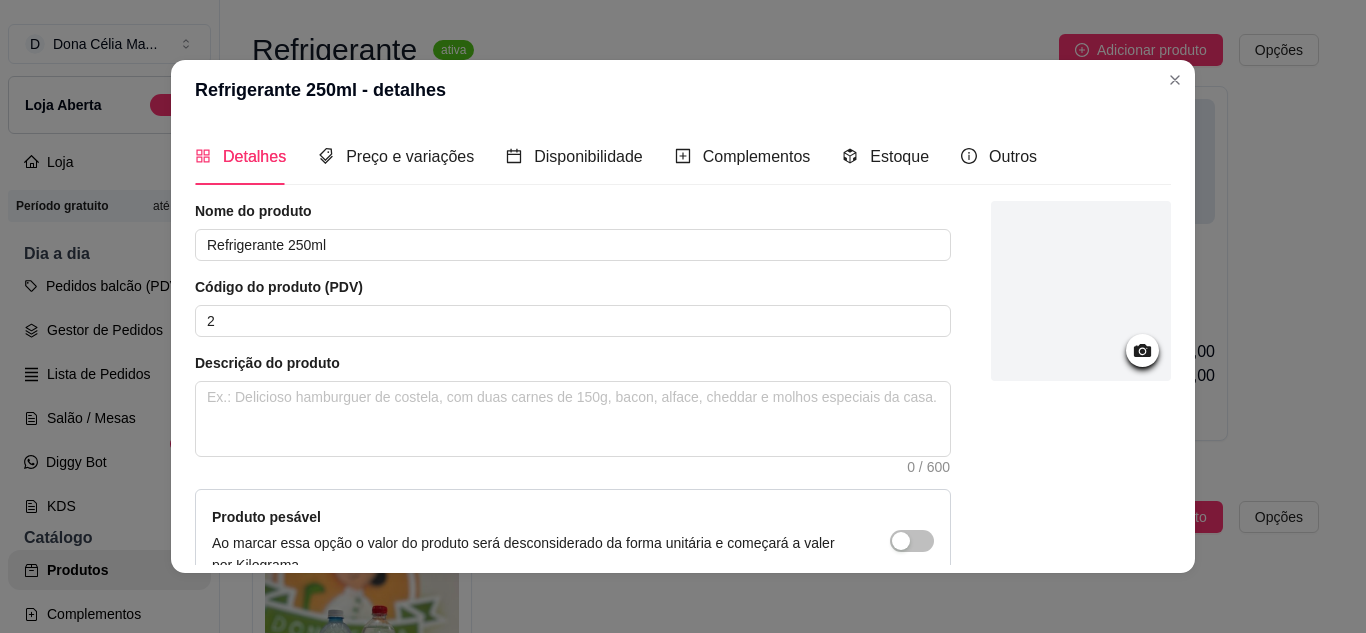 click at bounding box center (1081, 291) 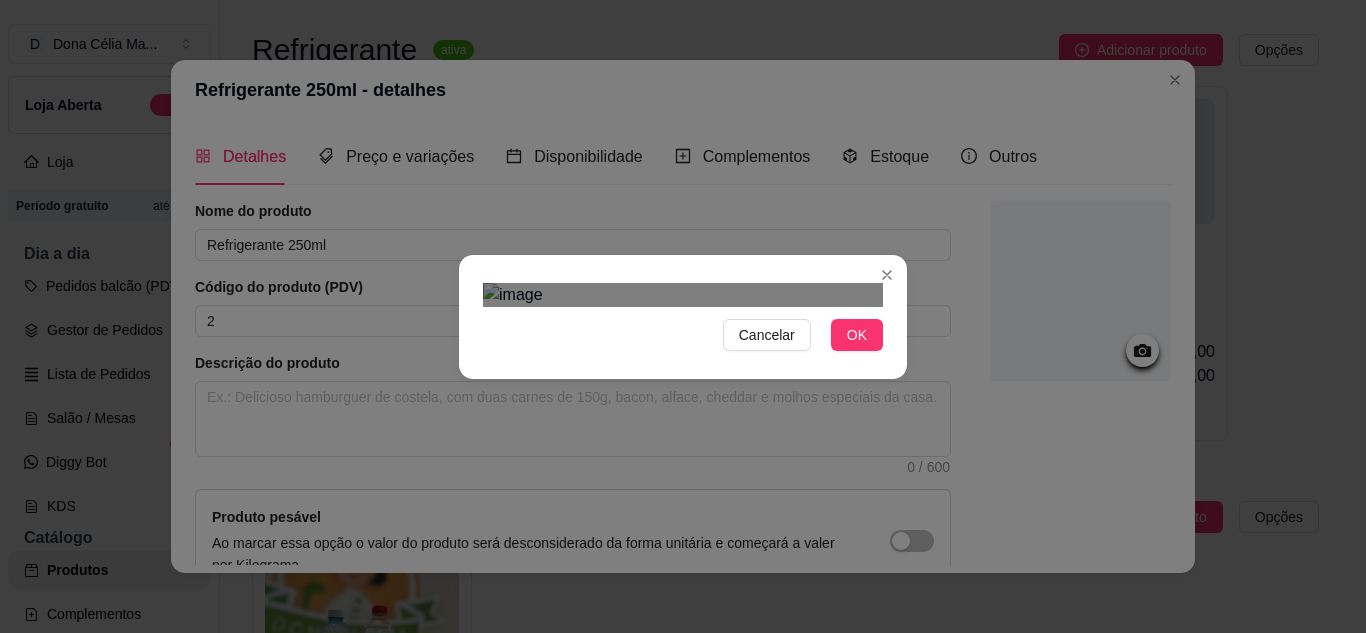 click on "Cancelar OK" at bounding box center [683, 317] 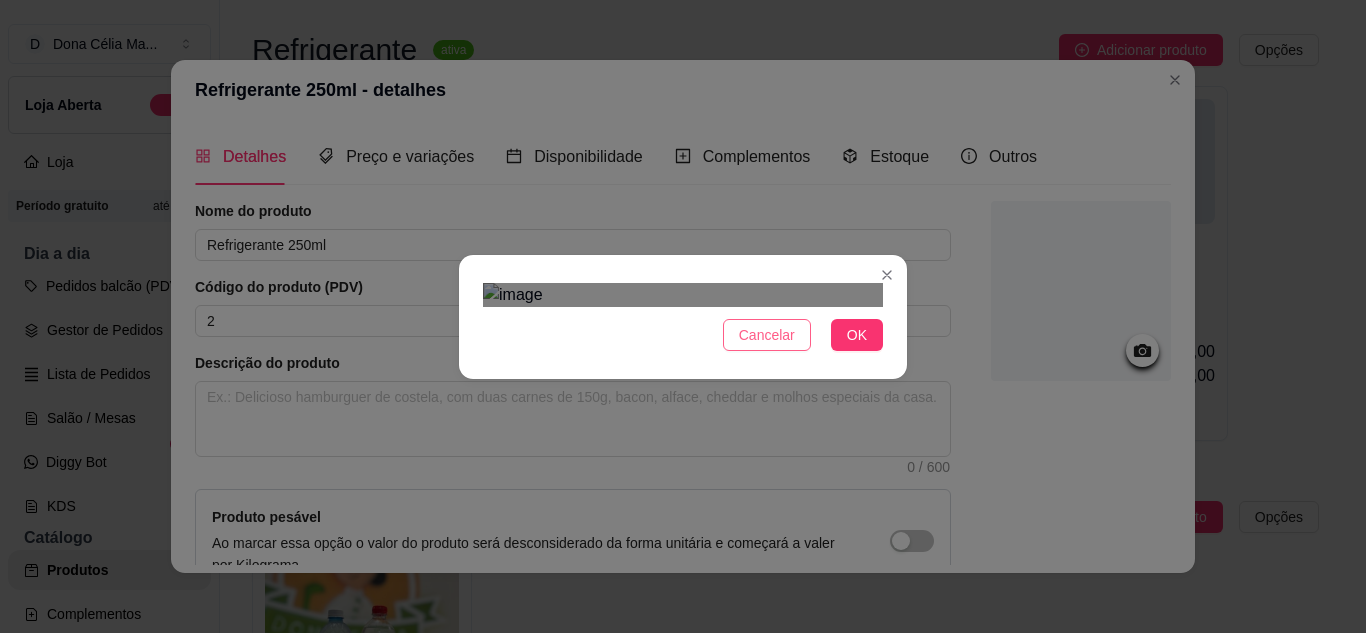 click on "Cancelar" at bounding box center (767, 335) 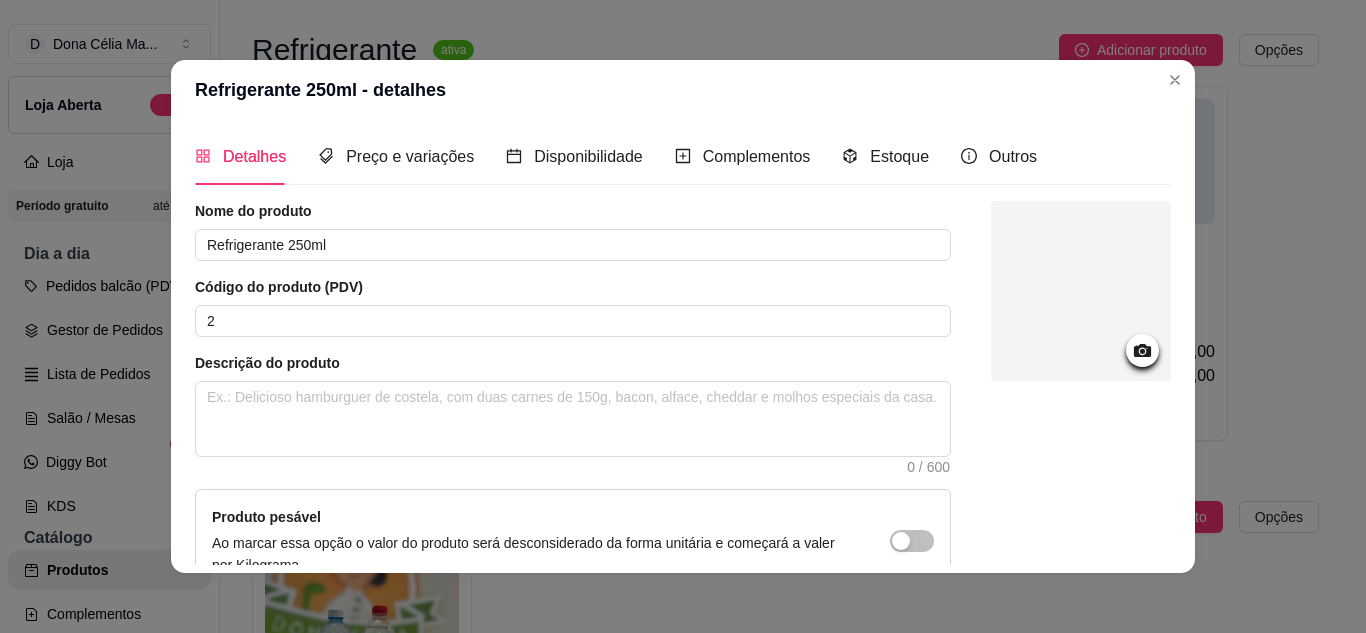 click at bounding box center (1081, 291) 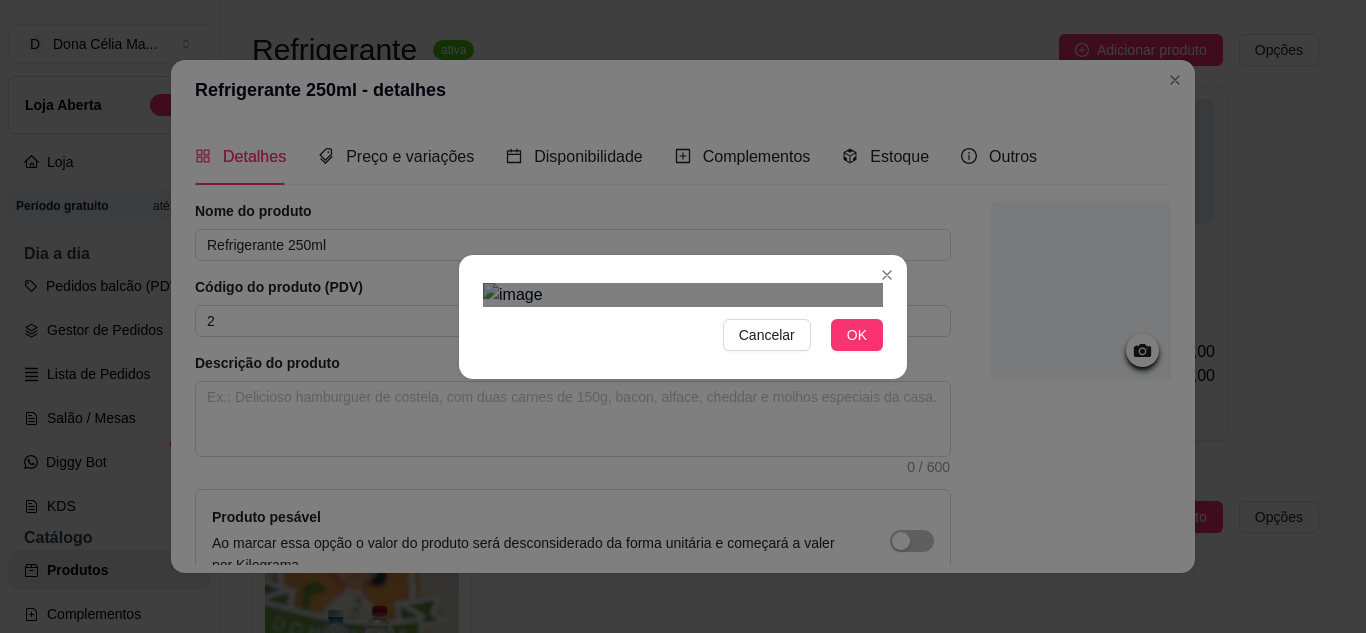 click on "Cancelar OK" at bounding box center [683, 316] 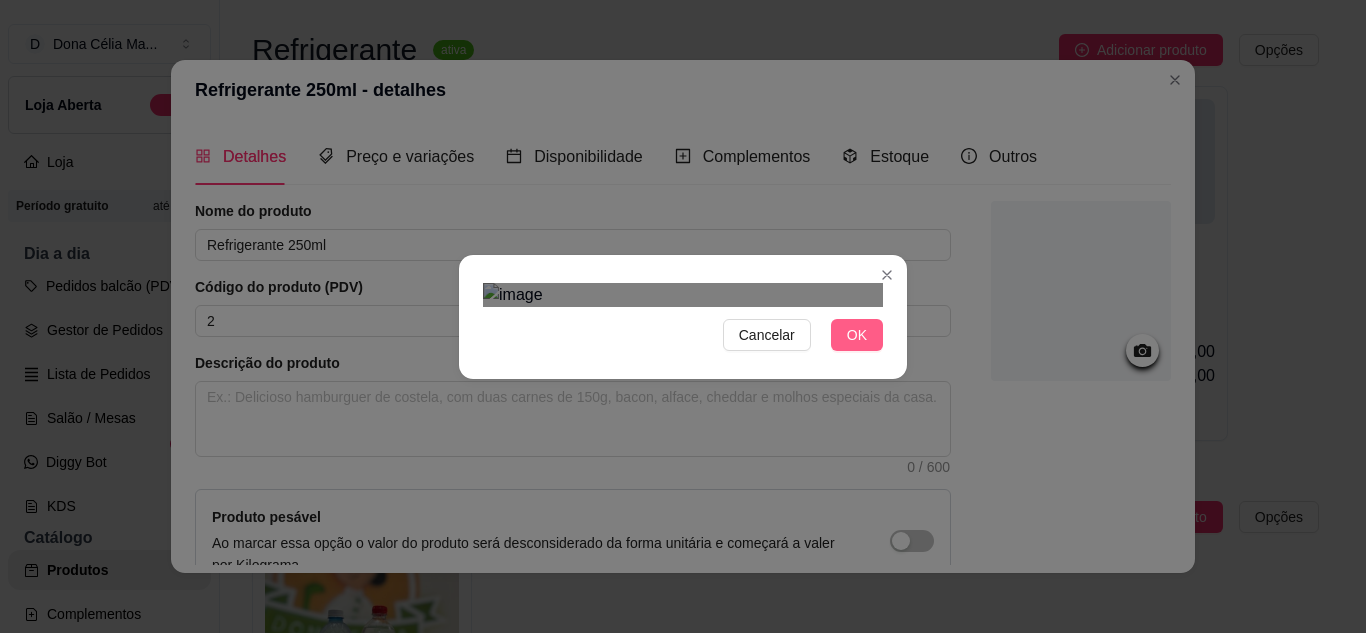 click on "OK" at bounding box center [857, 335] 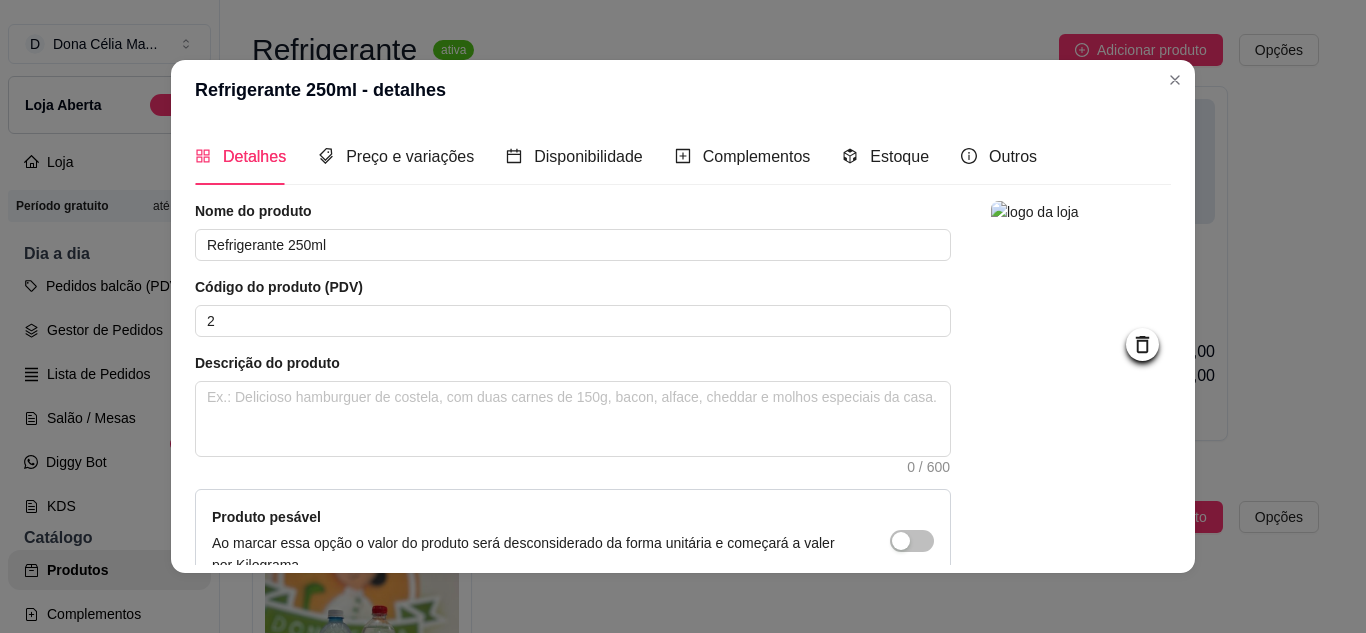 scroll, scrollTop: 215, scrollLeft: 0, axis: vertical 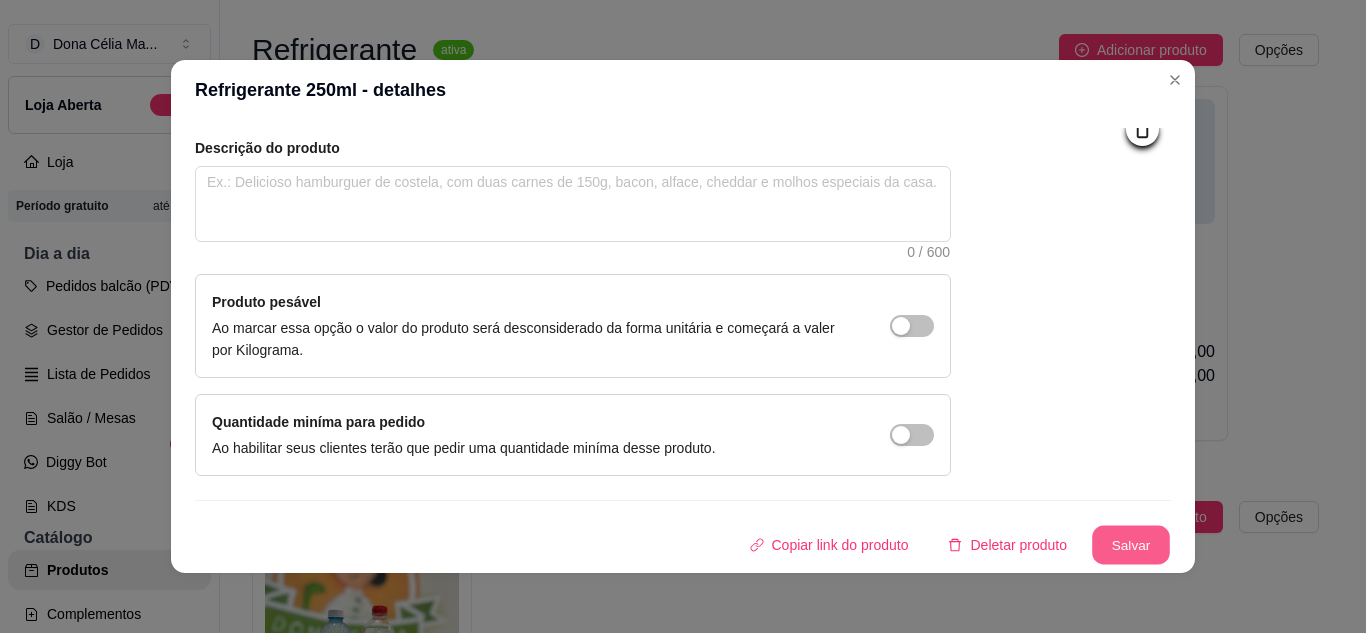 click on "Salvar" at bounding box center [1131, 545] 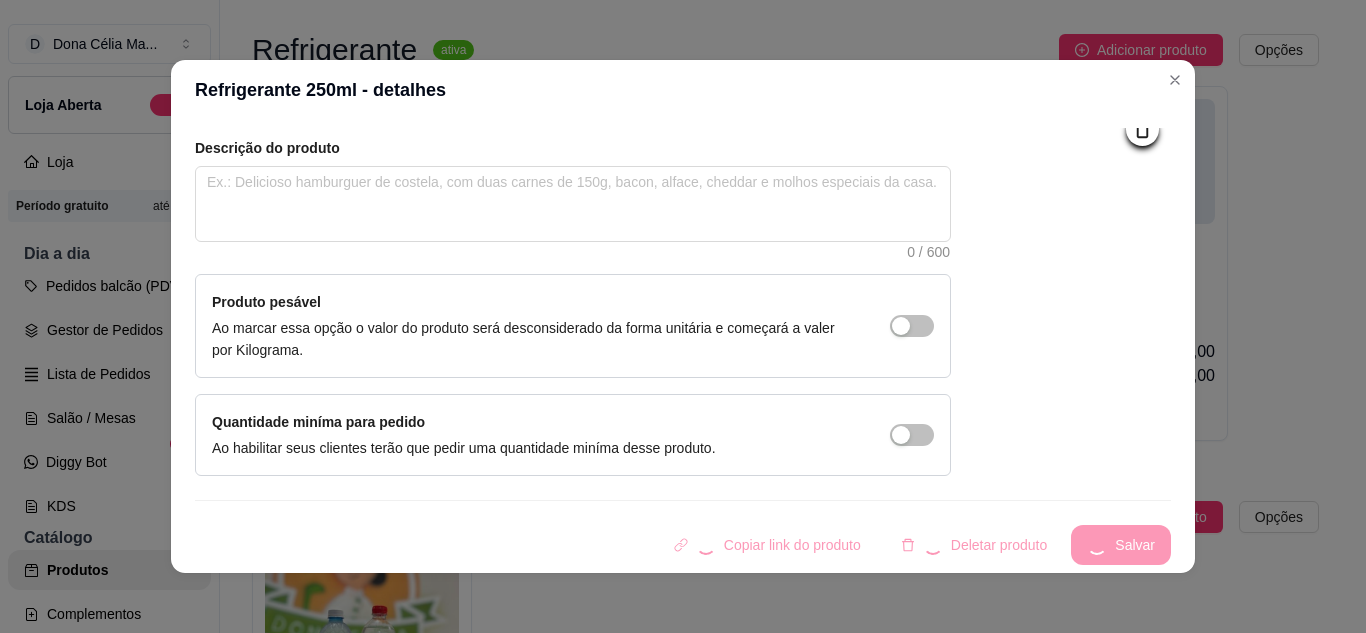 scroll, scrollTop: 0, scrollLeft: 0, axis: both 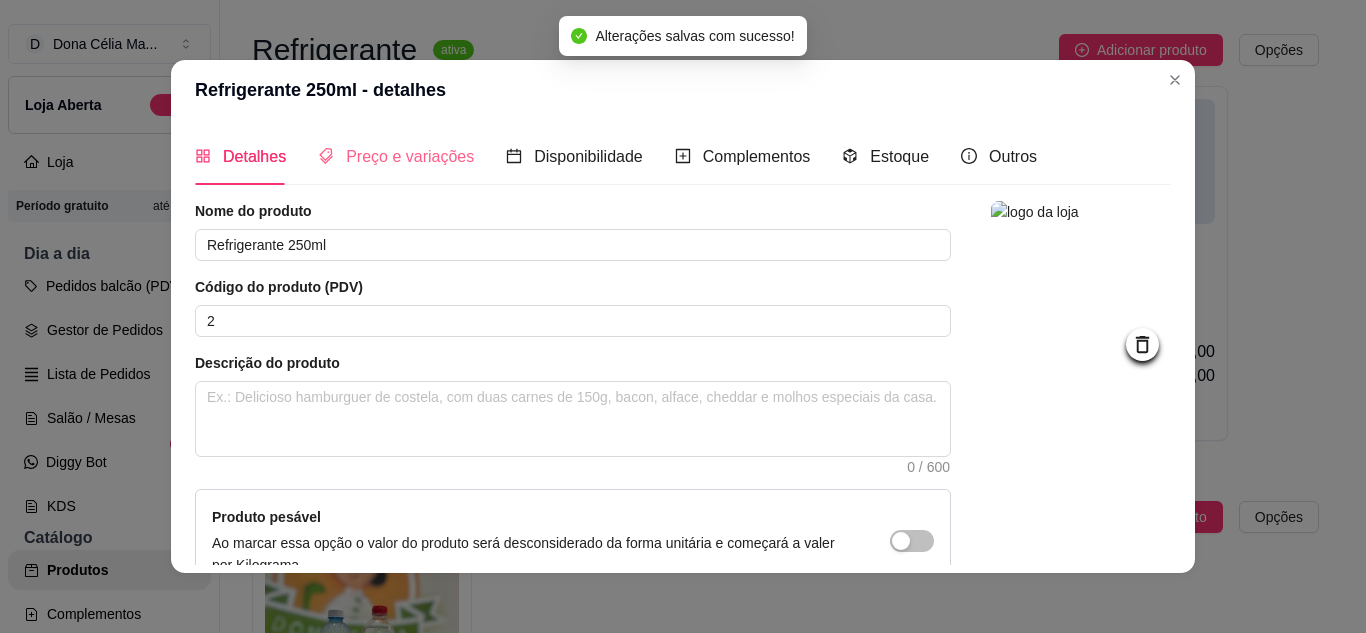 click on "Preço e variações" at bounding box center [396, 156] 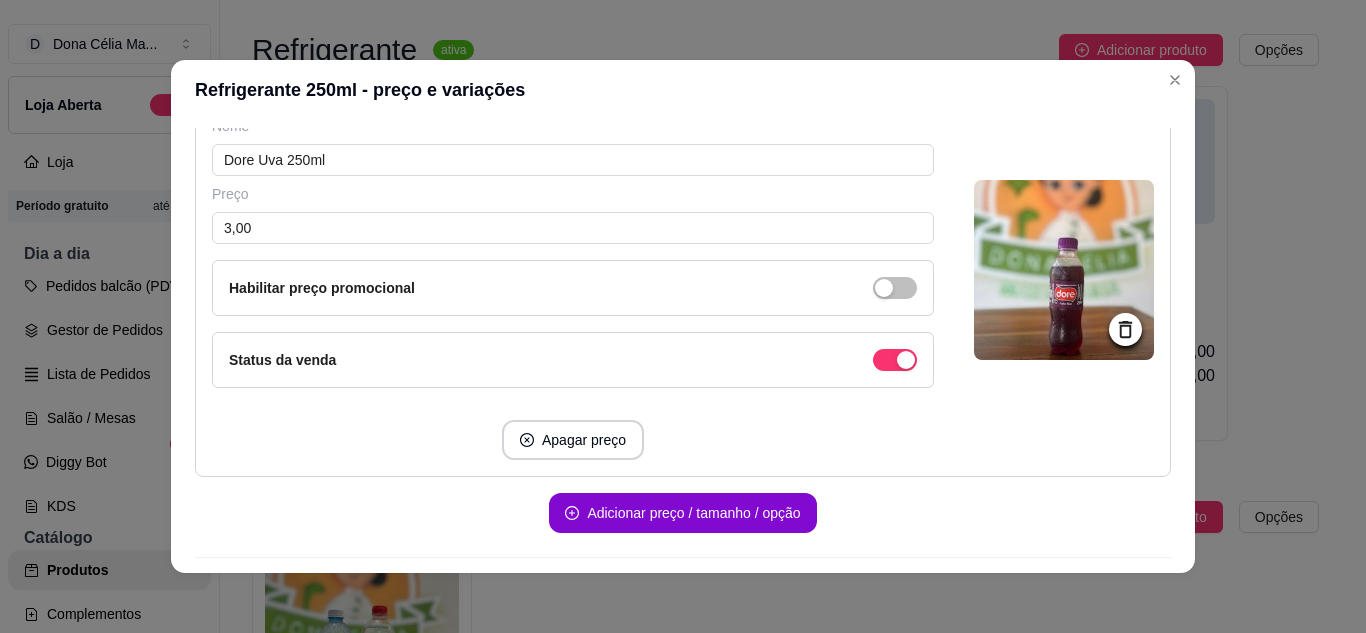 scroll, scrollTop: 2057, scrollLeft: 0, axis: vertical 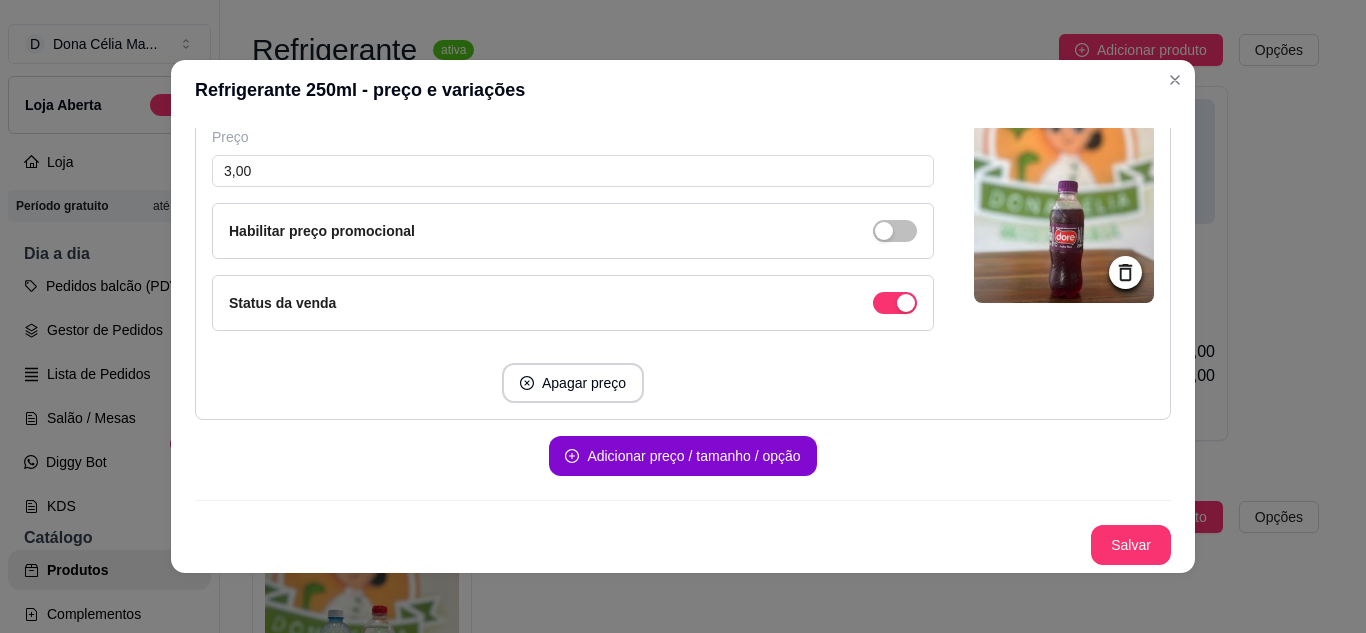 click on "Salvar" at bounding box center [1131, 545] 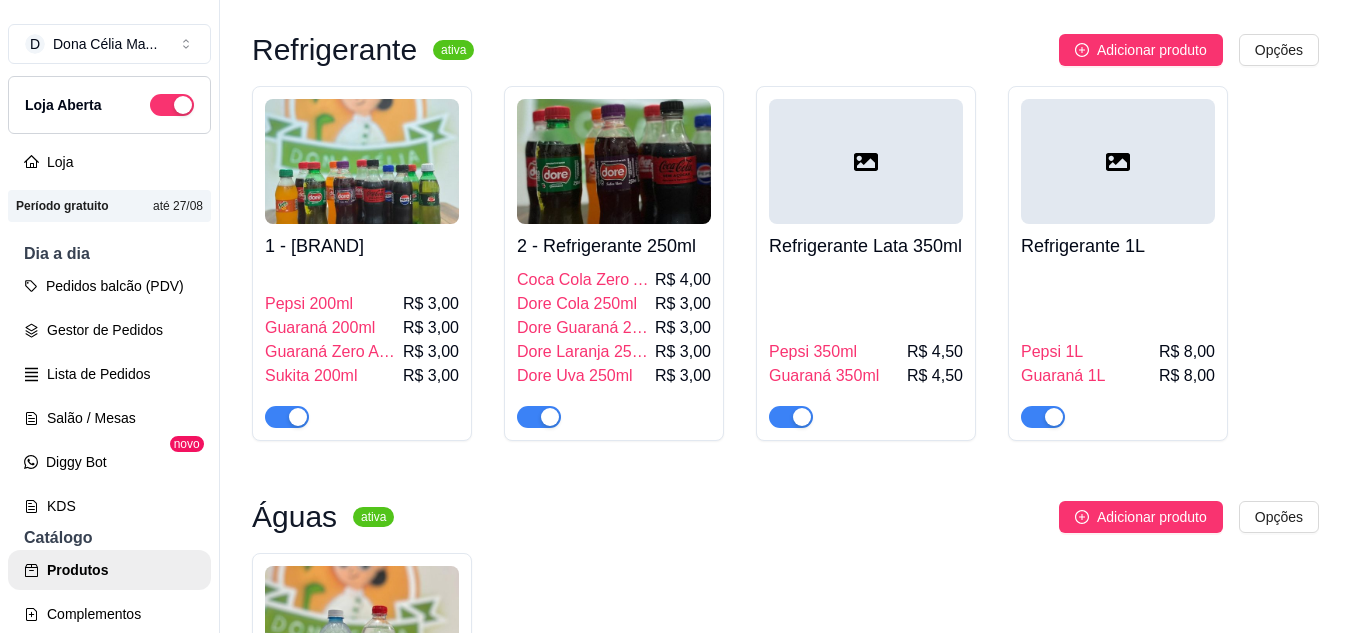 click at bounding box center [866, 161] 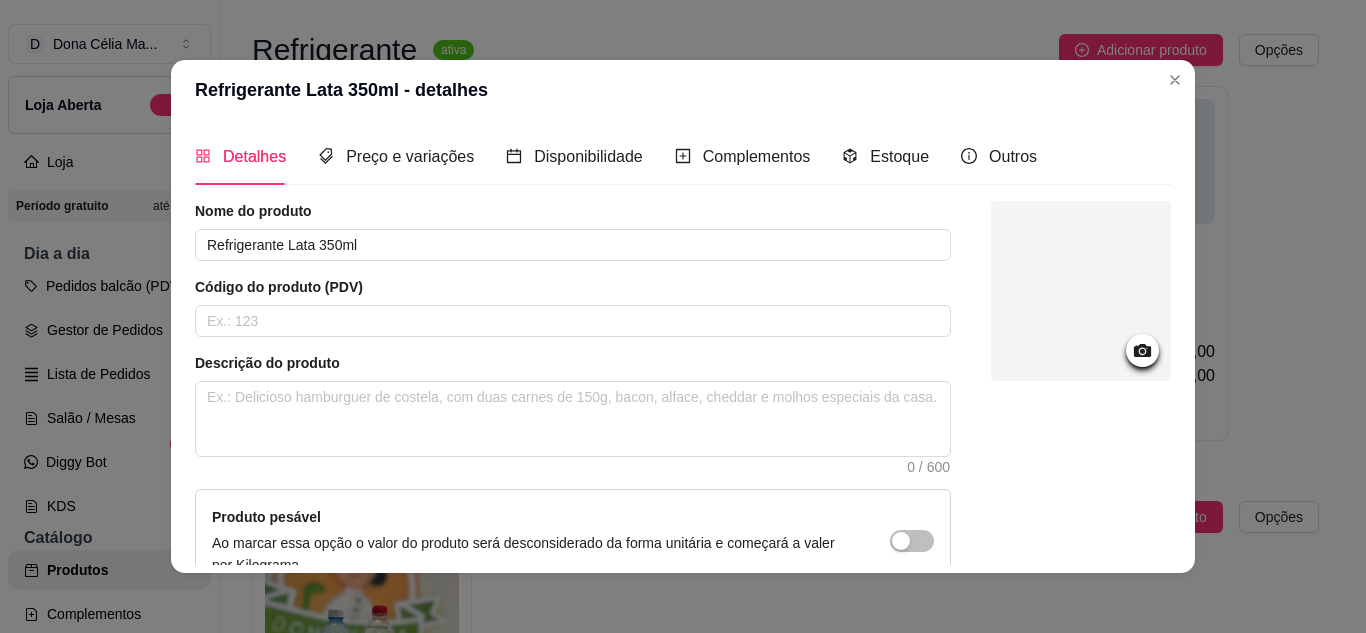 click at bounding box center (1081, 291) 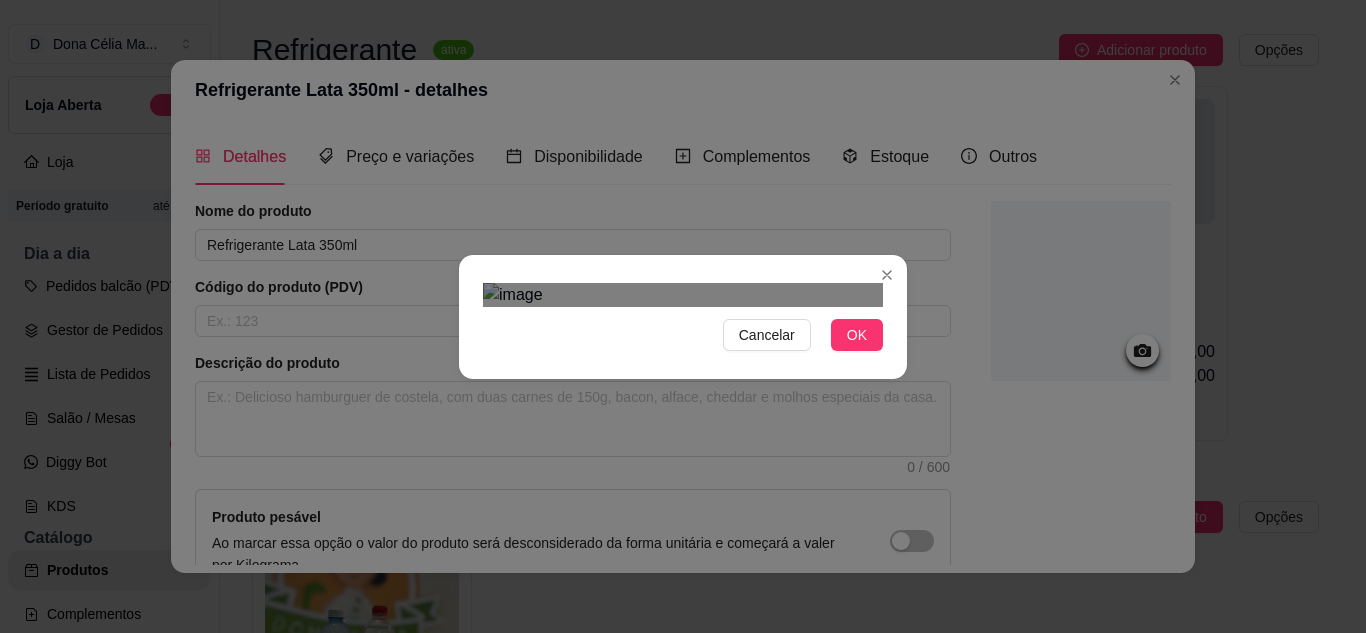 click at bounding box center (683, 553) 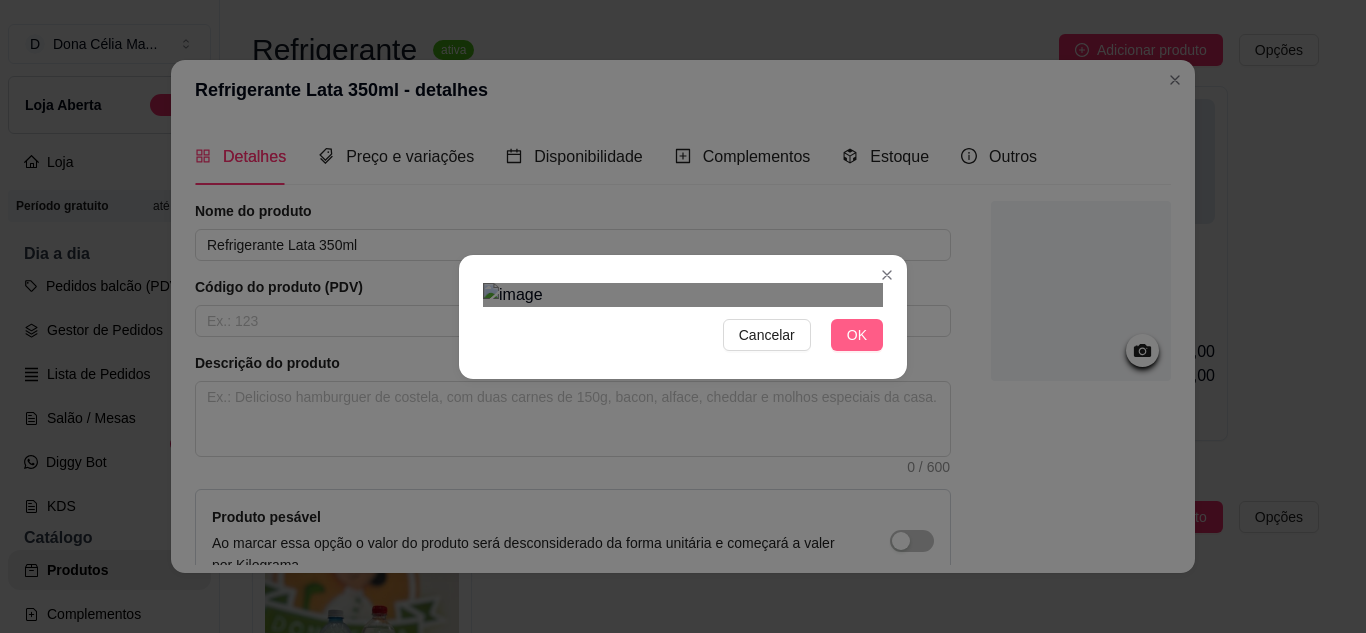 click on "OK" at bounding box center (857, 335) 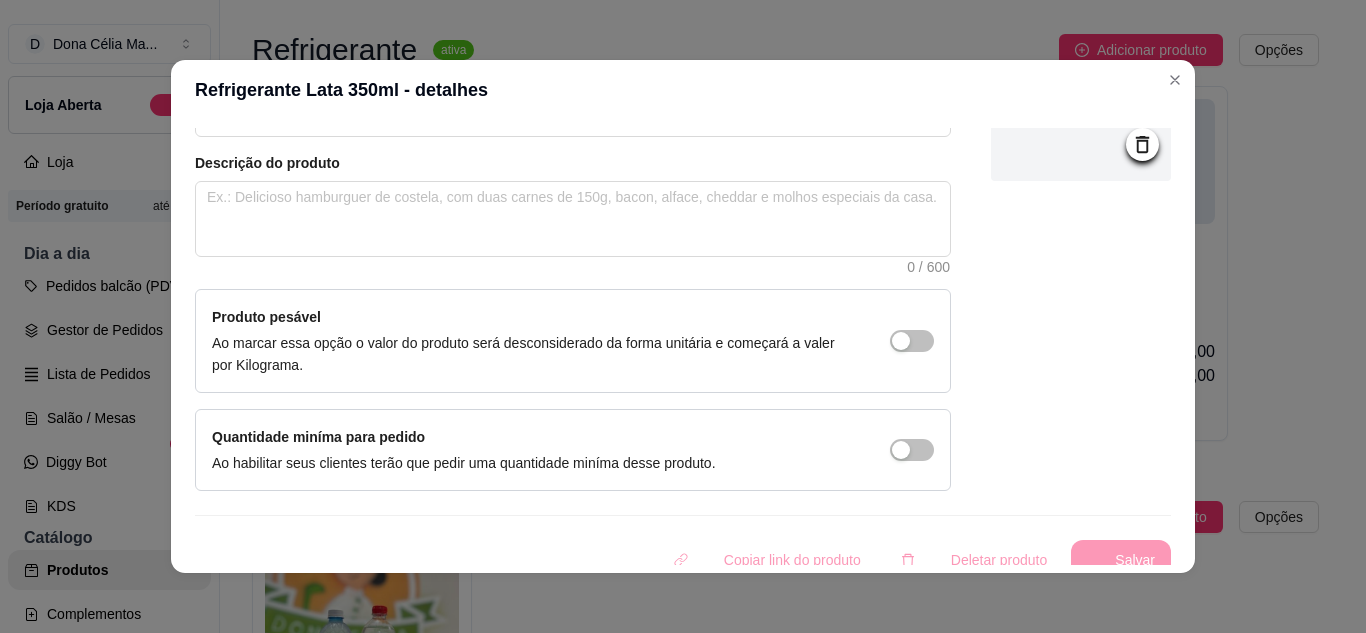 scroll, scrollTop: 215, scrollLeft: 0, axis: vertical 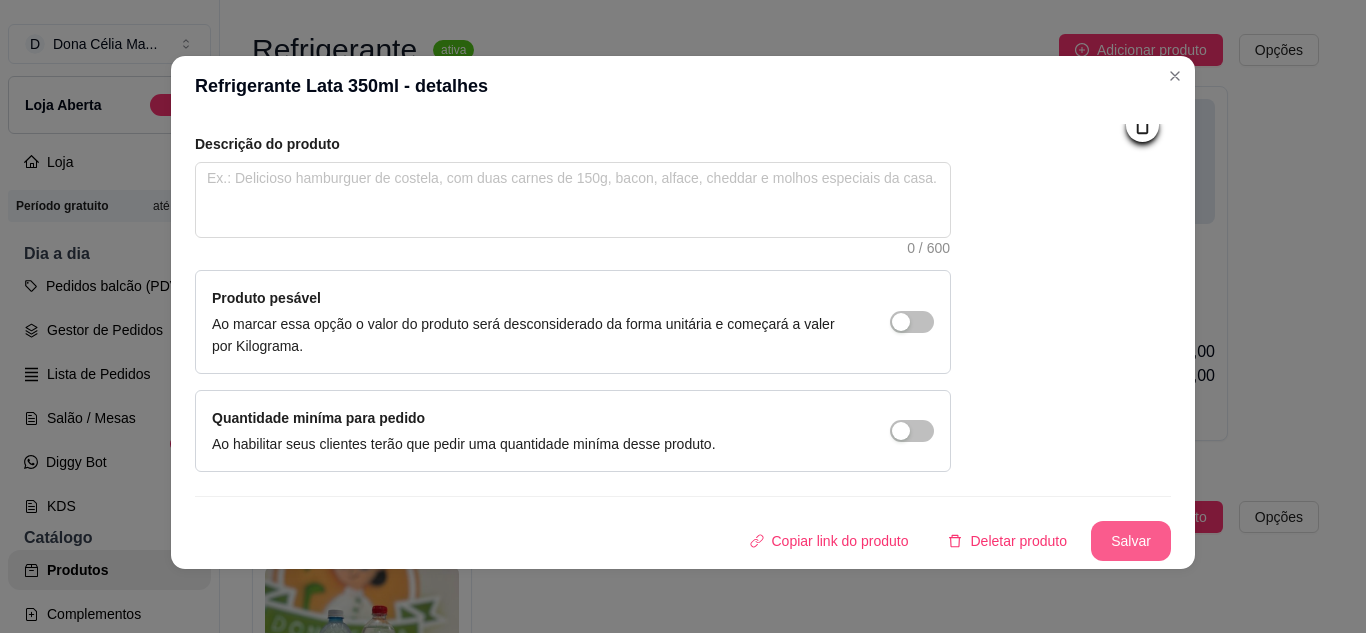 click on "Salvar" at bounding box center [1131, 541] 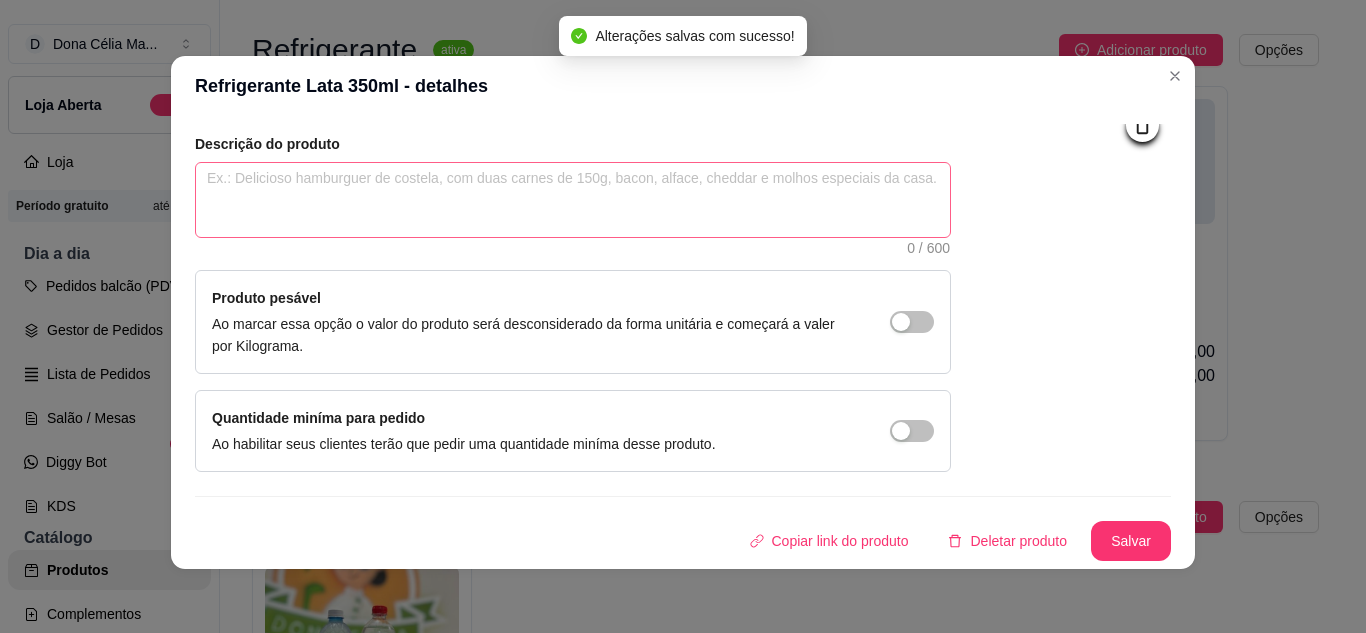 scroll, scrollTop: 0, scrollLeft: 0, axis: both 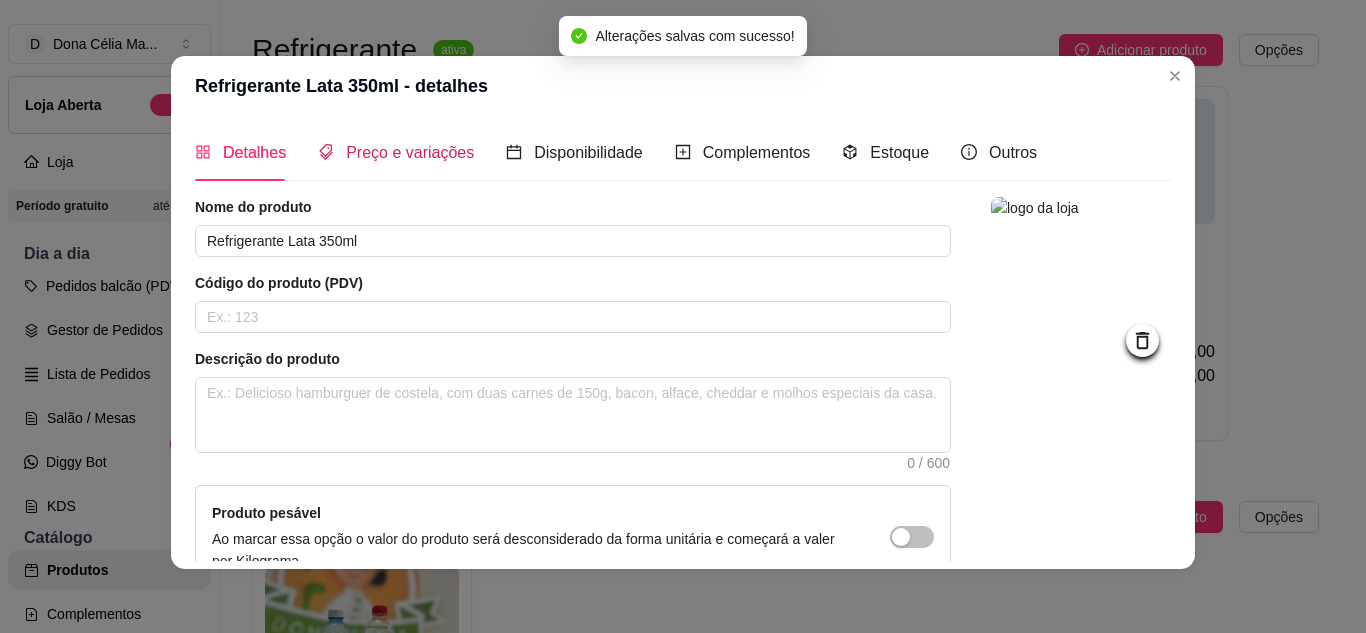 click on "Preço e variações" at bounding box center [396, 152] 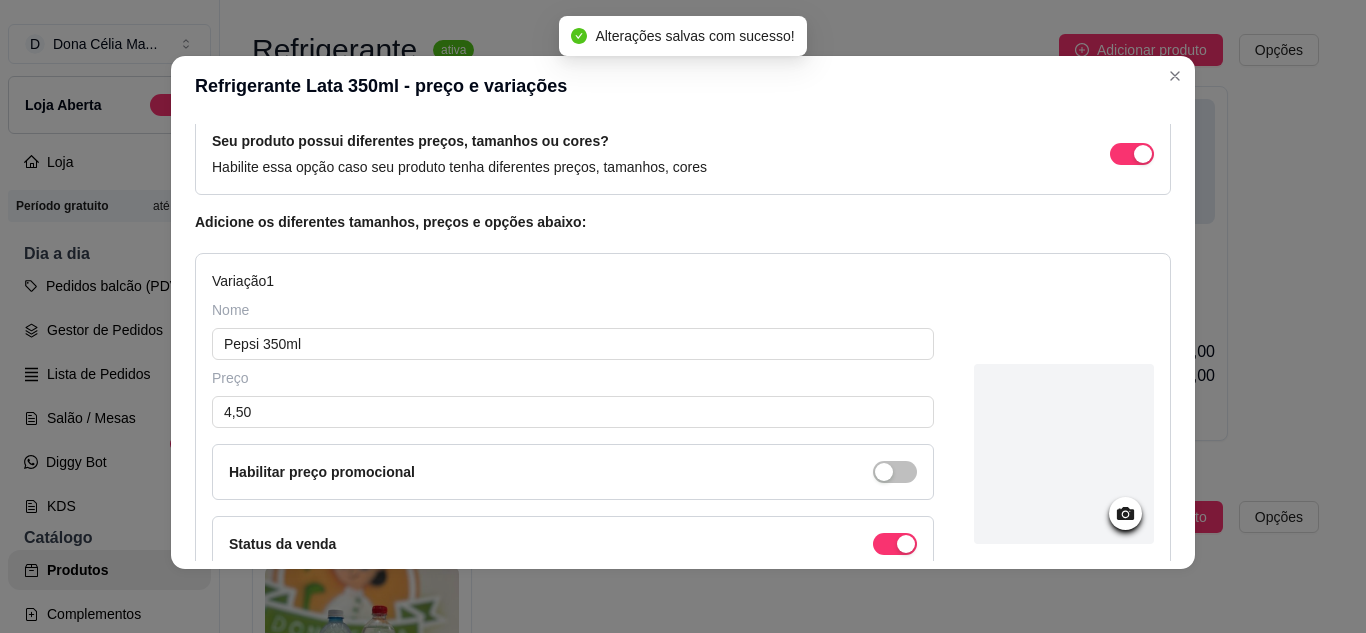 scroll, scrollTop: 200, scrollLeft: 0, axis: vertical 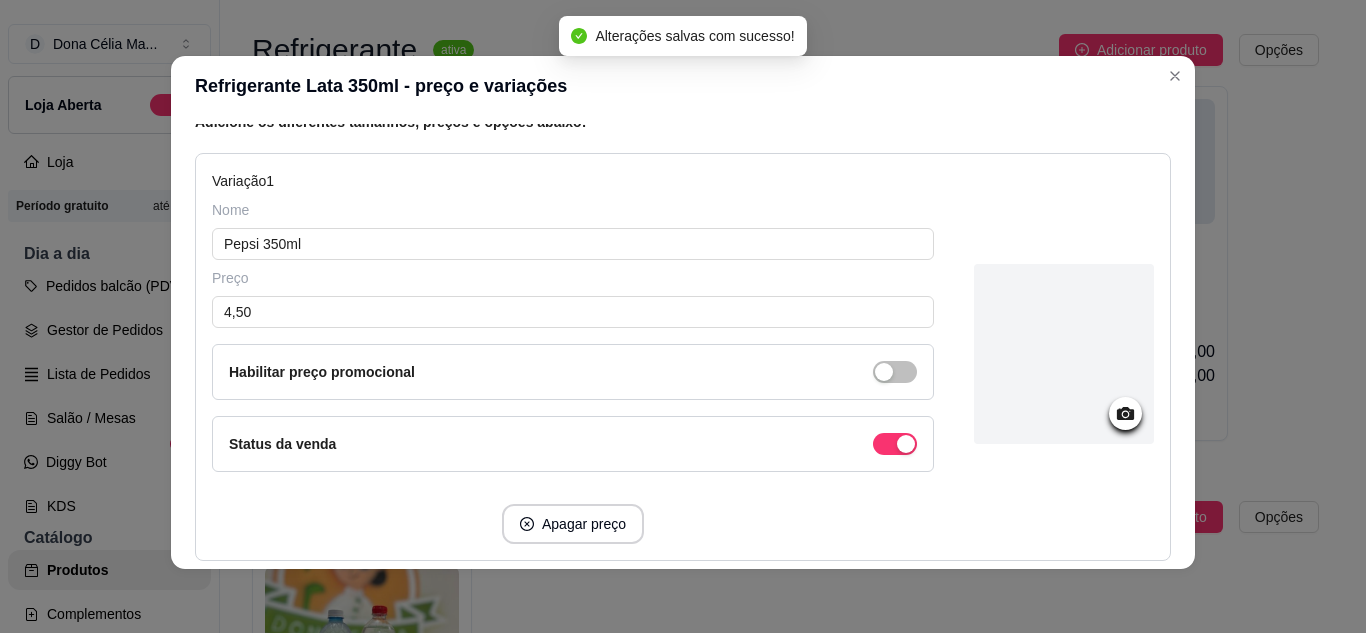 click at bounding box center (1064, 354) 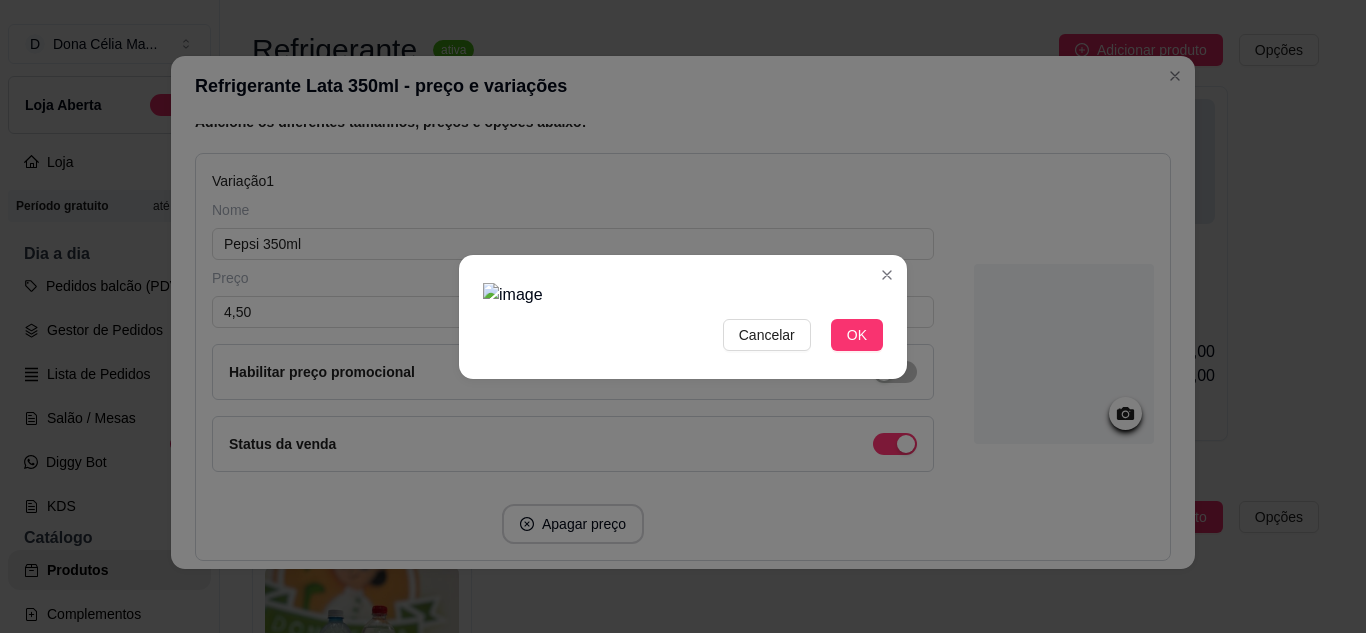 click at bounding box center (683, 295) 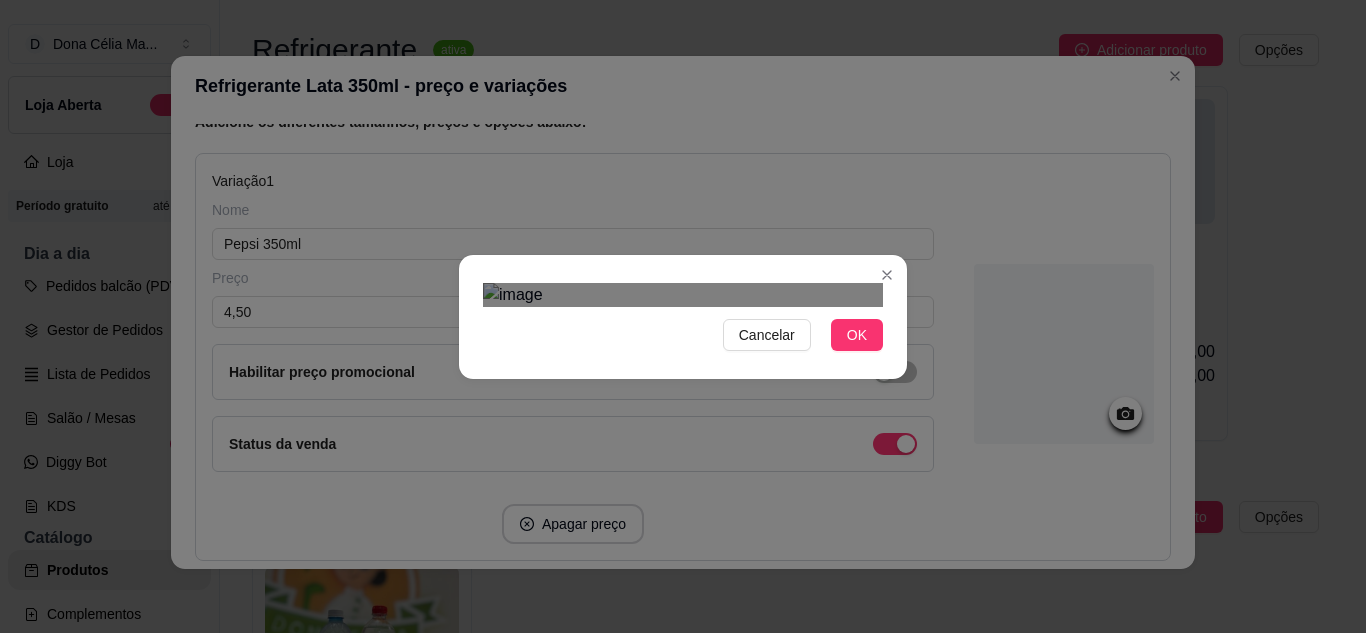click on "Cancelar OK" at bounding box center [683, 317] 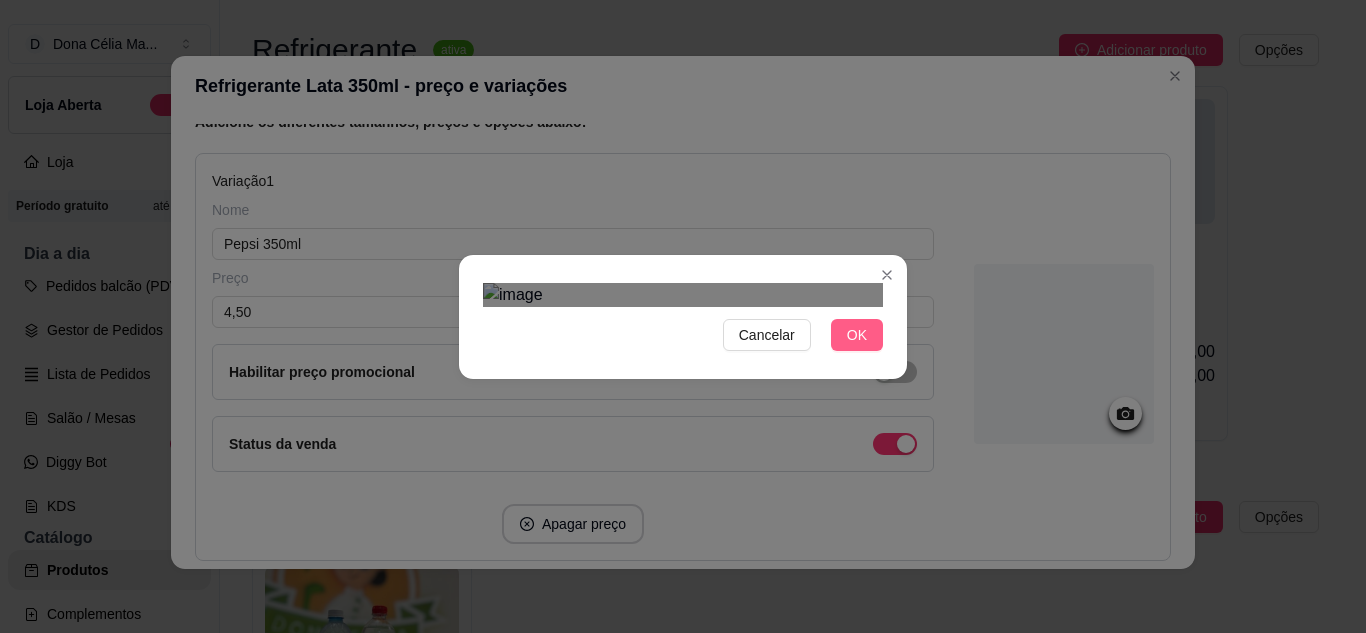 click on "OK" at bounding box center [857, 335] 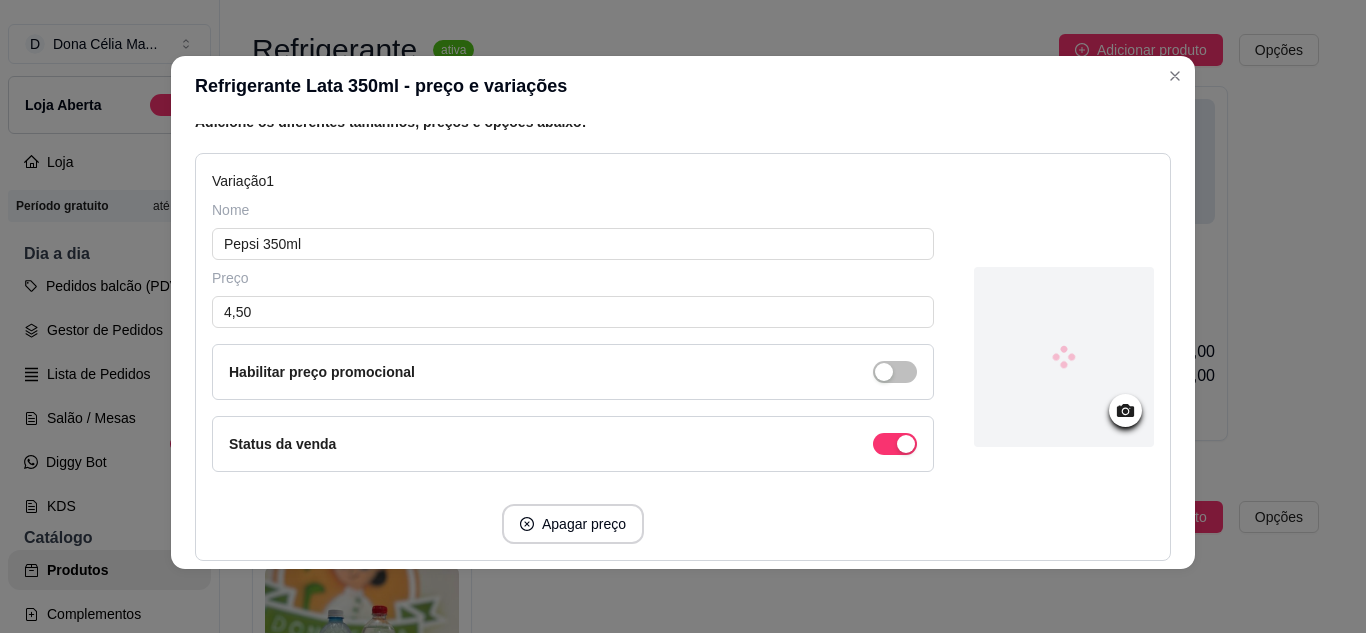 scroll, scrollTop: 600, scrollLeft: 0, axis: vertical 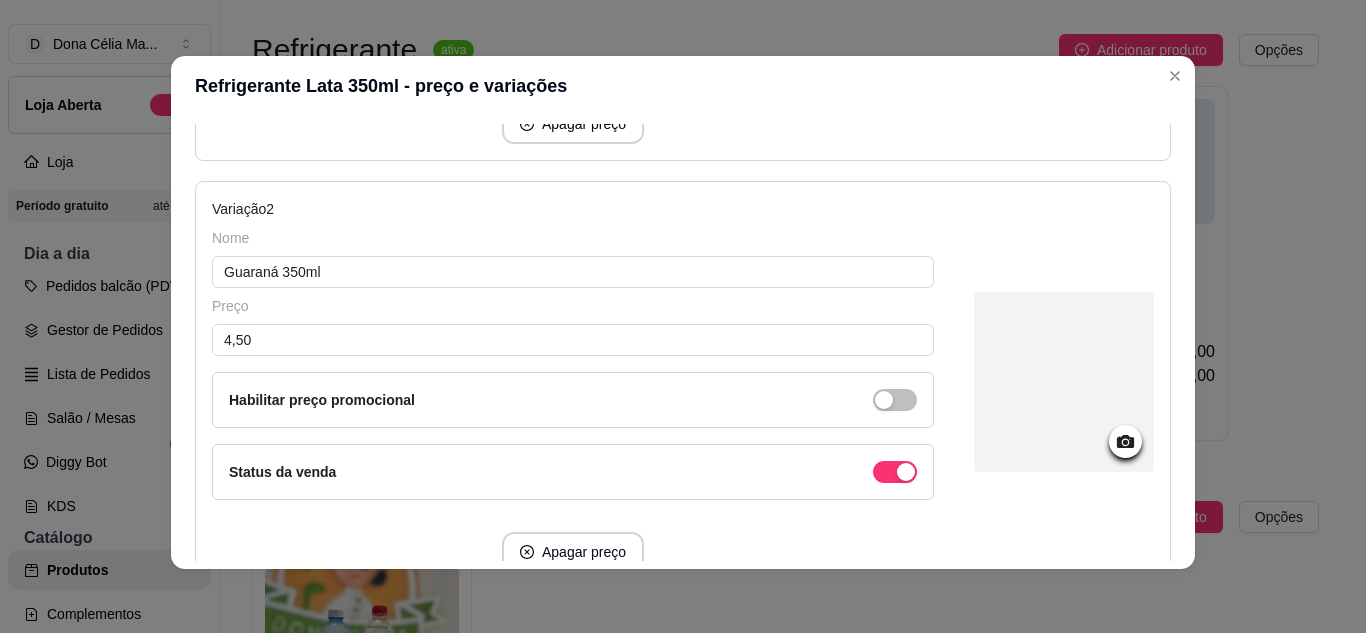 click at bounding box center (1064, 382) 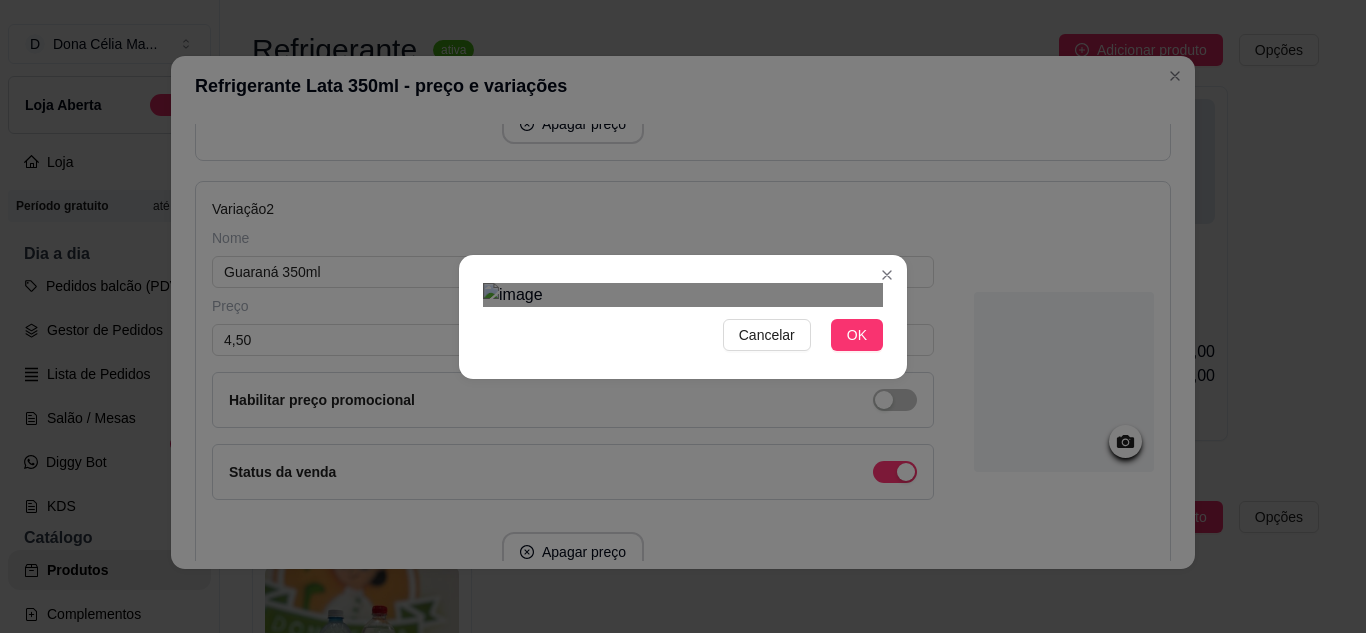 click on "Cancelar OK" at bounding box center (683, 316) 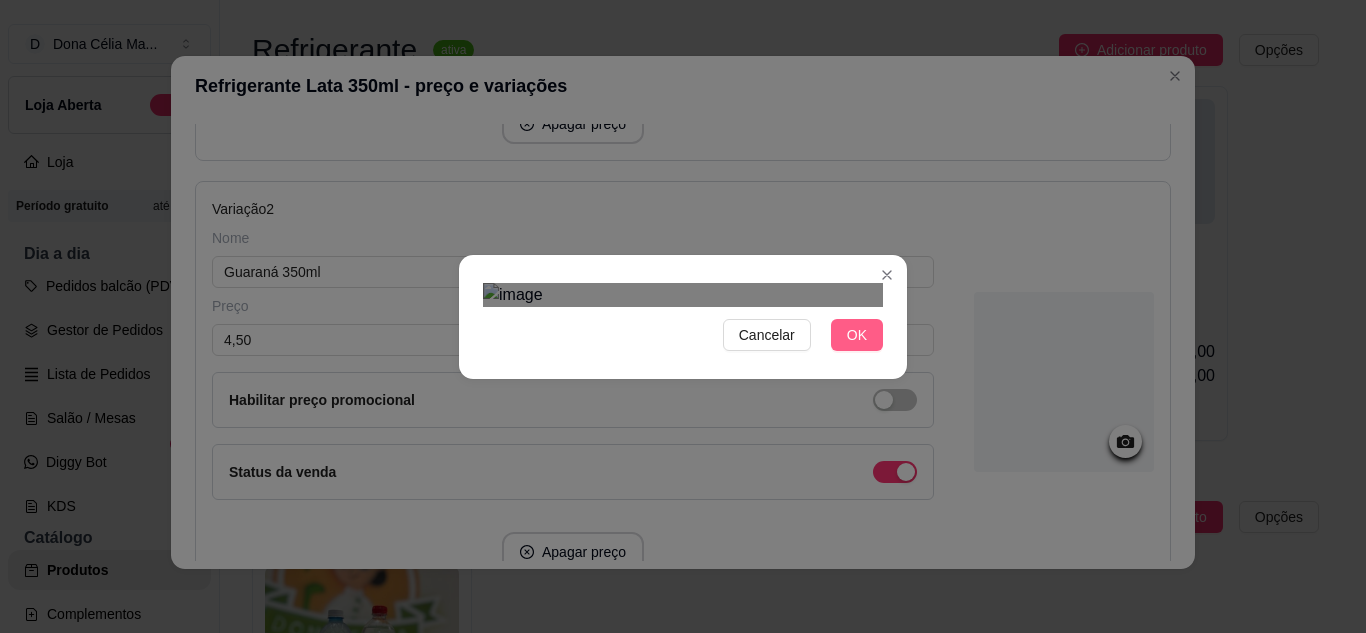 click on "OK" at bounding box center [857, 335] 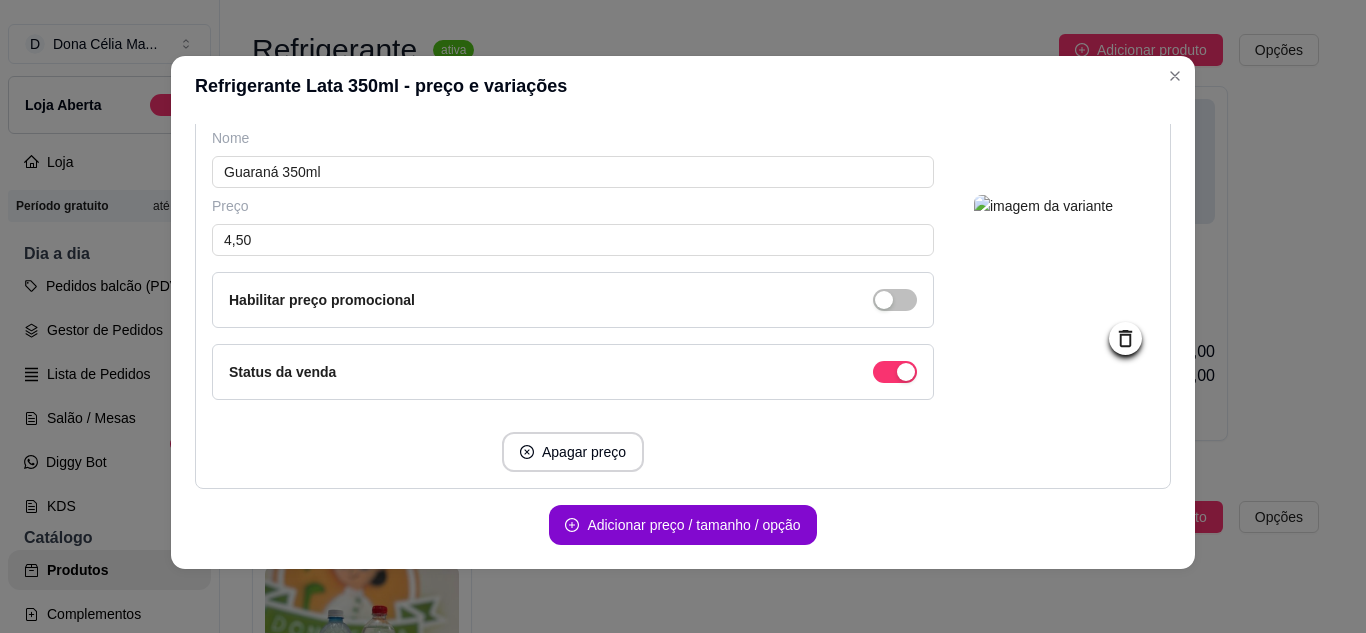 scroll, scrollTop: 773, scrollLeft: 0, axis: vertical 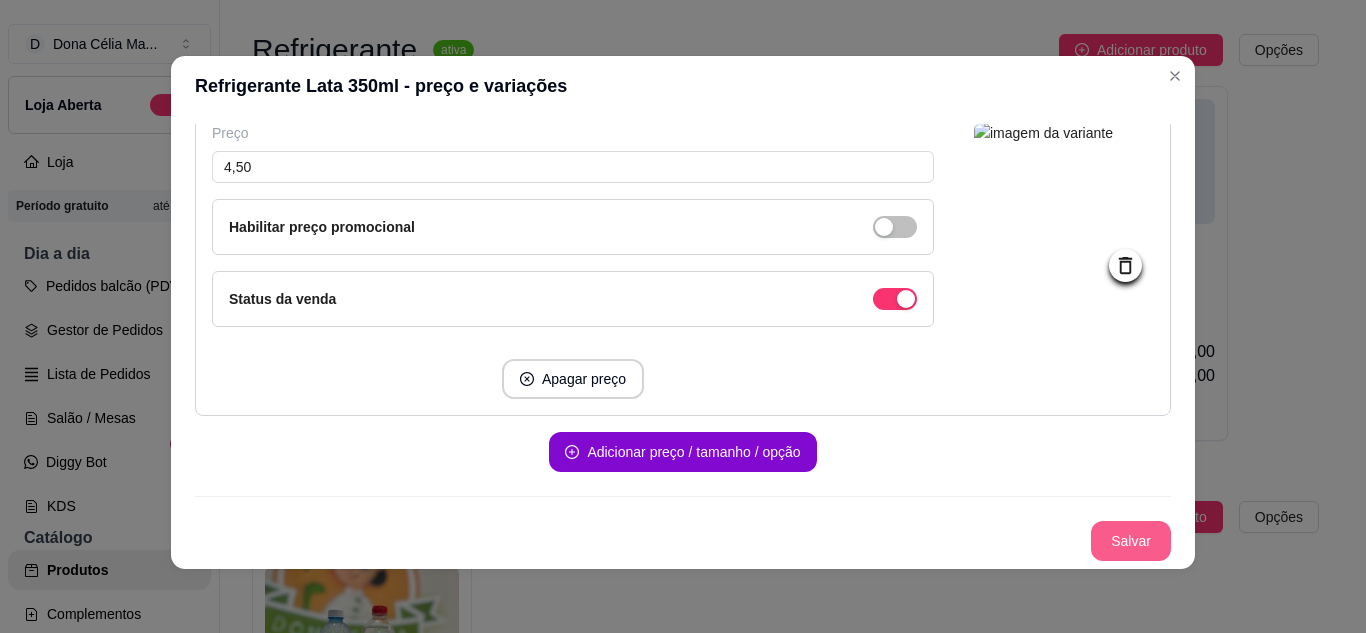 click on "Salvar" at bounding box center [1131, 541] 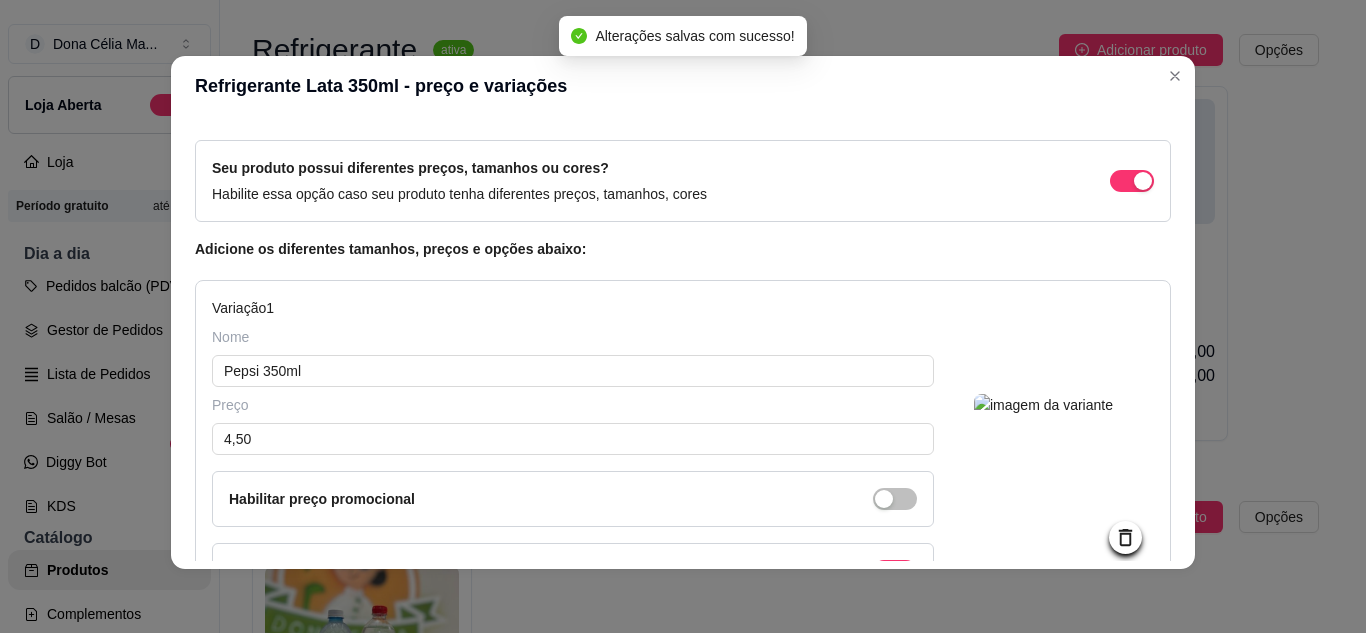 scroll, scrollTop: 0, scrollLeft: 0, axis: both 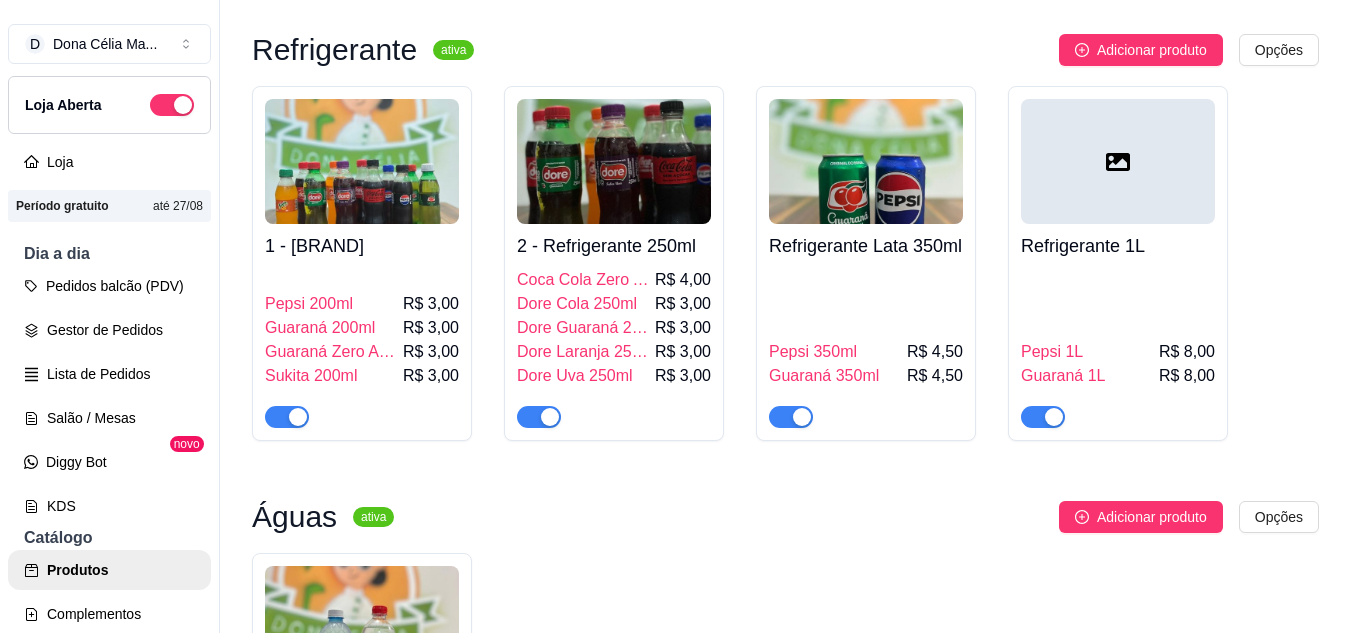 click at bounding box center (1118, 161) 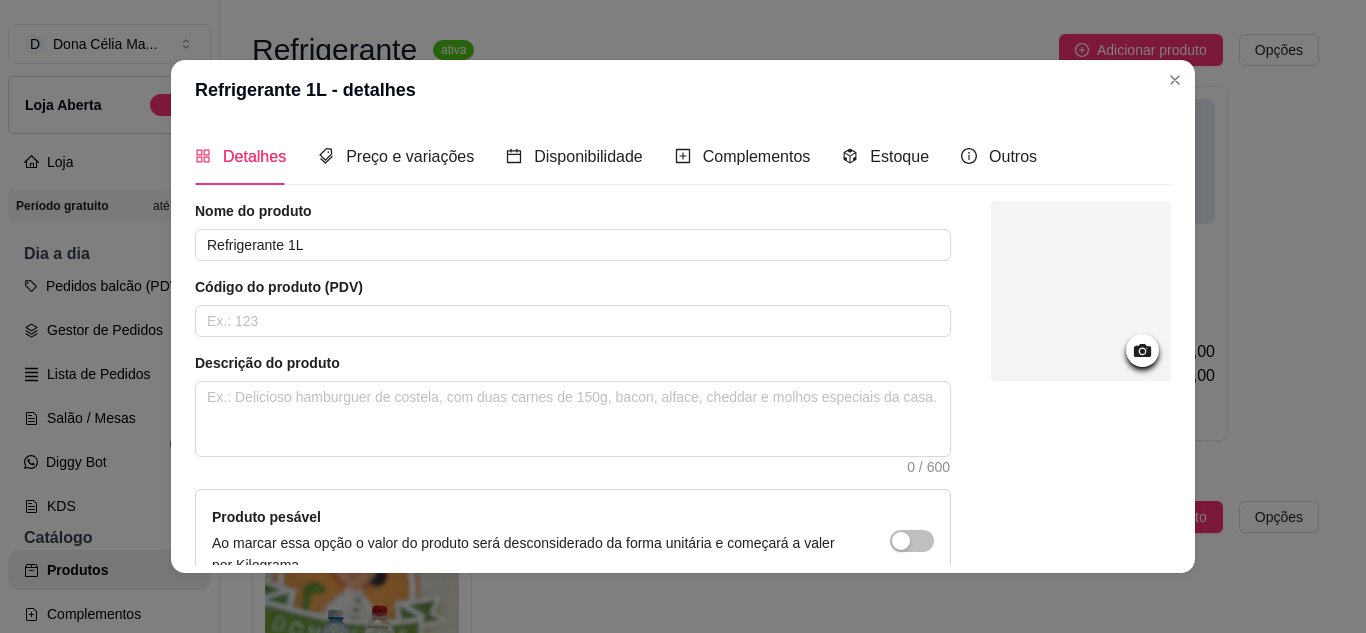 click at bounding box center (1081, 291) 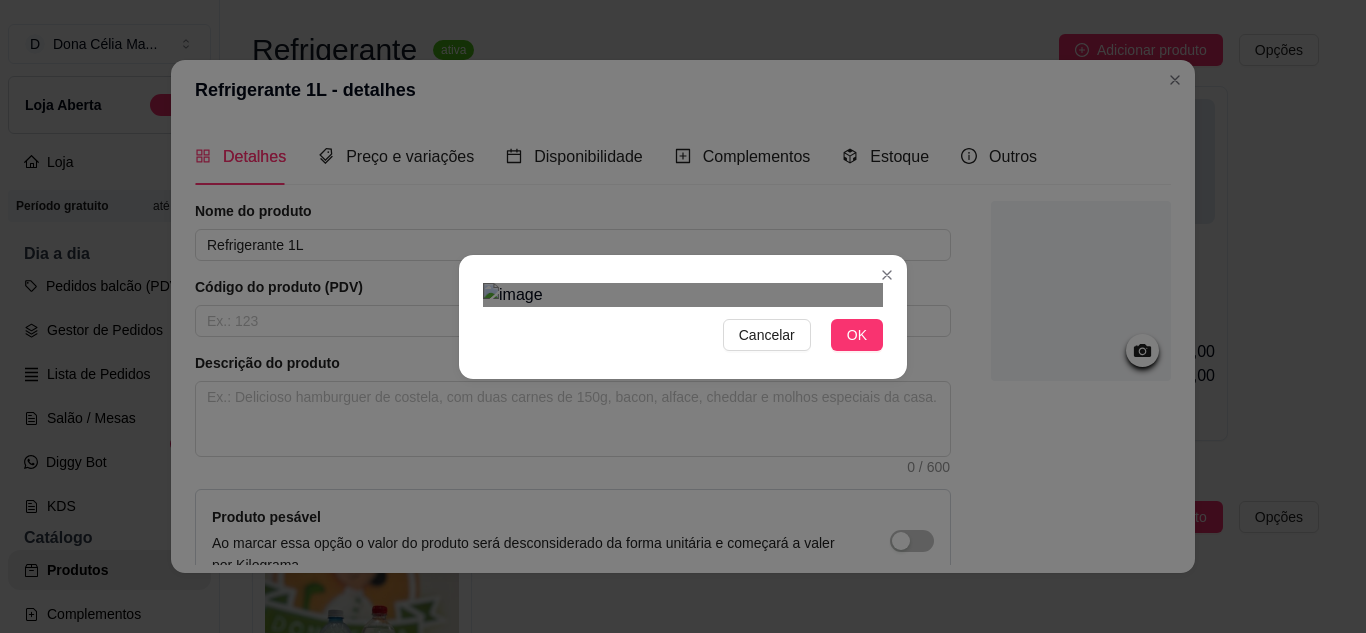 click on "Cancelar OK" at bounding box center (683, 317) 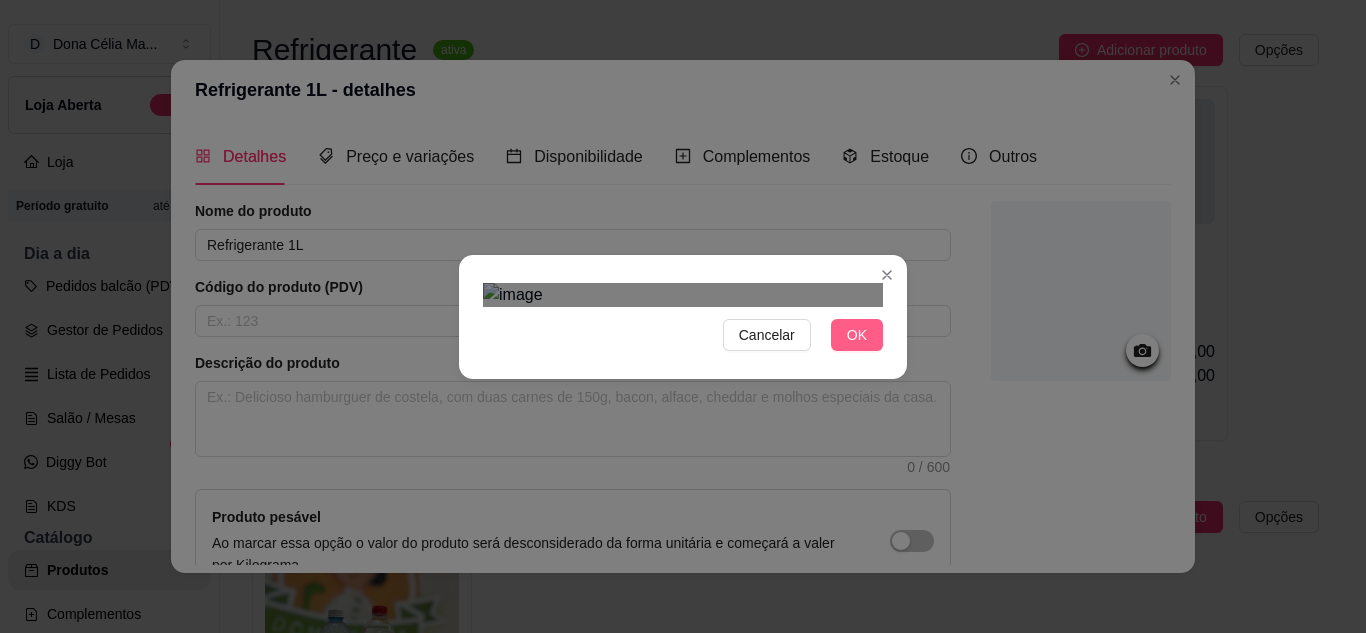 click on "OK" at bounding box center [857, 335] 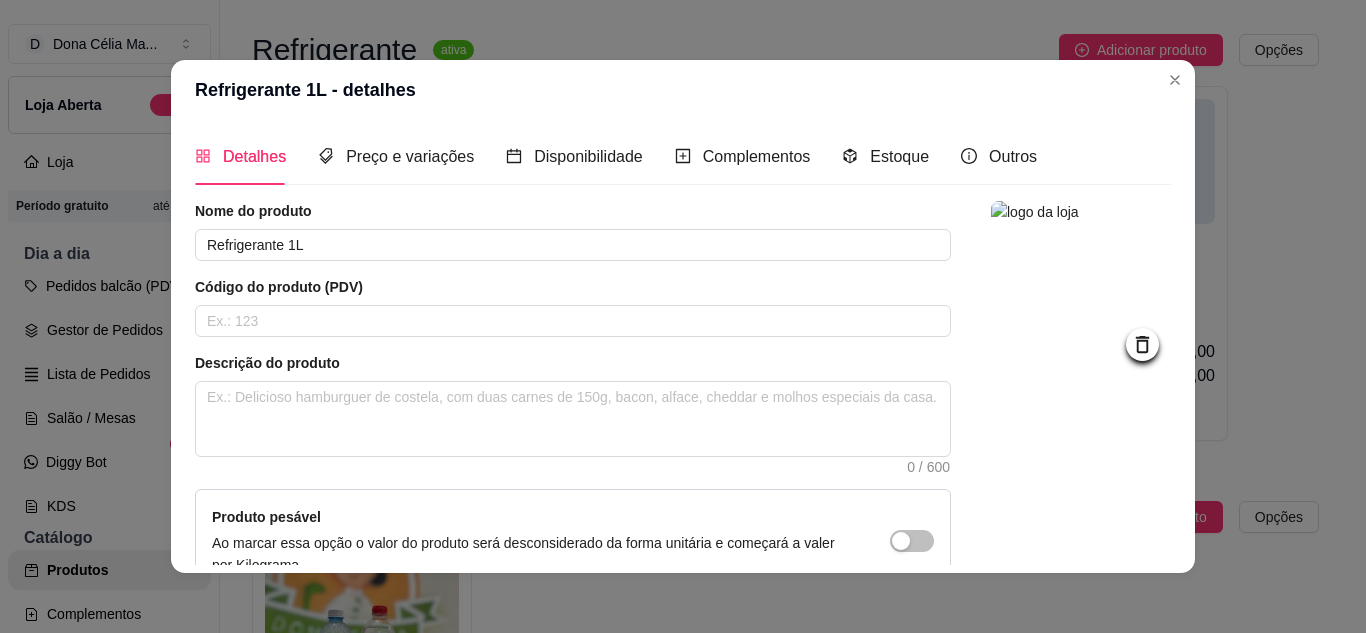 scroll, scrollTop: 215, scrollLeft: 0, axis: vertical 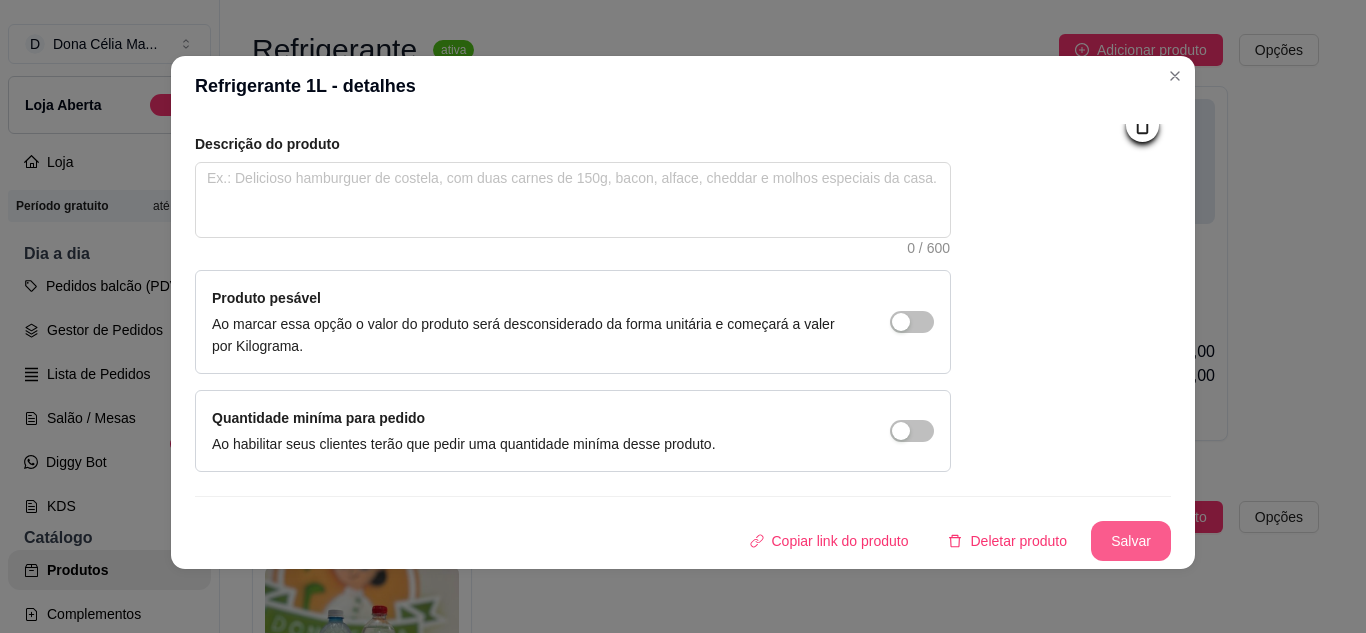 click on "Salvar" at bounding box center (1131, 541) 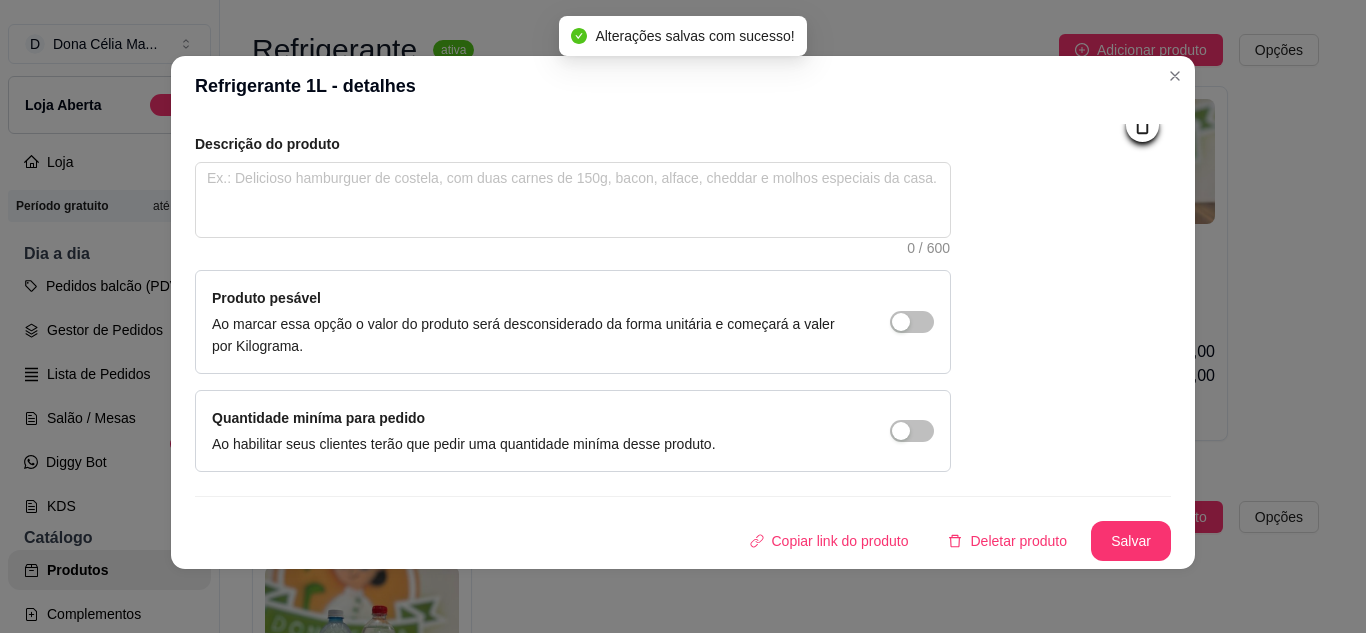 scroll, scrollTop: 0, scrollLeft: 0, axis: both 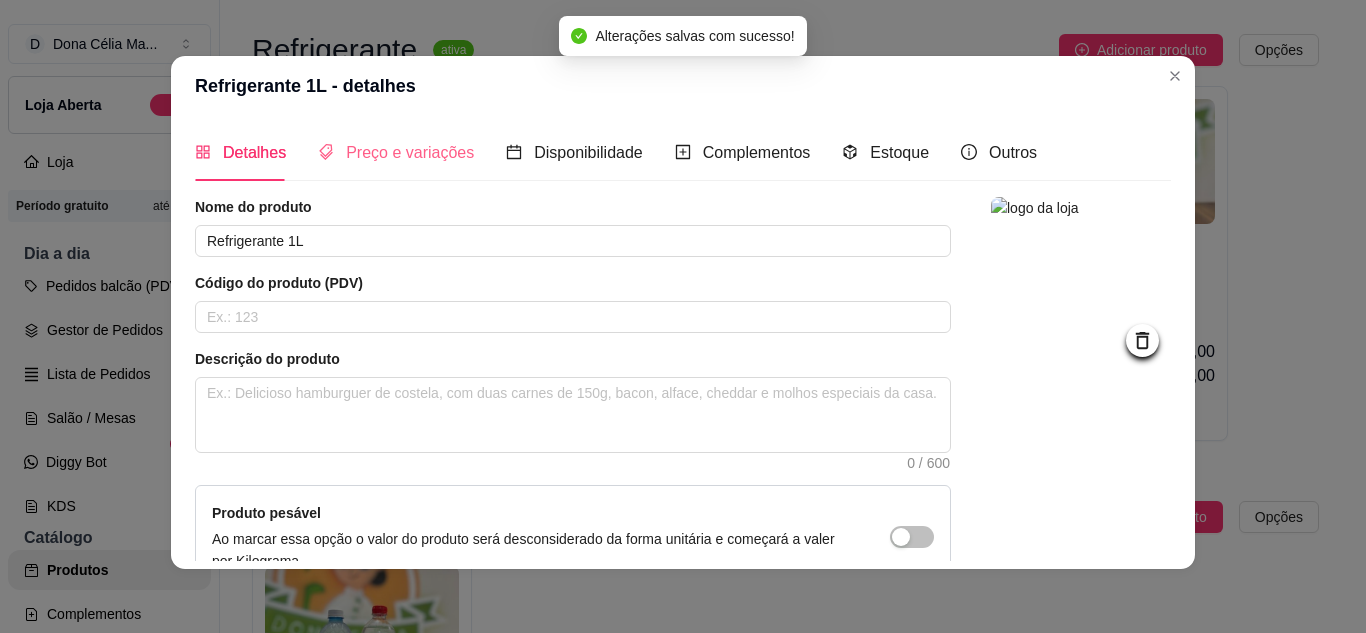 click on "Preço e variações" at bounding box center (396, 152) 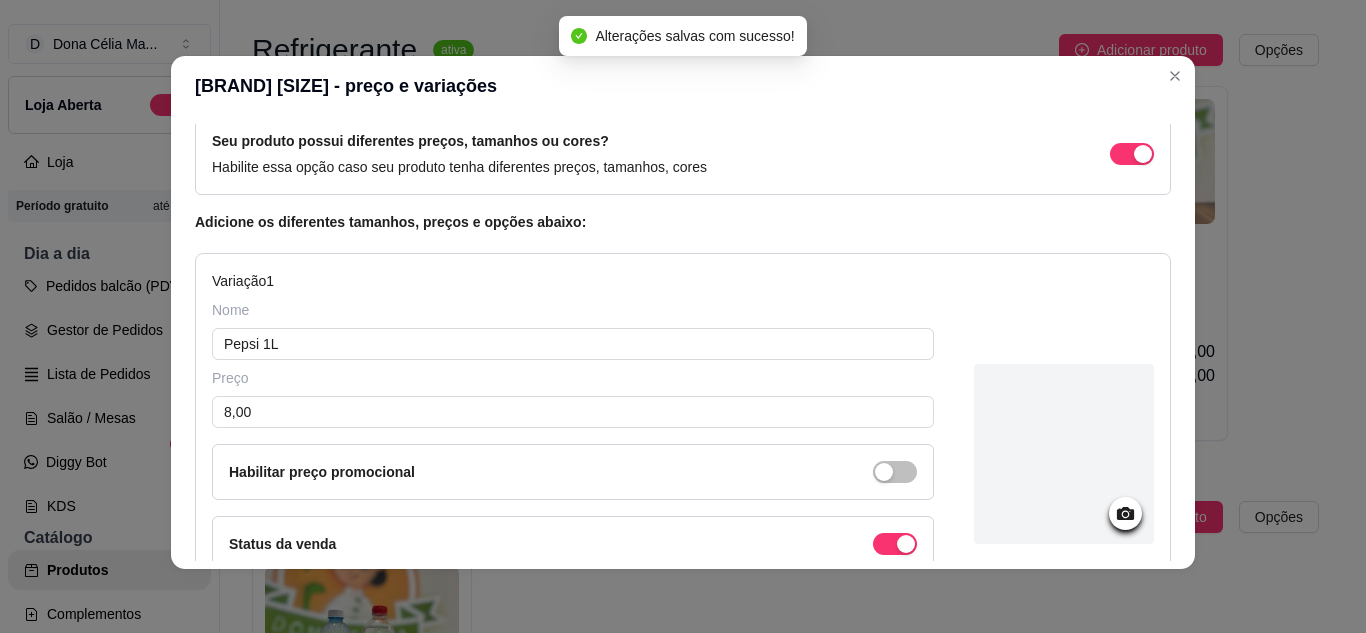 scroll, scrollTop: 200, scrollLeft: 0, axis: vertical 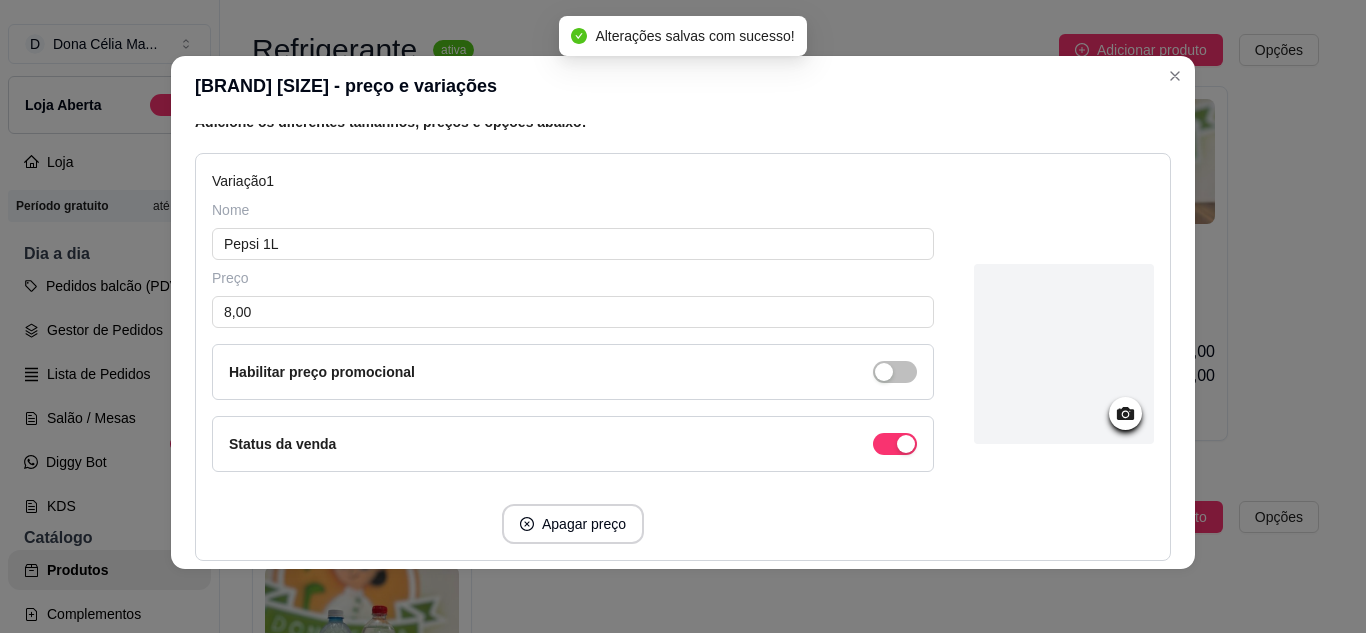 click at bounding box center (1064, 354) 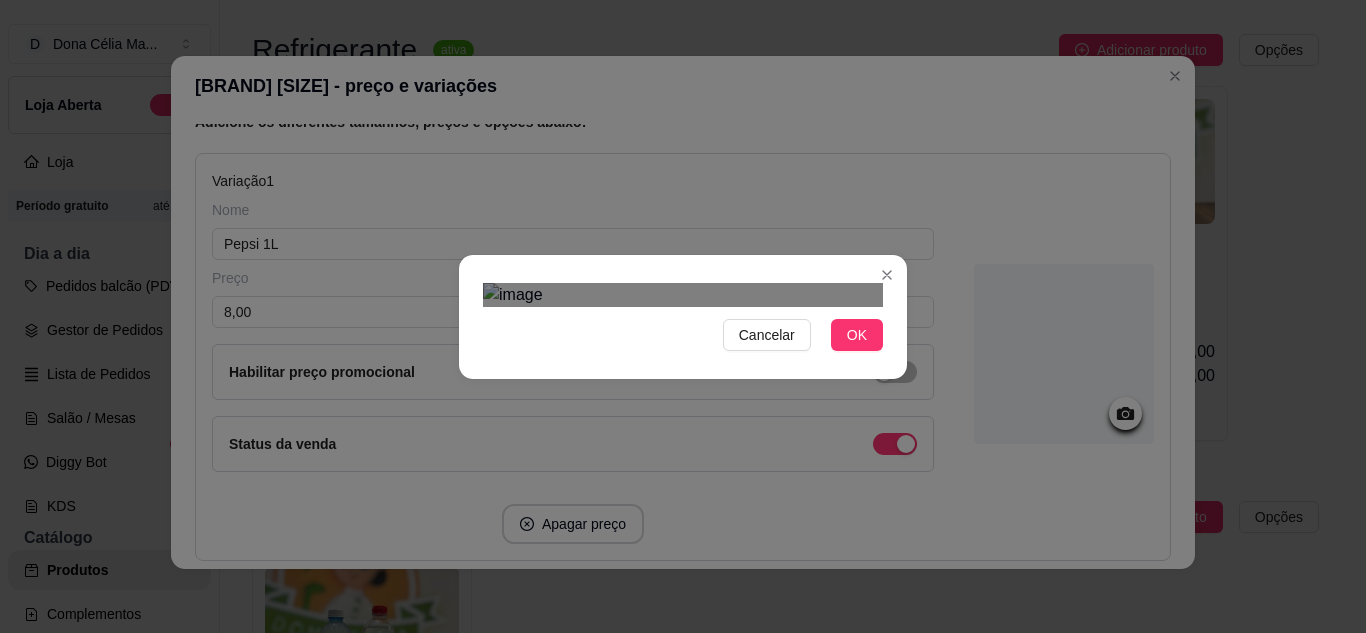 click on "Cancelar OK" at bounding box center [683, 317] 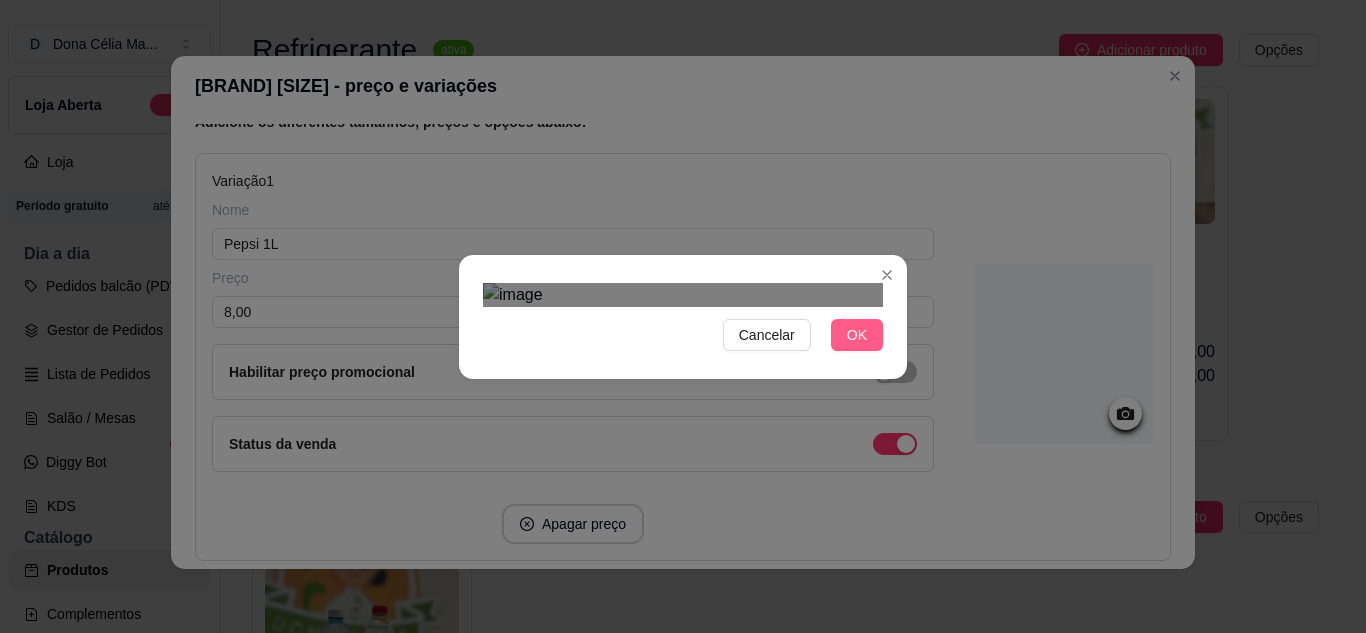 click on "OK" at bounding box center (857, 335) 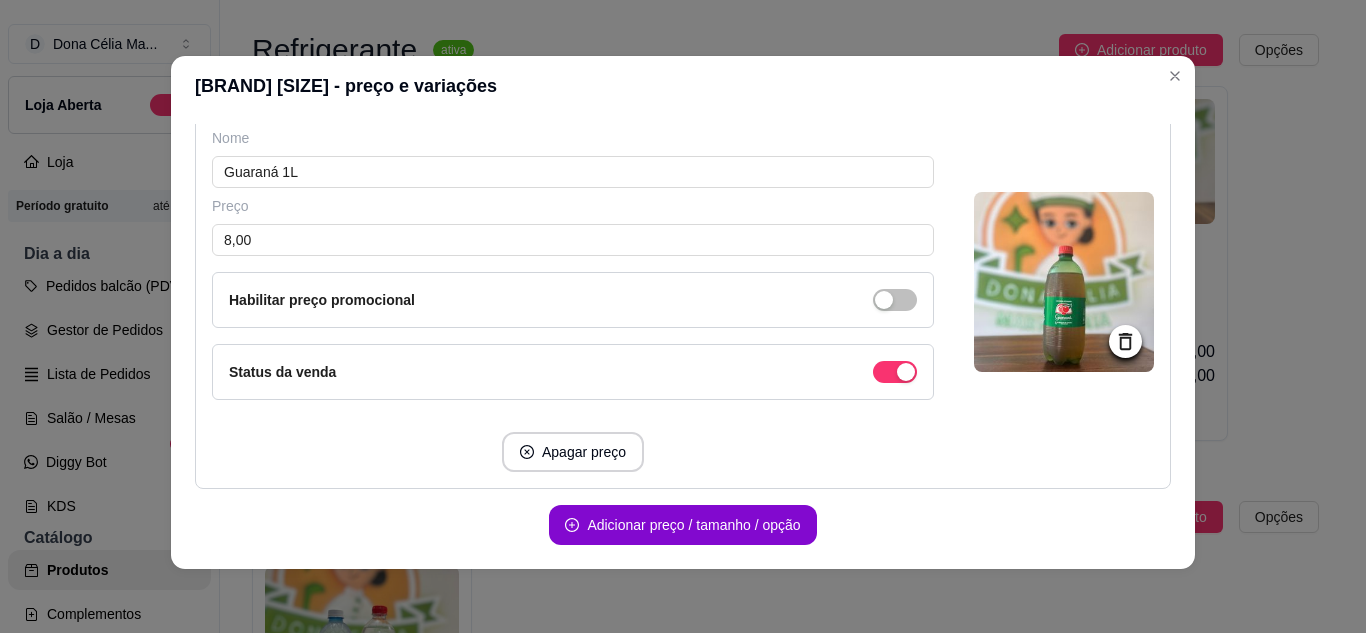 scroll, scrollTop: 773, scrollLeft: 0, axis: vertical 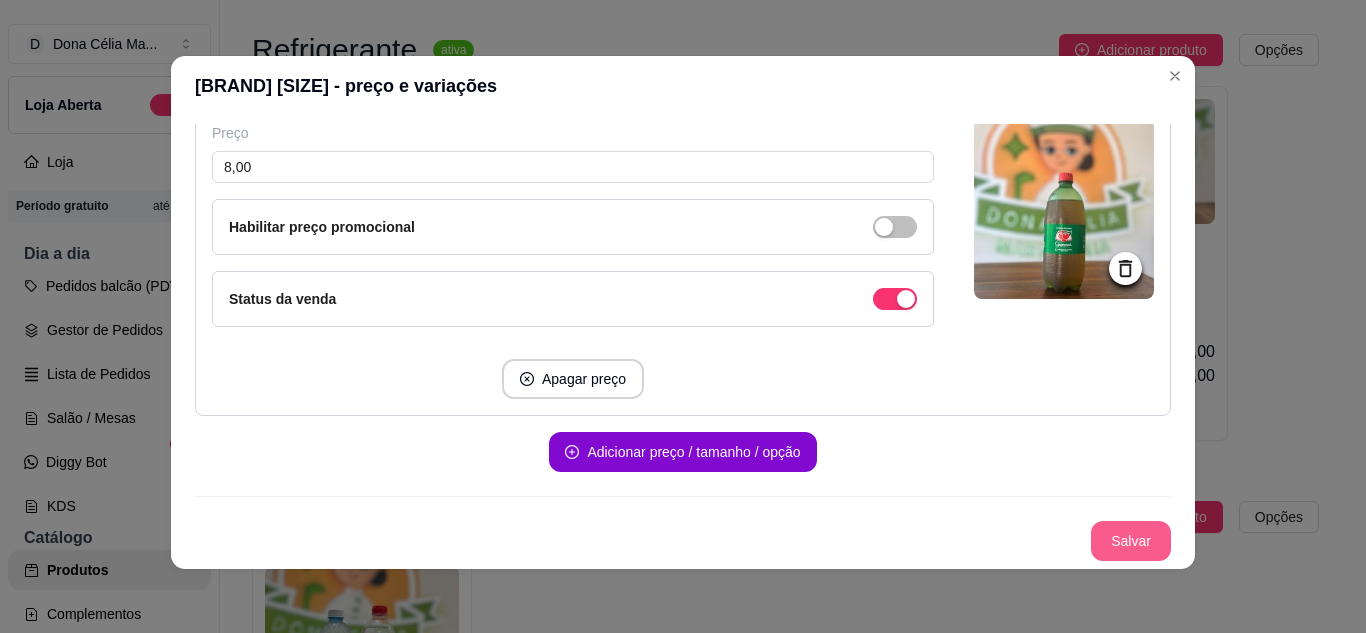 click on "Salvar" at bounding box center (1131, 541) 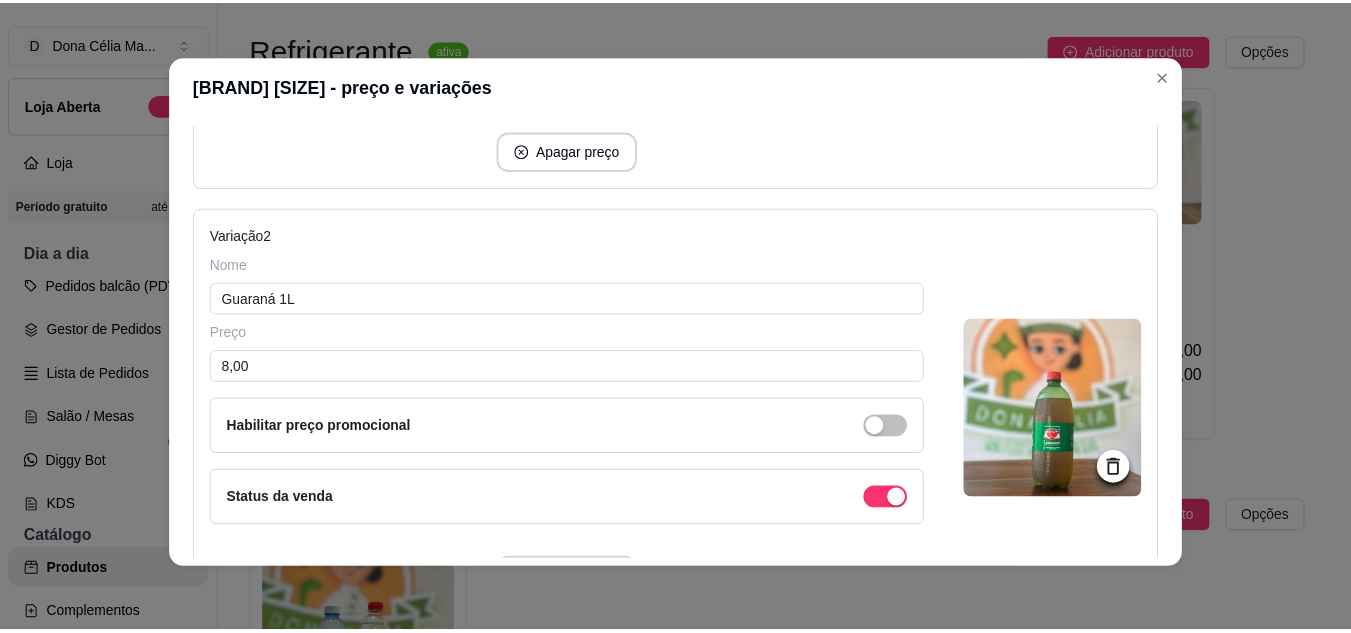 scroll, scrollTop: 373, scrollLeft: 0, axis: vertical 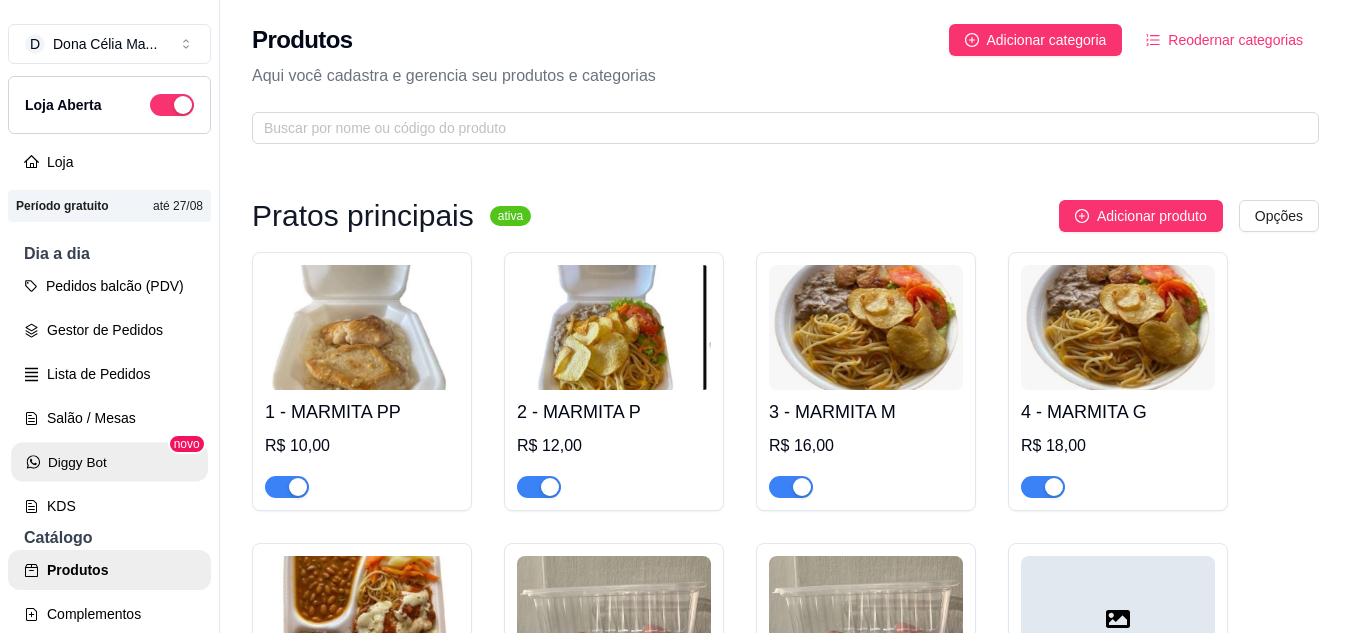 click on "Diggy Bot" at bounding box center [109, 462] 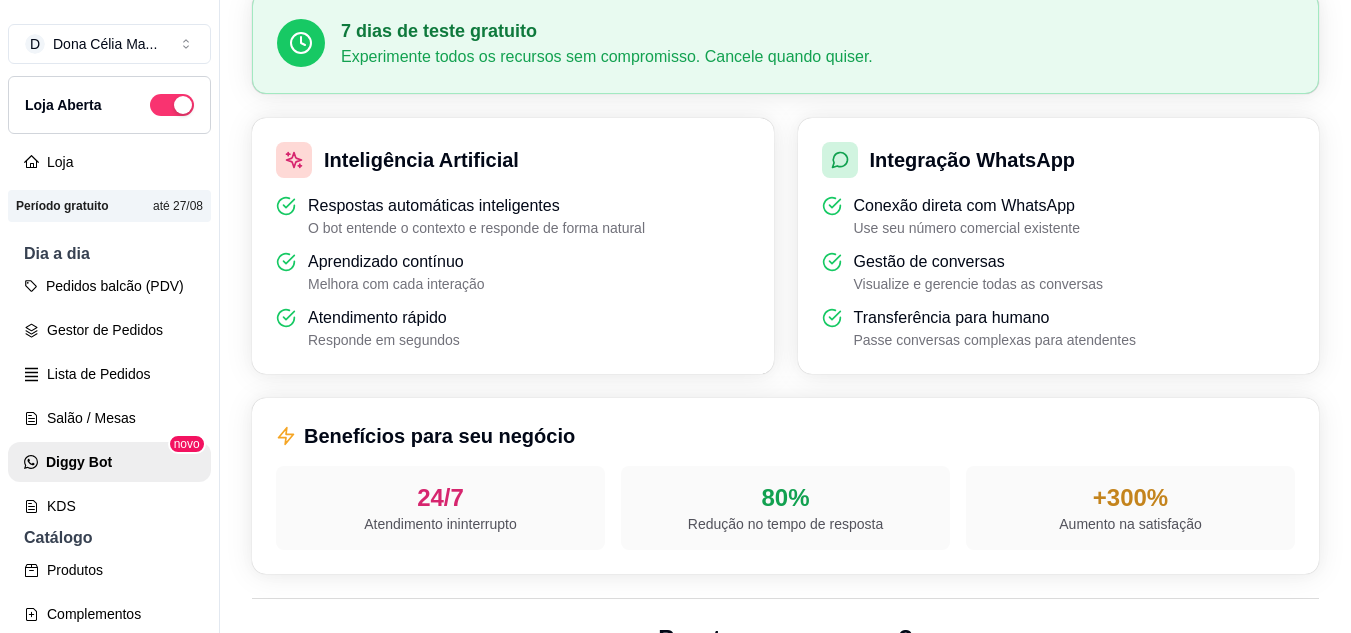 scroll, scrollTop: 773, scrollLeft: 0, axis: vertical 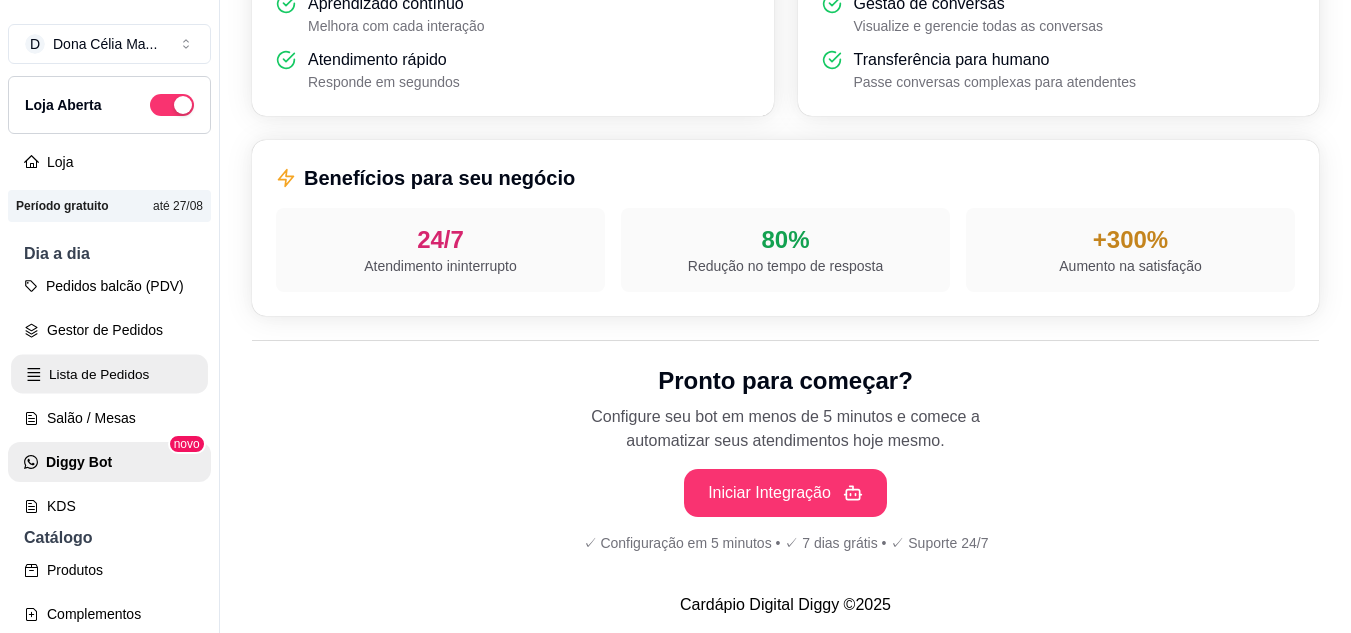click on "Lista de Pedidos" at bounding box center (109, 374) 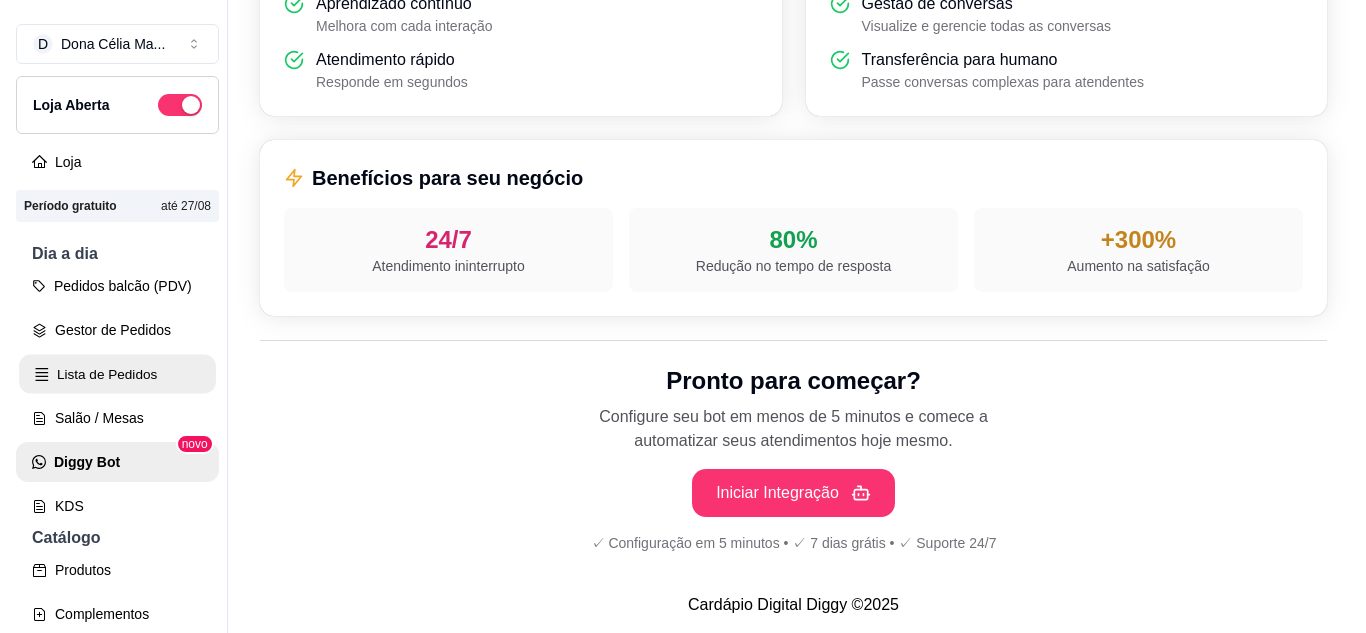 scroll, scrollTop: 0, scrollLeft: 0, axis: both 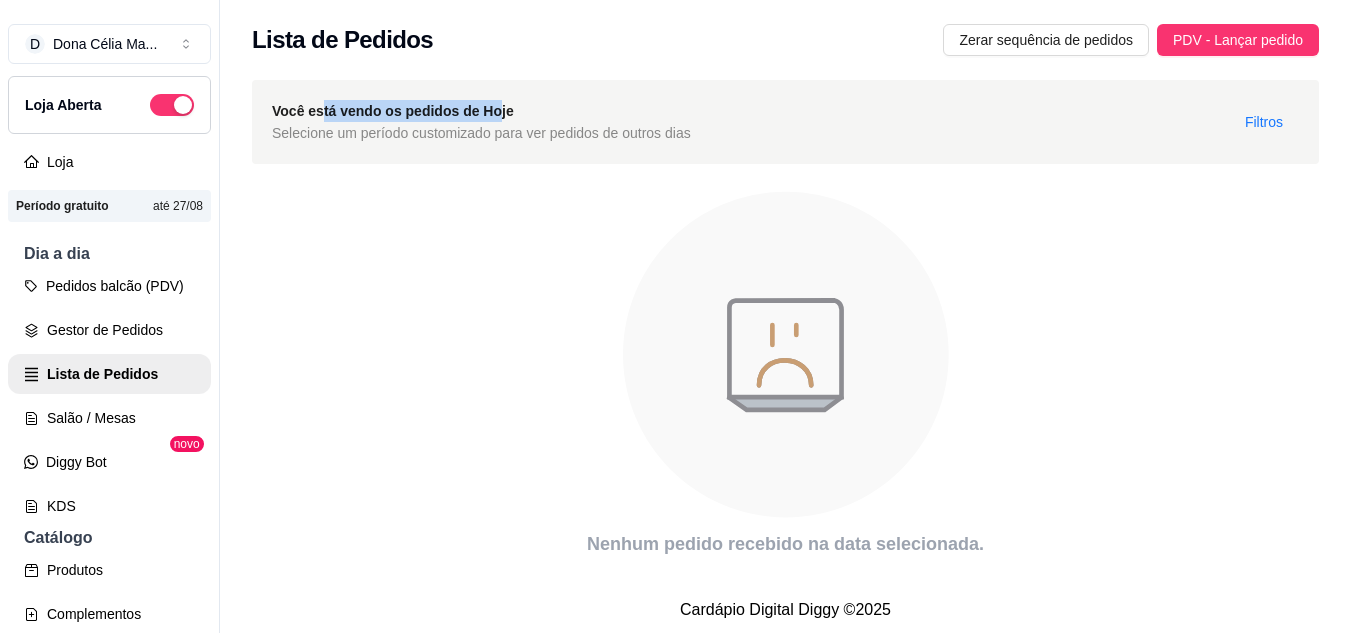 drag, startPoint x: 322, startPoint y: 116, endPoint x: 490, endPoint y: 110, distance: 168.1071 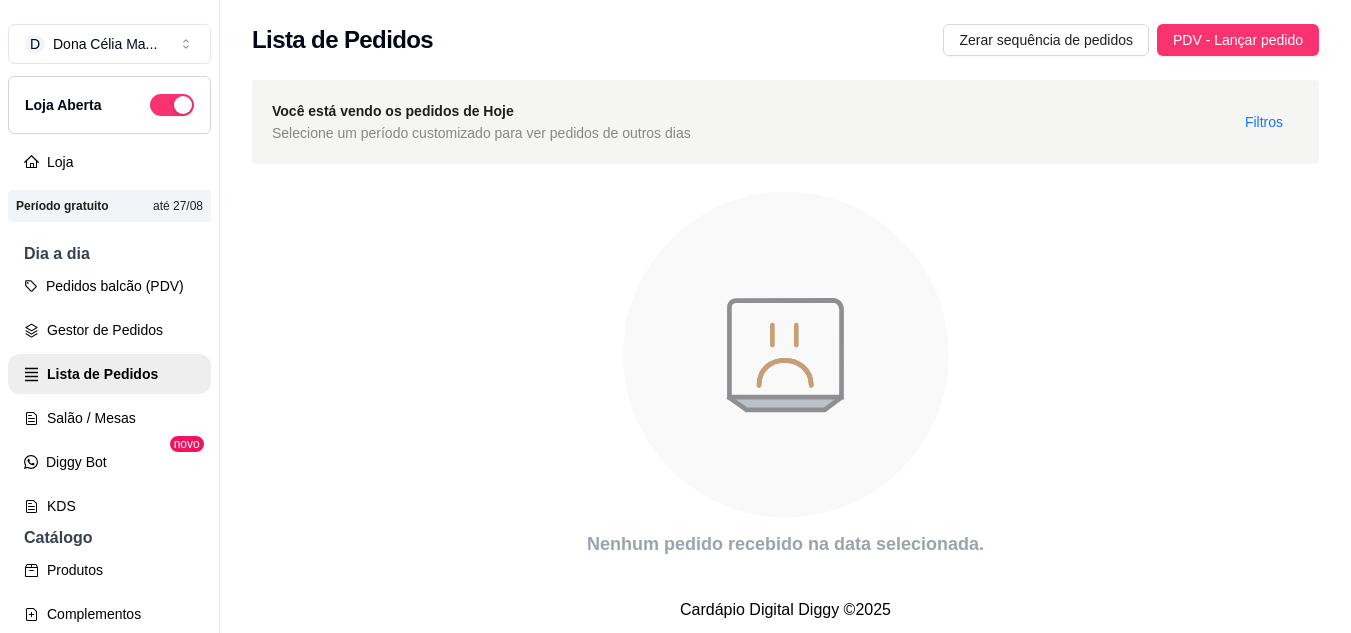 click on "Você está vendo os pedidos de   Hoje Selecione um período customizado para ver pedidos de outros dias Filtros" at bounding box center (785, 122) 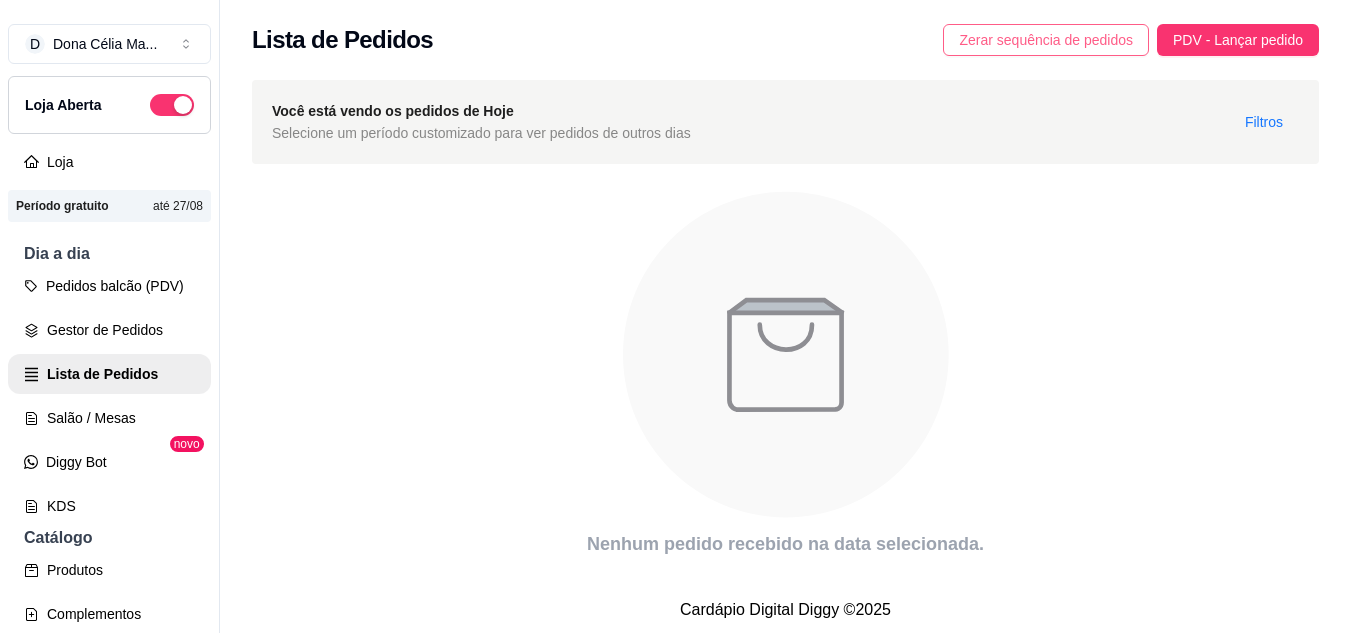 click on "Zerar sequência de pedidos" at bounding box center [1046, 40] 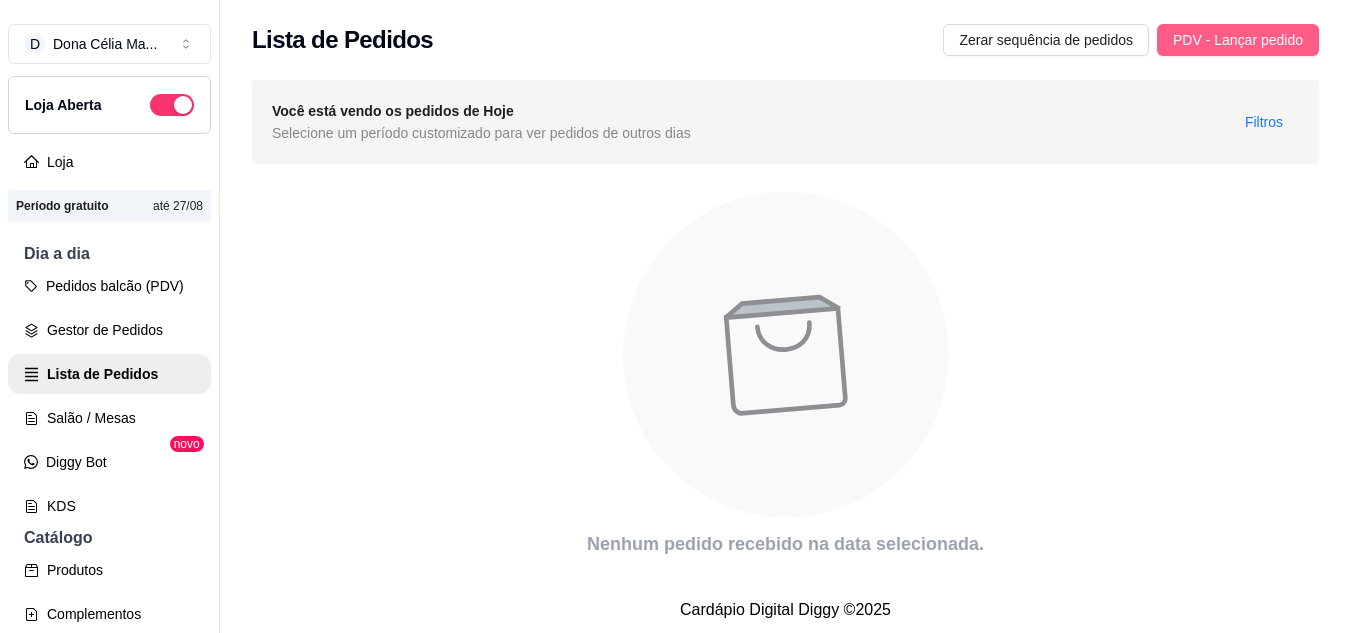 click on "PDV - Lançar pedido" at bounding box center (1238, 40) 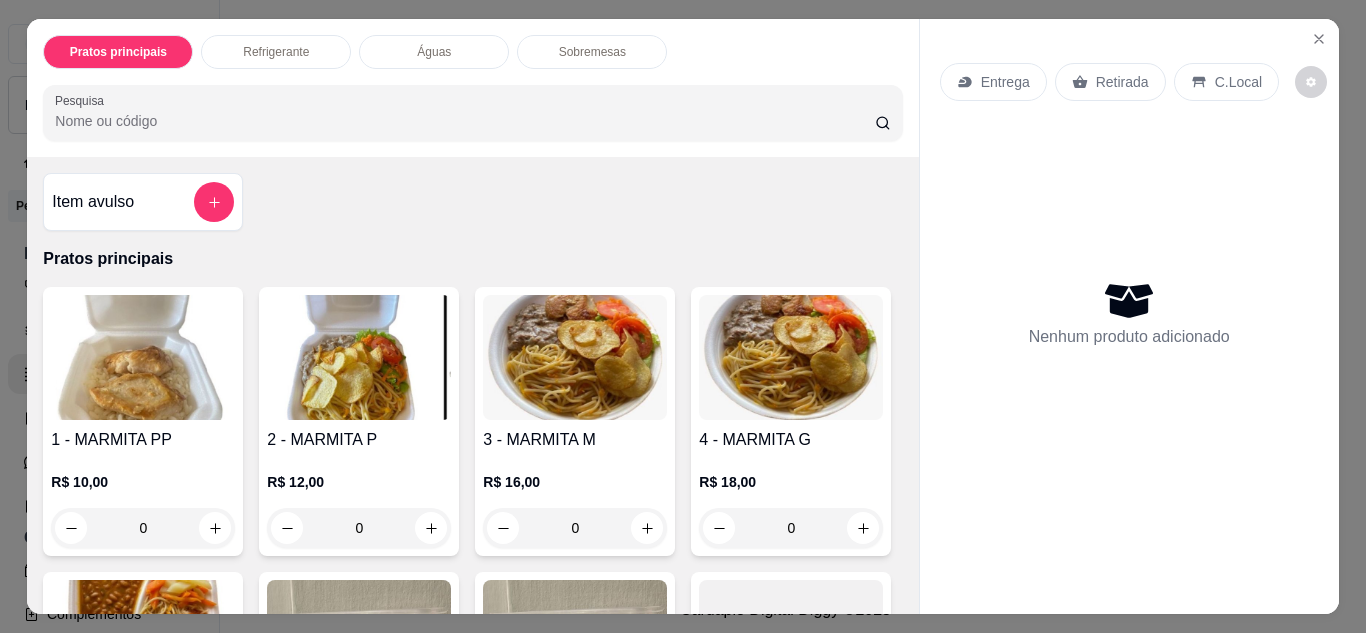 scroll, scrollTop: 53, scrollLeft: 0, axis: vertical 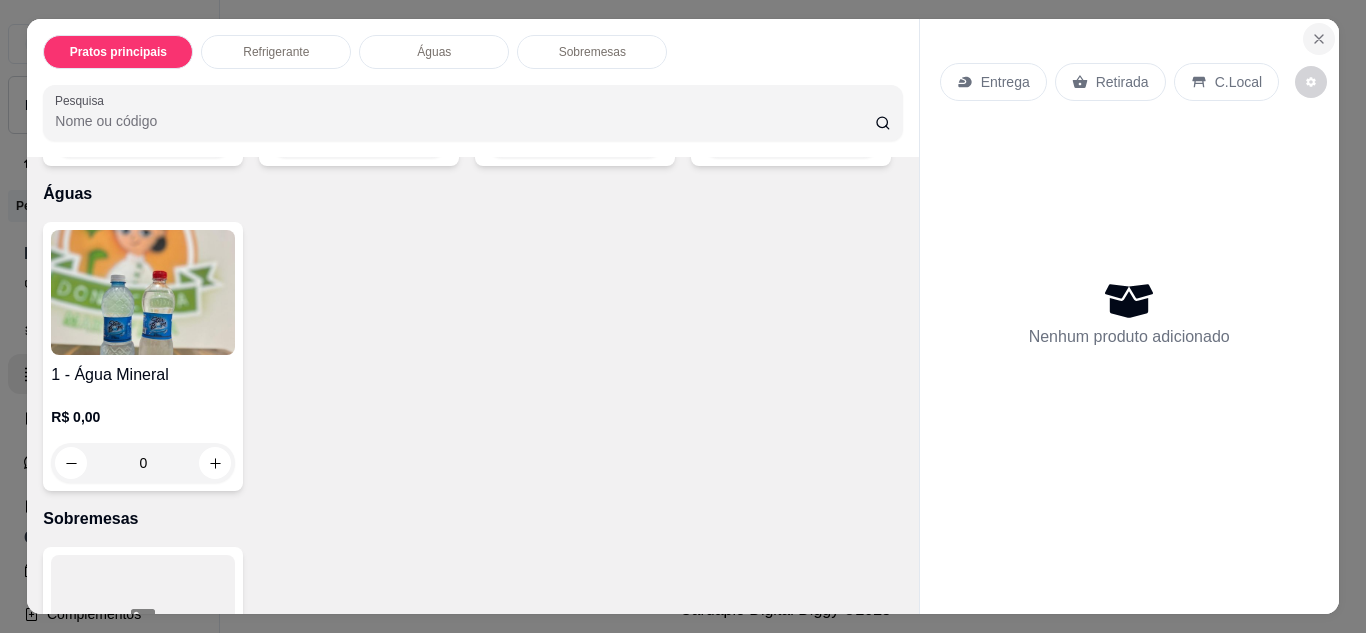 click 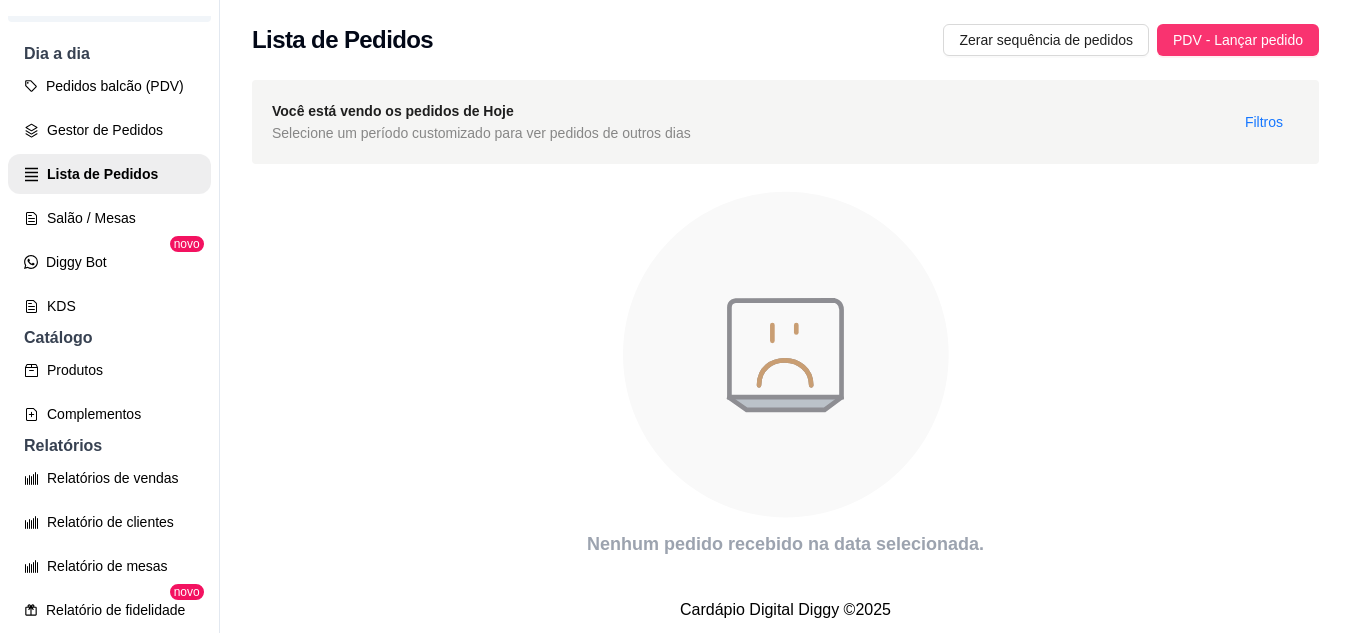 scroll, scrollTop: 300, scrollLeft: 0, axis: vertical 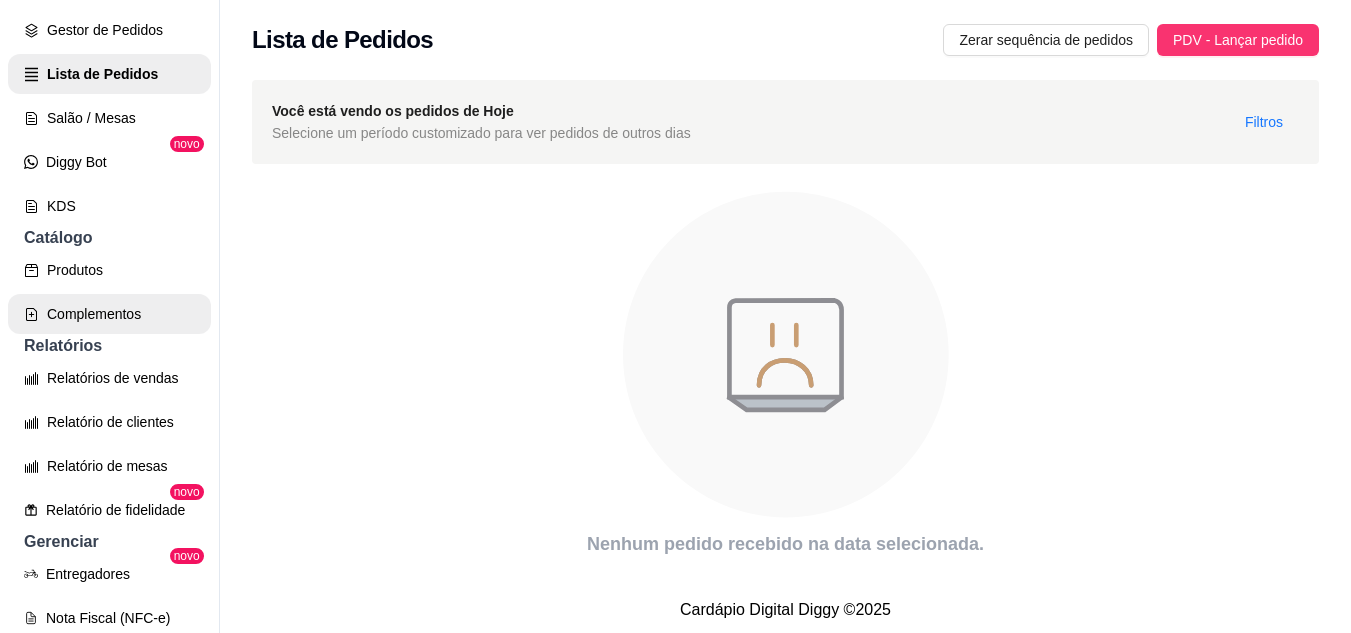 click on "Complementos" at bounding box center (109, 314) 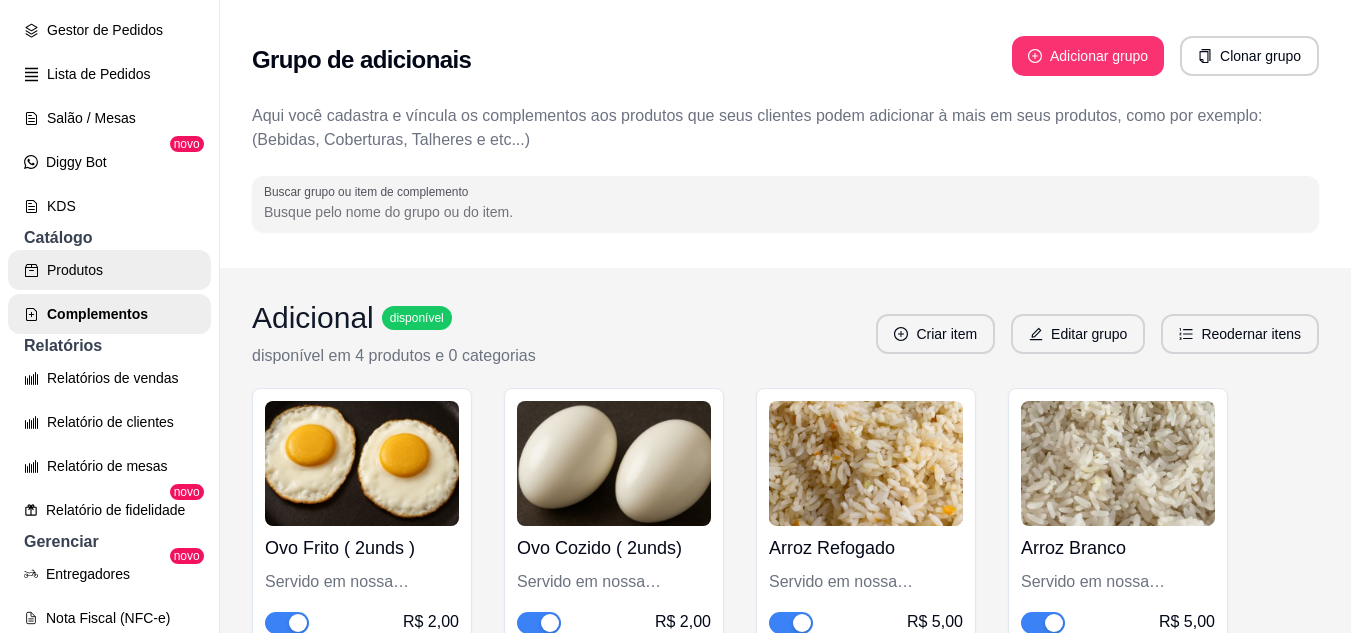 click on "Produtos" at bounding box center [109, 270] 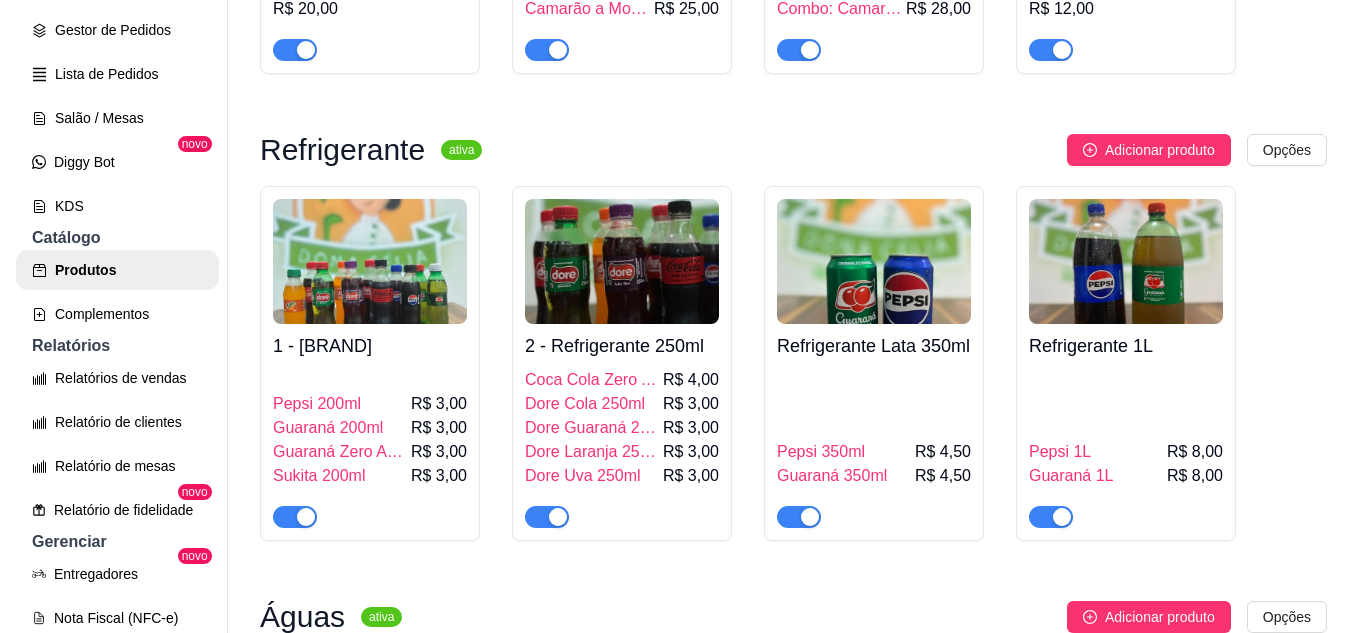 scroll, scrollTop: 900, scrollLeft: 0, axis: vertical 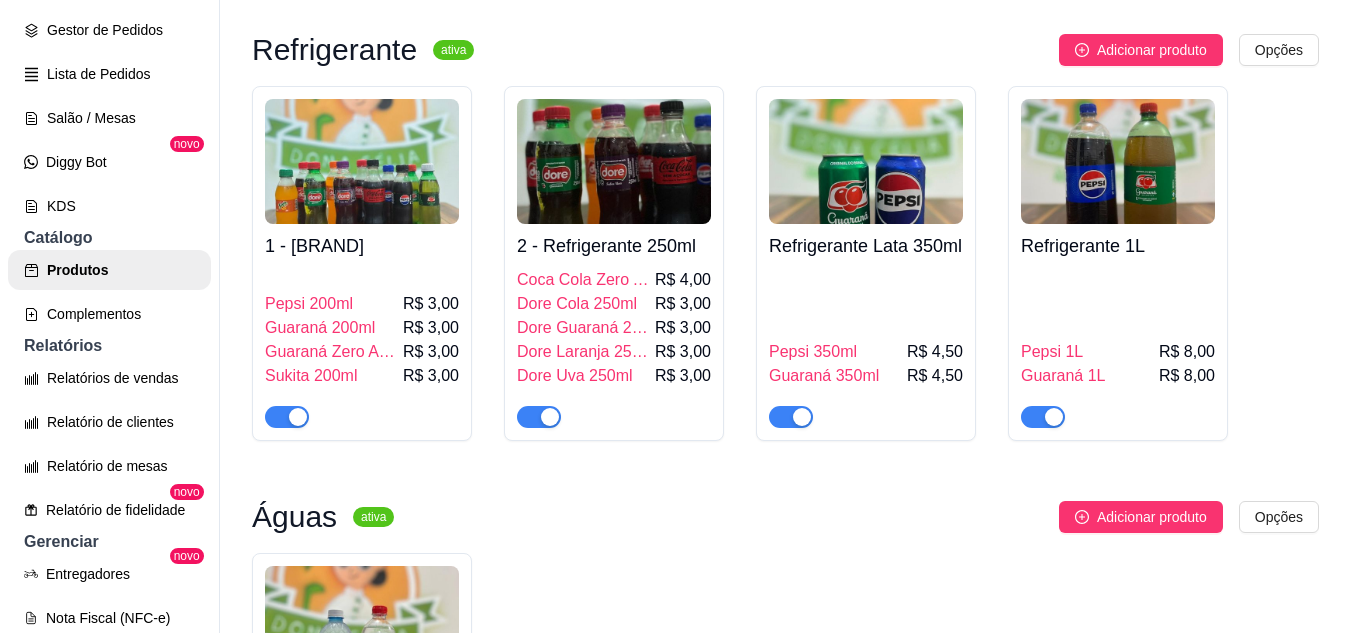 click on "Refrigerante Lata 350ml" at bounding box center (866, 246) 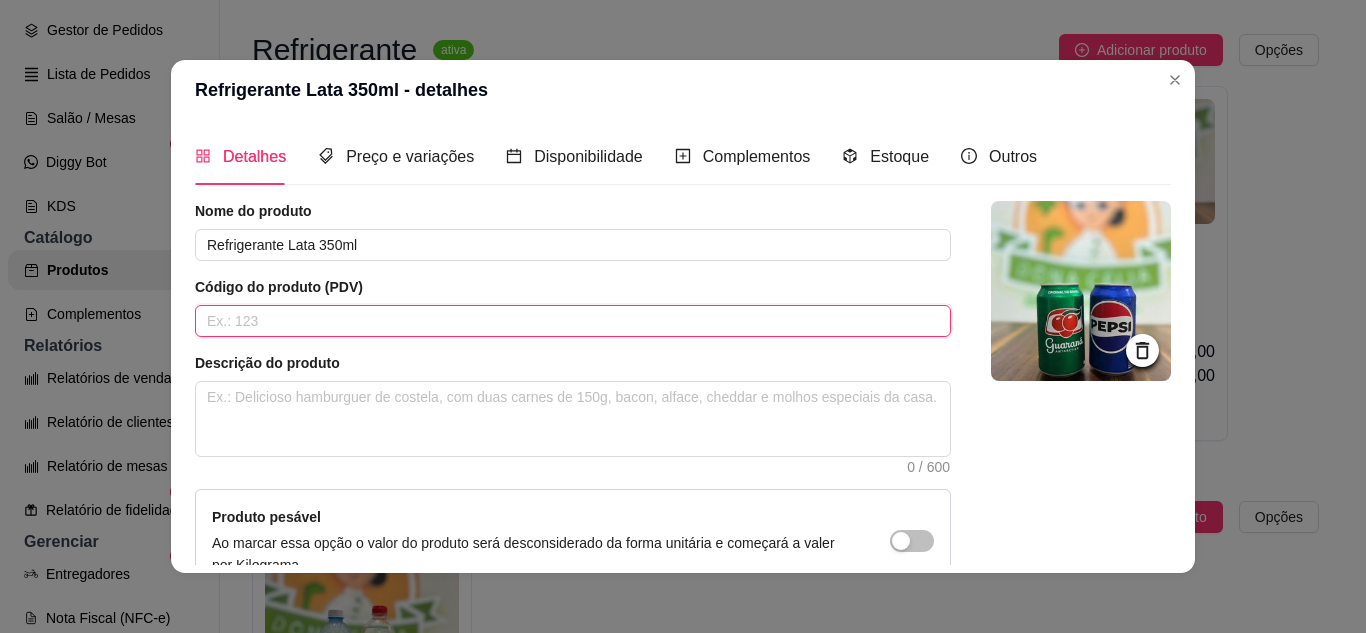 click at bounding box center [573, 321] 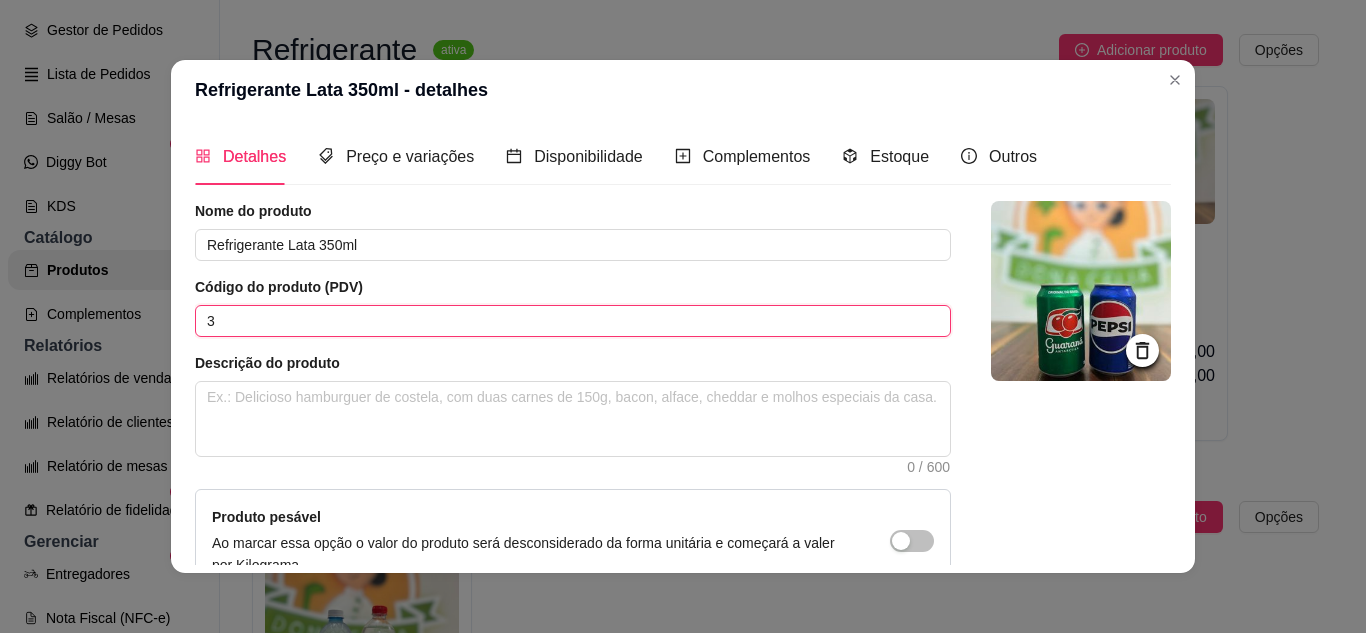 scroll, scrollTop: 215, scrollLeft: 0, axis: vertical 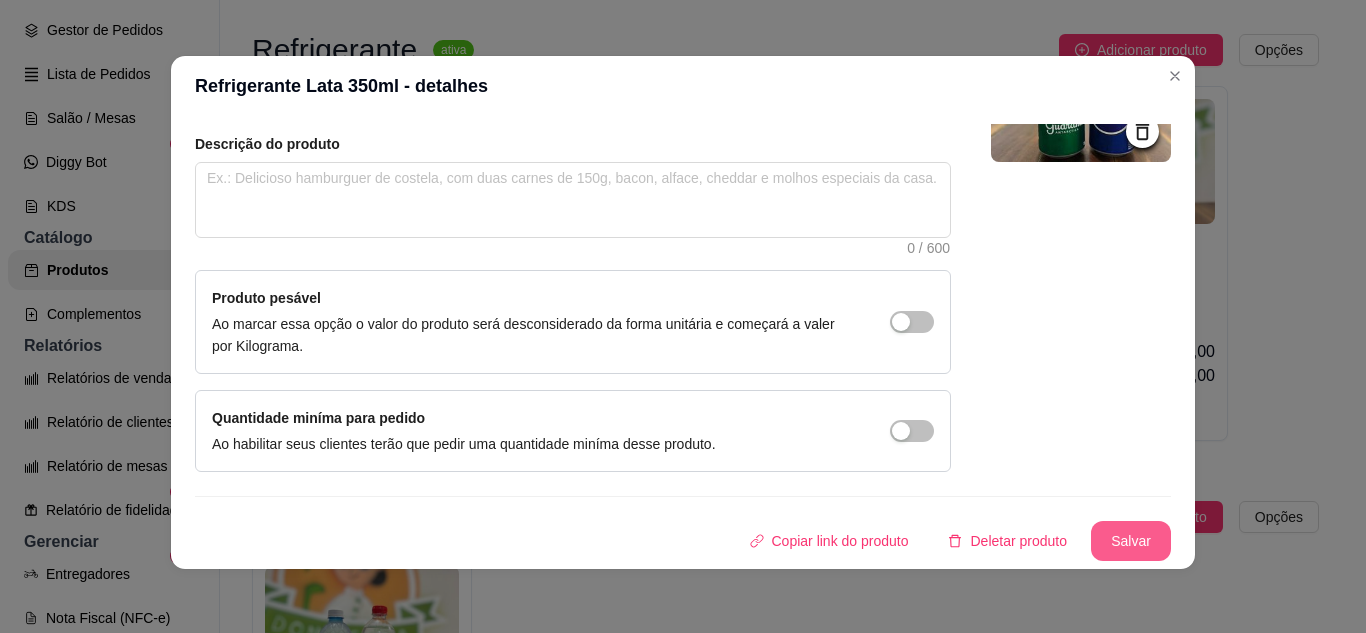 type on "3" 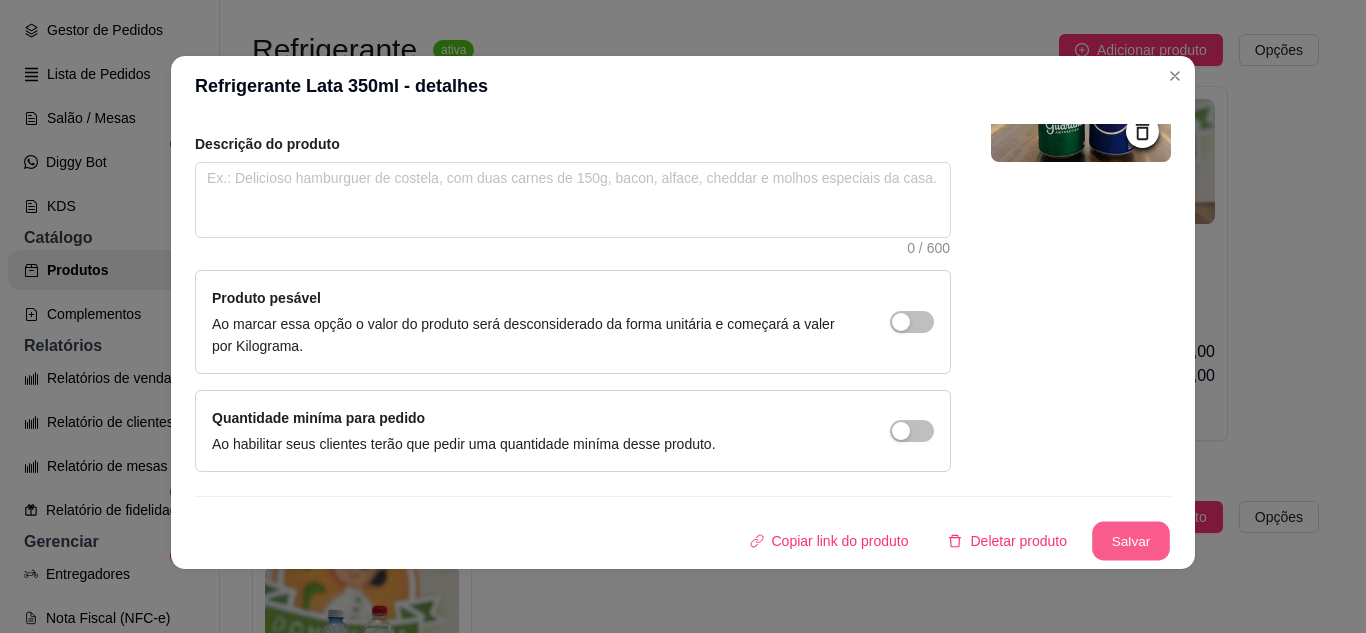 click on "Salvar" at bounding box center [1131, 541] 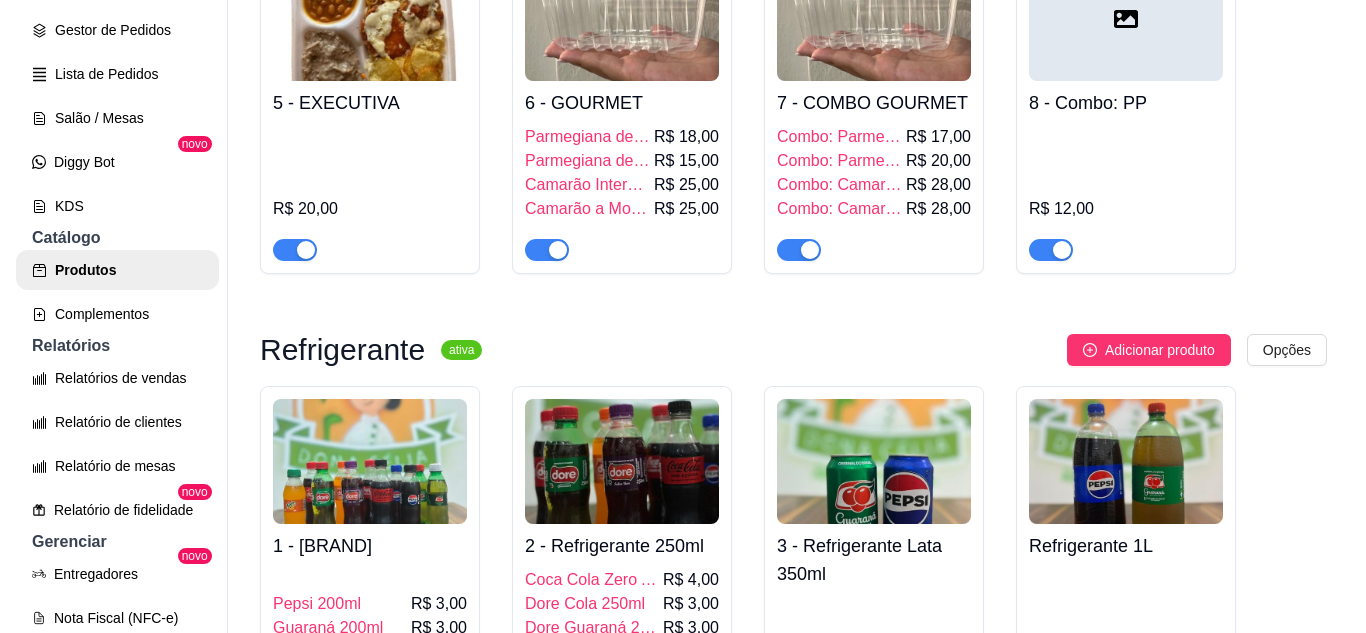 scroll, scrollTop: 800, scrollLeft: 0, axis: vertical 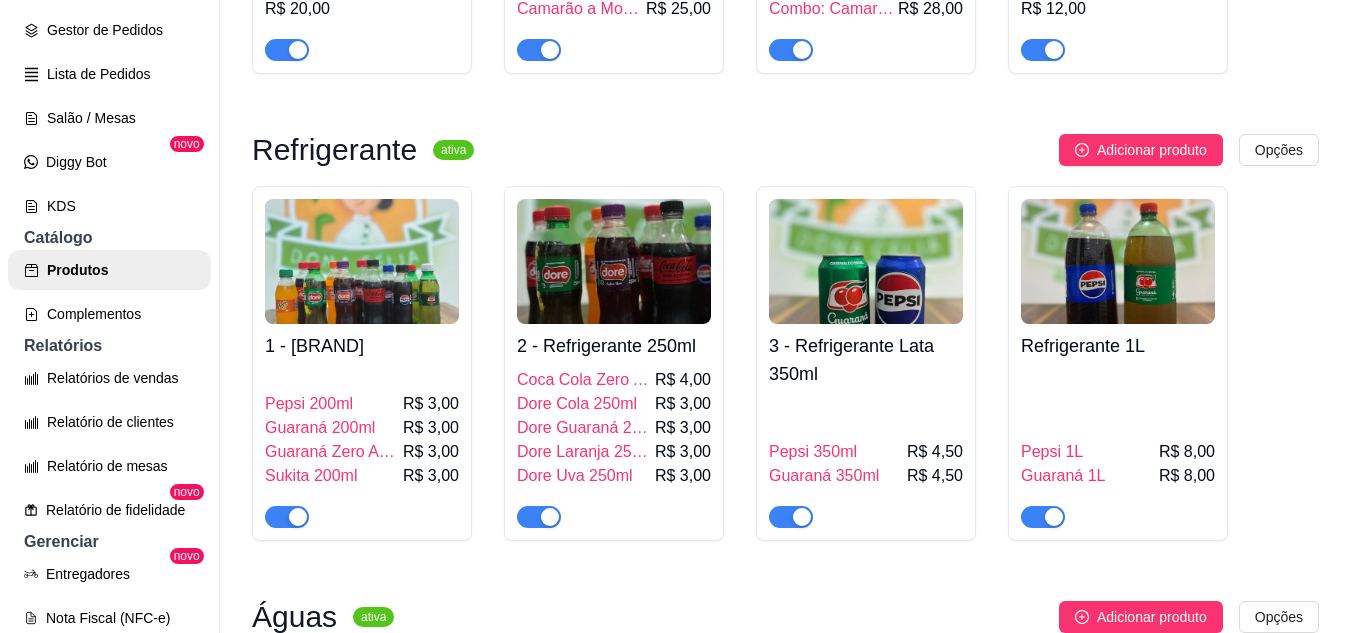click on "1 - Refrigerante Garrafinha   Pepsi 200ml R$ 3,00 Guaraná 200ml R$ 3,00 Guaraná Zero Açúcar 200ml R$ 3,00 Sukita 200ml R$ 3,00" at bounding box center (362, 426) 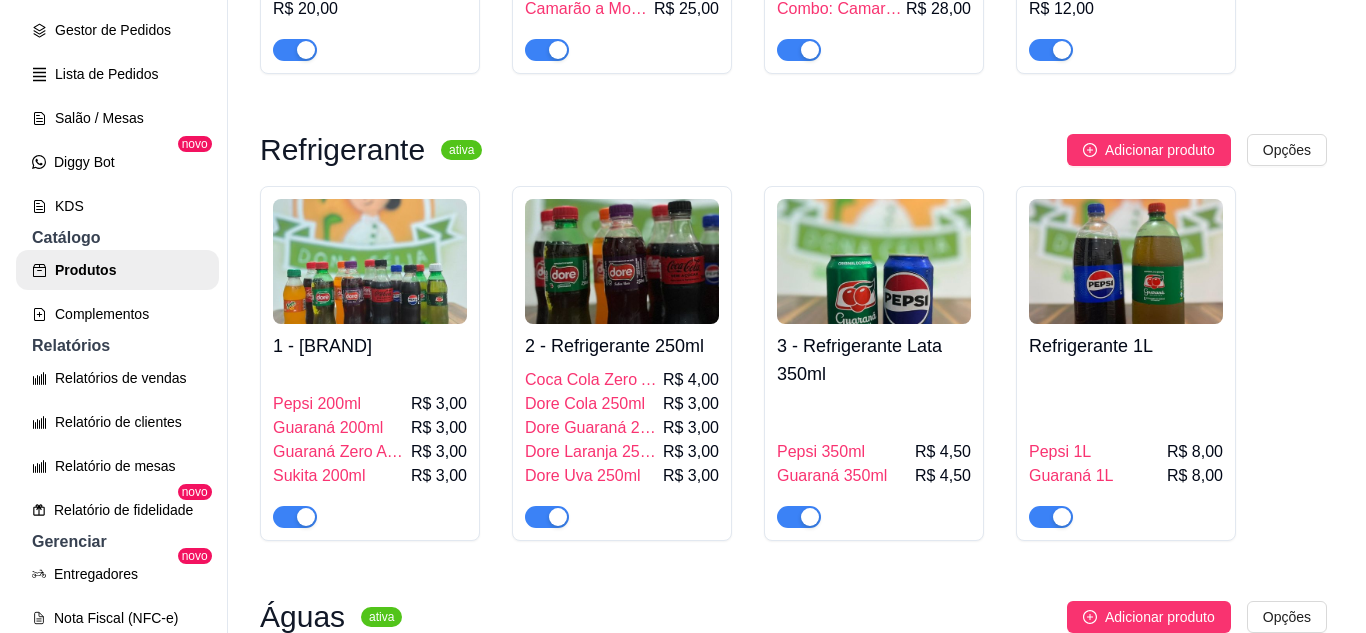 type 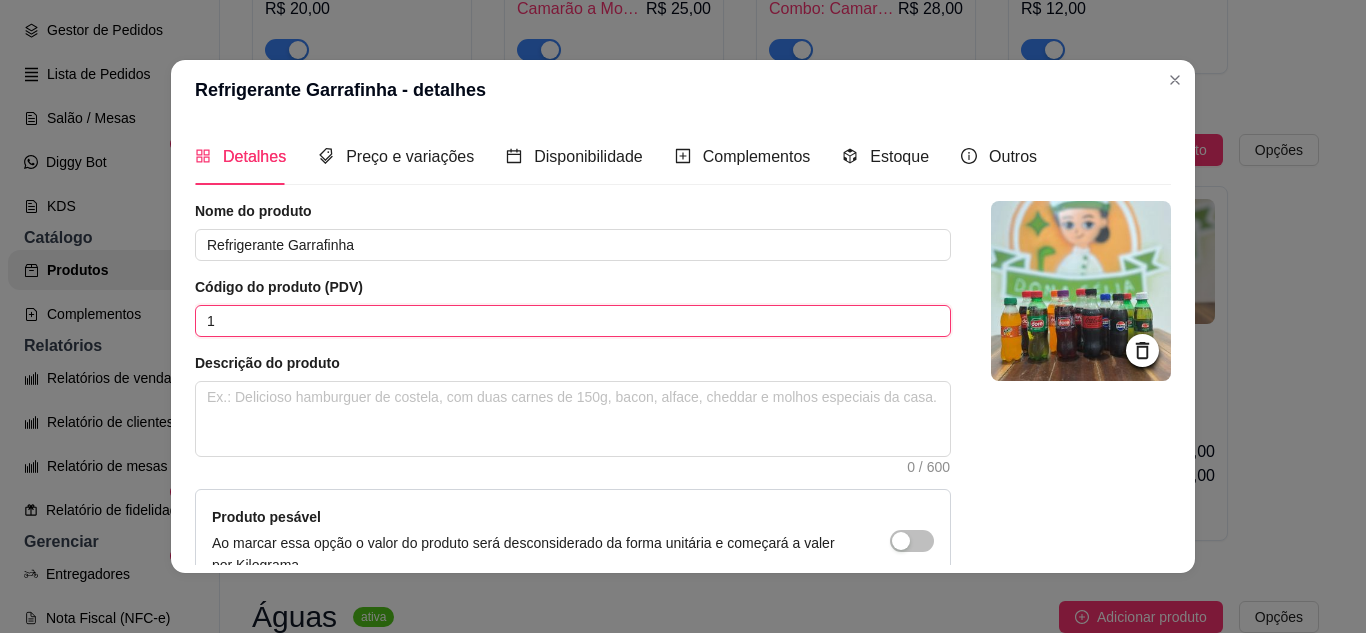 drag, startPoint x: 323, startPoint y: 316, endPoint x: 161, endPoint y: 310, distance: 162.11107 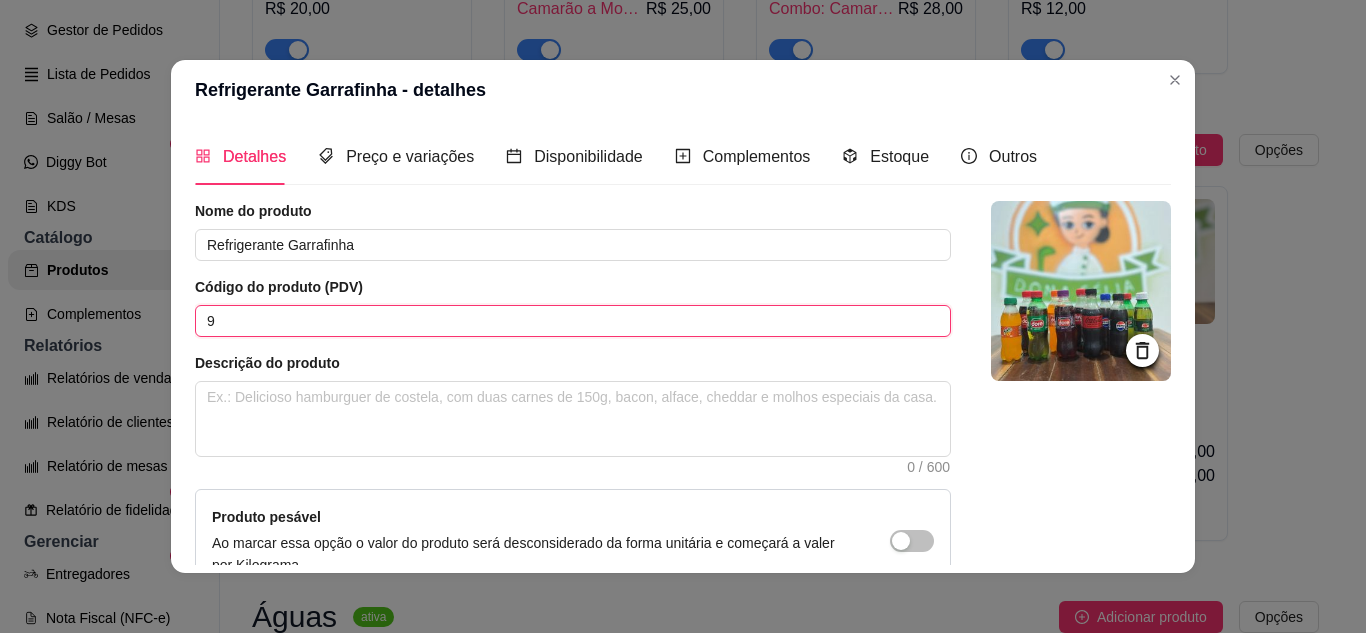 scroll, scrollTop: 215, scrollLeft: 0, axis: vertical 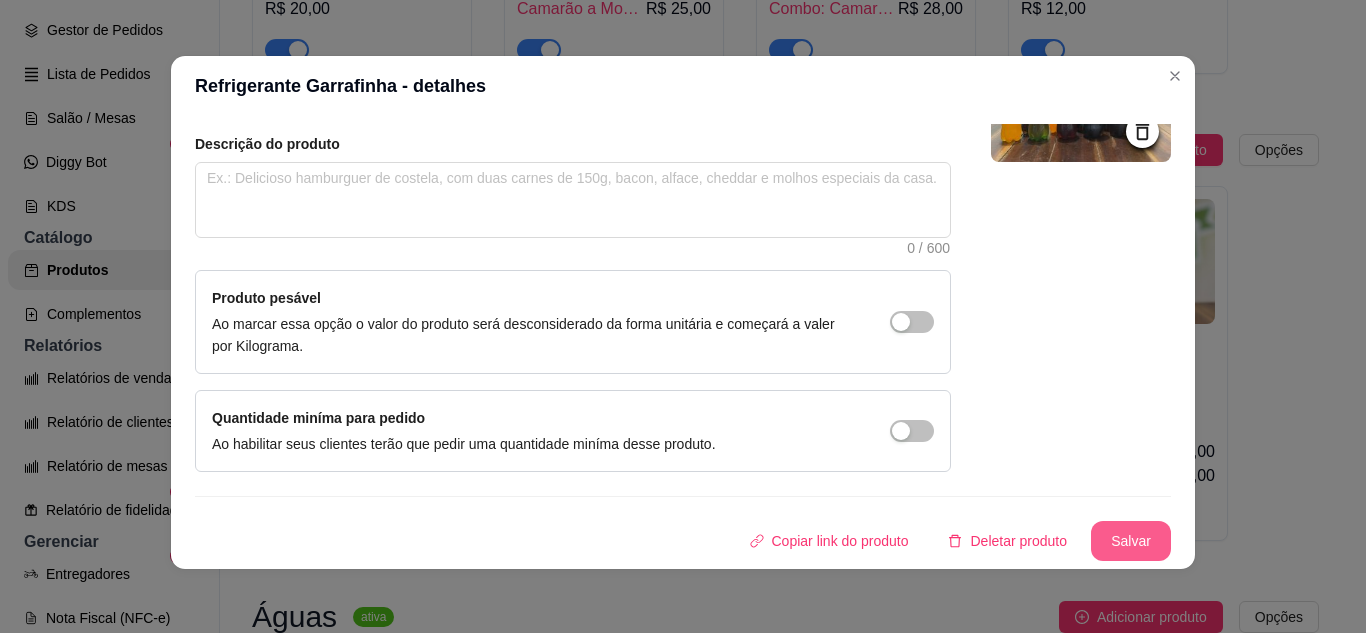 type on "9" 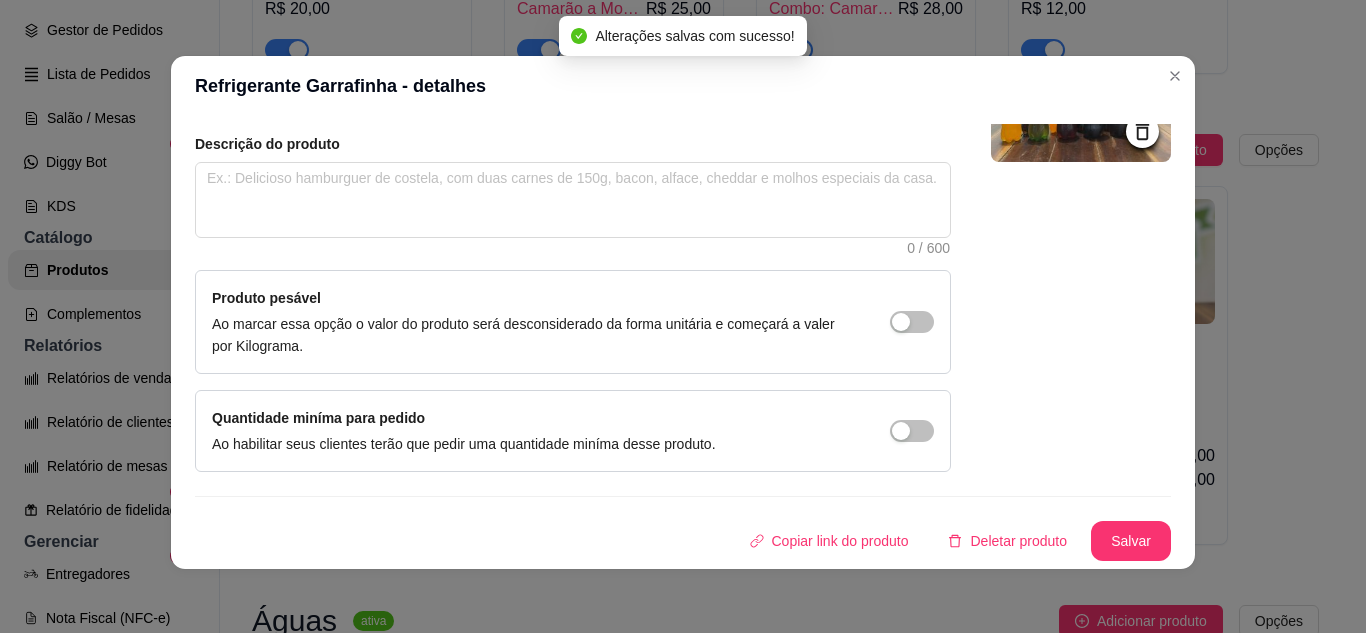 click on "Refrigerante Garrafinha - detalhes" at bounding box center (683, 86) 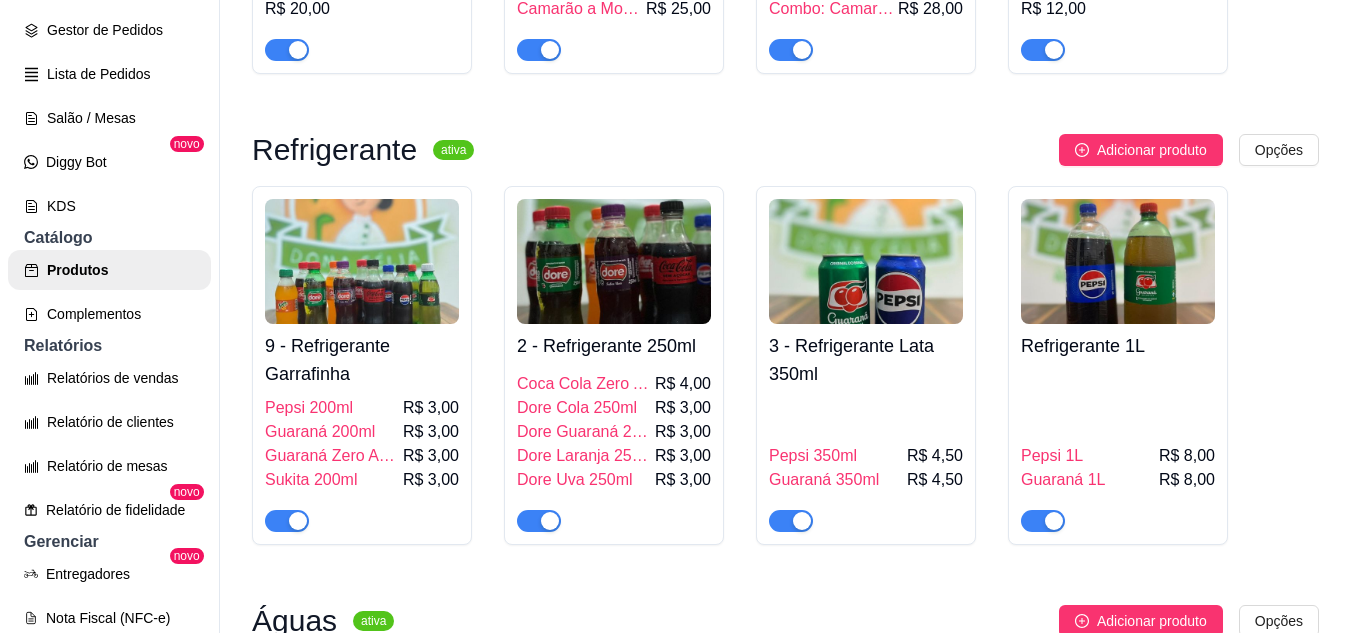 click on "2 - Refrigerante 250ml" at bounding box center (614, 346) 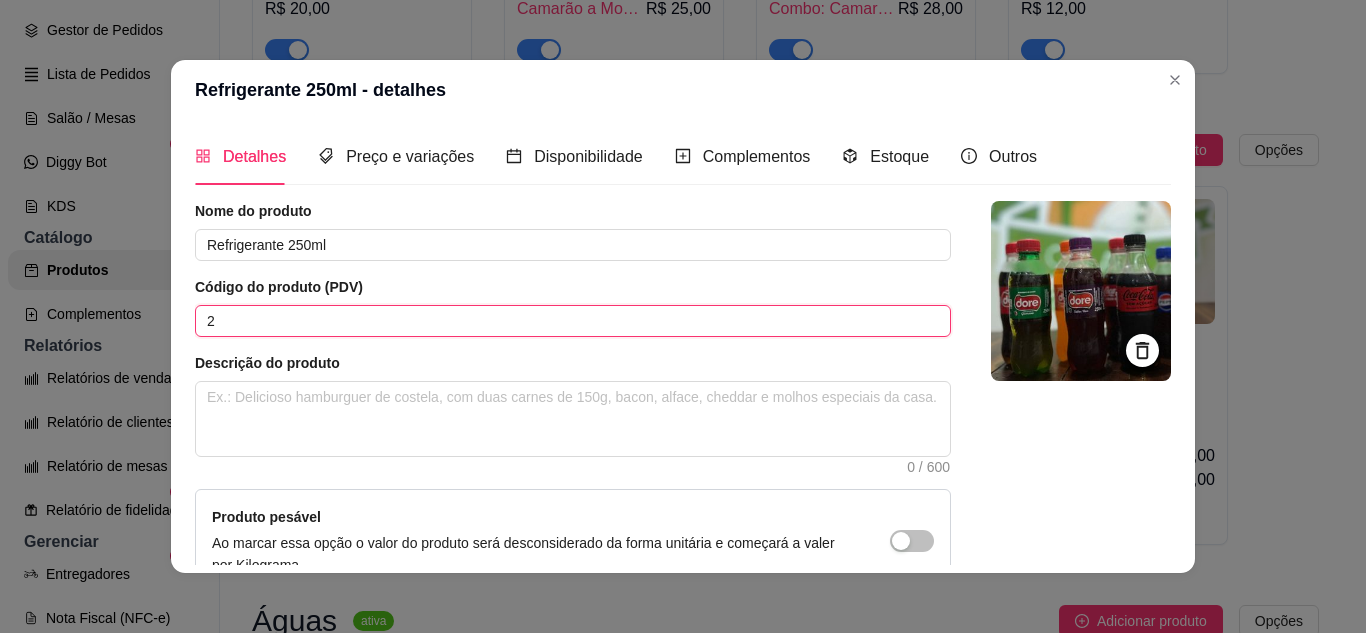 drag, startPoint x: 262, startPoint y: 316, endPoint x: 83, endPoint y: 329, distance: 179.47145 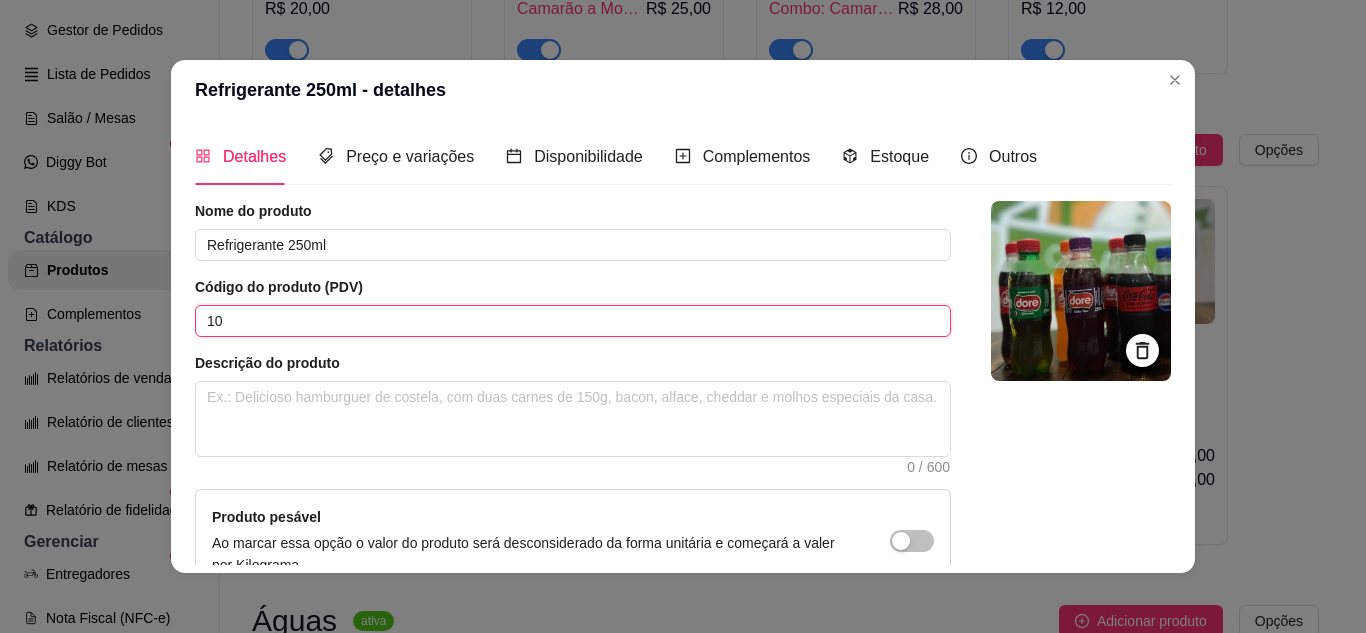 scroll, scrollTop: 215, scrollLeft: 0, axis: vertical 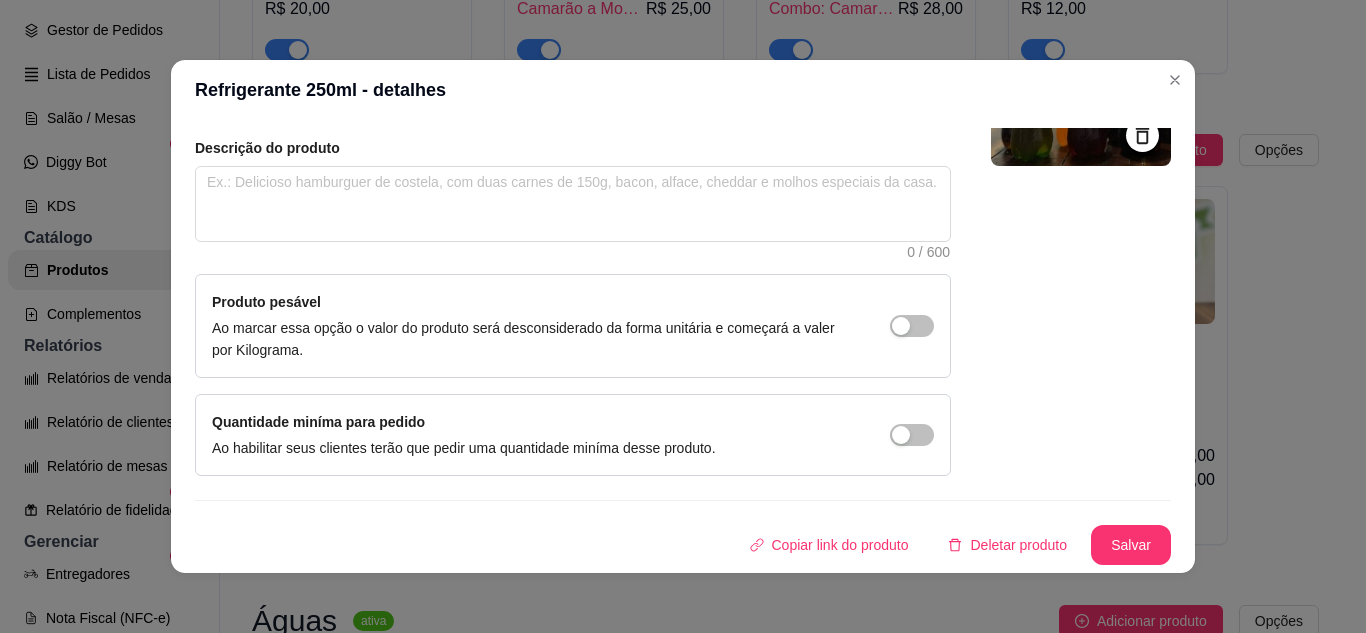 type on "10" 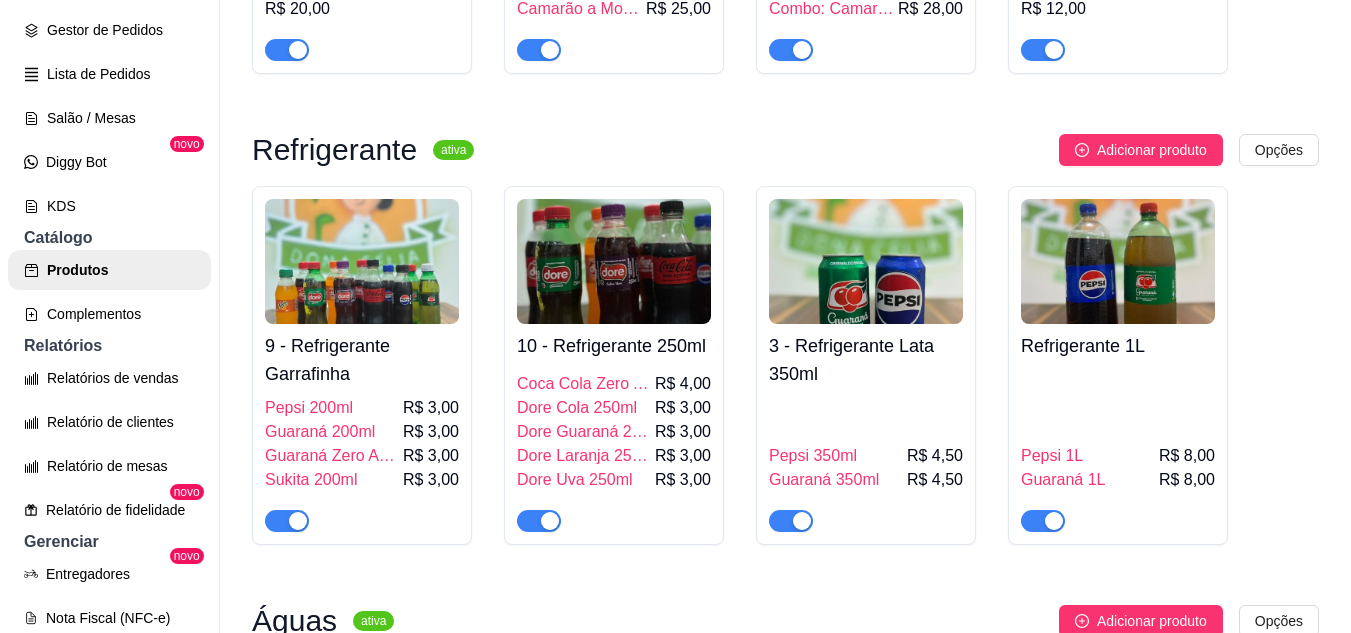 click on "3 - Refrigerante Lata 350ml" at bounding box center (866, 360) 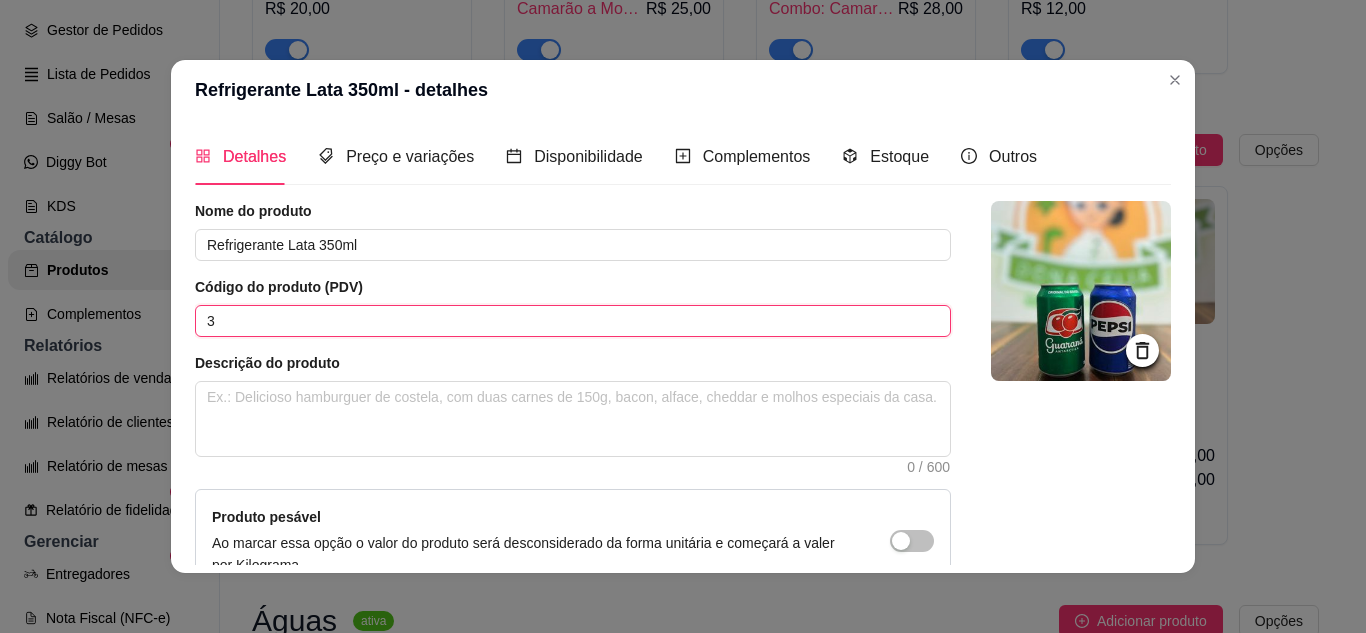 drag, startPoint x: 229, startPoint y: 326, endPoint x: 103, endPoint y: 329, distance: 126.035706 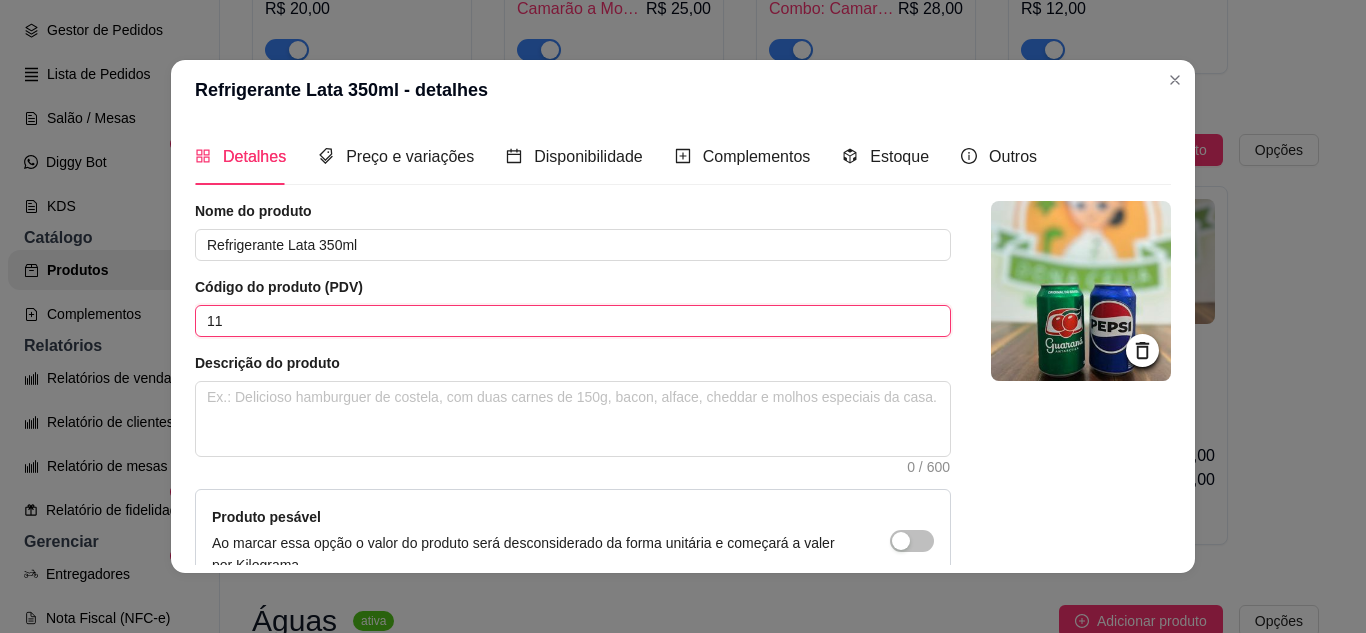 scroll, scrollTop: 215, scrollLeft: 0, axis: vertical 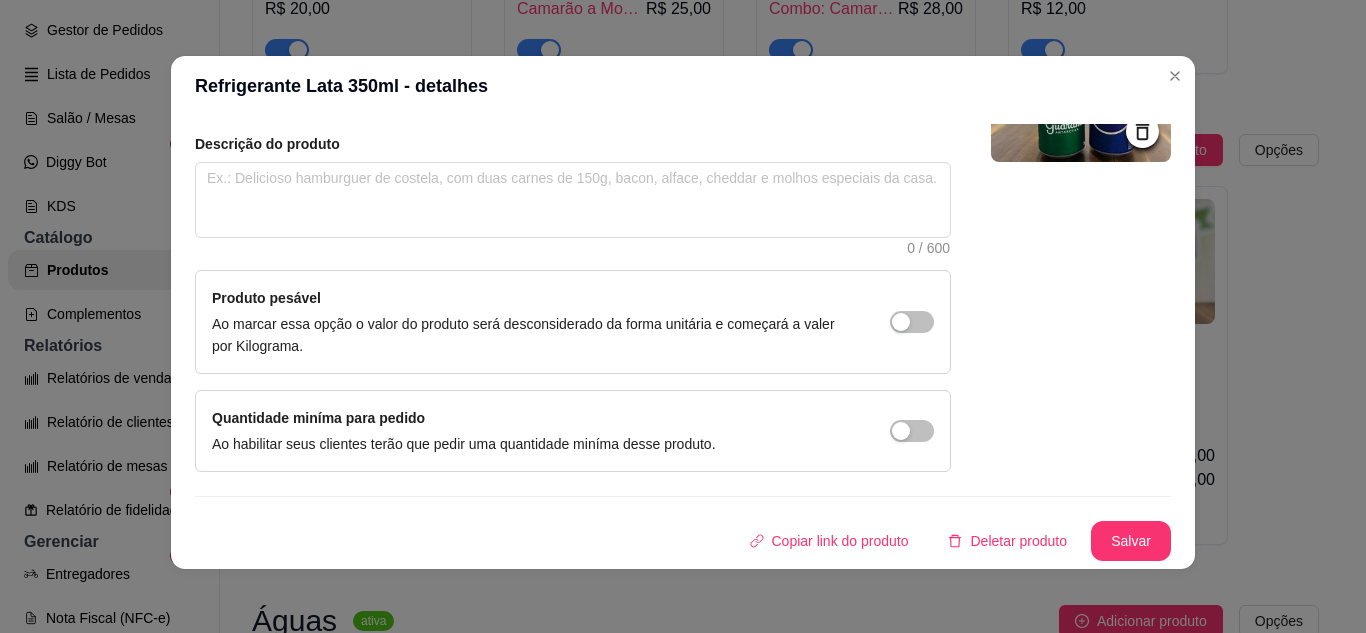 type on "11" 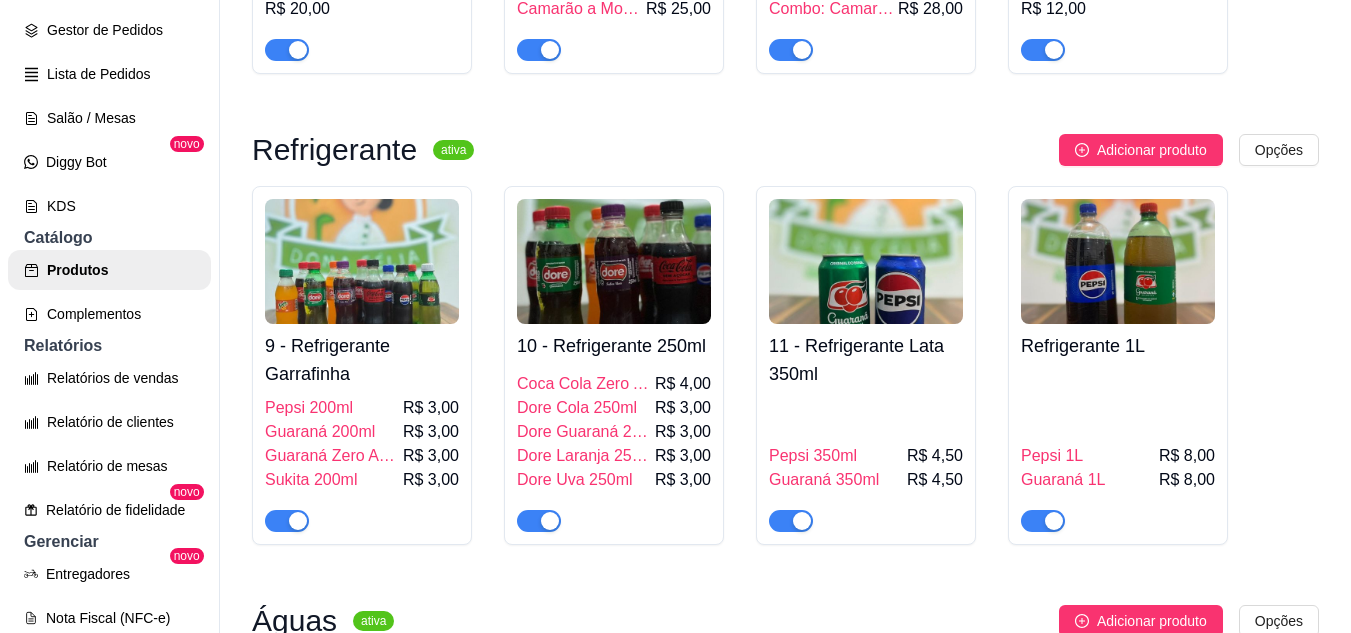click on "Refrigerante 1L" at bounding box center (1118, 346) 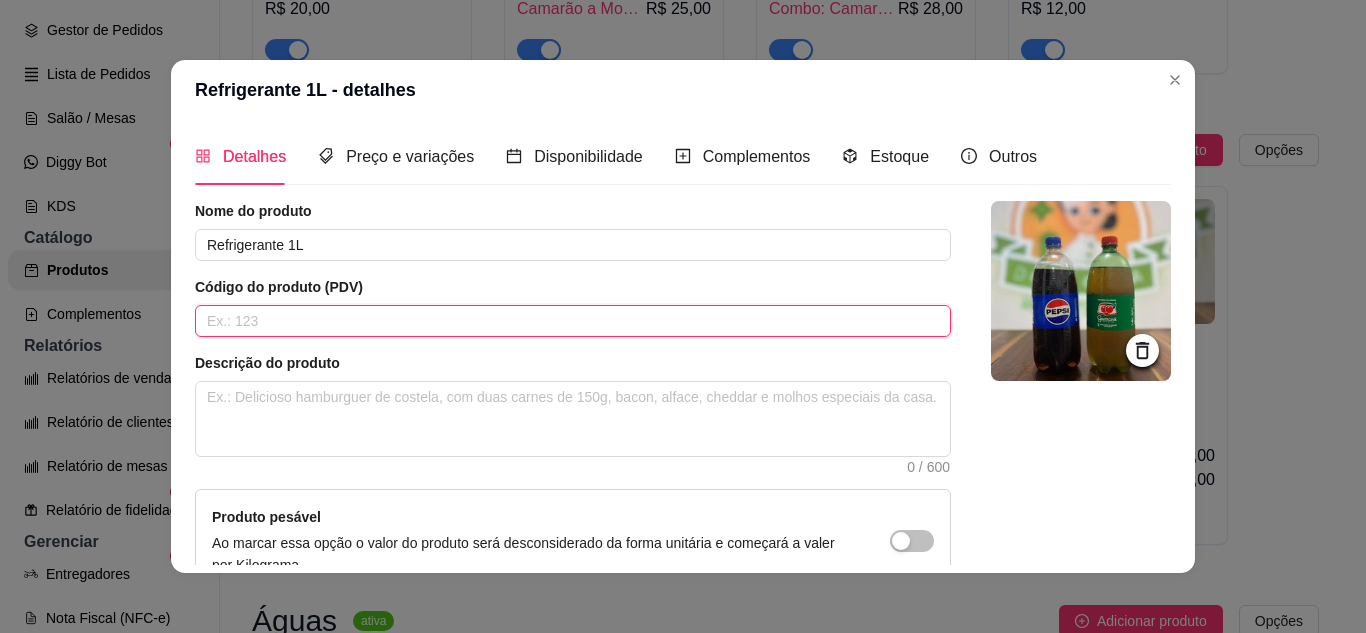 click at bounding box center (573, 321) 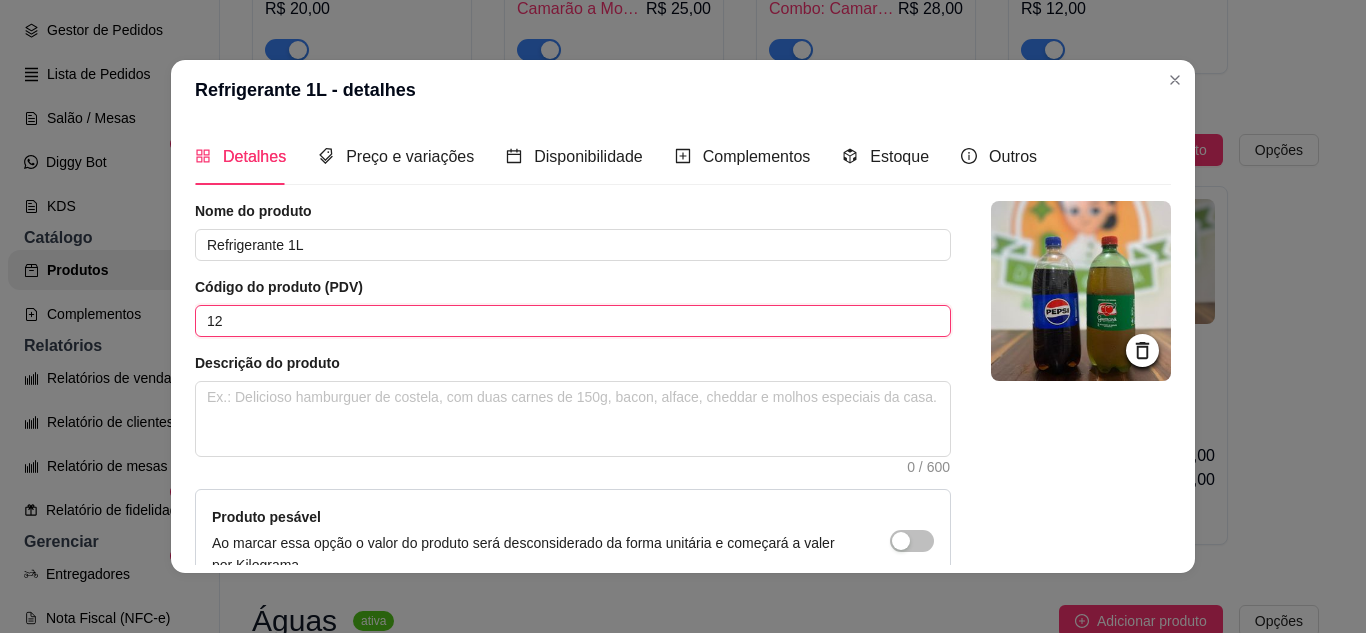 scroll, scrollTop: 215, scrollLeft: 0, axis: vertical 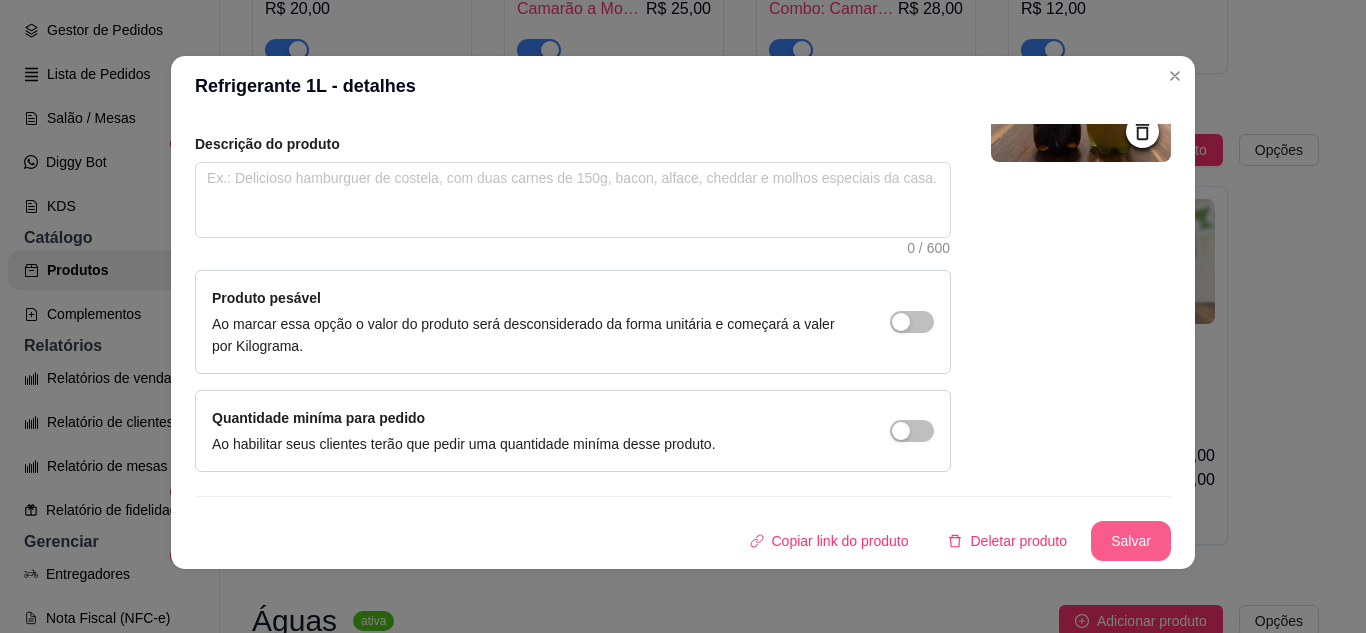 type on "12" 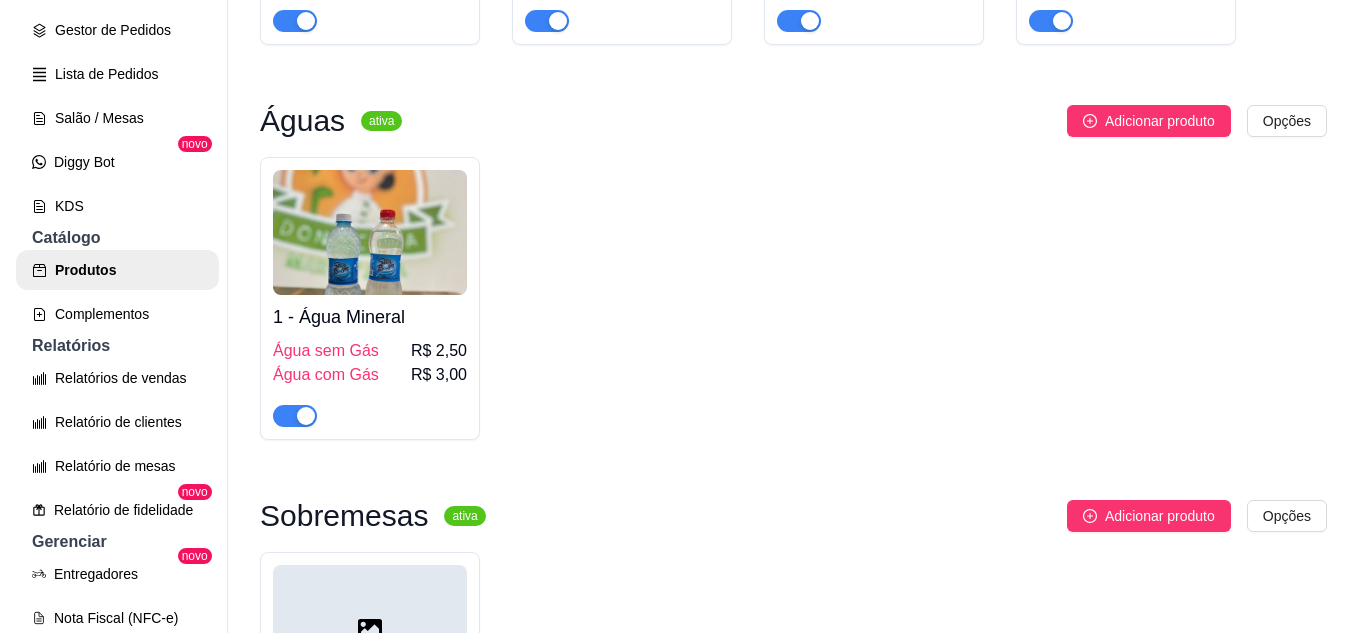 scroll, scrollTop: 1400, scrollLeft: 0, axis: vertical 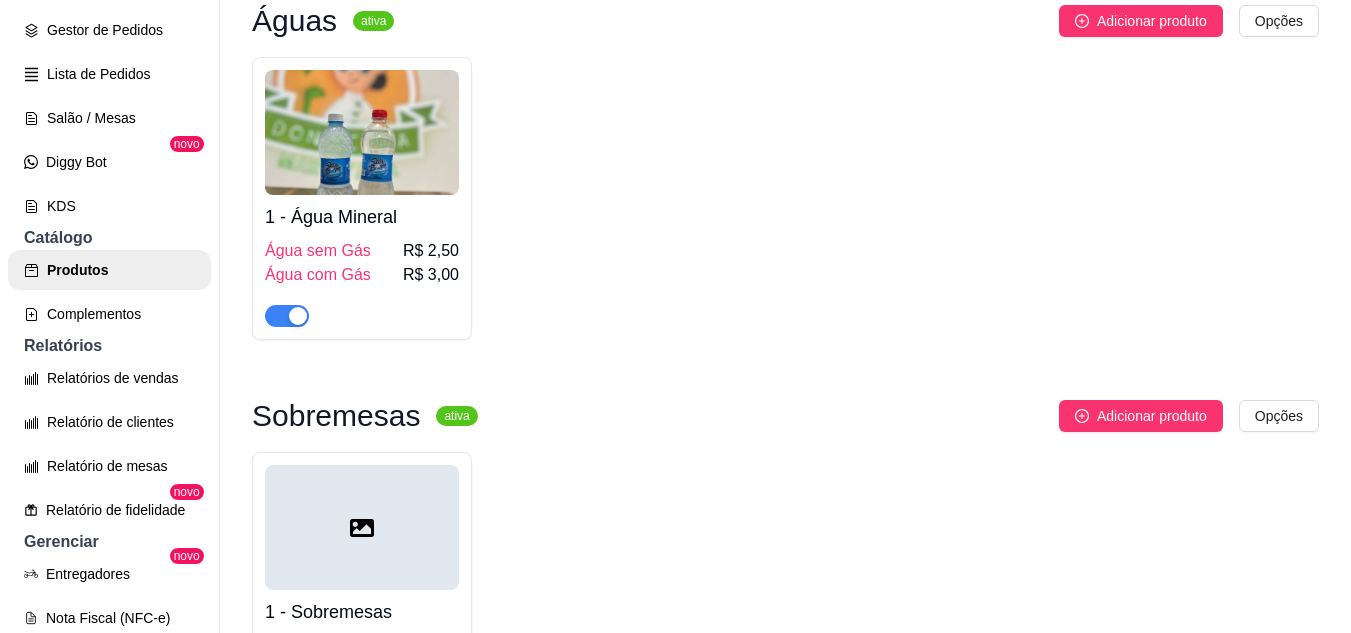 click on "1 - Água Mineral" at bounding box center [362, 217] 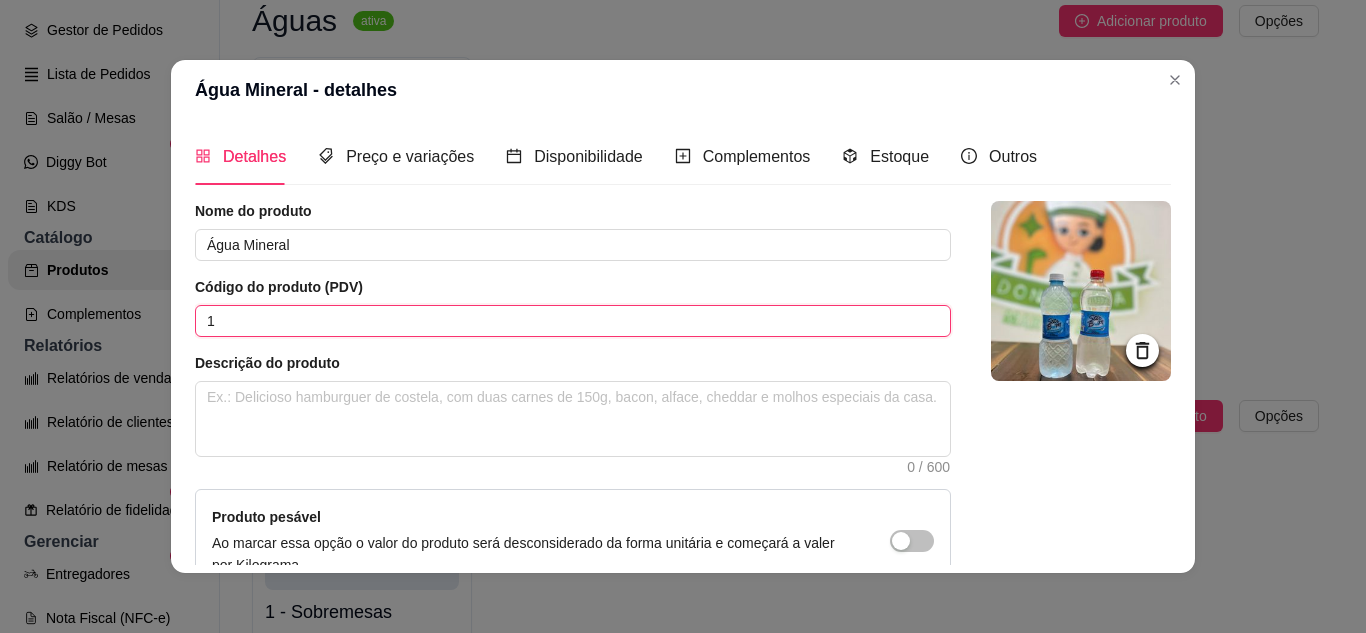 drag, startPoint x: 228, startPoint y: 311, endPoint x: 122, endPoint y: 295, distance: 107.200745 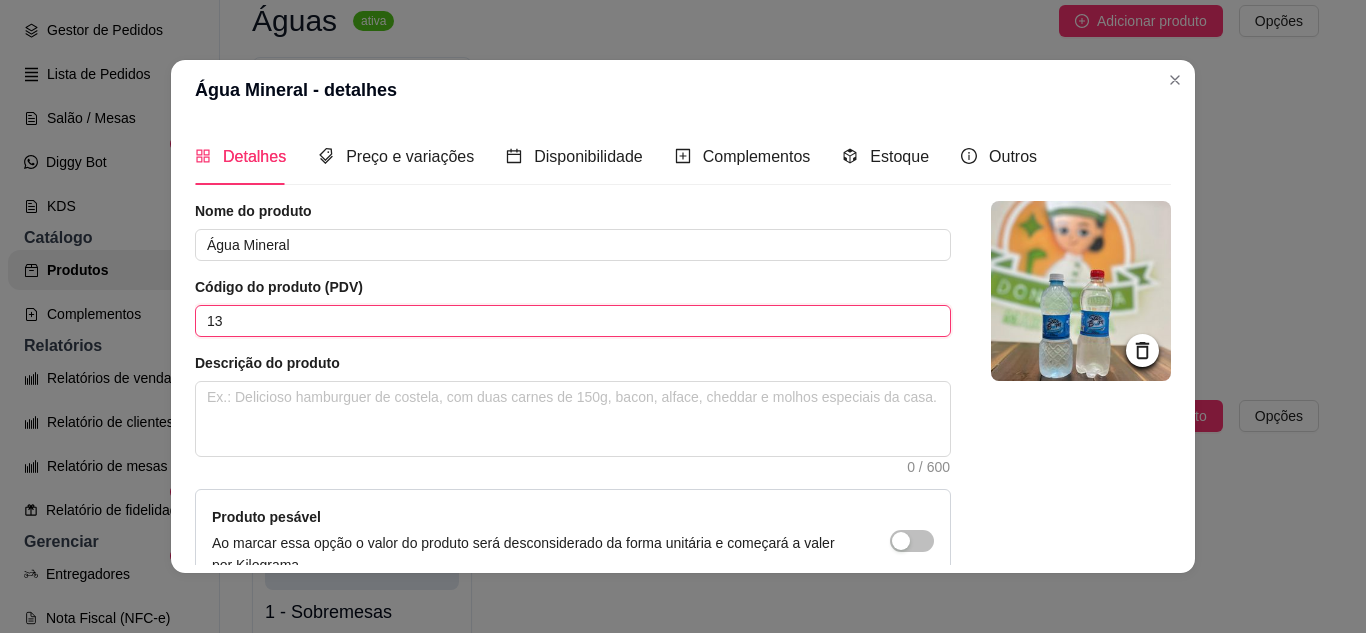 scroll, scrollTop: 215, scrollLeft: 0, axis: vertical 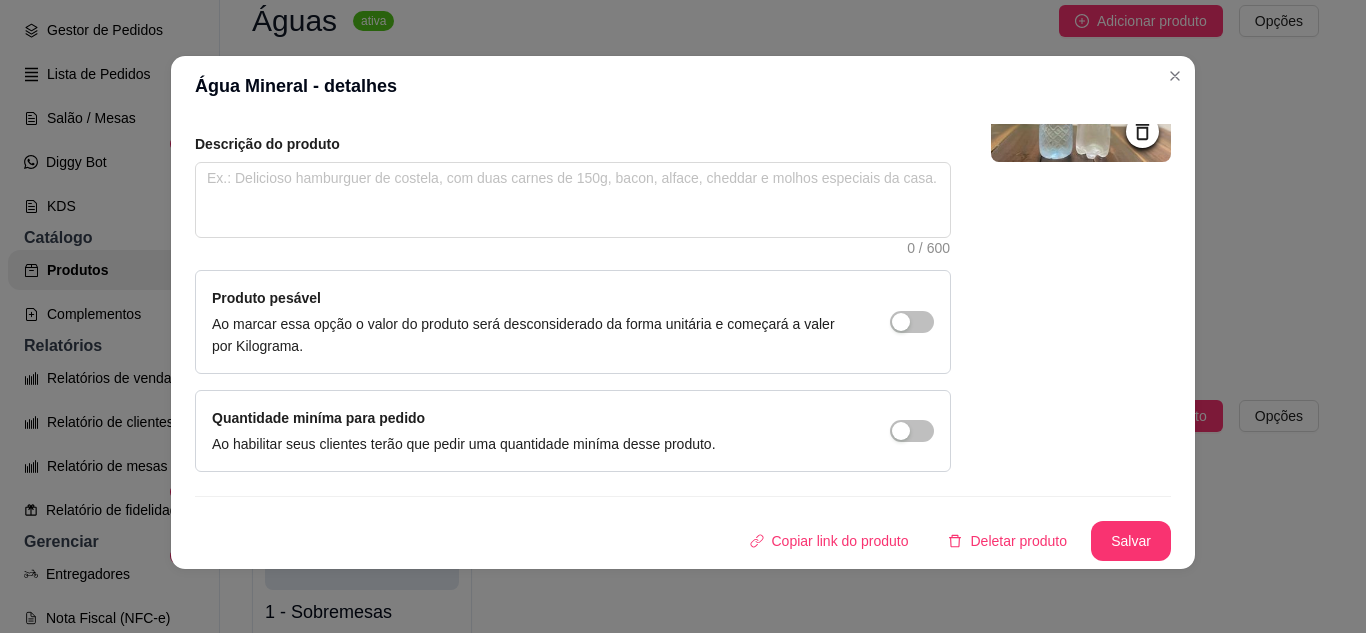 type on "13" 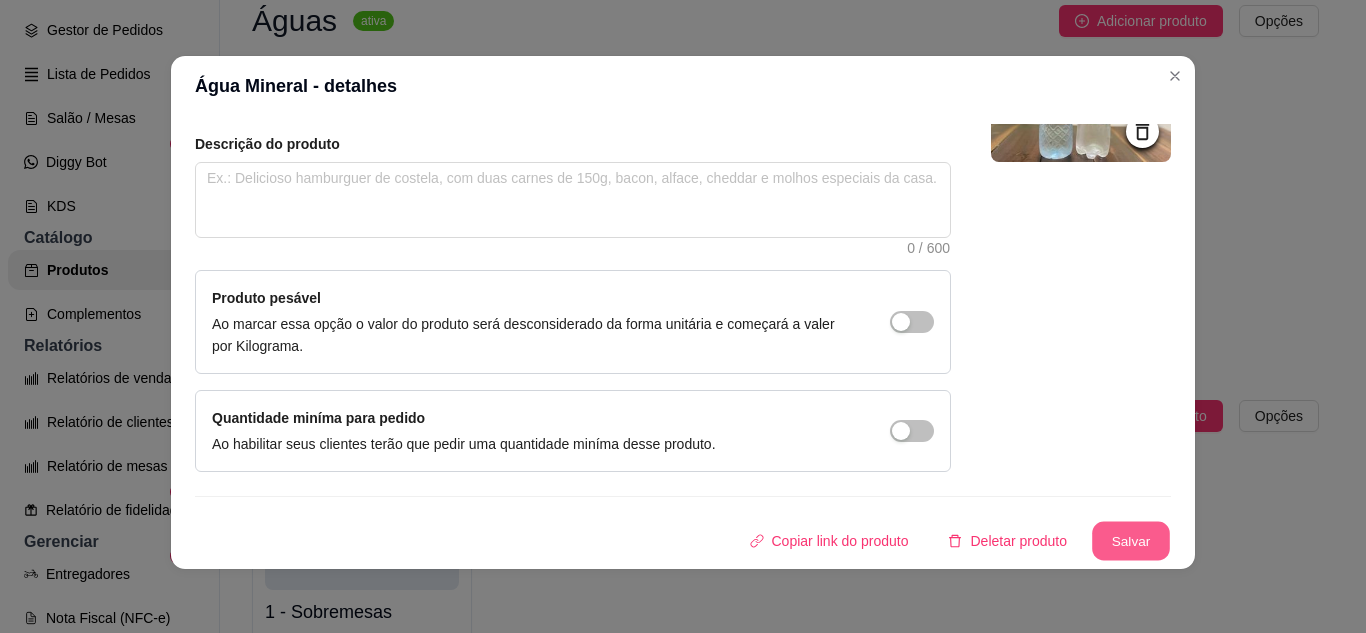 click on "Salvar" at bounding box center [1131, 541] 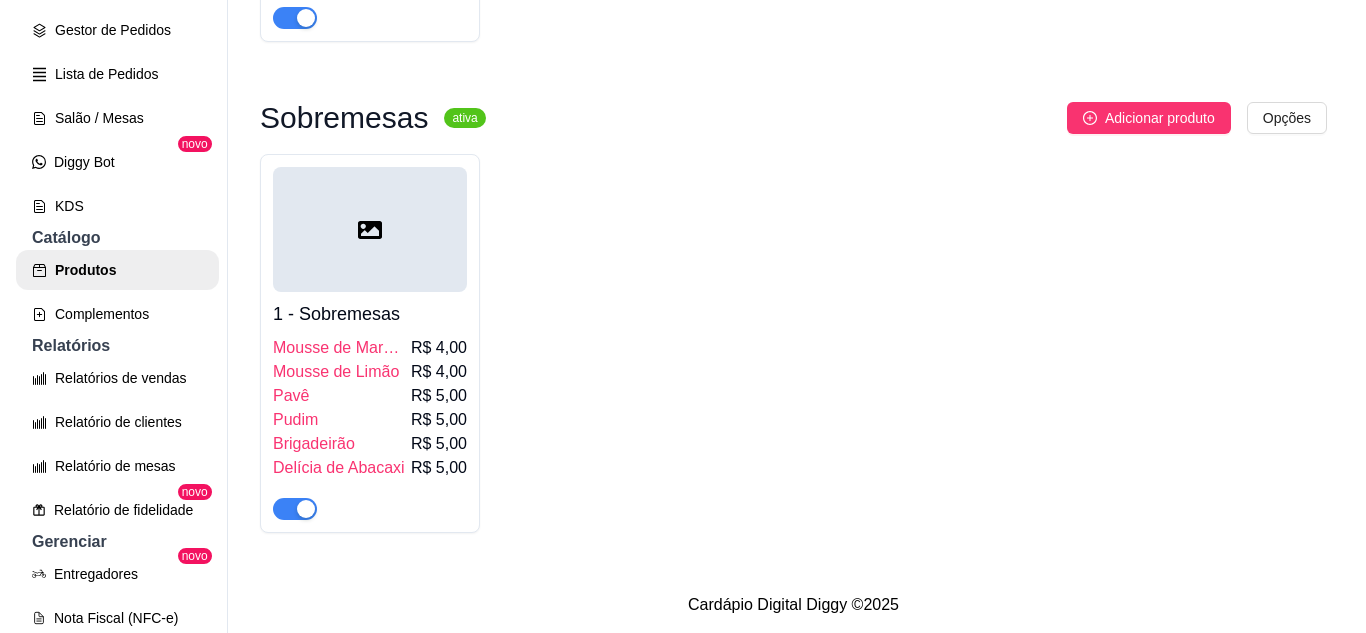scroll, scrollTop: 1718, scrollLeft: 0, axis: vertical 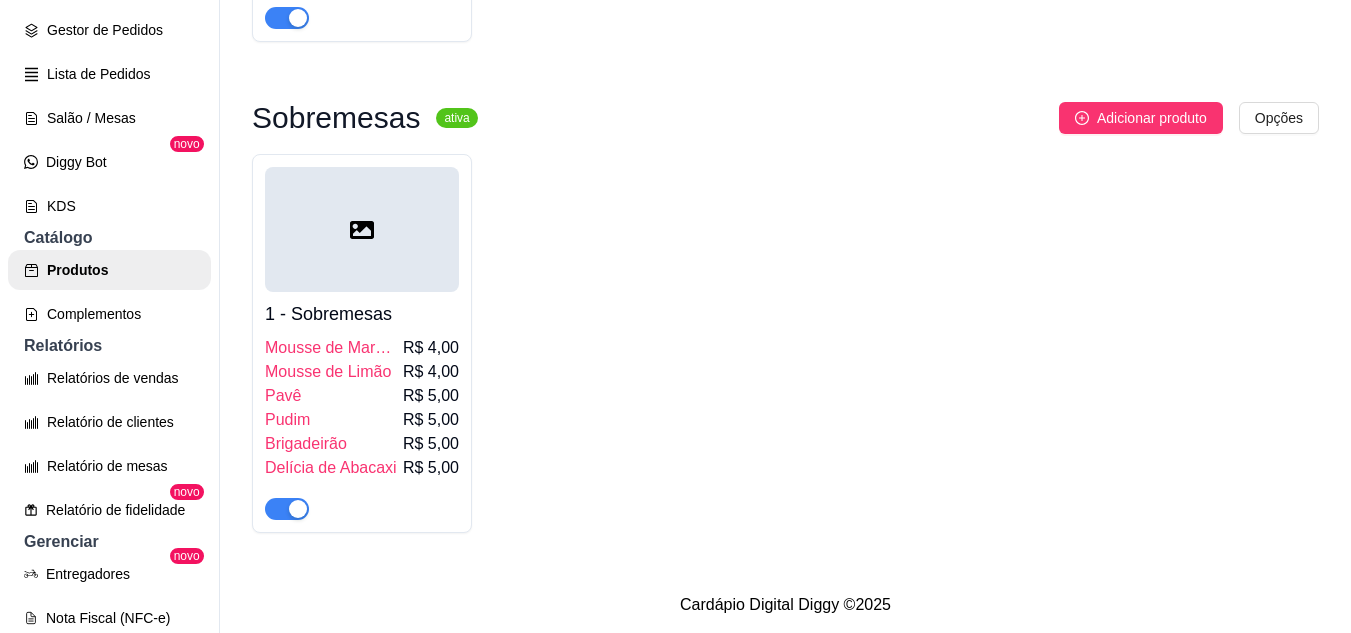 click at bounding box center (362, 229) 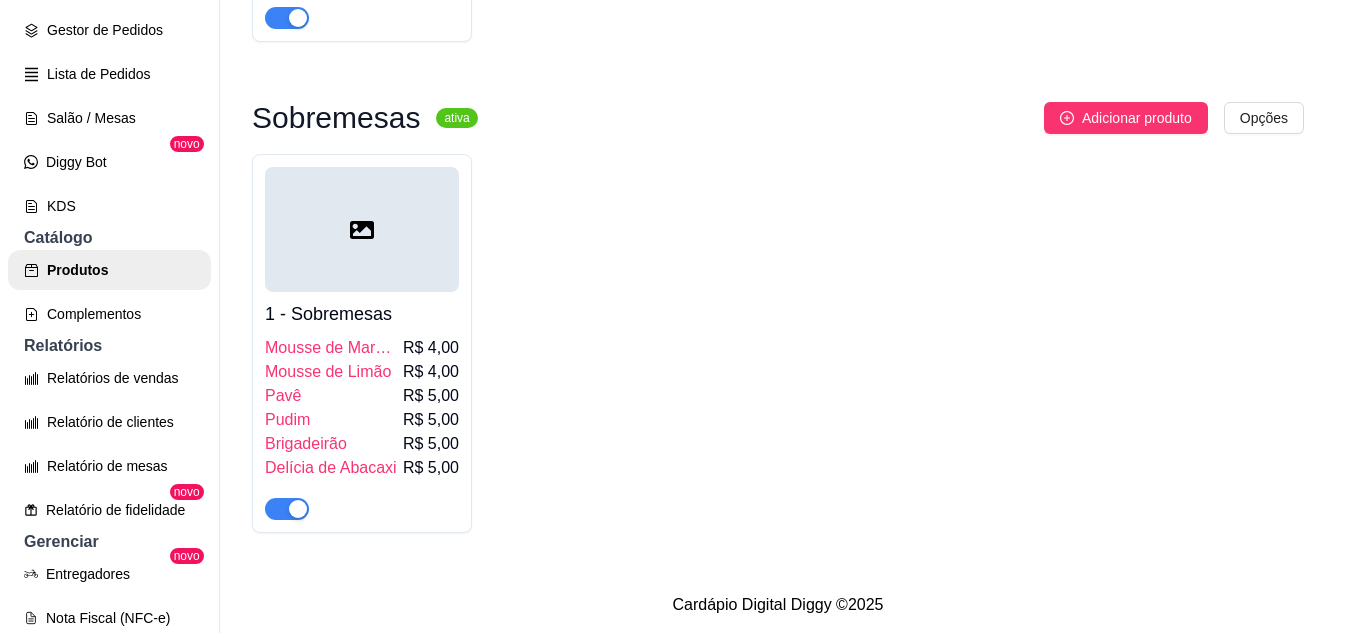 type 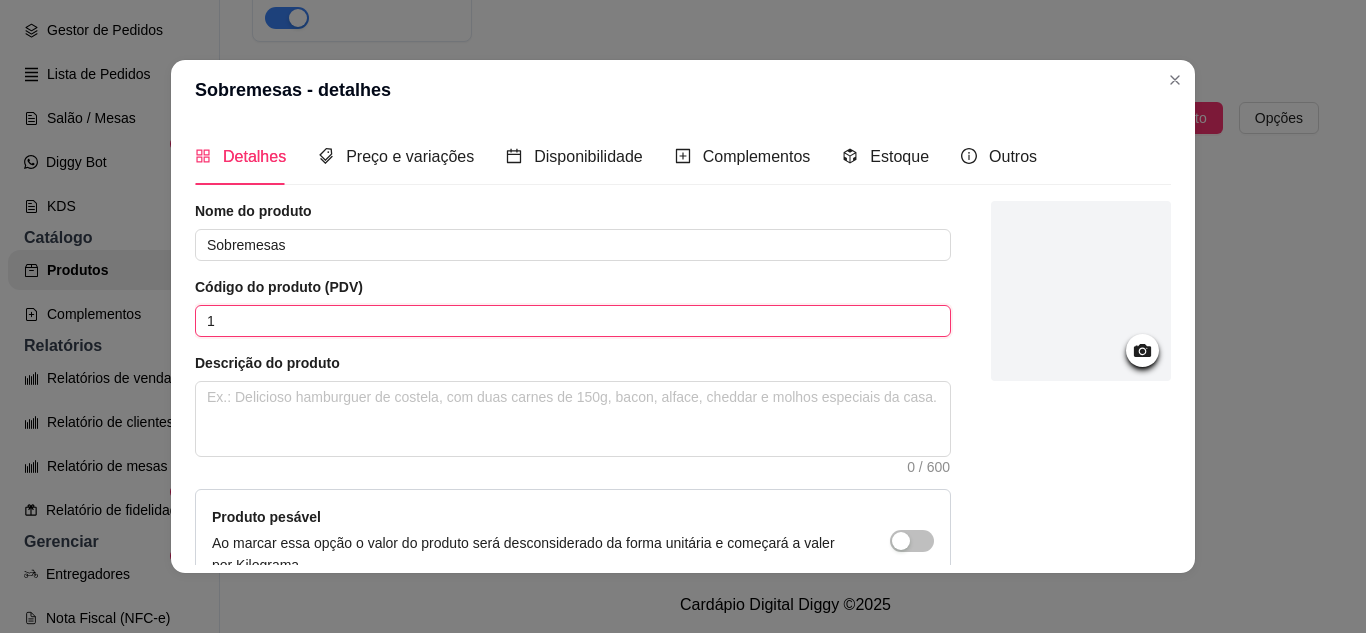 drag, startPoint x: 234, startPoint y: 331, endPoint x: 134, endPoint y: 326, distance: 100.12492 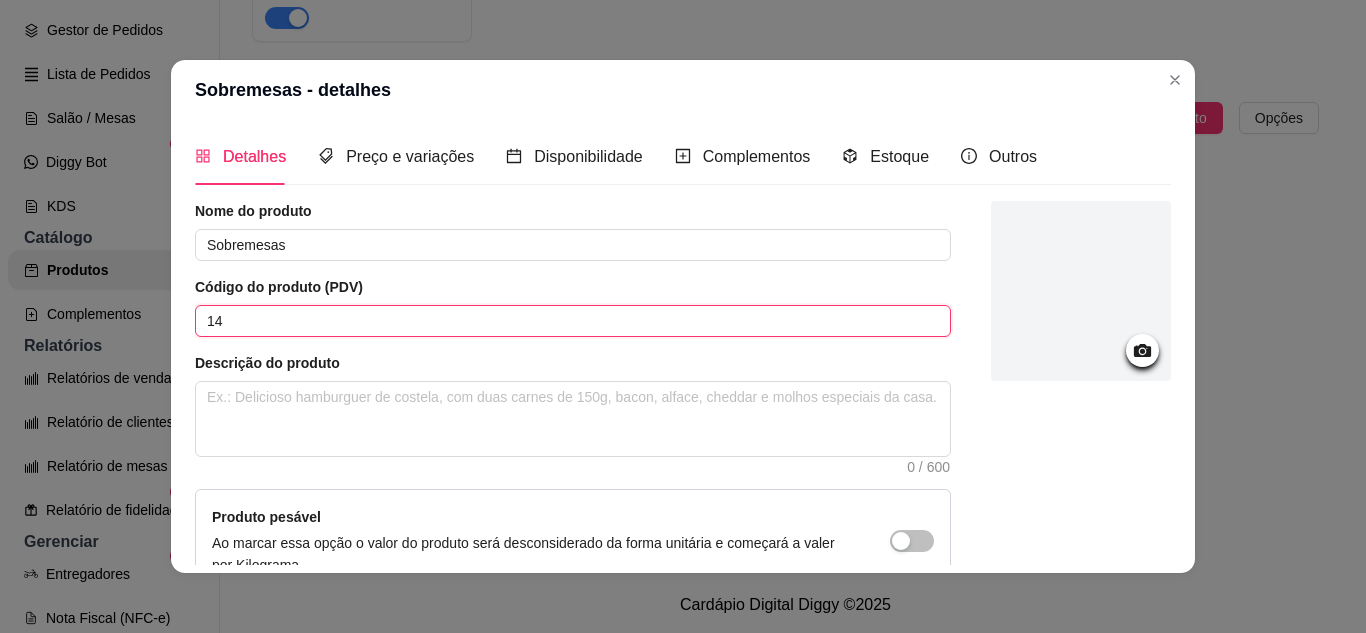 scroll, scrollTop: 215, scrollLeft: 0, axis: vertical 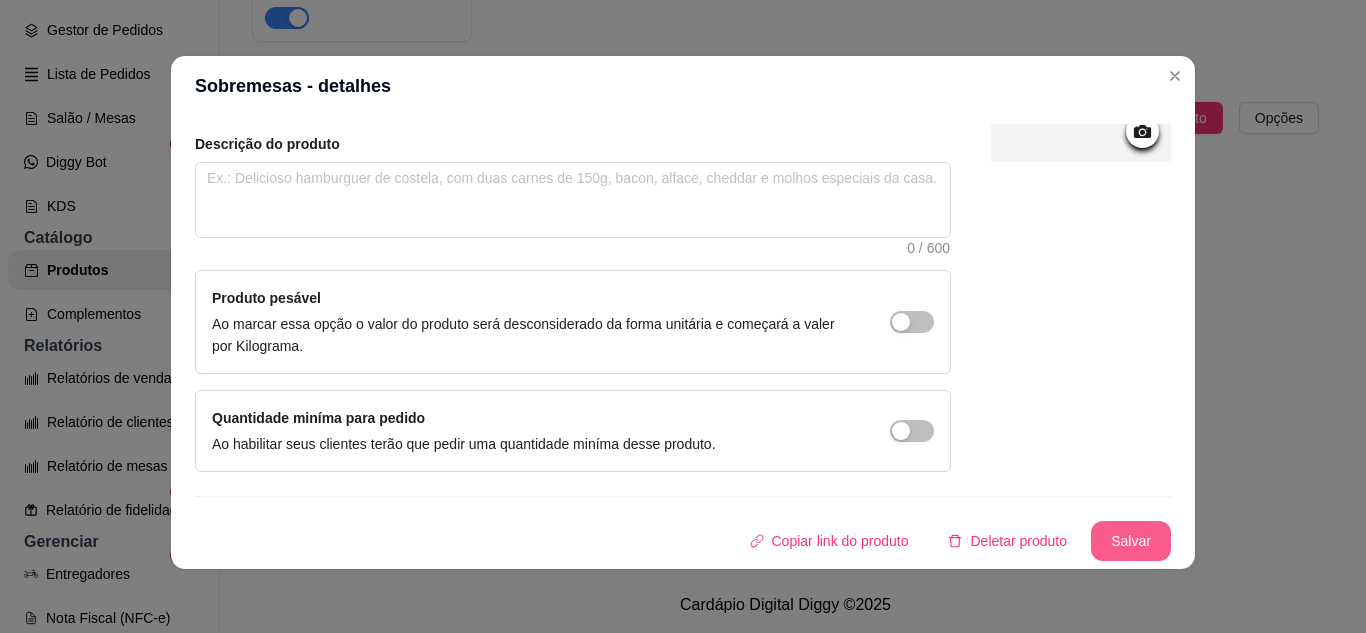 type on "14" 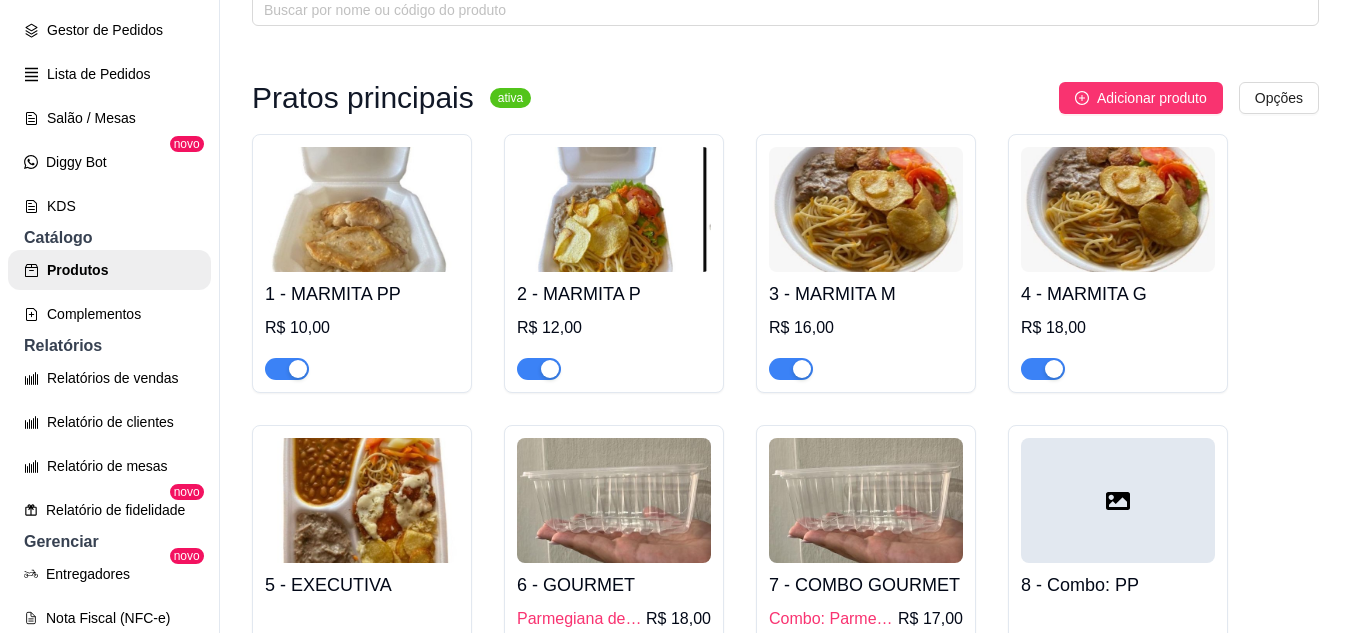 scroll, scrollTop: 0, scrollLeft: 0, axis: both 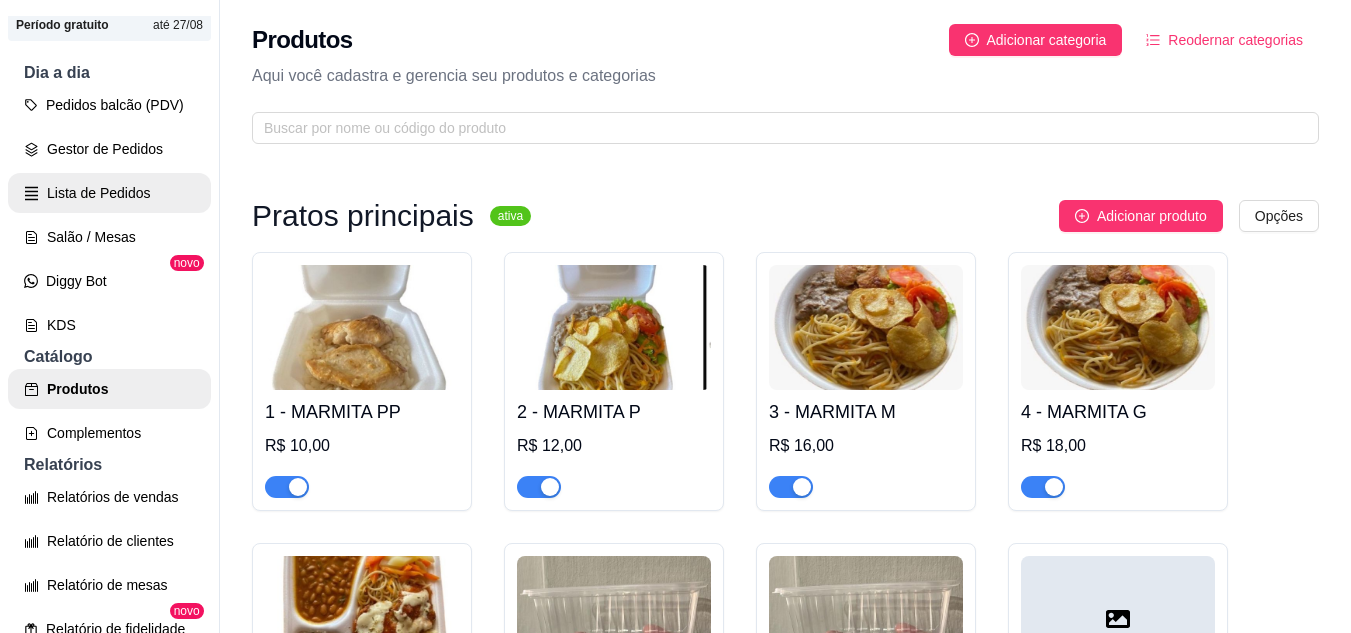 click on "Lista de Pedidos" at bounding box center [109, 193] 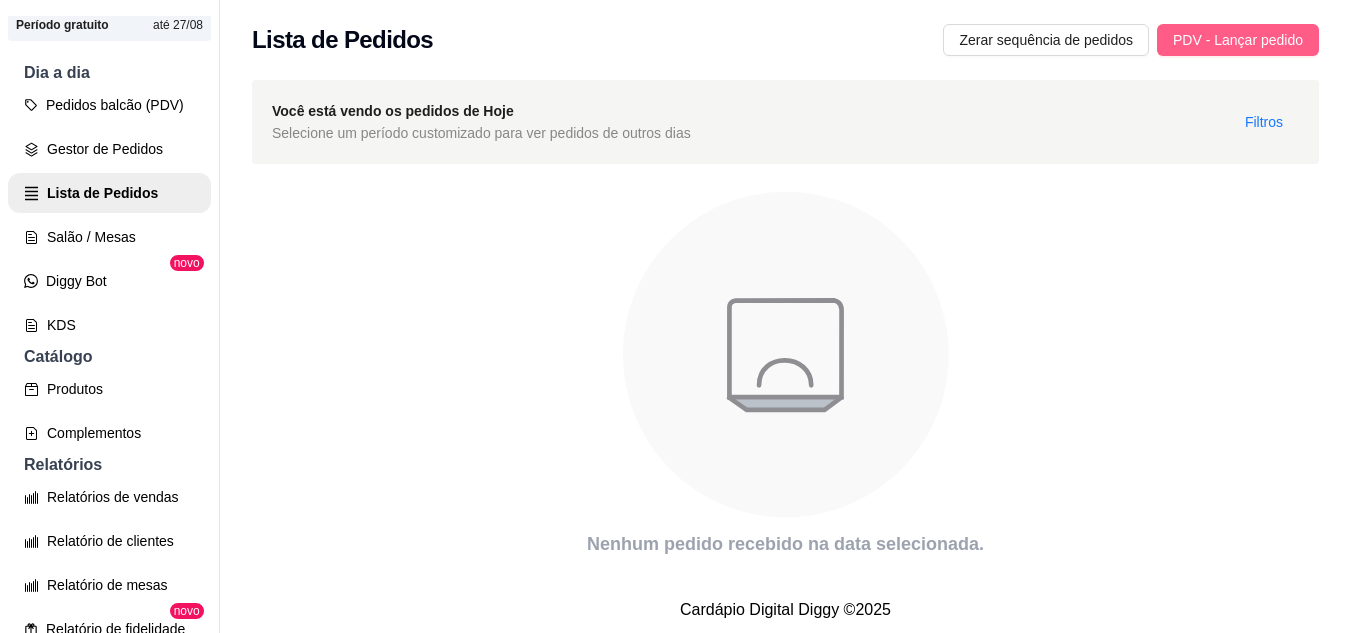 click on "PDV - Lançar pedido" at bounding box center [1238, 40] 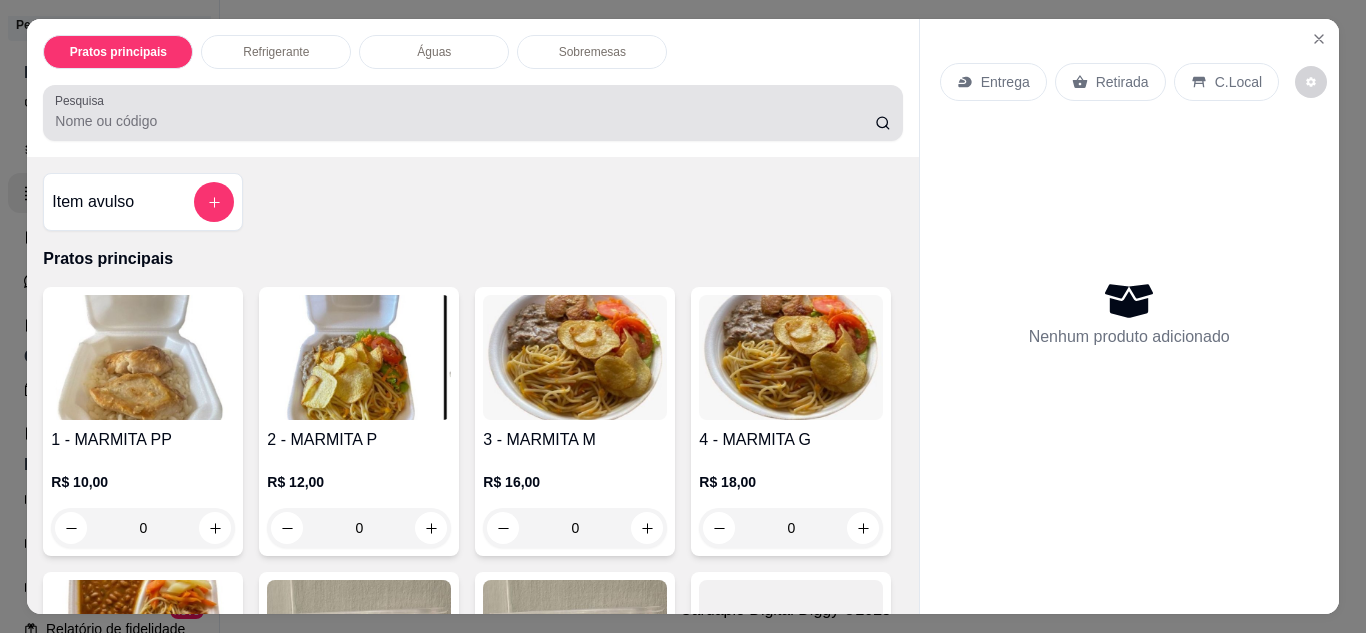 click on "Pesquisa" at bounding box center (465, 121) 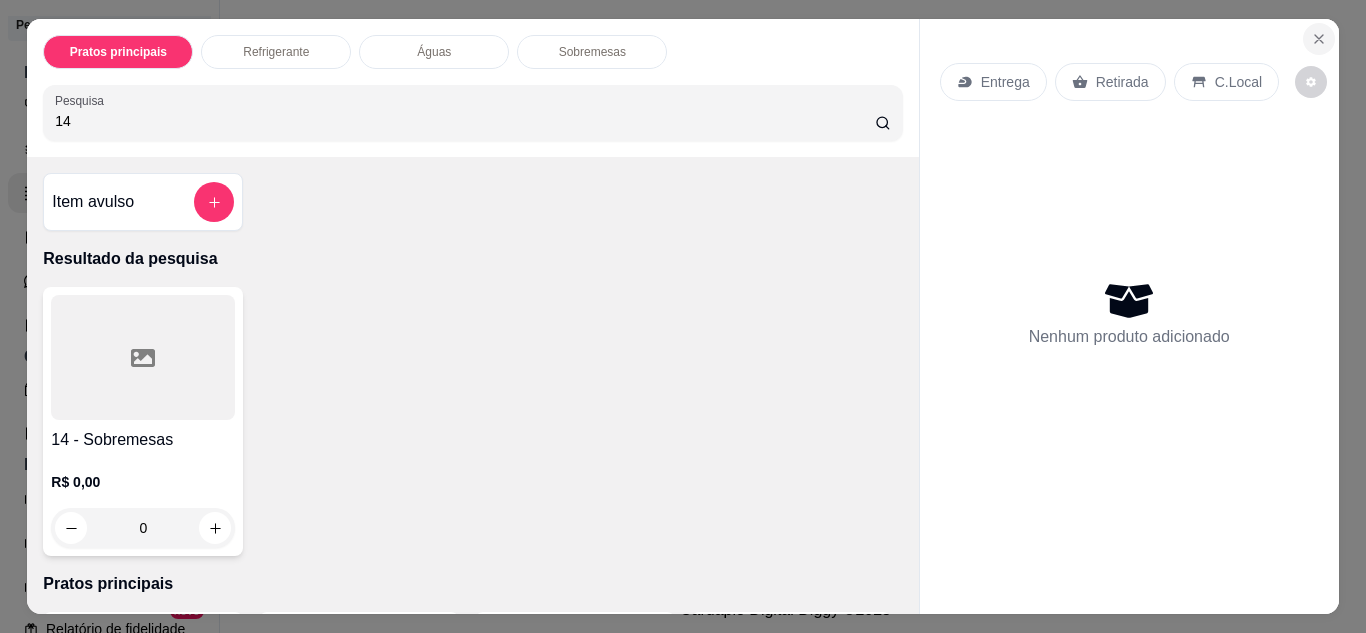 type on "14" 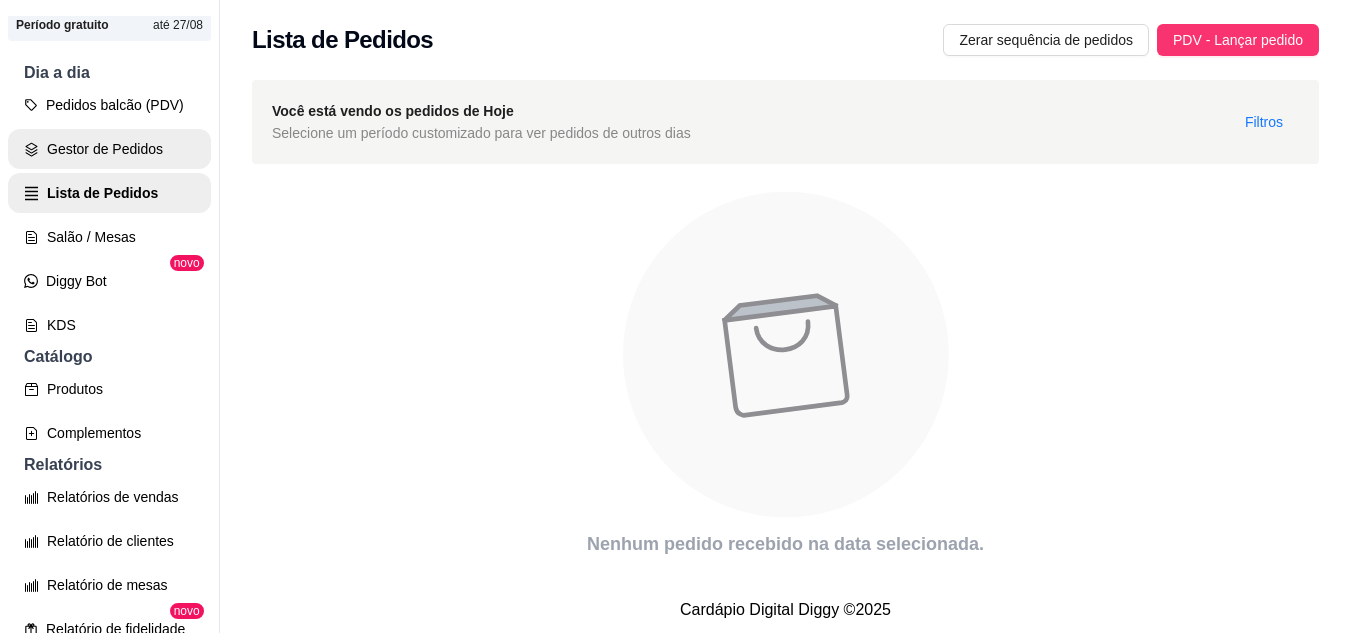 click on "Gestor de Pedidos" at bounding box center [109, 149] 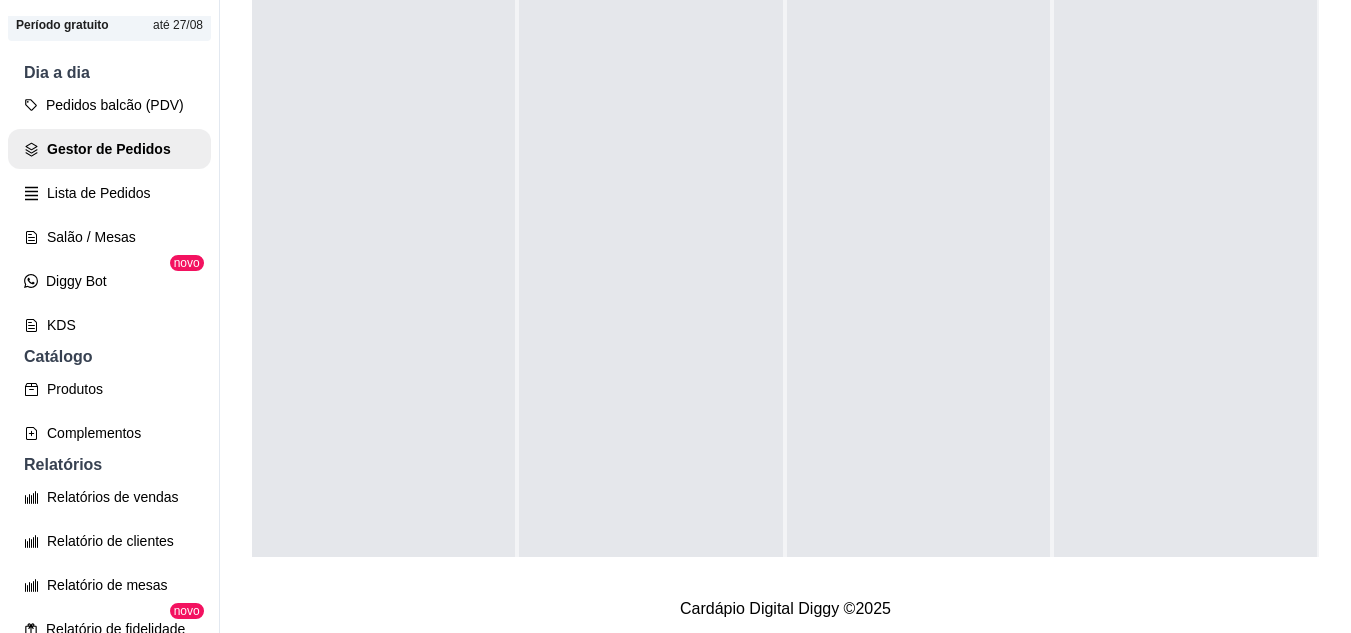 scroll, scrollTop: 319, scrollLeft: 0, axis: vertical 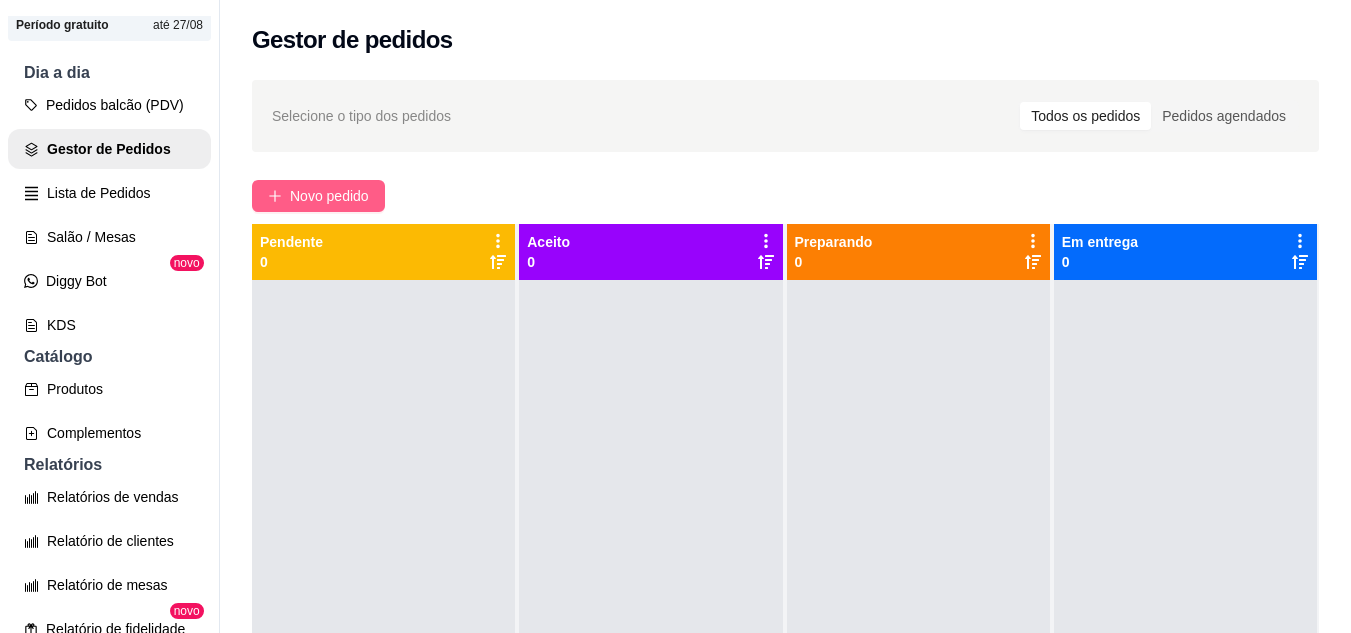 click on "Novo pedido" at bounding box center [329, 196] 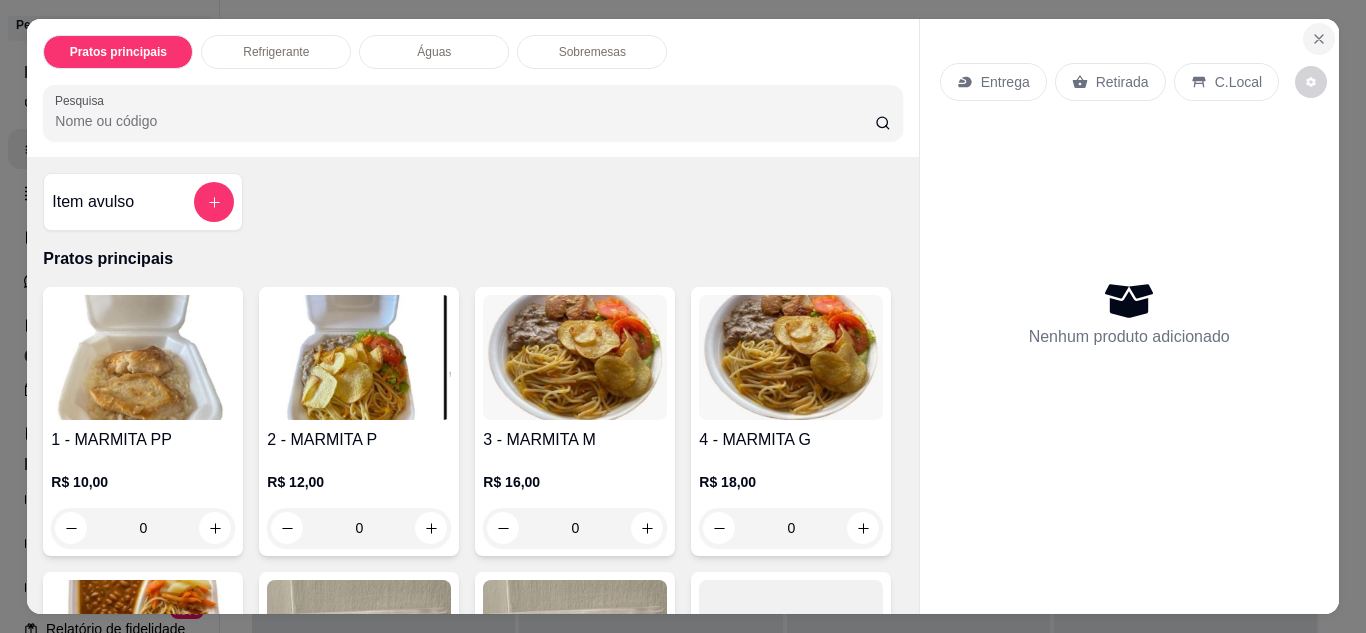 click 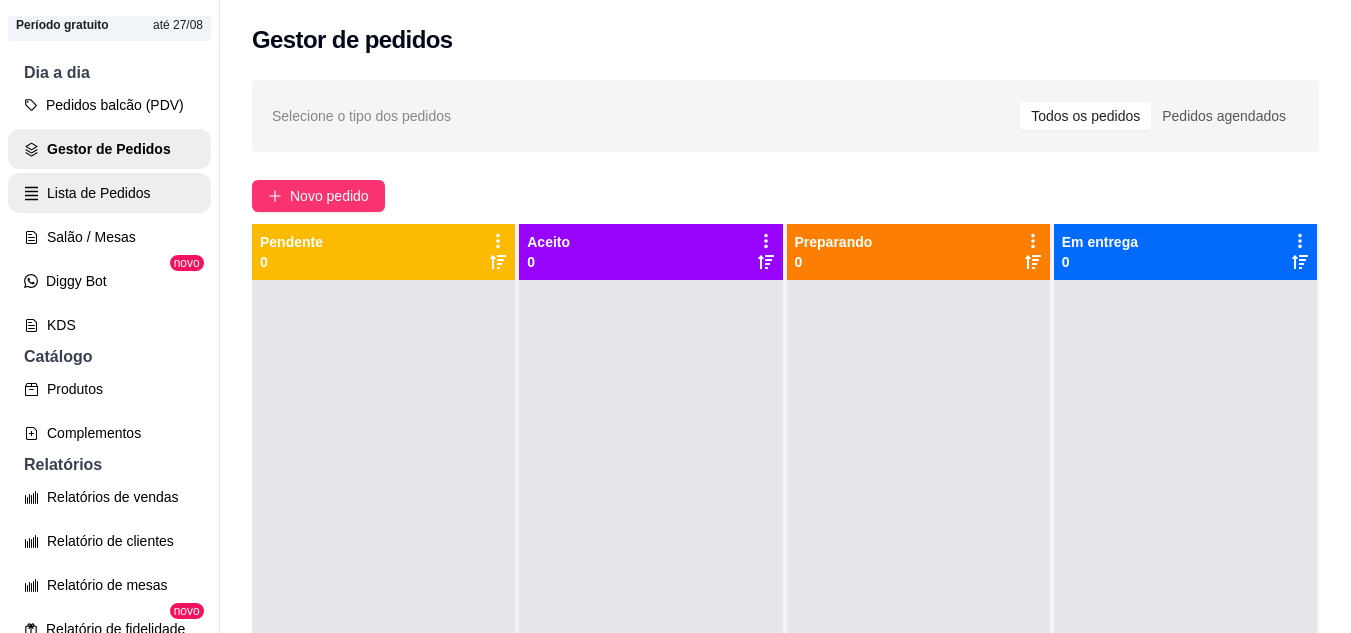 click on "Lista de Pedidos" at bounding box center (109, 193) 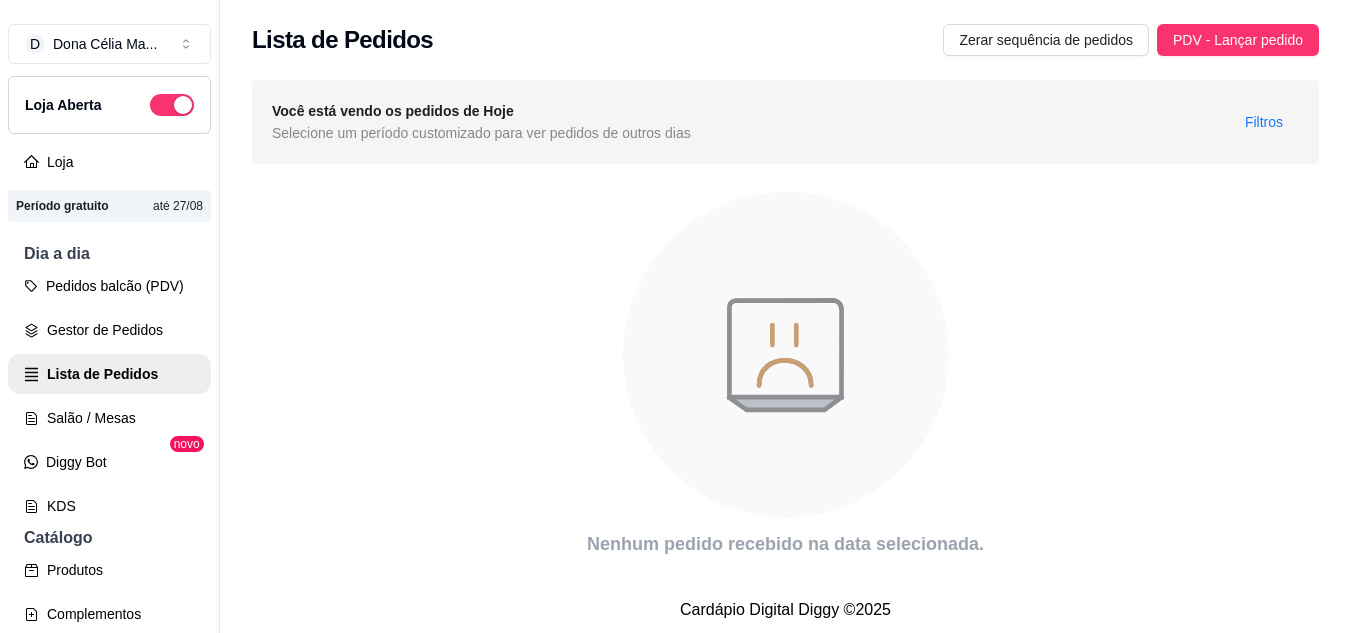 scroll, scrollTop: 100, scrollLeft: 0, axis: vertical 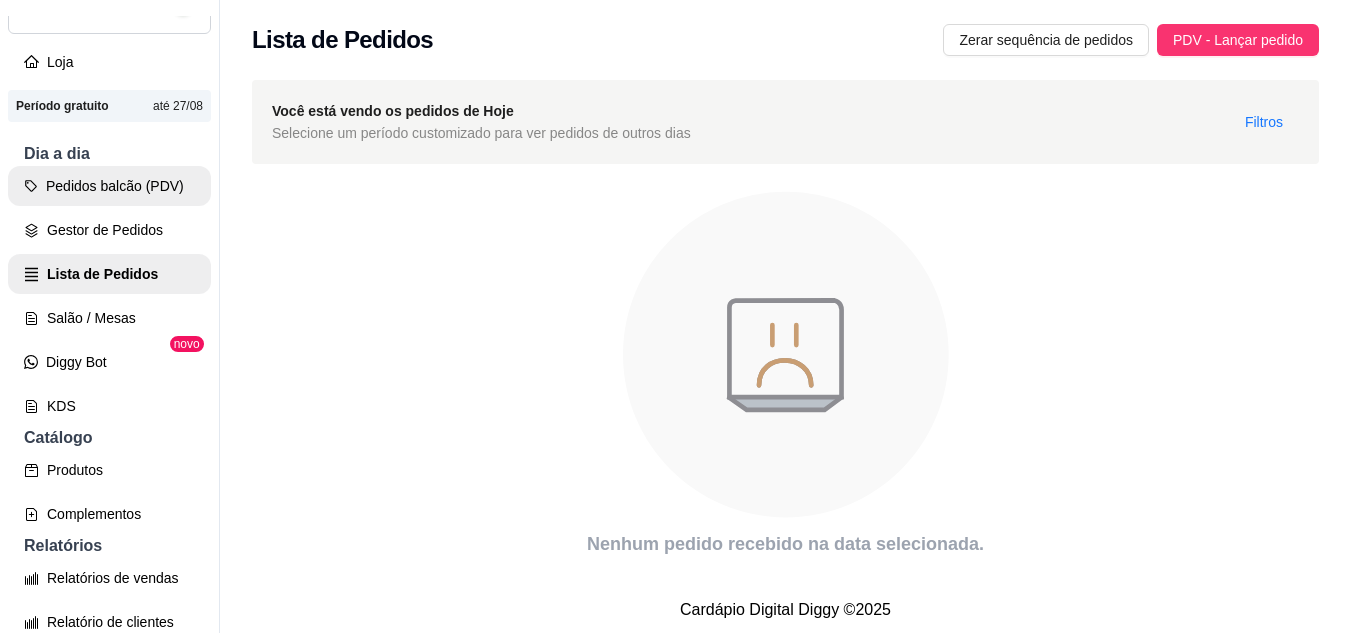 click on "Pedidos balcão (PDV)" at bounding box center [109, 186] 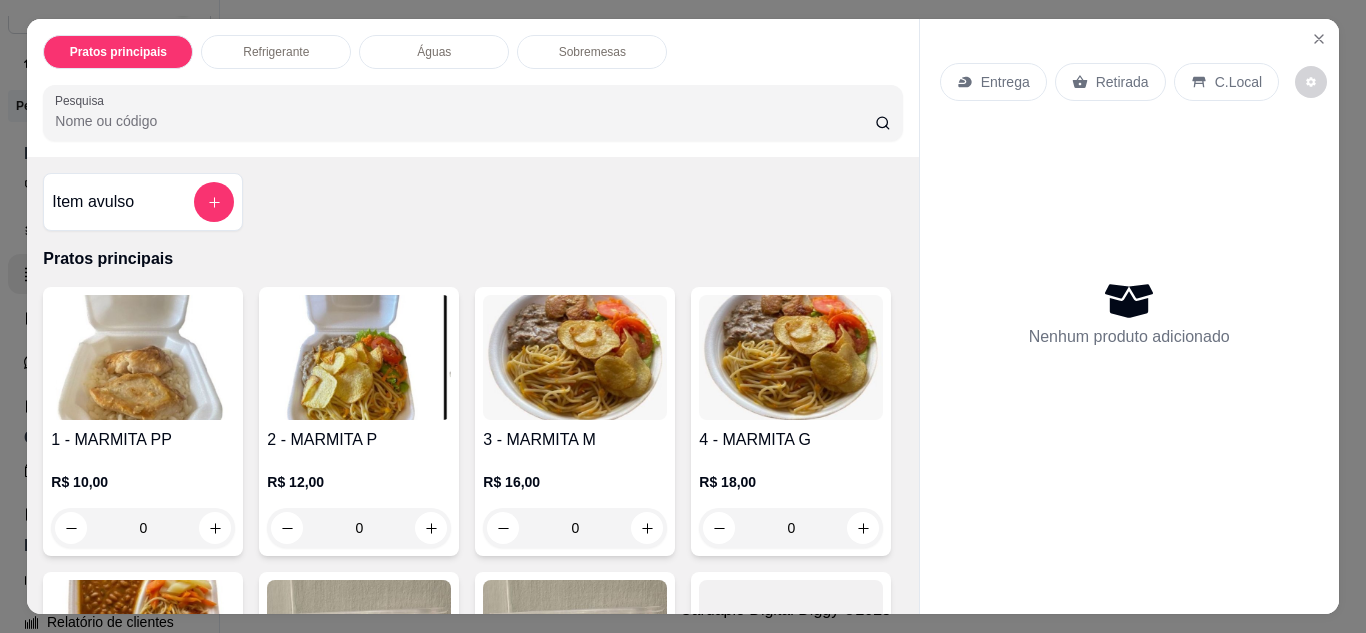 click on "Pratos principais Refrigerante Águas Sobremesas Pesquisa Item avulso Pratos principais 1 - MARMITA PP   R$ 10,00 0 2 - MARMITA P   R$ 12,00 0 3 - MARMITA M   R$ 16,00 0 4 - MARMITA G   R$ 18,00 0 5 - EXECUTIVA   R$ 20,00 0 6 - GOURMET   R$ 0,00 0 7 - COMBO GOURMET   R$ 0,00 0 8 - Combo: PP   R$ 12,00 0 Refrigerante 9 - Refrigerante Garrafinha   R$ 3,00 0 10 - Refrigerante 250ml   R$ 0,00 0 11 - Refrigerante Lata 350ml   R$ 0,00 0 12 - Refrigerante 1L   R$ 0,00 0 Águas 13 - Água Mineral   R$ 0,00 0 Sobremesas 14 - Sobremesas   R$ 0,00 0 Entrega Retirada C.Local Nenhum produto adicionado" at bounding box center (683, 316) 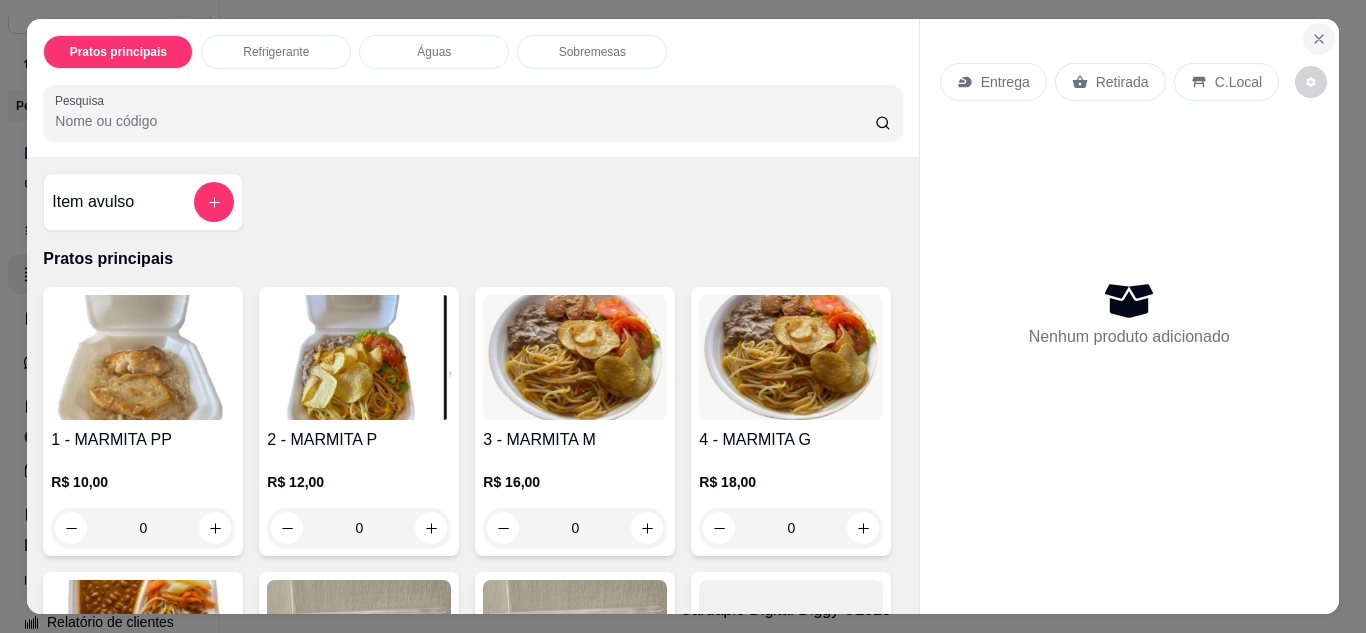 click at bounding box center [1319, 39] 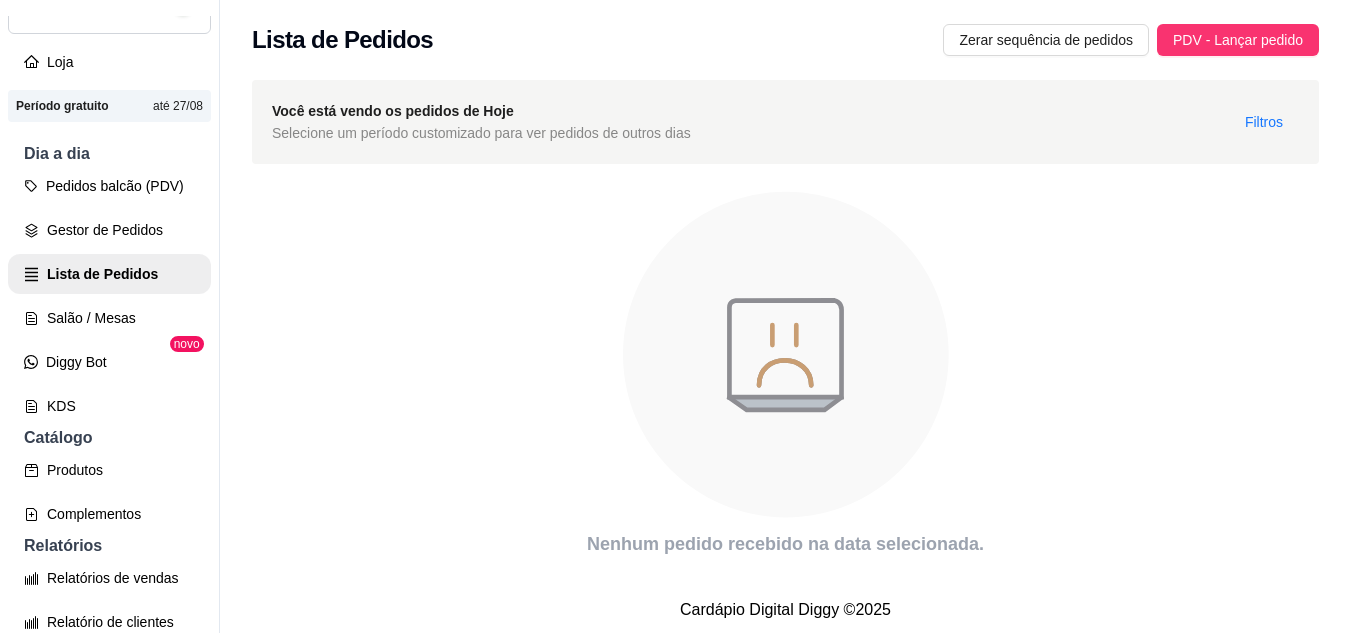 scroll, scrollTop: 20, scrollLeft: 0, axis: vertical 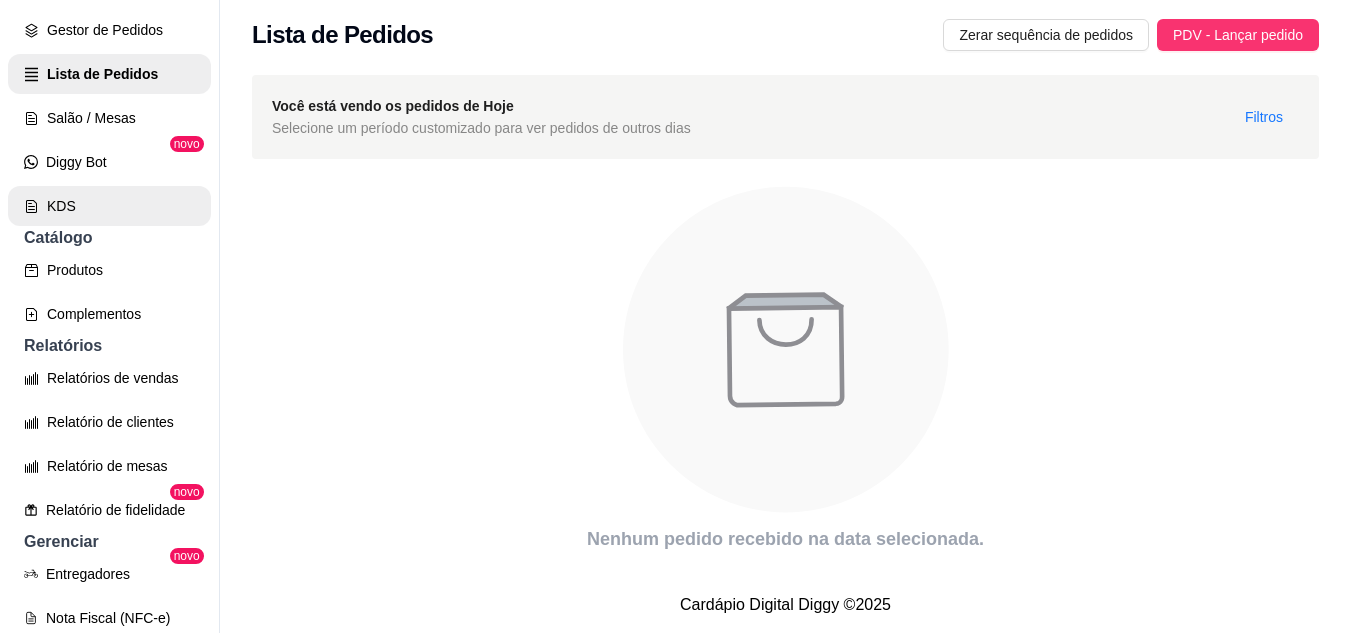 click on "KDS" at bounding box center (109, 206) 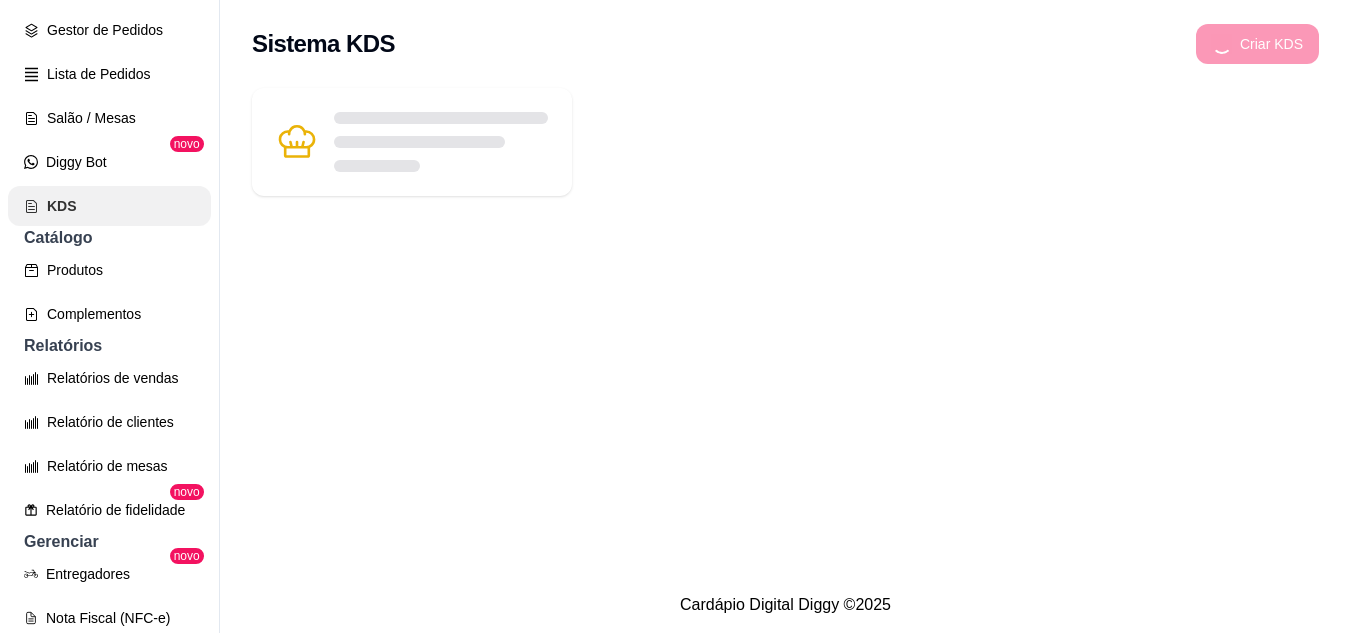 scroll, scrollTop: 0, scrollLeft: 0, axis: both 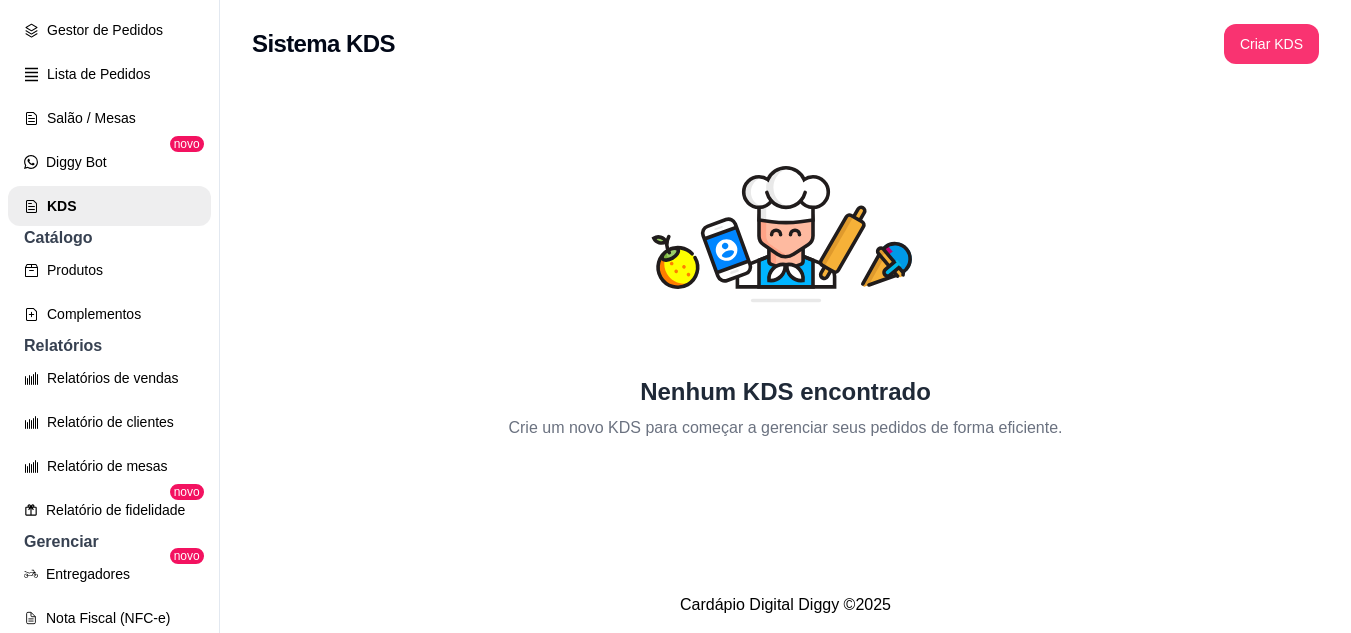 click on "Nenhum KDS encontrado Crie um novo KDS para começar a gerenciar seus pedidos de forma eficiente." at bounding box center (785, 264) 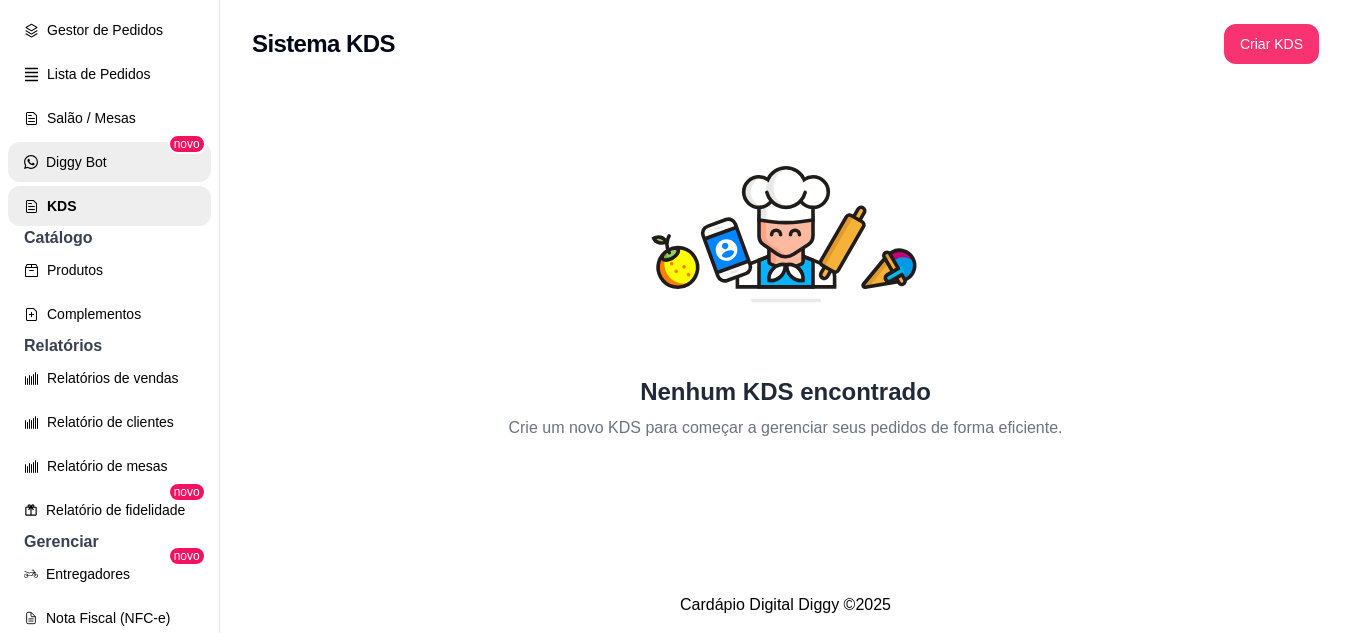 click on "Diggy Bot" at bounding box center (109, 162) 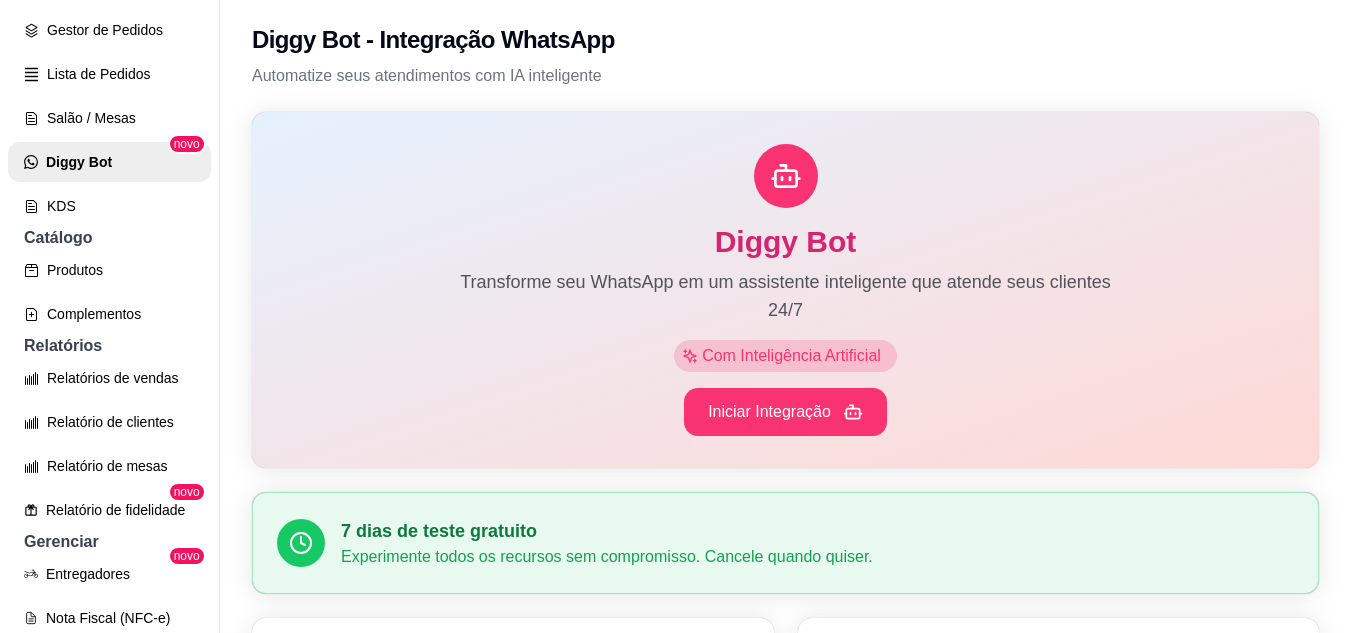 scroll, scrollTop: 200, scrollLeft: 0, axis: vertical 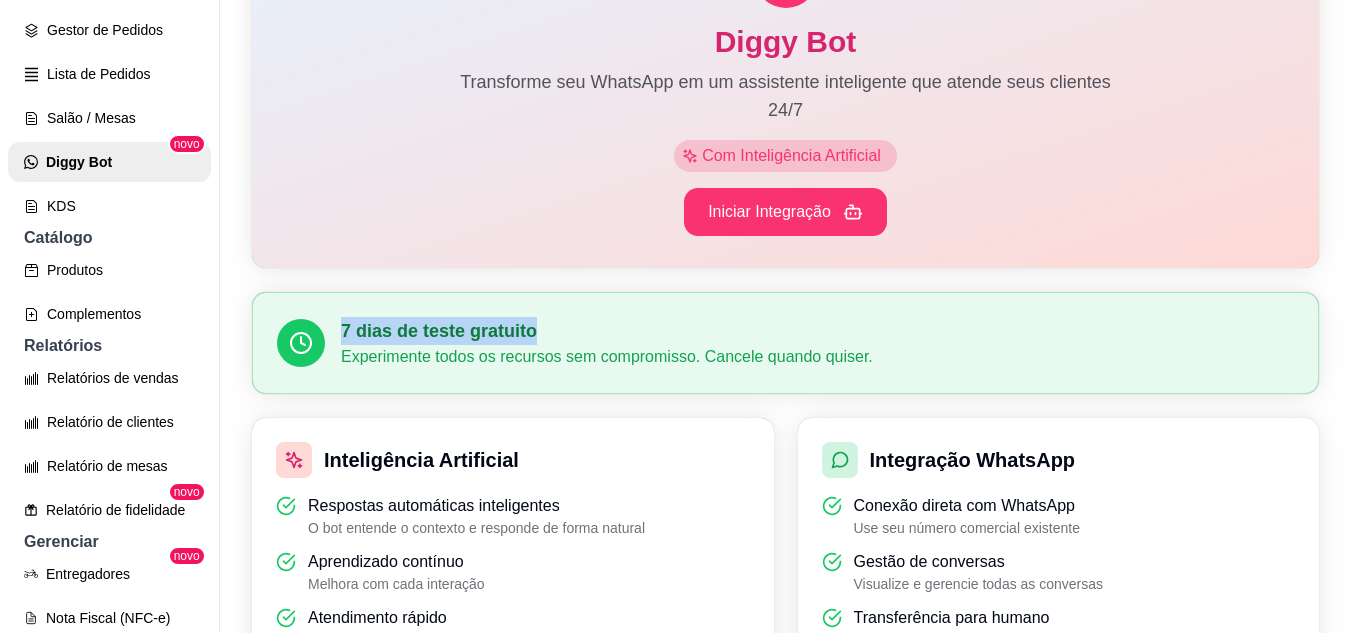 drag, startPoint x: 344, startPoint y: 331, endPoint x: 585, endPoint y: 337, distance: 241.07468 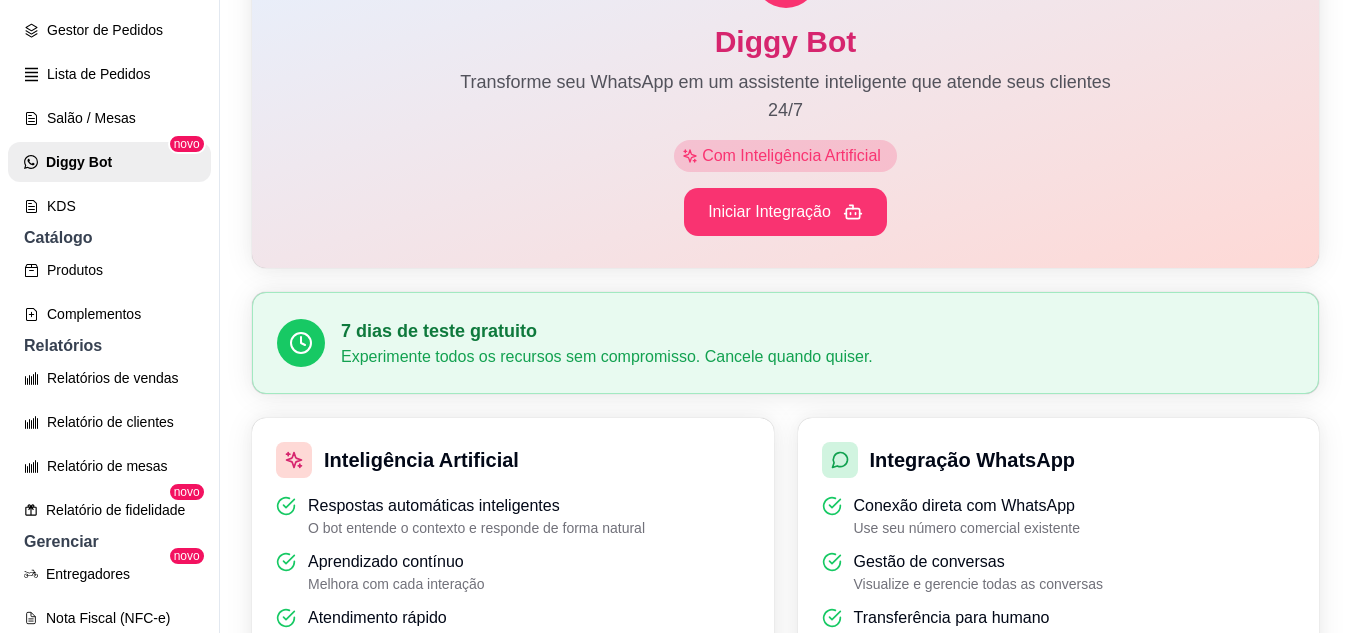 scroll, scrollTop: 100, scrollLeft: 0, axis: vertical 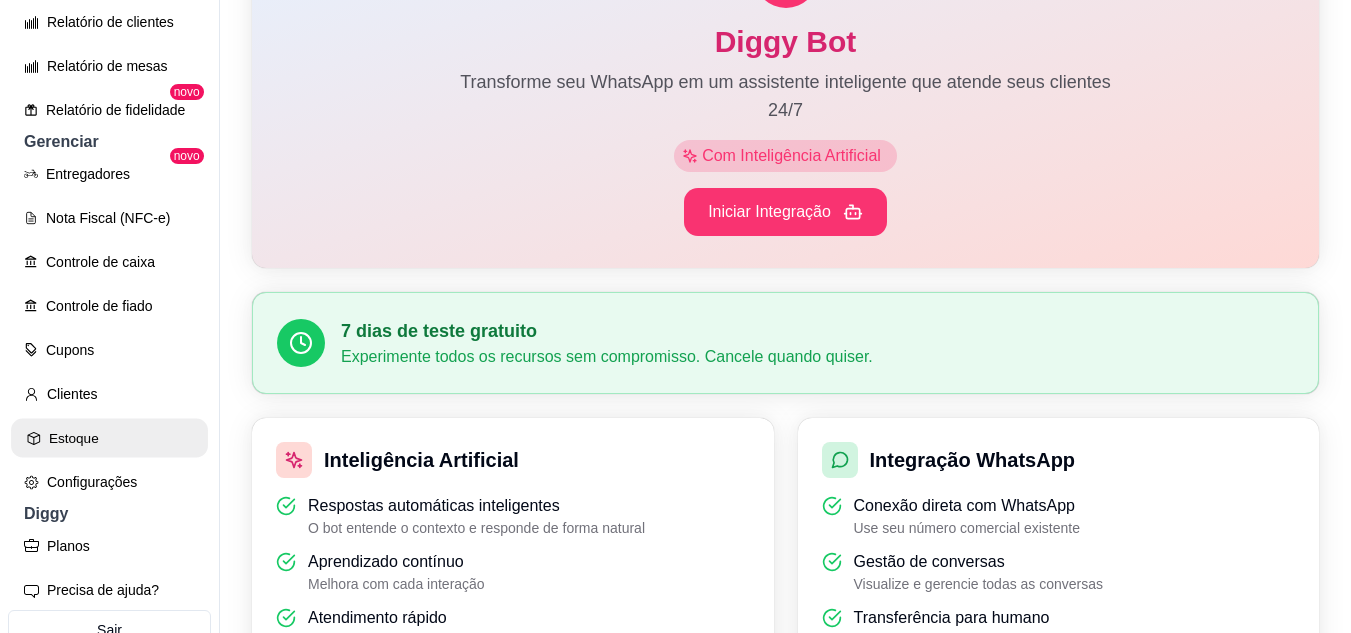 click on "Estoque" at bounding box center [109, 438] 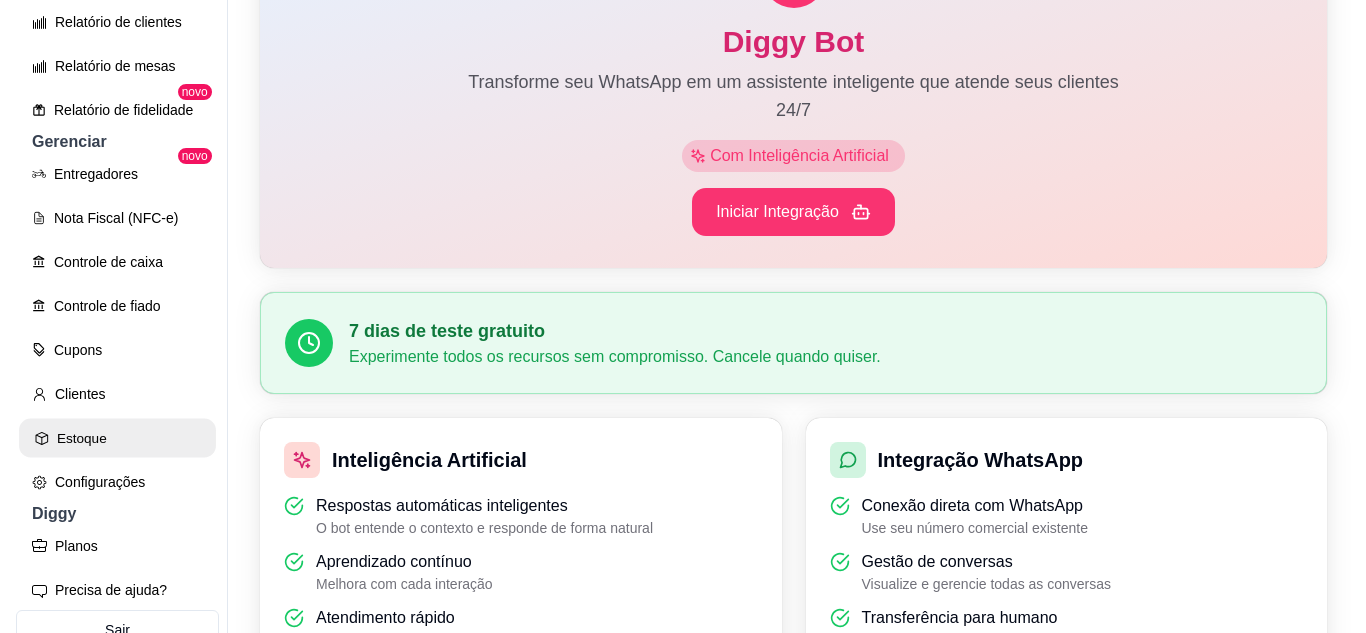 scroll, scrollTop: 0, scrollLeft: 0, axis: both 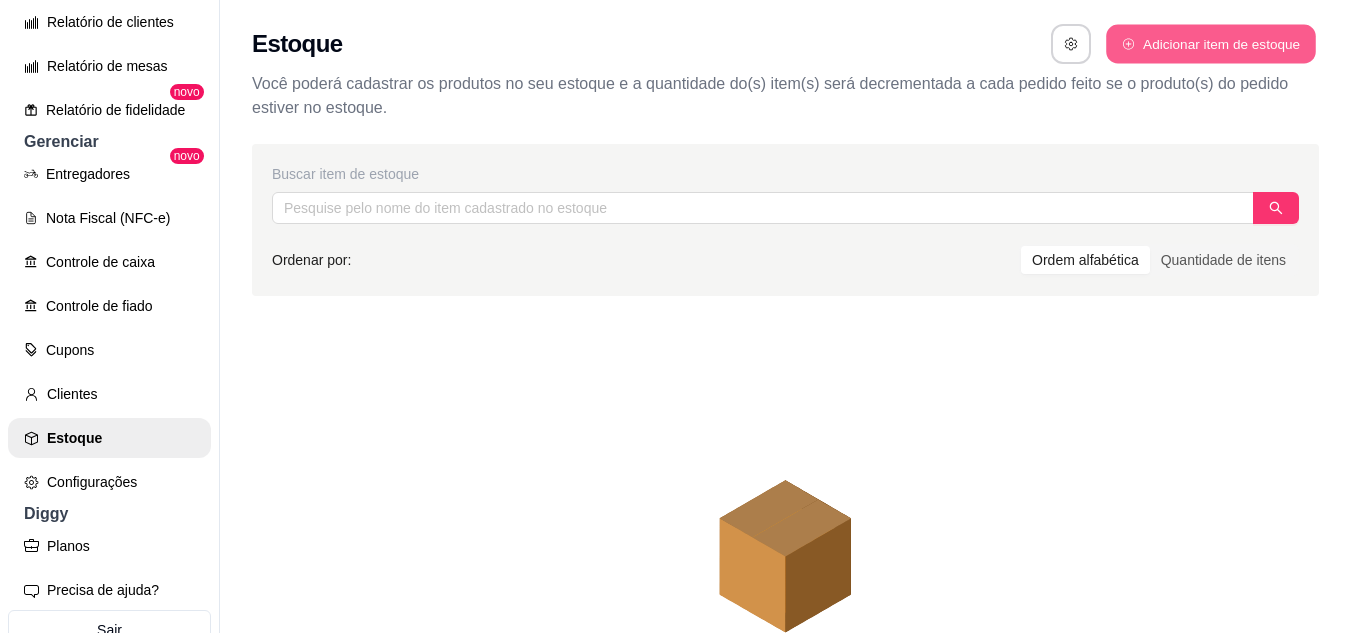 click on "Adicionar item de estoque" at bounding box center (1210, 44) 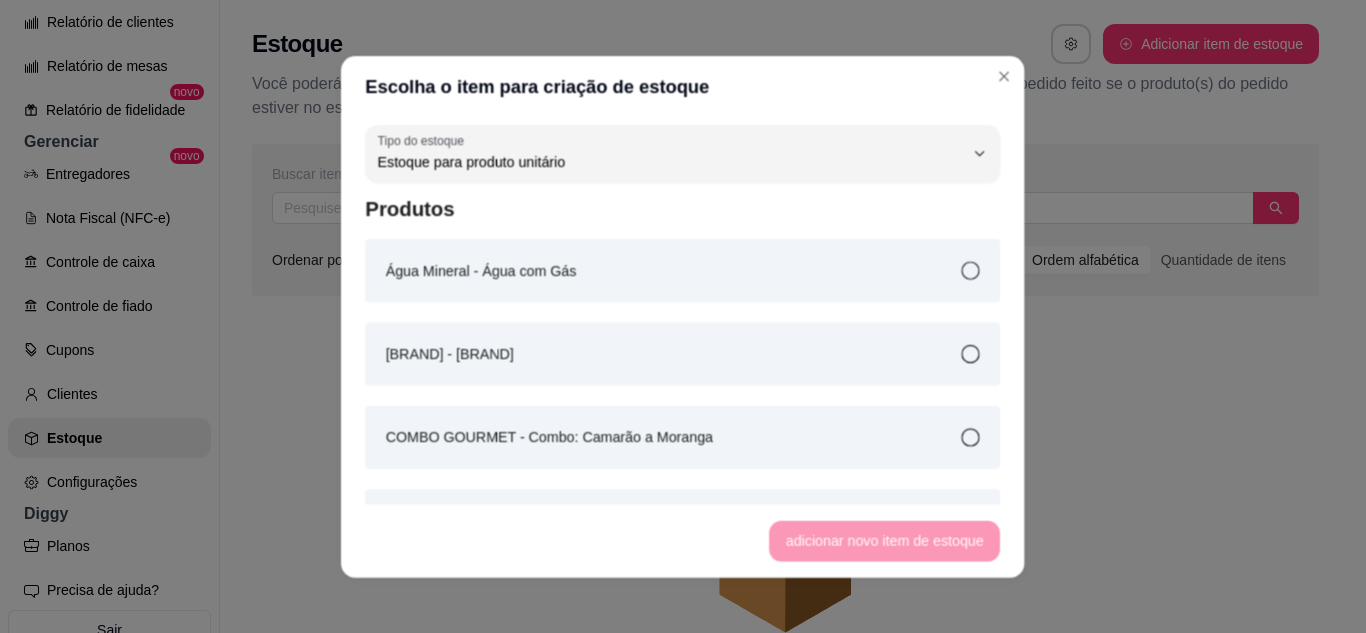 scroll, scrollTop: 19, scrollLeft: 0, axis: vertical 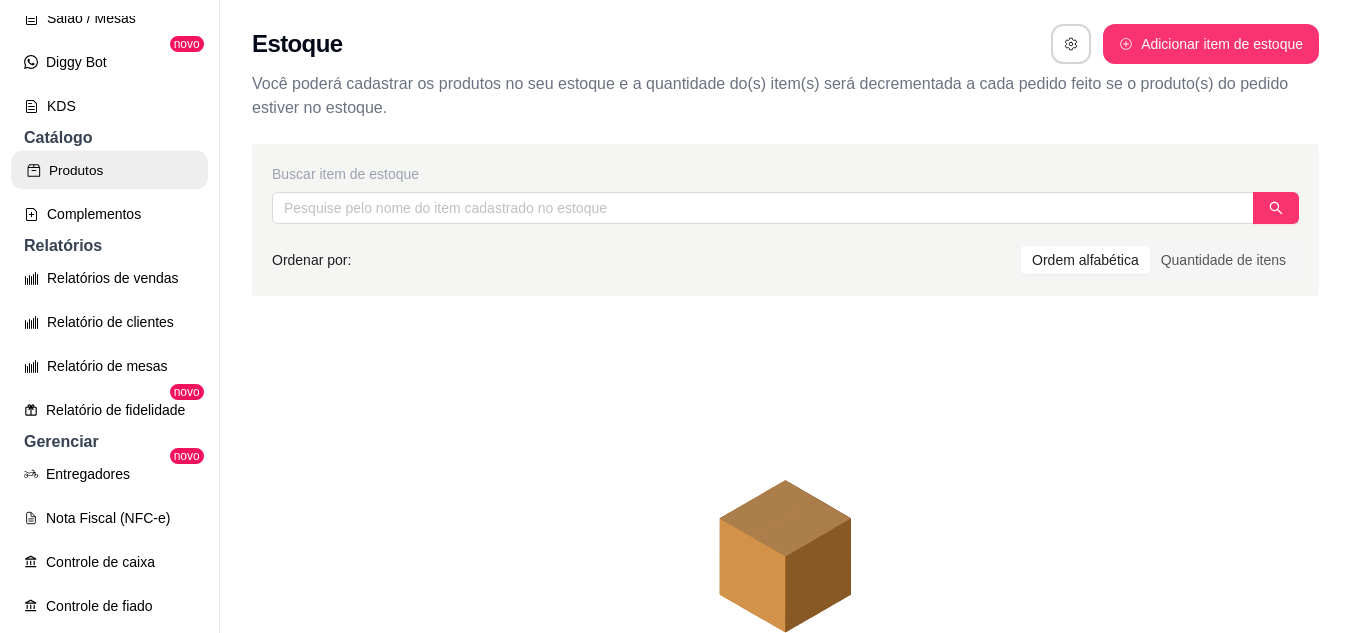 click on "Produtos" at bounding box center (109, 170) 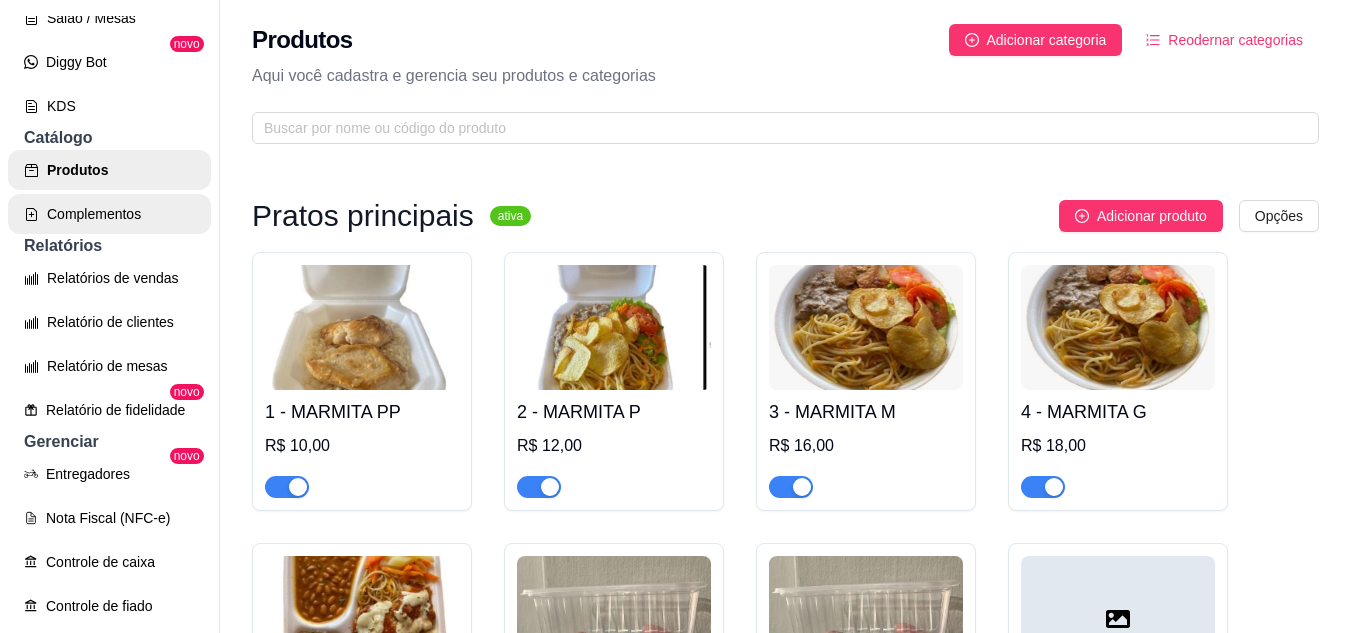 click on "Complementos" at bounding box center (109, 214) 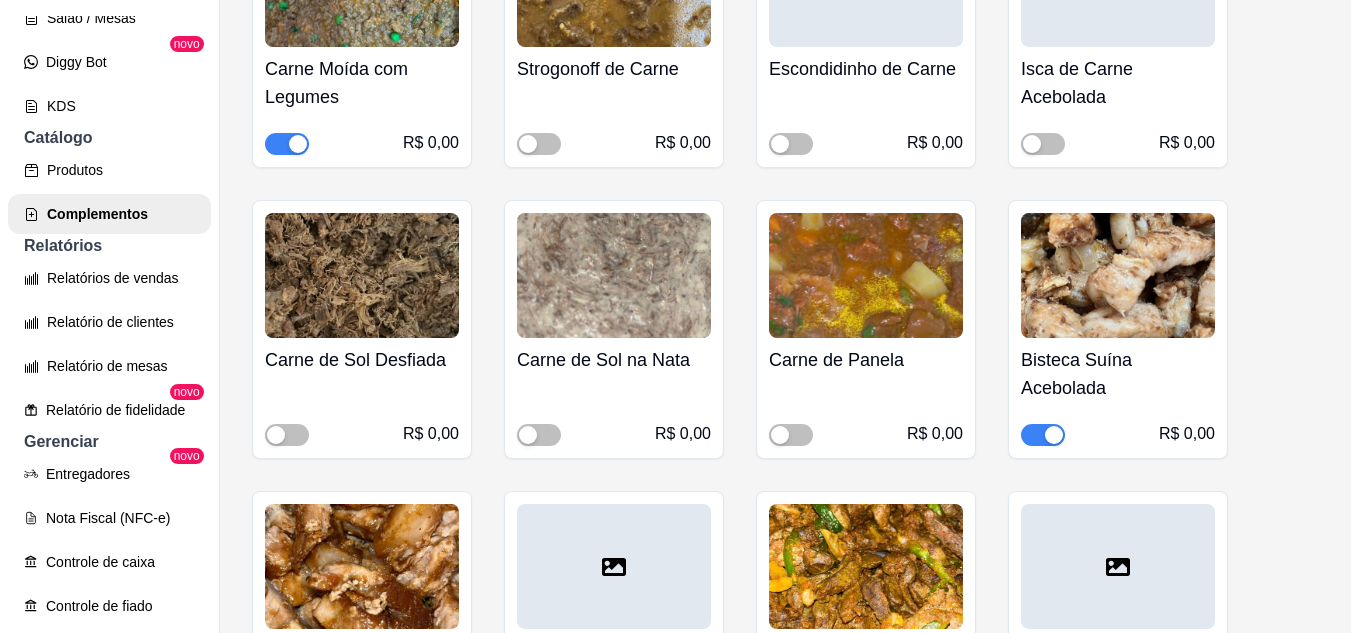 scroll, scrollTop: 2200, scrollLeft: 0, axis: vertical 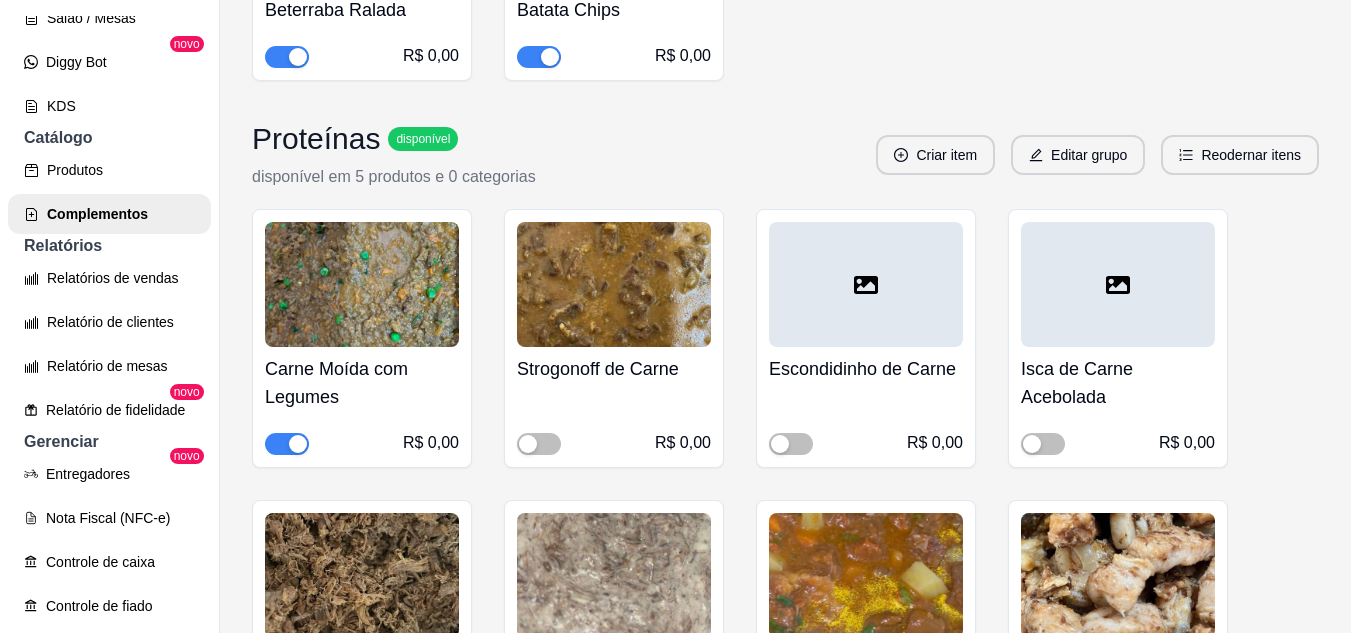 click at bounding box center (362, 284) 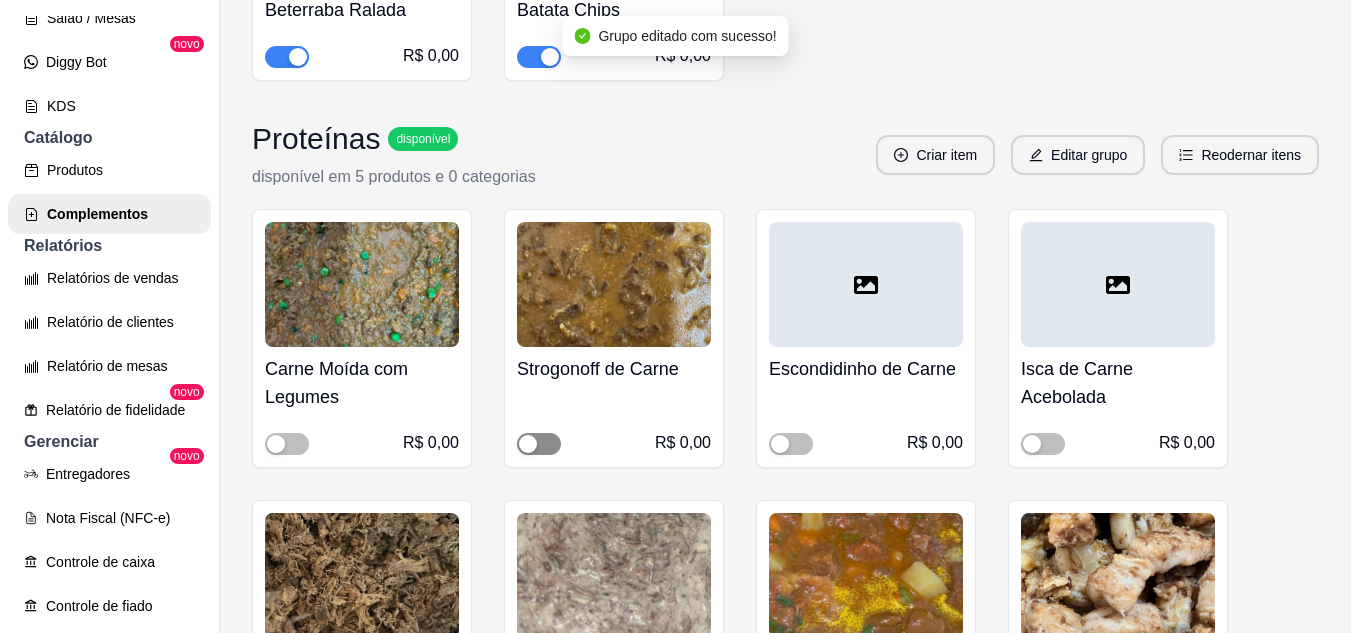 click at bounding box center [539, 444] 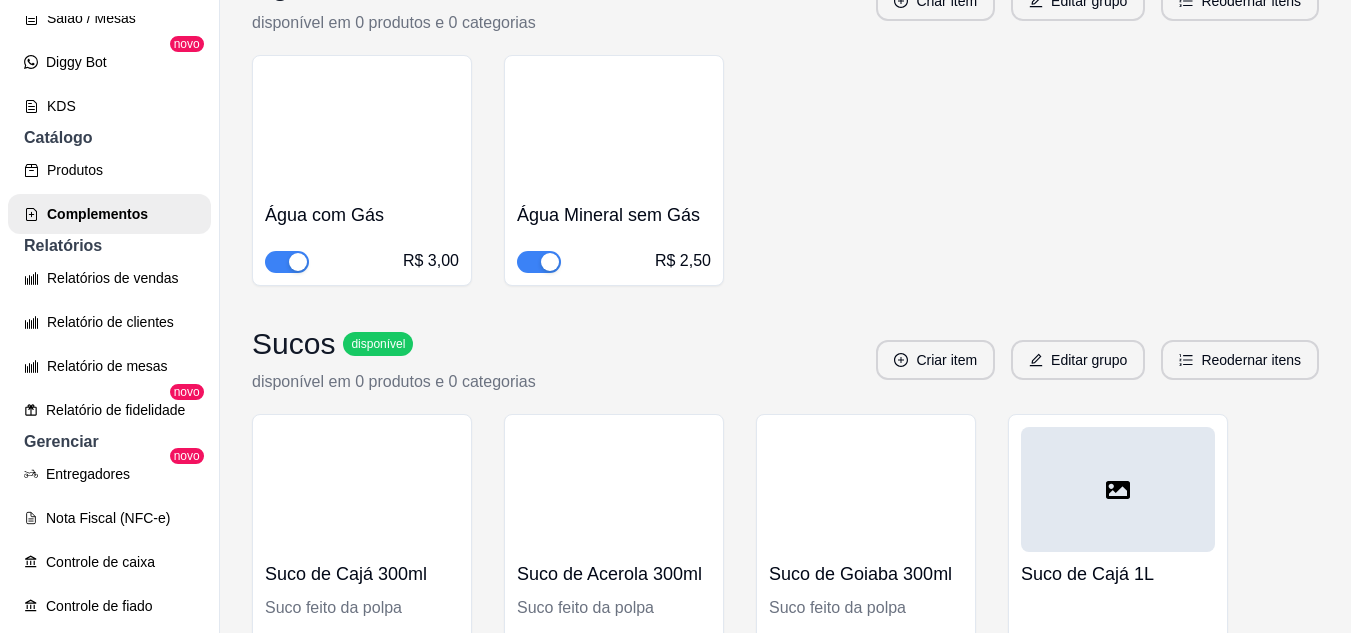 scroll, scrollTop: 5600, scrollLeft: 0, axis: vertical 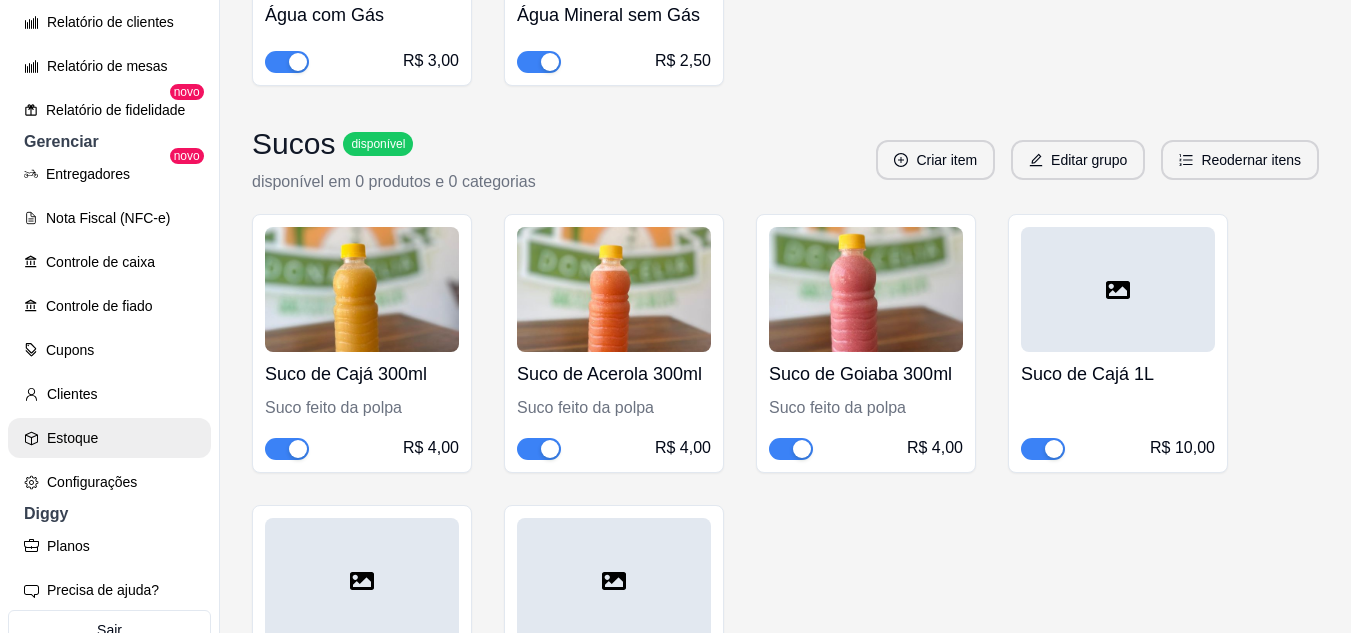 click on "Estoque" at bounding box center (109, 438) 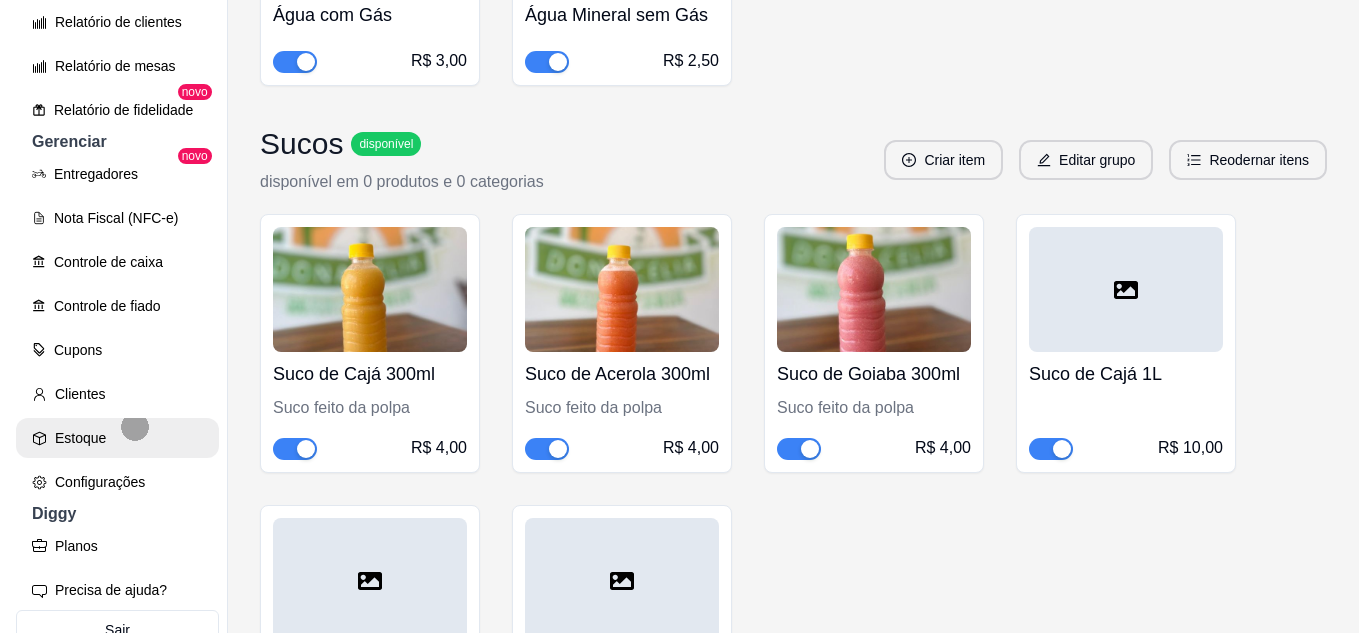 scroll, scrollTop: 0, scrollLeft: 0, axis: both 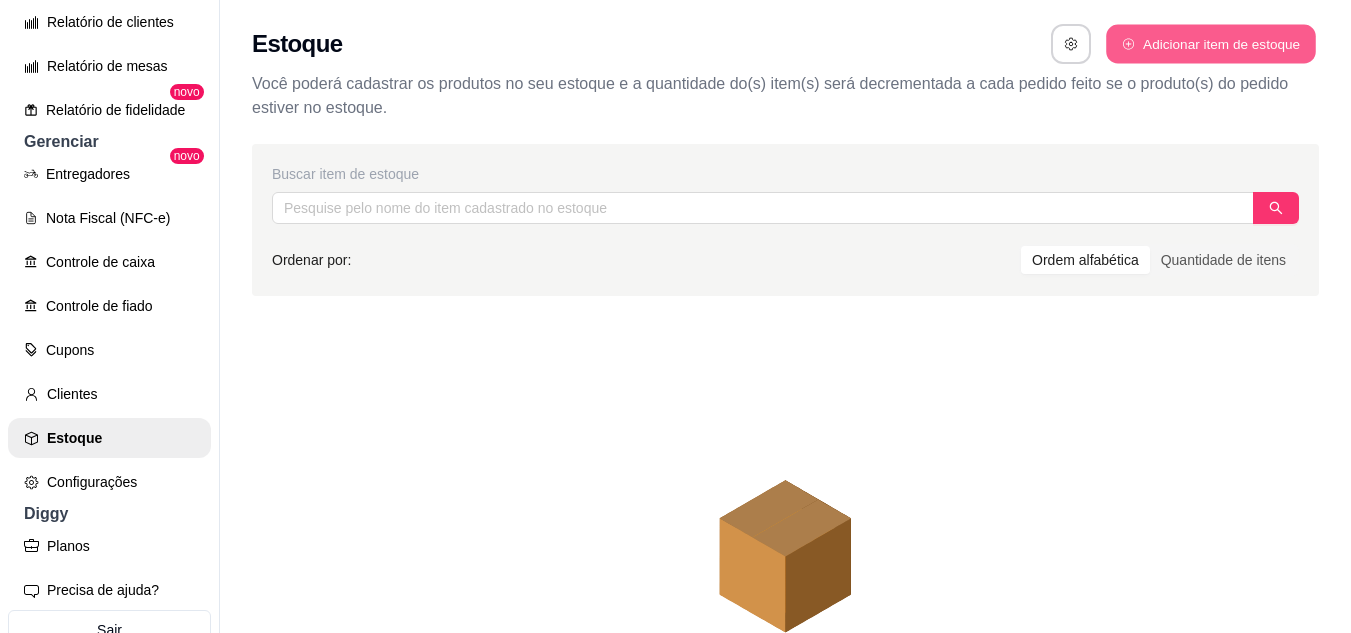 click on "Adicionar item de estoque" at bounding box center [1210, 44] 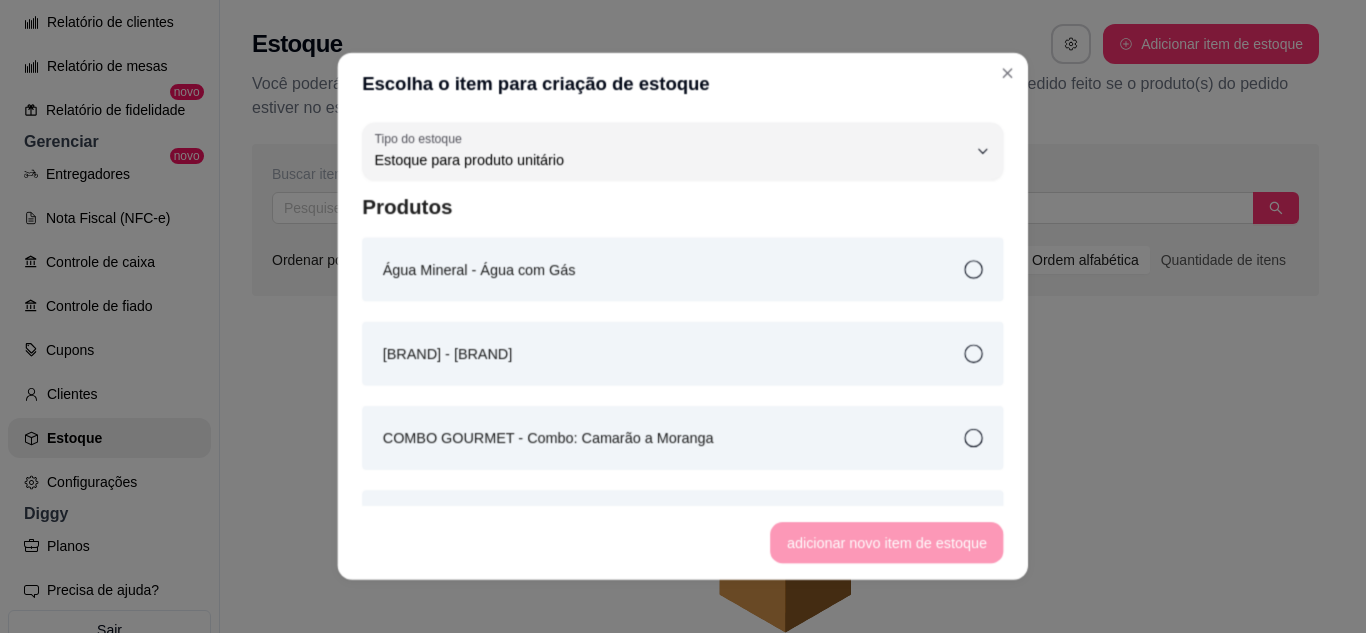 scroll, scrollTop: 19, scrollLeft: 0, axis: vertical 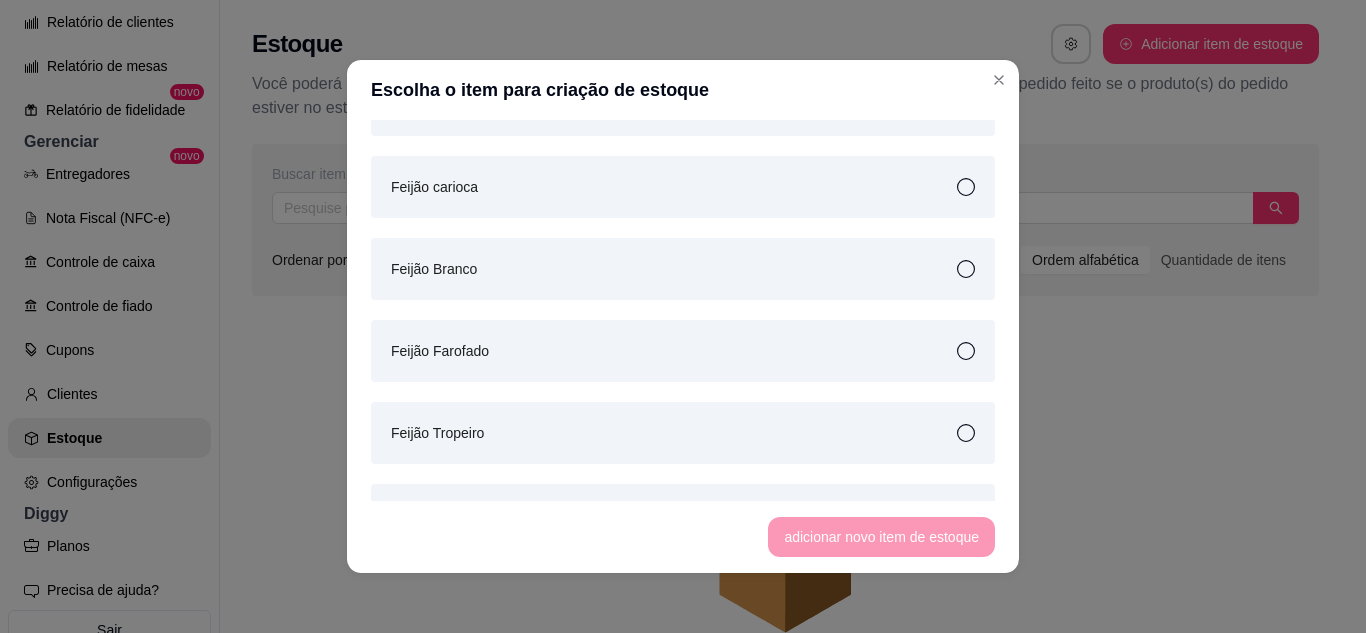 click on "Feijão carioca" at bounding box center (683, 187) 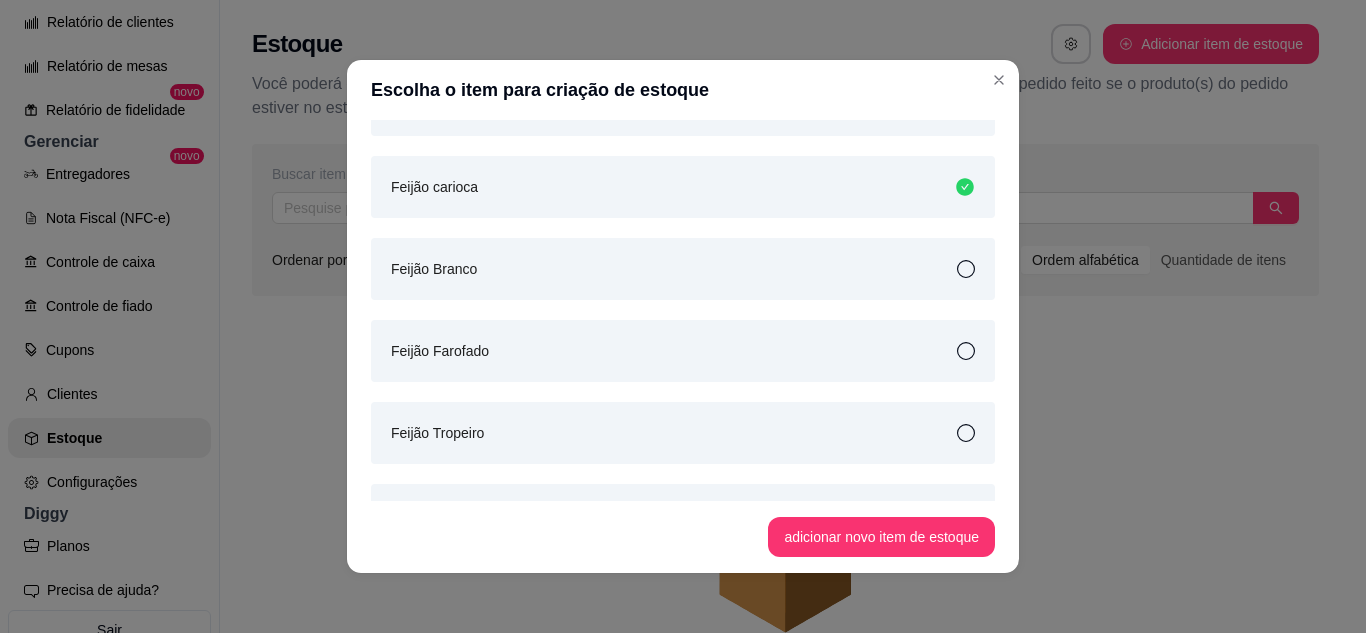 scroll, scrollTop: 3000, scrollLeft: 0, axis: vertical 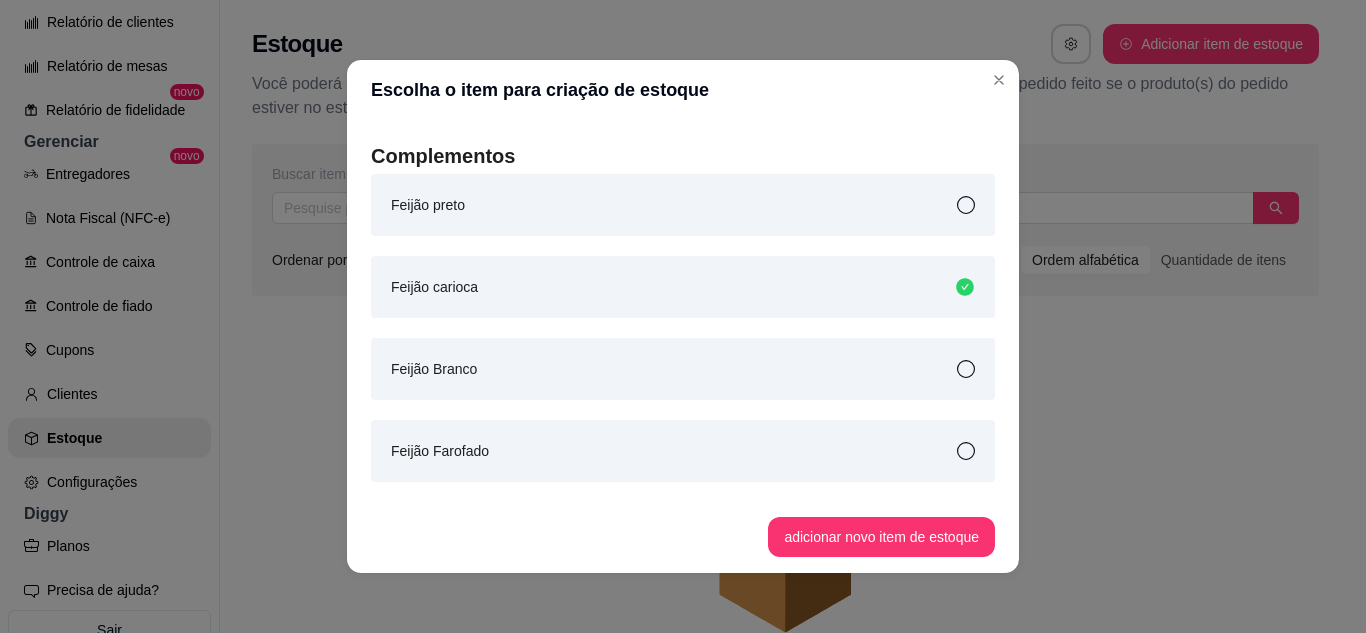 click on "Feijão preto" at bounding box center [683, 205] 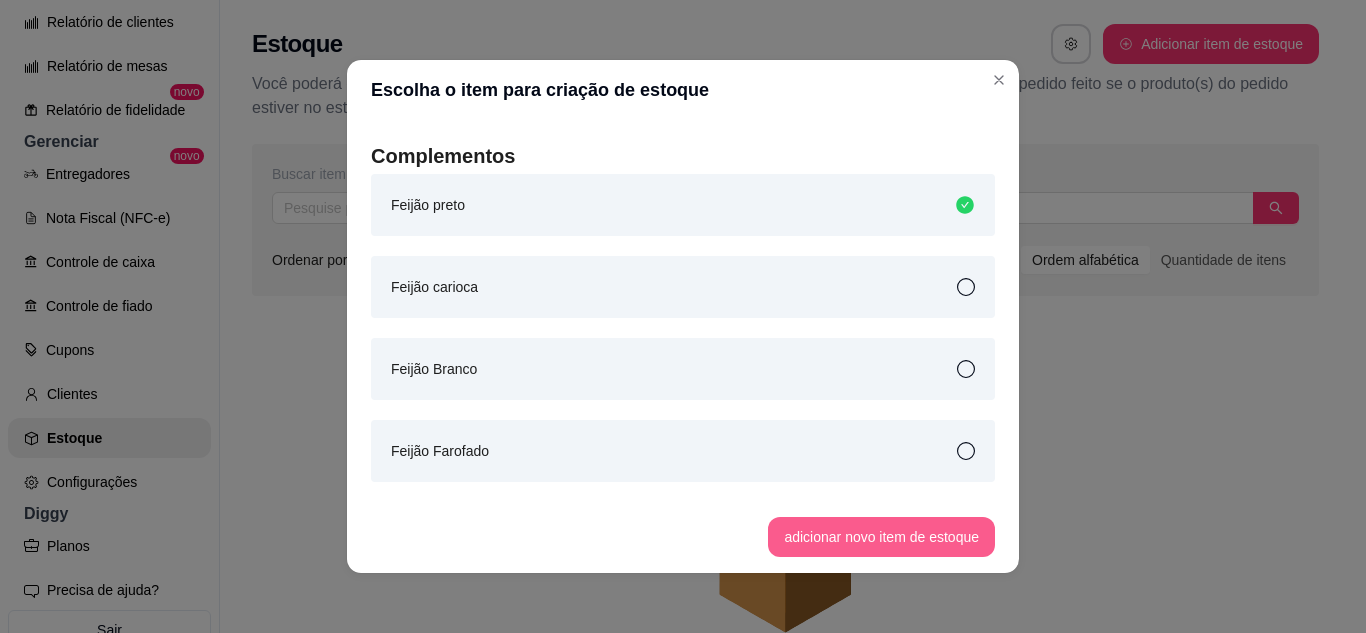 click on "adicionar novo item de estoque" at bounding box center [881, 537] 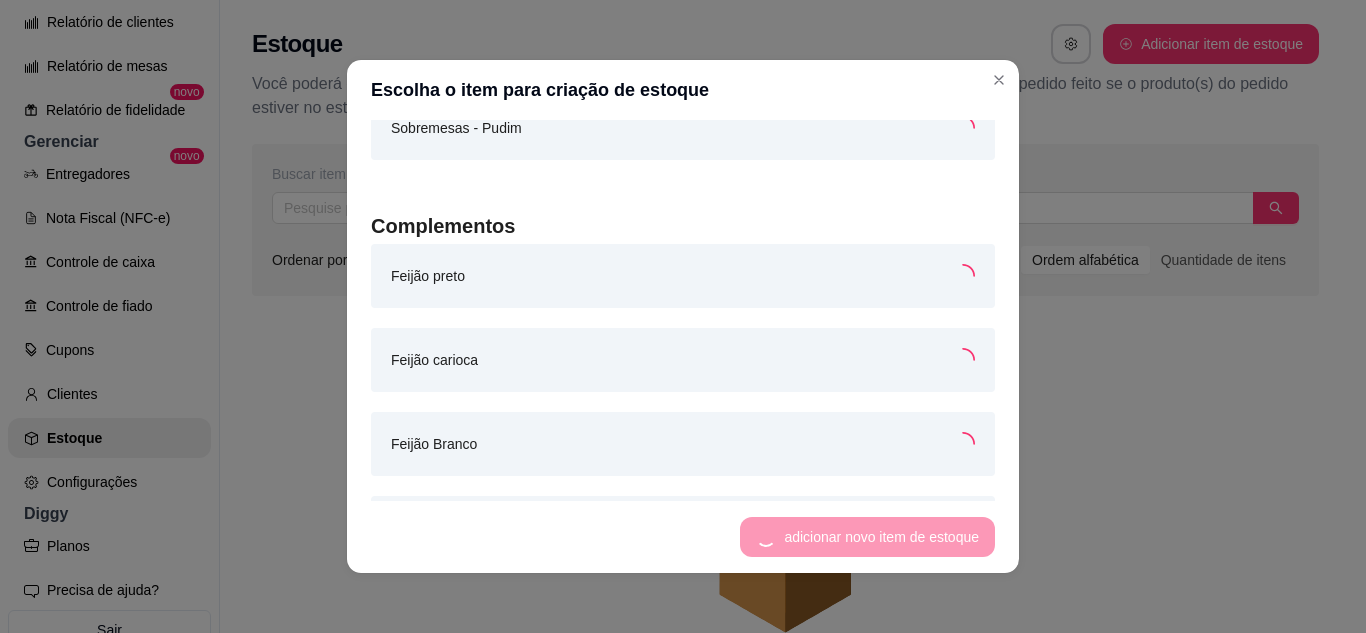 scroll, scrollTop: 3070, scrollLeft: 0, axis: vertical 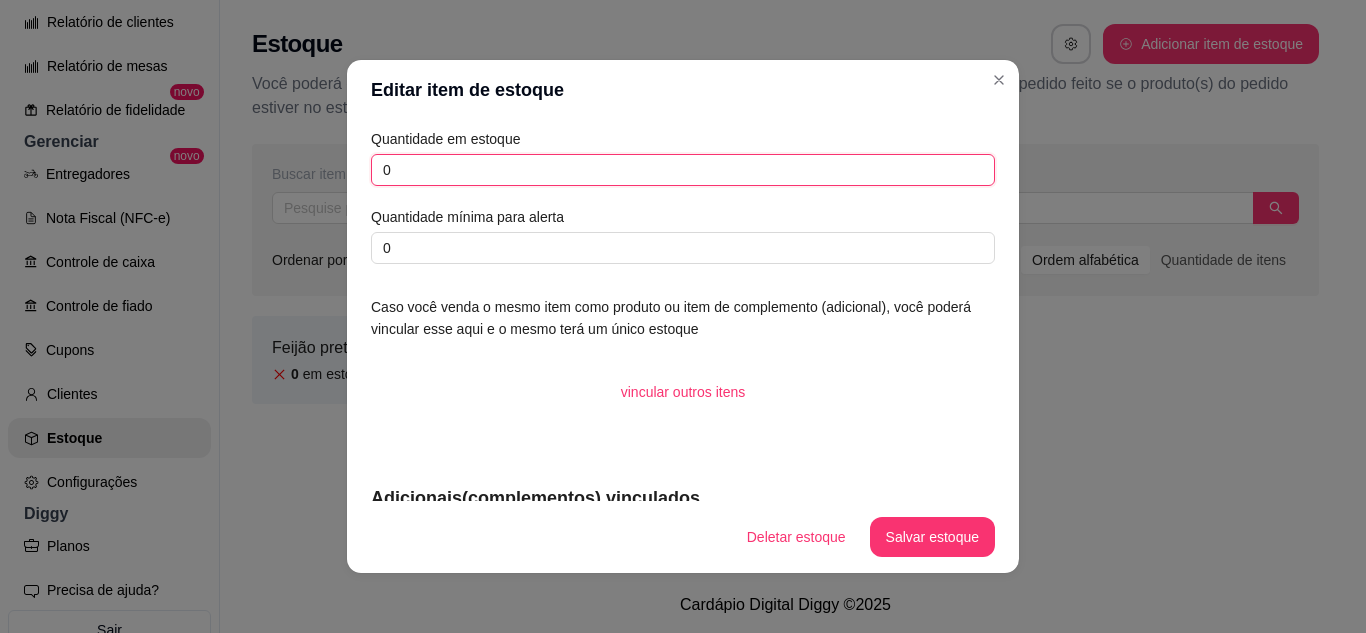 drag, startPoint x: 409, startPoint y: 163, endPoint x: 349, endPoint y: 163, distance: 60 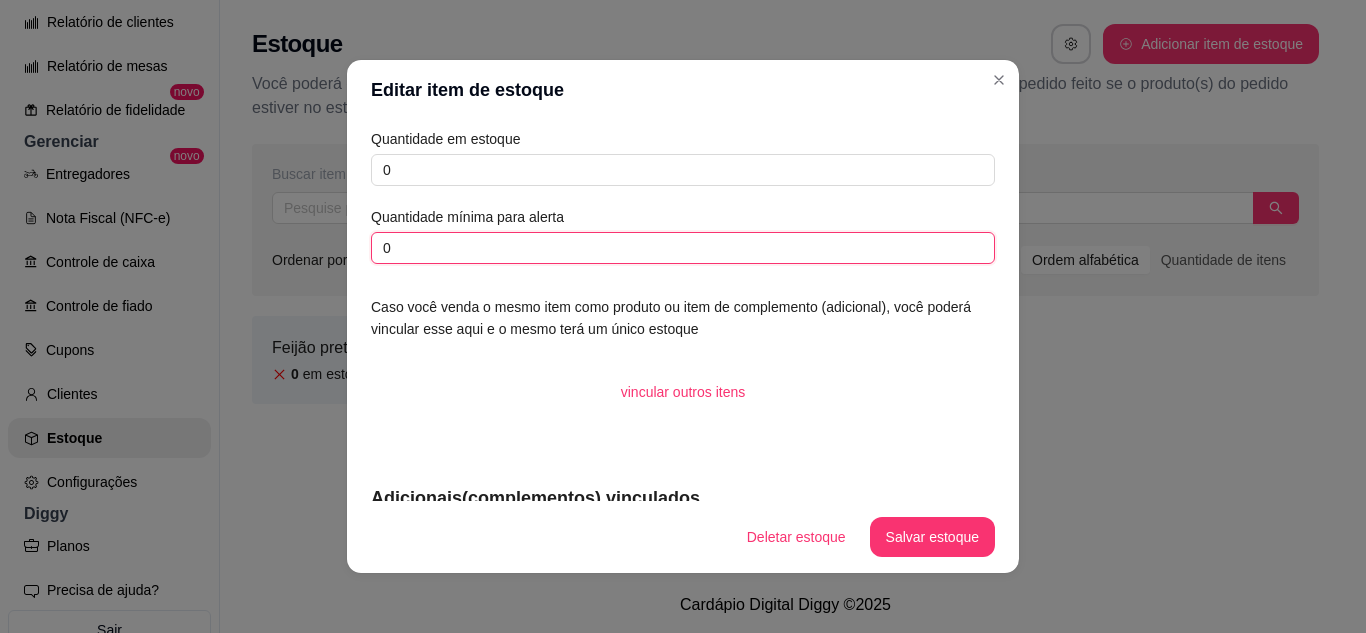 click on "0" at bounding box center (683, 248) 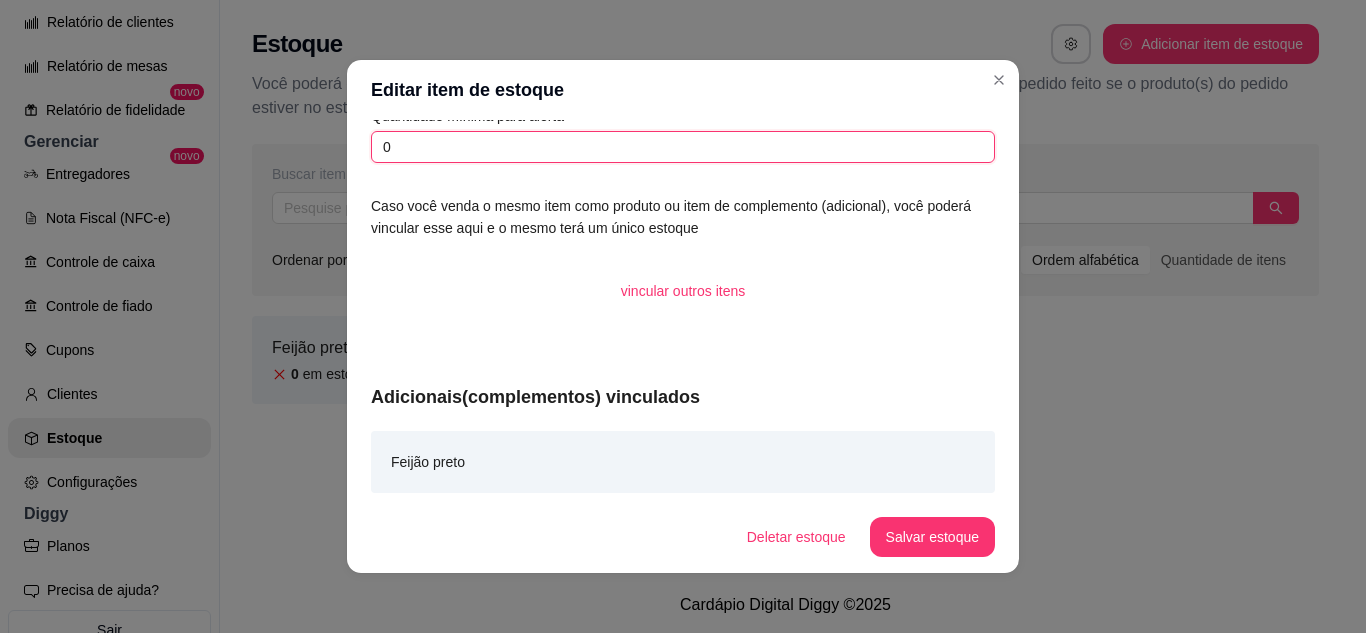 scroll, scrollTop: 1, scrollLeft: 0, axis: vertical 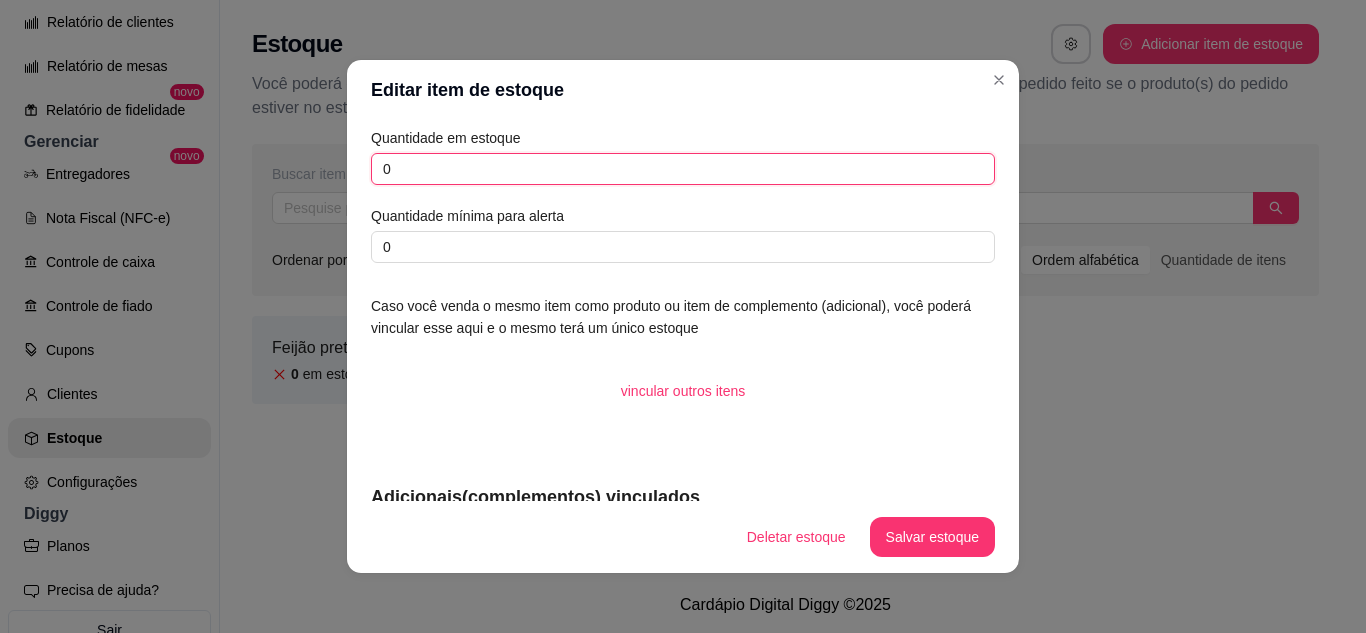 click on "0" at bounding box center [683, 169] 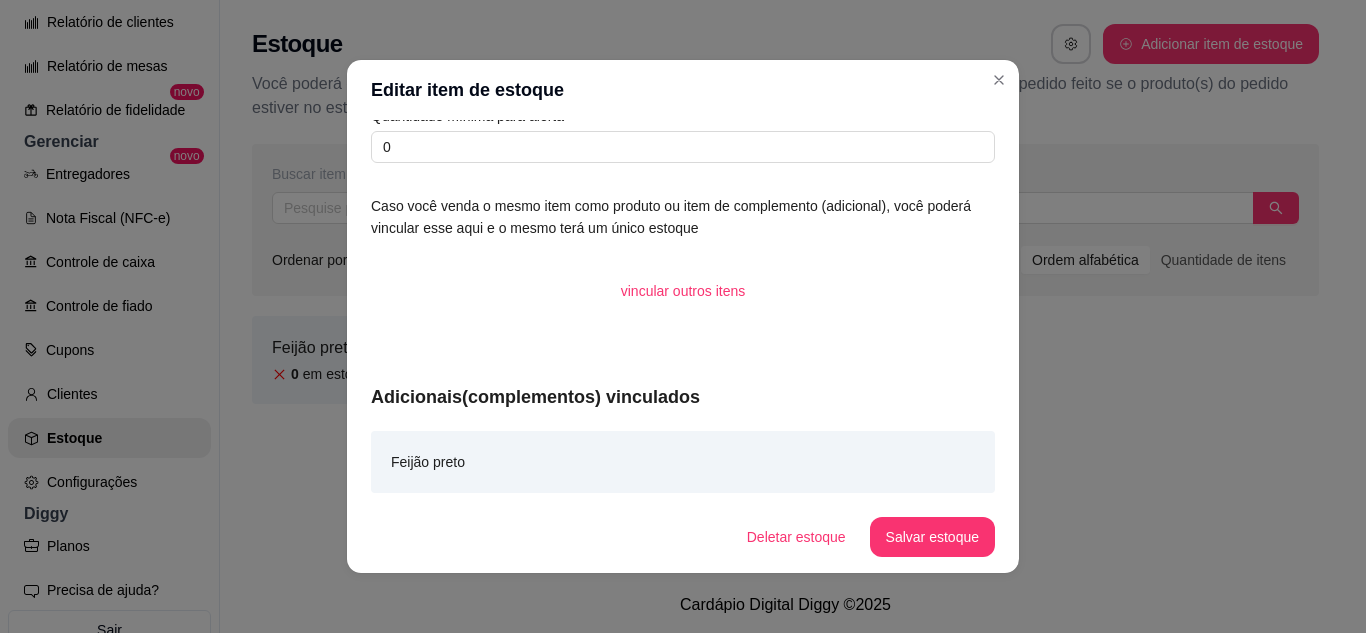 scroll, scrollTop: 0, scrollLeft: 0, axis: both 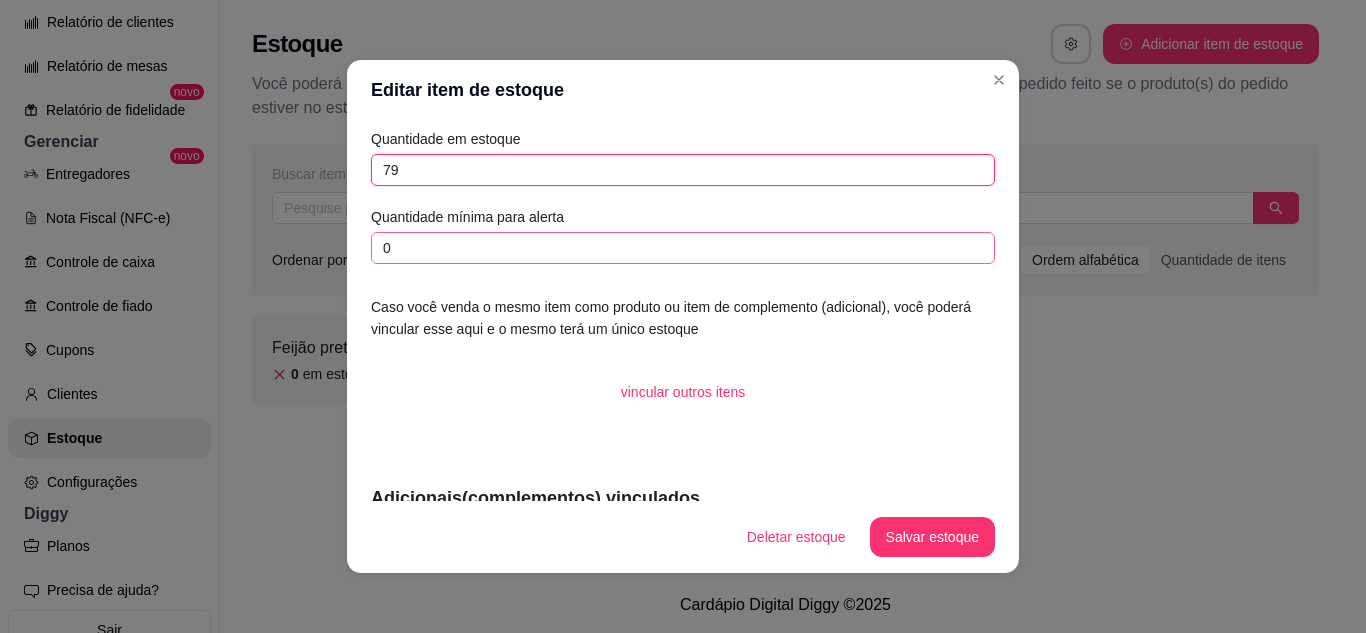 type on "79" 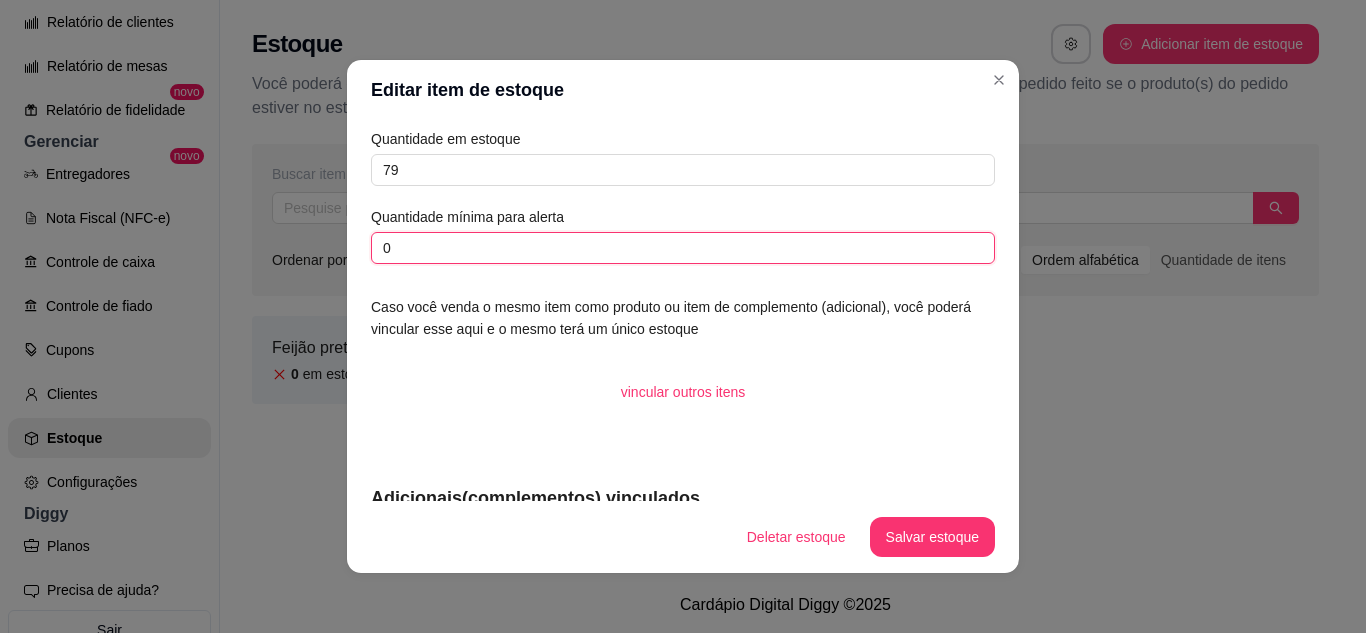 click on "0" at bounding box center (683, 248) 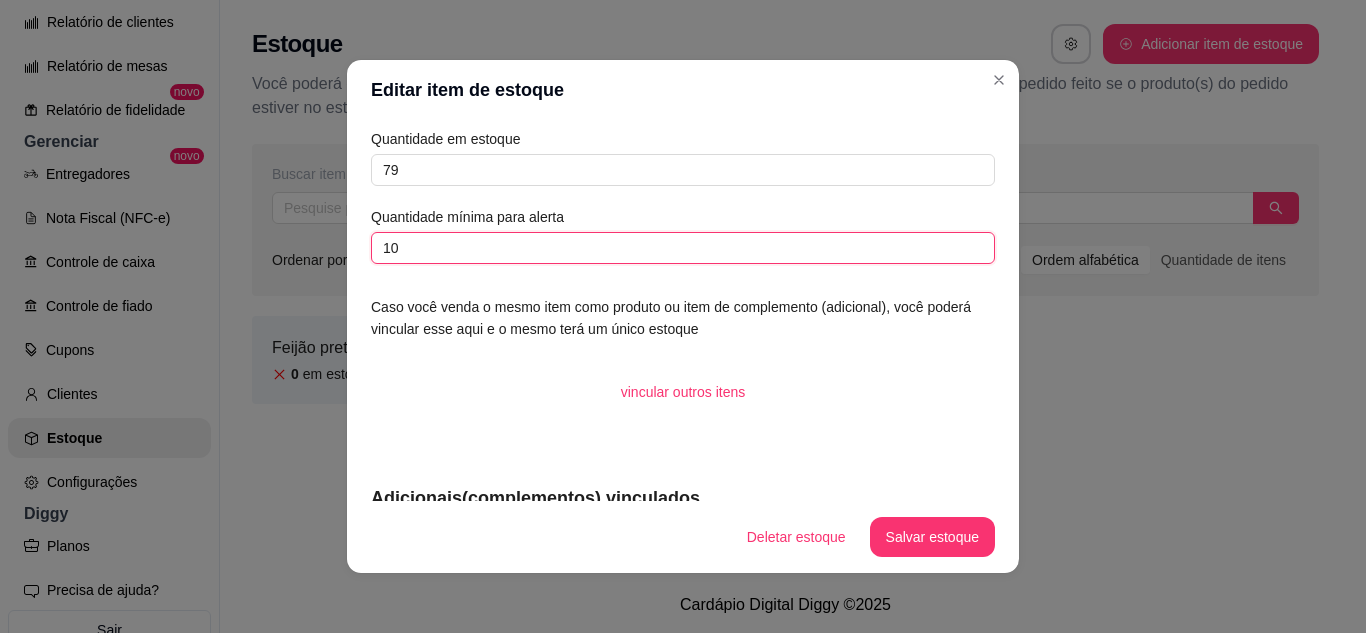 scroll, scrollTop: 101, scrollLeft: 0, axis: vertical 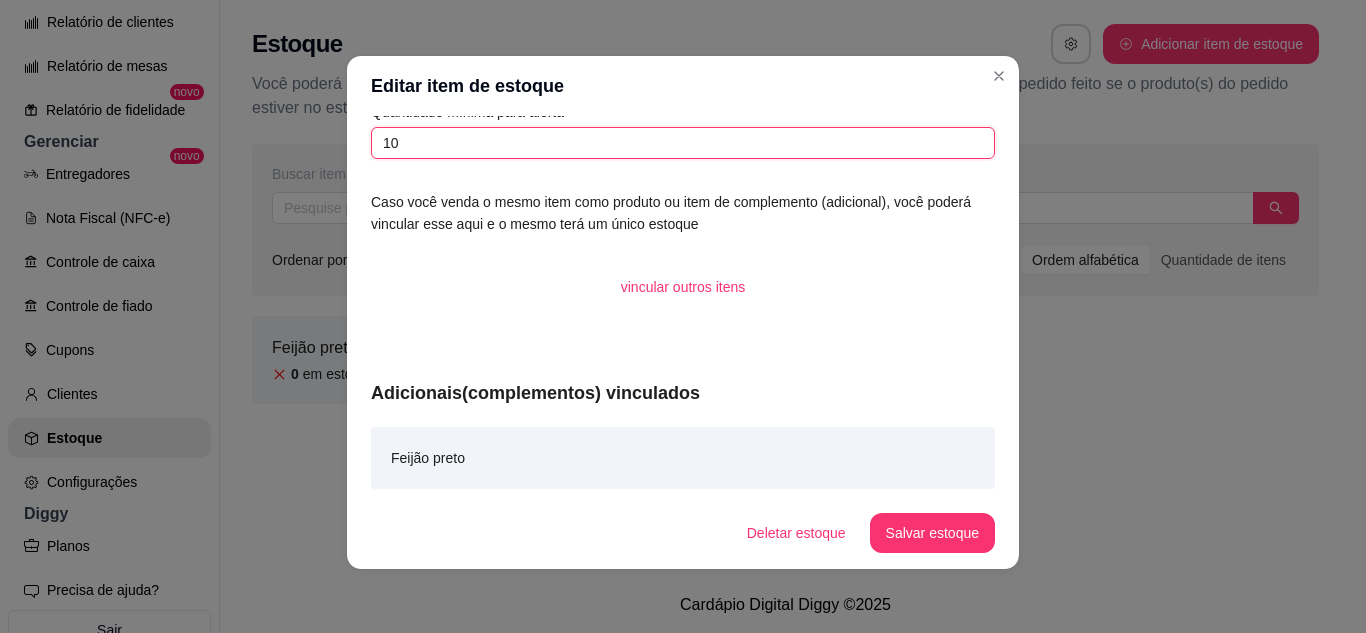 type on "10" 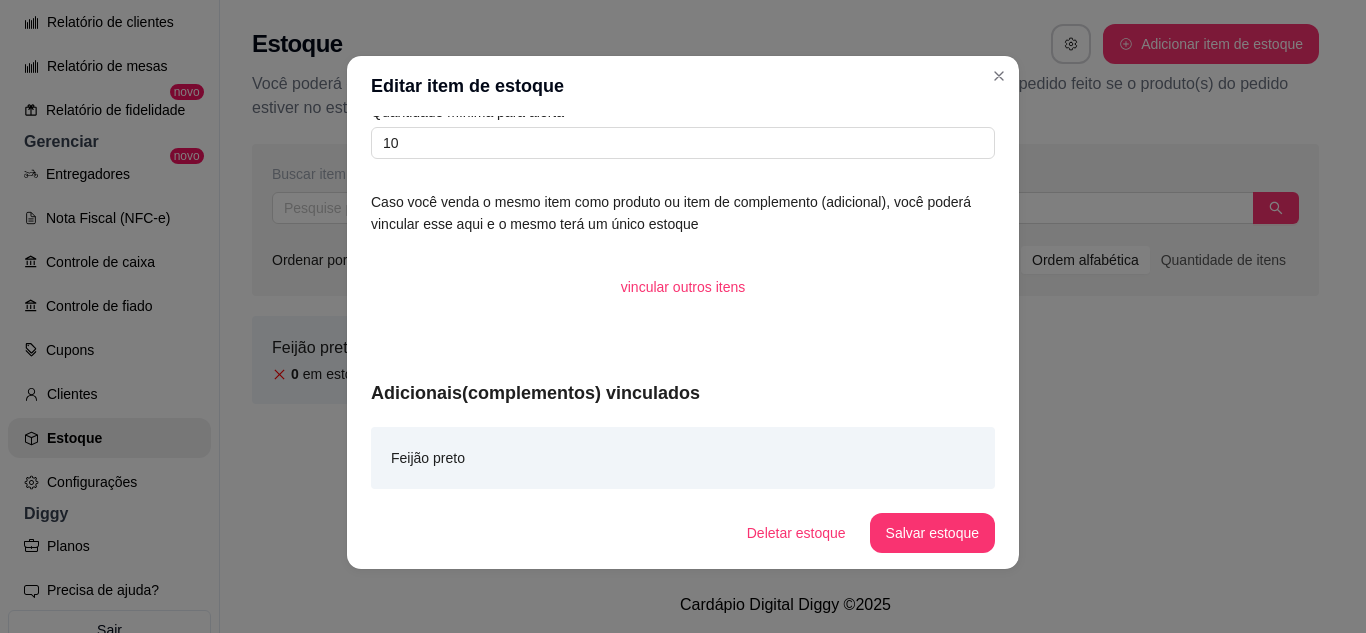 click on "Deletar estoque Salvar estoque" at bounding box center (683, 533) 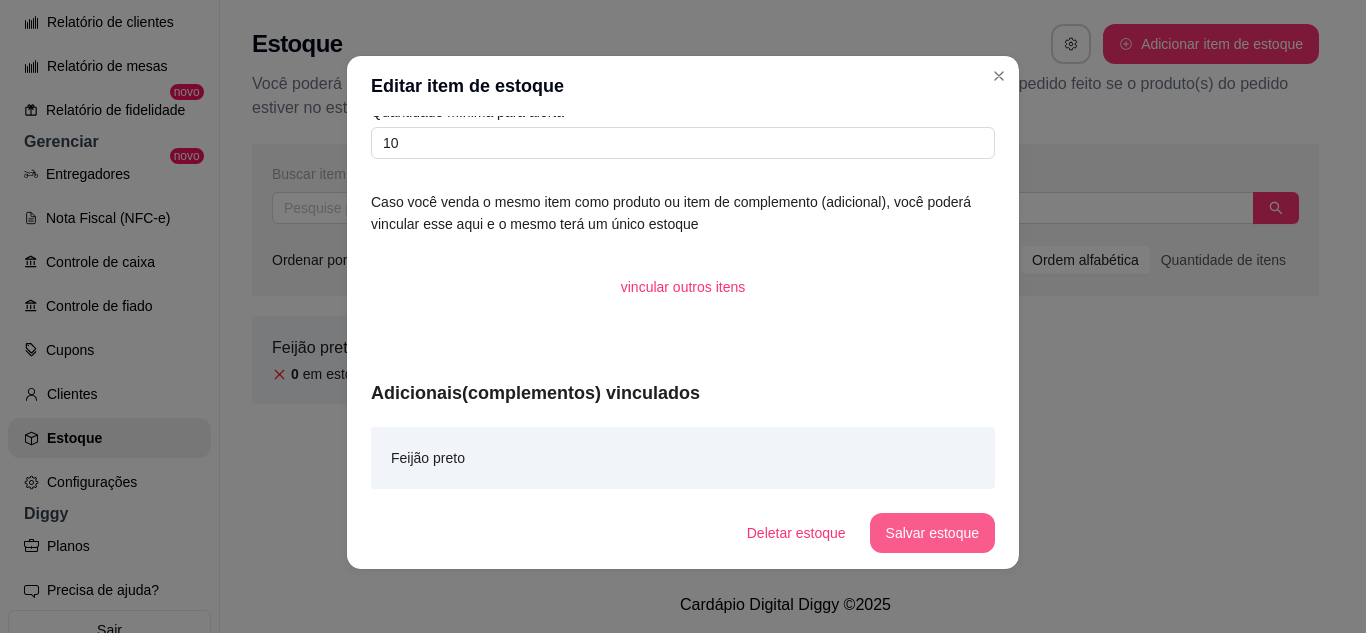 click on "Salvar estoque" at bounding box center (932, 533) 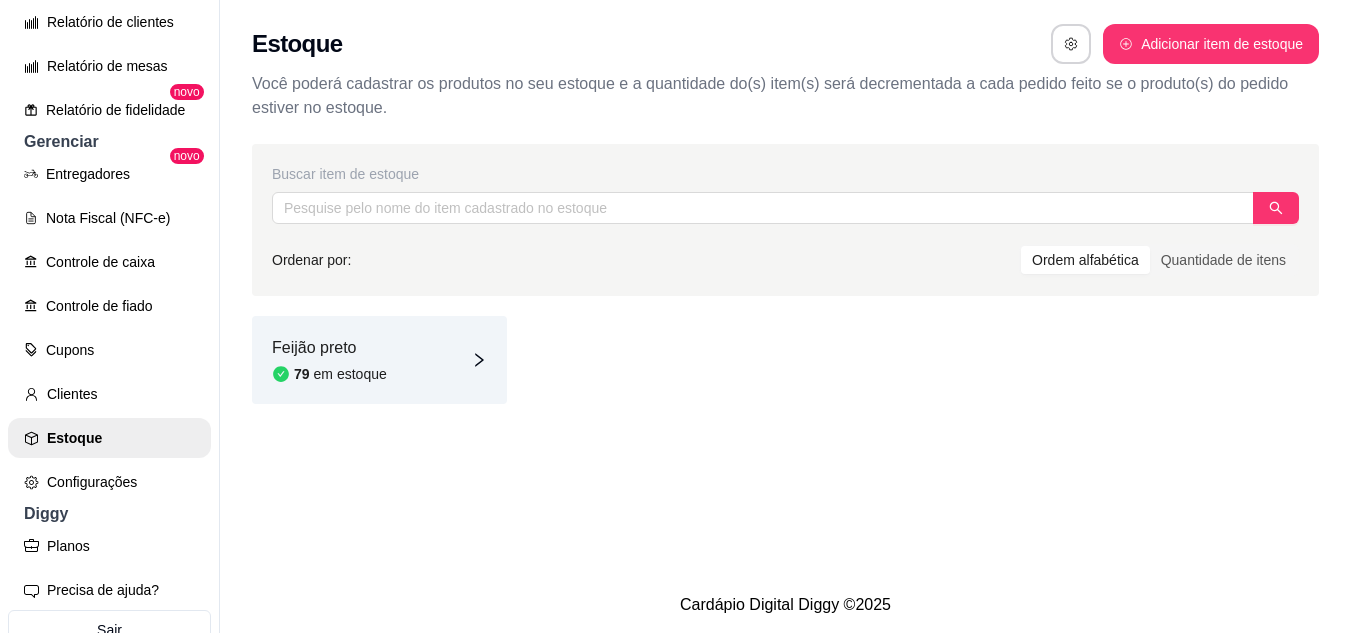 click on "Feijão preto 79 em estoque" at bounding box center (379, 360) 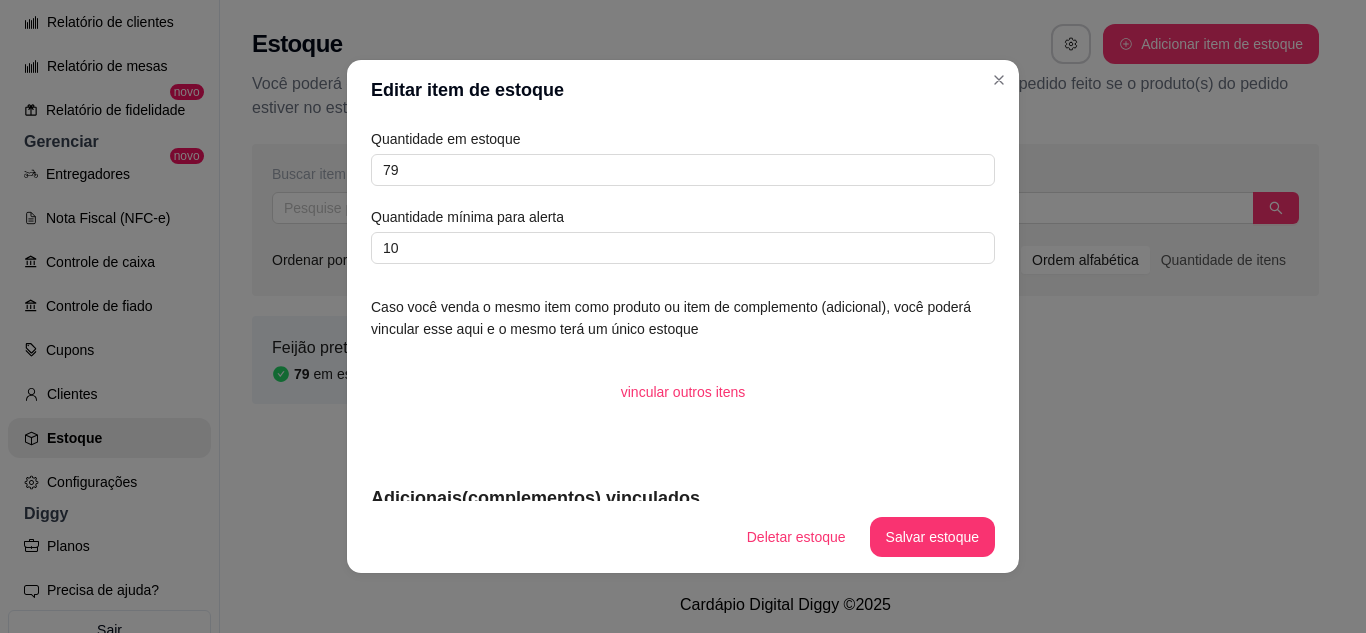 scroll, scrollTop: 101, scrollLeft: 0, axis: vertical 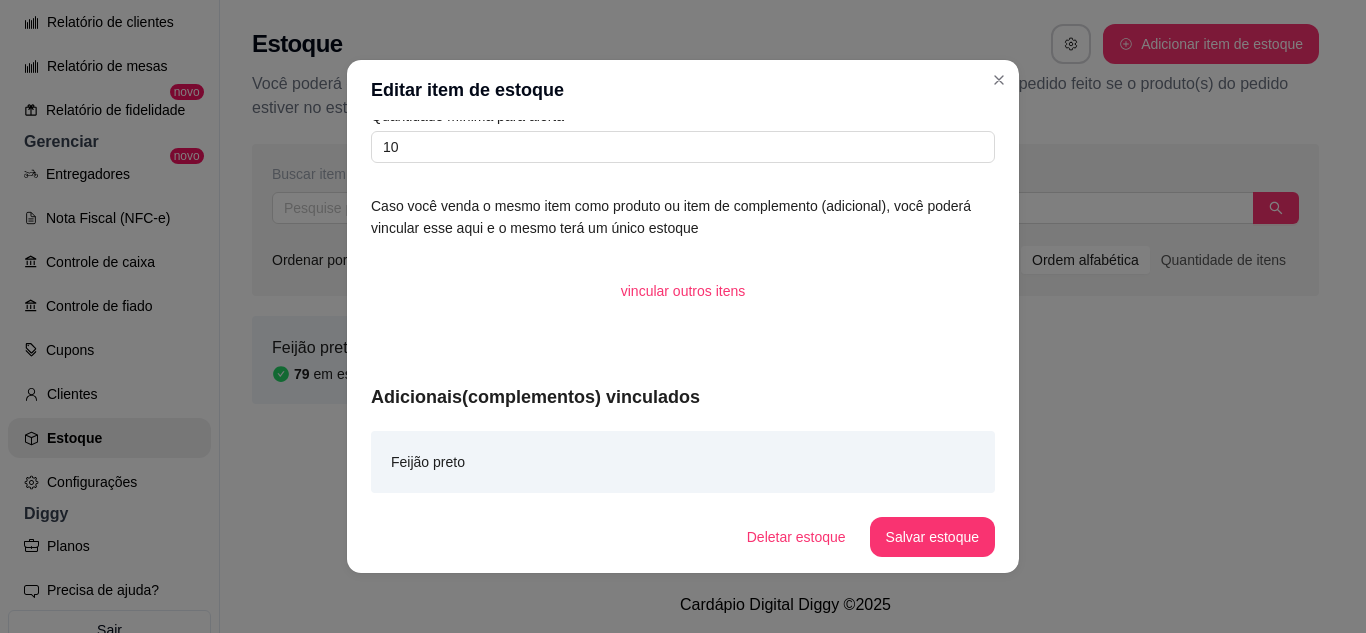 click on "Feijão preto" at bounding box center (683, 462) 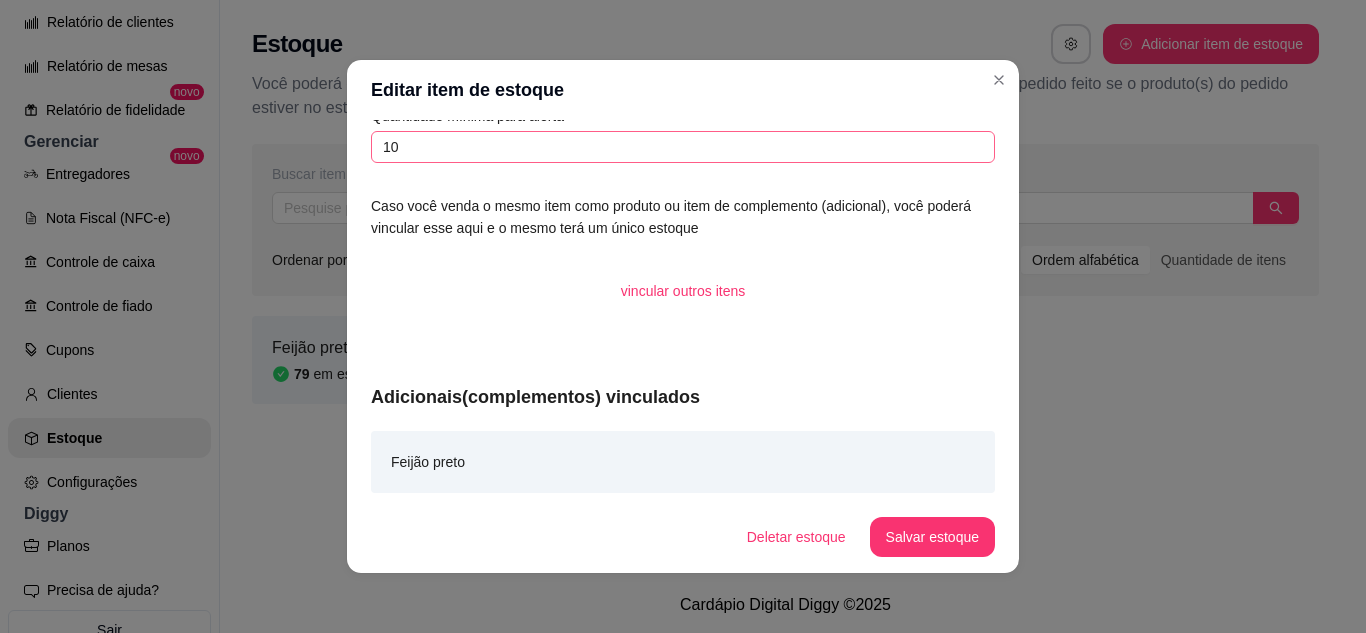 scroll, scrollTop: 0, scrollLeft: 0, axis: both 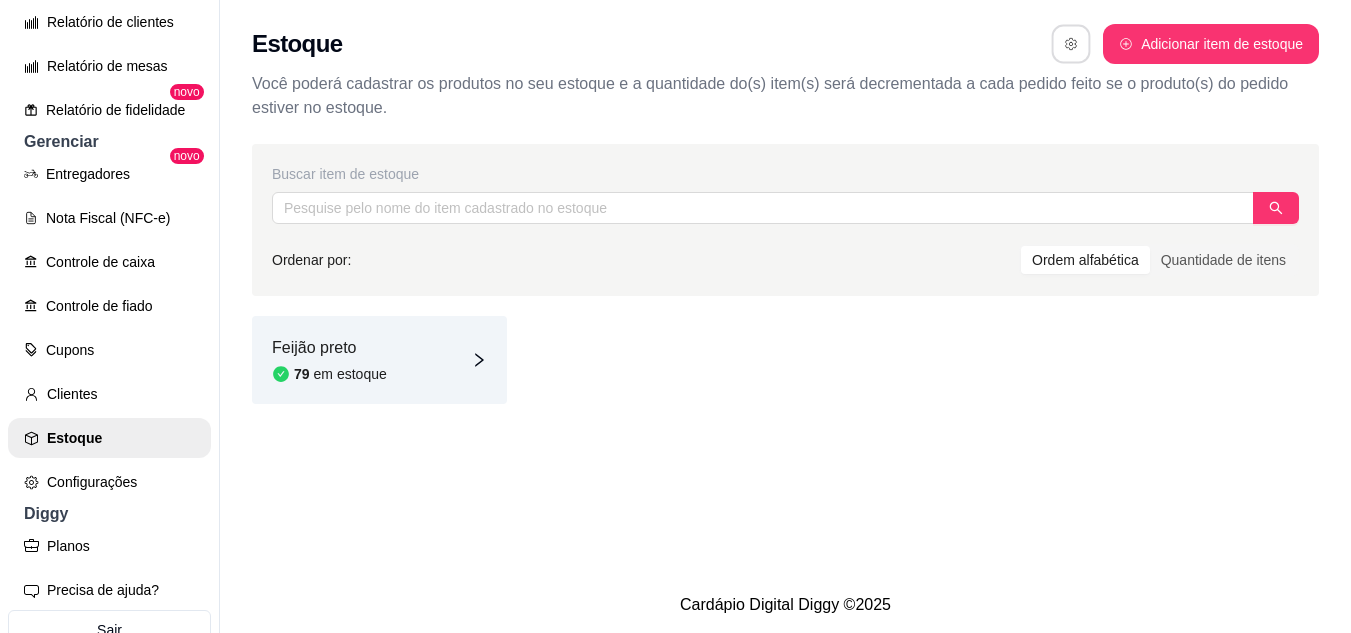 click at bounding box center [1071, 44] 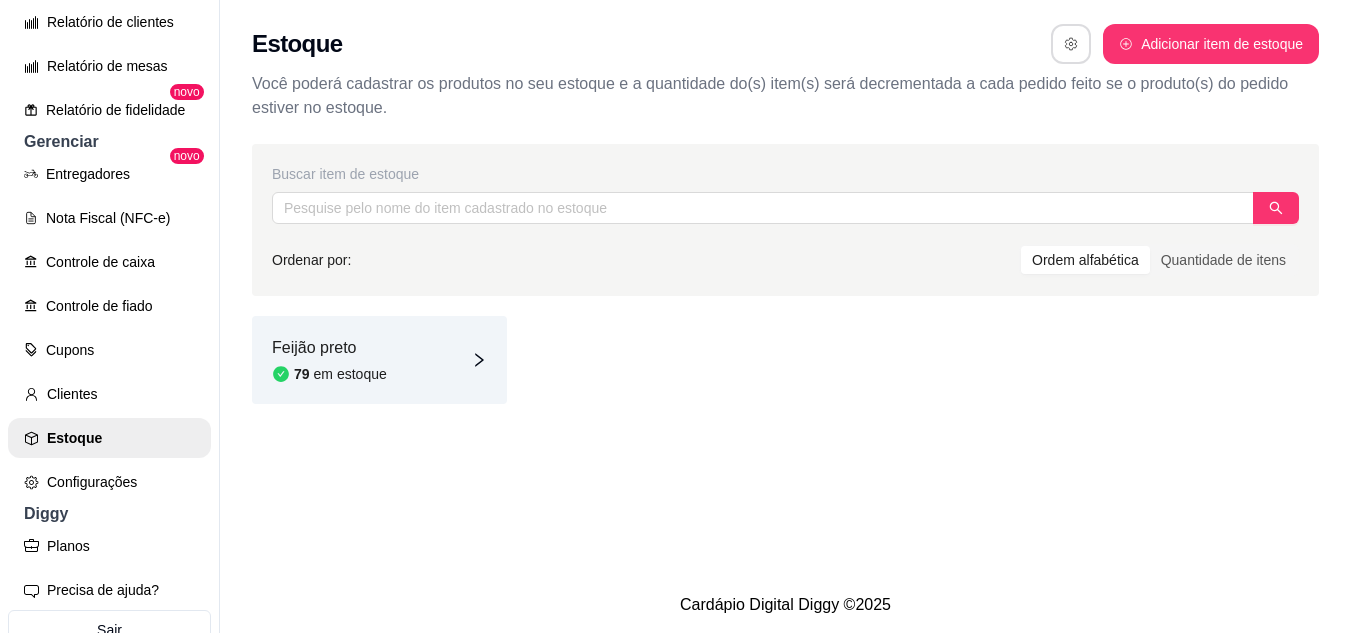 click at bounding box center [1071, 44] 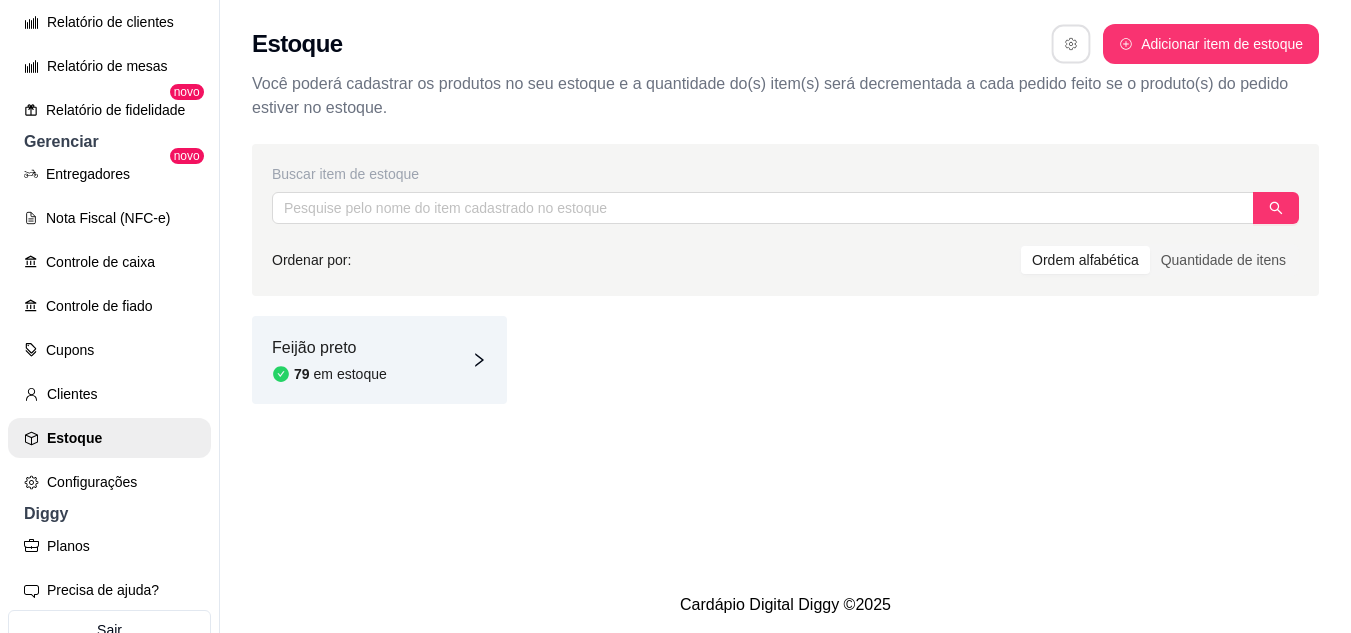 click on "Você poderá cadastrar os produtos no seu estoque e a quantidade do(s) item(s) será decrementada a cada pedido feito se o produto(s) do pedido estiver no estoque." at bounding box center (785, 96) 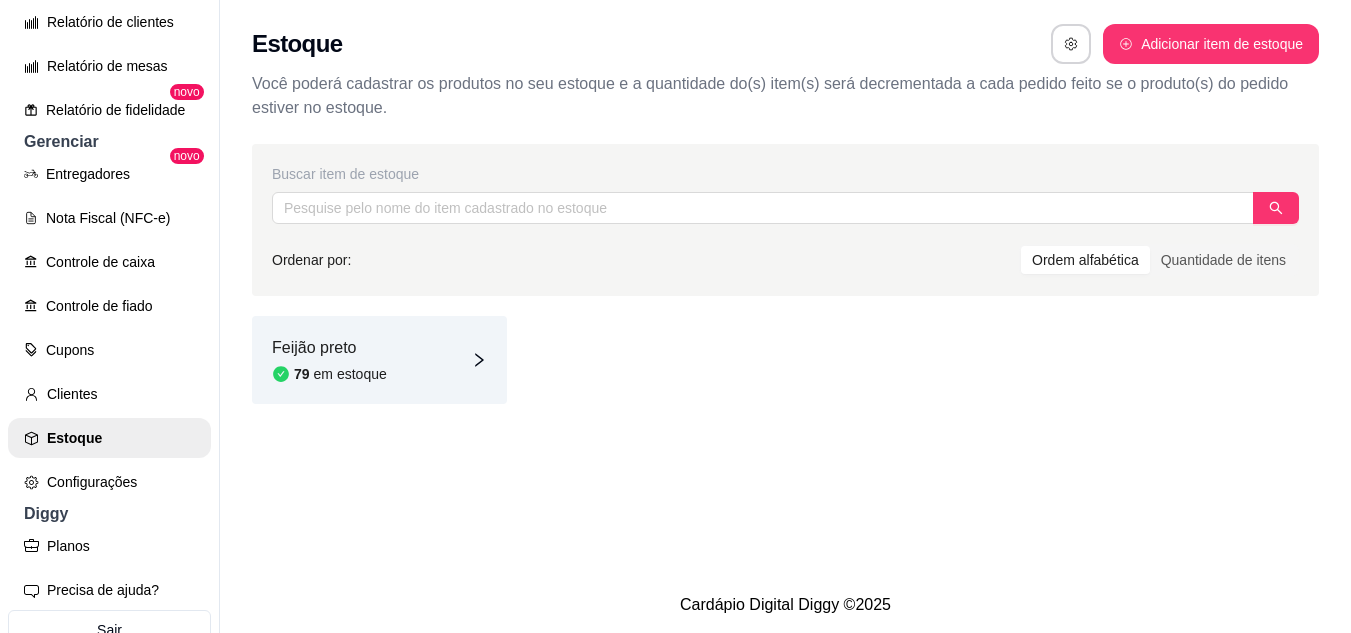 click on "Feijão preto 79 em estoque" at bounding box center (379, 360) 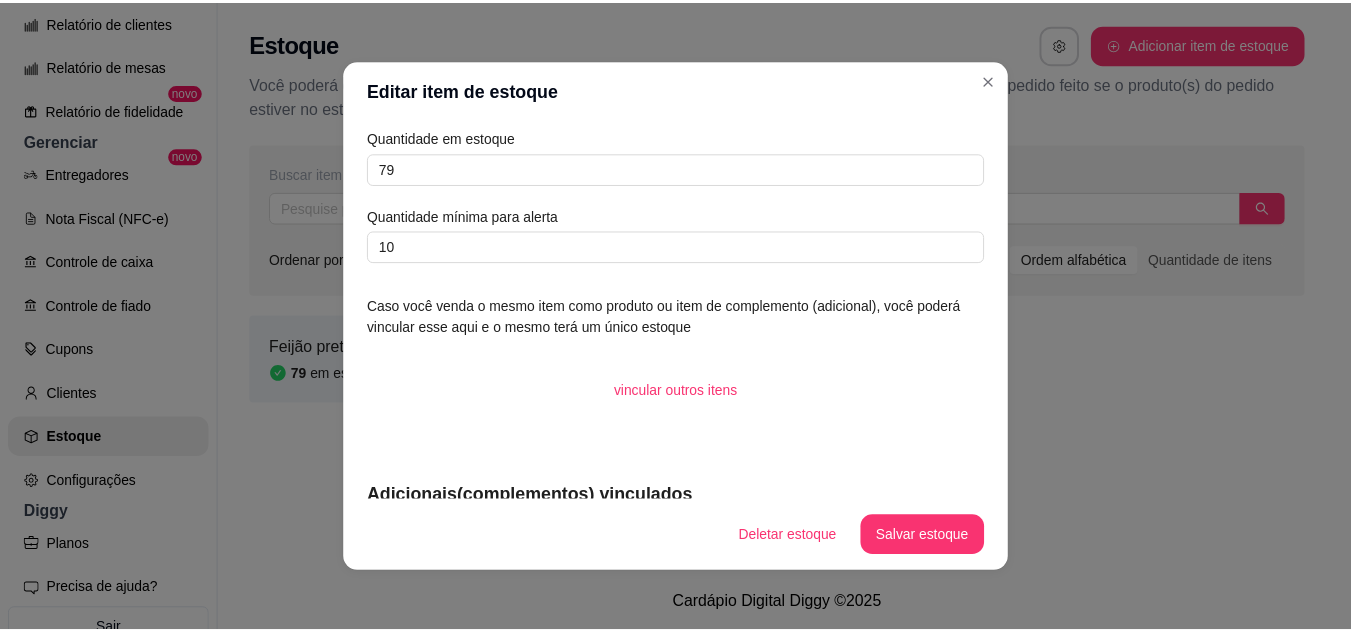 scroll, scrollTop: 0, scrollLeft: 0, axis: both 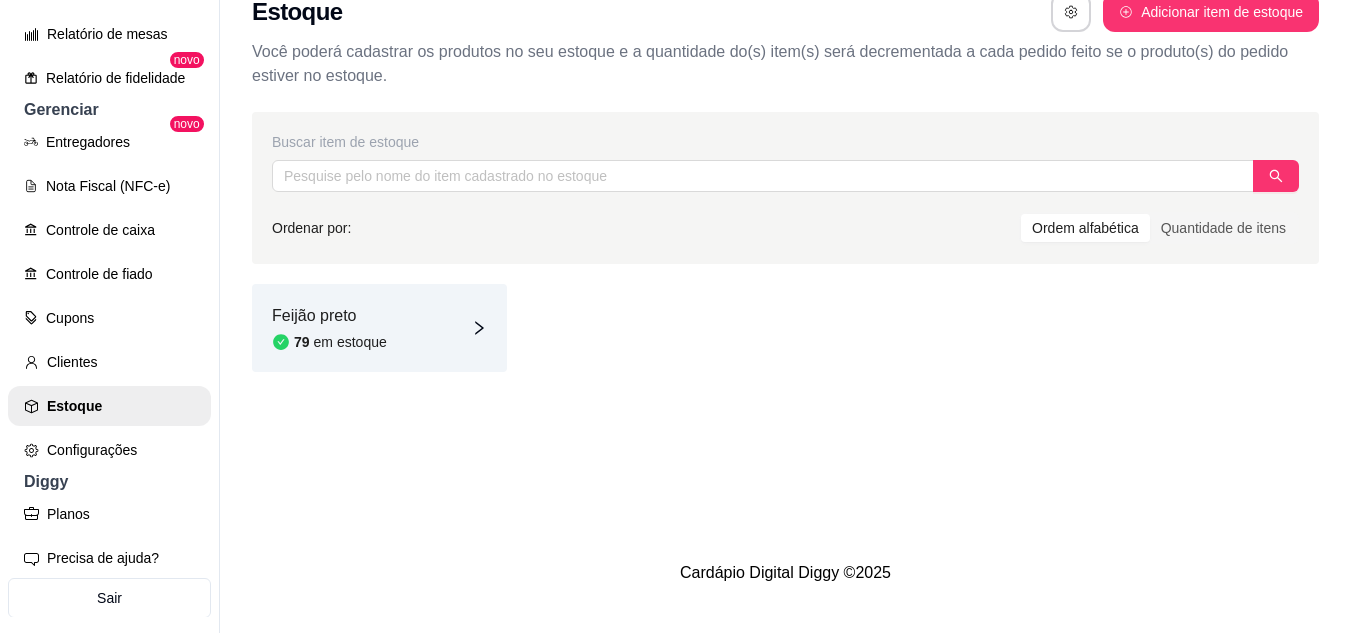 click on "Feijão preto 79 em estoque" at bounding box center [329, 328] 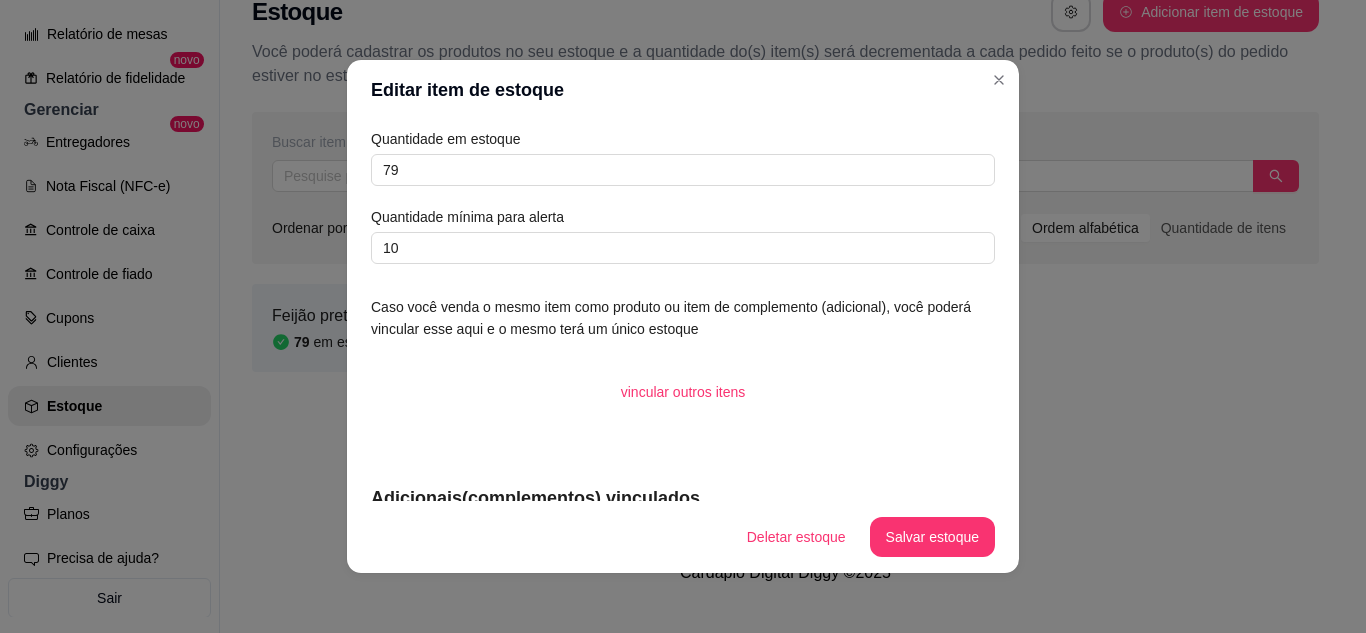 scroll, scrollTop: 101, scrollLeft: 0, axis: vertical 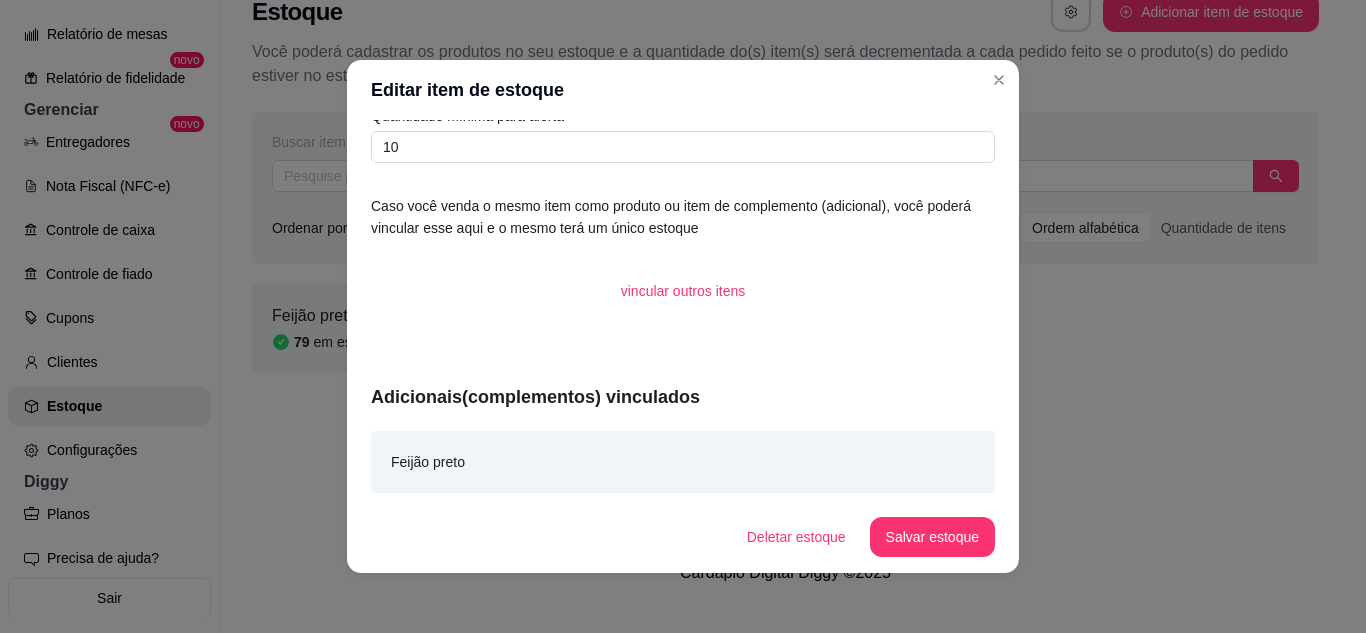 click on "Feijão preto" at bounding box center [428, 462] 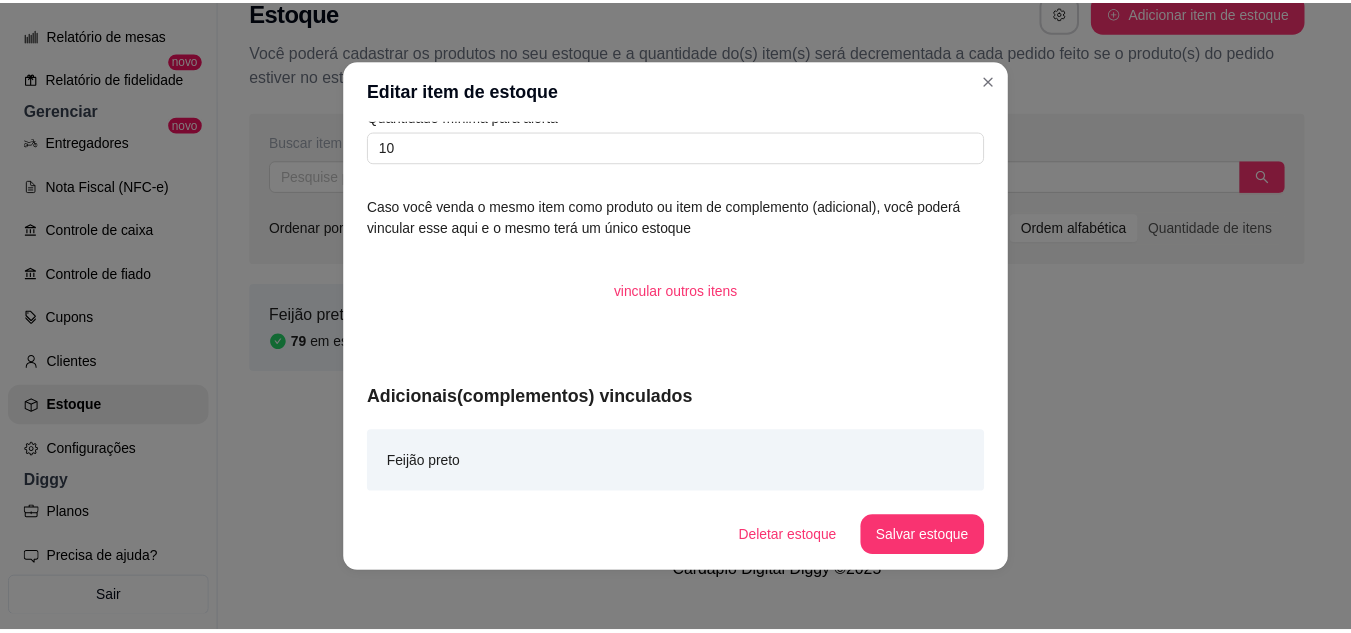scroll, scrollTop: 0, scrollLeft: 0, axis: both 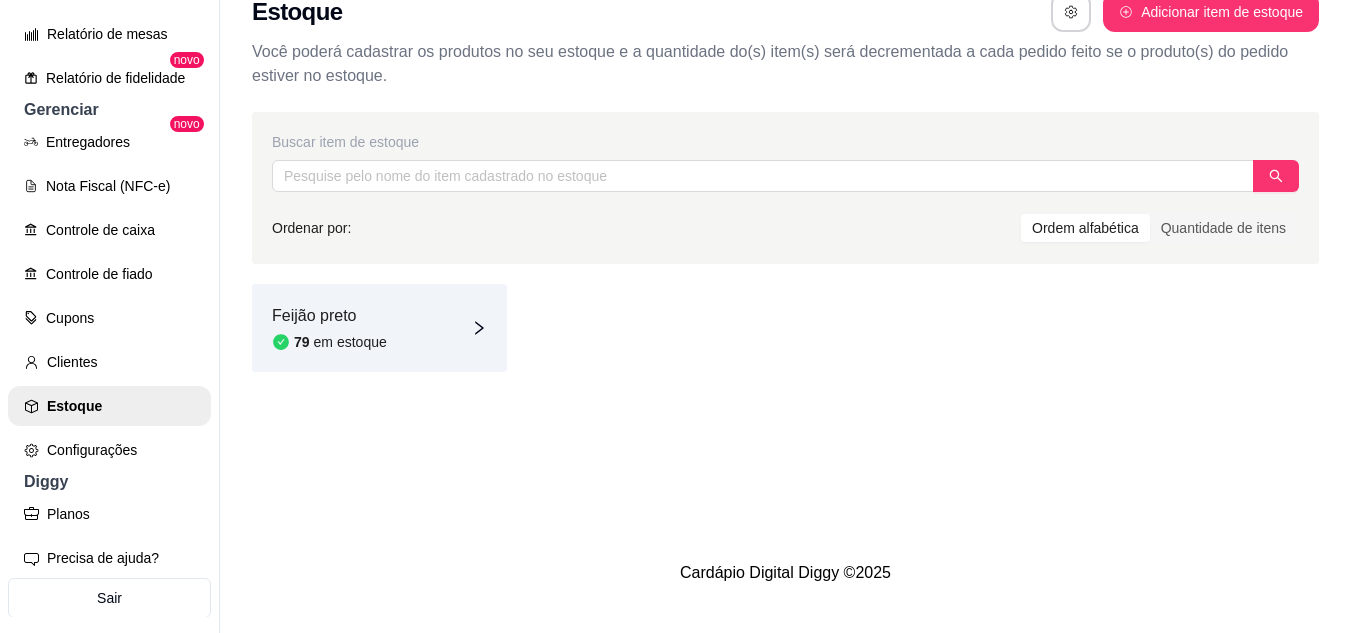 click 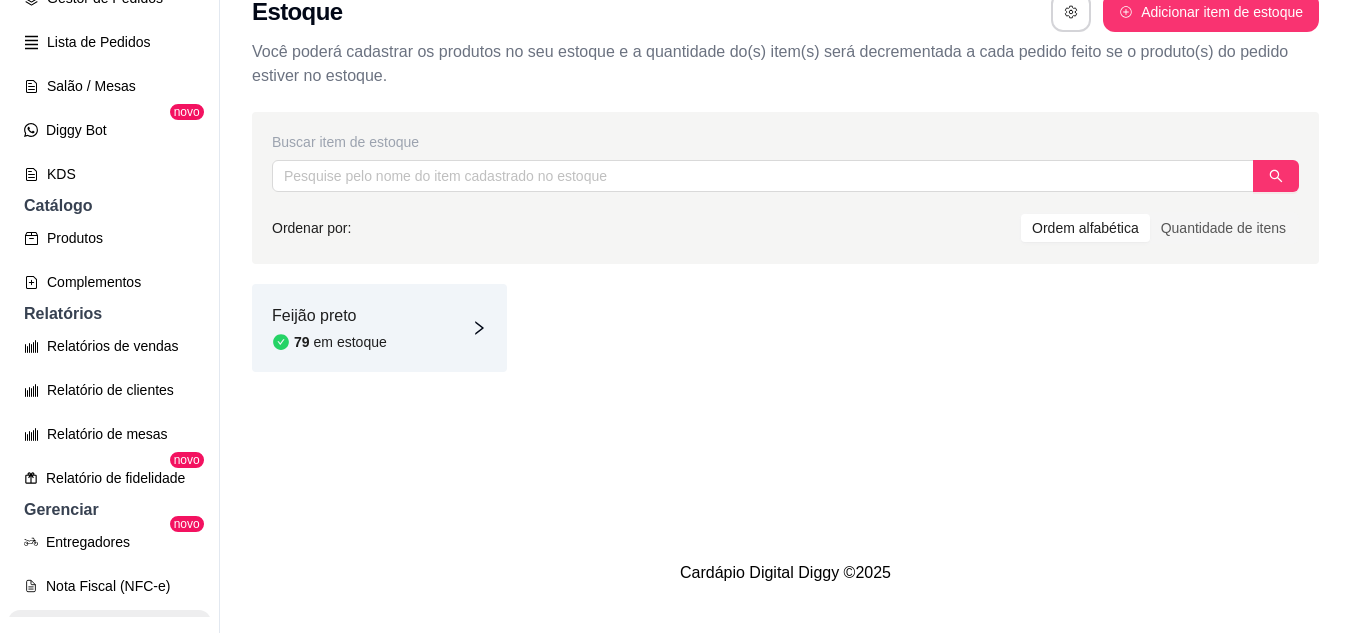 scroll, scrollTop: 200, scrollLeft: 0, axis: vertical 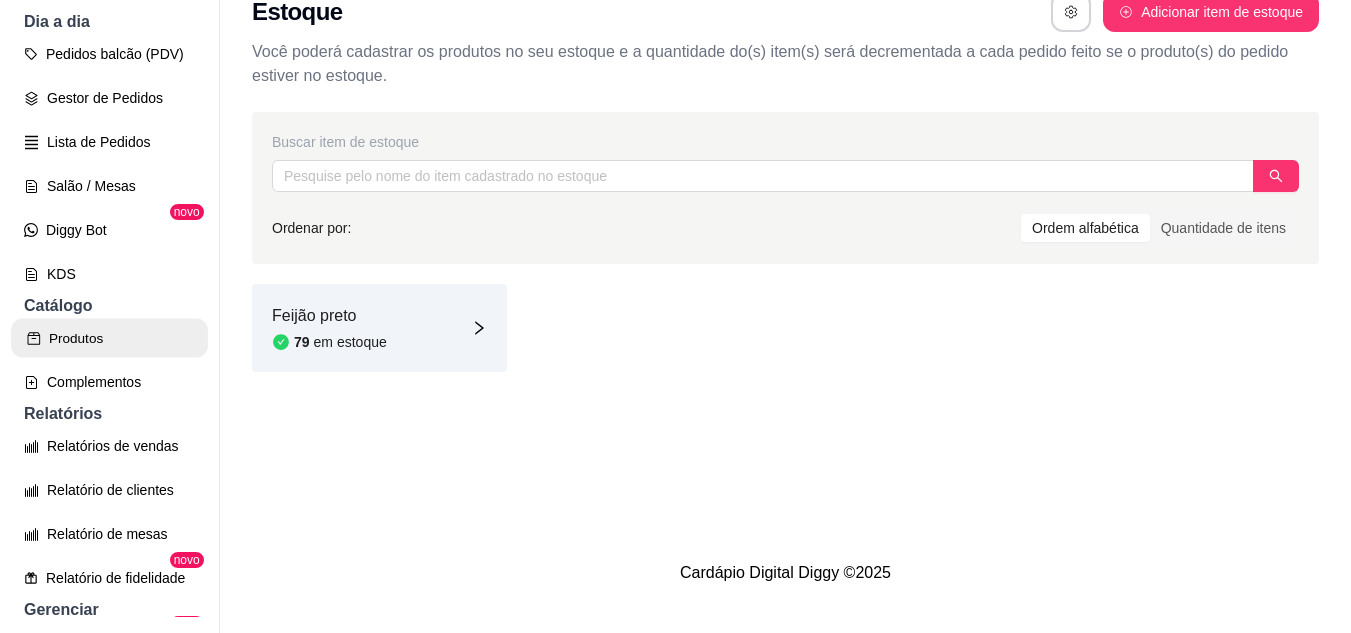 click on "Produtos" at bounding box center [109, 338] 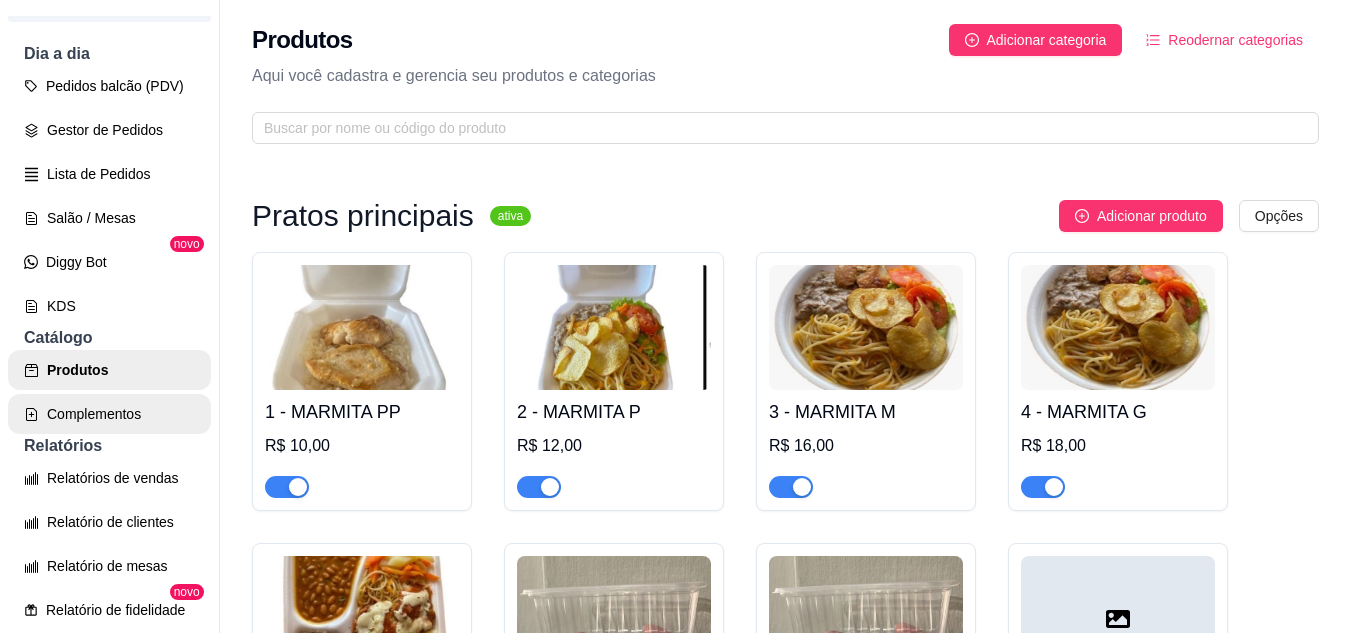 click on "Complementos" at bounding box center [109, 414] 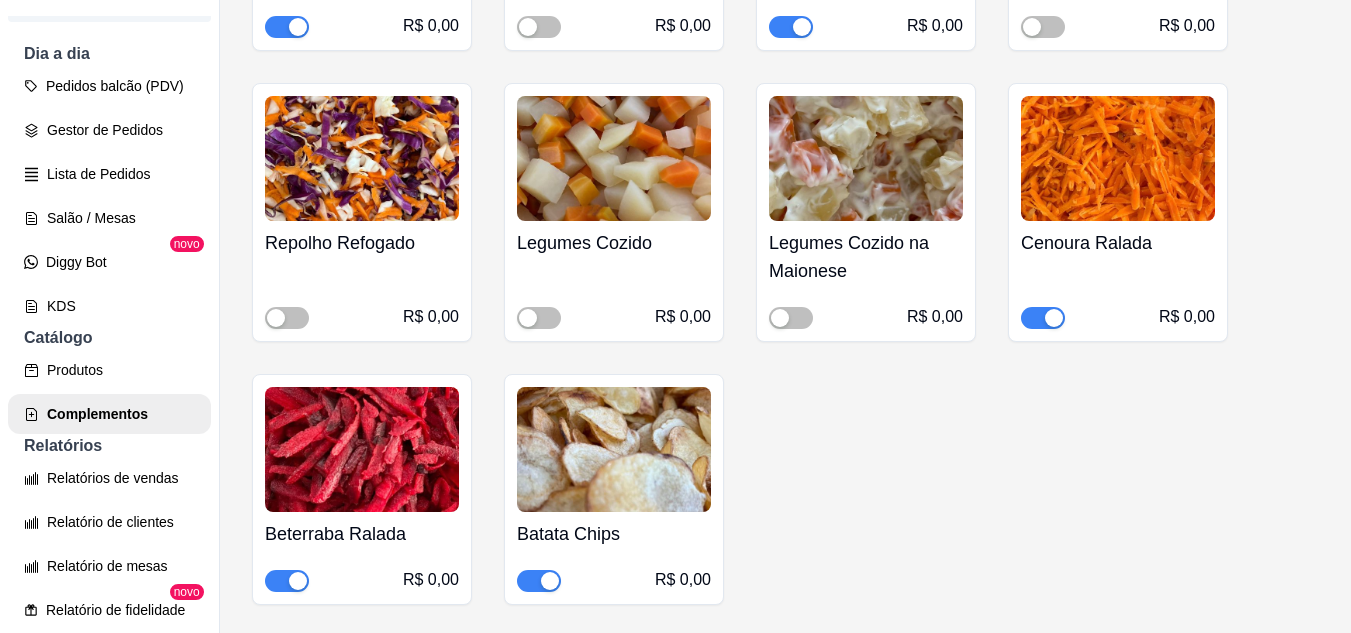 scroll, scrollTop: 1800, scrollLeft: 0, axis: vertical 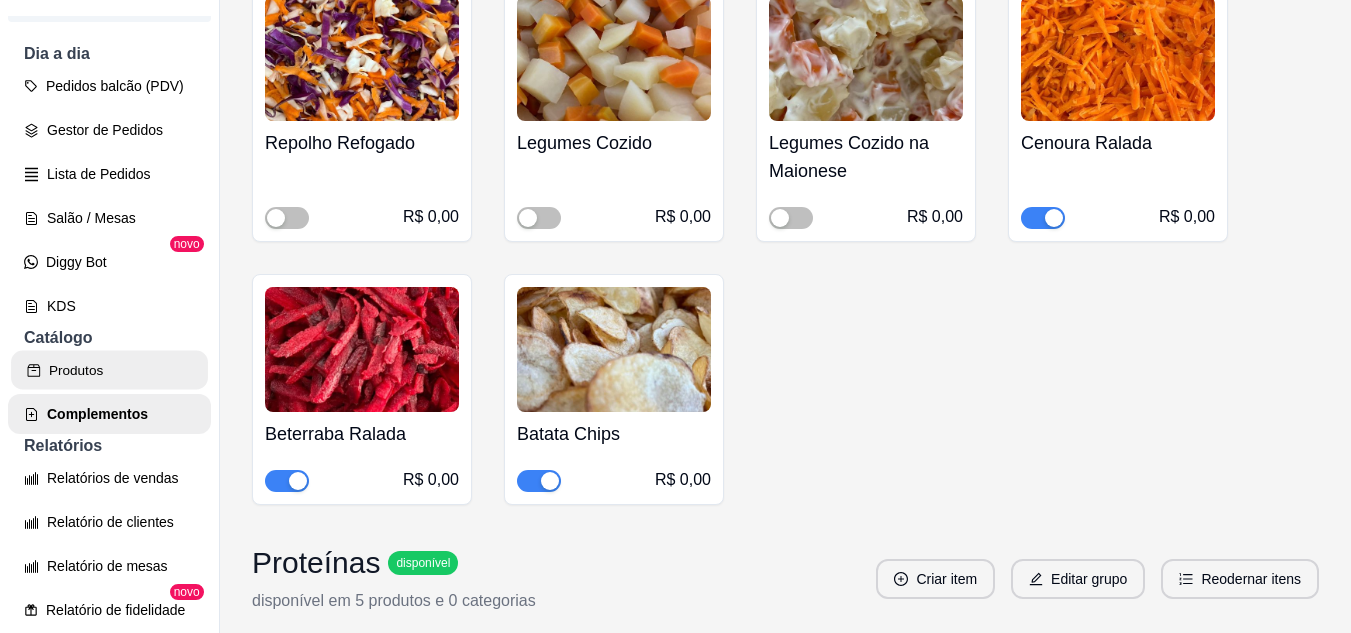 click on "Produtos" at bounding box center [109, 370] 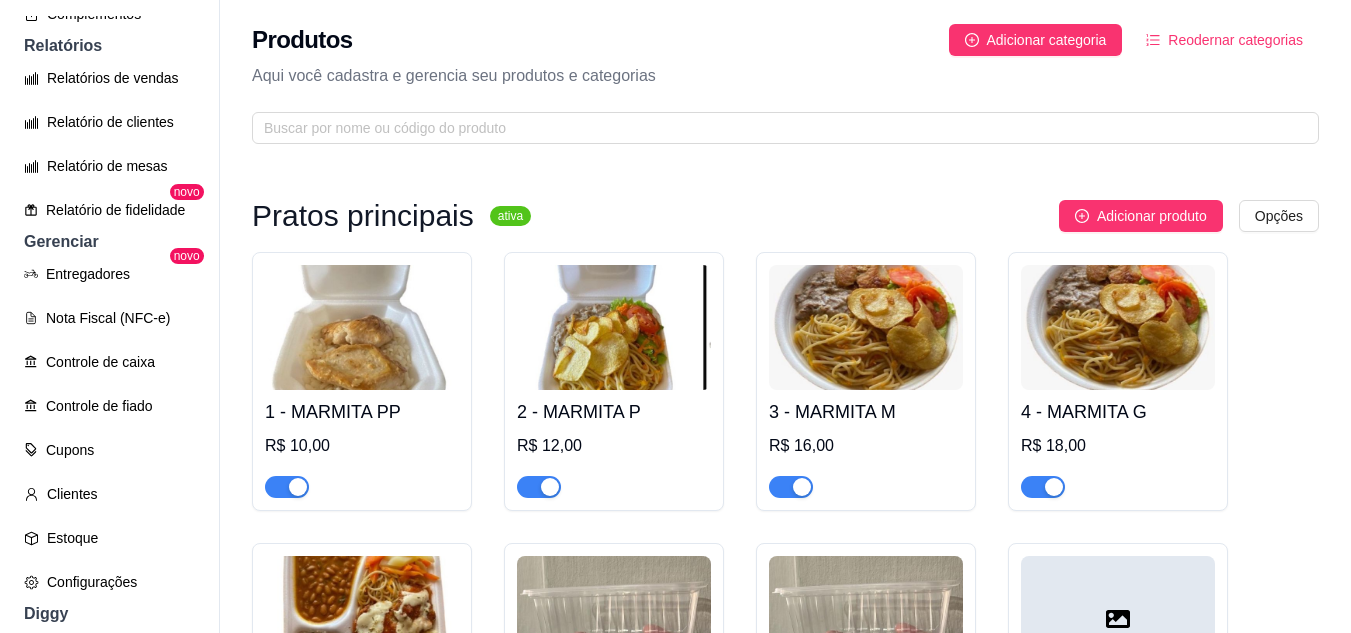 scroll, scrollTop: 700, scrollLeft: 0, axis: vertical 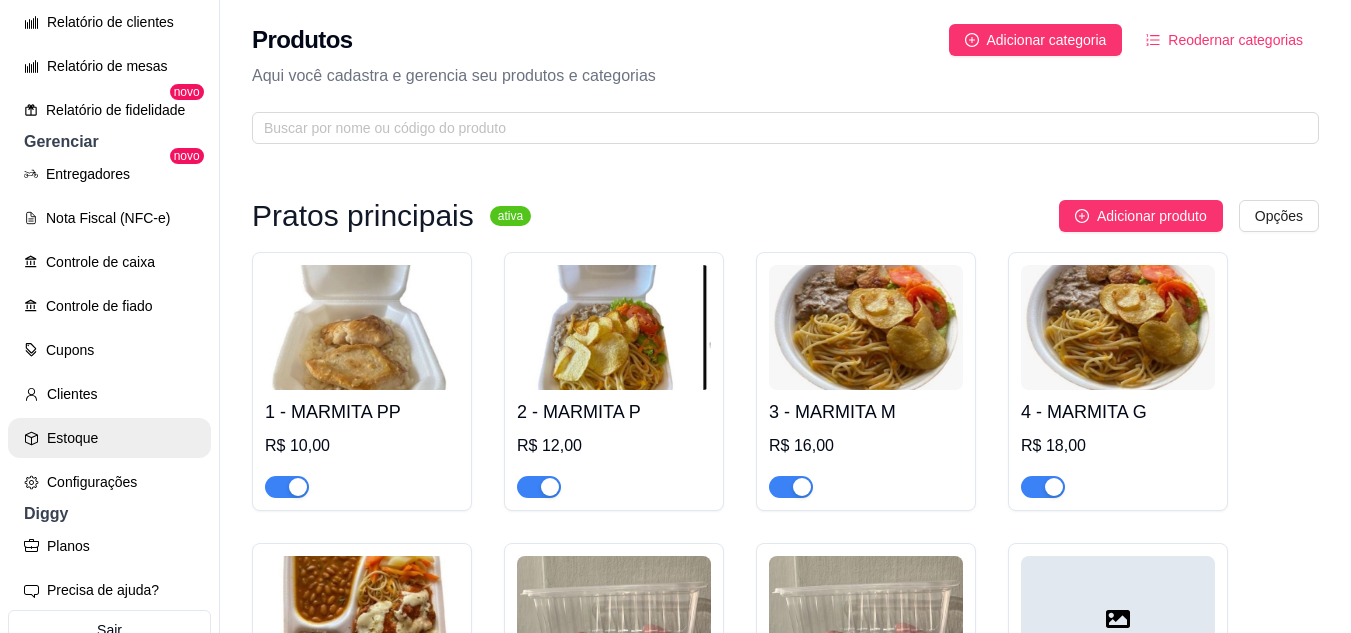click on "Estoque" at bounding box center [109, 438] 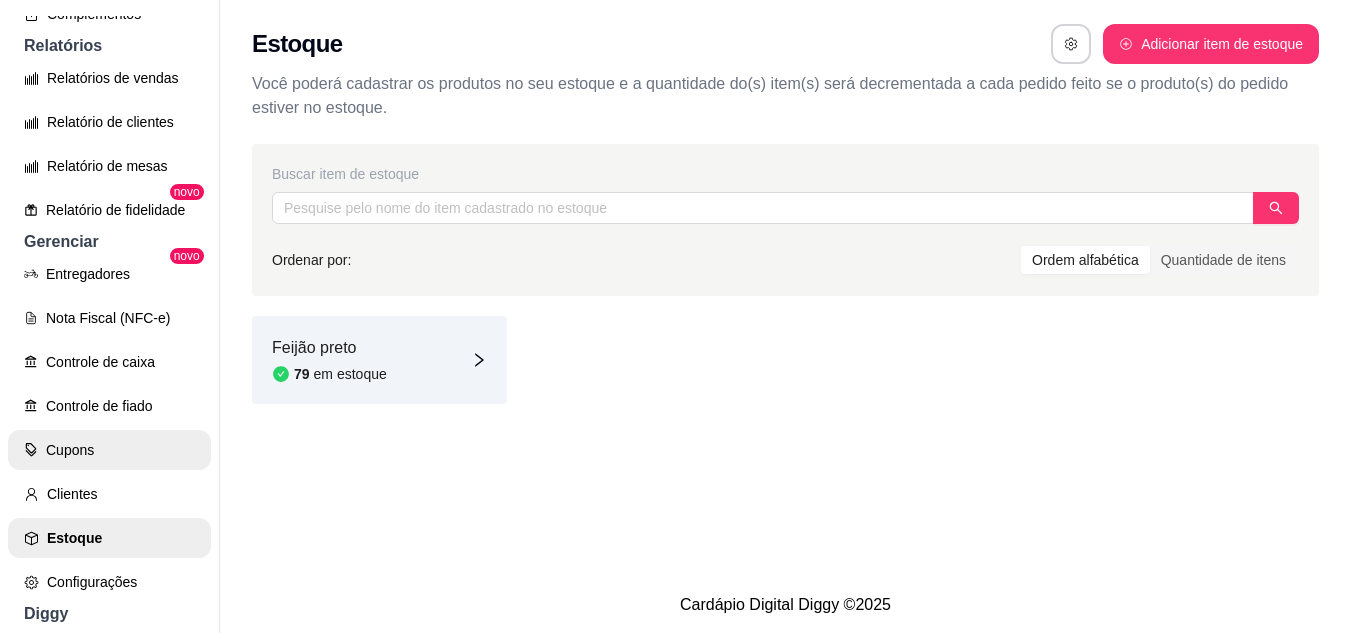 scroll, scrollTop: 400, scrollLeft: 0, axis: vertical 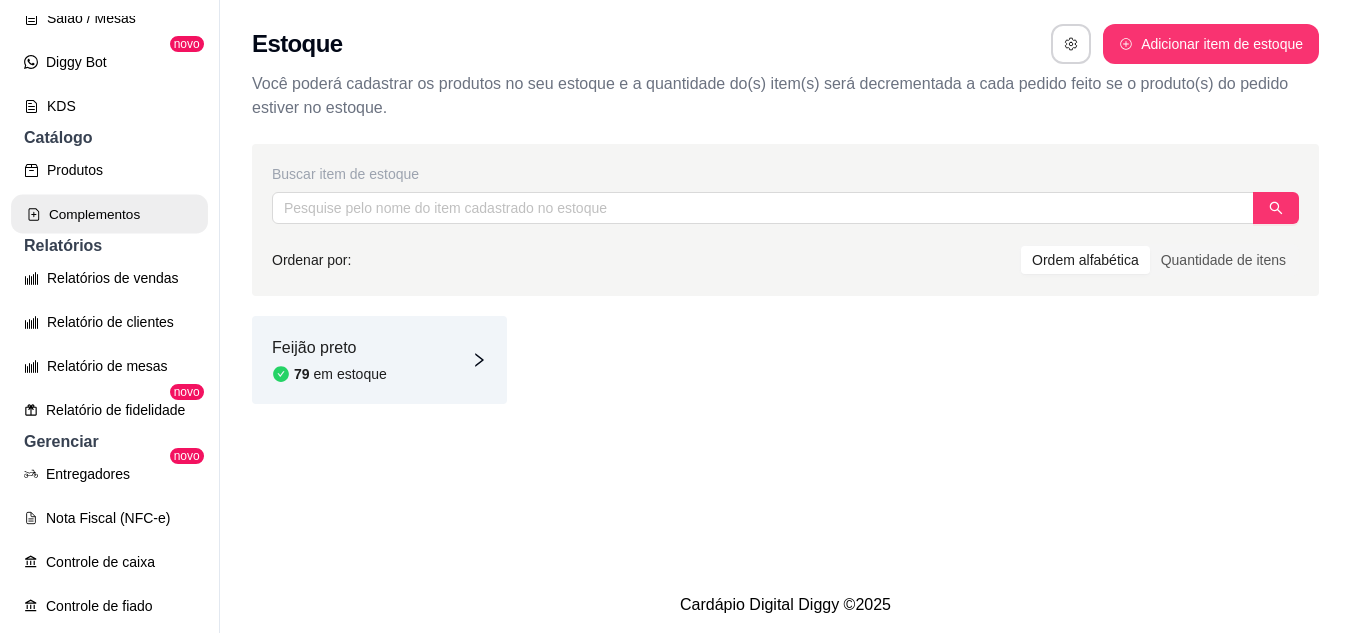 click on "Complementos" at bounding box center (109, 214) 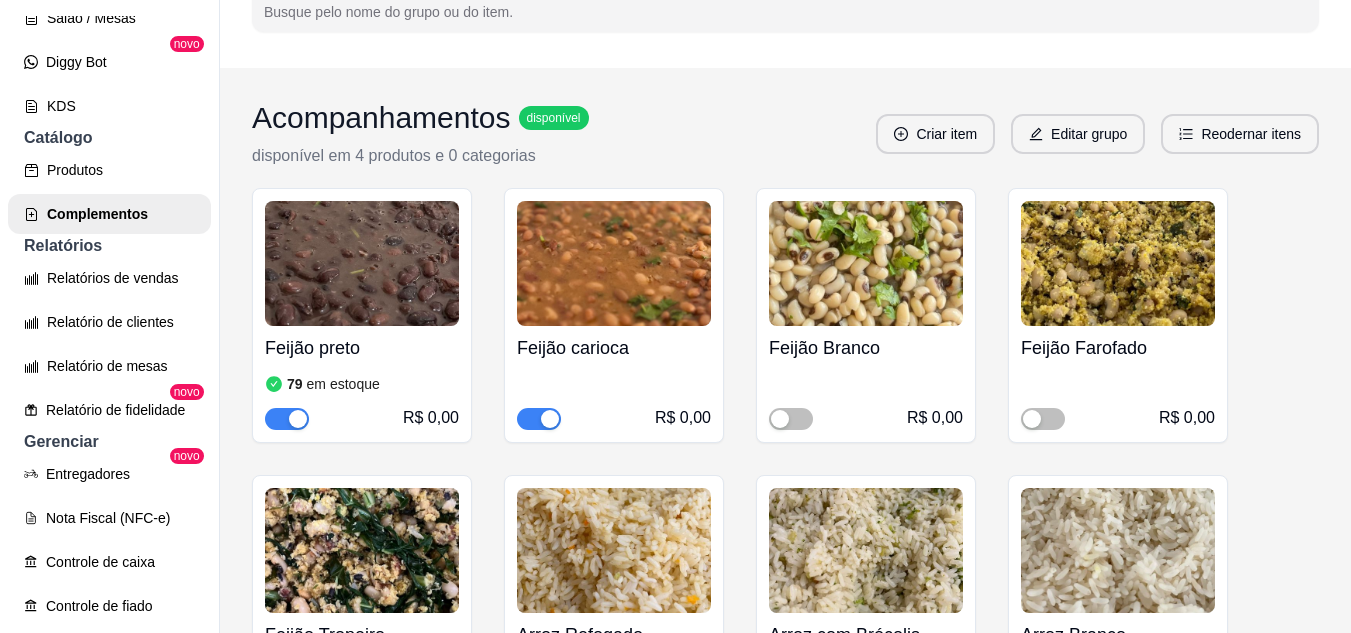 scroll, scrollTop: 100, scrollLeft: 0, axis: vertical 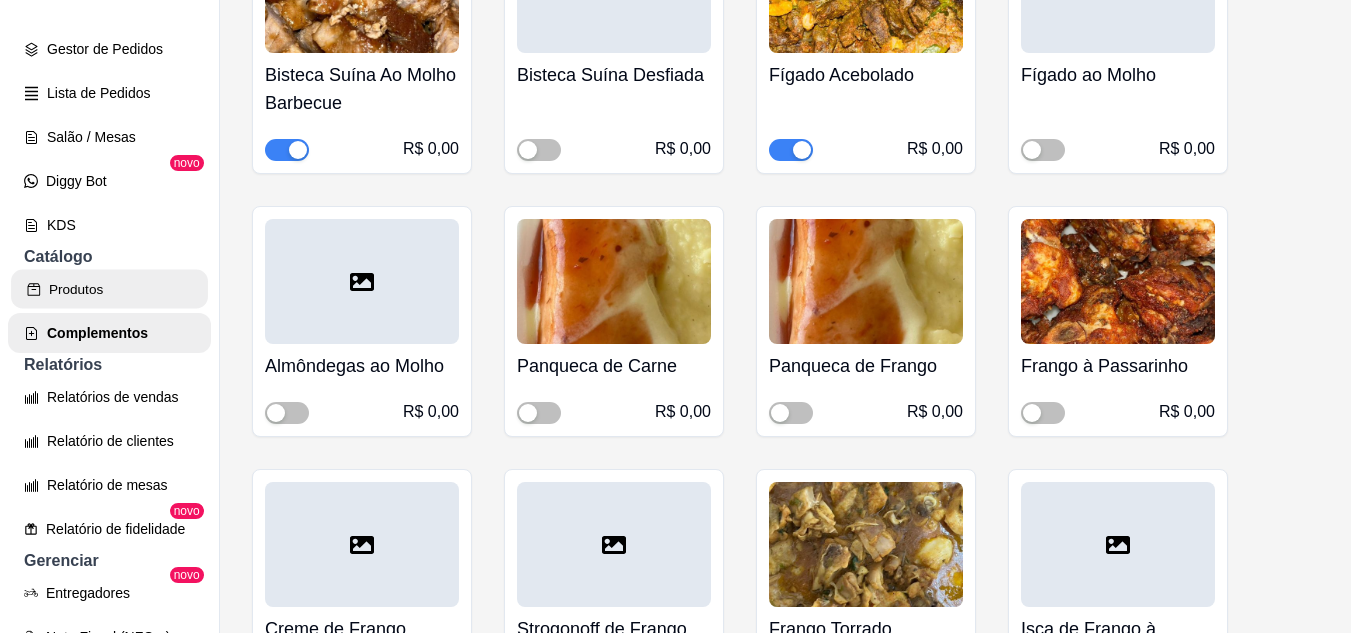 click on "Produtos" at bounding box center [109, 289] 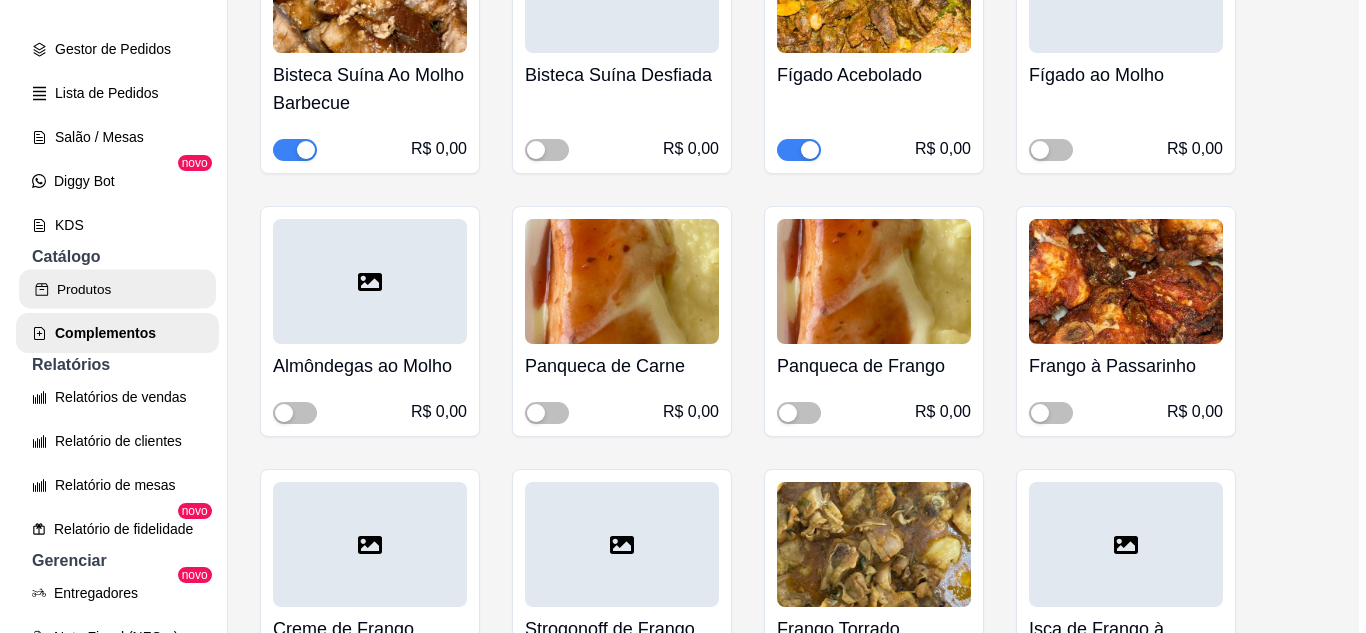 scroll, scrollTop: 0, scrollLeft: 0, axis: both 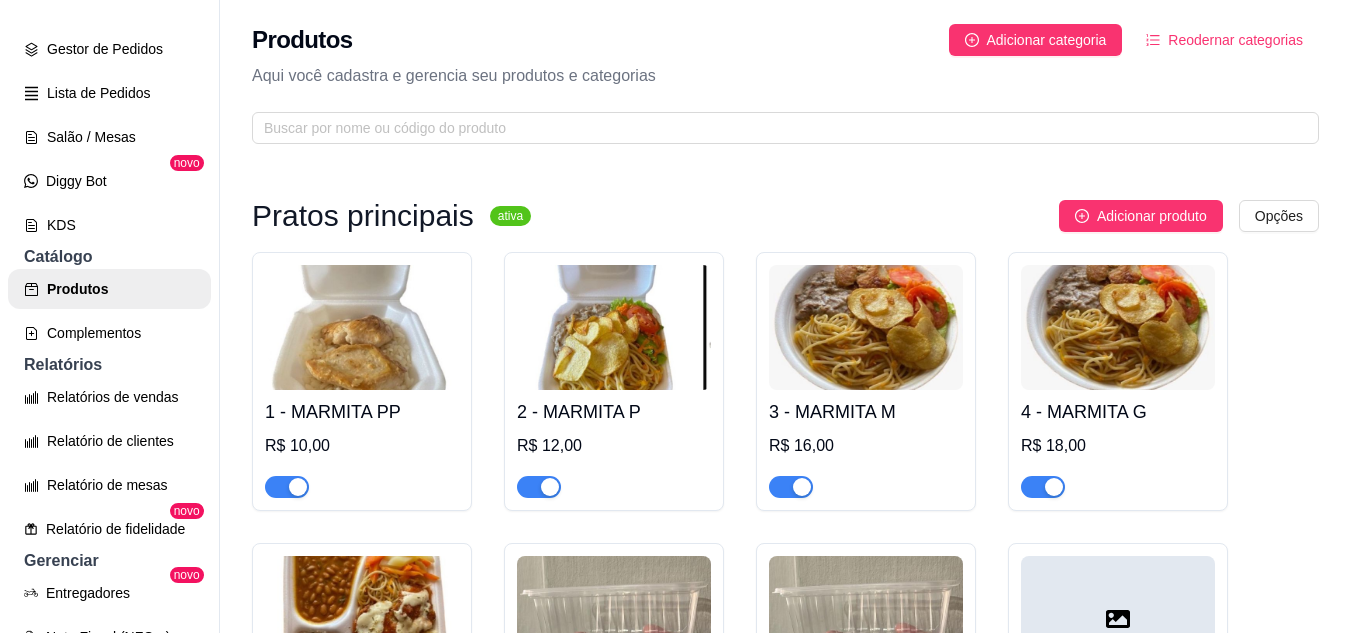 click at bounding box center [362, 327] 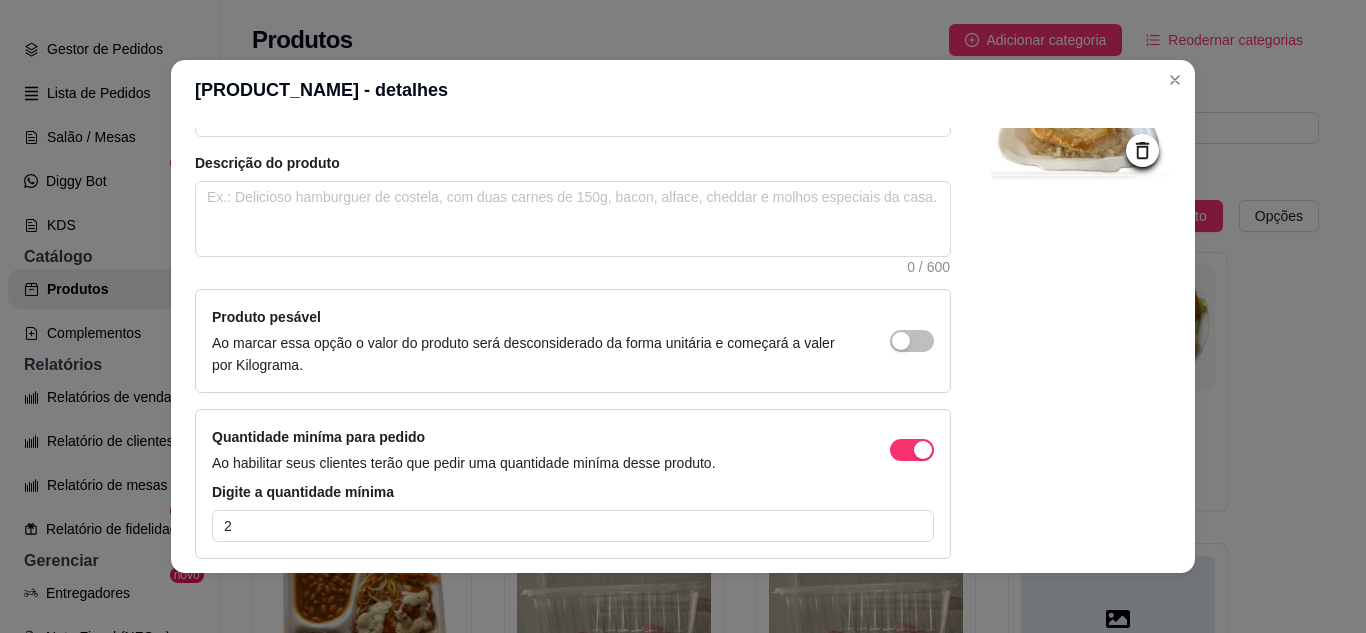 scroll, scrollTop: 283, scrollLeft: 0, axis: vertical 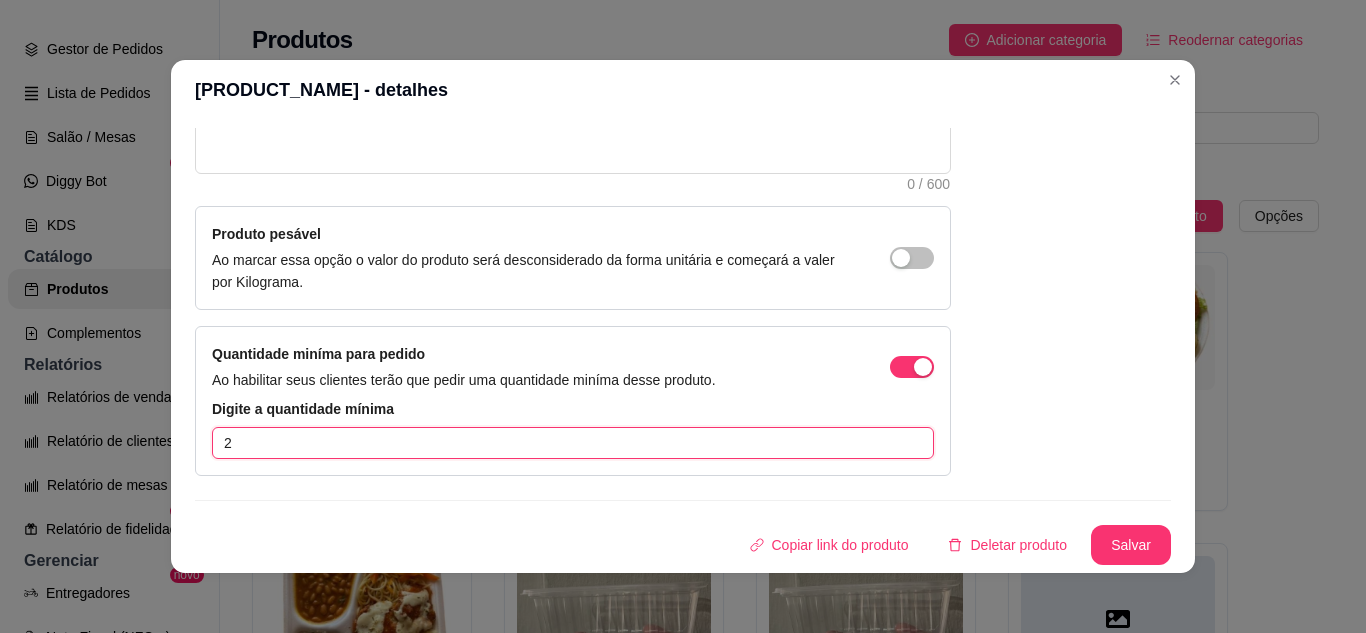 drag, startPoint x: 230, startPoint y: 441, endPoint x: 201, endPoint y: 440, distance: 29.017237 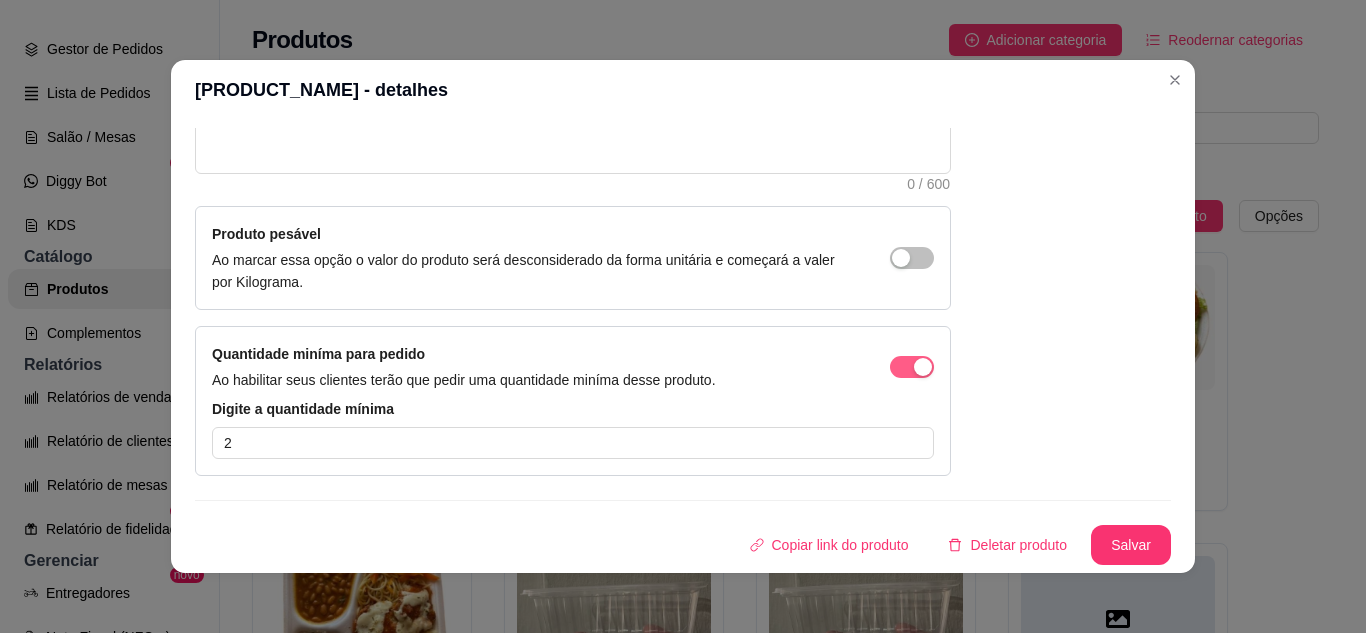 click at bounding box center (912, 367) 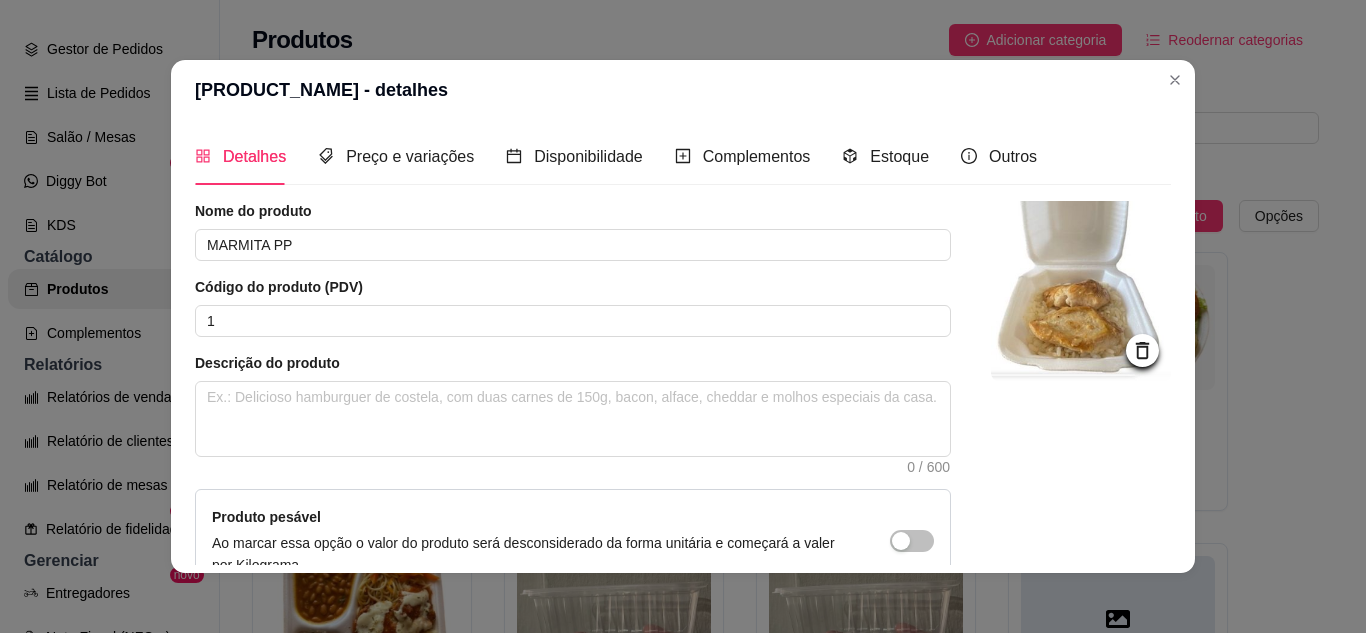 scroll, scrollTop: 215, scrollLeft: 0, axis: vertical 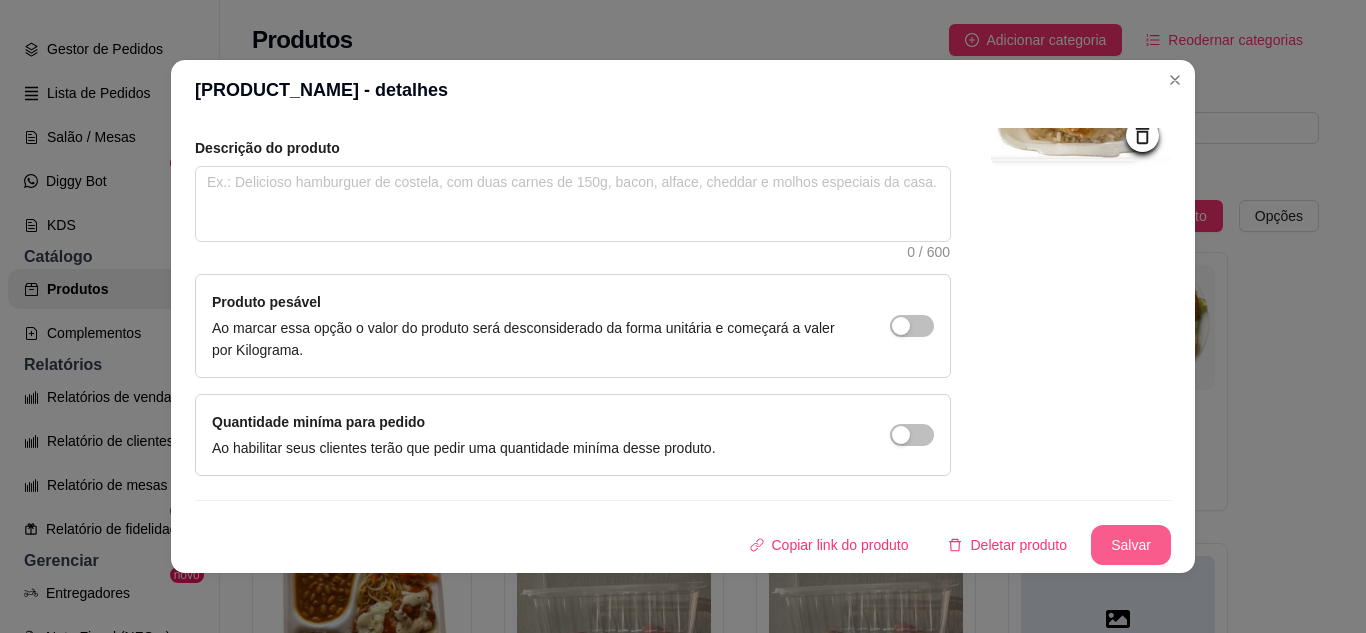 click on "Salvar" at bounding box center (1131, 545) 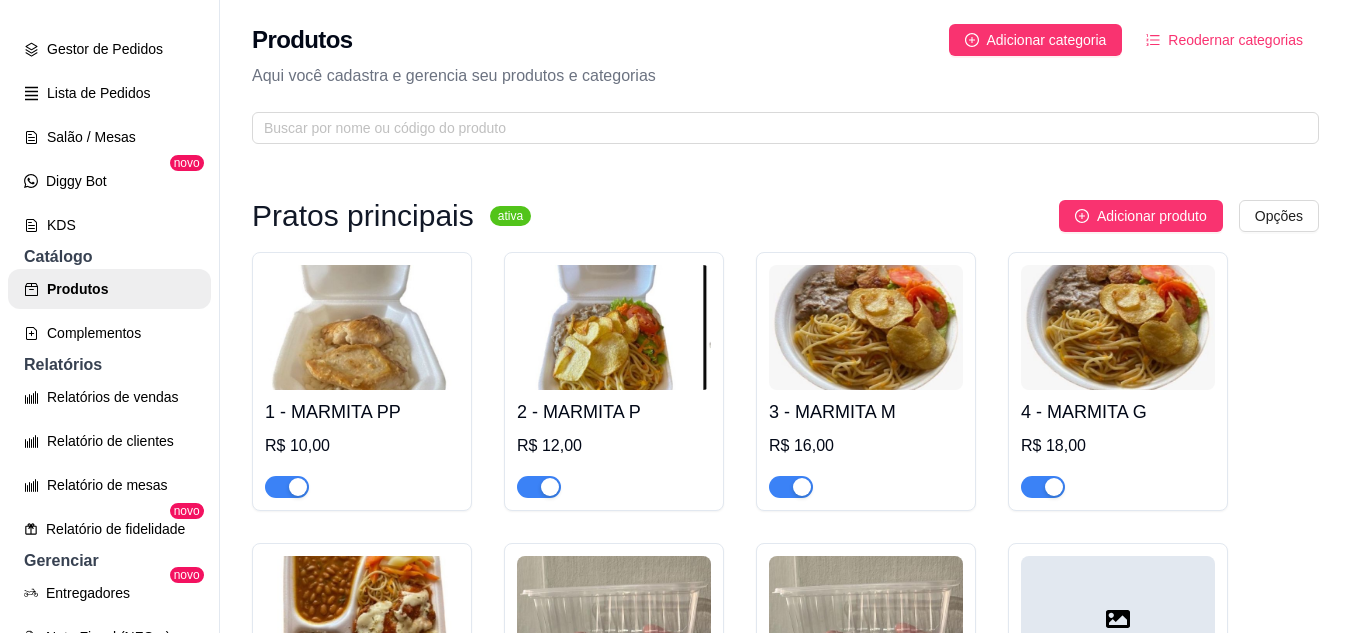 click at bounding box center [614, 327] 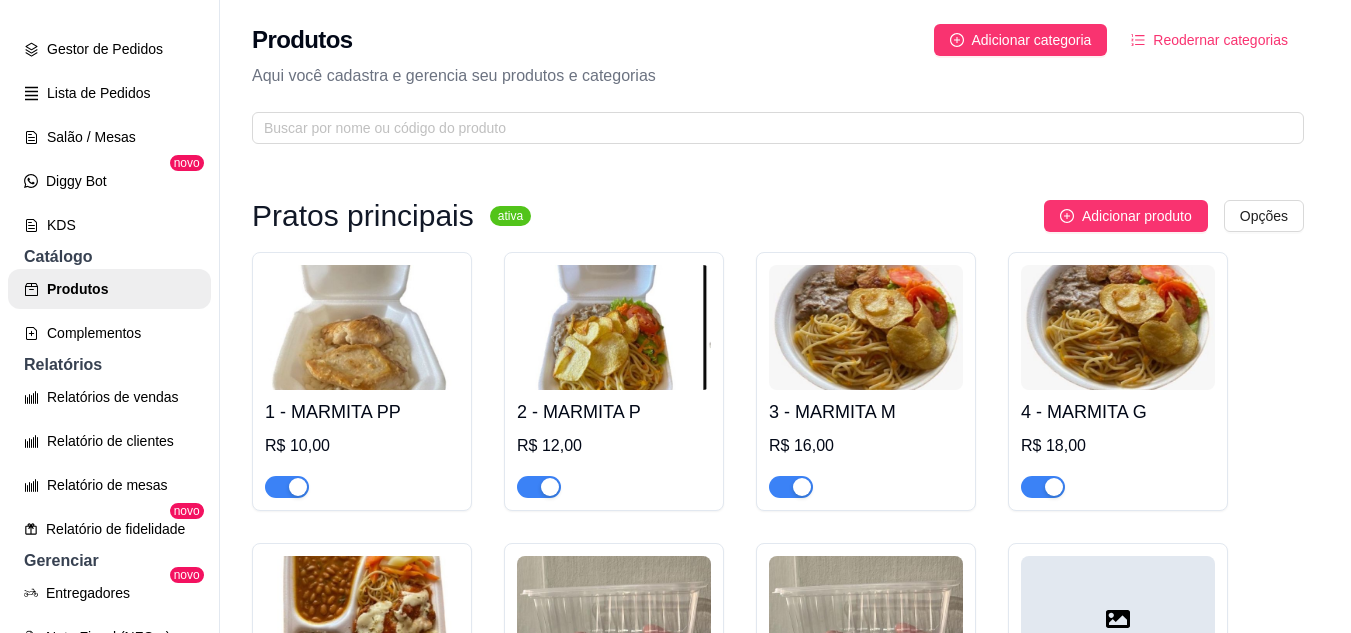 type 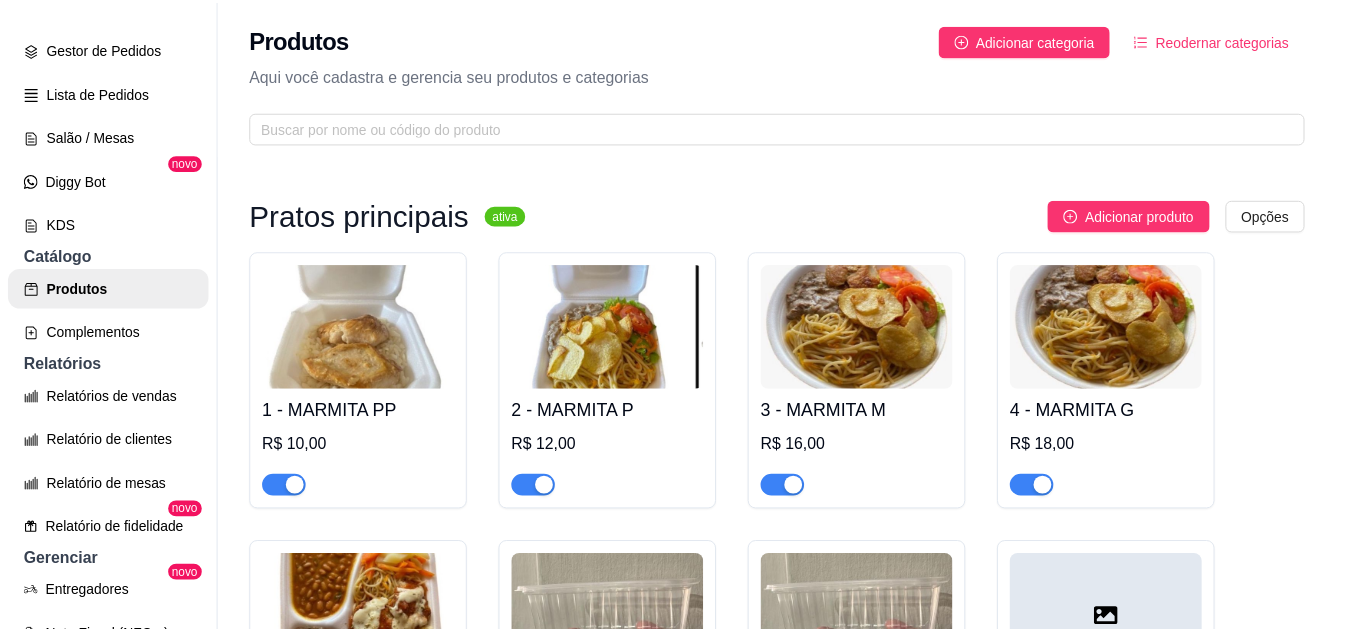 scroll, scrollTop: 215, scrollLeft: 0, axis: vertical 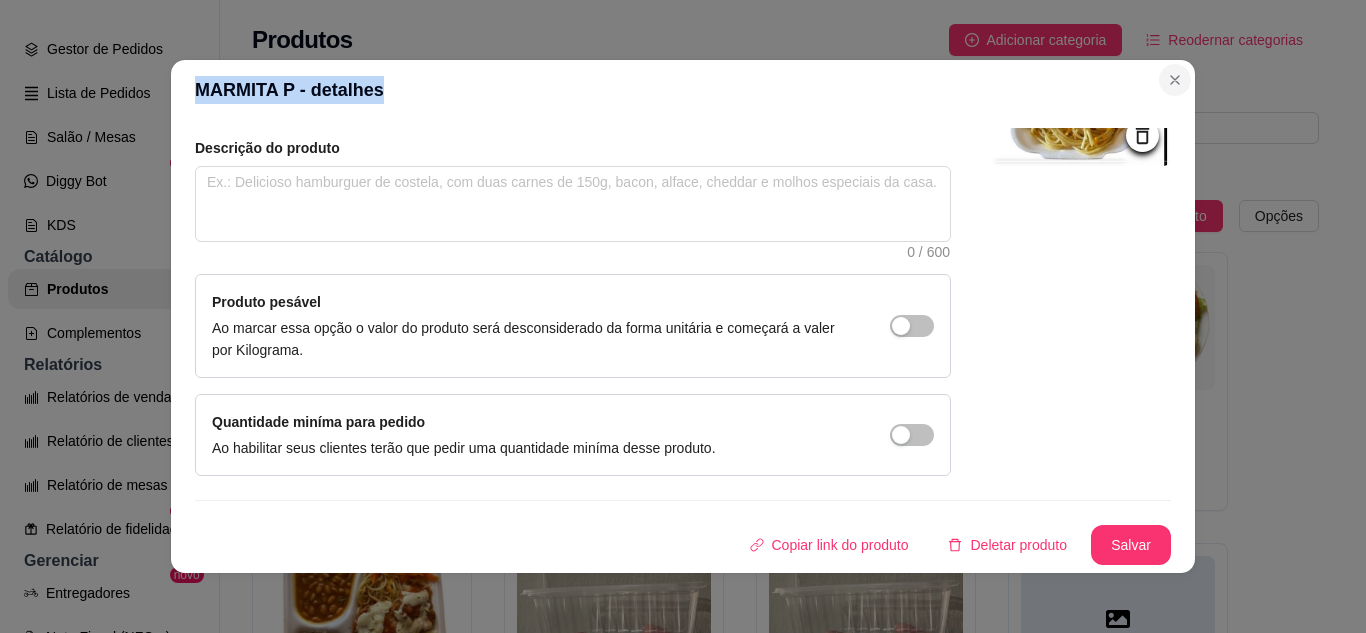 click on "MARMITA P - detalhes Detalhes Preço e variações Disponibilidade Complementos Estoque Outros Nome do produto MARMITA P Código do produto (PDV) 2 Descrição do produto 0 / 600 Produto pesável Ao marcar essa opção o valor do produto será desconsiderado da forma unitária e começará a valer por Kilograma. Quantidade miníma para pedido Ao habilitar seus clientes terão que pedir uma quantidade miníma desse produto. Copiar link do produto Deletar produto Salvar" at bounding box center (683, 316) 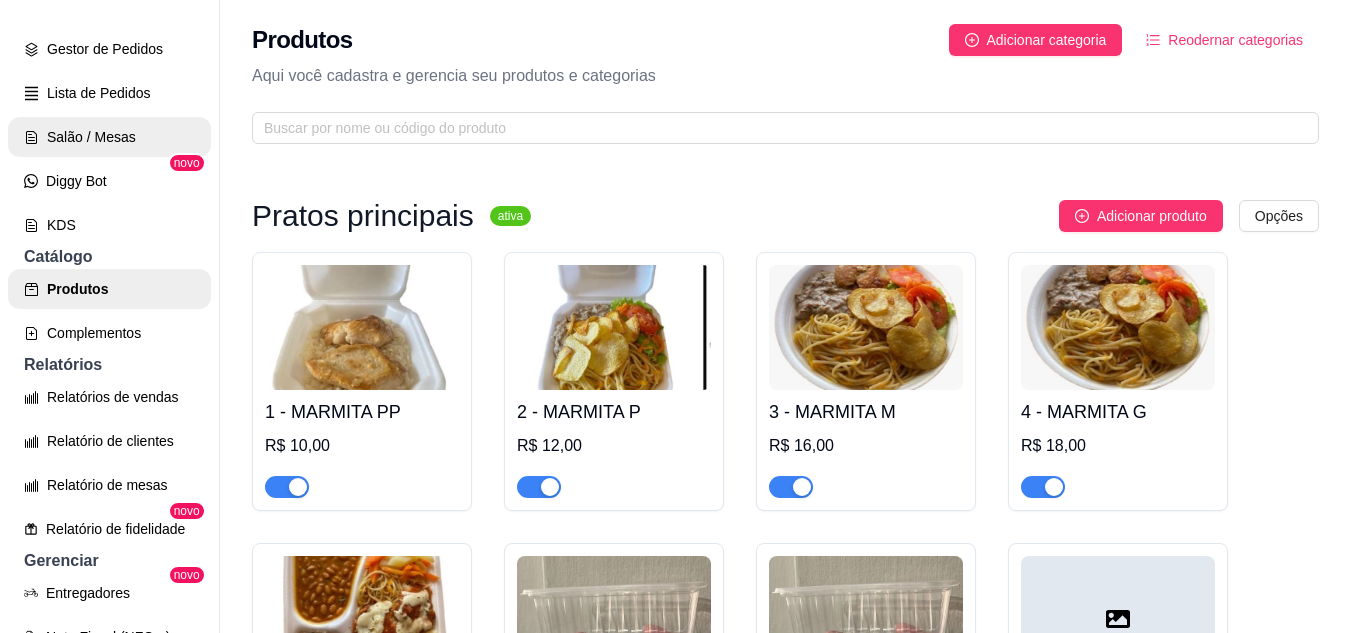 scroll, scrollTop: 0, scrollLeft: 0, axis: both 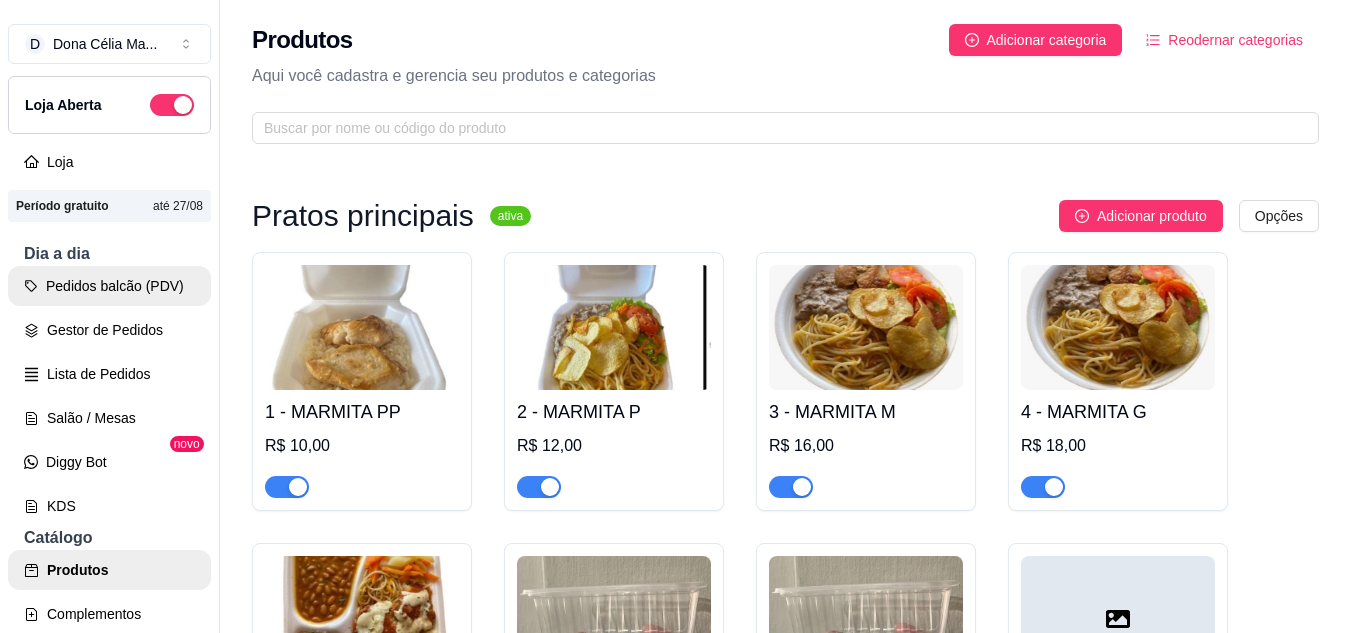 click on "Pedidos balcão (PDV)" at bounding box center [109, 286] 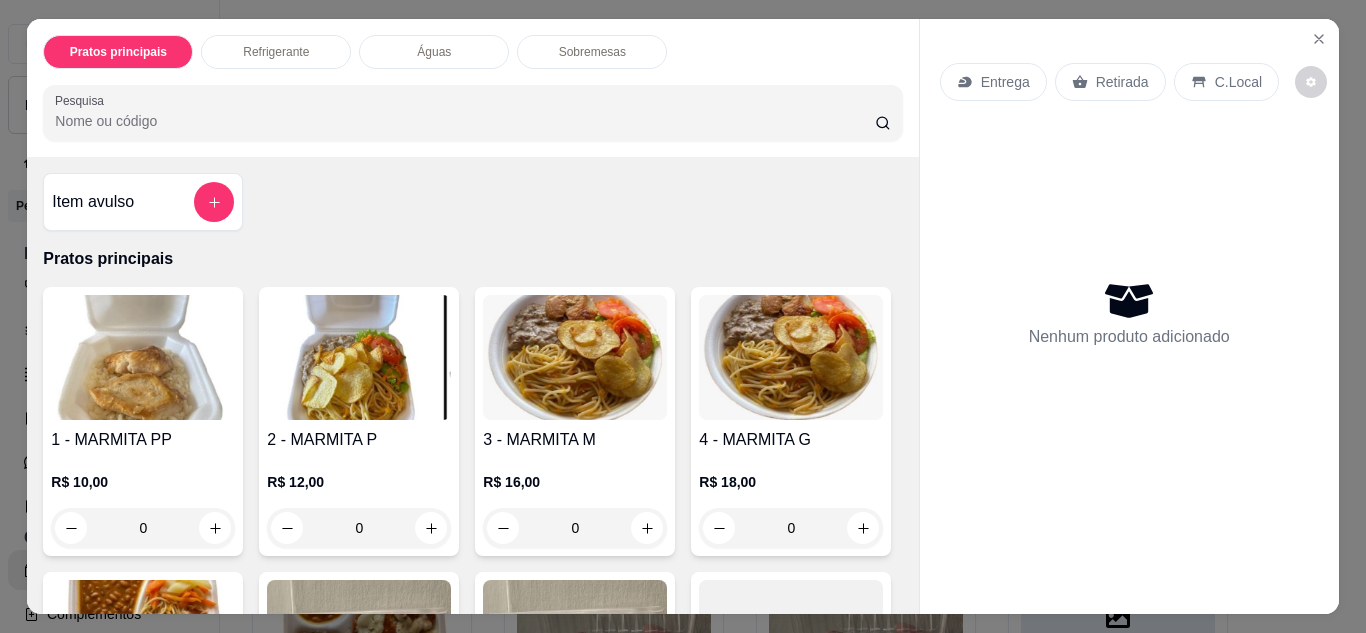 click on "Pratos principais Refrigerante Águas Sobremesas Pesquisa Item avulso Pratos principais 1 - MARMITA PP   R$ 10,00 0 2 - MARMITA P   R$ 12,00 0 3 - MARMITA M   R$ 16,00 0 4 - MARMITA G   R$ 18,00 0 5 - EXECUTIVA   R$ 20,00 0 6 - GOURMET   R$ 0,00 0 7 - COMBO GOURMET   R$ 0,00 0 8 - Combo: PP   R$ 12,00 0 Refrigerante 9 - Refrigerante Garrafinha   R$ 3,00 0 10 - Refrigerante 250ml   R$ 0,00 0 11 - Refrigerante Lata 350ml   R$ 0,00 0 12 - Refrigerante 1L   R$ 0,00 0 Águas 13 - Água Mineral   R$ 0,00 0 Sobremesas 14 - Sobremesas   R$ 0,00 0 Entrega Retirada C.Local Nenhum produto adicionado" at bounding box center [683, 316] 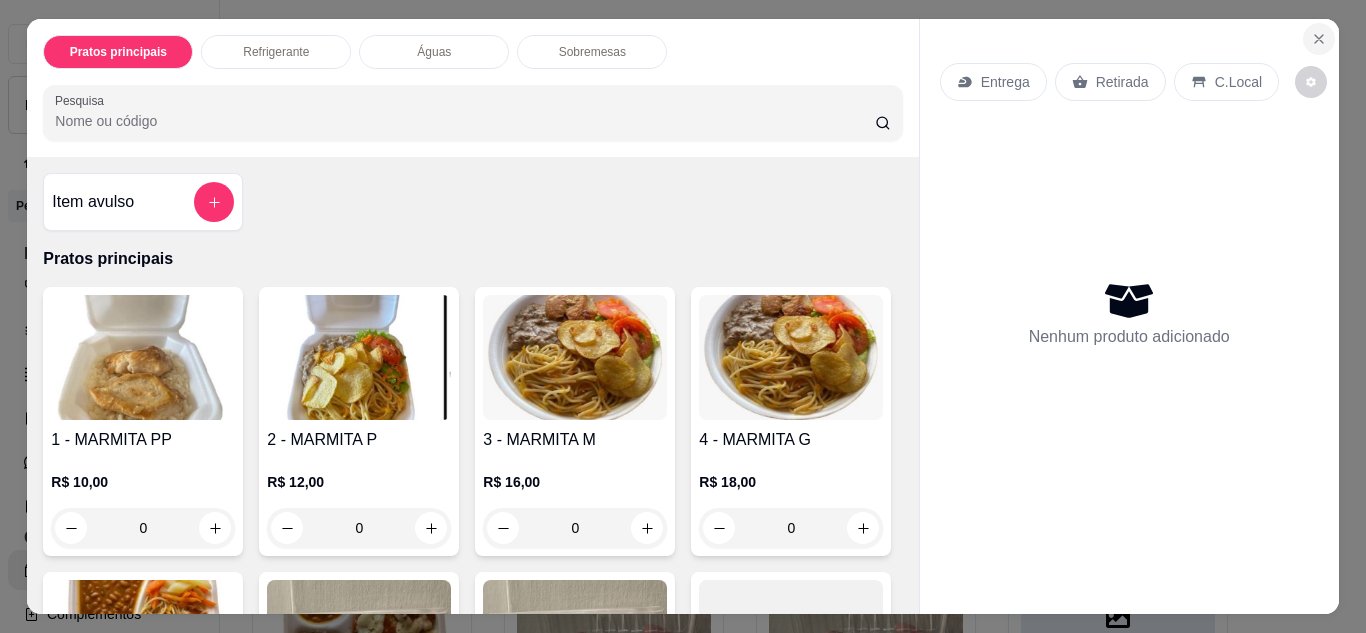 click at bounding box center (1319, 39) 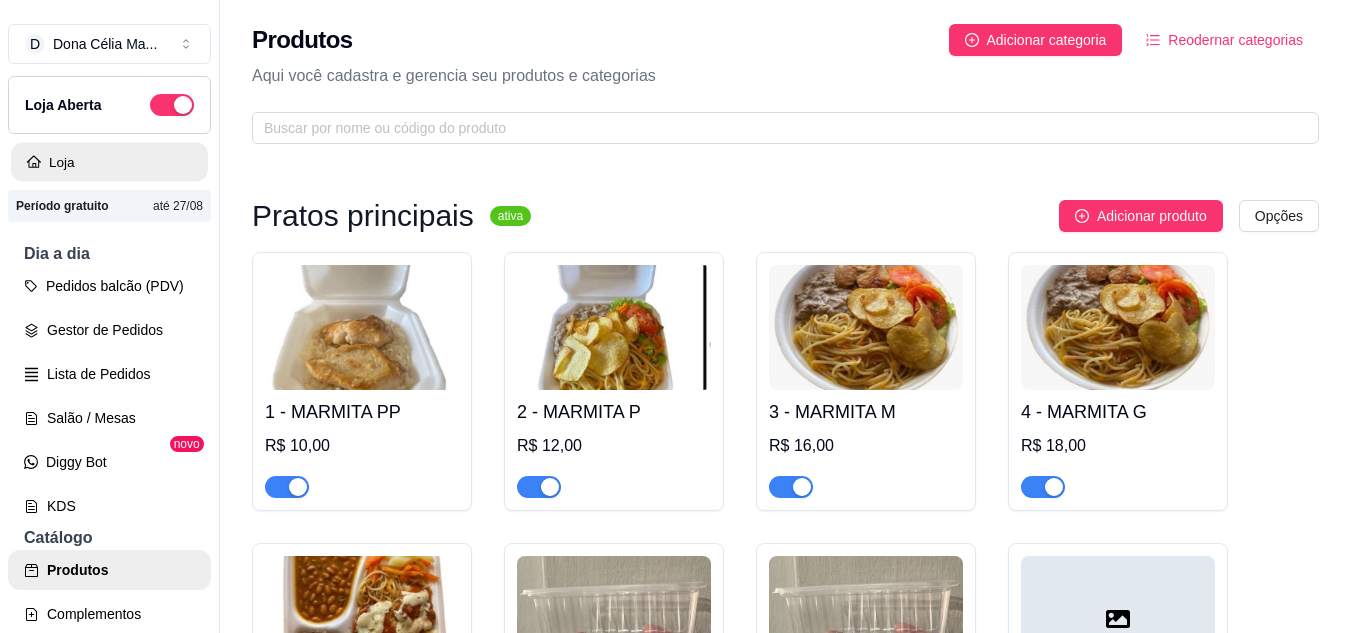 click on "Loja" at bounding box center (109, 162) 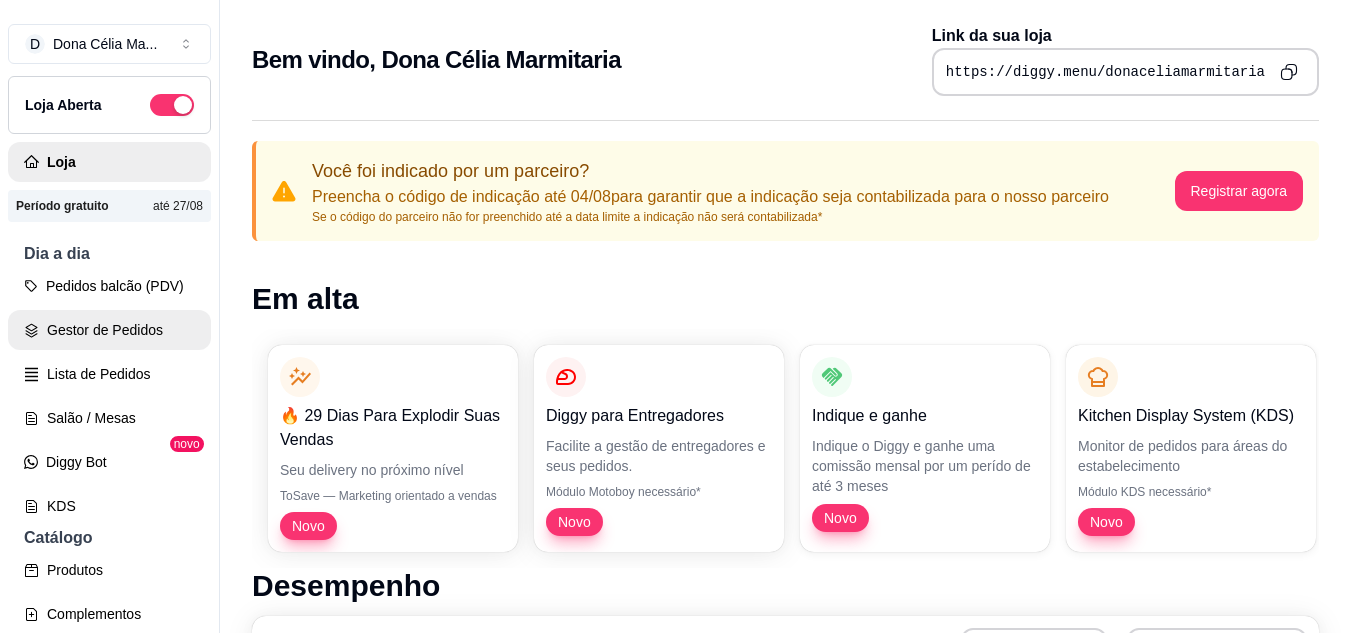 click on "Gestor de Pedidos" at bounding box center [109, 330] 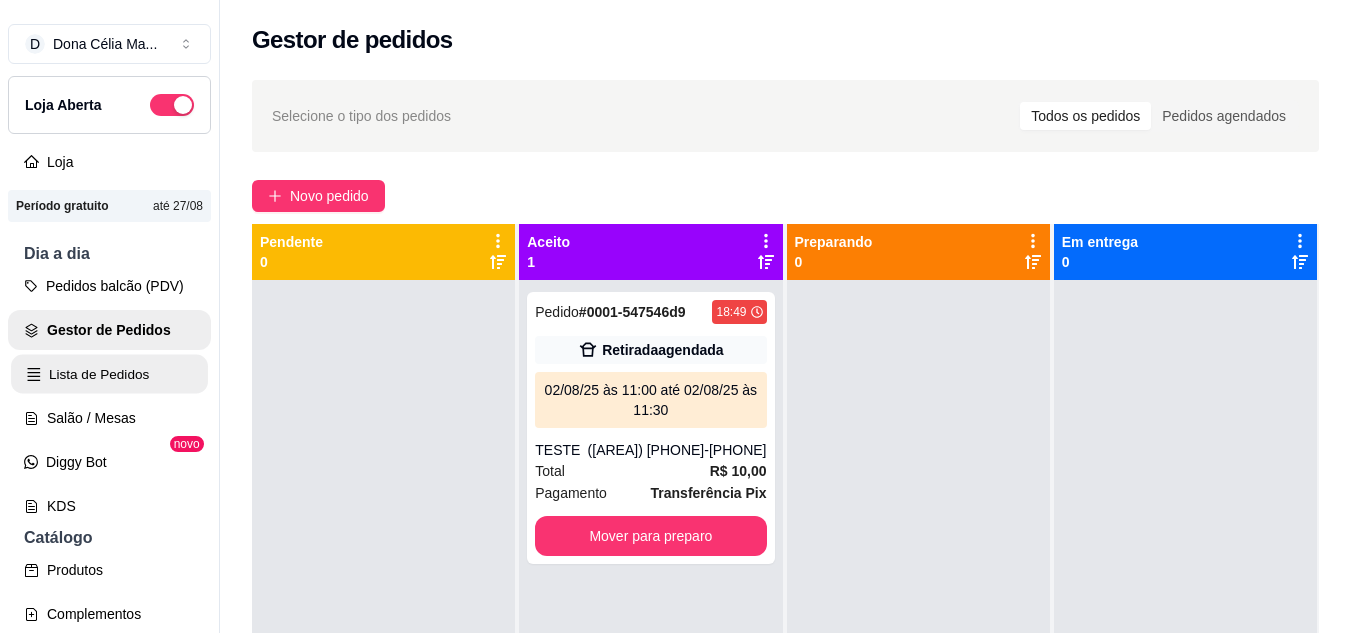 click on "Lista de Pedidos" at bounding box center [109, 374] 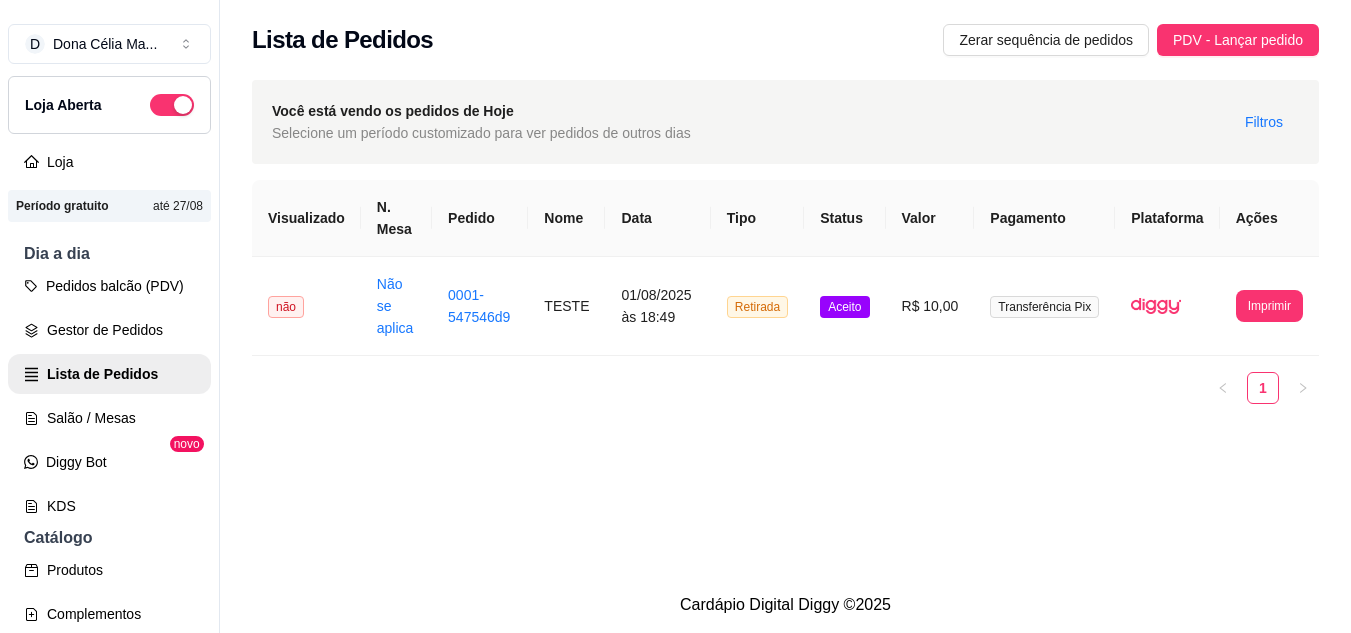 click on "Período gratuito até 27/08" at bounding box center [109, 206] 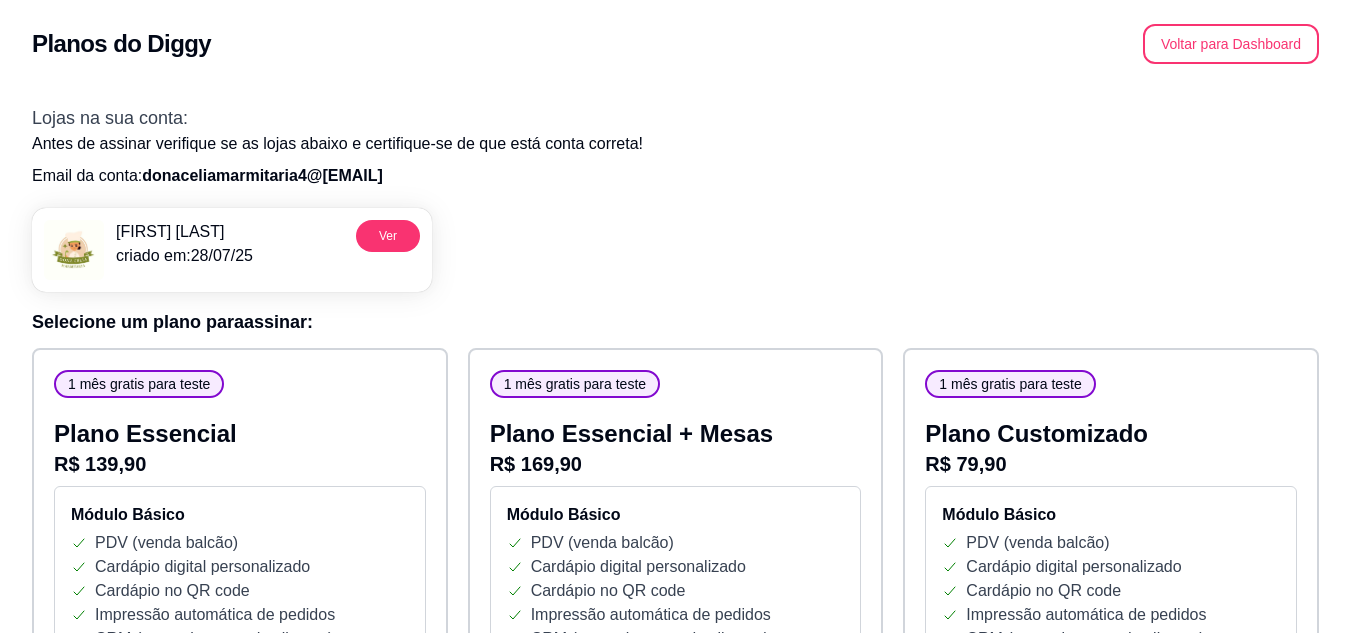 scroll, scrollTop: 0, scrollLeft: 0, axis: both 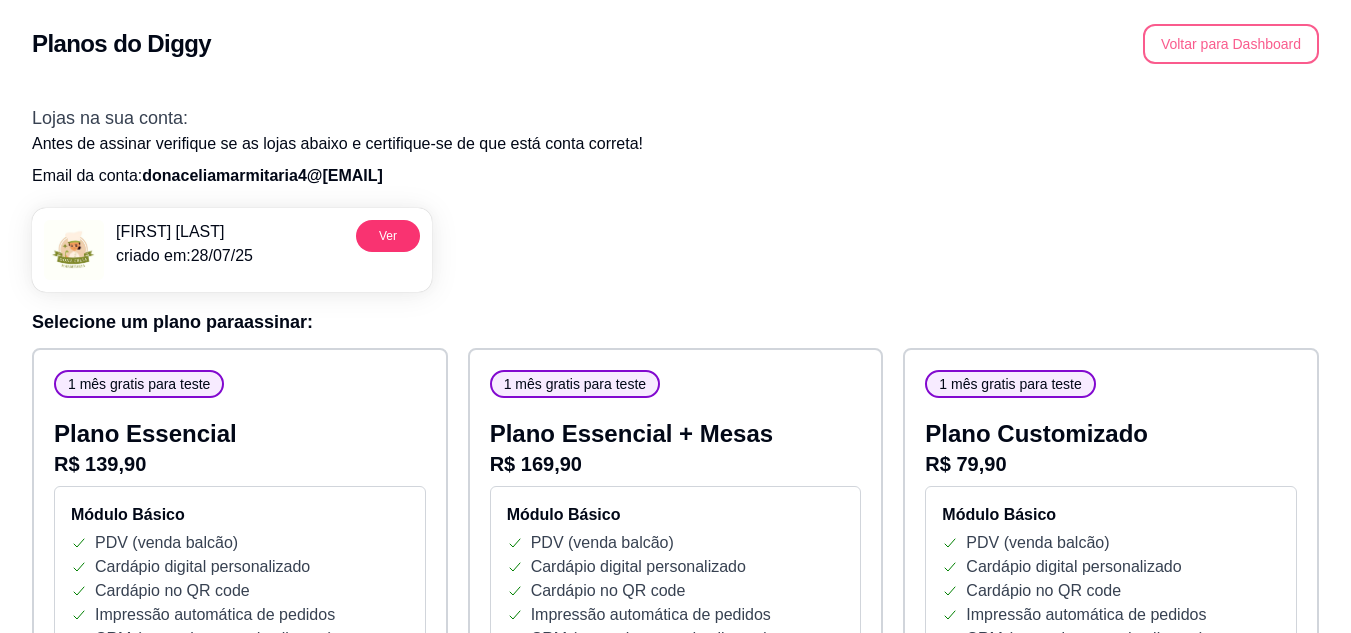 click on "Voltar para Dashboard" at bounding box center (1231, 44) 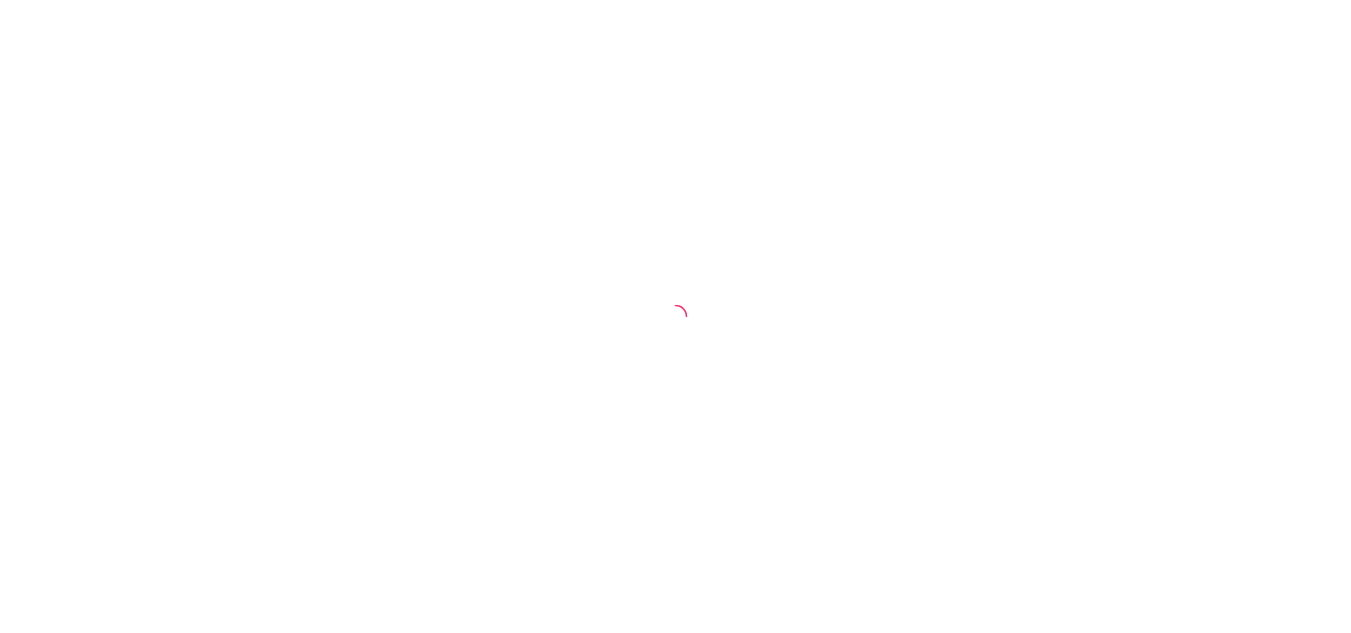 scroll, scrollTop: 0, scrollLeft: 0, axis: both 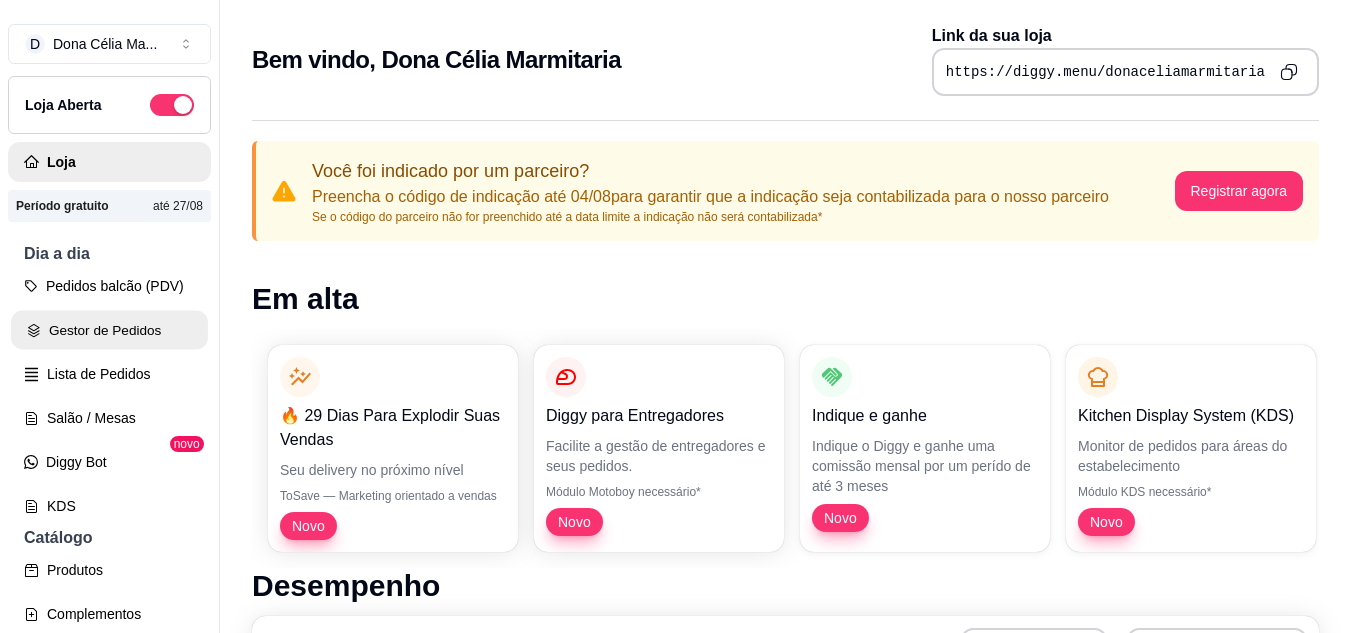 click on "Gestor de Pedidos" at bounding box center (109, 330) 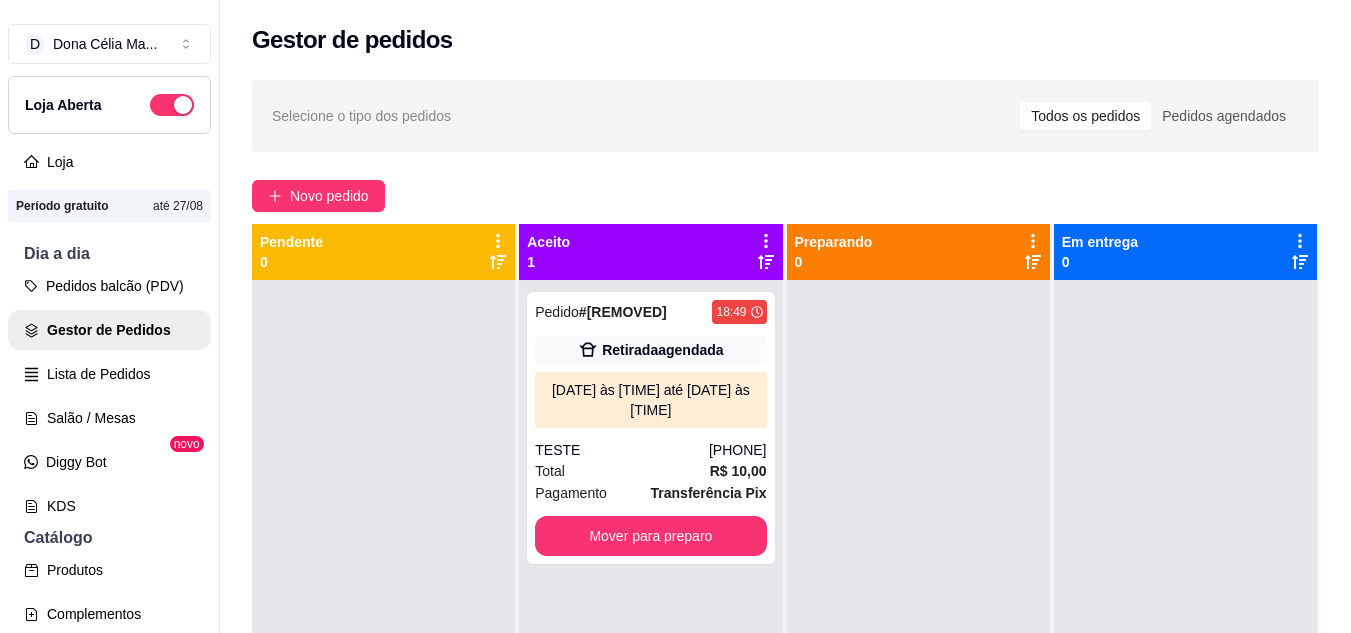scroll, scrollTop: 100, scrollLeft: 0, axis: vertical 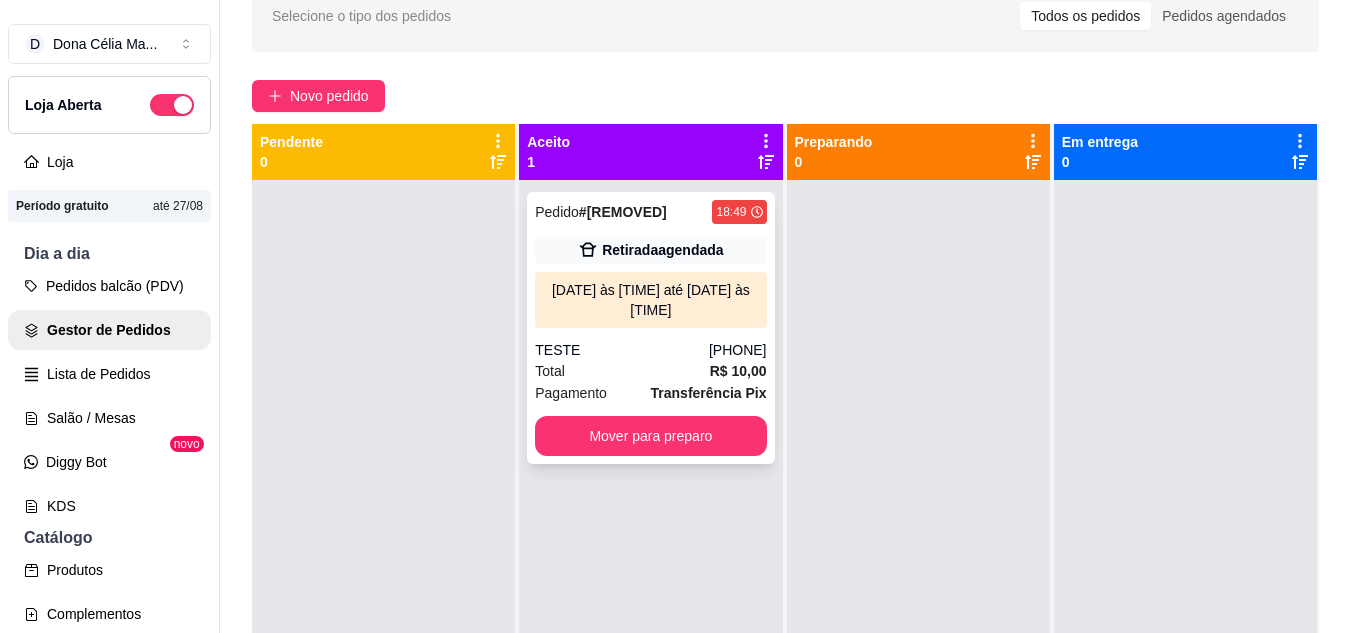 click on "0001-[REMOVED]" at bounding box center [623, 212] 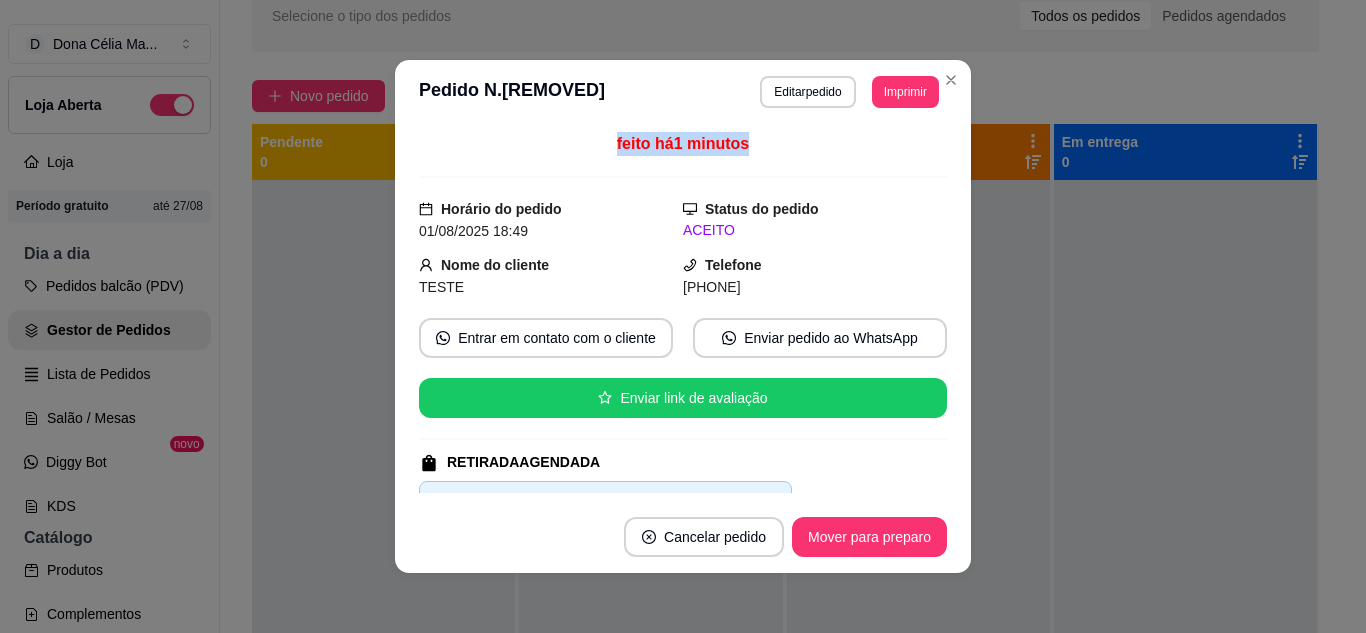 drag, startPoint x: 597, startPoint y: 141, endPoint x: 776, endPoint y: 144, distance: 179.02513 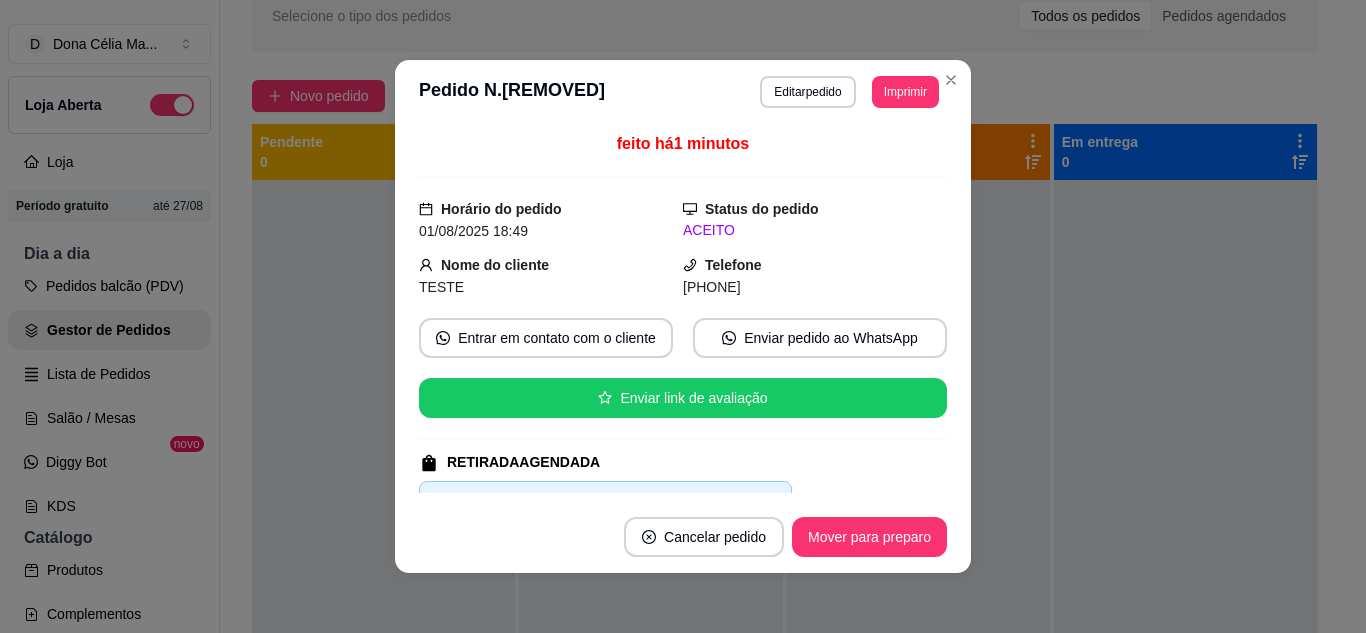 click on "feito há  1   minutos" at bounding box center [683, 143] 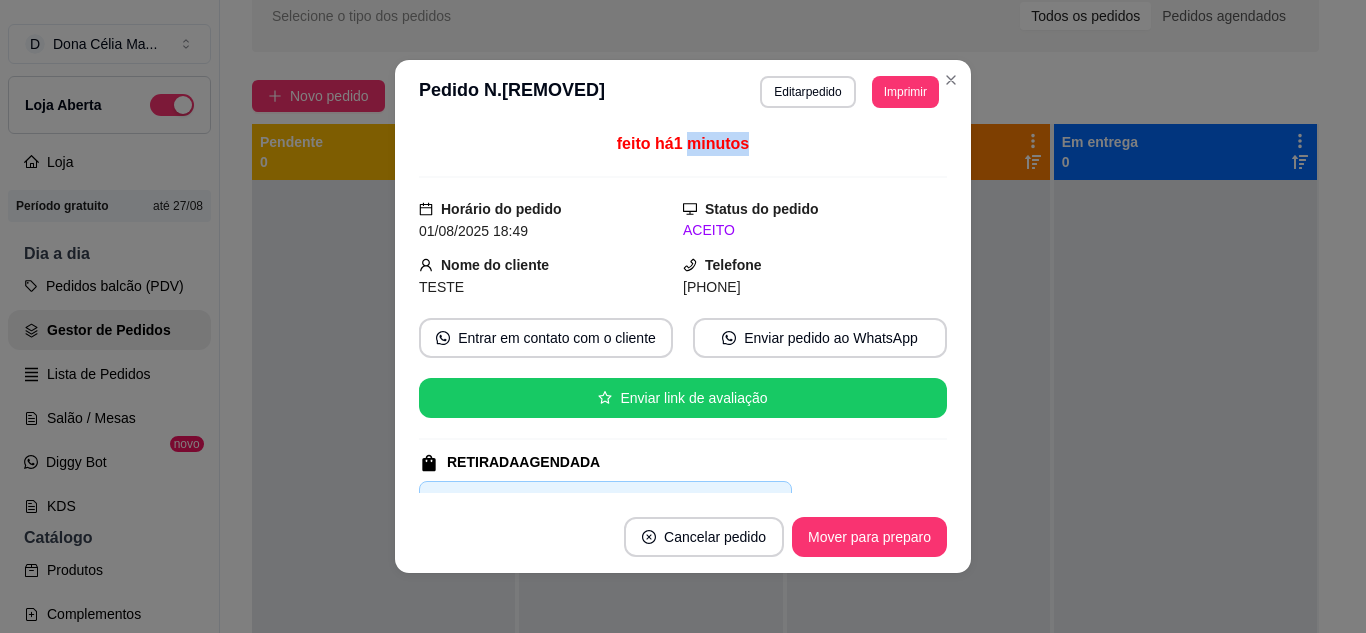 click on "feito há  1   minutos" at bounding box center (683, 143) 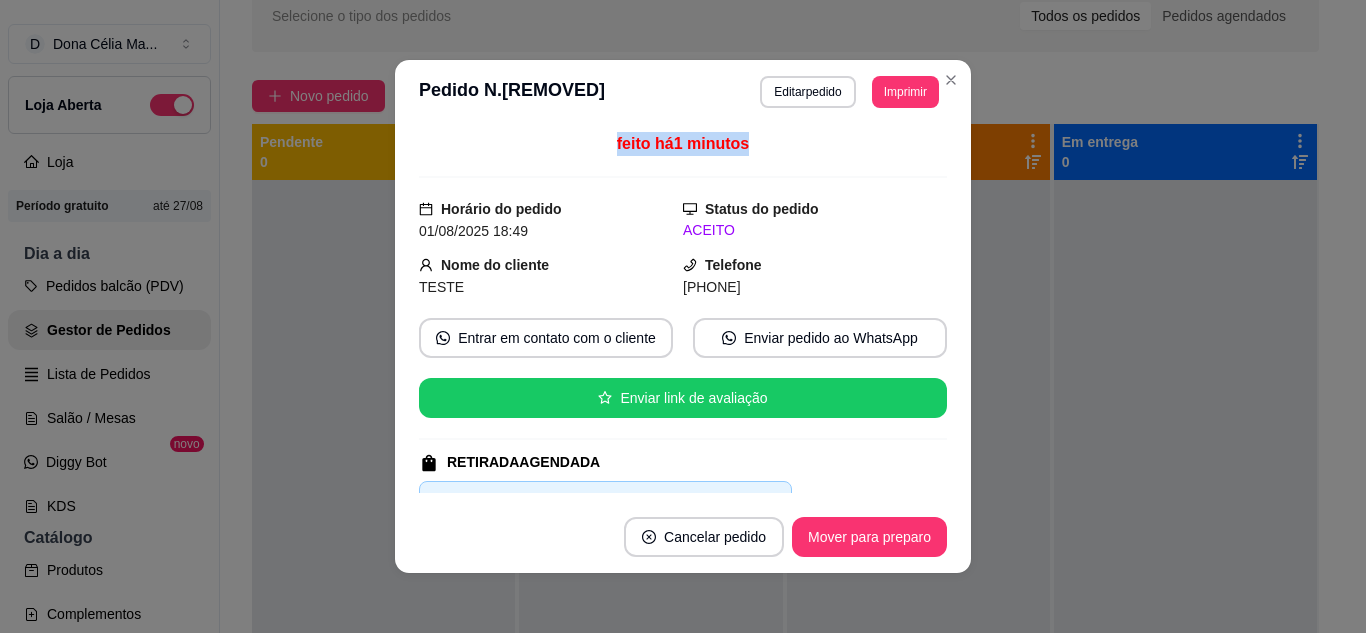 click on "feito há  1   minutos" at bounding box center (683, 143) 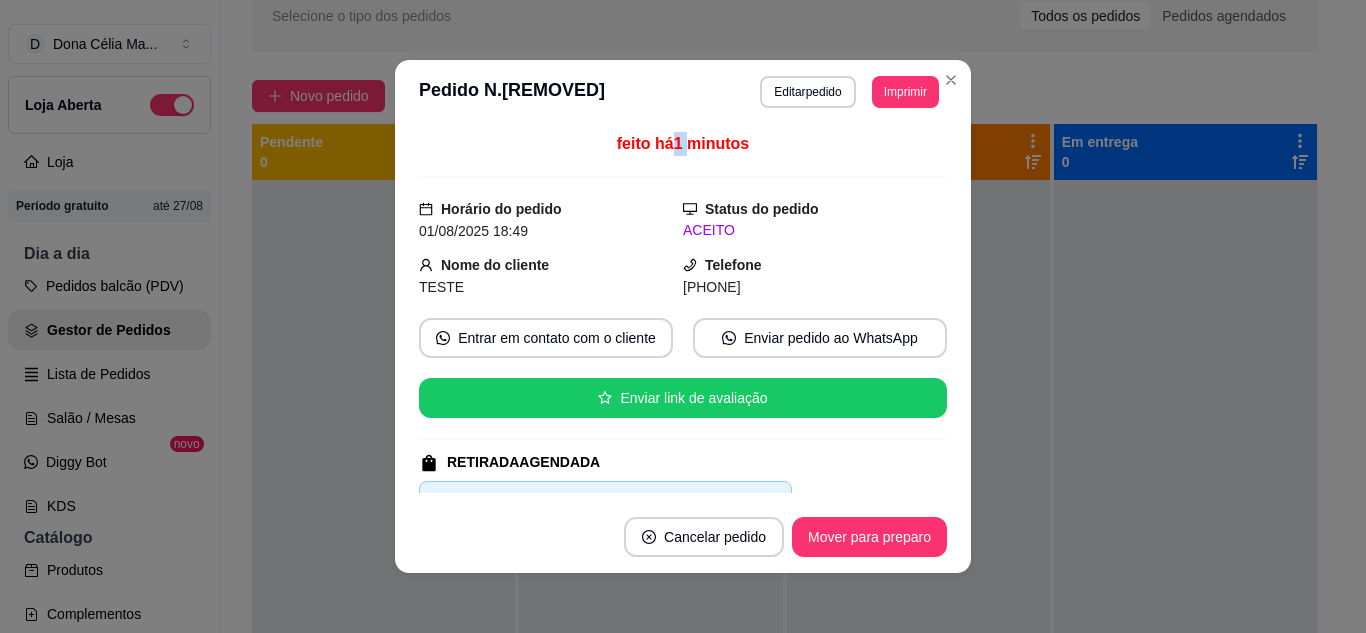 click on "feito há  1   minutos" at bounding box center (683, 143) 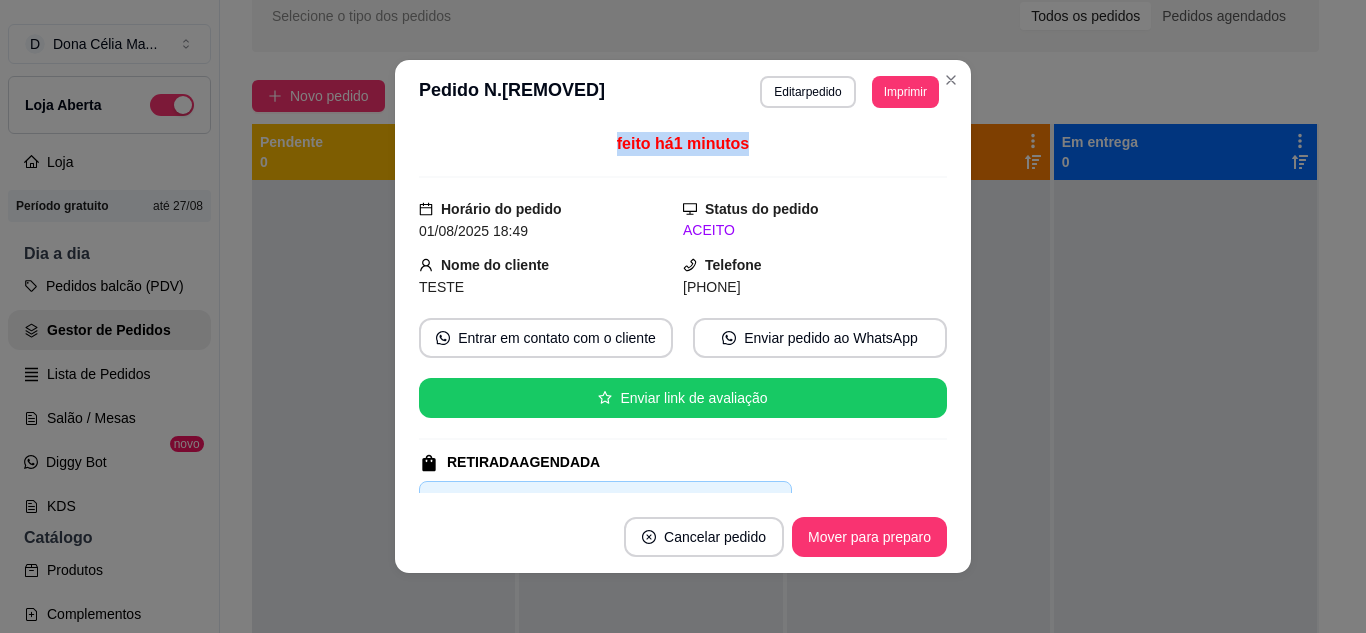 click on "feito há  1   minutos" at bounding box center (683, 143) 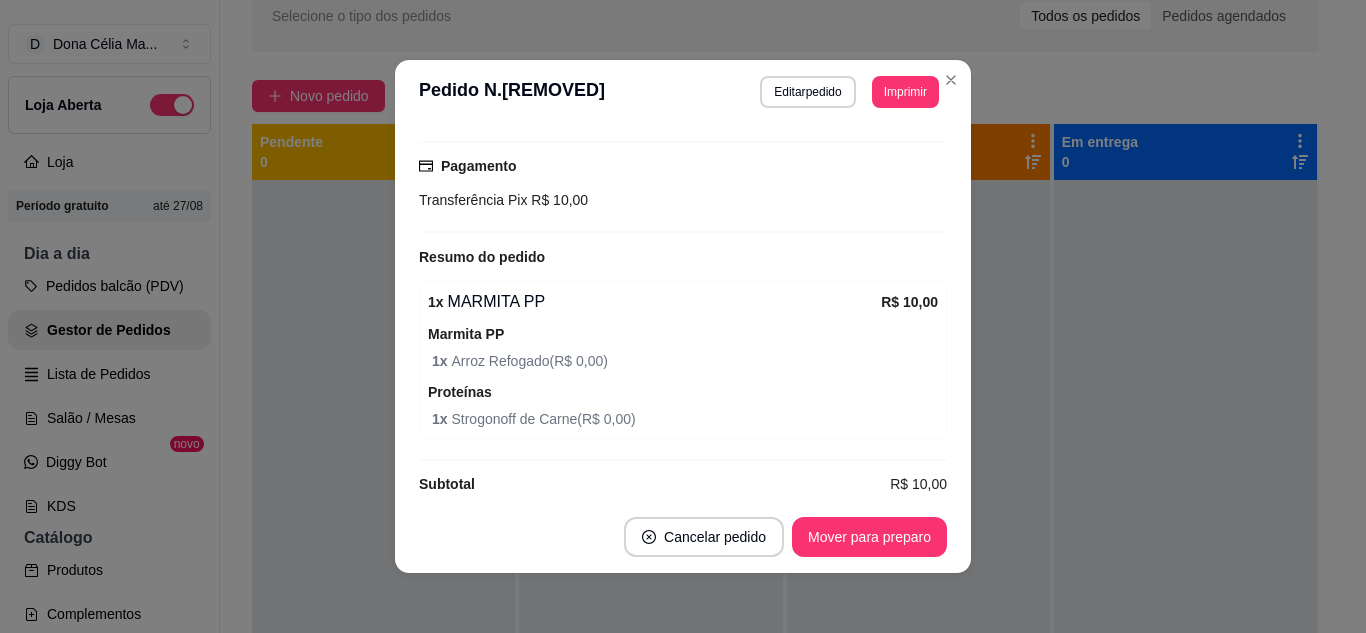 scroll, scrollTop: 424, scrollLeft: 0, axis: vertical 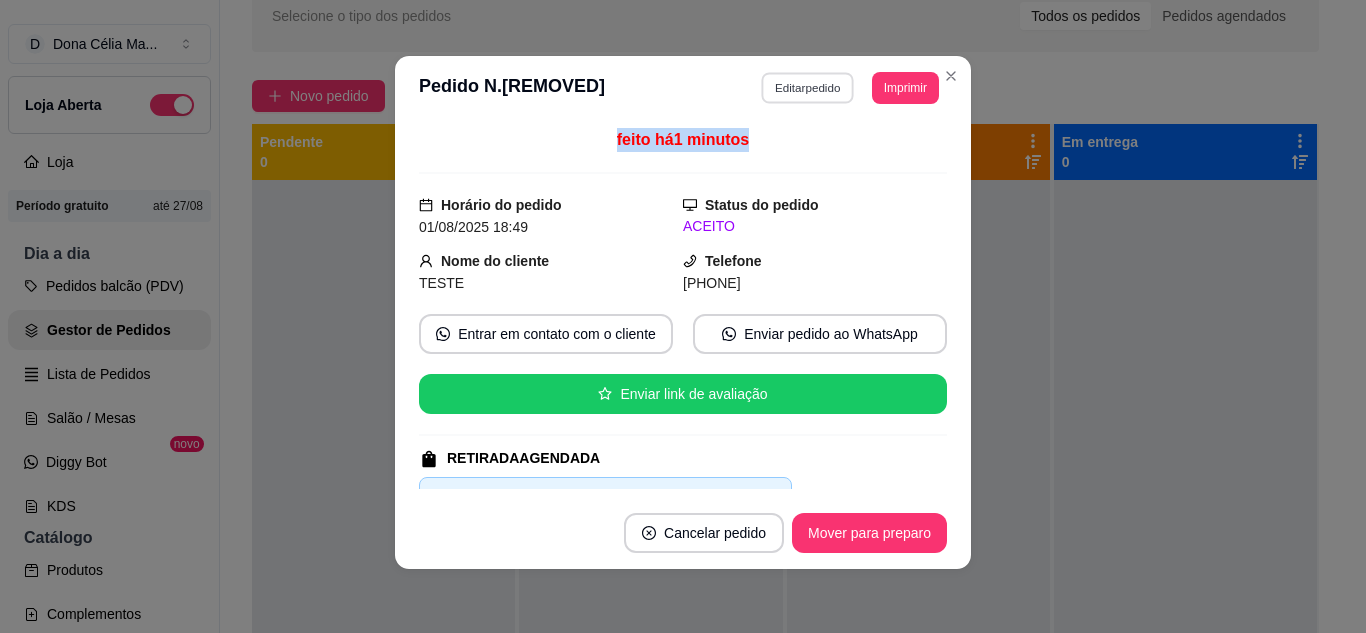 click on "Editar  pedido" at bounding box center (808, 87) 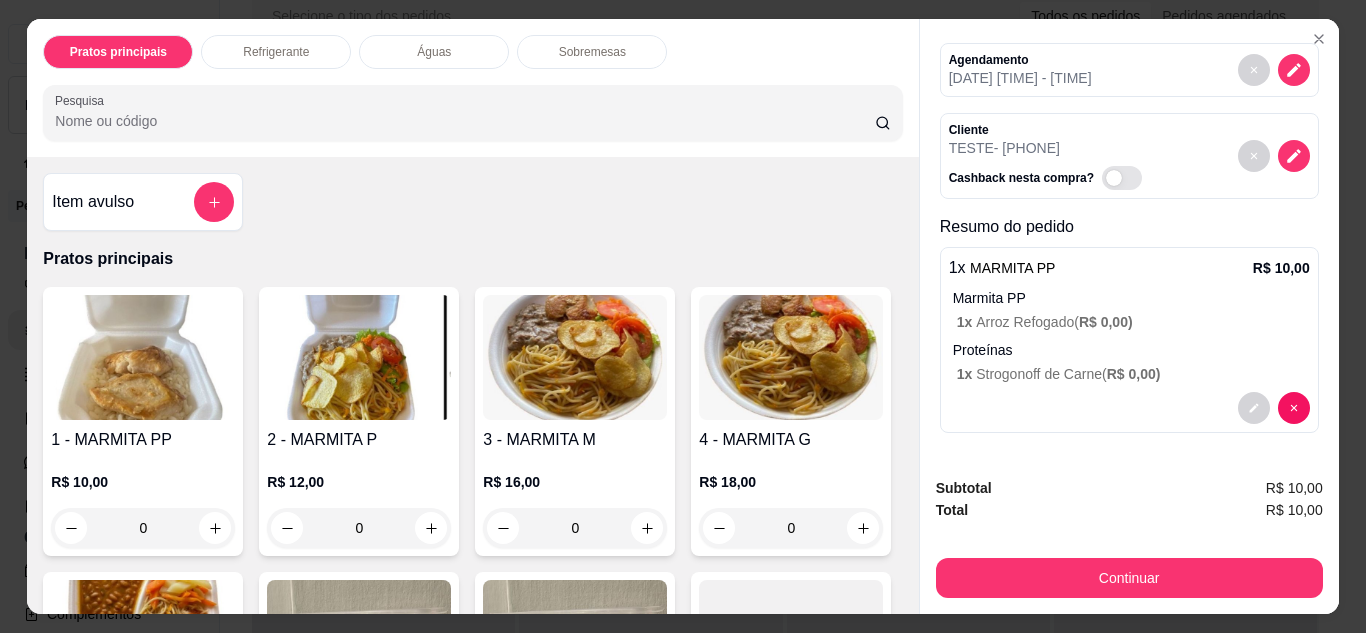 scroll, scrollTop: 0, scrollLeft: 0, axis: both 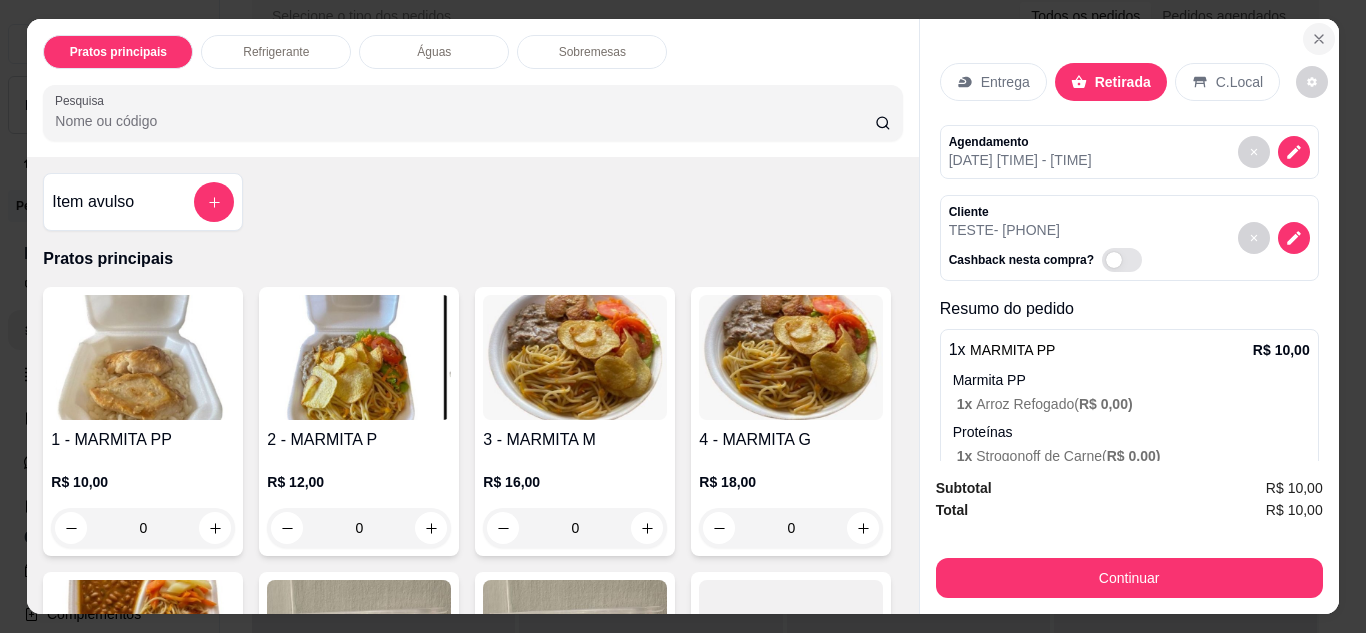 click 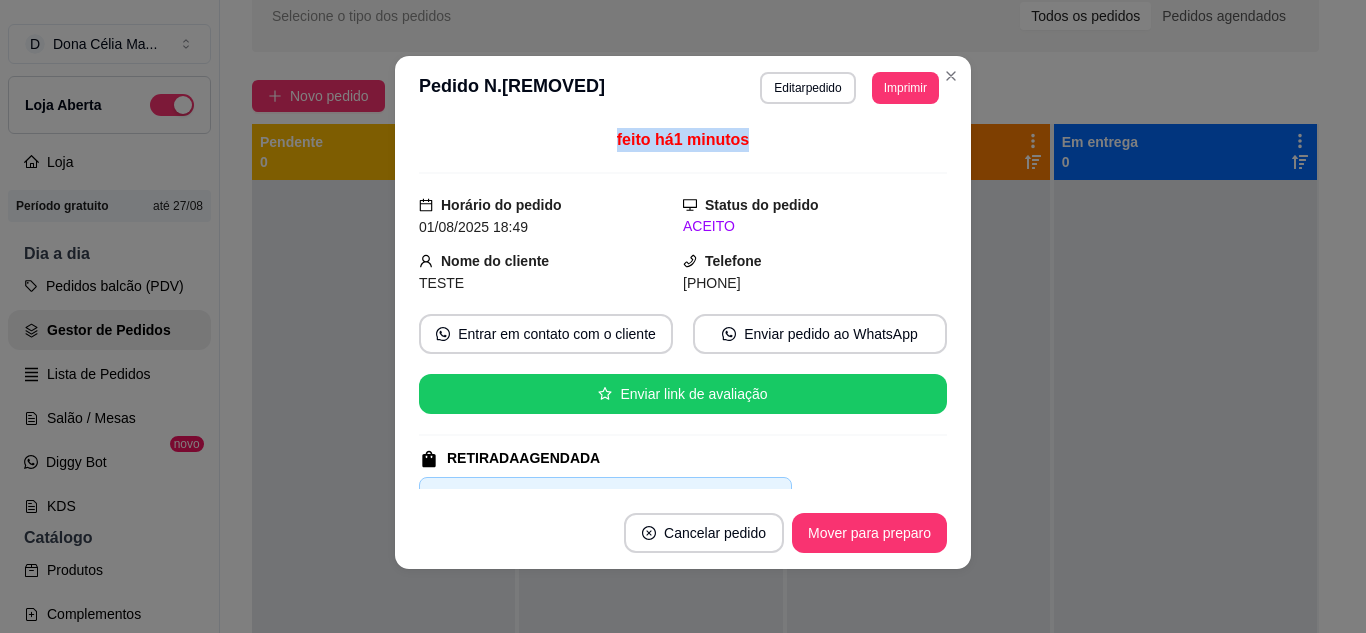 click on "Editar  pedido" at bounding box center (807, 88) 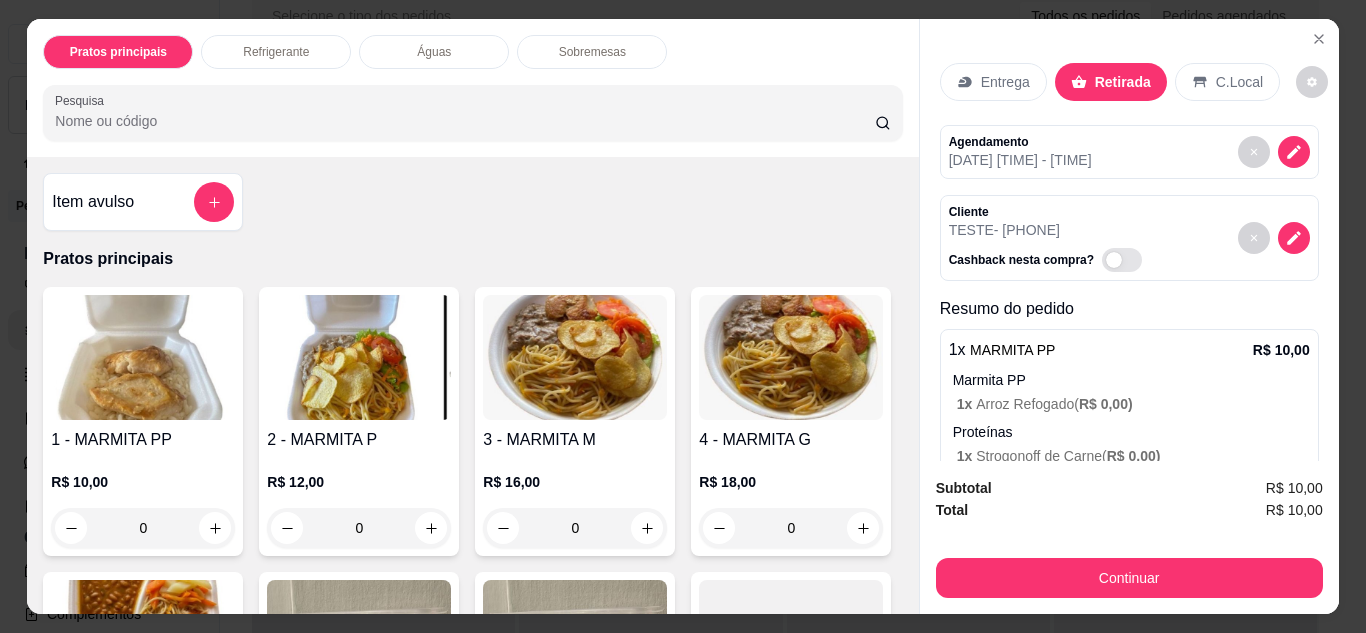 click on "C.Local" at bounding box center (1239, 82) 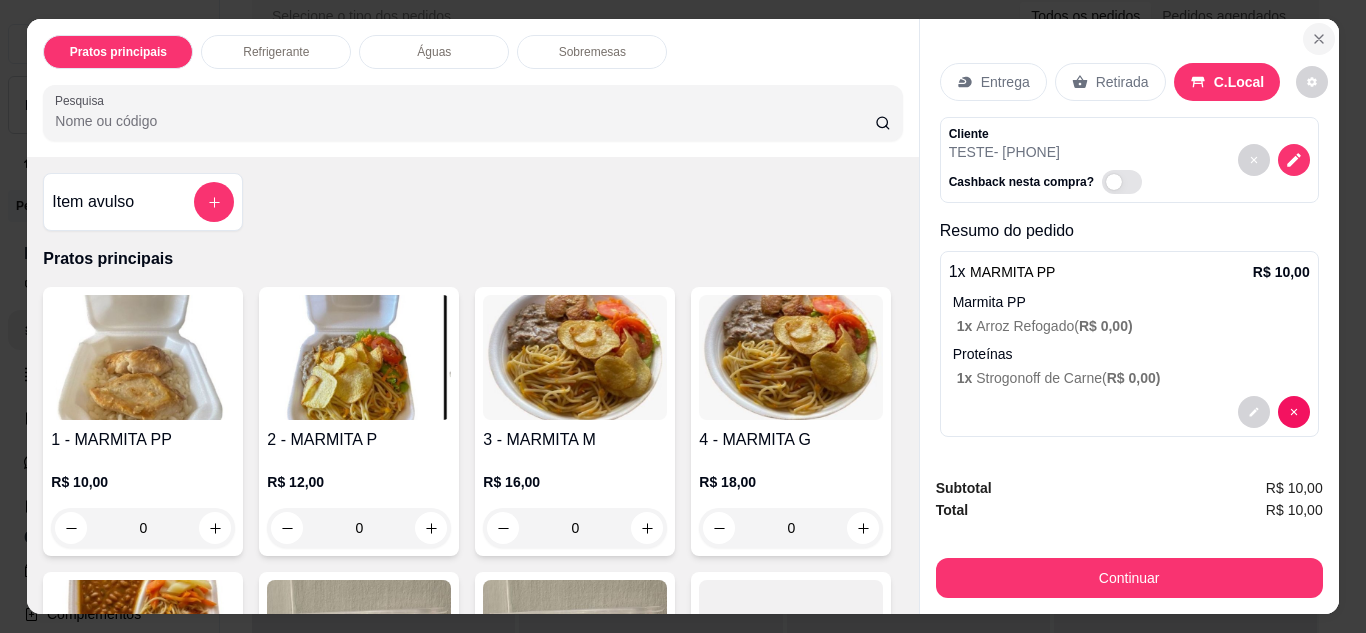 click 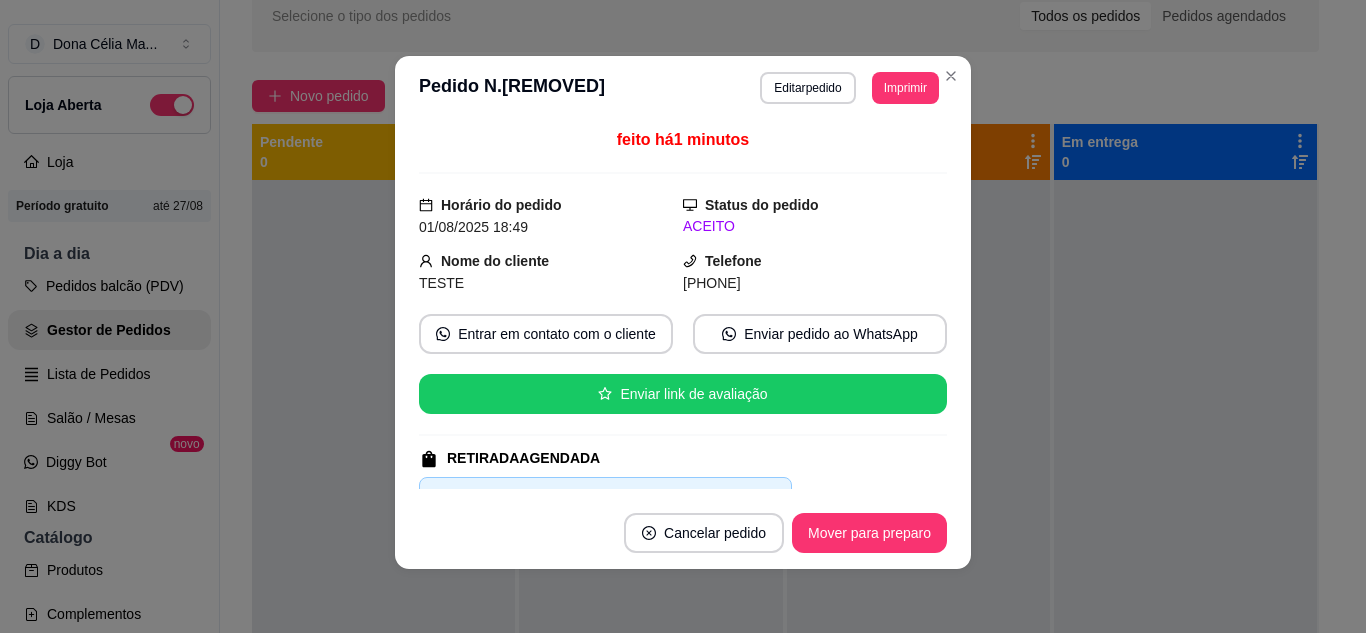 click on "Cancelar pedido" at bounding box center (704, 533) 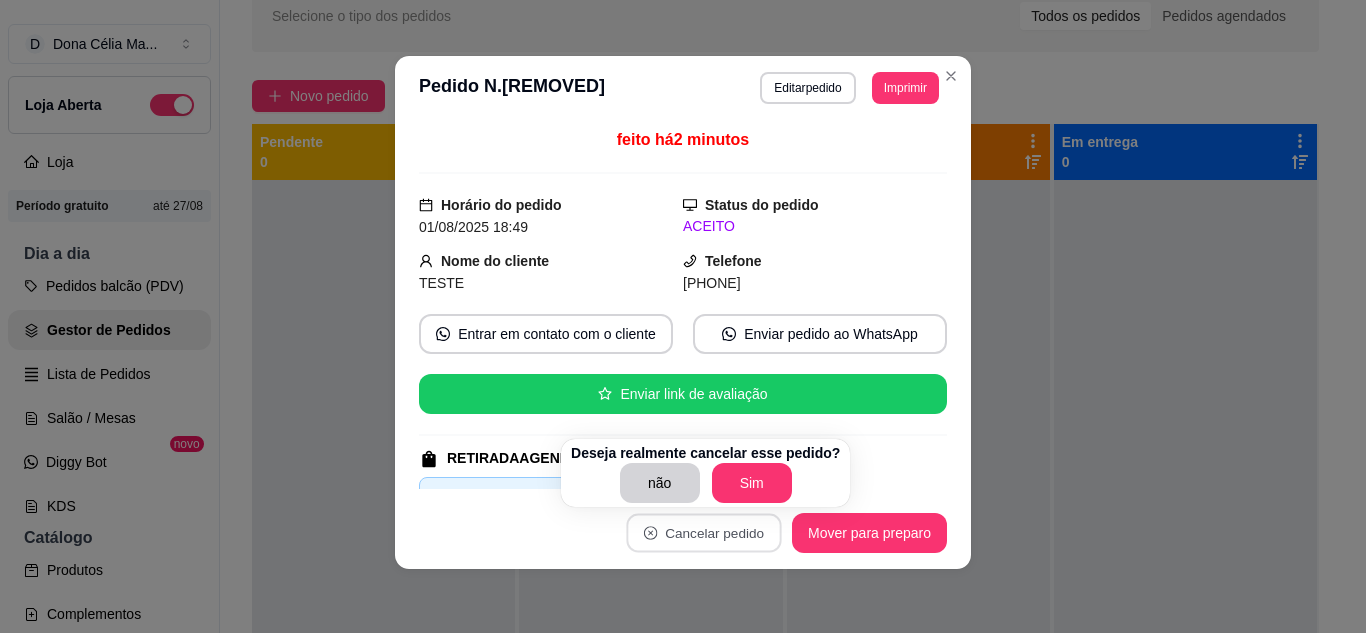 click on "feito há  2   minutos Horário do pedido 01/08/2025 18:49 Status do pedido ACEITO Nome do cliente TESTE Telefone (84) 0000-0000 Entrar em contato com o cliente Enviar pedido ao WhatsApp Enviar link de avaliação RETIRADA  AGENDADA
Agendado para:
02/08/2025 às 11:00 até   02/08/2025 às 11:30  Pagamento Transferência Pix   R$ 10,00 Resumo do pedido 1 x     MARMITA PP R$ 10,00 Marmita PP    1 x   Arroz Refogado  ( R$ 0,00 ) Proteínas   1 x   Strogonoff de Carne  ( R$ 0,00 ) Subtotal R$ 10,00 Total R$ 10,00" at bounding box center (683, 308) 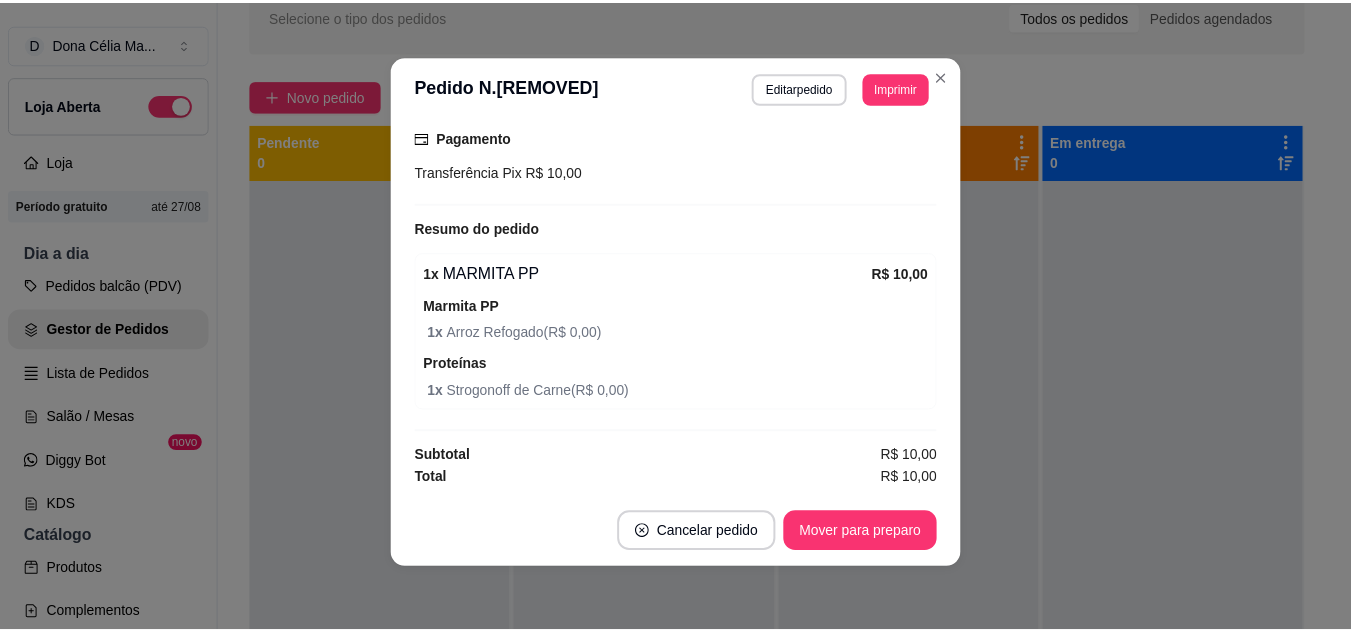 scroll, scrollTop: 224, scrollLeft: 0, axis: vertical 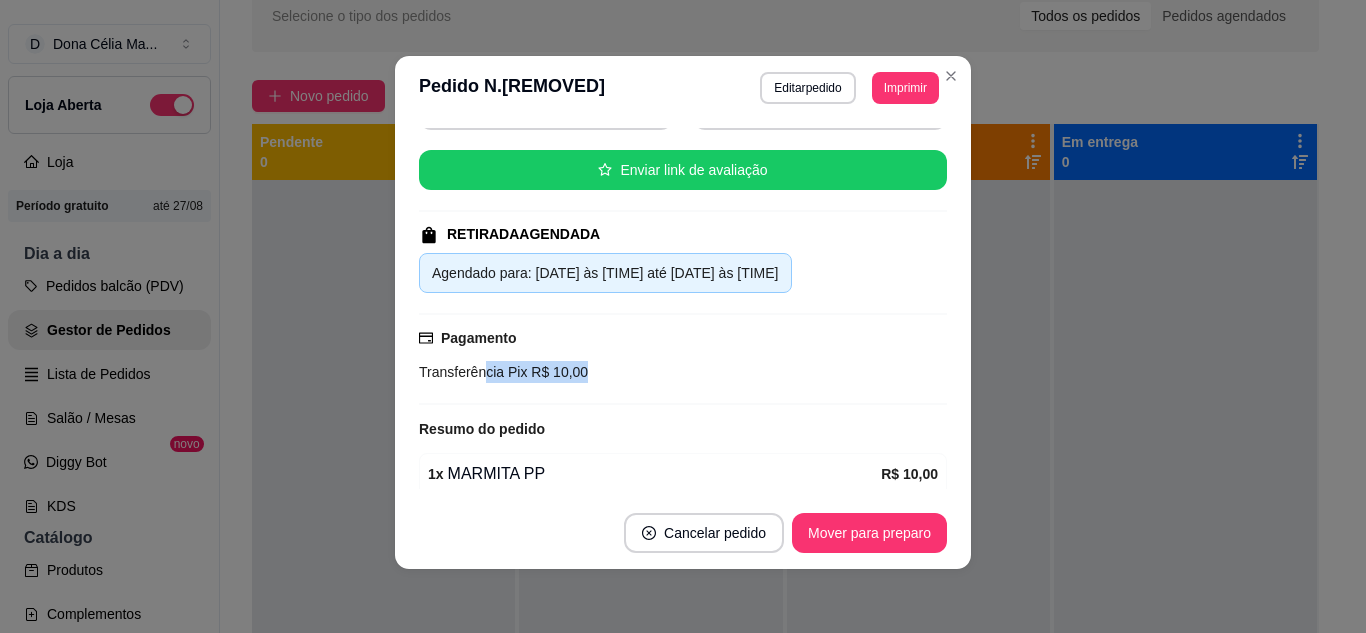 drag, startPoint x: 508, startPoint y: 362, endPoint x: 621, endPoint y: 357, distance: 113.110565 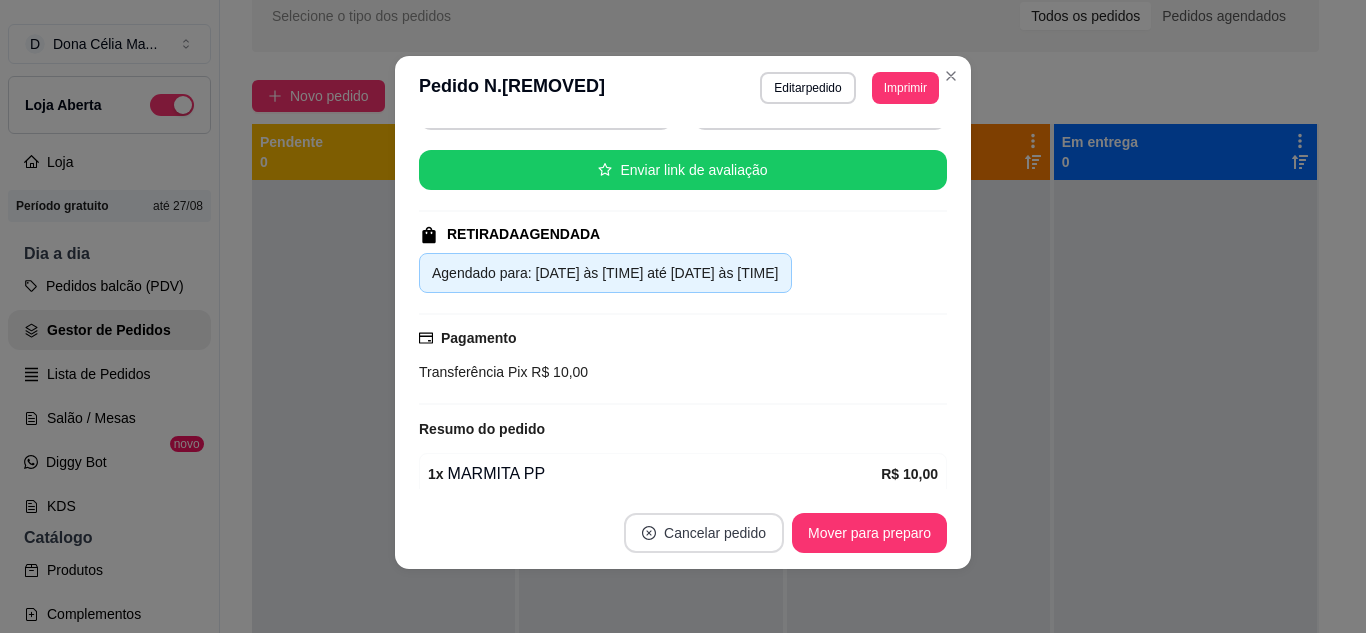 click on "Cancelar pedido" at bounding box center [704, 533] 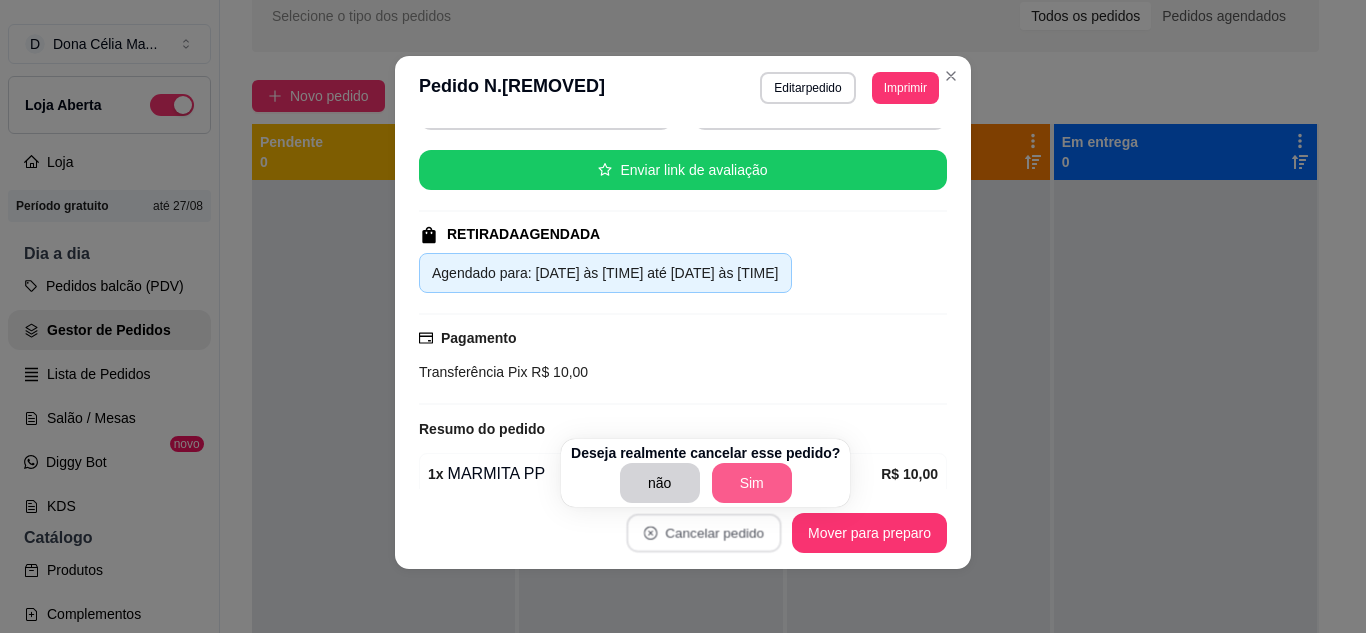 click on "Sim" at bounding box center (752, 483) 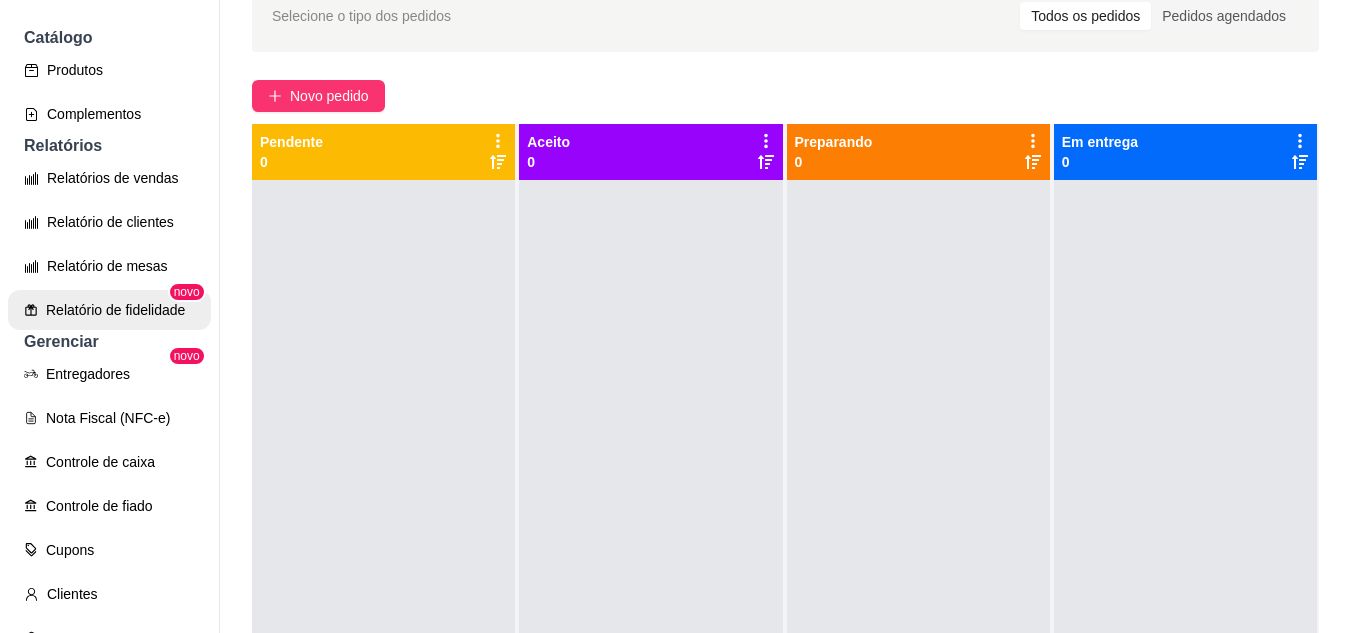 scroll, scrollTop: 600, scrollLeft: 0, axis: vertical 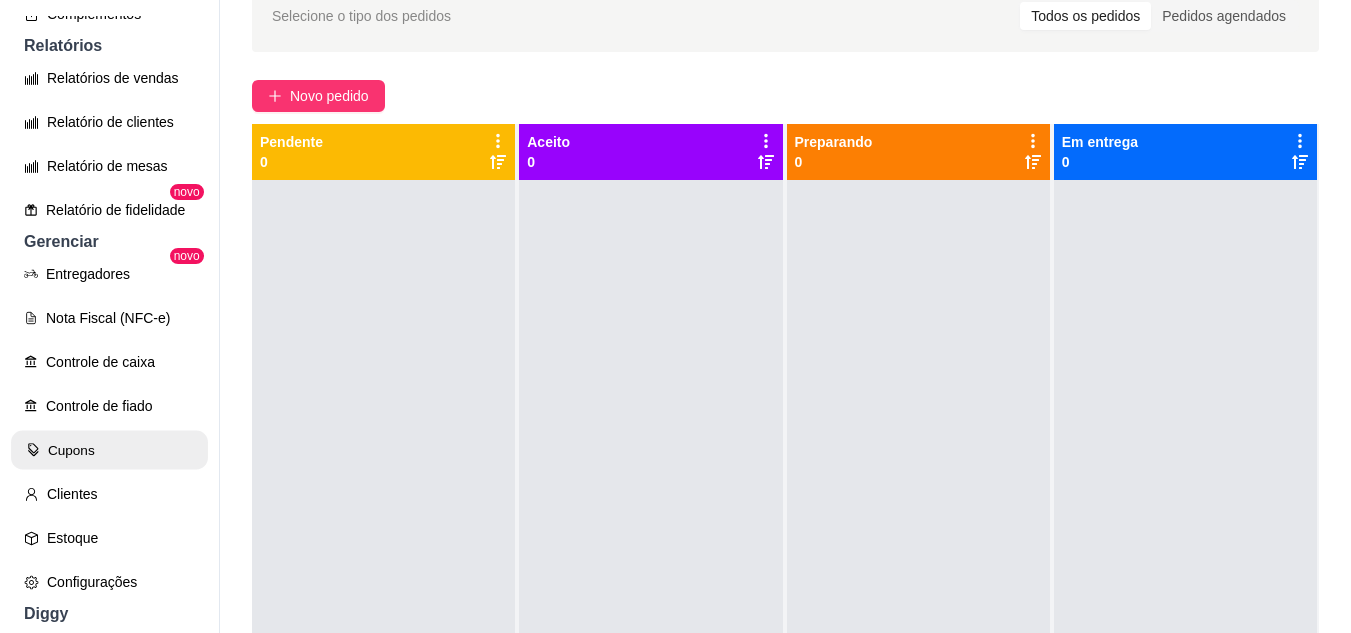 click on "Cupons" at bounding box center [109, 450] 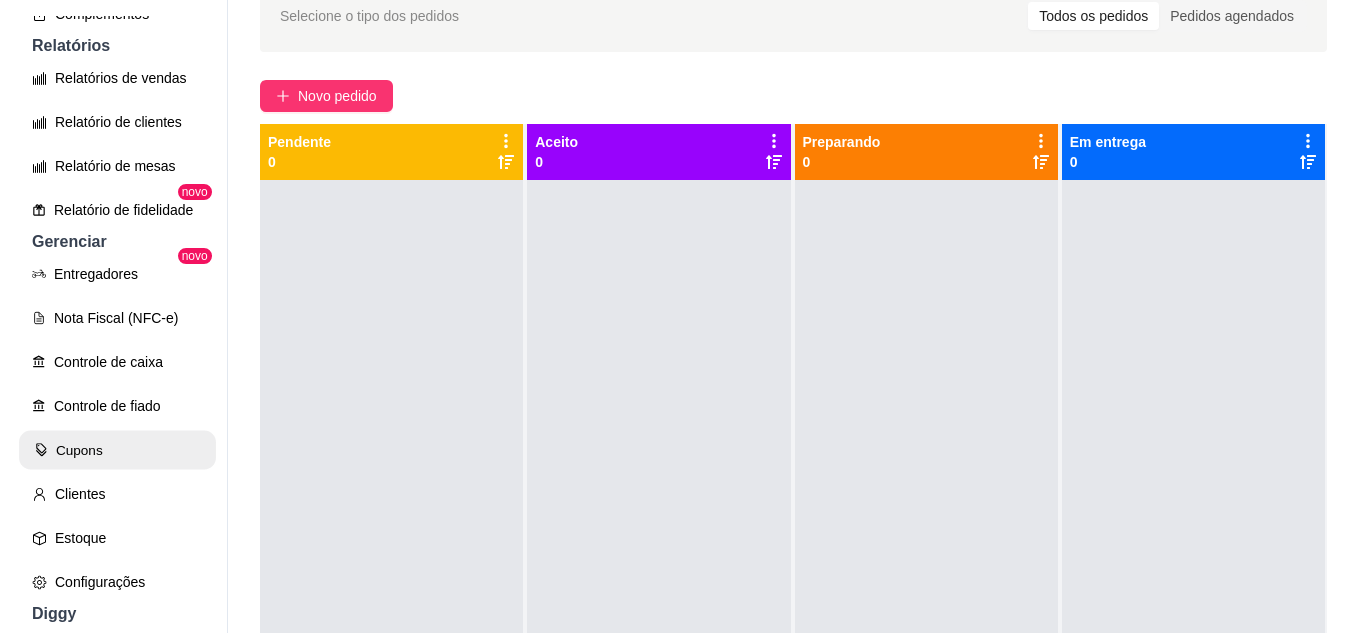 scroll, scrollTop: 0, scrollLeft: 0, axis: both 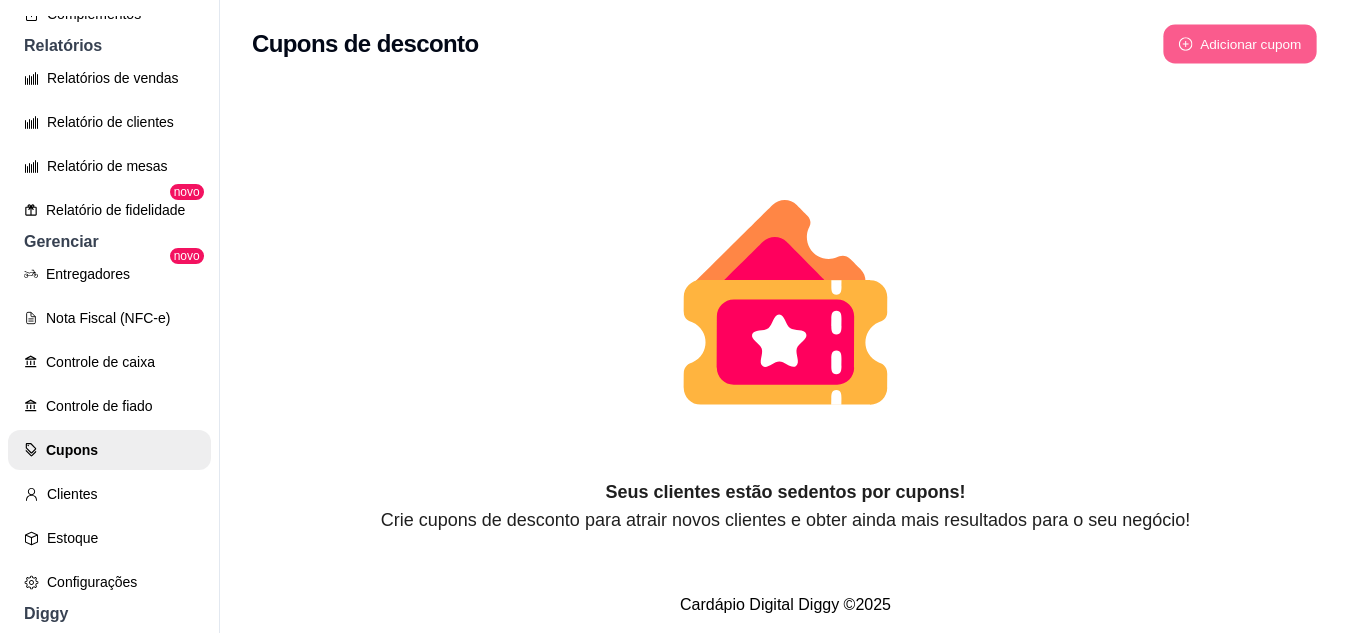 click on "Adicionar cupom" at bounding box center [1240, 44] 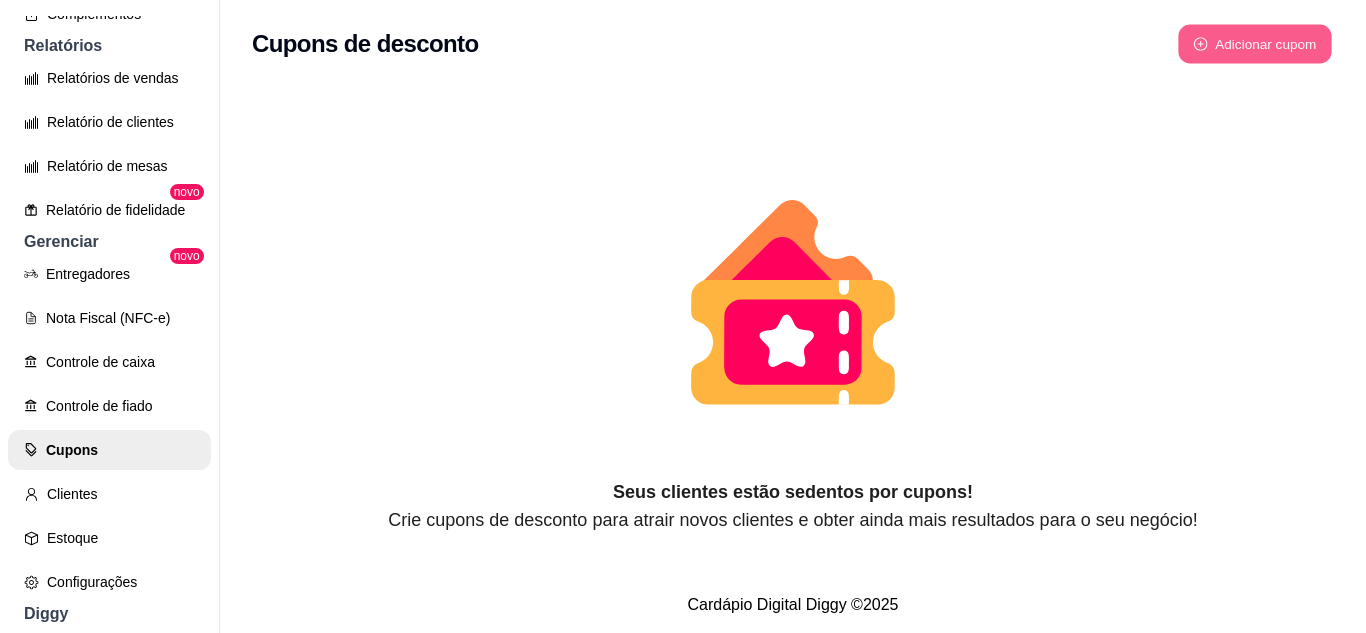 select on "FIXED_VALUE" 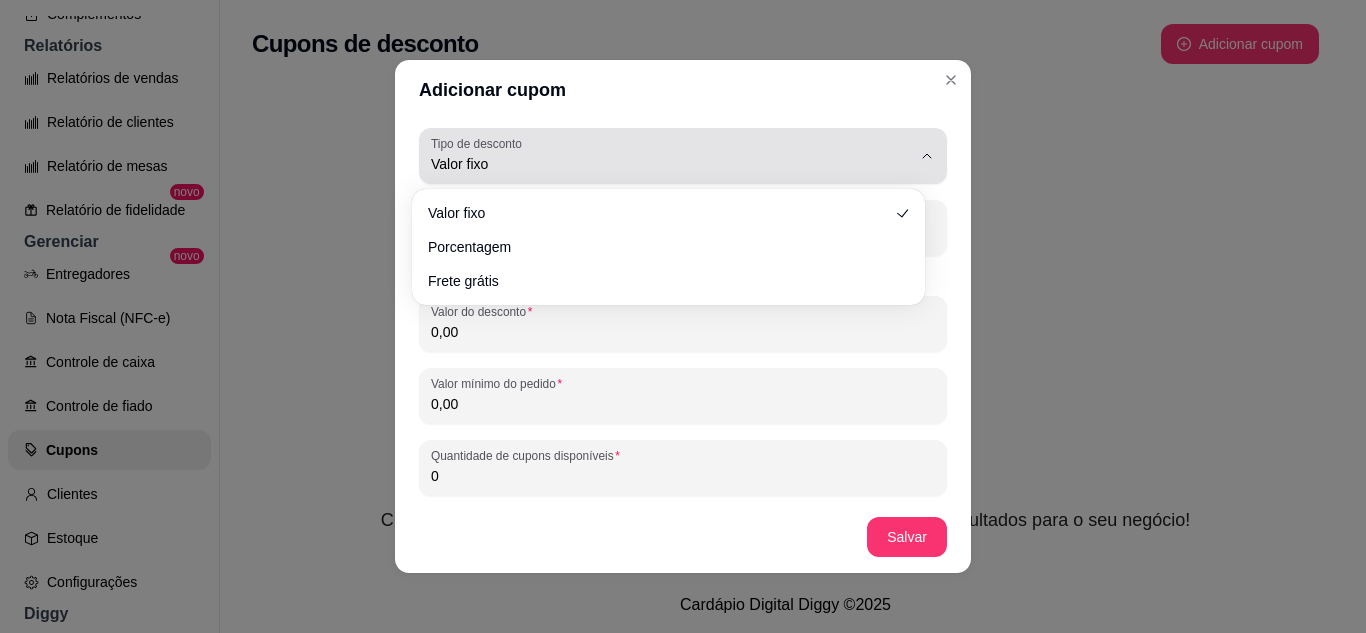 click on "Valor fixo" at bounding box center (671, 164) 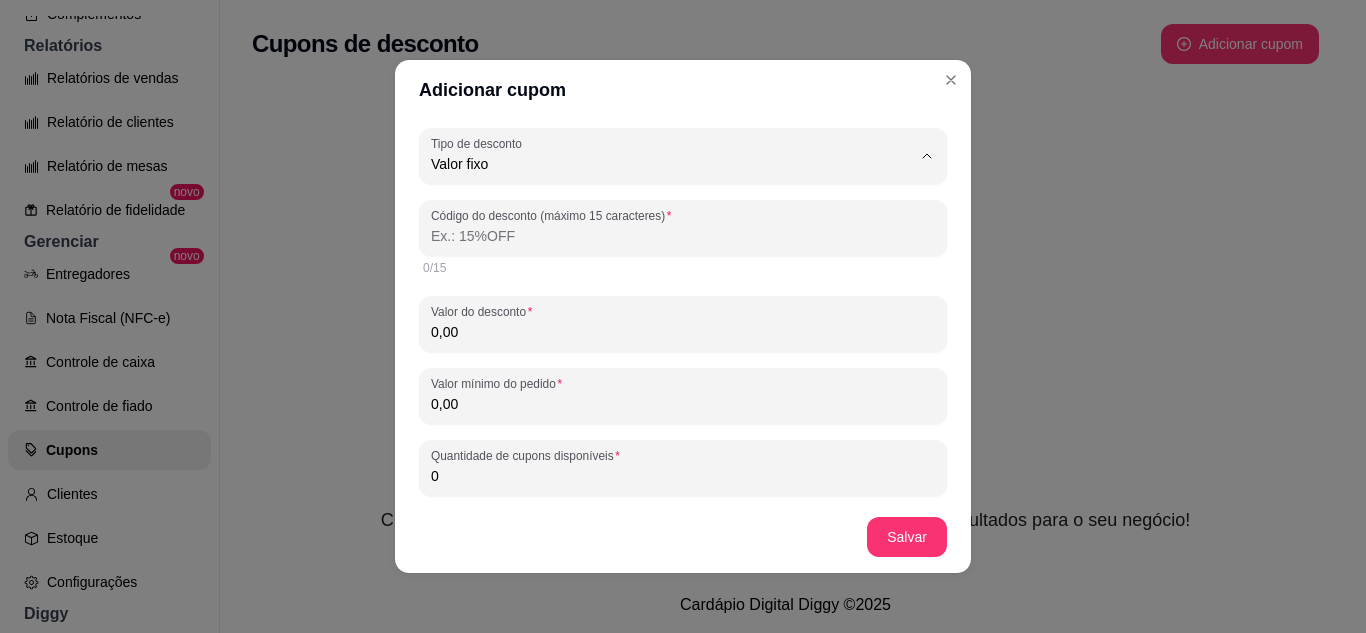 click on "Porcentagem" at bounding box center (658, 244) 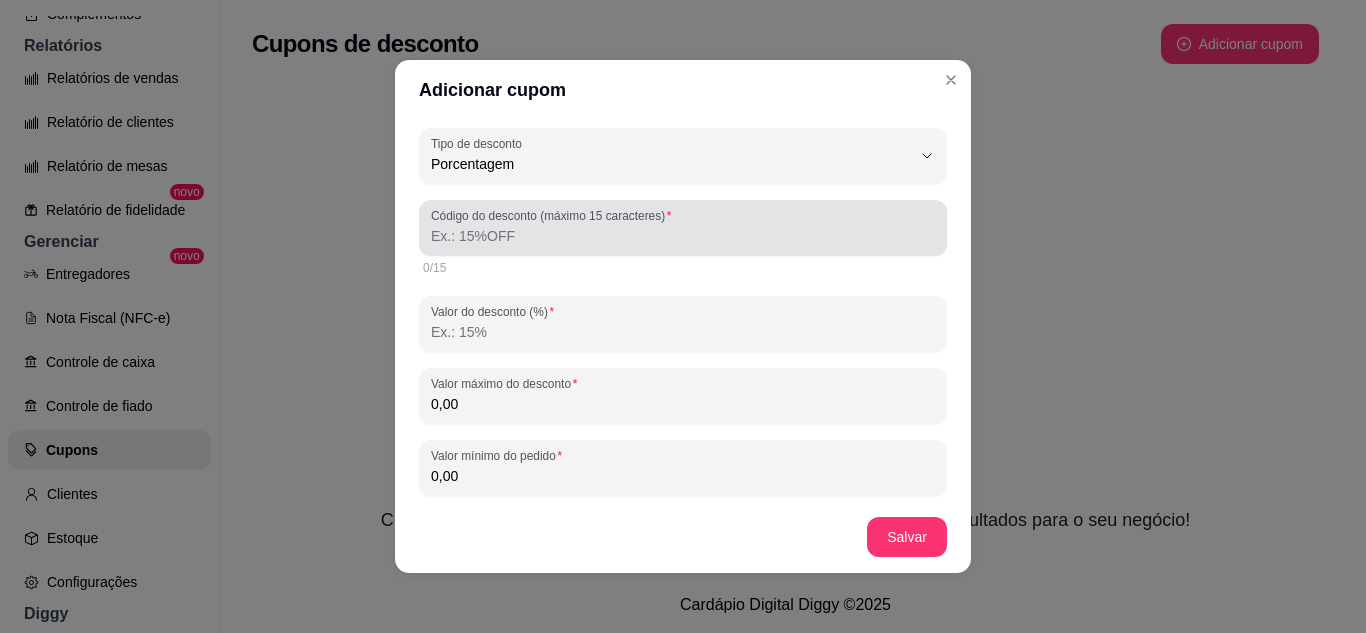 click on "Código do desconto (máximo 15 caracteres)" at bounding box center [683, 236] 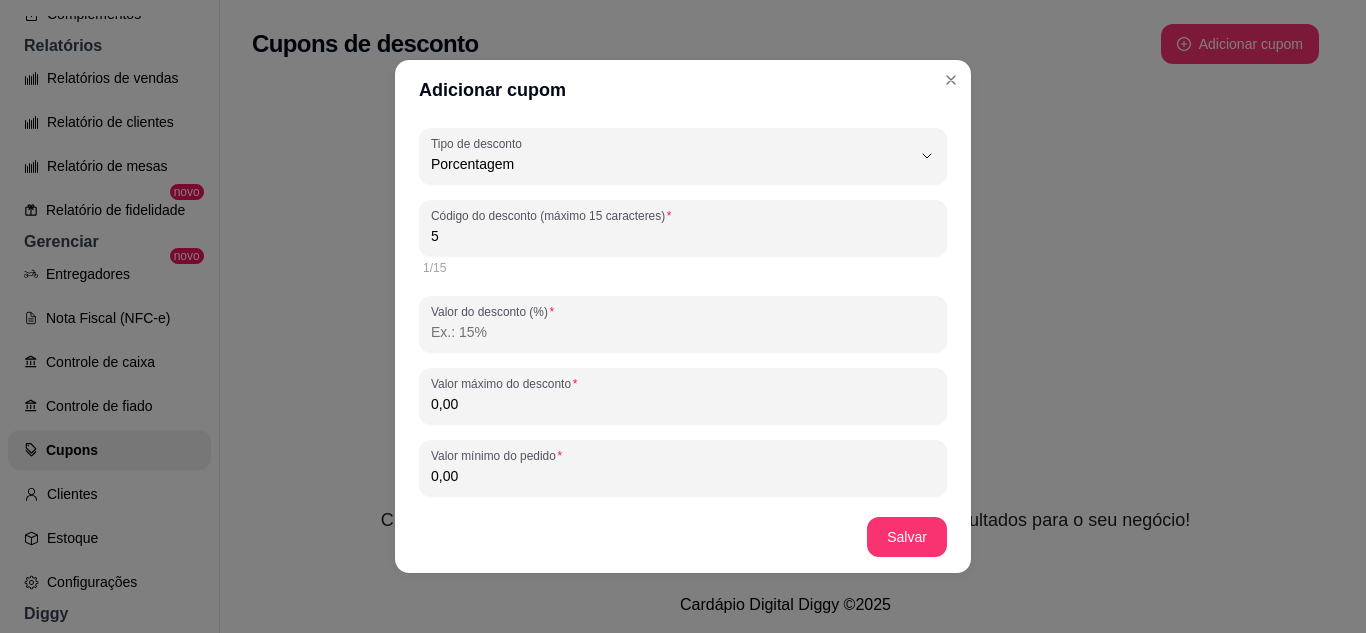 type on "5" 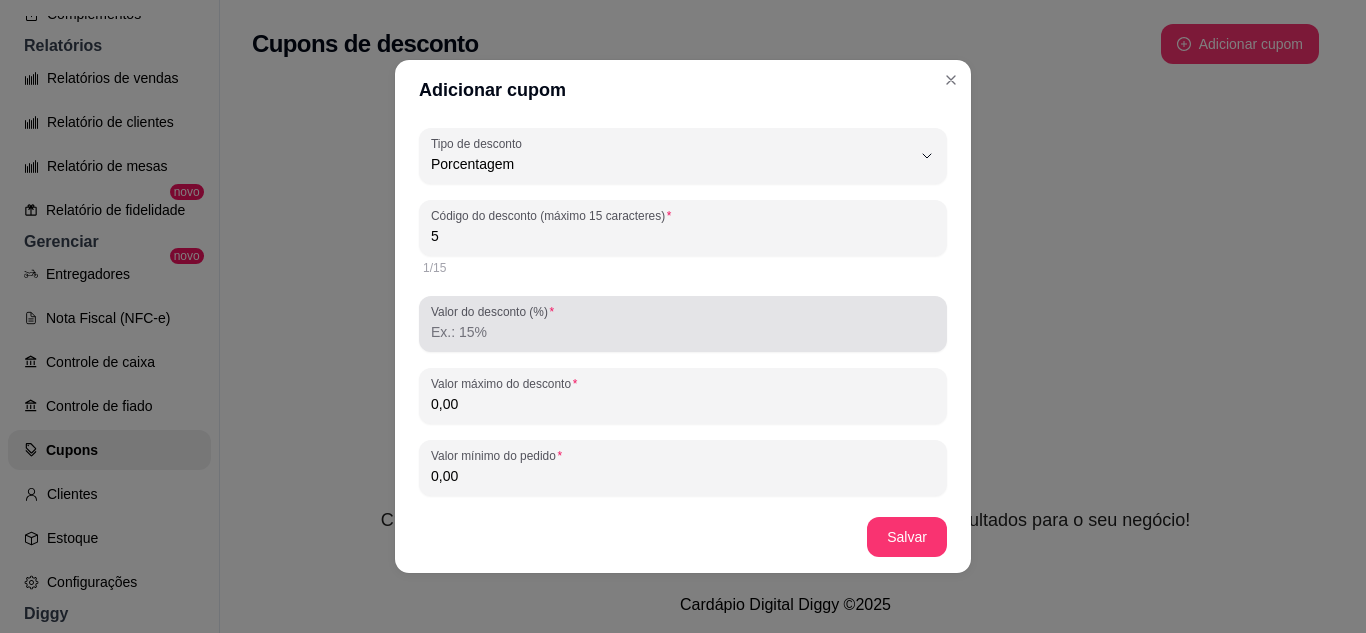 click on "Valor do desconto (%)" at bounding box center (683, 324) 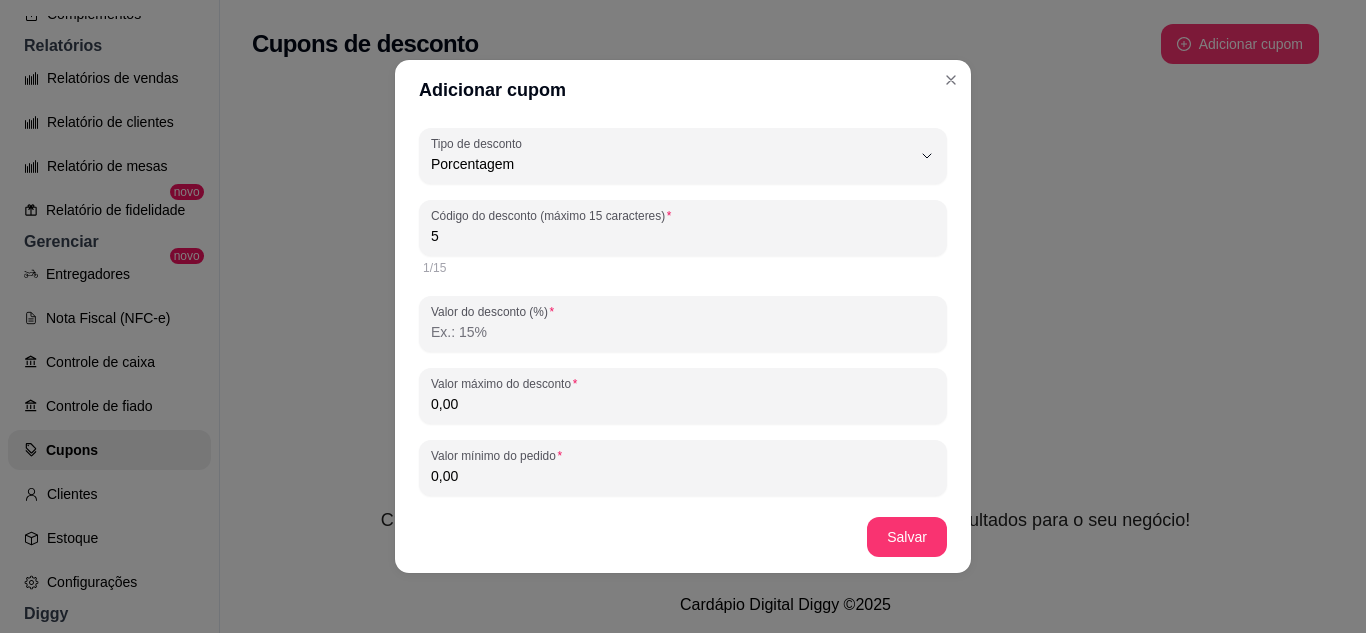 click on "Valor do desconto (%)" at bounding box center [683, 332] 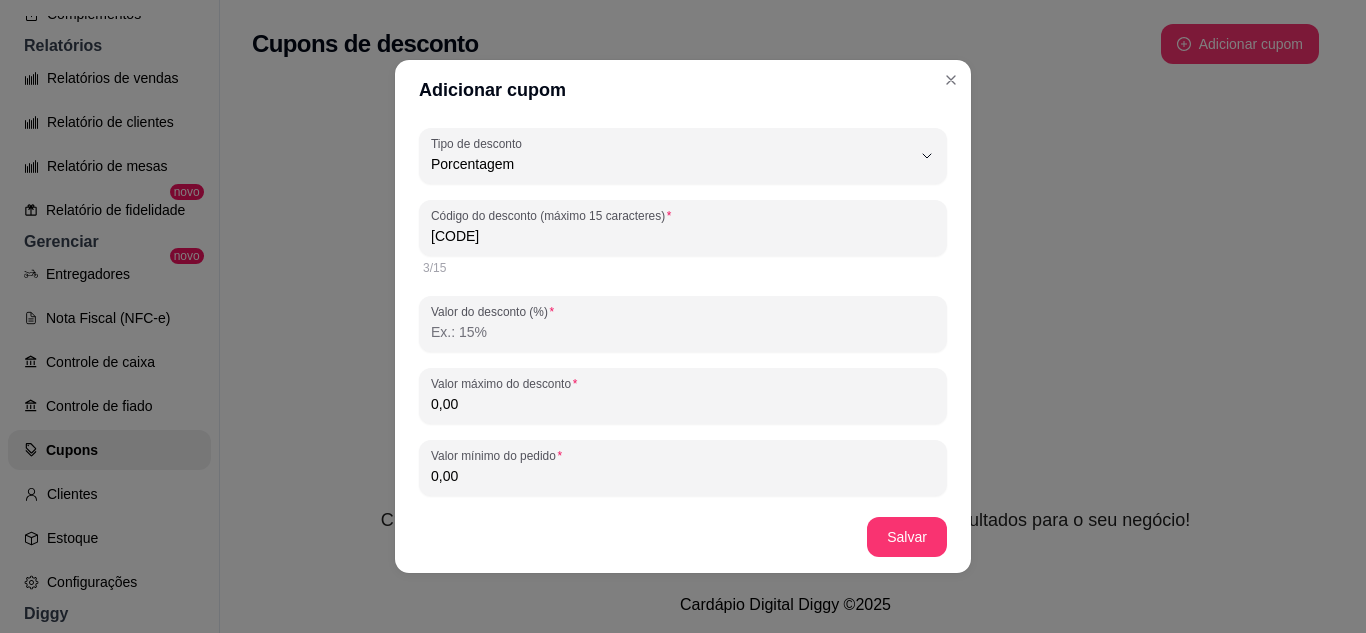 type on "5" 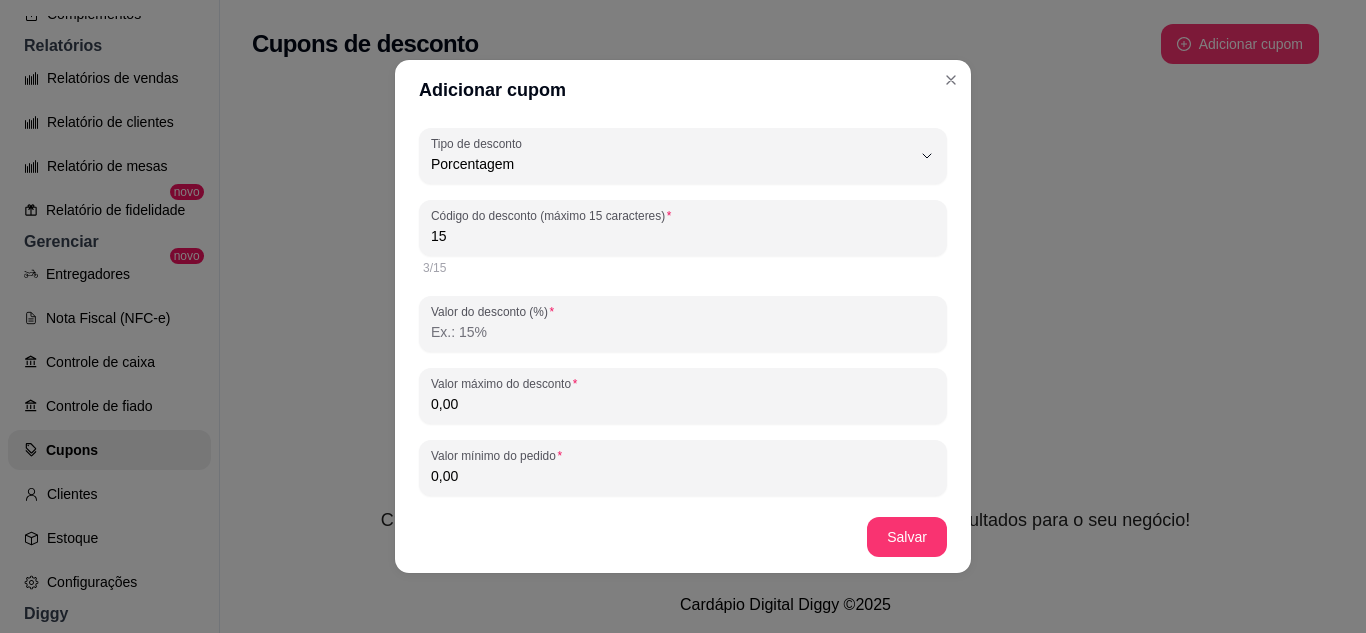 type on "1" 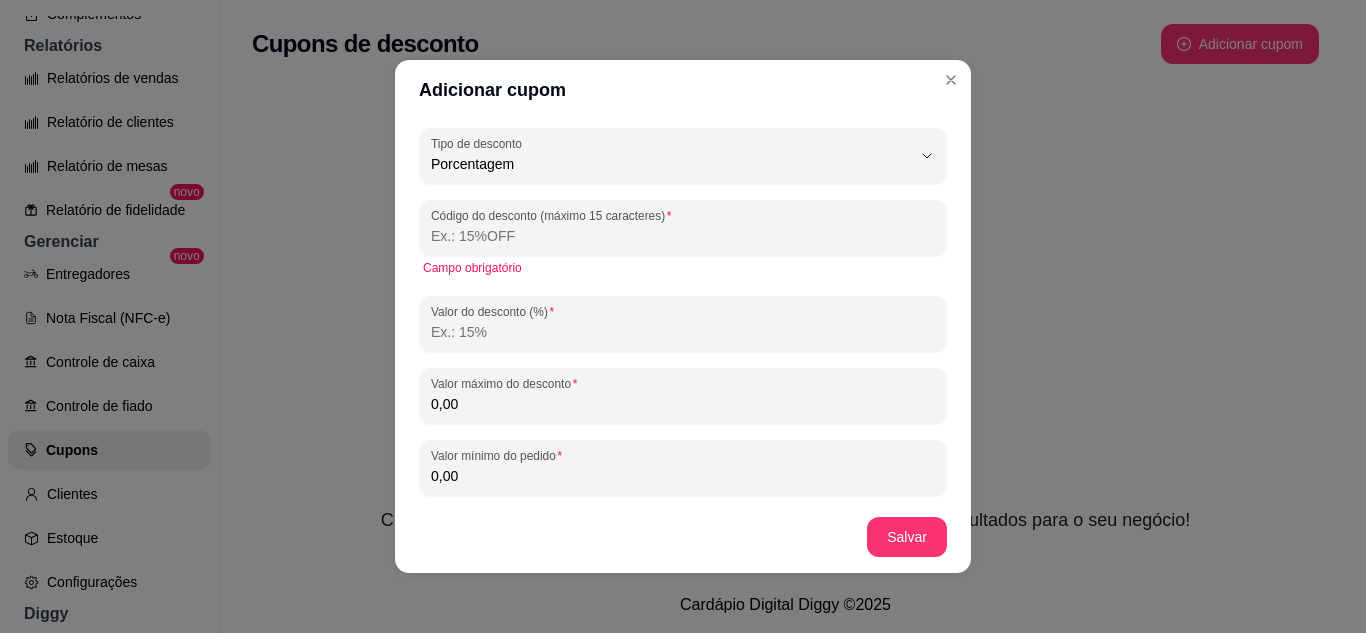 paste on "DONACELIA5OFF" 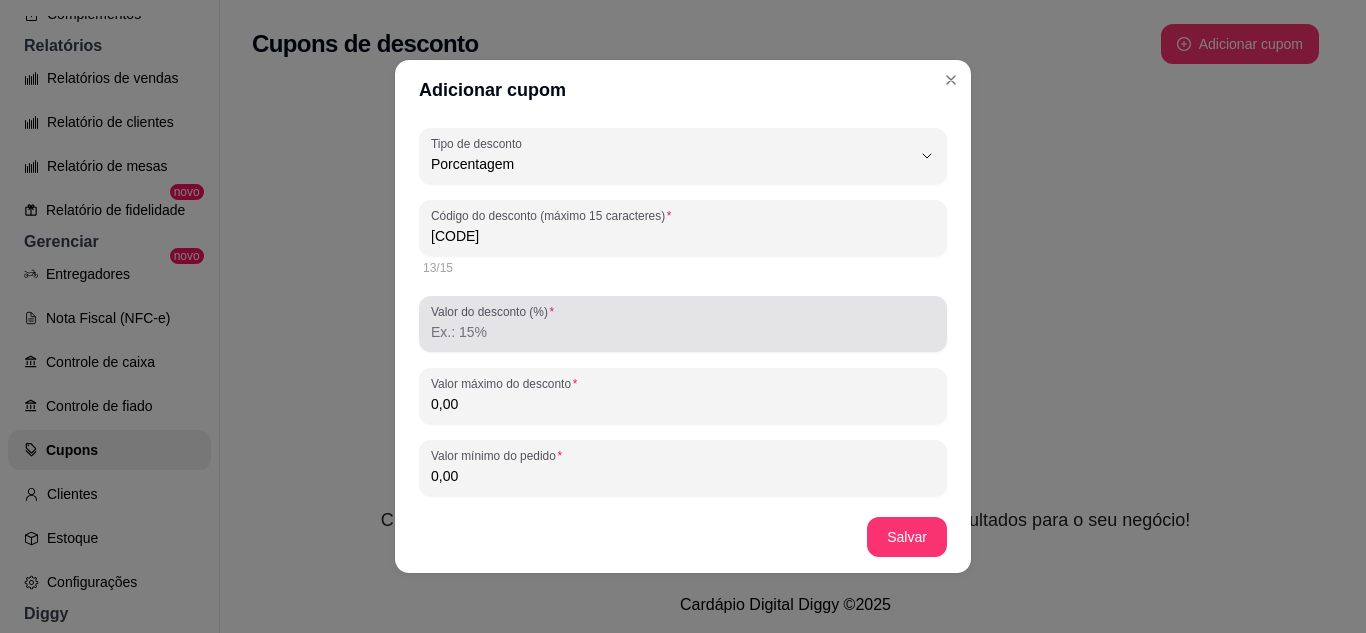 type on "DONACELIA5OFF" 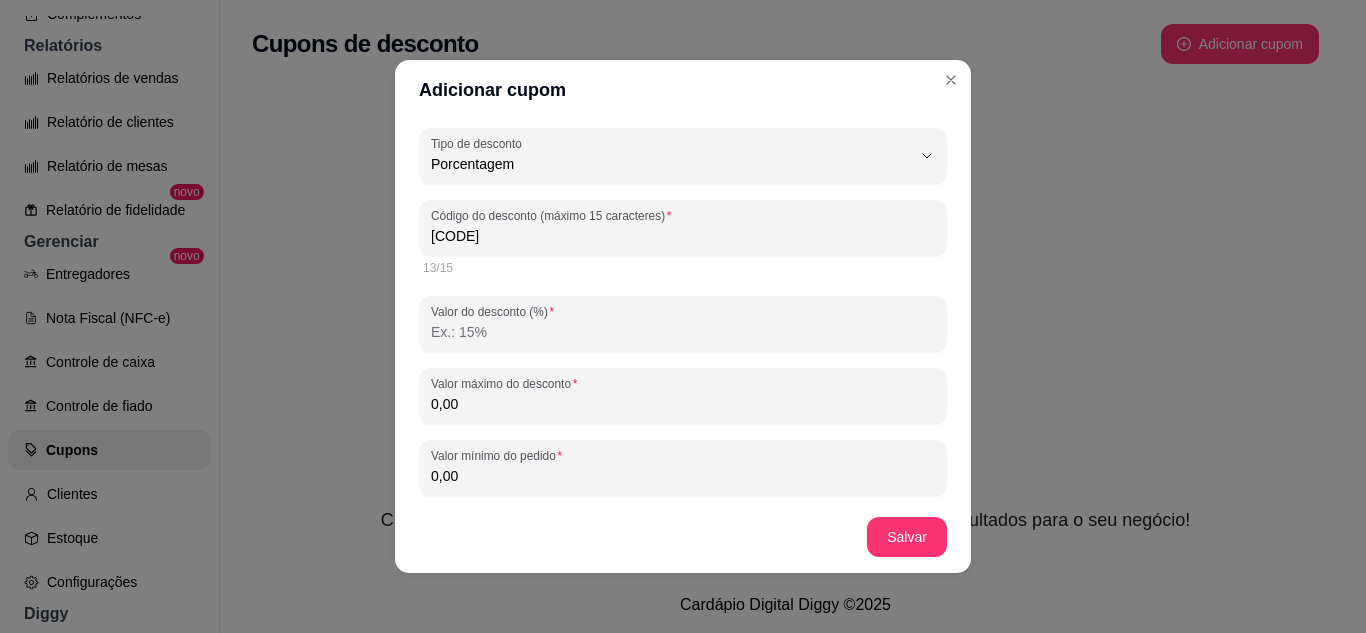 drag, startPoint x: 540, startPoint y: 236, endPoint x: 375, endPoint y: 236, distance: 165 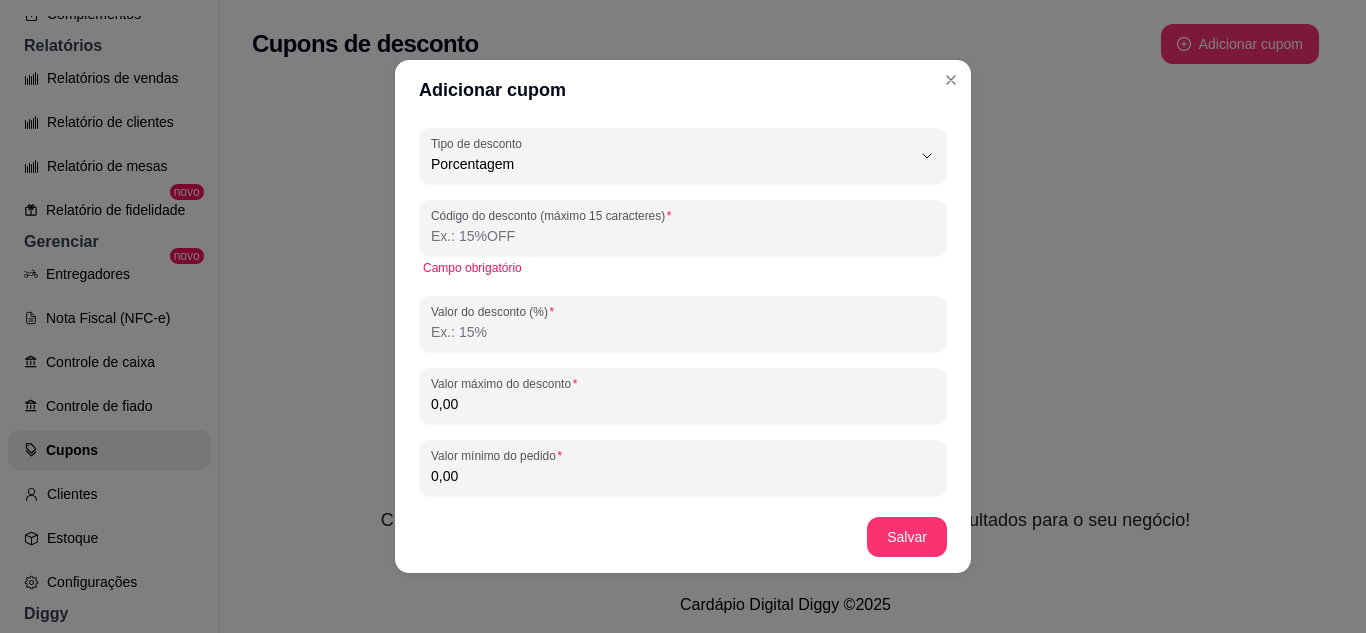 type on "5" 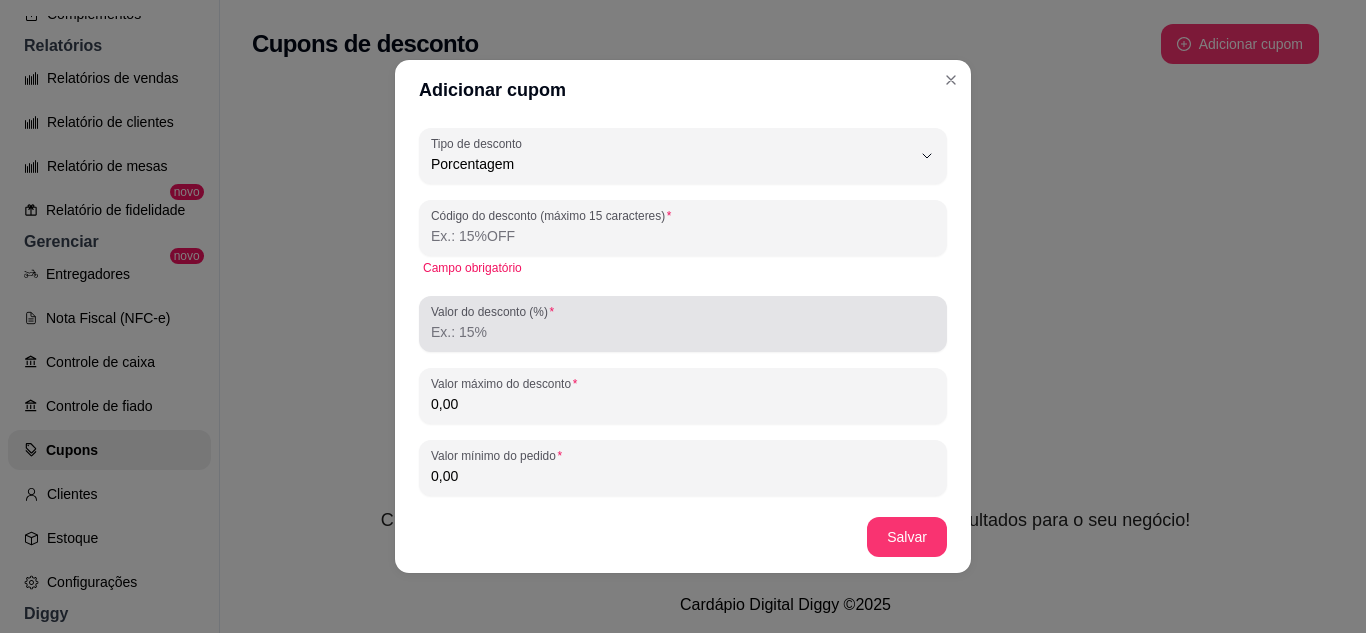 type 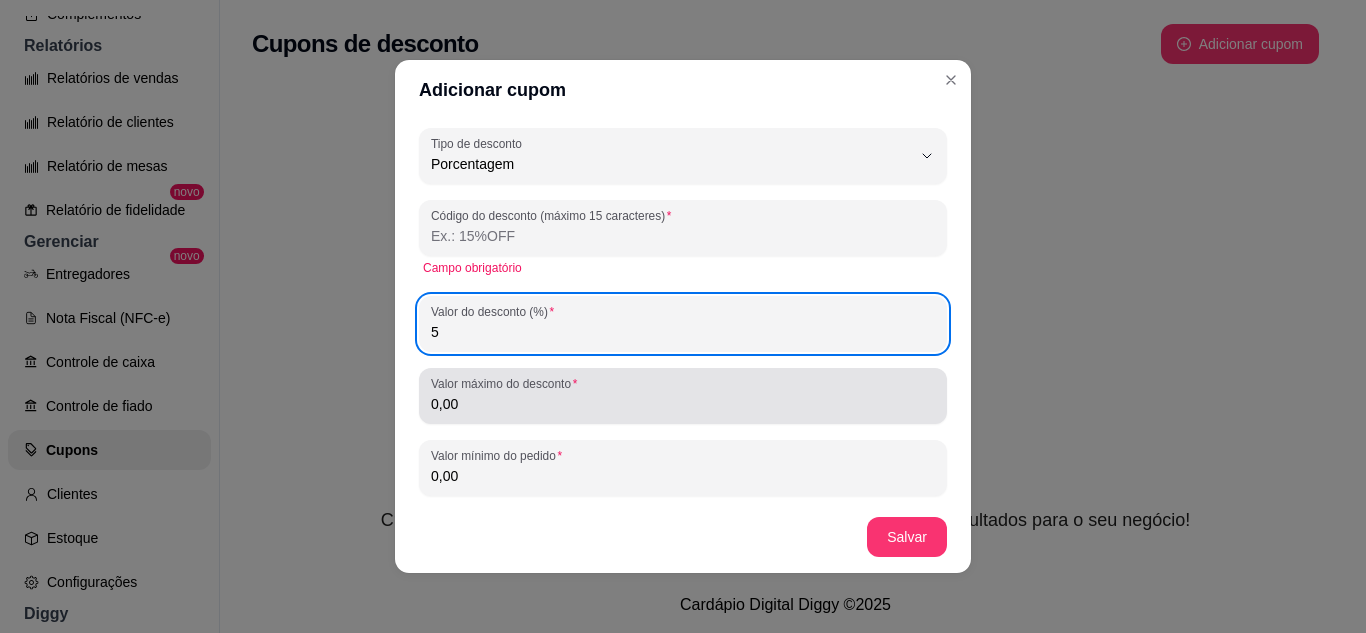 type on "5" 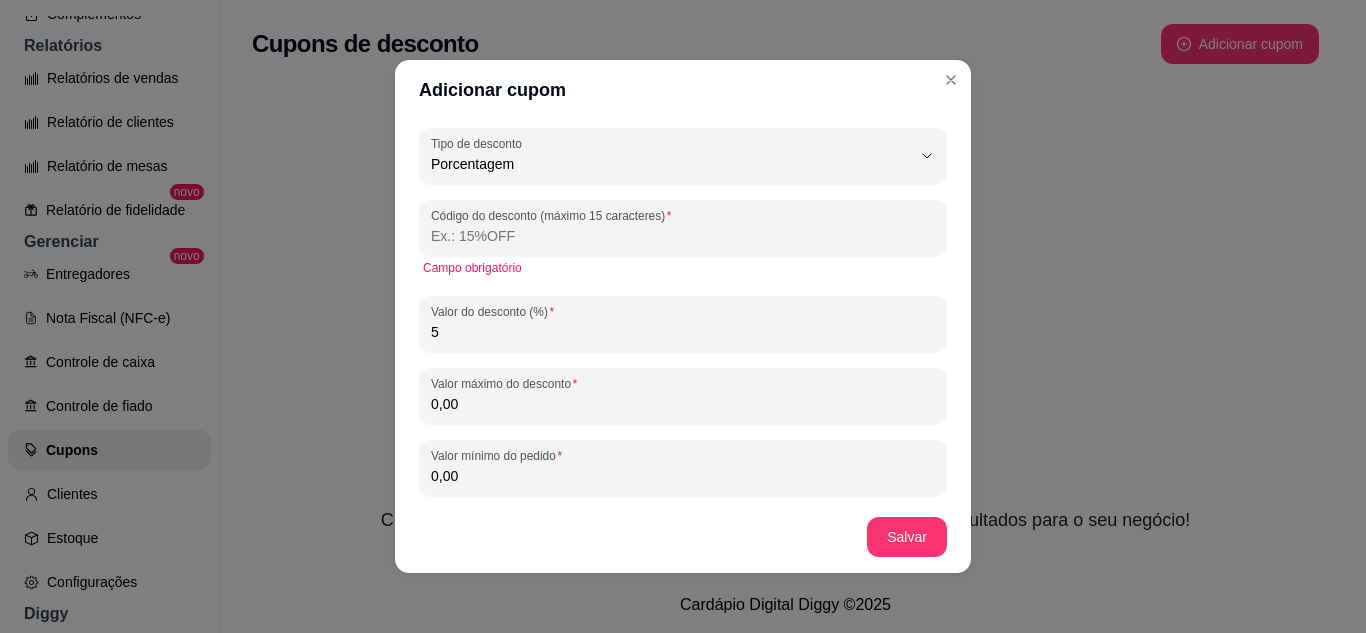 click on "0,00" at bounding box center (683, 404) 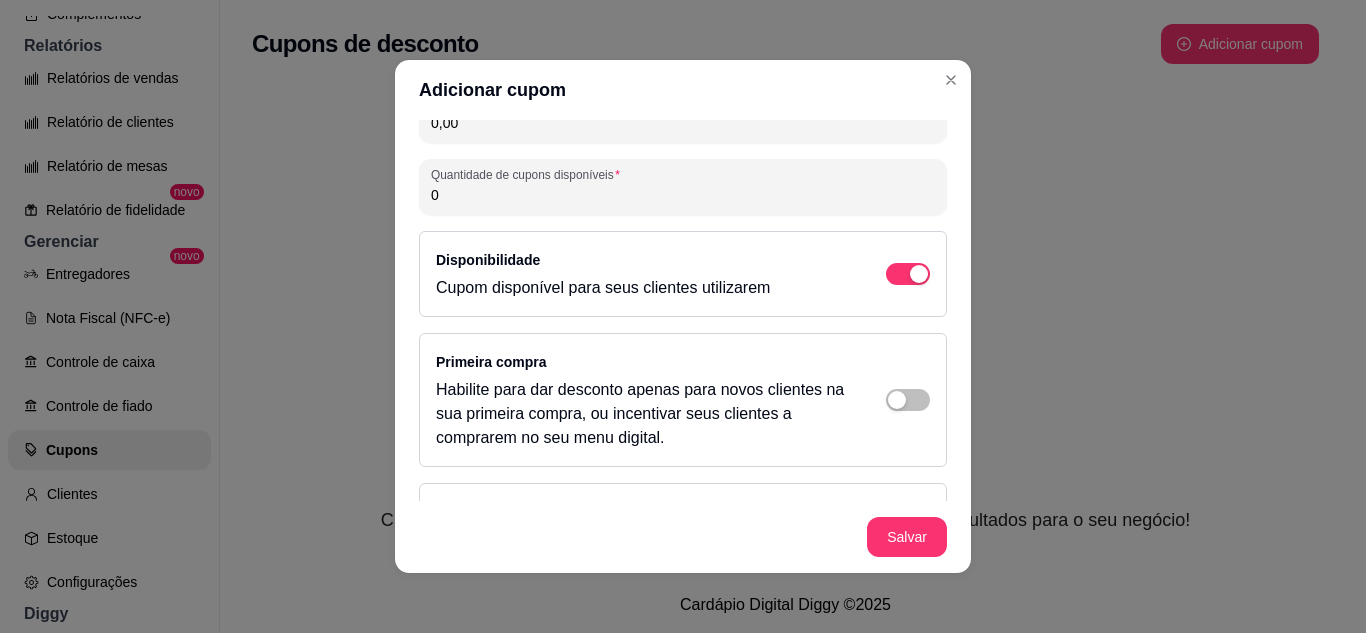 scroll, scrollTop: 453, scrollLeft: 0, axis: vertical 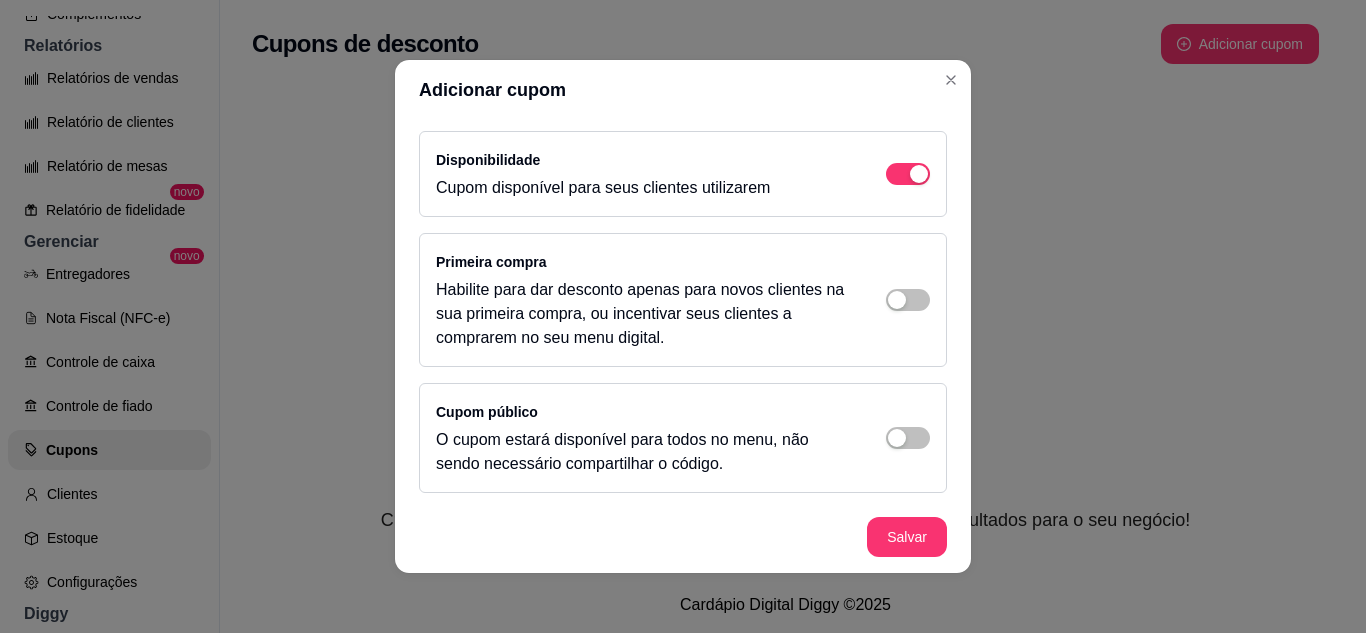 click on "Primeira compra Habilite para dar desconto apenas para novos clientes na sua primeira compra, ou incentivar seus clientes a comprarem no seu menu digital." at bounding box center [683, 300] 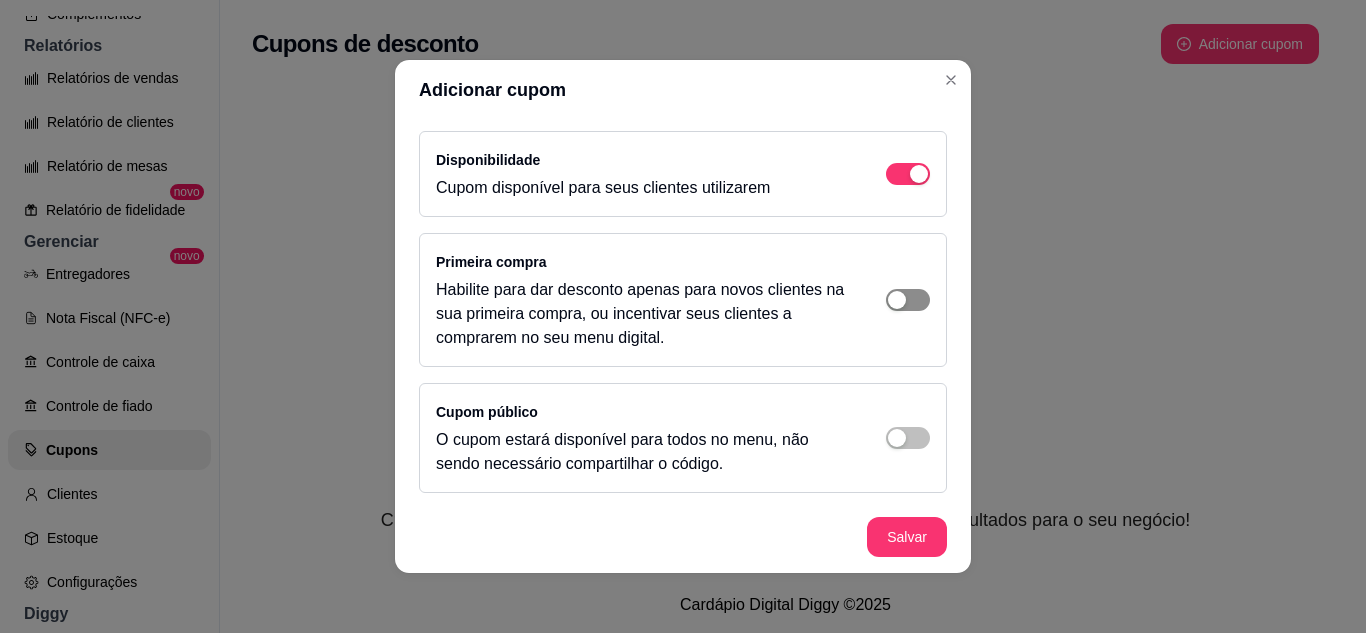 click at bounding box center [919, 174] 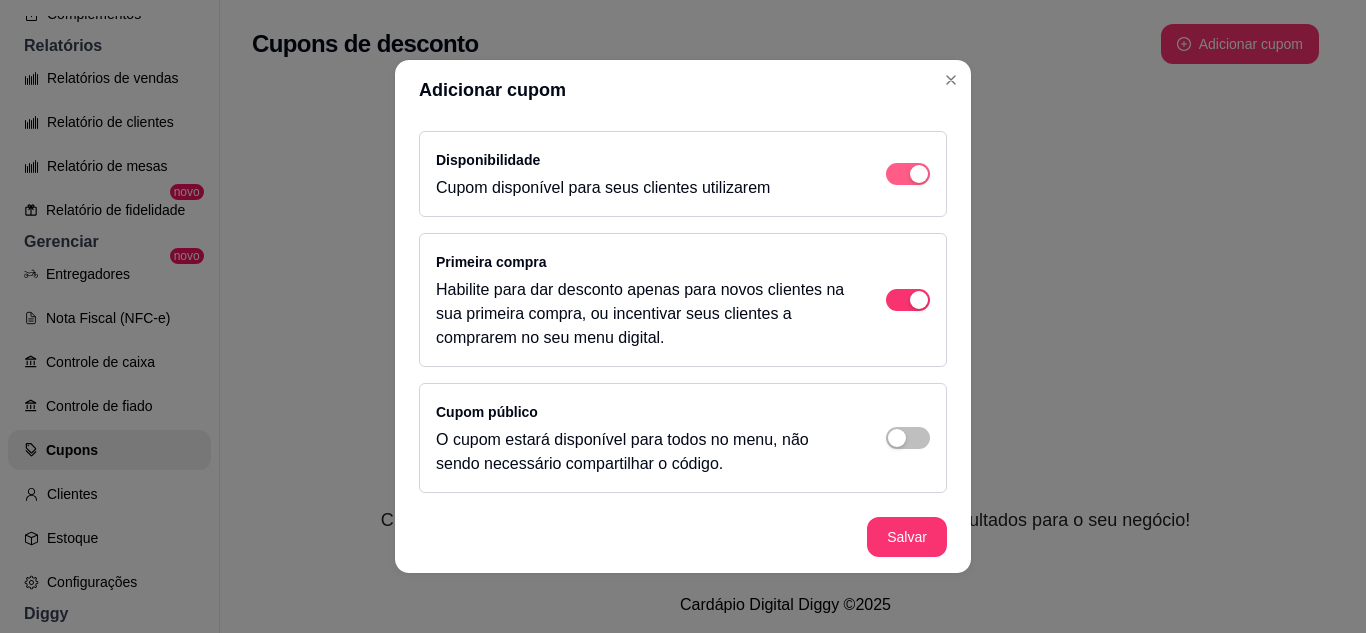 click at bounding box center (908, 174) 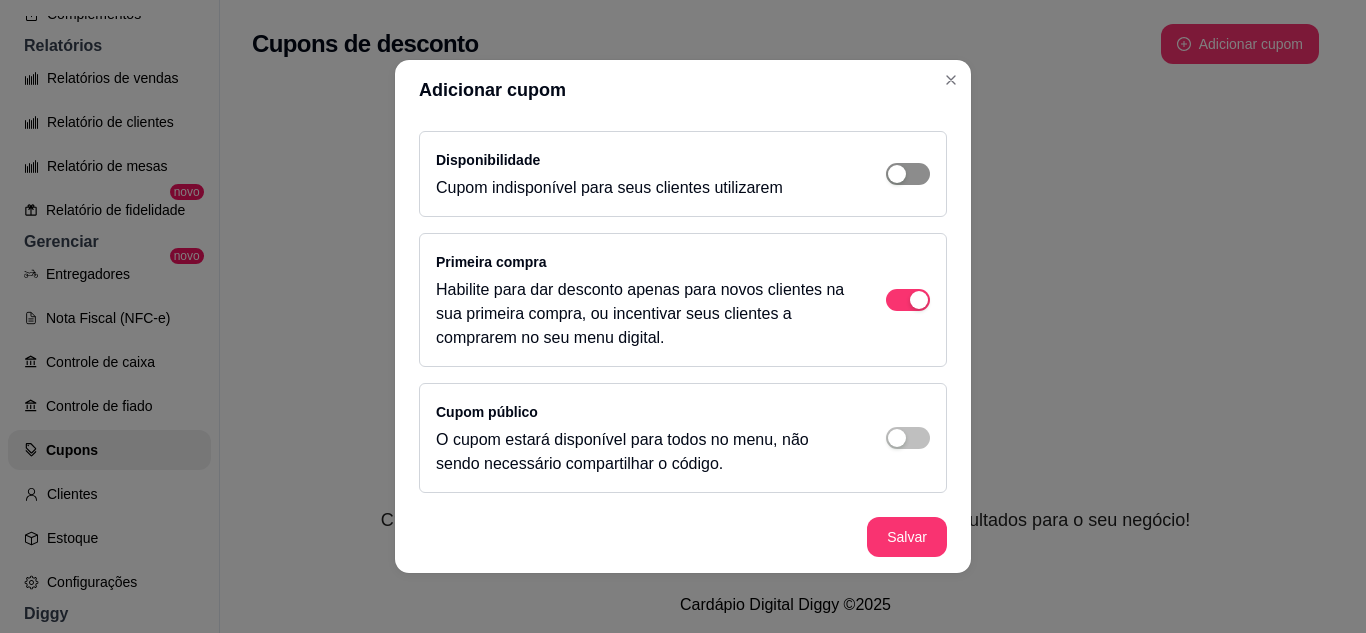 scroll, scrollTop: 4, scrollLeft: 0, axis: vertical 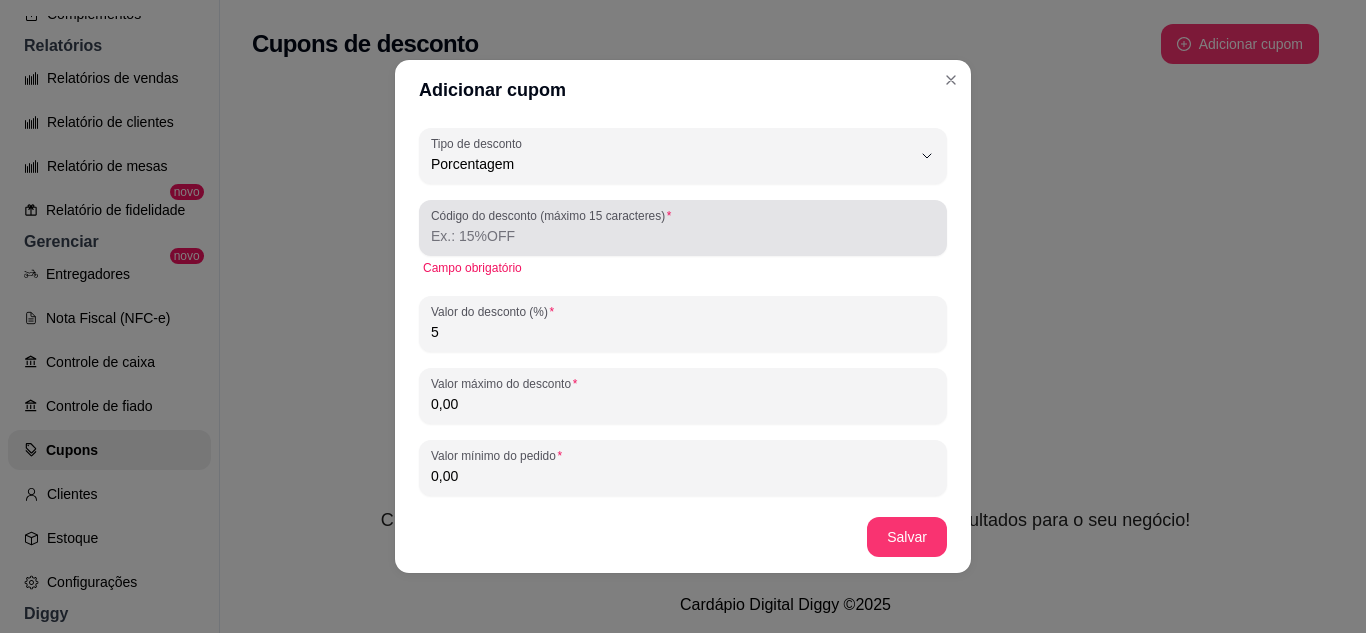 click on "Código do desconto (máximo 15 caracteres)" at bounding box center (683, 236) 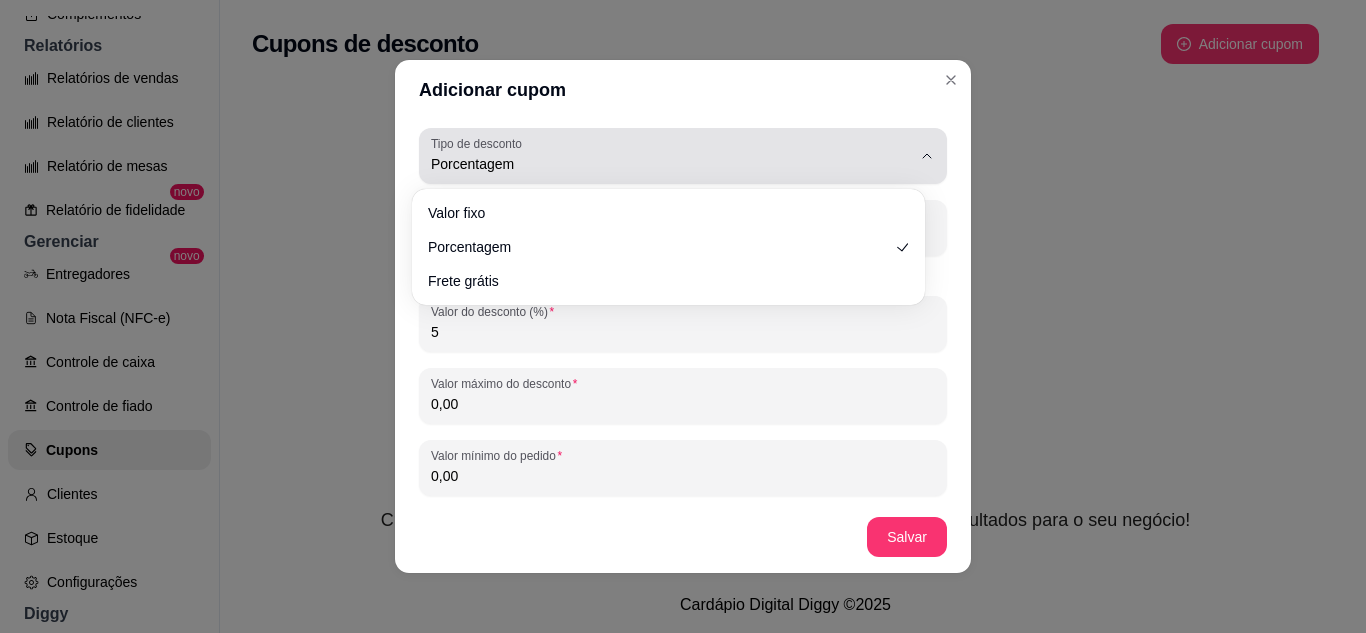 click on "Porcentagem" at bounding box center [671, 164] 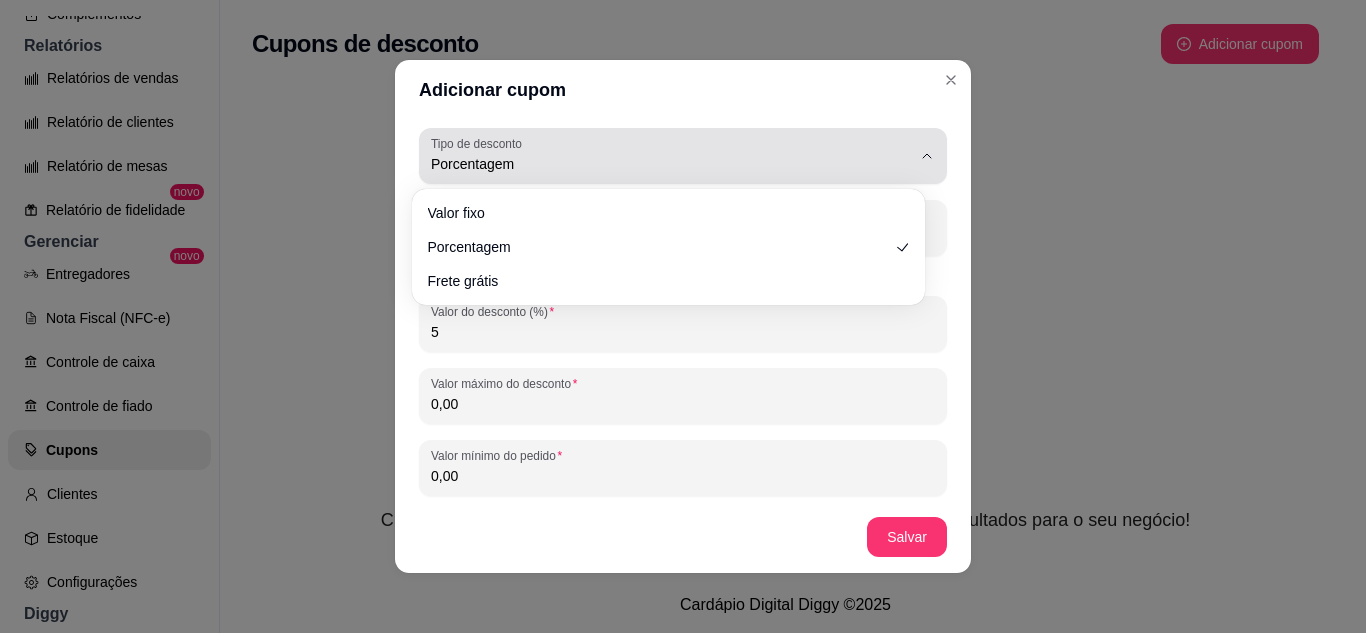 click on "Porcentagem" at bounding box center [671, 164] 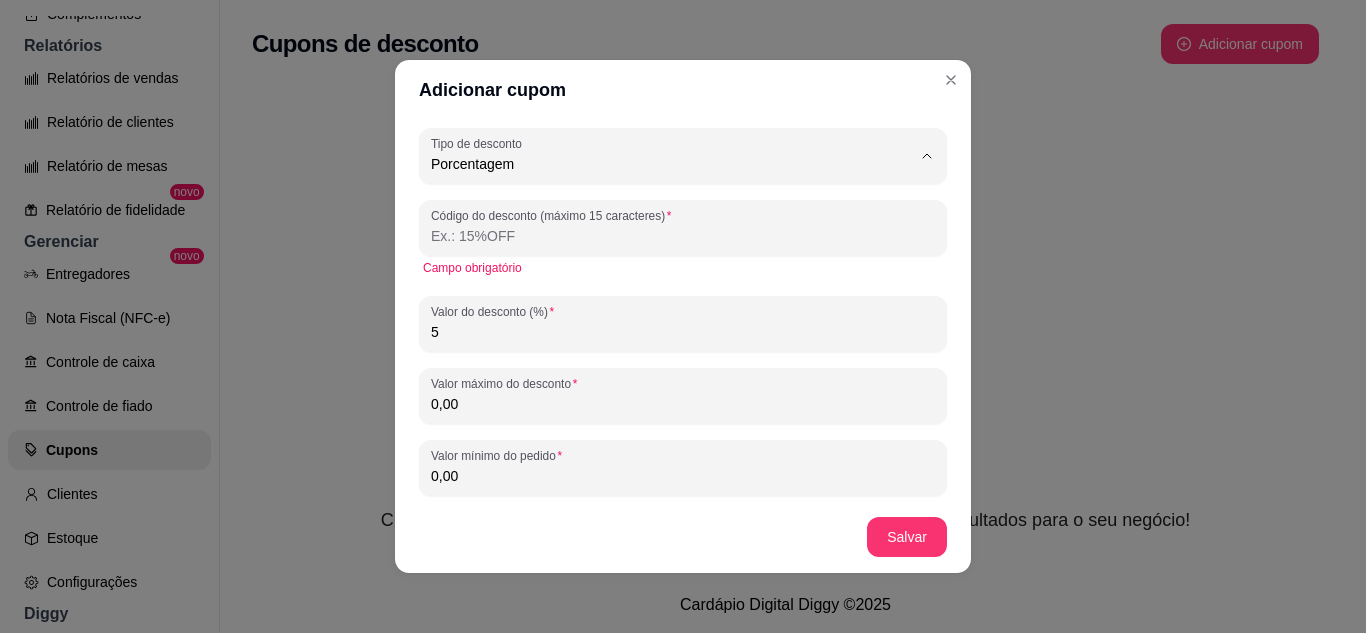 click on "PERCENTAGE Tipo de desconto Valor fixo Porcentagem Frete grátis Tipo de desconto Porcentagem Código do desconto (máximo 15 caracteres) Campo obrigatório Valor do desconto (%) 5 Valor máximo do desconto 0,00 Valor mínimo do pedido 0,00 Quantidade de cupons disponíveis 0 Disponibilidade Cupom indisponível para seus clientes utilizarem Primeira compra Habilite para dar desconto apenas para novos clientes na sua primeira compra, ou incentivar seus clientes a comprarem no seu menu digital. Cupom público O cupom estará disponível para todos no menu, não sendo necessário compartilhar o código." at bounding box center [683, 310] 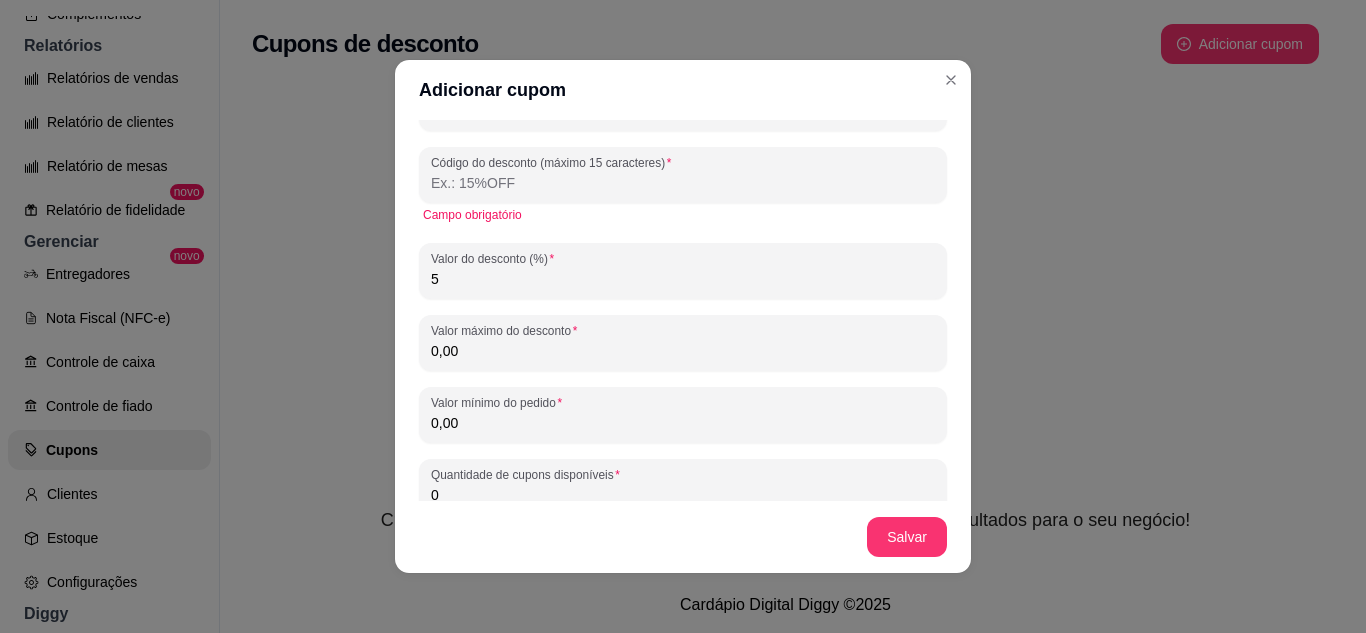 scroll, scrollTop: 0, scrollLeft: 0, axis: both 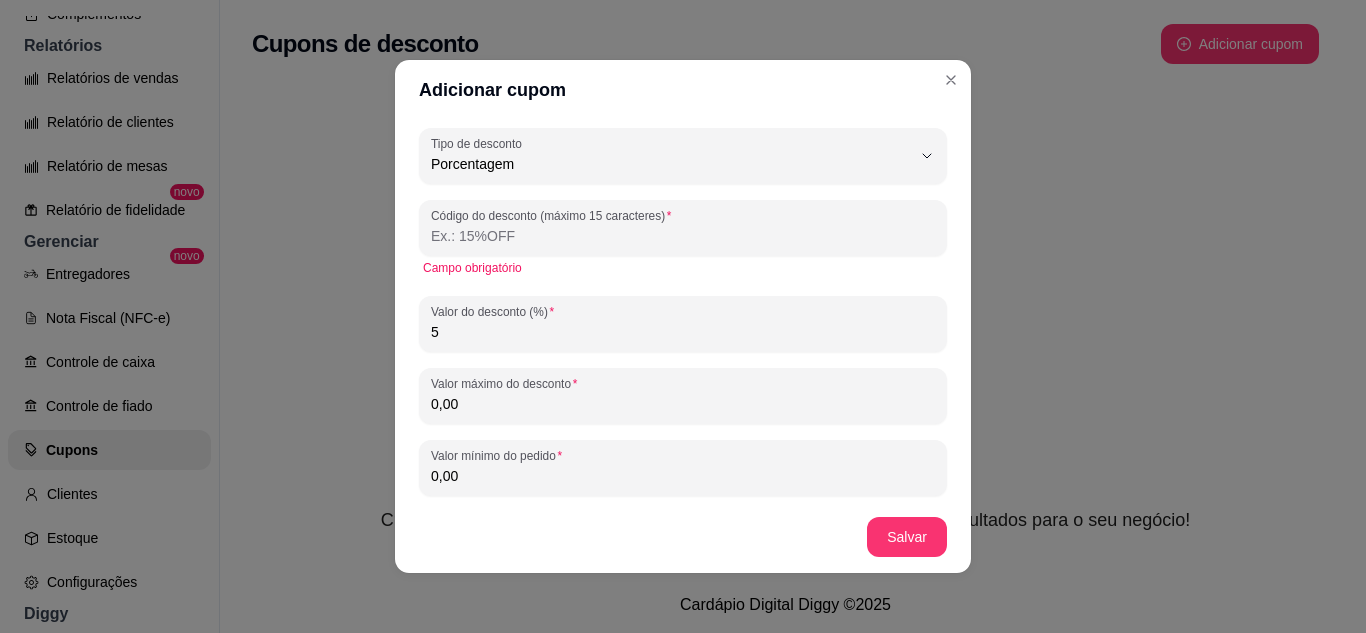 click on "0,00" at bounding box center (683, 404) 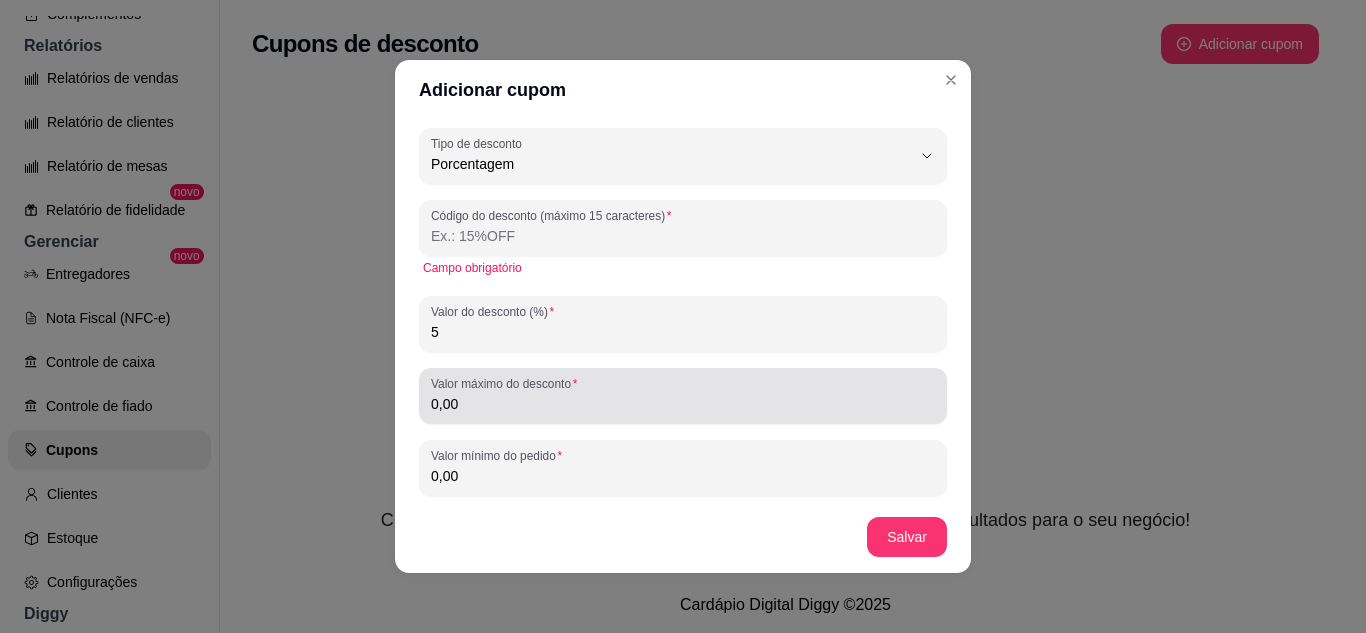 click on "0,00" at bounding box center [683, 404] 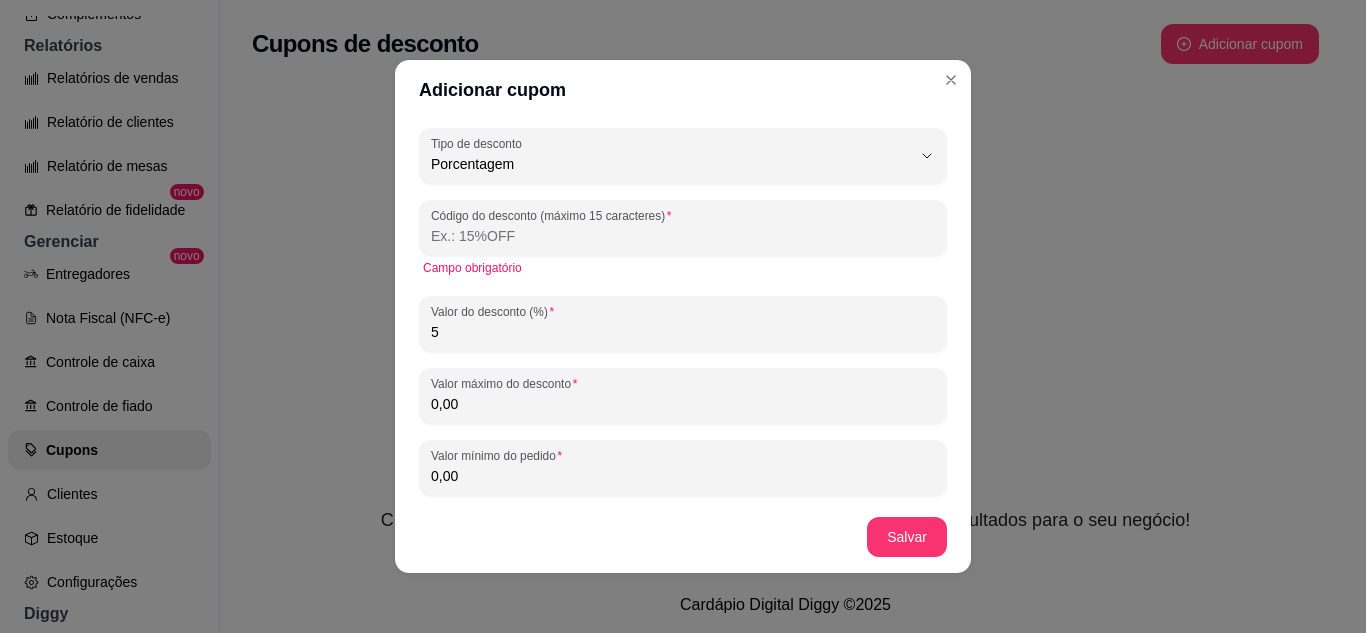 drag, startPoint x: 464, startPoint y: 404, endPoint x: 404, endPoint y: 405, distance: 60.00833 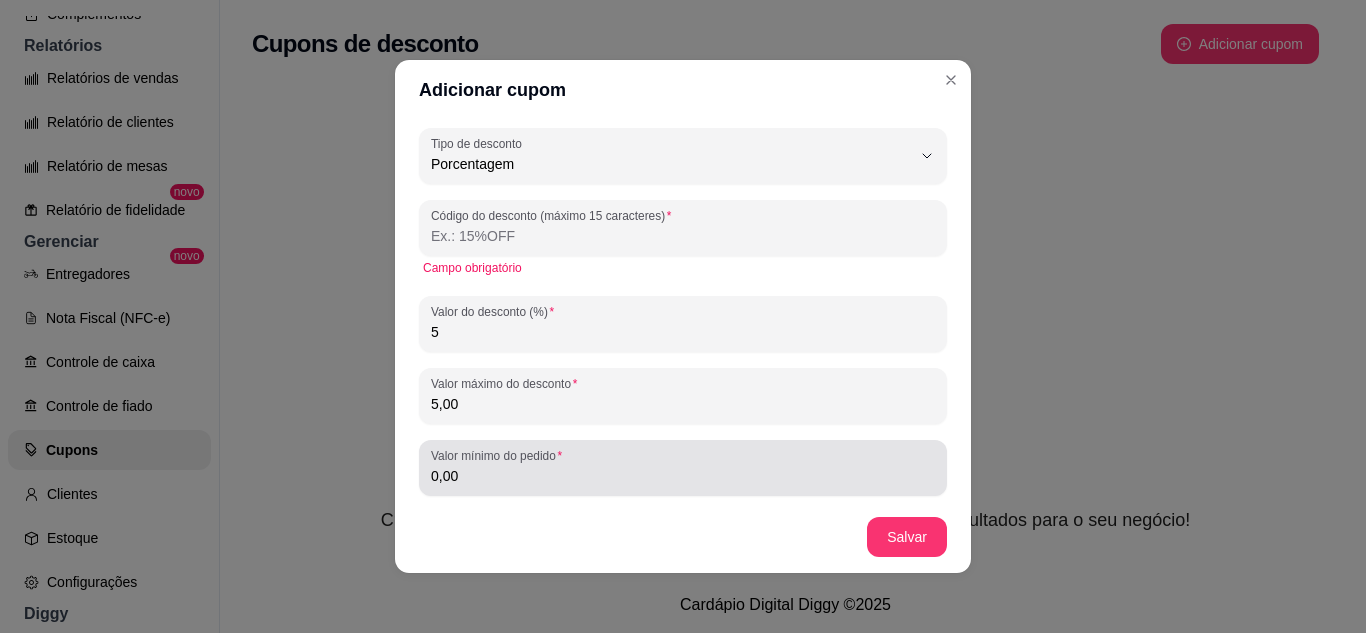 type on "5,00" 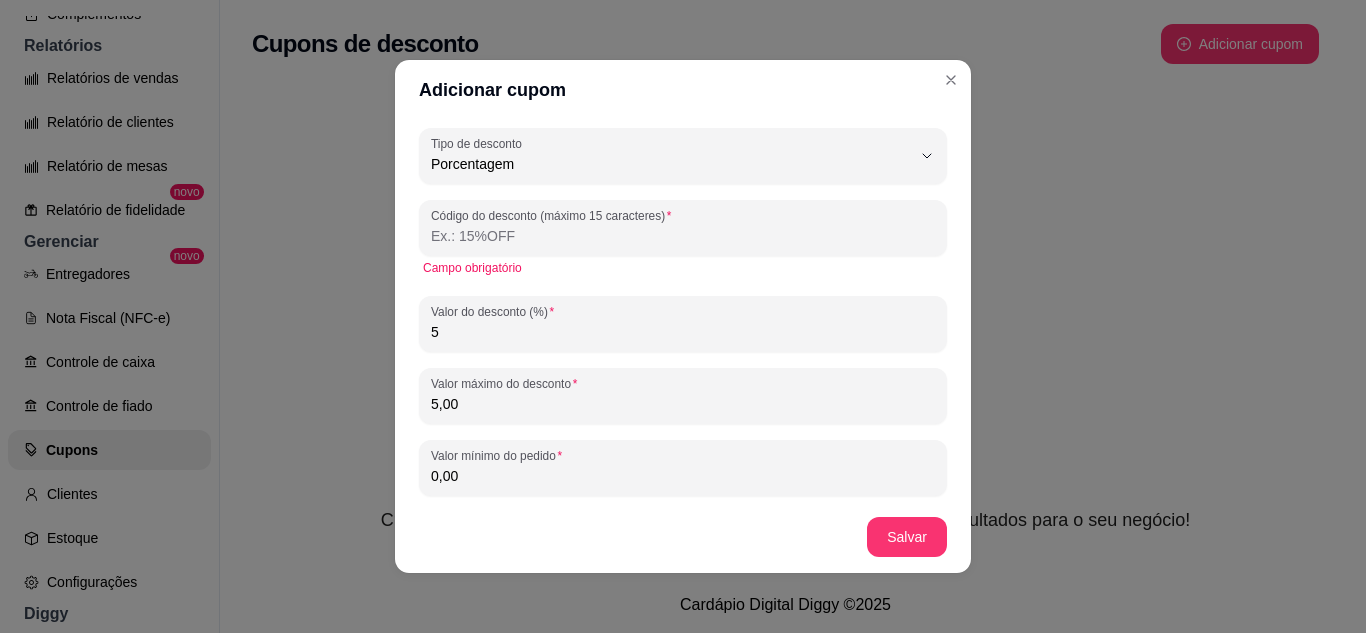 drag, startPoint x: 466, startPoint y: 480, endPoint x: 383, endPoint y: 473, distance: 83.294655 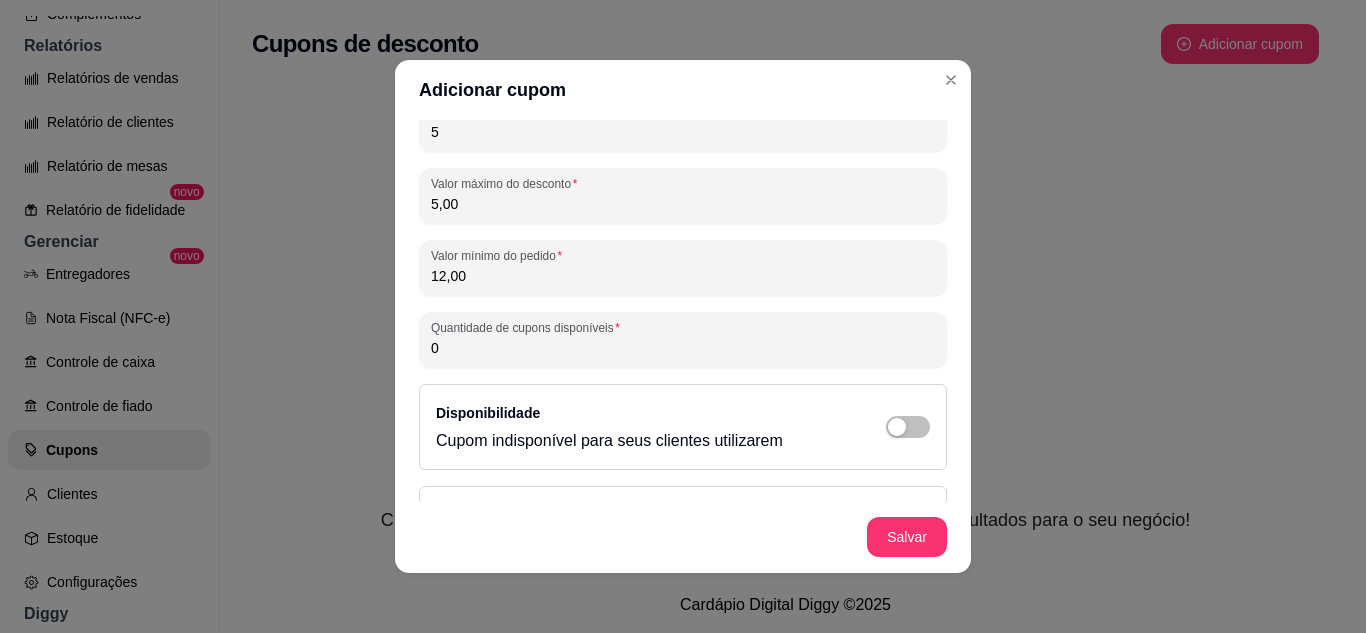 scroll, scrollTop: 300, scrollLeft: 0, axis: vertical 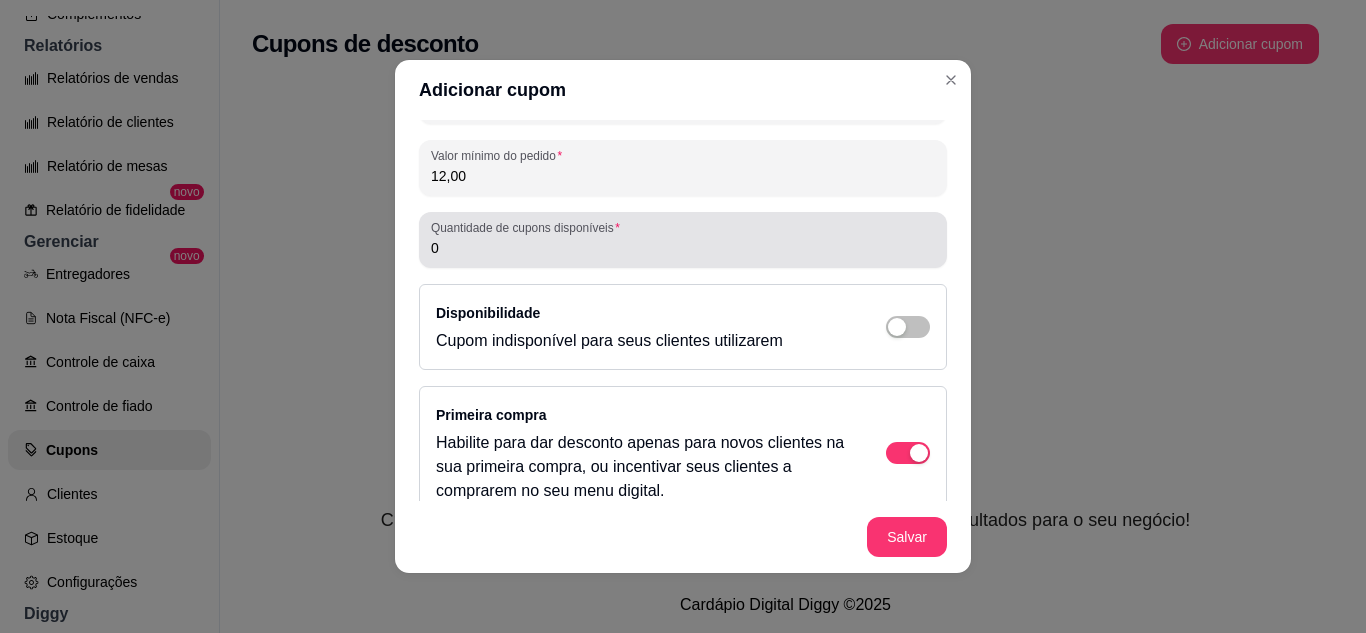type on "12,00" 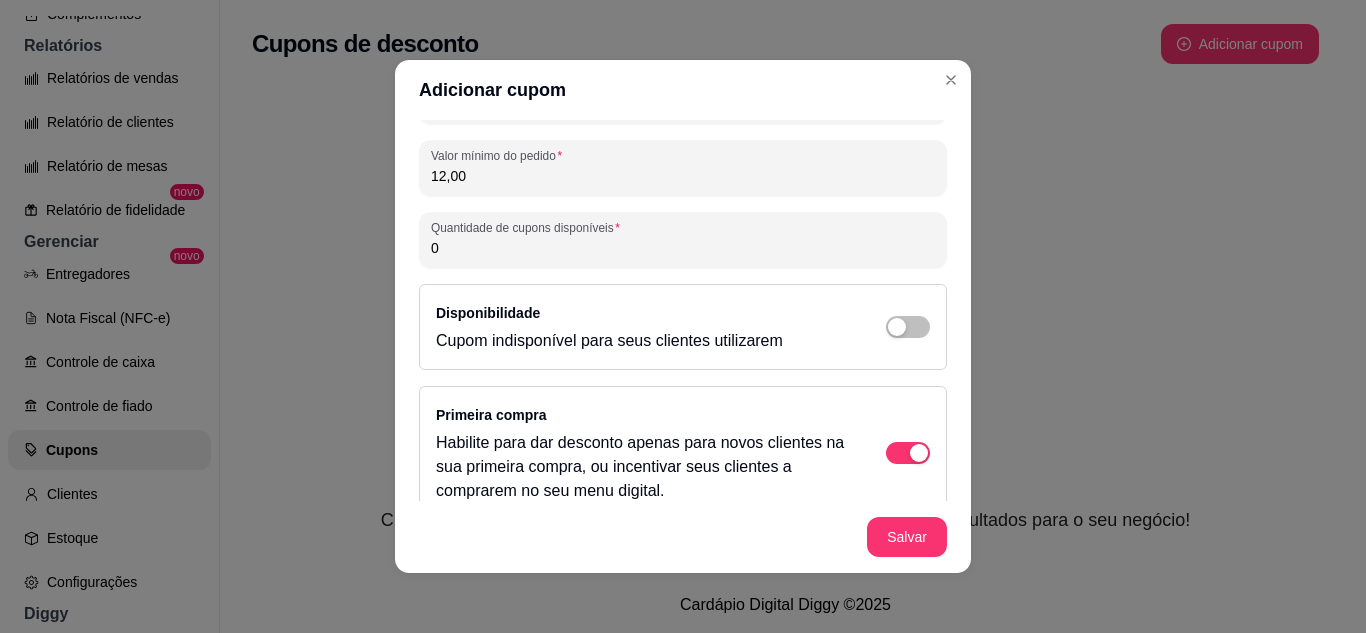 drag, startPoint x: 472, startPoint y: 254, endPoint x: 386, endPoint y: 239, distance: 87.29834 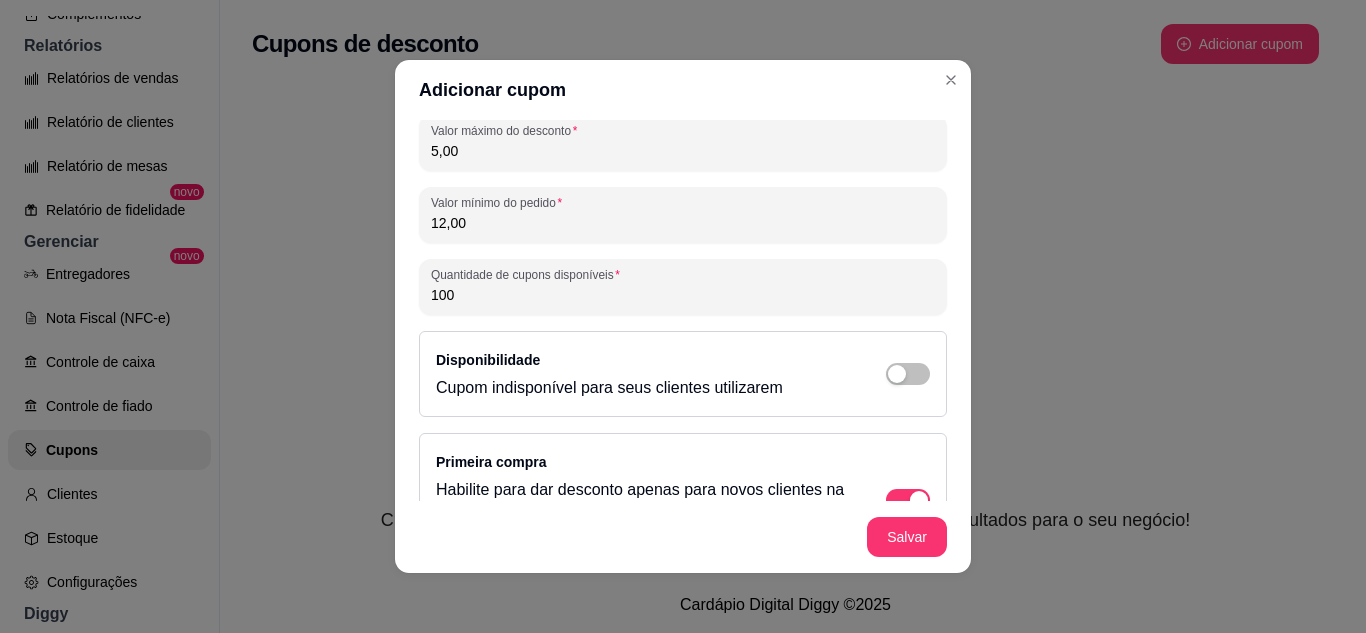 scroll, scrollTop: 0, scrollLeft: 0, axis: both 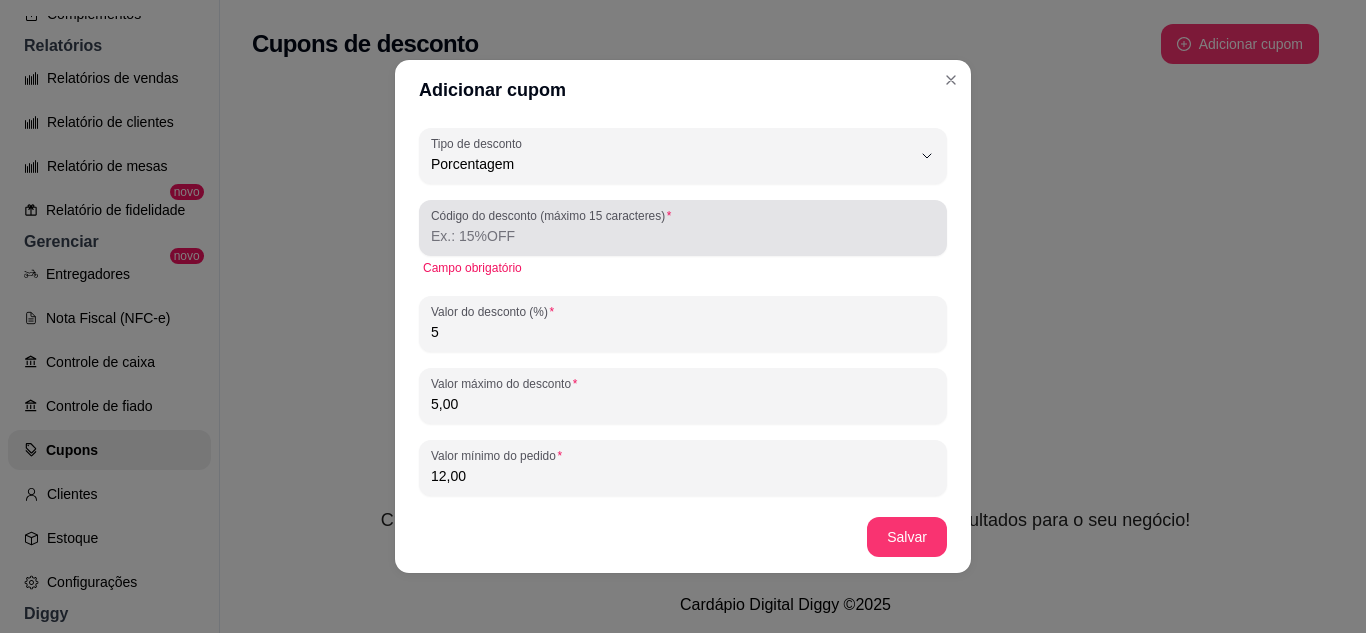 type on "100" 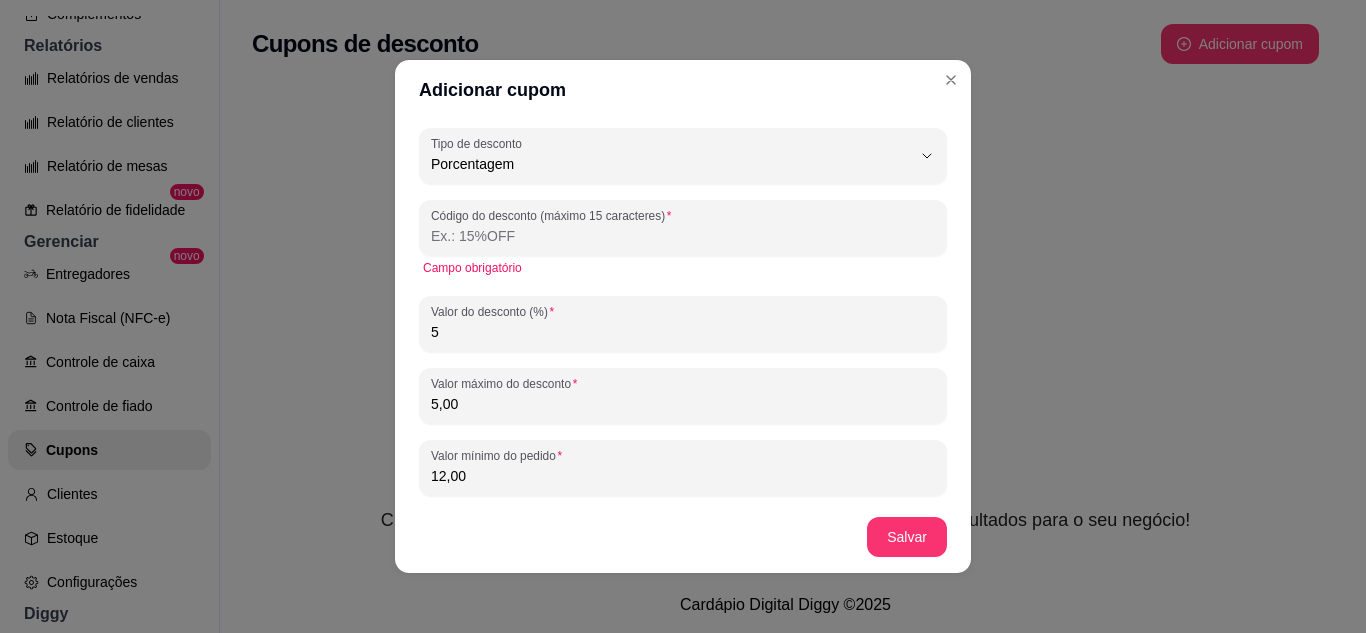 click on "Código do desconto (máximo 15 caracteres)" at bounding box center (683, 236) 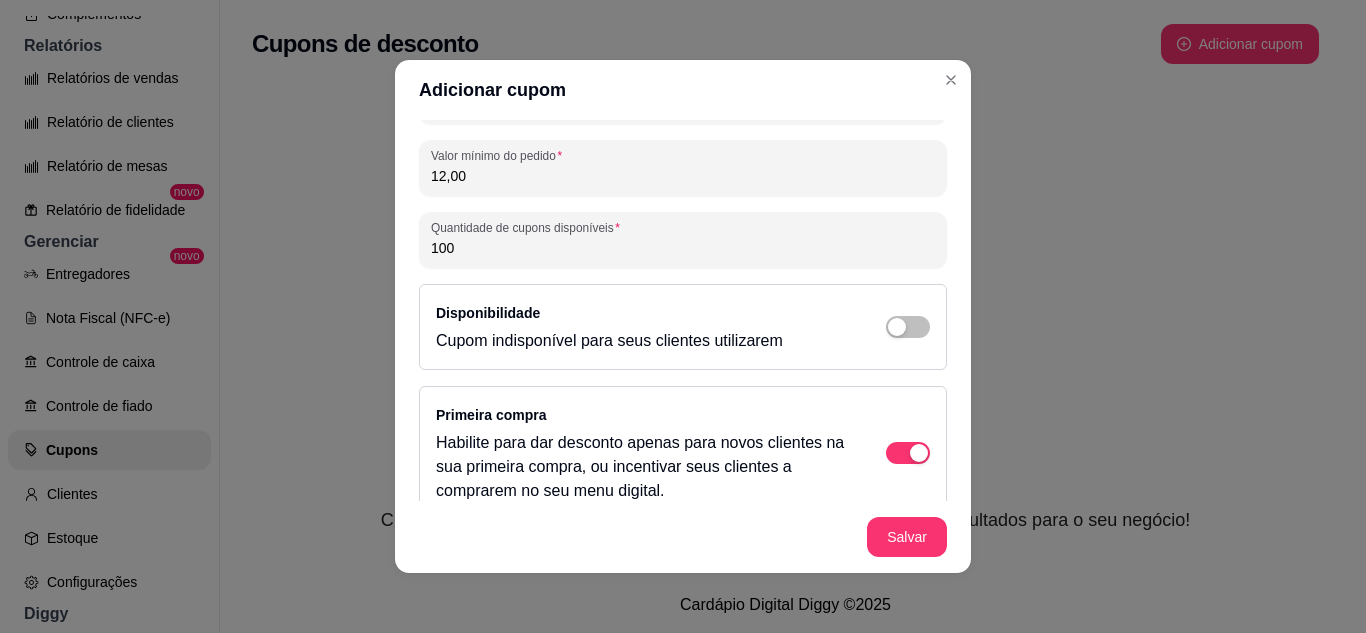 scroll, scrollTop: 200, scrollLeft: 0, axis: vertical 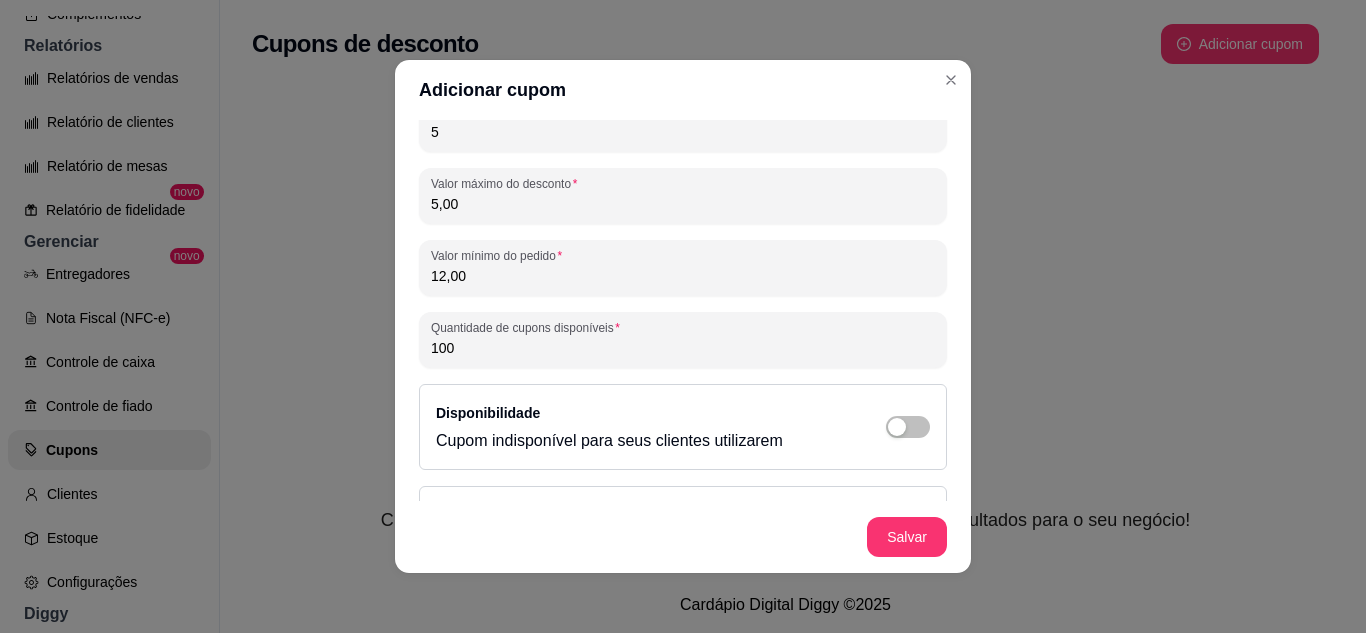 type on "DONACELIAOFF" 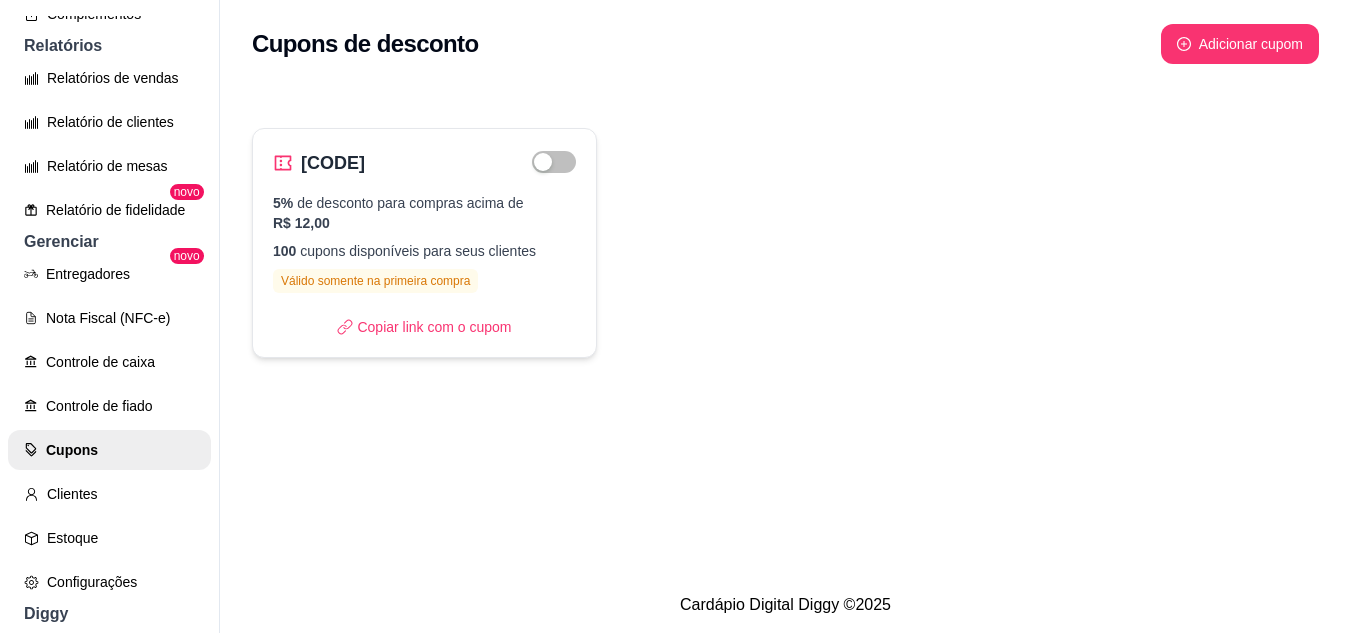 click on "100   cupons disponíveis   para seus clientes" at bounding box center (424, 251) 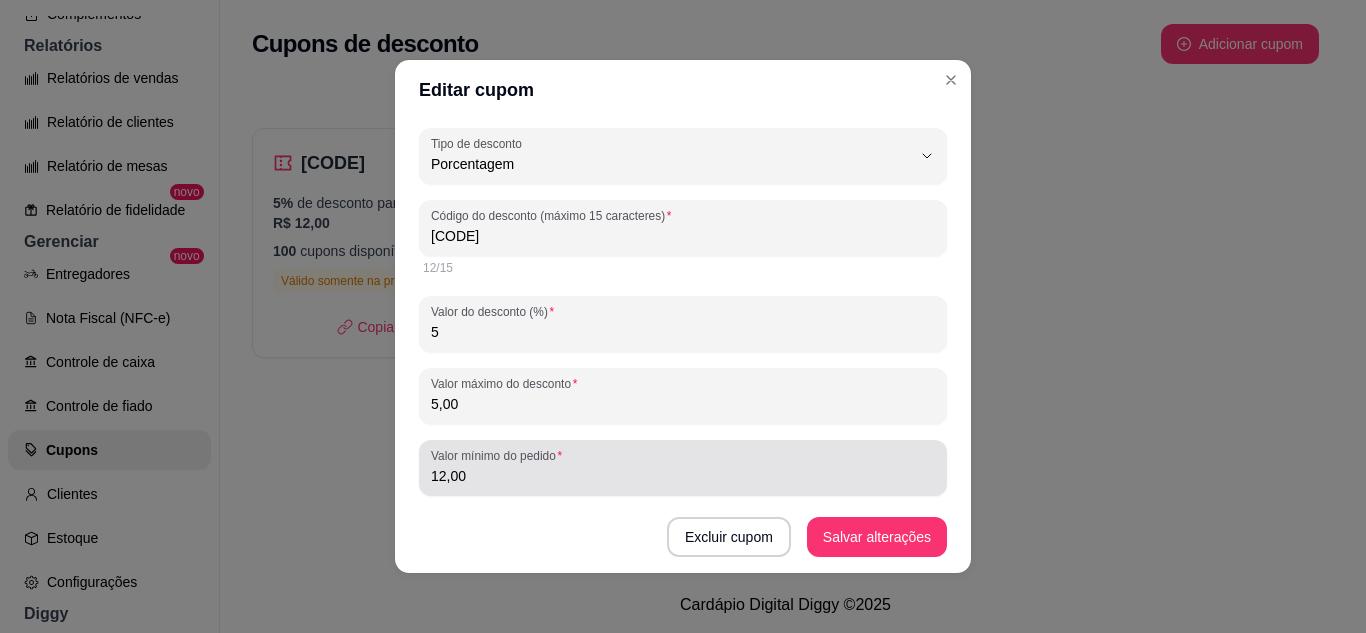 click on "12,00" at bounding box center (683, 476) 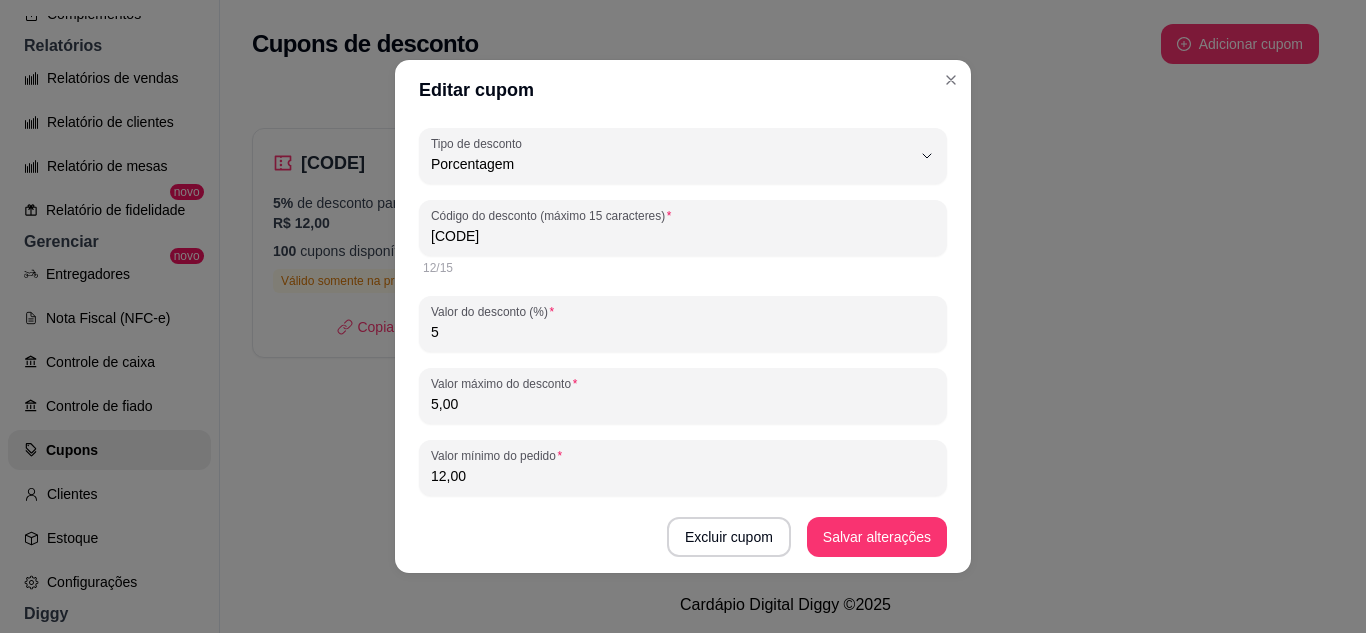 scroll, scrollTop: 300, scrollLeft: 0, axis: vertical 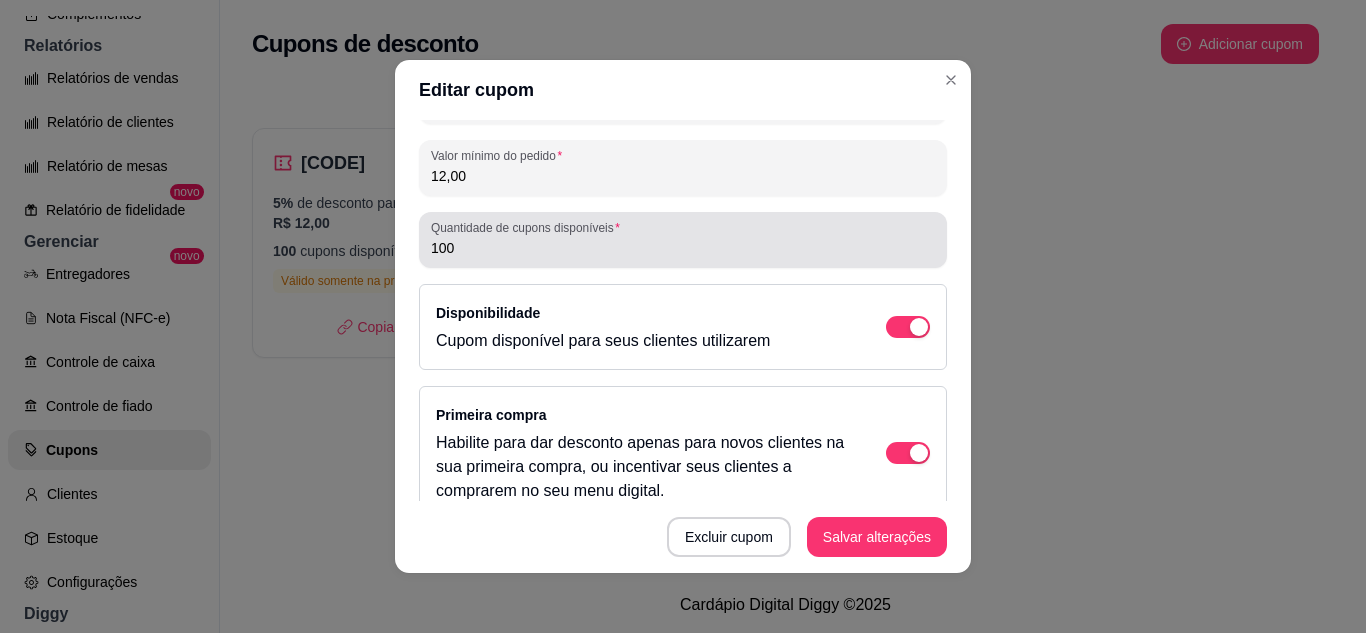 click on "Quantidade de cupons disponíveis 100" at bounding box center [683, 240] 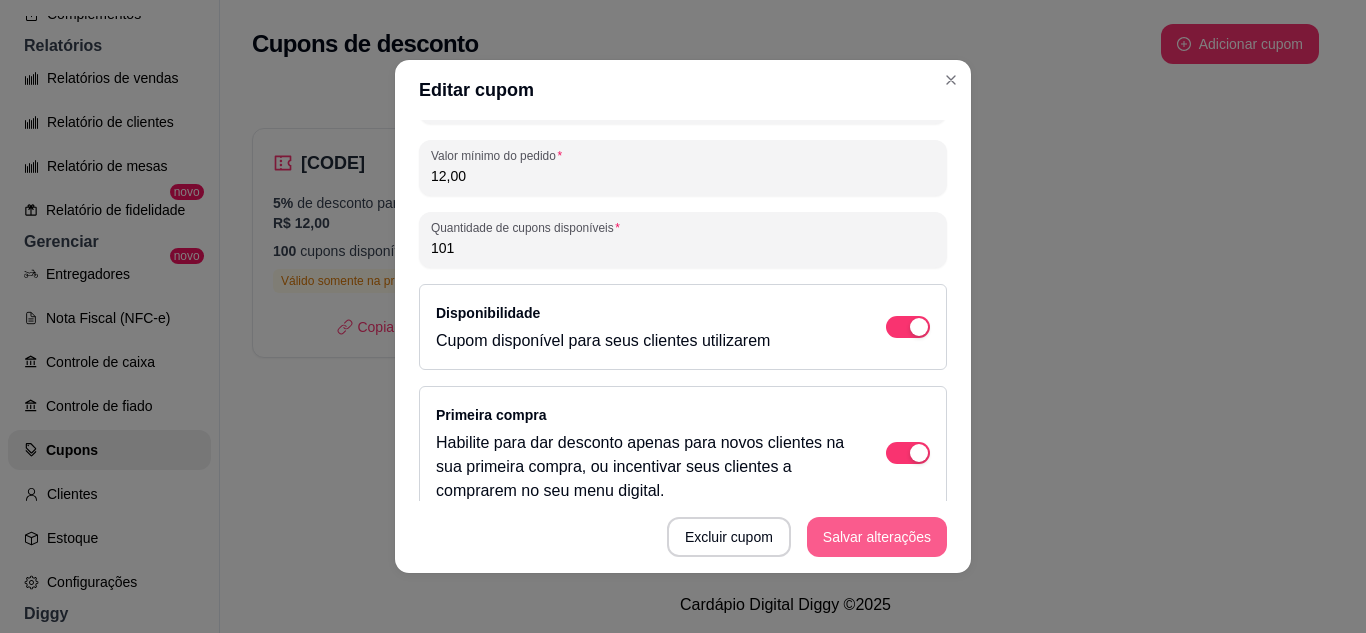 type on "101" 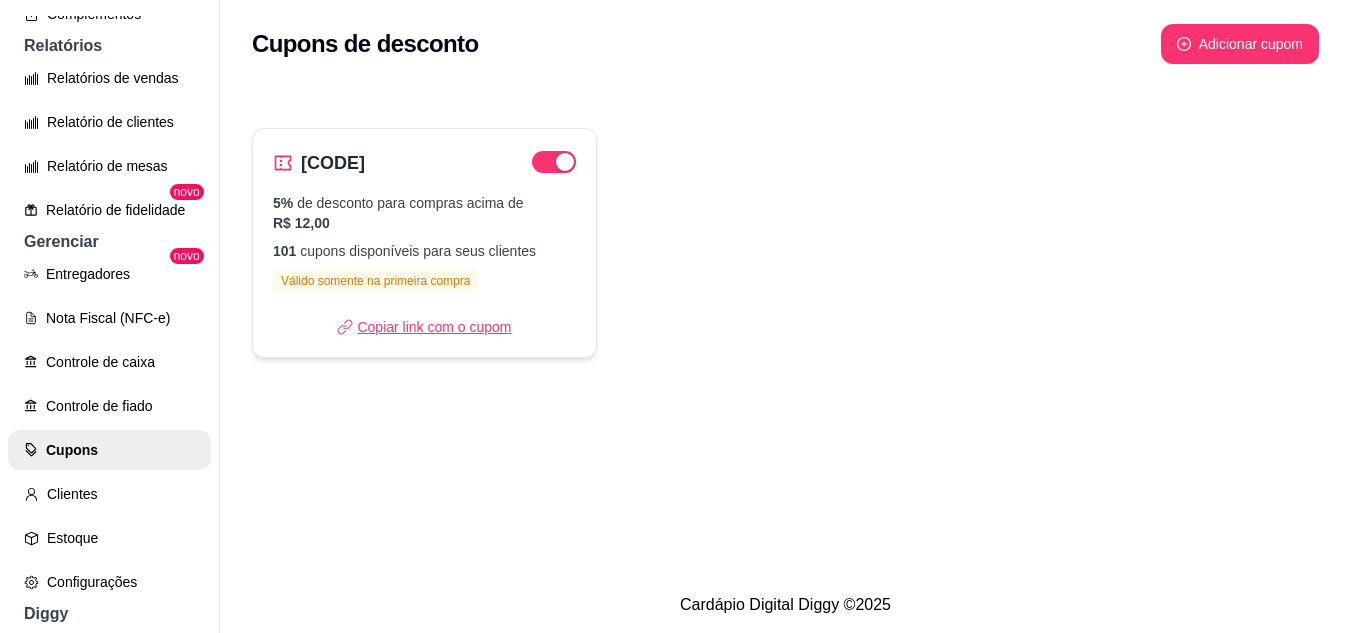 click on "Copiar link com o cupom" at bounding box center (424, 327) 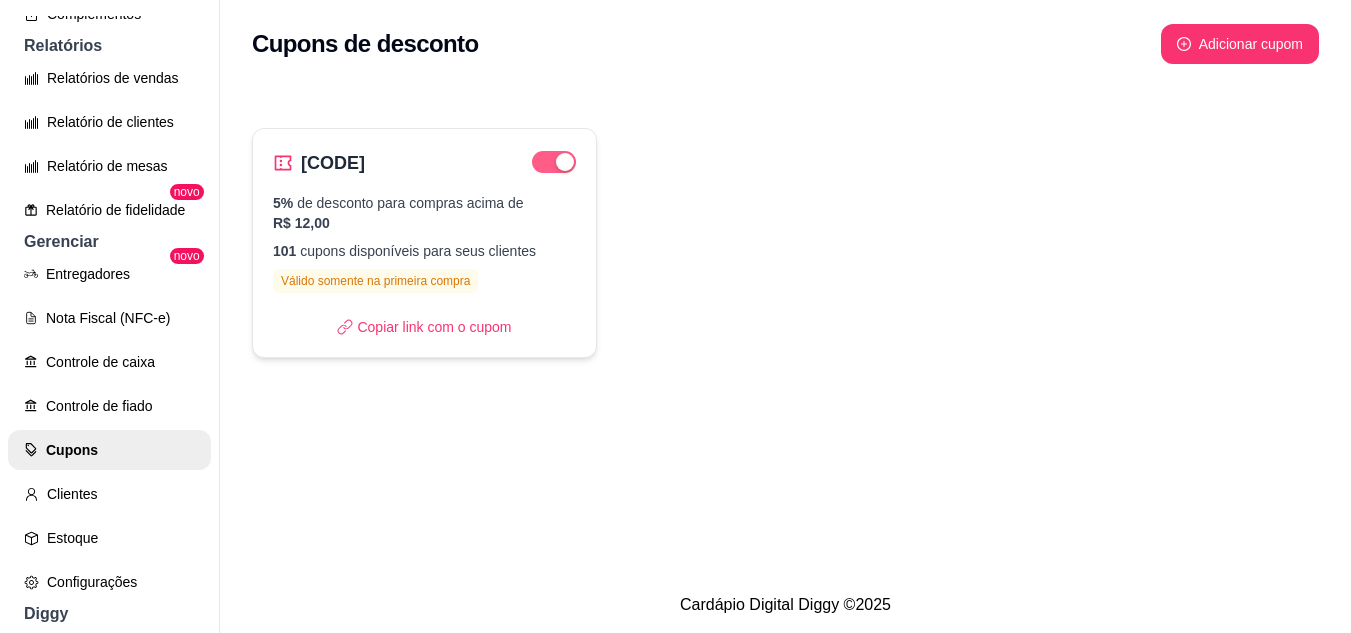 click at bounding box center [565, 162] 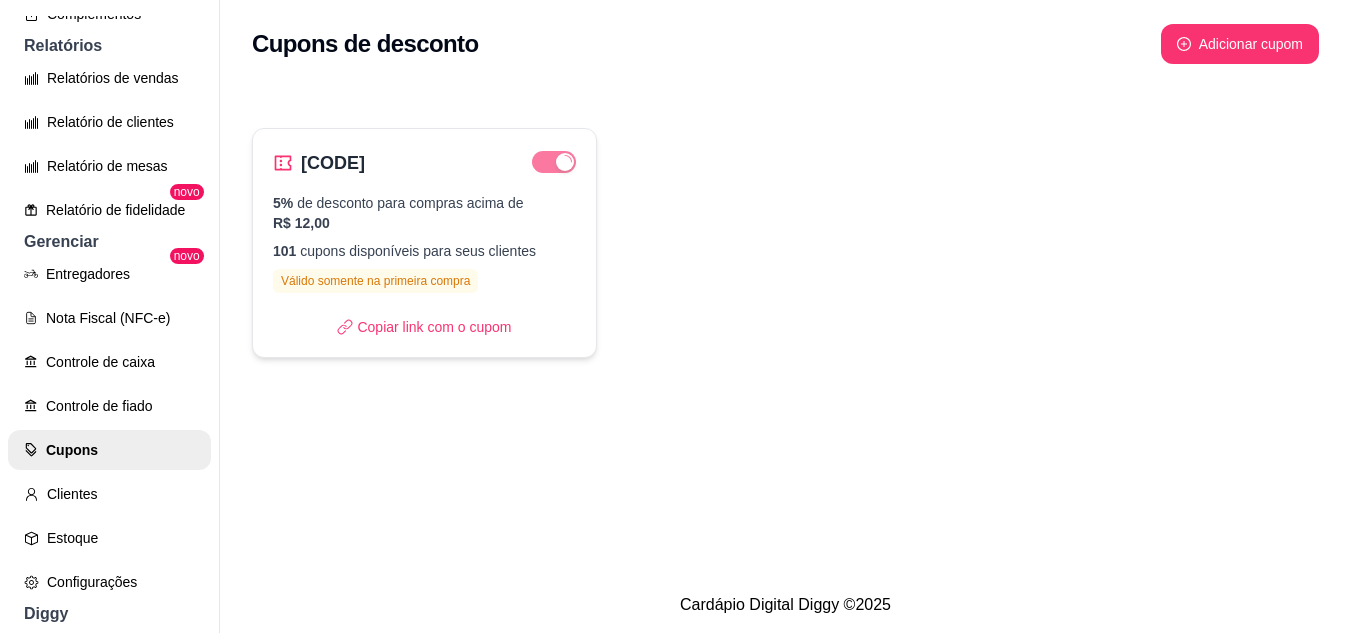 click on "Válido somente na primeira compra" at bounding box center (375, 281) 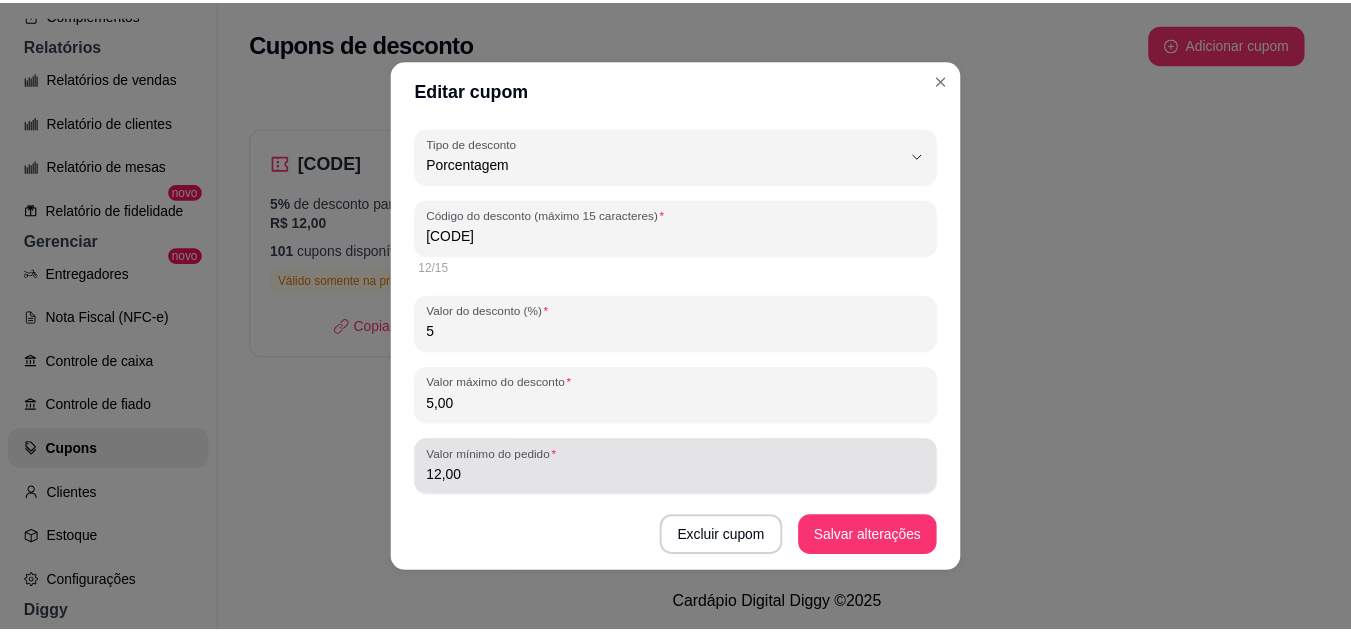 scroll, scrollTop: 200, scrollLeft: 0, axis: vertical 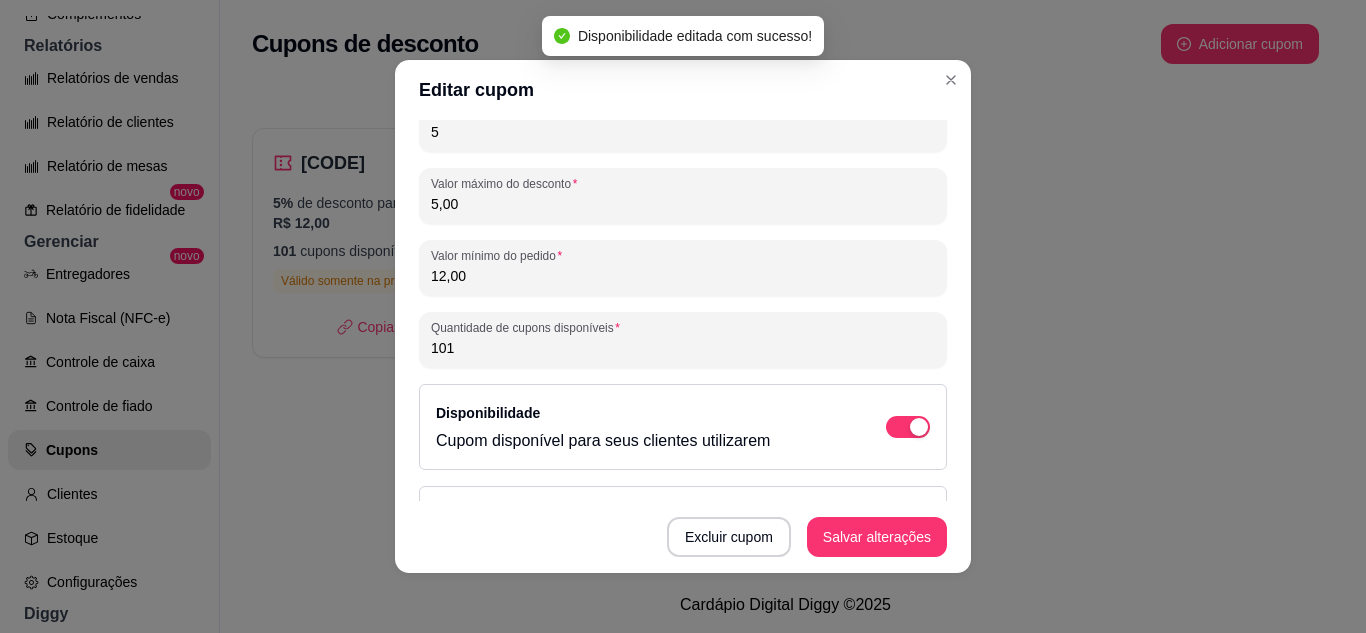 click on "101" at bounding box center [683, 340] 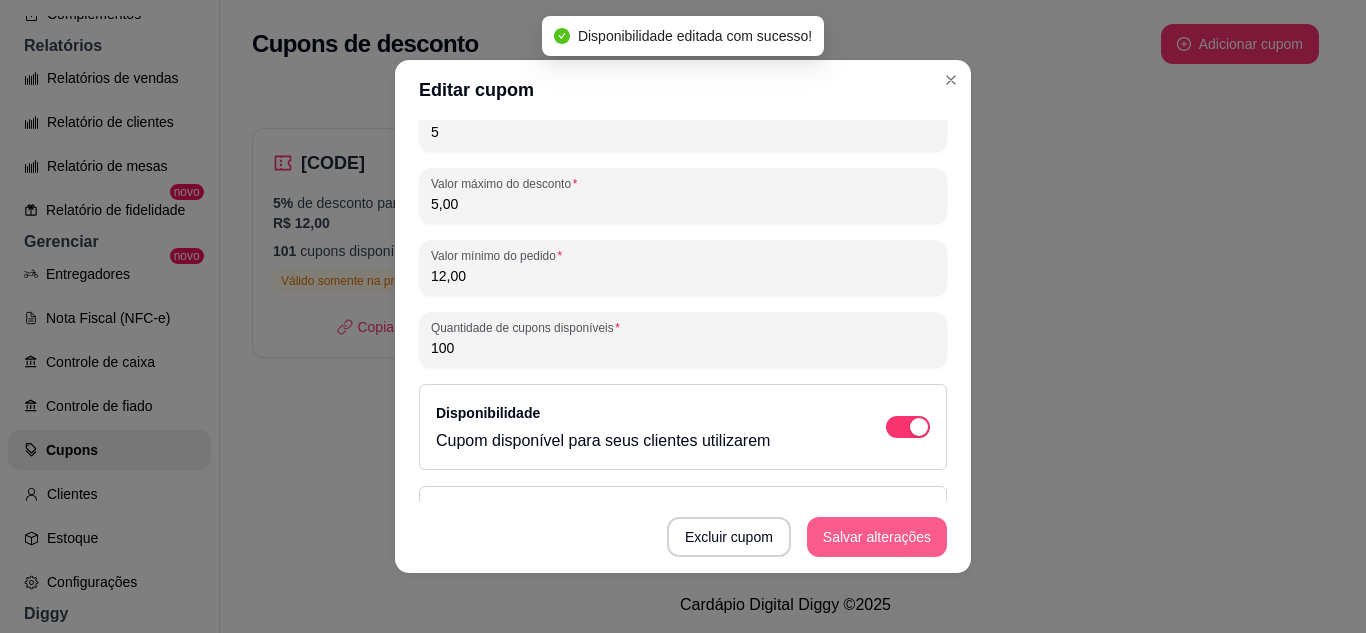 type on "100" 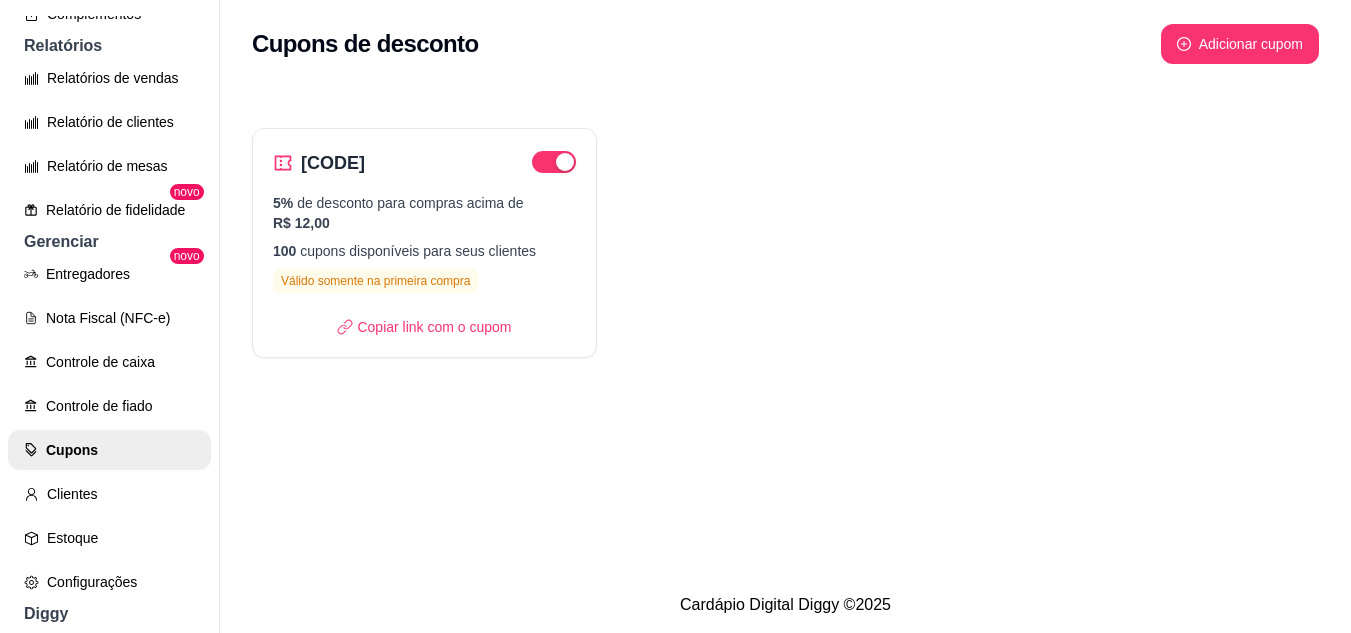 click on "DONACELIAOFF 5%   de desconto para compras acima de   R$ 12,00 100   cupons disponíveis   para seus clientes Válido somente na primeira compra Copiar link com o cupom" at bounding box center (785, 243) 